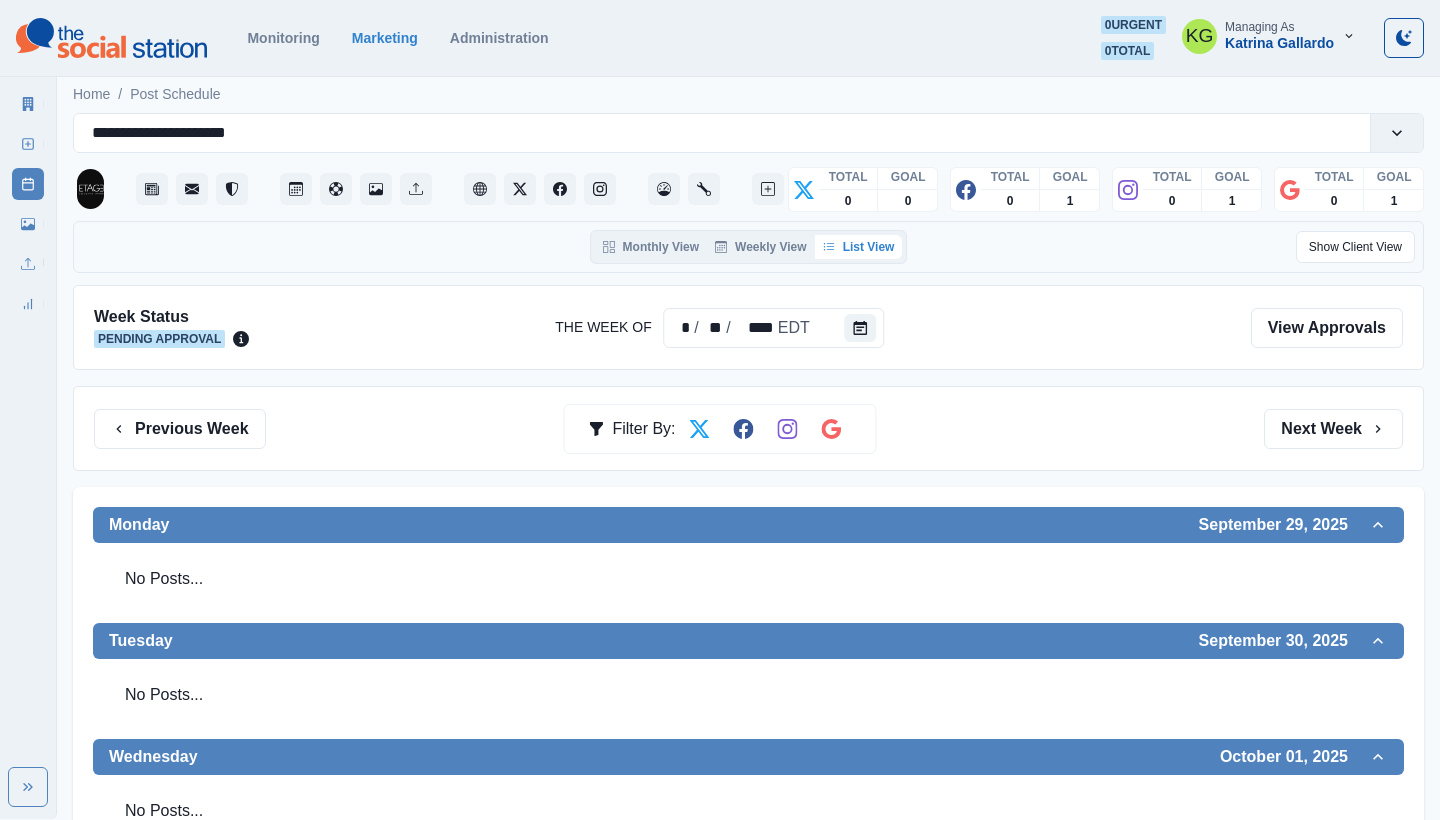 scroll, scrollTop: 0, scrollLeft: 0, axis: both 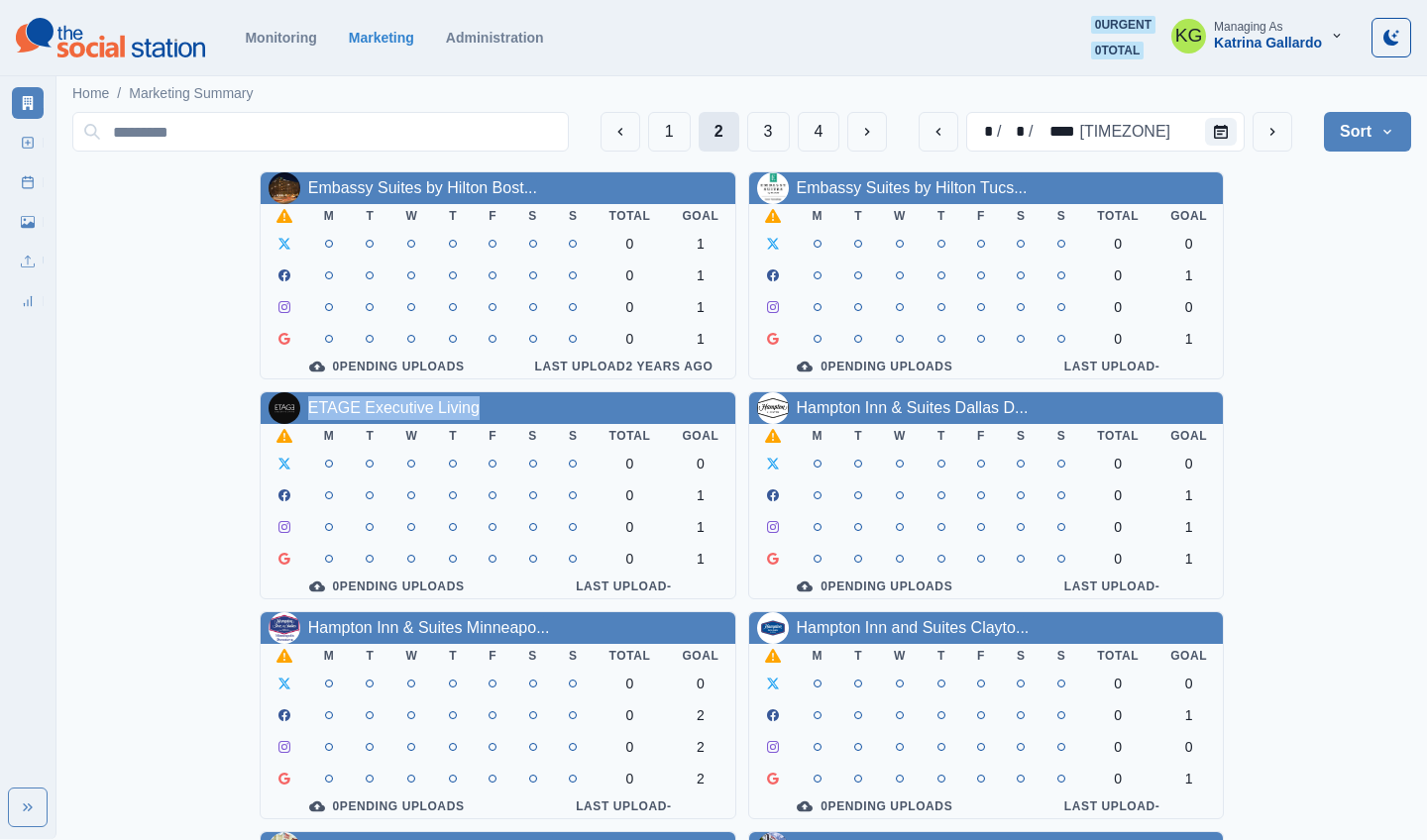 click on "2" at bounding box center [718, 132] 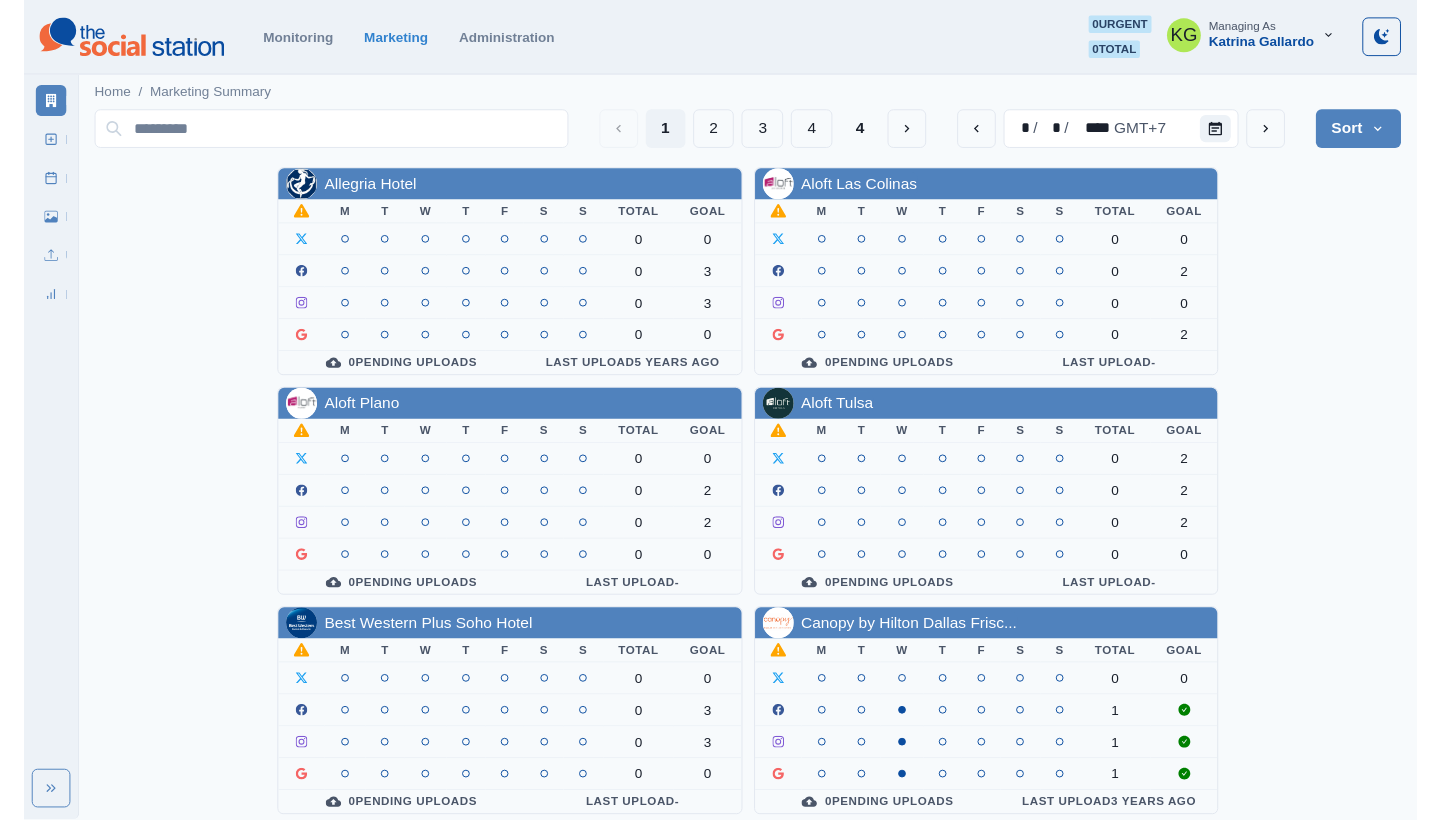 scroll, scrollTop: 0, scrollLeft: 0, axis: both 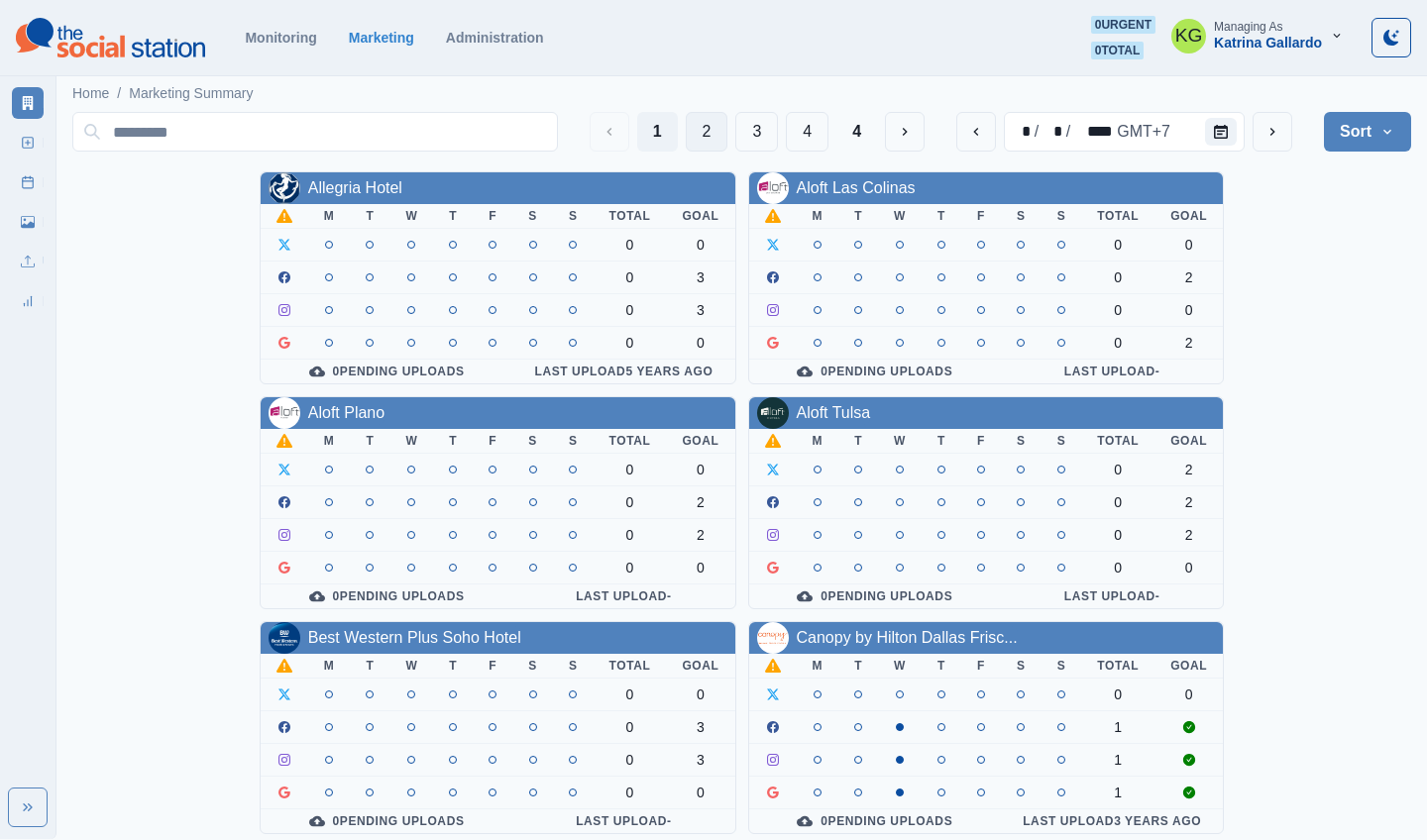 click on "2" at bounding box center [707, 132] 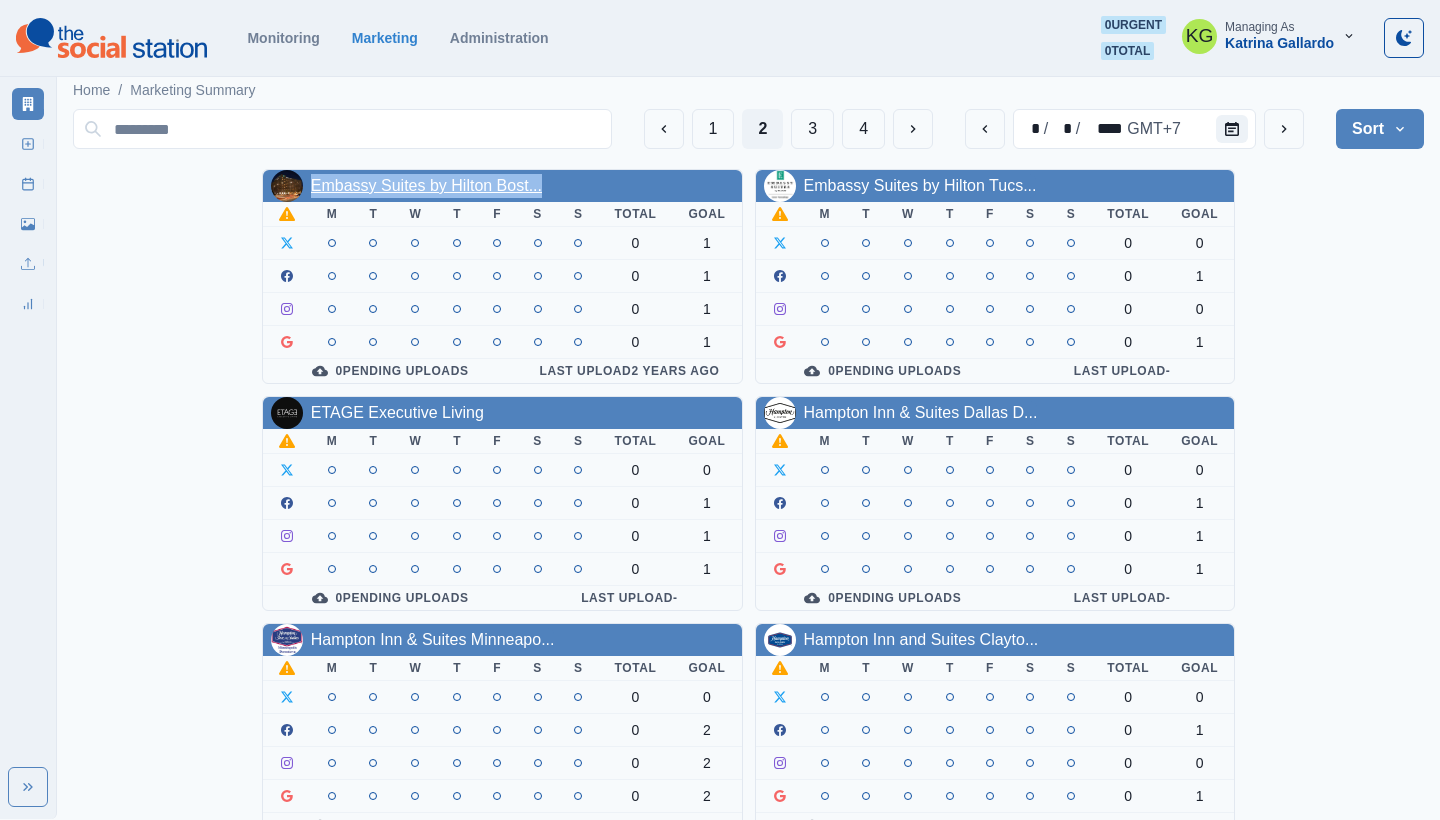 scroll, scrollTop: 0, scrollLeft: 0, axis: both 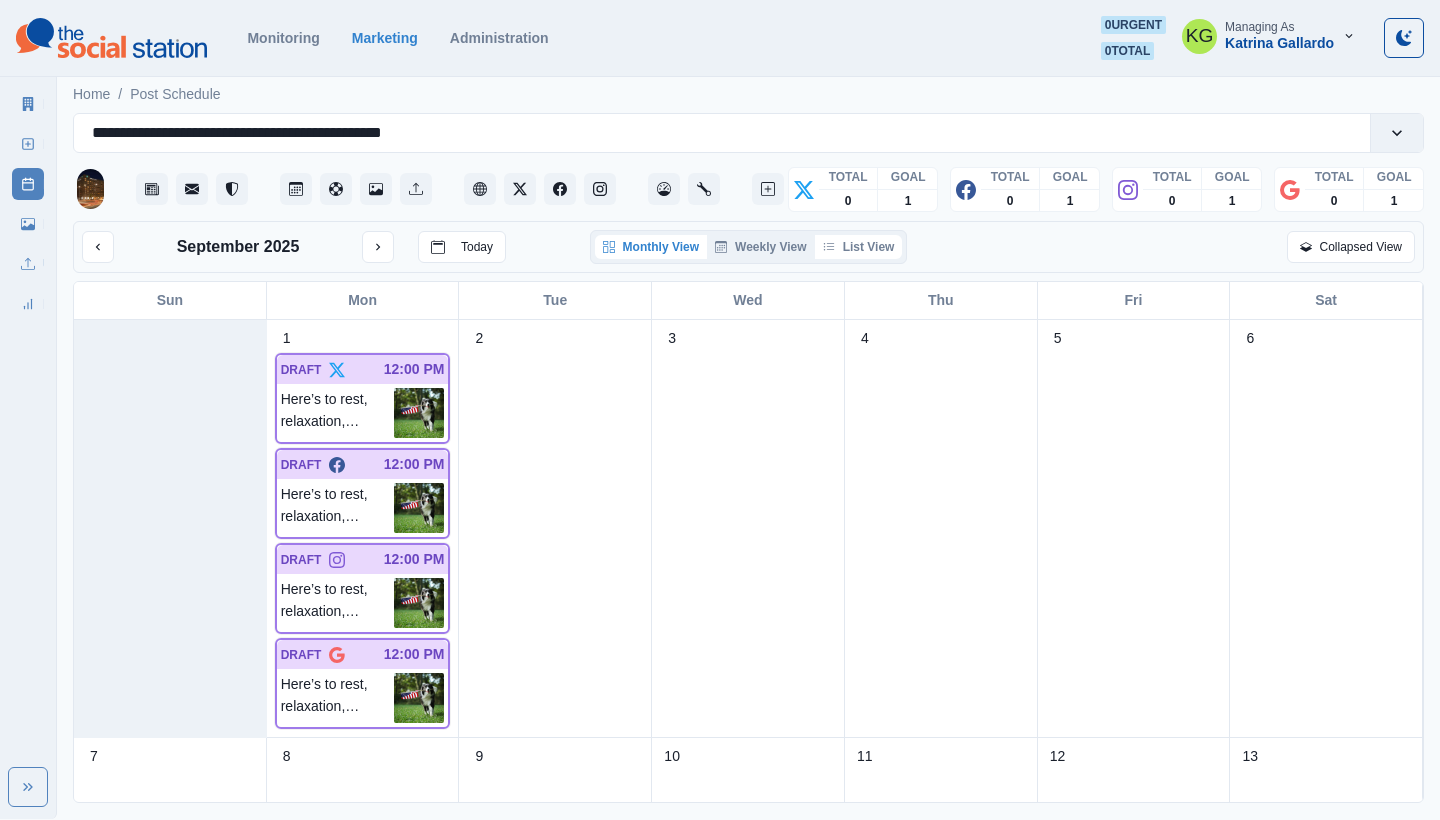 click on "List View" at bounding box center (859, 247) 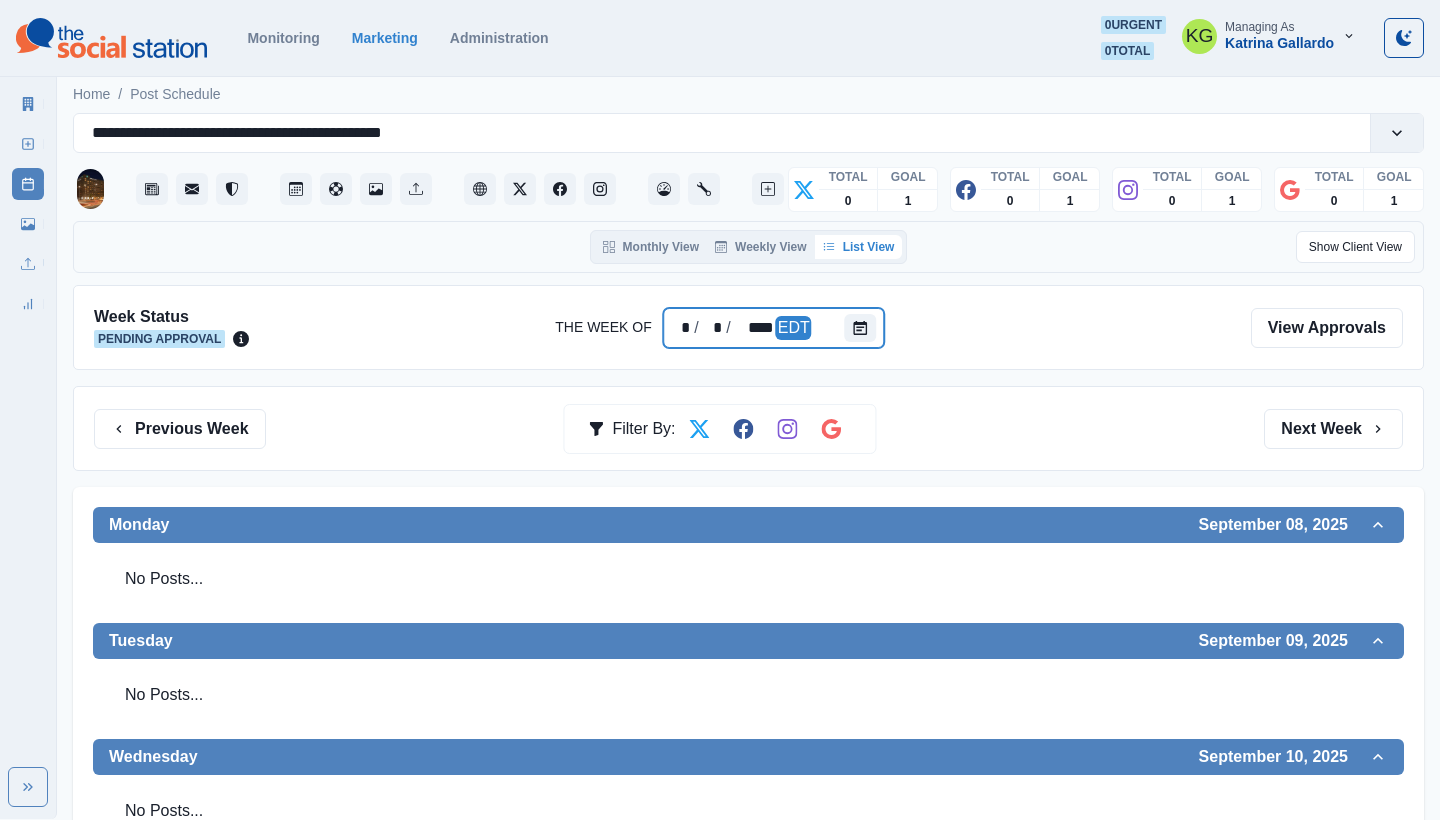 click at bounding box center [865, 328] 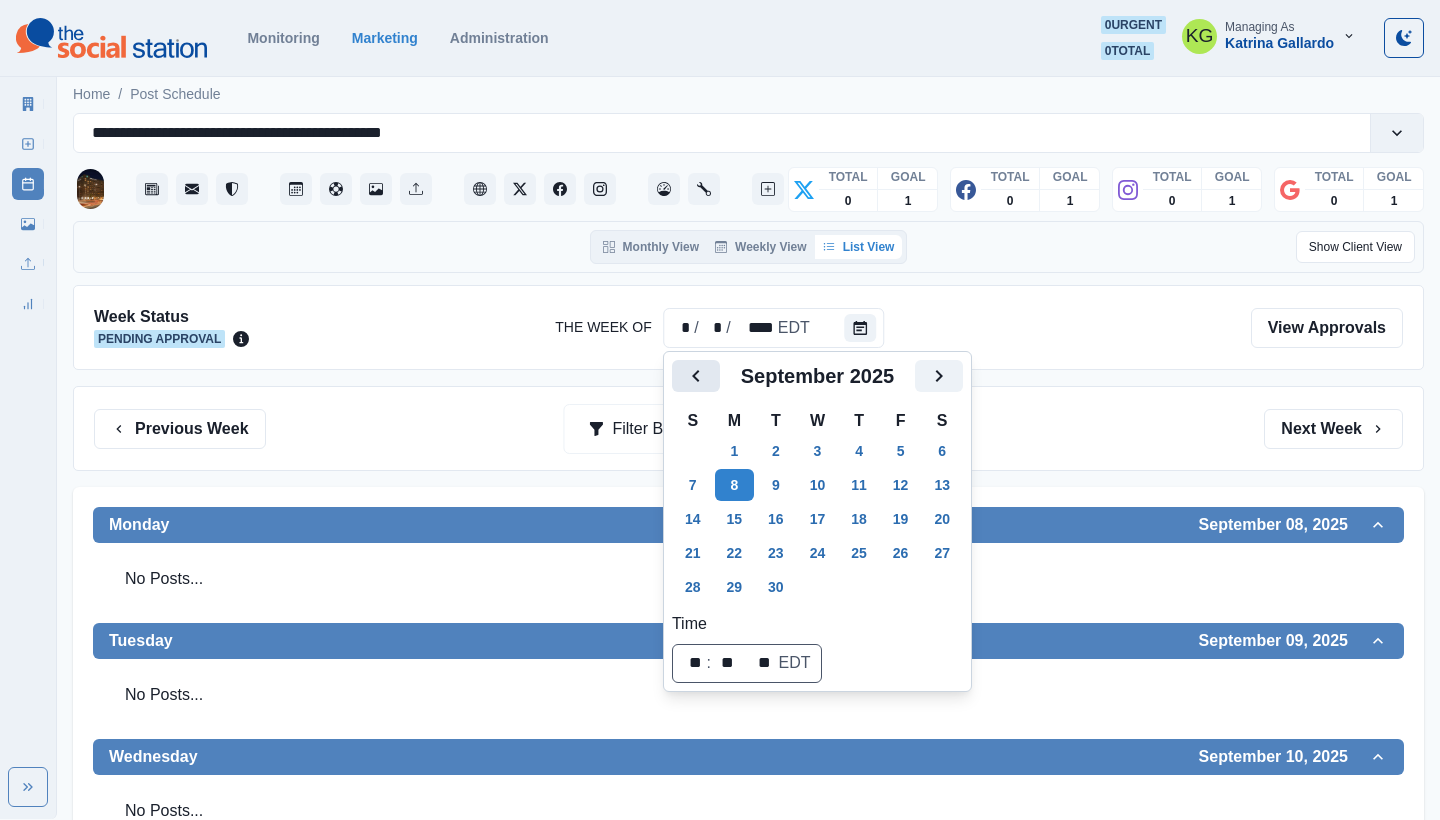 click at bounding box center (696, 376) 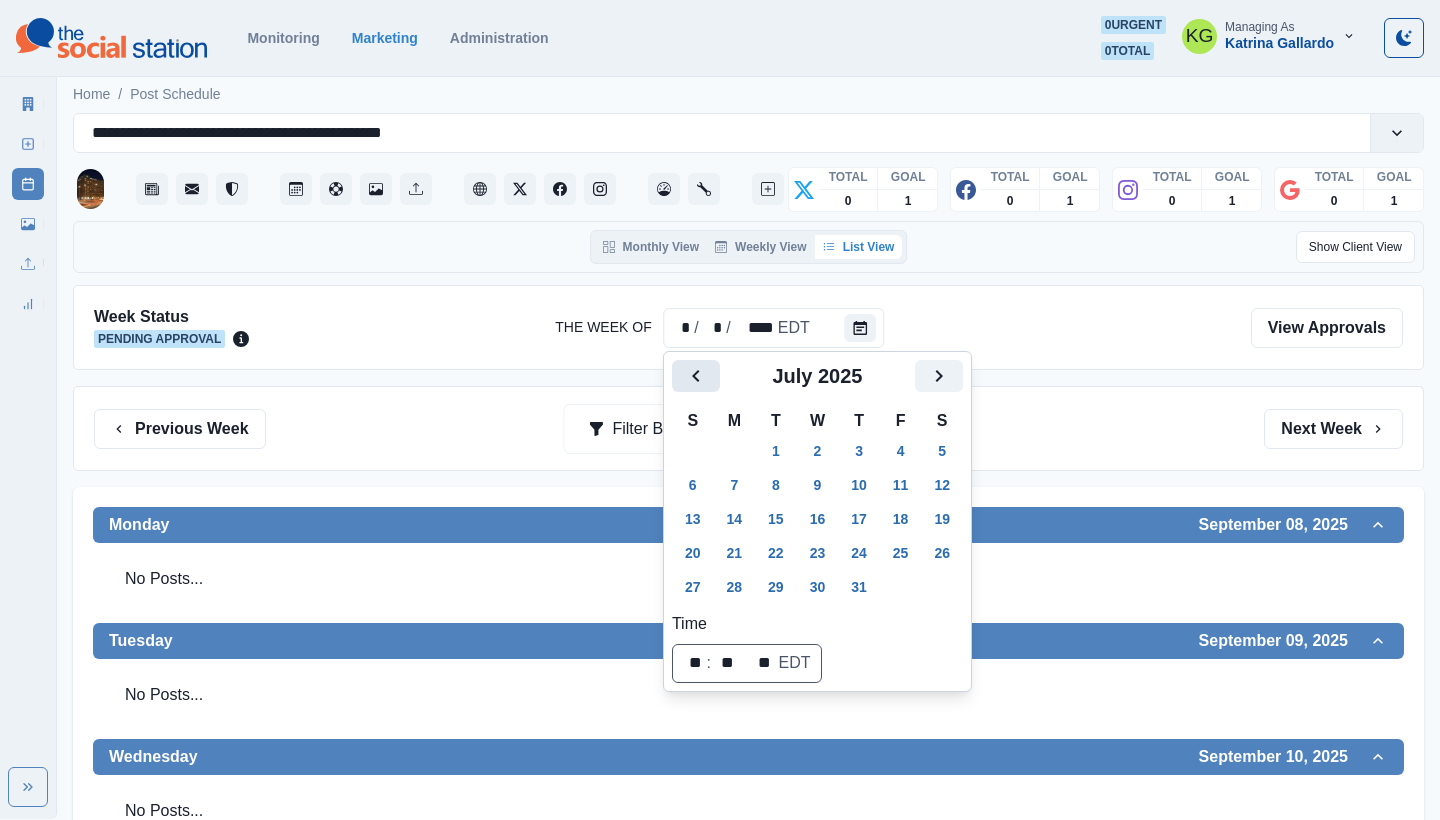 click at bounding box center [696, 376] 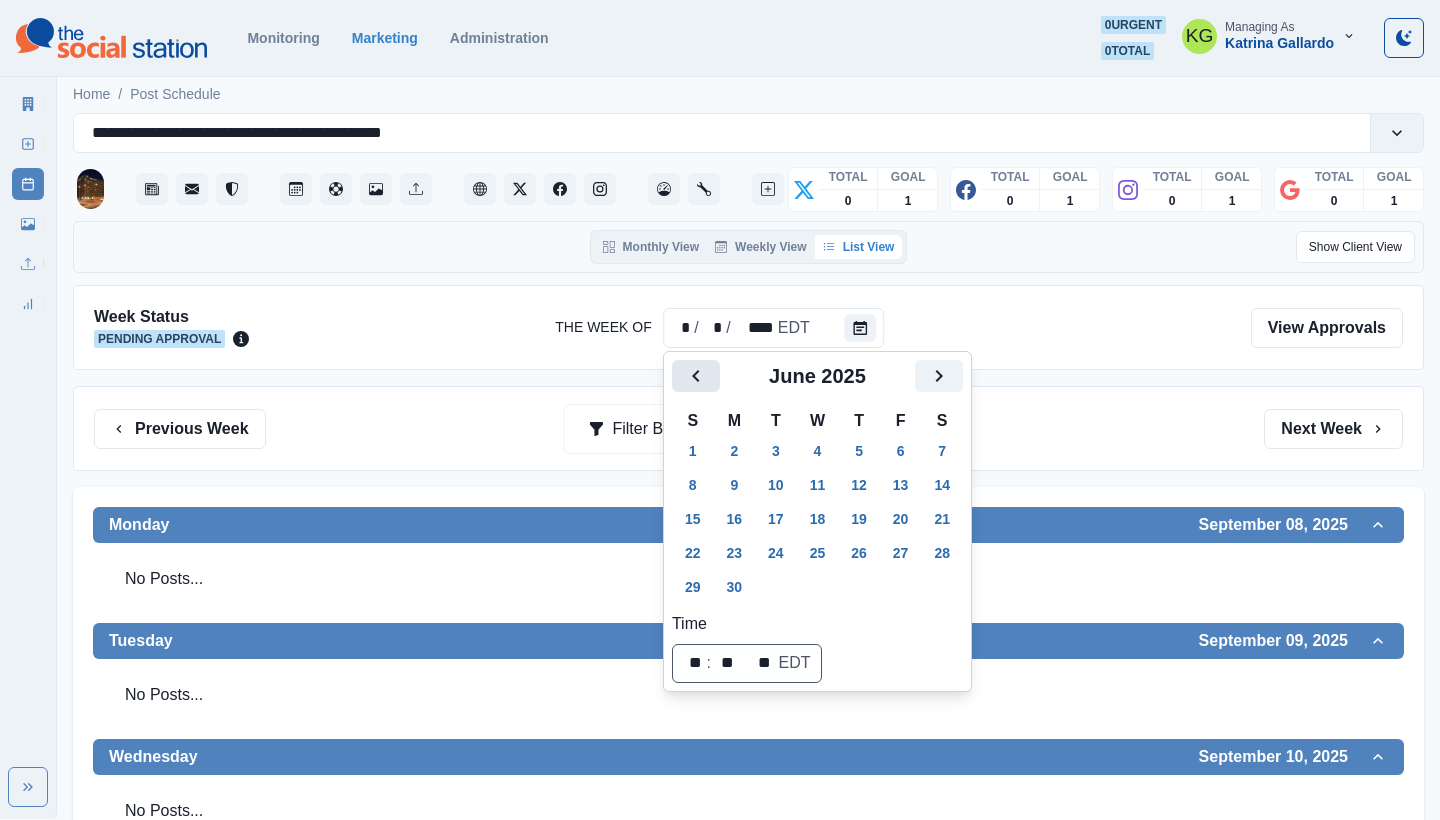 click at bounding box center [696, 376] 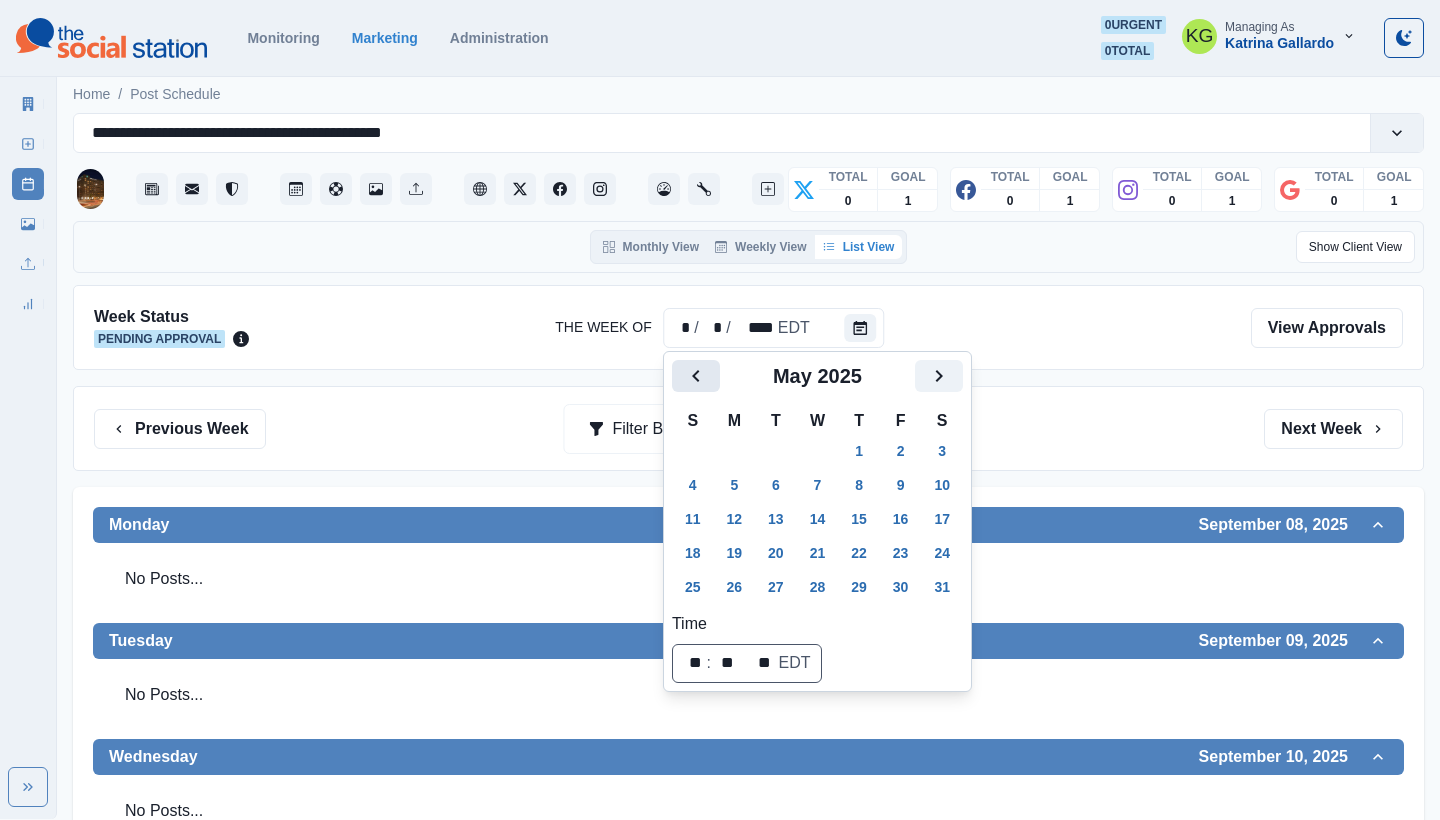 click at bounding box center (696, 376) 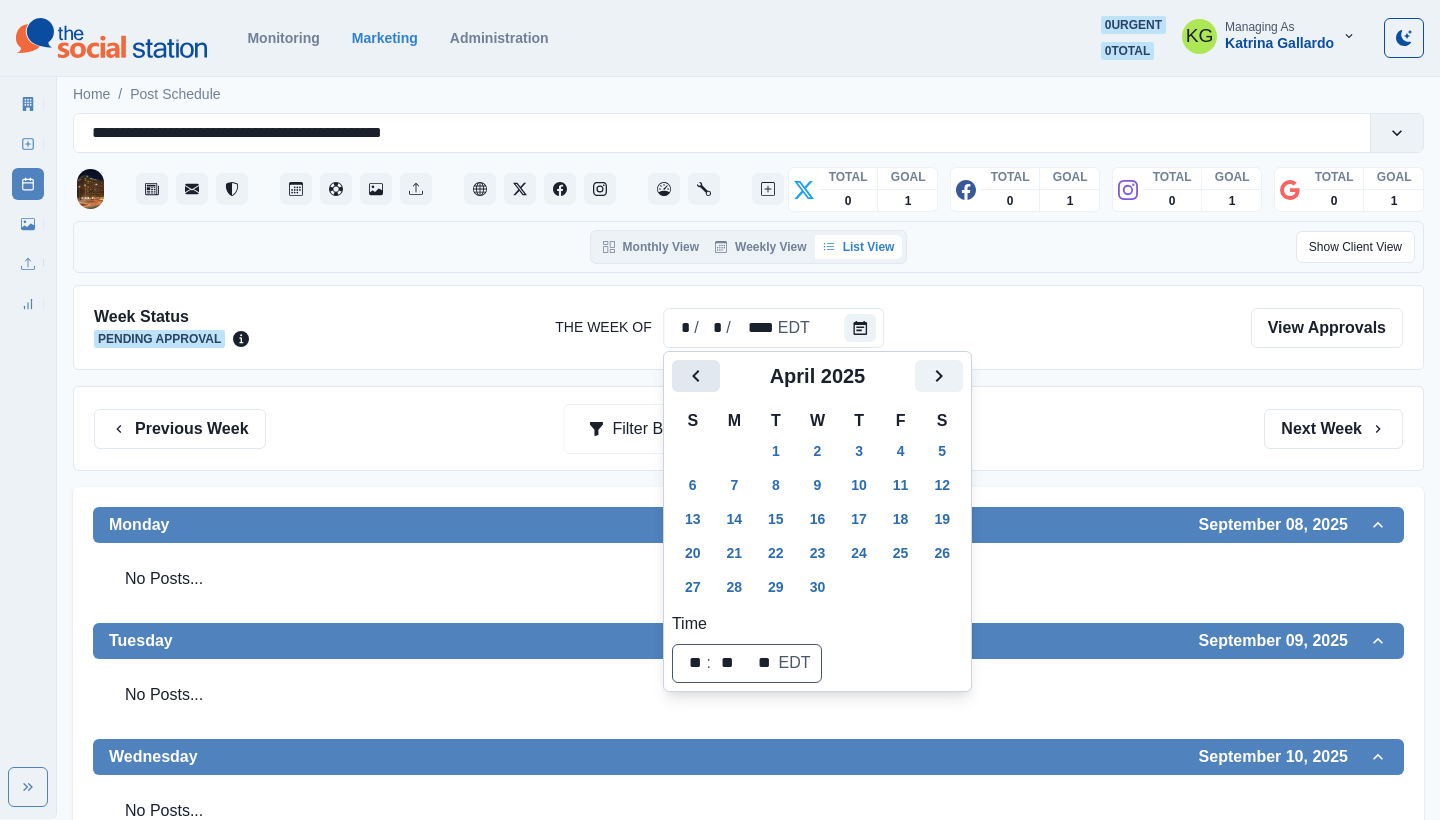 click at bounding box center (696, 376) 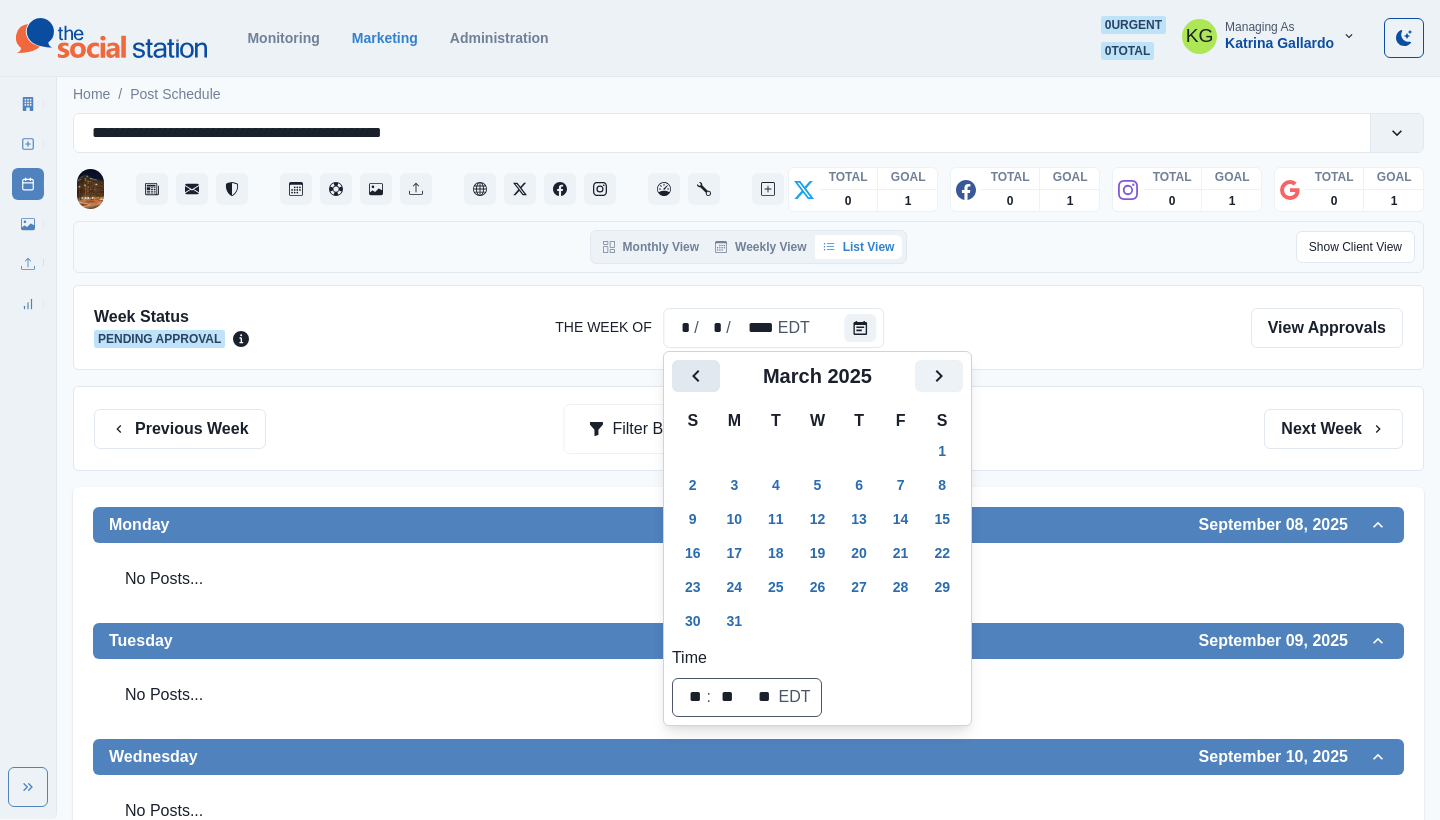 click at bounding box center (696, 376) 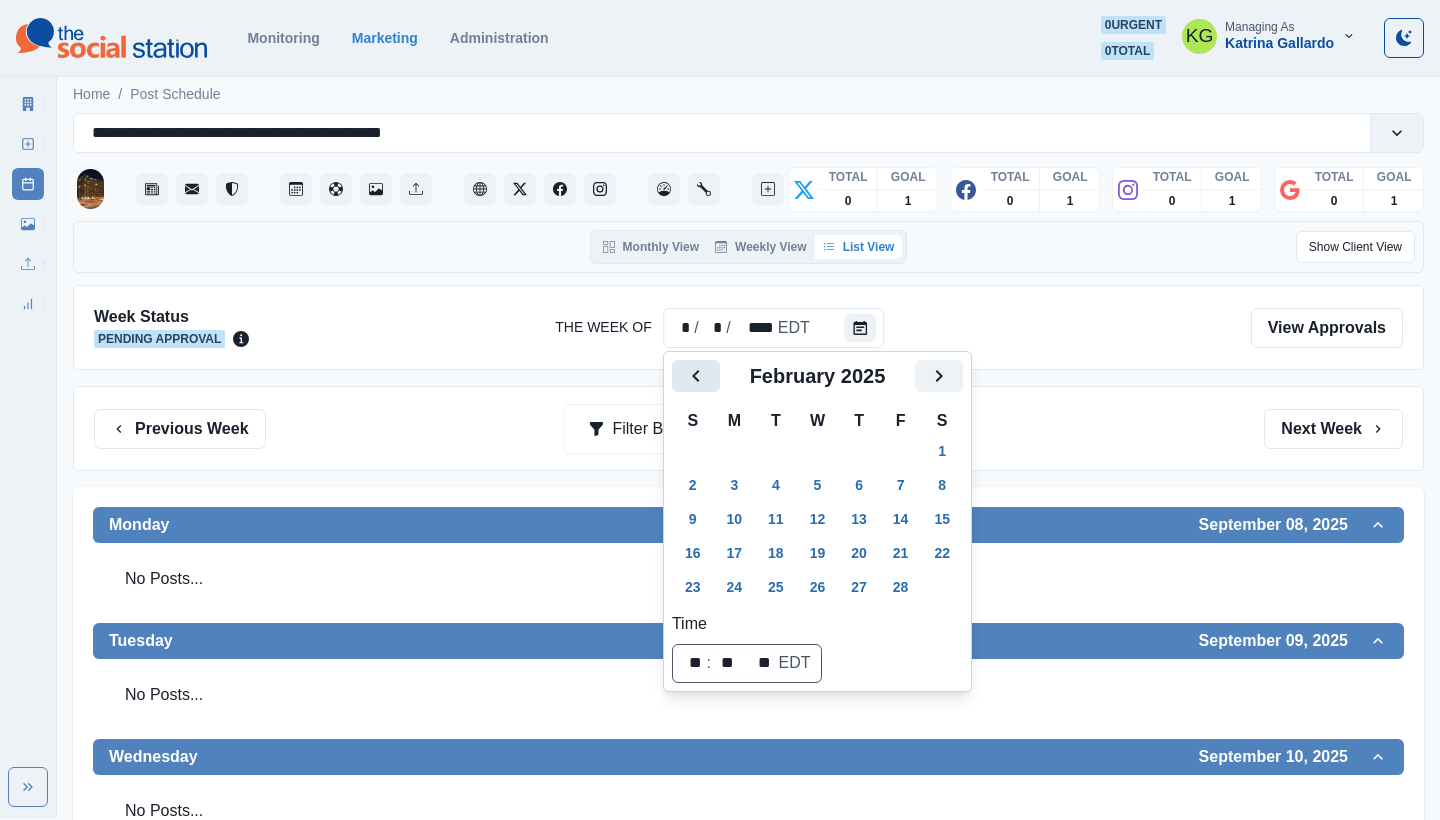 click at bounding box center [696, 376] 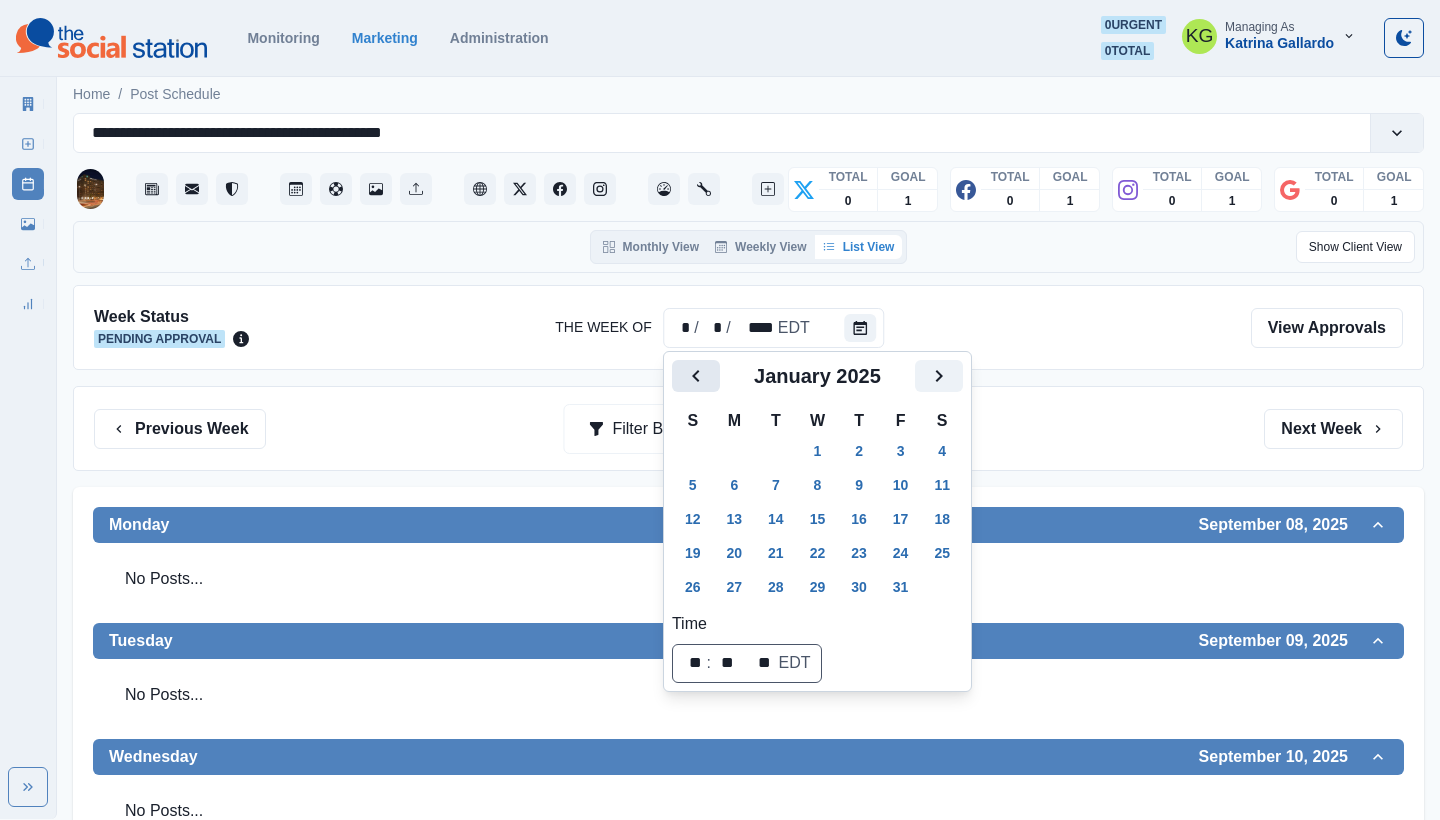 click at bounding box center [696, 376] 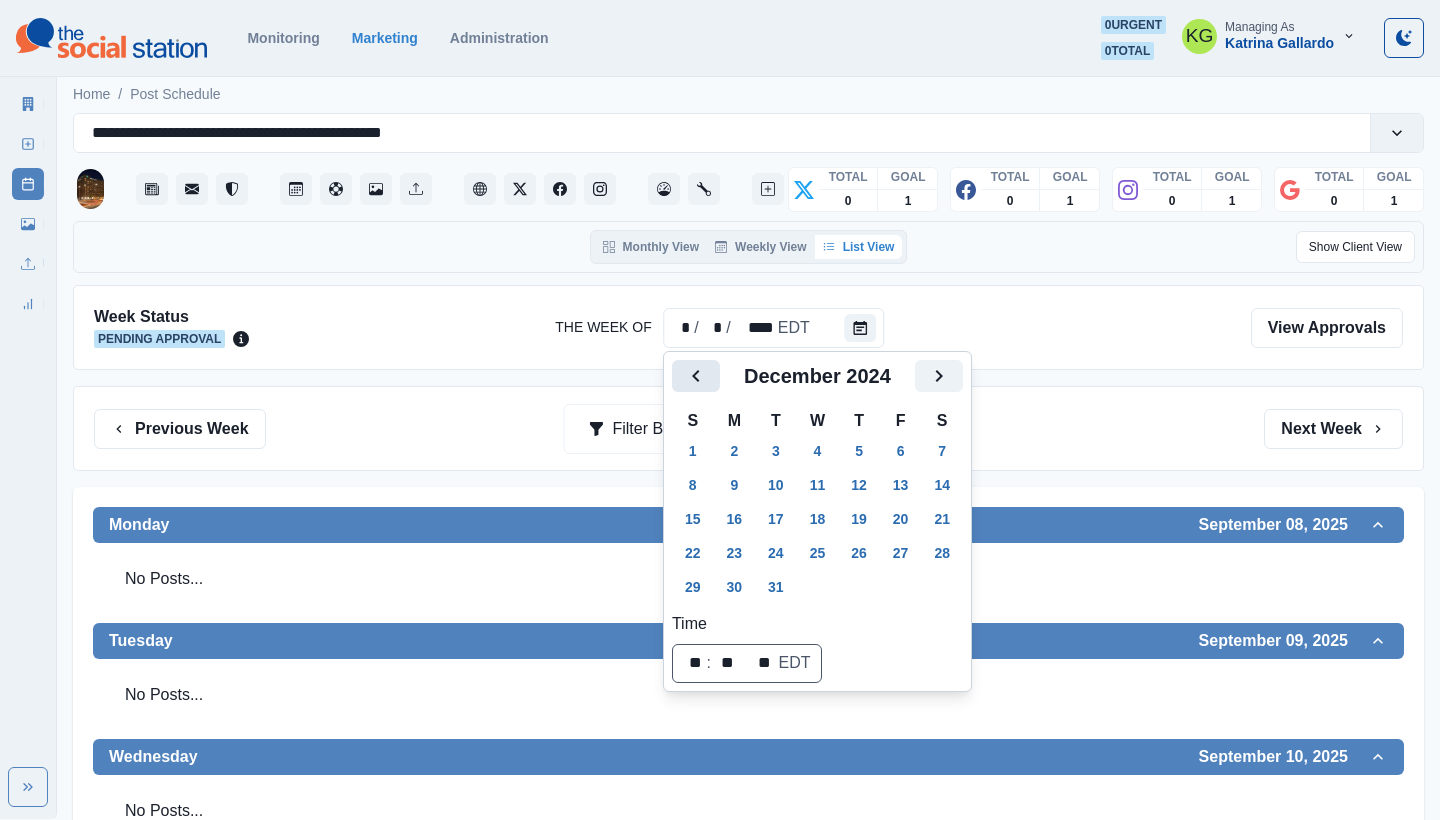 click at bounding box center [696, 376] 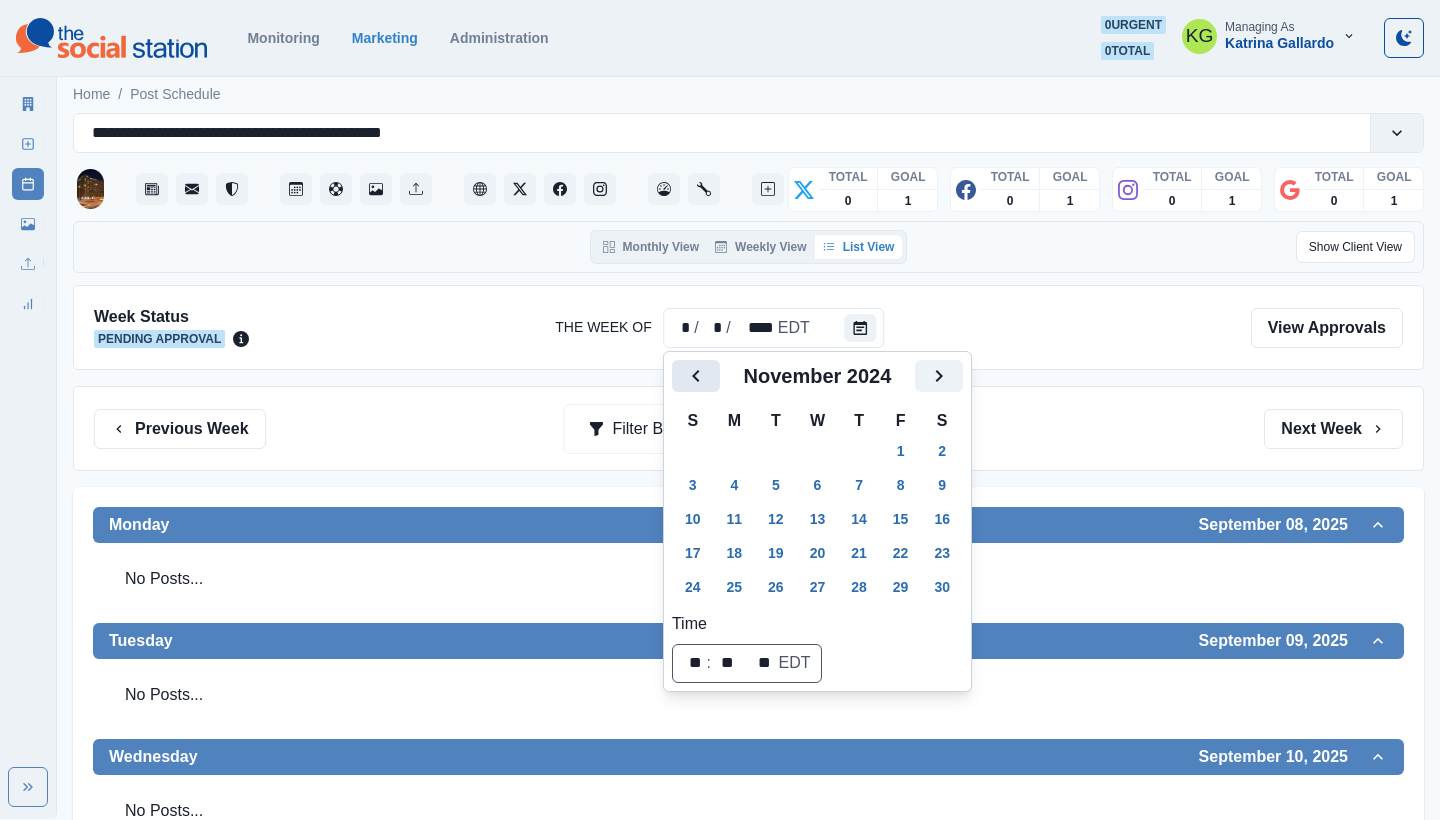 click at bounding box center (696, 376) 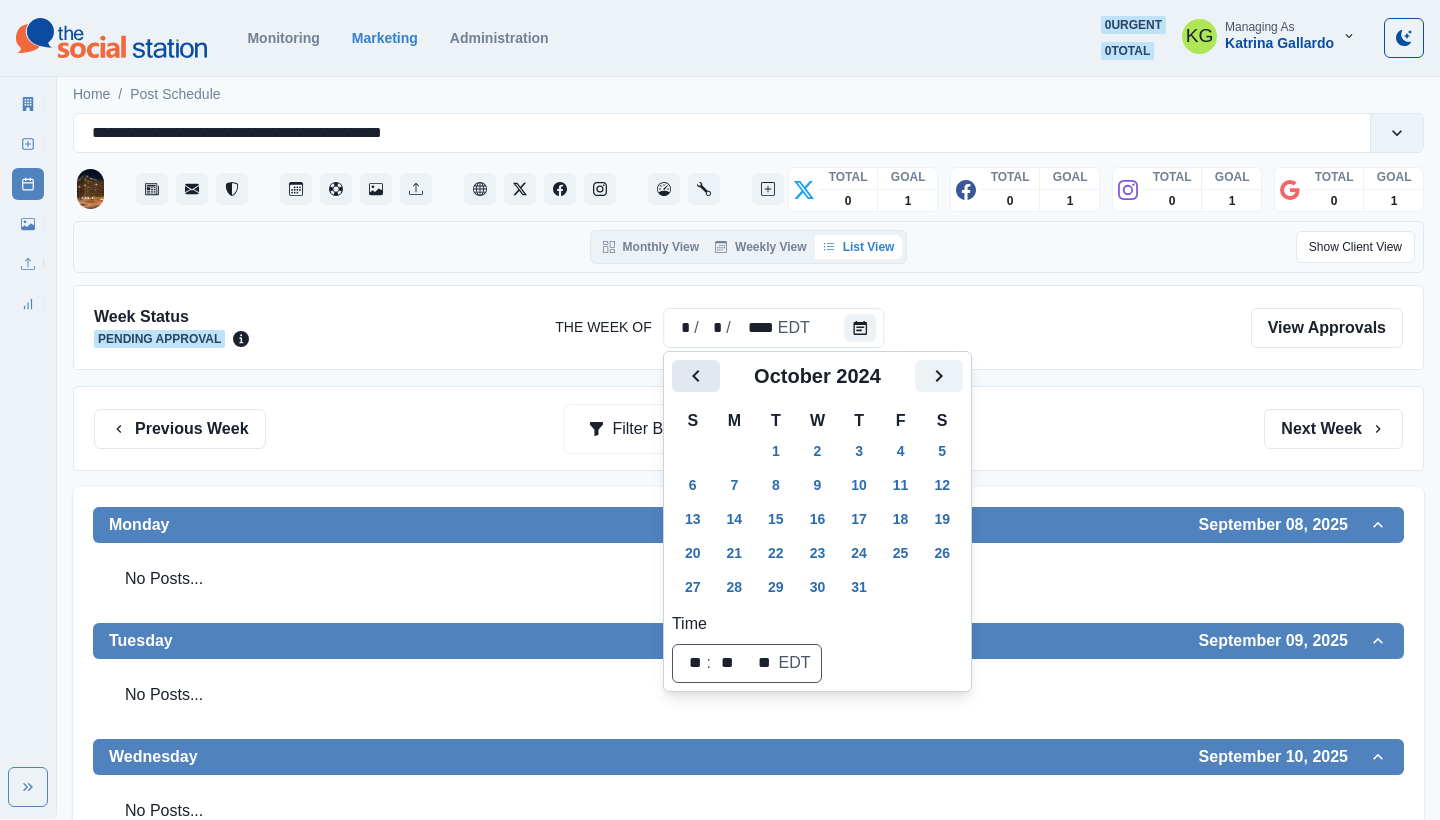 click at bounding box center (696, 376) 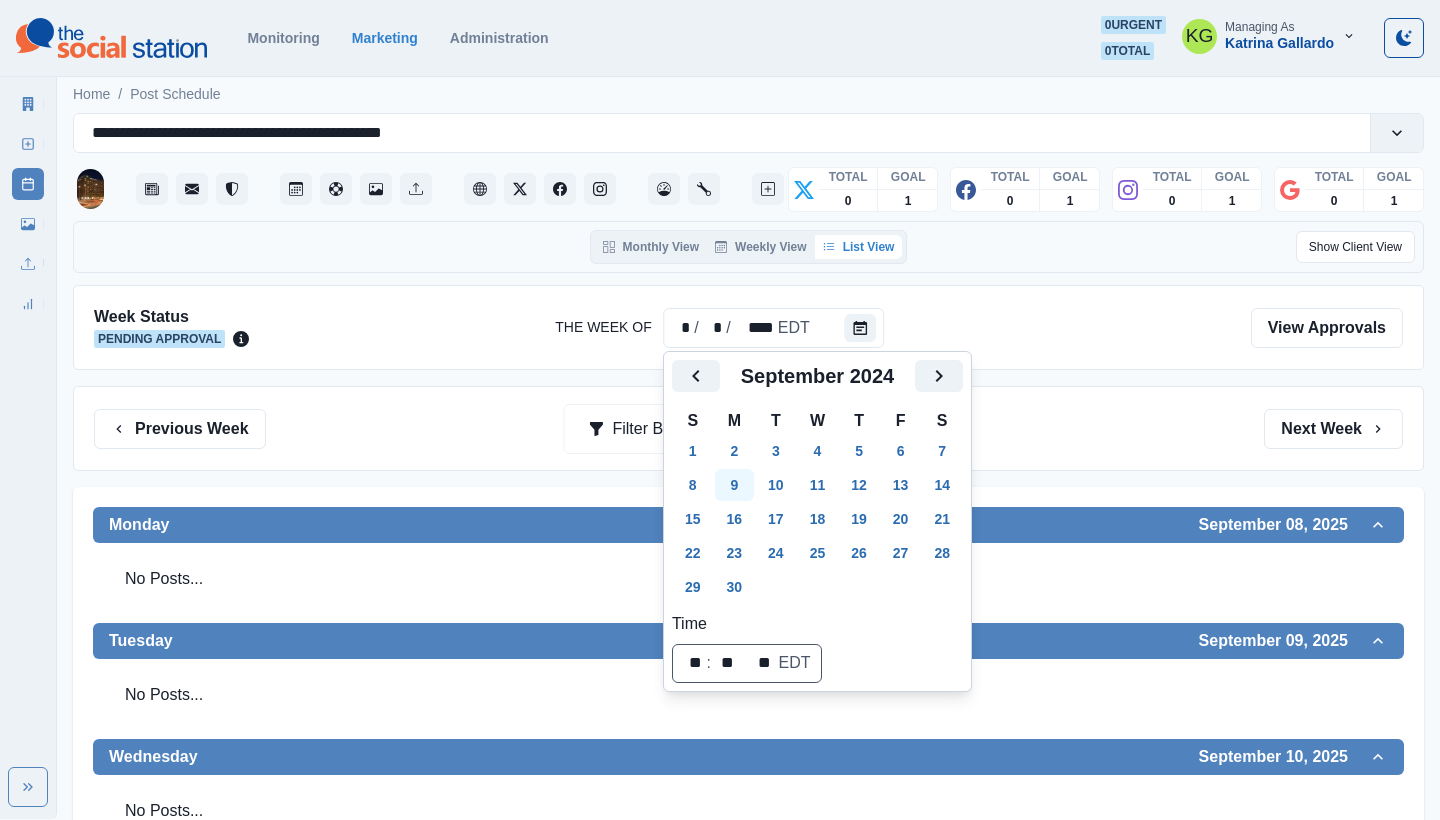 click on "9" at bounding box center [735, 485] 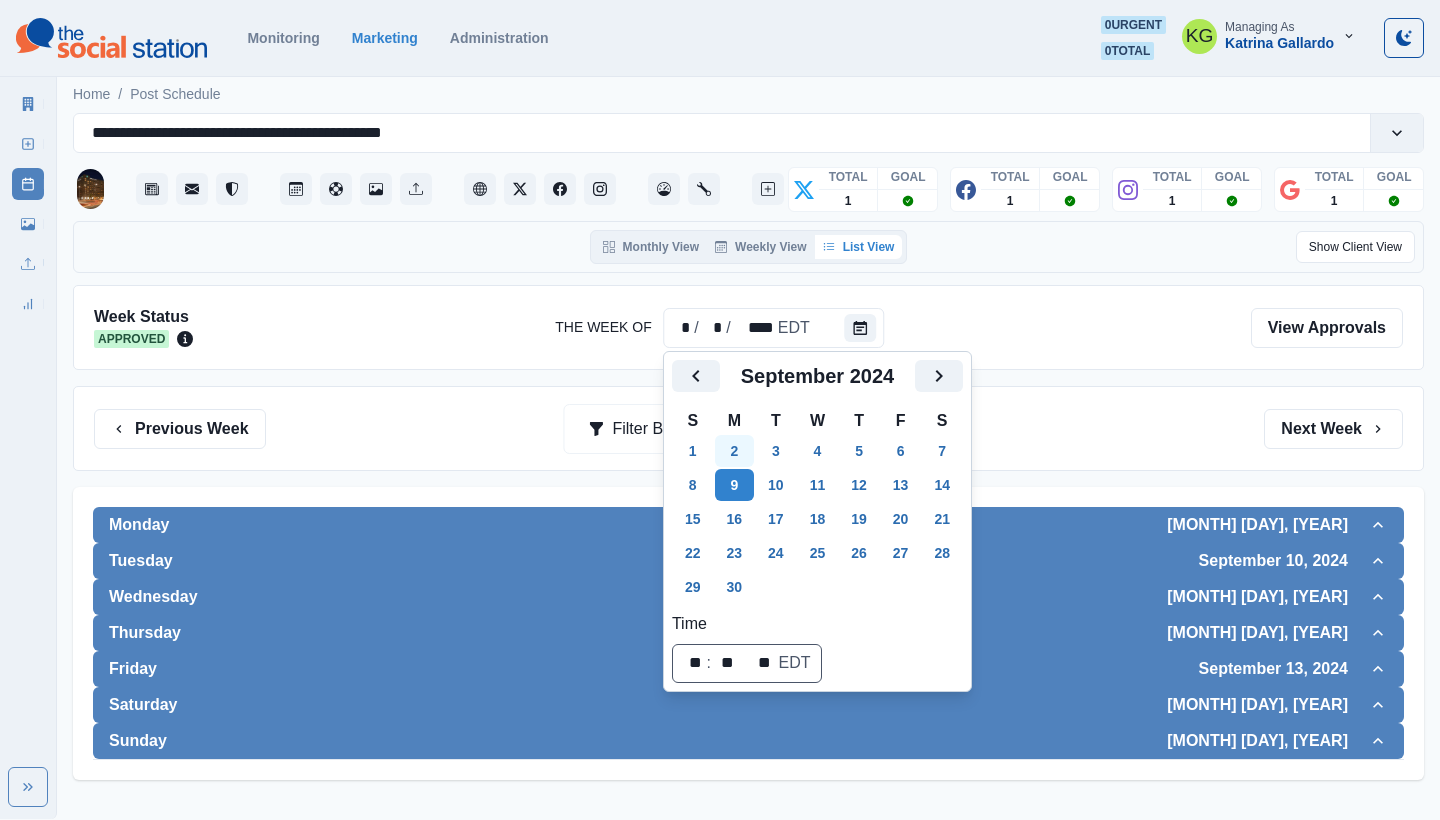 click on "2" at bounding box center (735, 451) 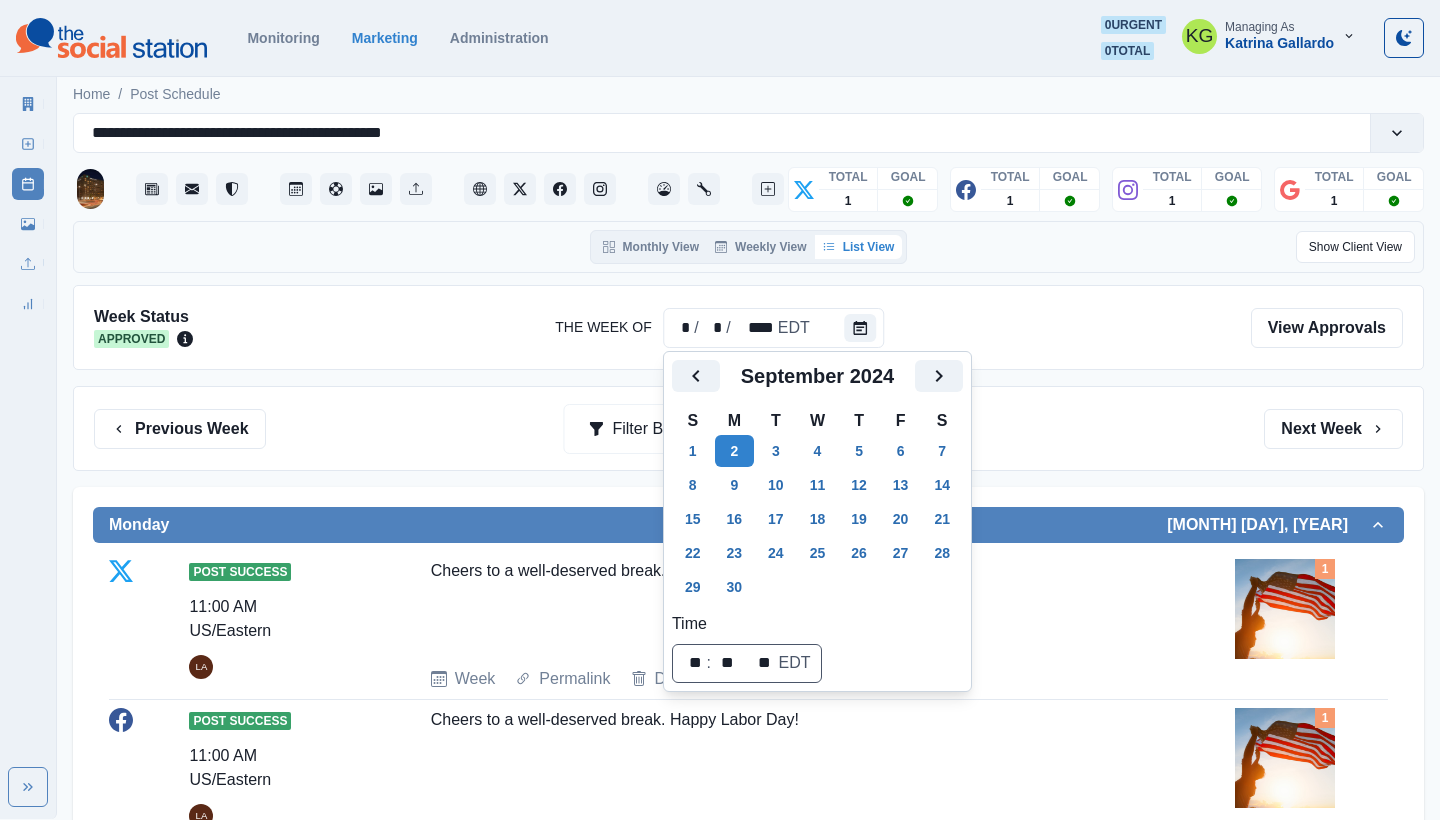 click on "Monday September 02, 2024 Post Success 11:00 AM US/Eastern LA Cheers to a well-deserved break. Happy Labor Day! Week Permalink Delete 1 Post Success 11:00 AM US/Eastern LA Cheers to a well-deserved break. Happy Labor Day! Week Permalink Delete 1 Post Success 11:00 AM US/Eastern LA Cheers to a well-deserved break. Happy Labor Day! Week Permalink 1 Post Success Call to Action 11:00 AM US/Eastern LA Cheers to a well-deserved break. Happy Labor Day! Week Permalink Delete 1 Tuesday September 03, 2024 No Posts... Wednesday September 04, 2024 No Posts... Thursday September 05, 2024 No Posts... Friday September 06, 2024 No Posts... Saturday September 07, 2024 No Posts... Sunday September 08, 2024 No Posts..." at bounding box center [748, 1192] 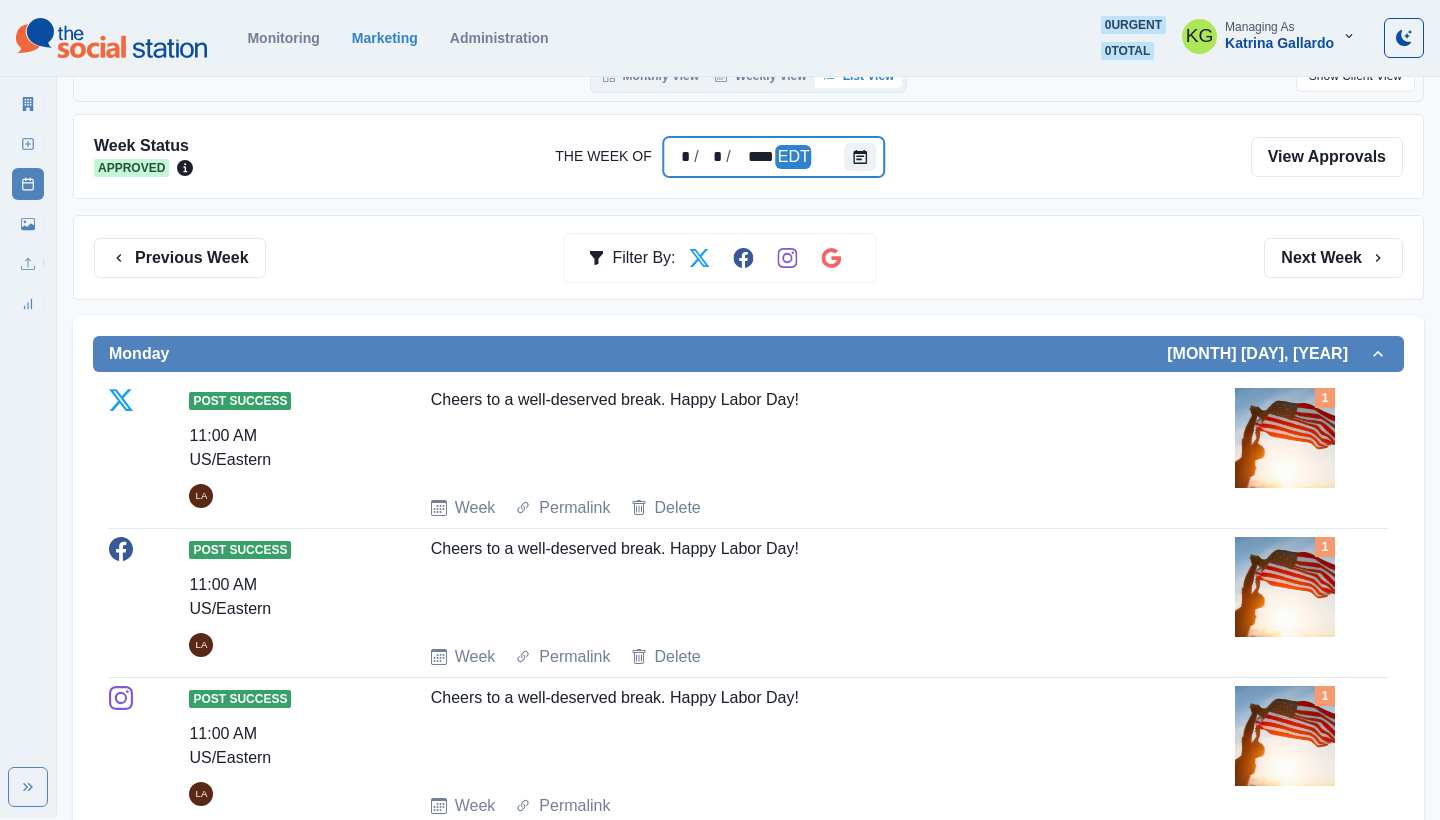 scroll, scrollTop: 0, scrollLeft: 0, axis: both 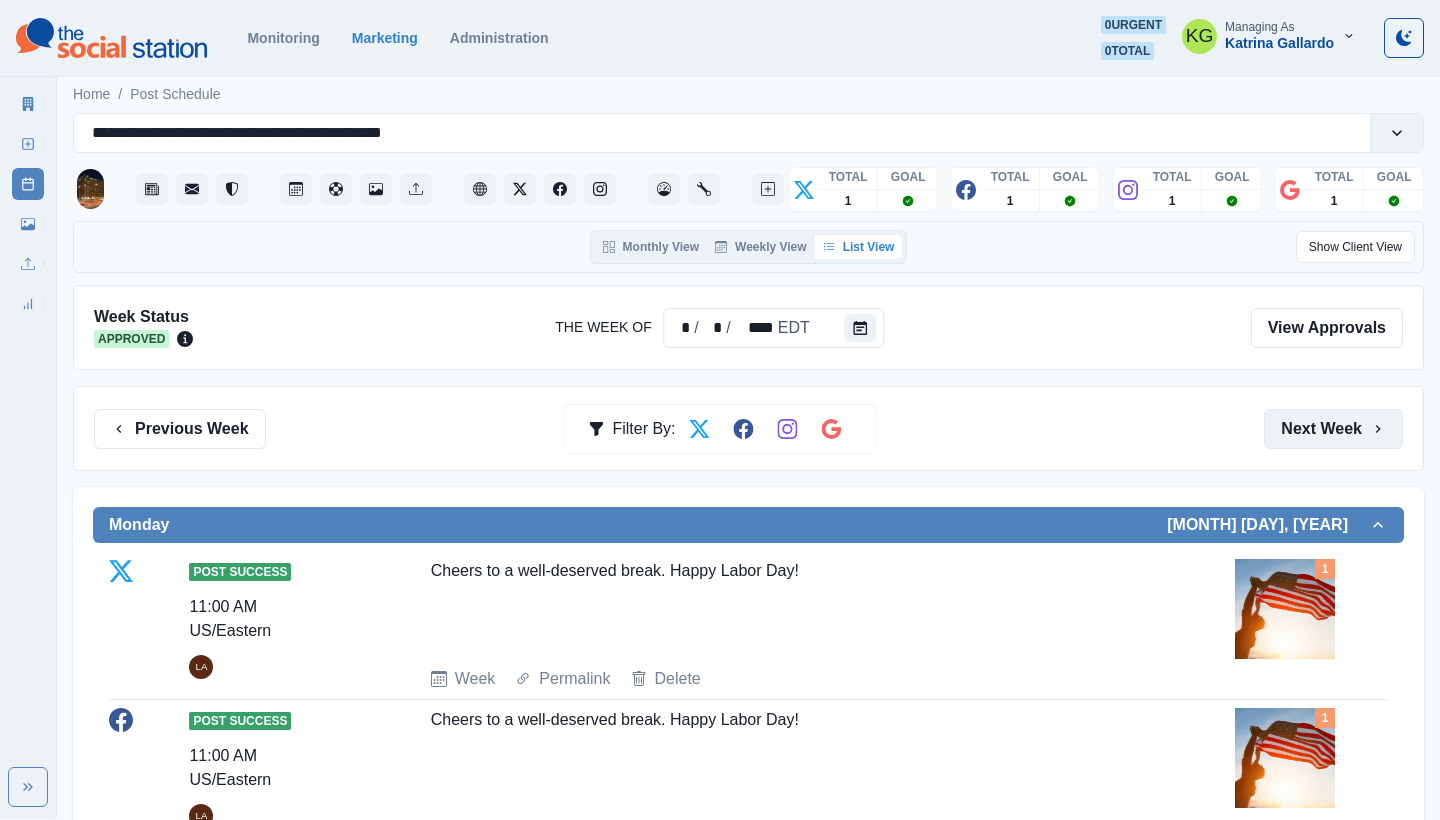 click 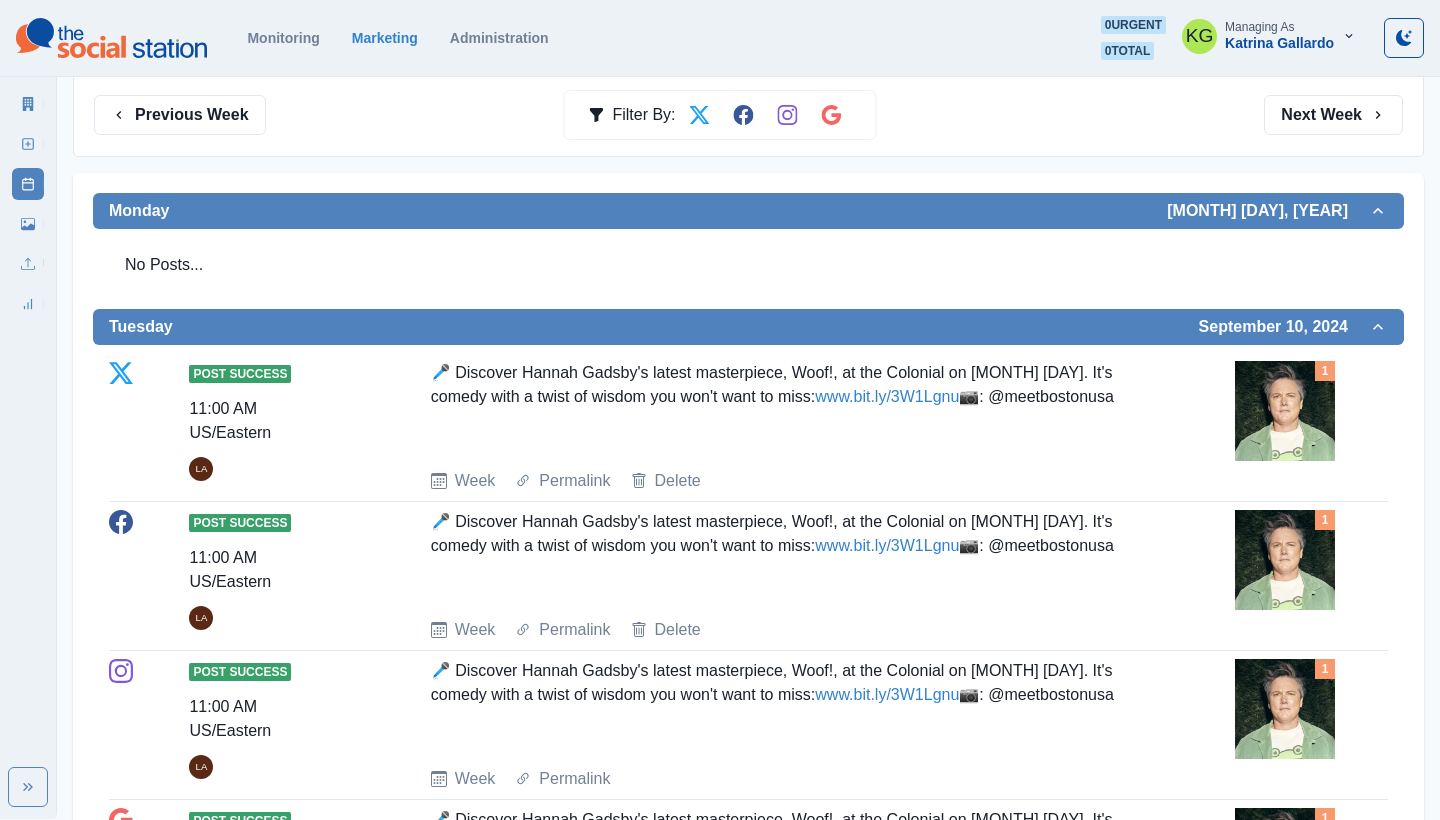 scroll, scrollTop: 136, scrollLeft: 0, axis: vertical 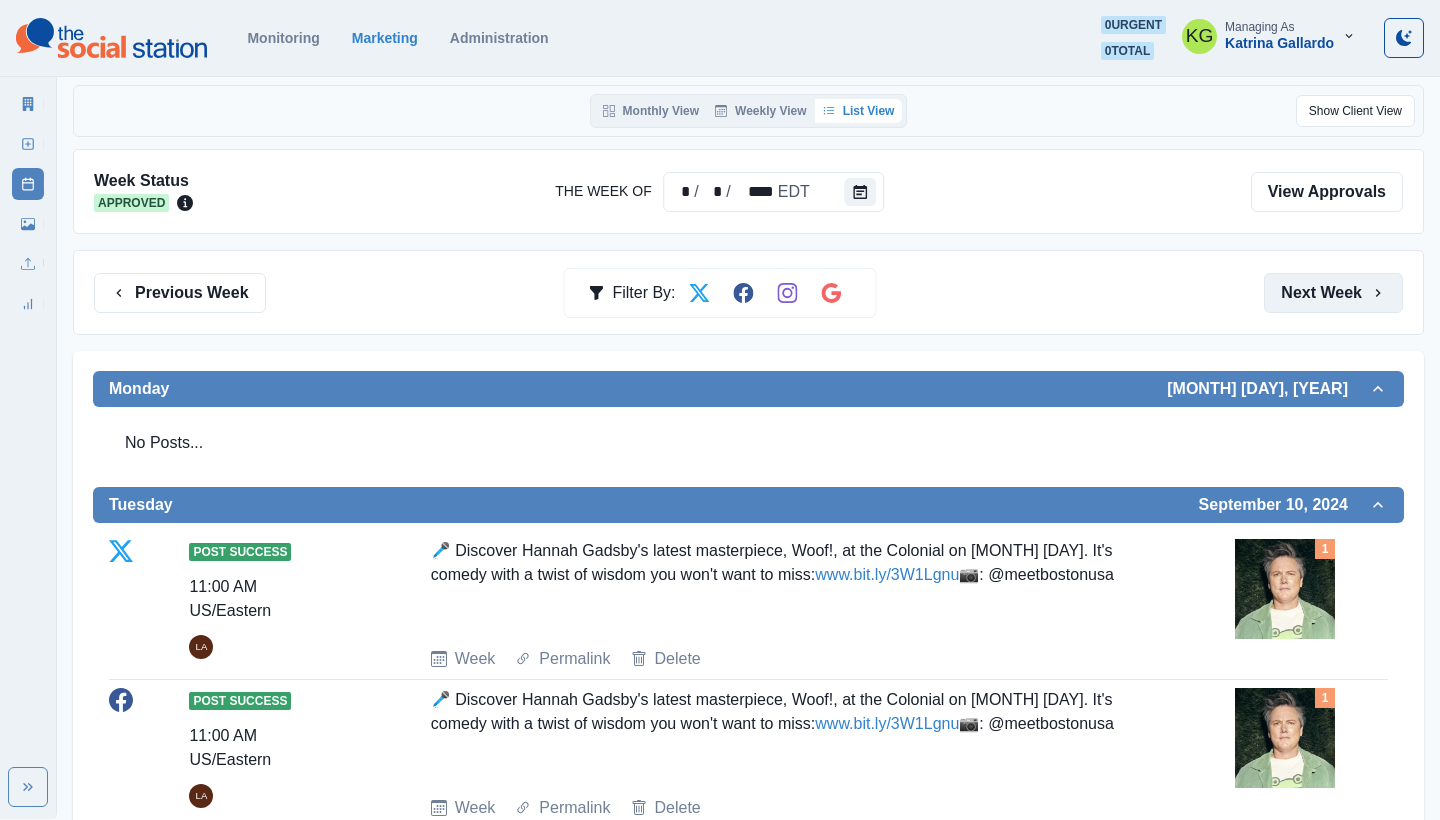click on "Next Week" at bounding box center [1333, 293] 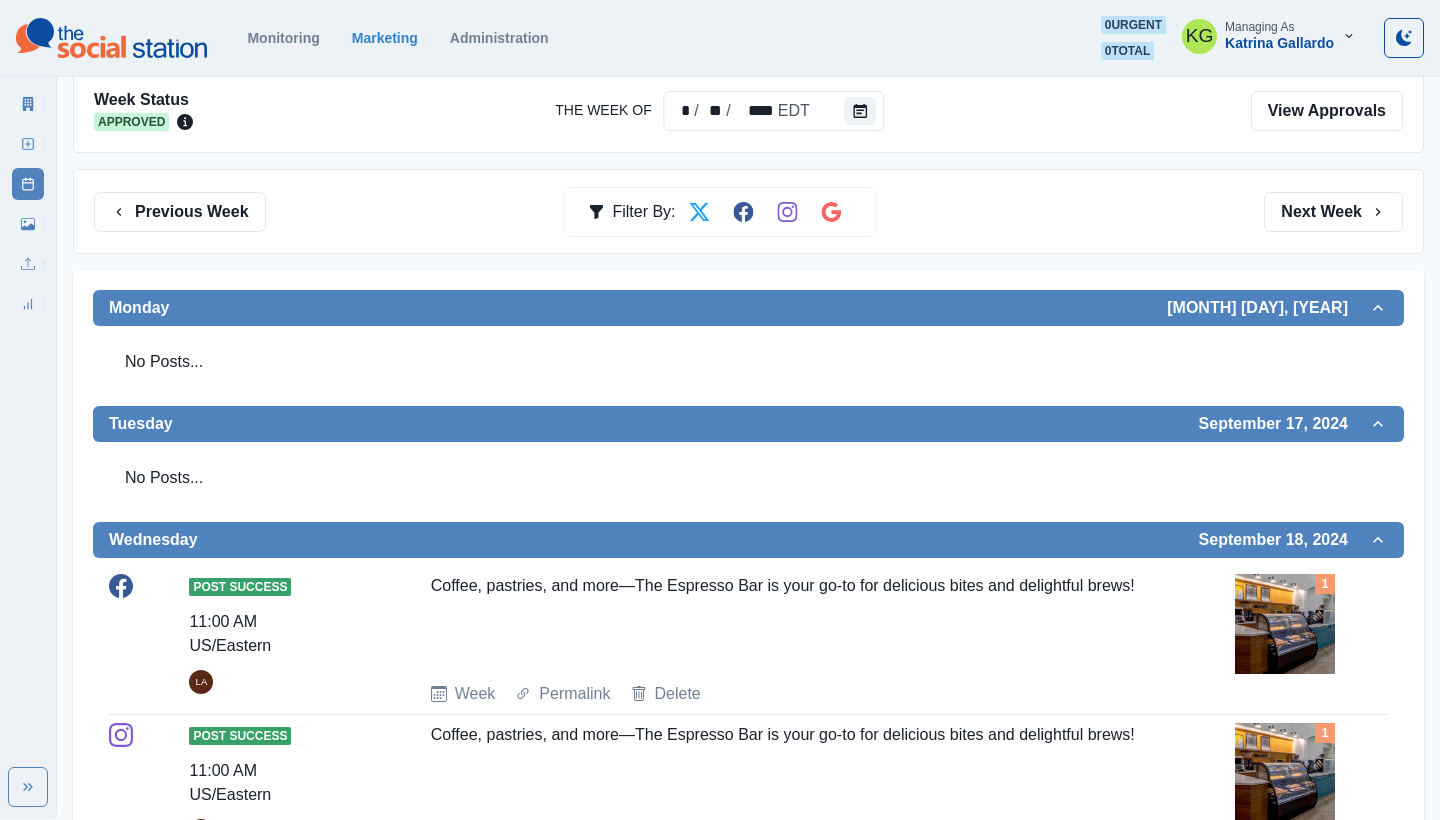 scroll, scrollTop: 302, scrollLeft: 0, axis: vertical 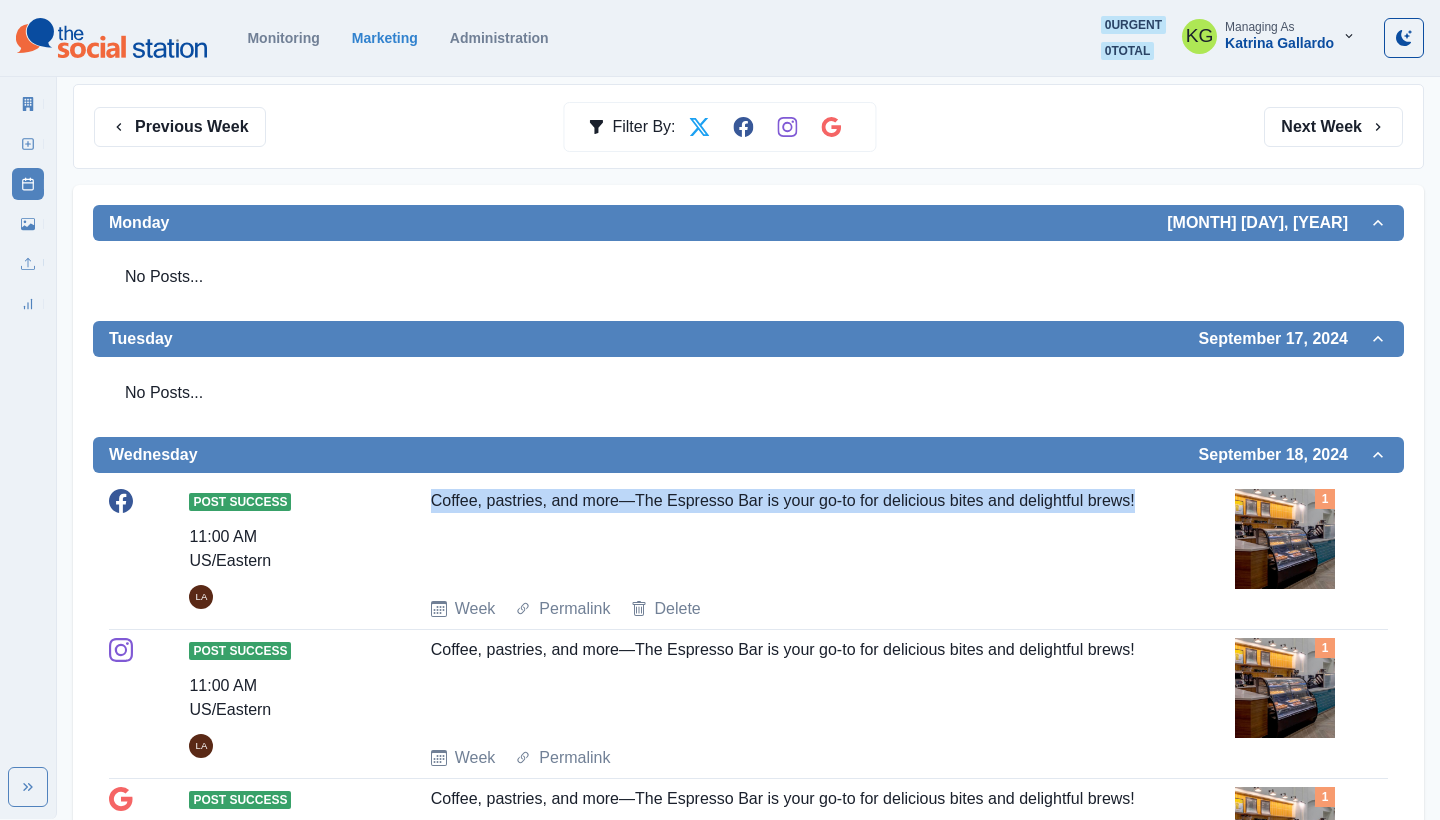 drag, startPoint x: 518, startPoint y: 521, endPoint x: 417, endPoint y: 500, distance: 103.16007 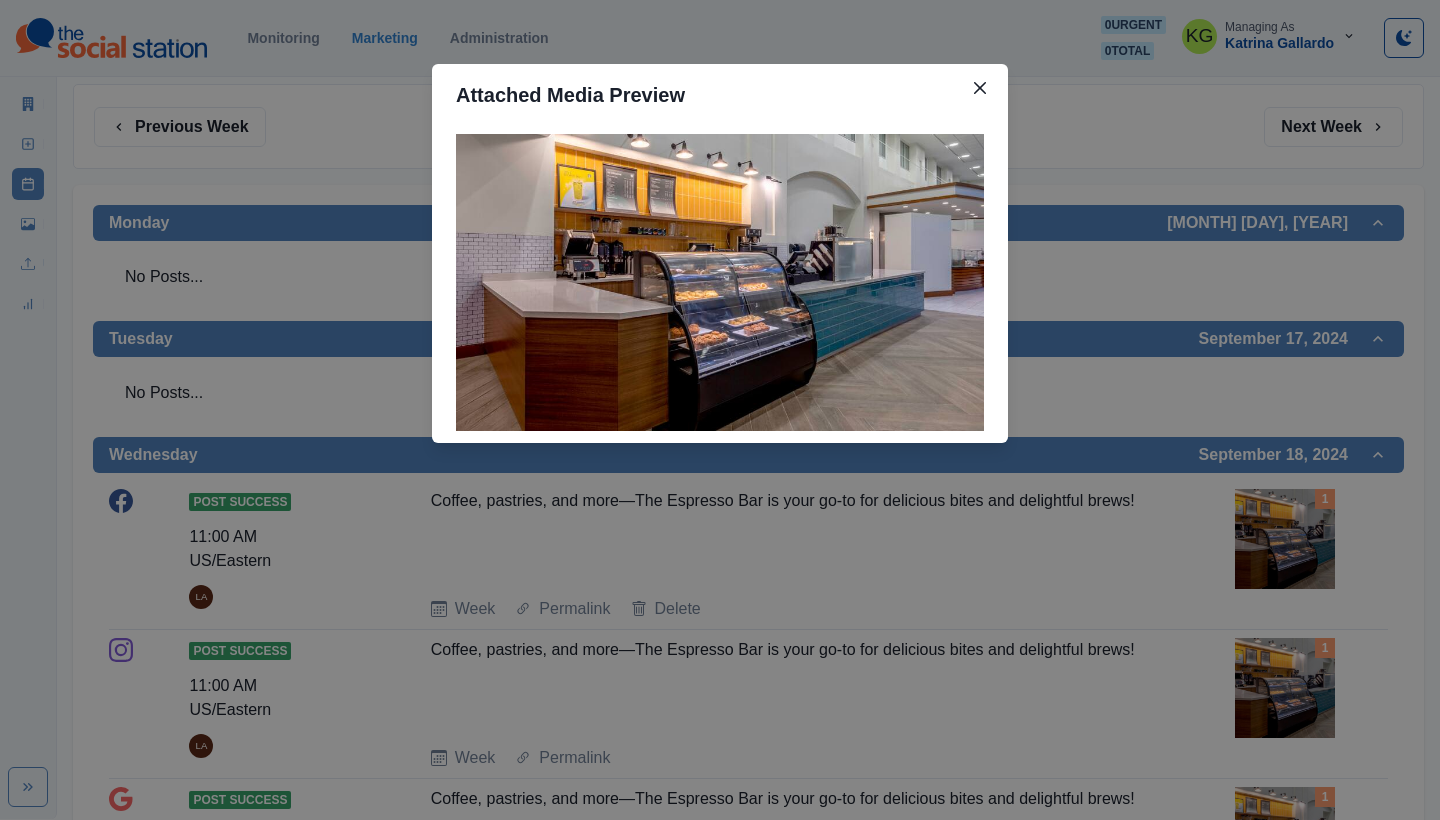 click on "Attached Media Preview" at bounding box center [720, 410] 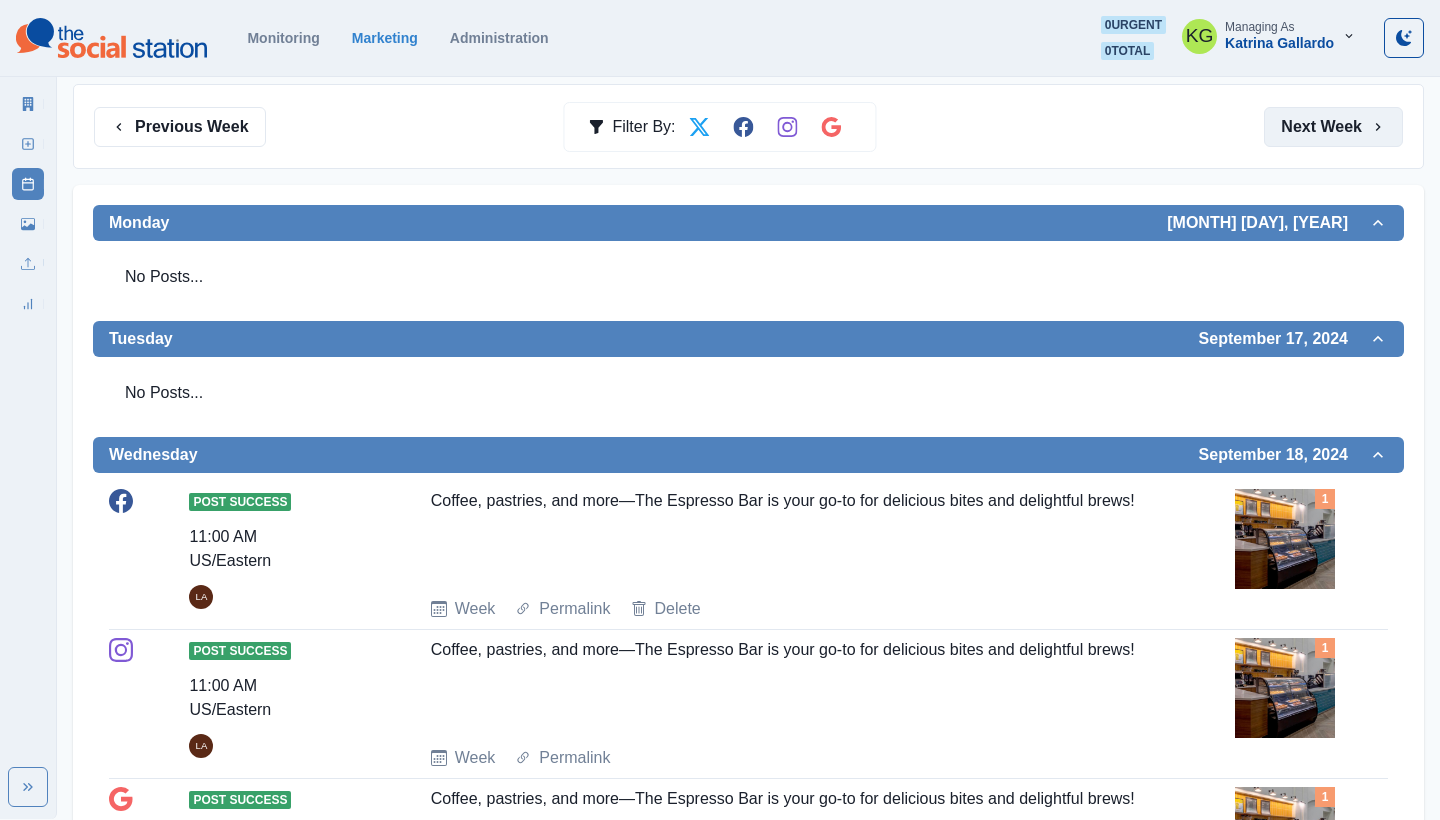 click on "Next Week" at bounding box center (1333, 127) 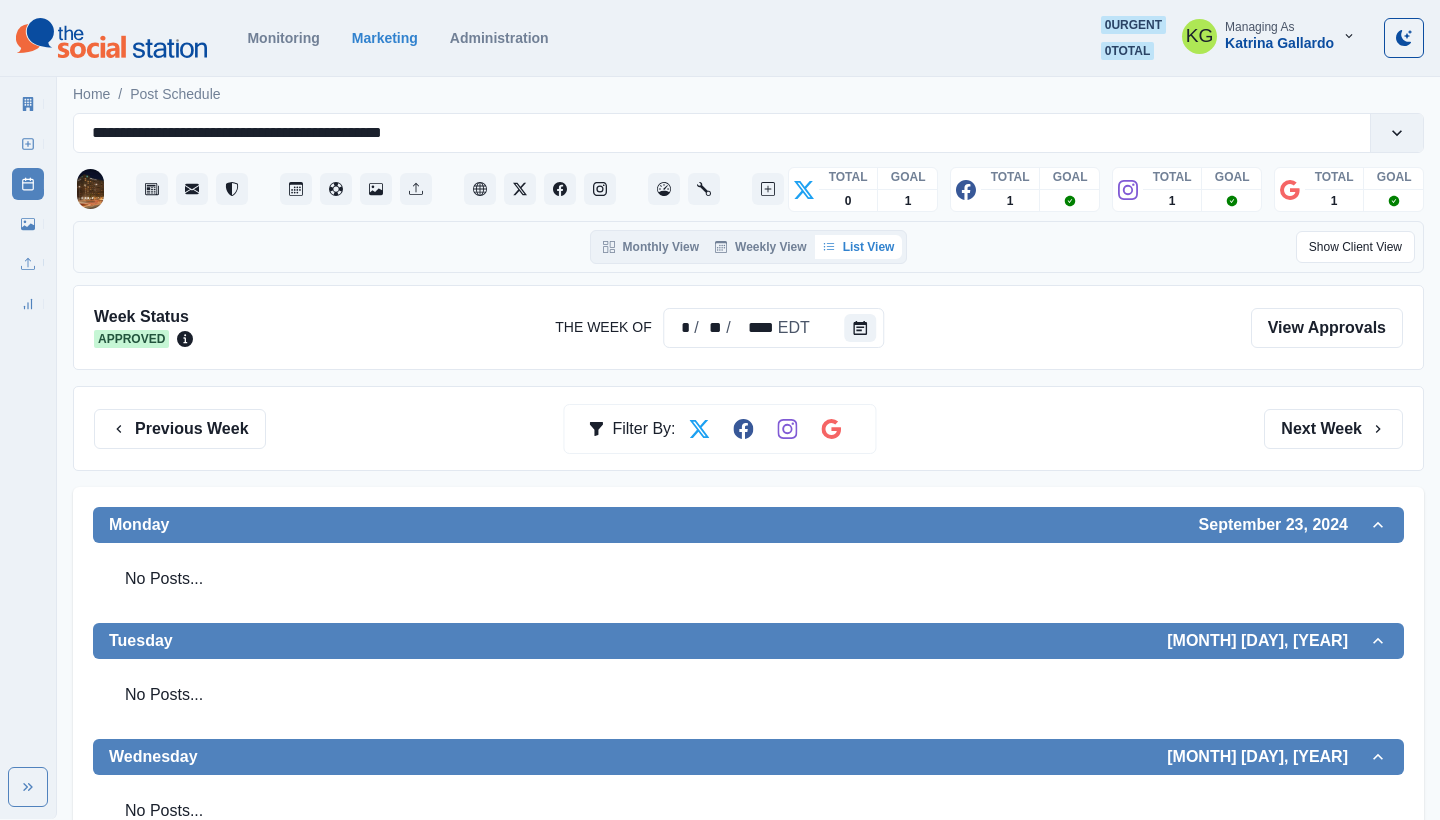 scroll, scrollTop: 0, scrollLeft: 0, axis: both 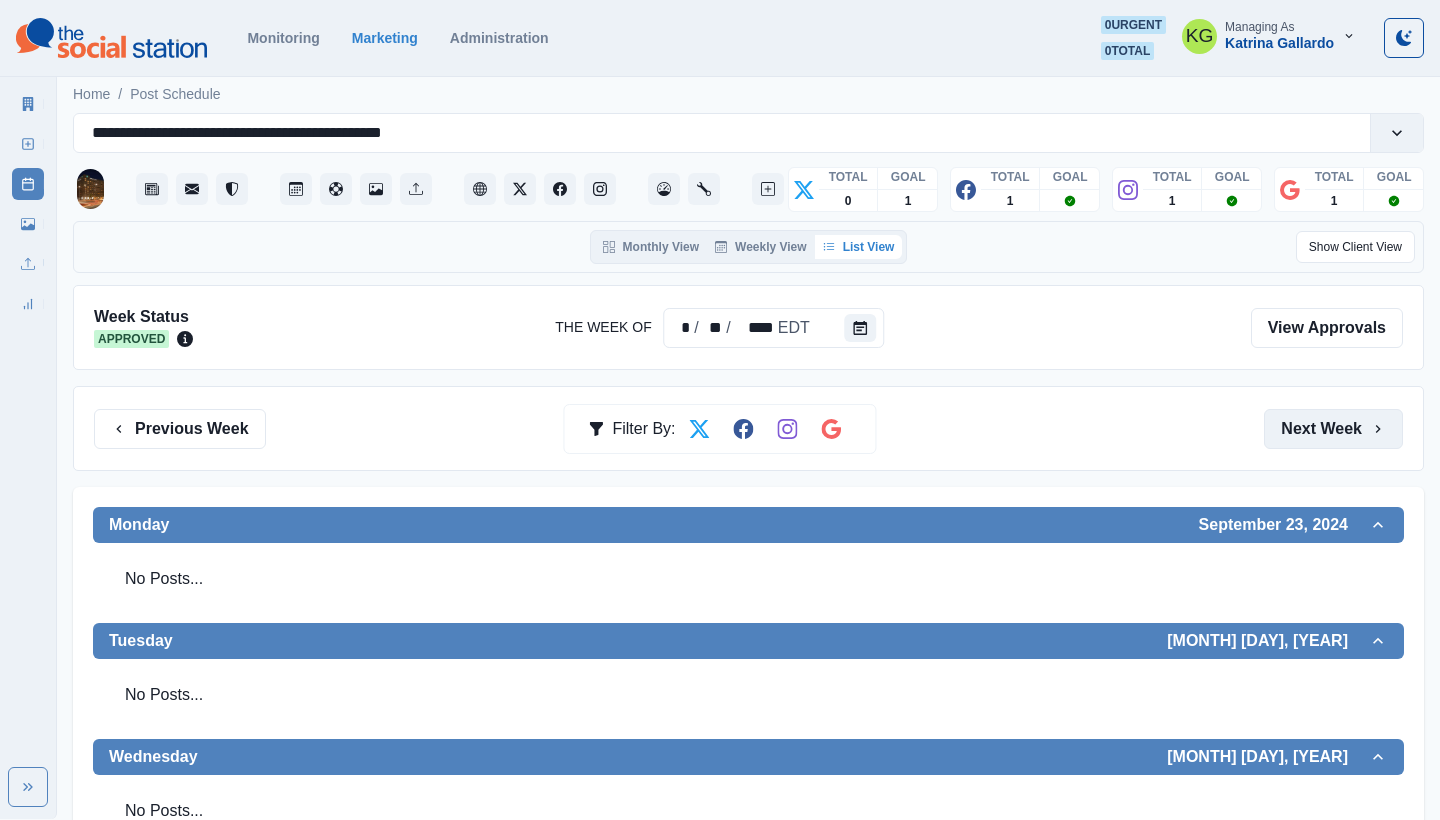 click on "Next Week" at bounding box center [1333, 429] 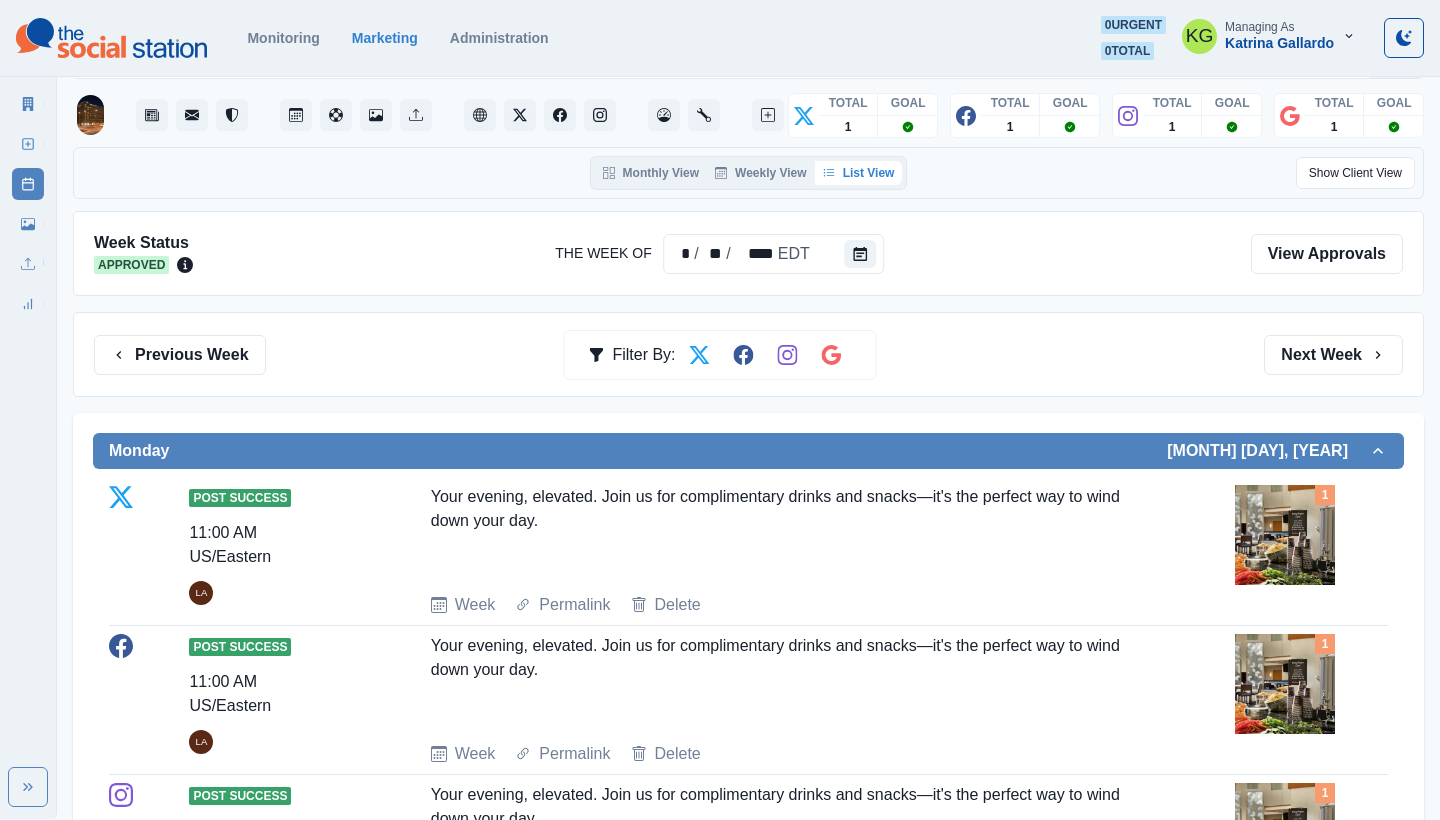 scroll, scrollTop: 78, scrollLeft: 0, axis: vertical 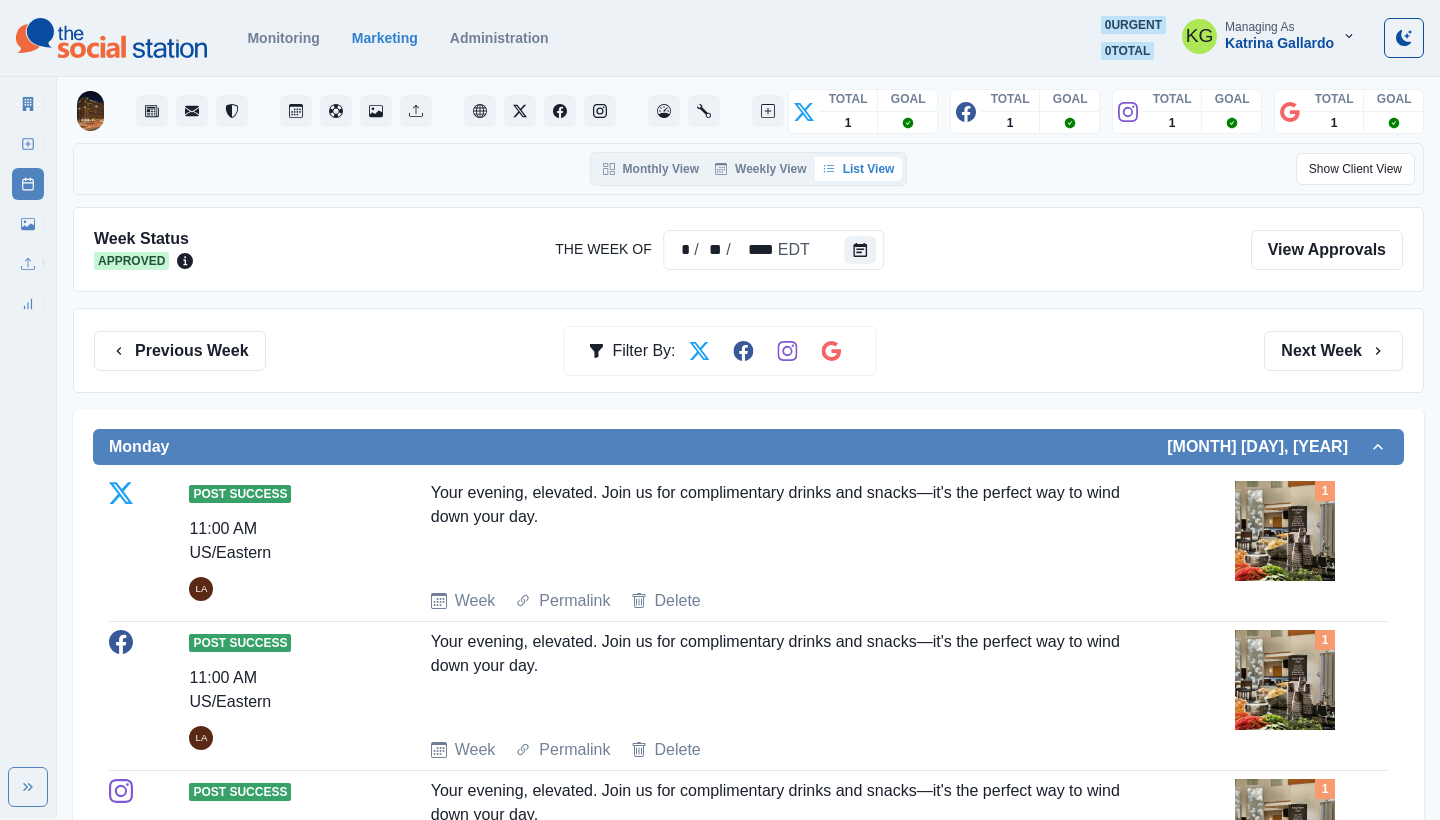 click at bounding box center [1285, 531] 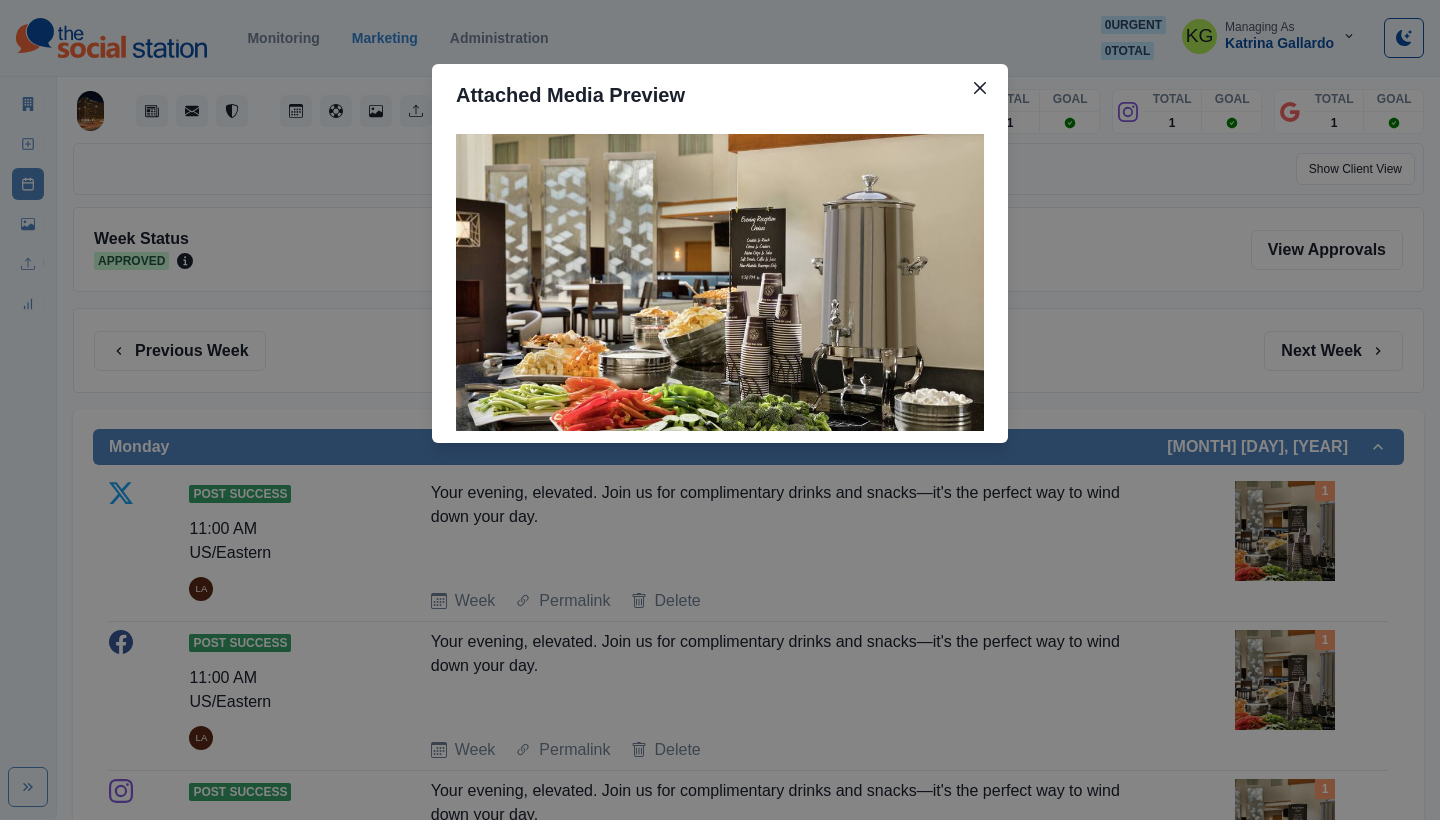 click on "Attached Media Preview" at bounding box center [720, 410] 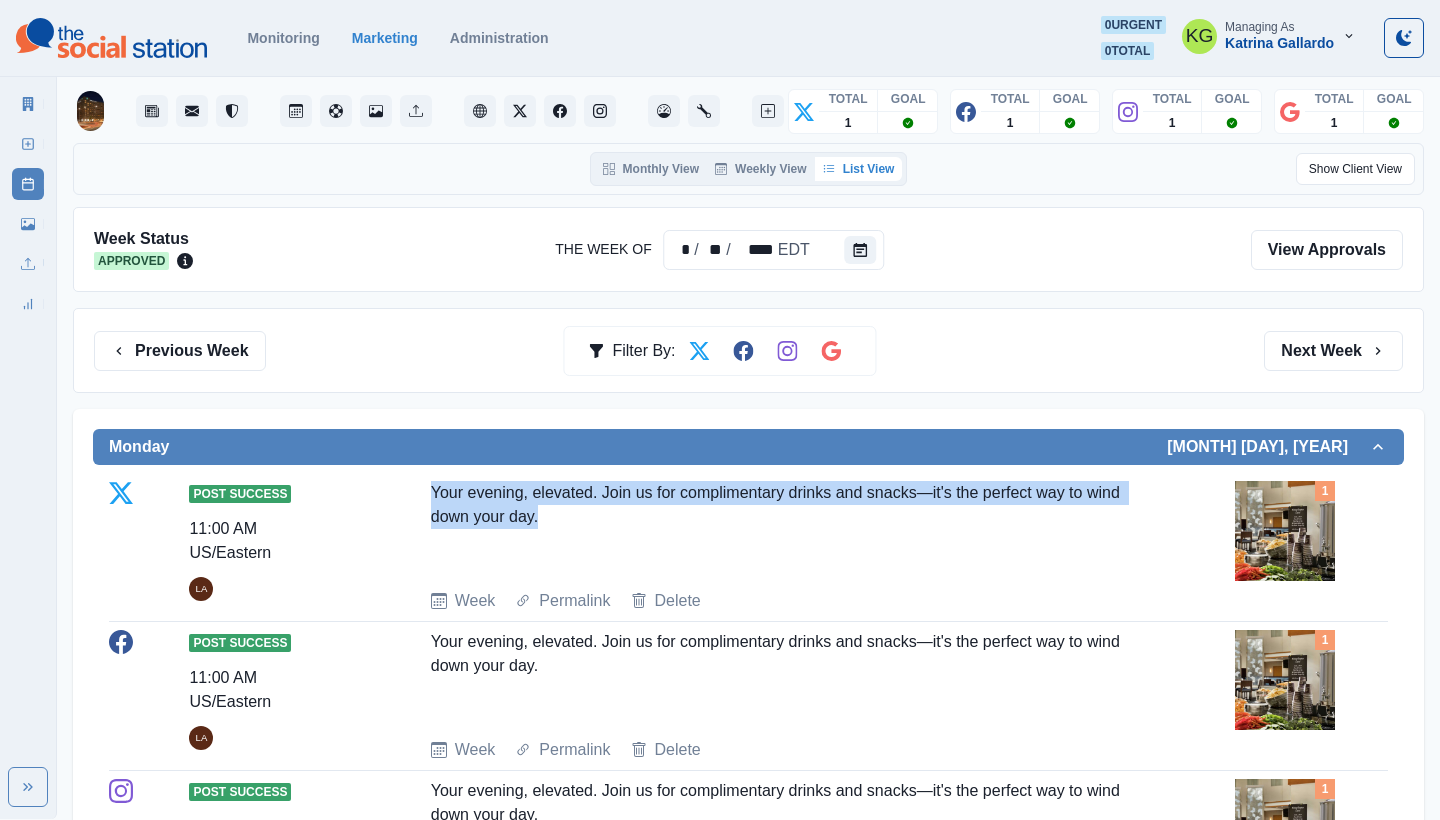 drag, startPoint x: 563, startPoint y: 516, endPoint x: 426, endPoint y: 494, distance: 138.75517 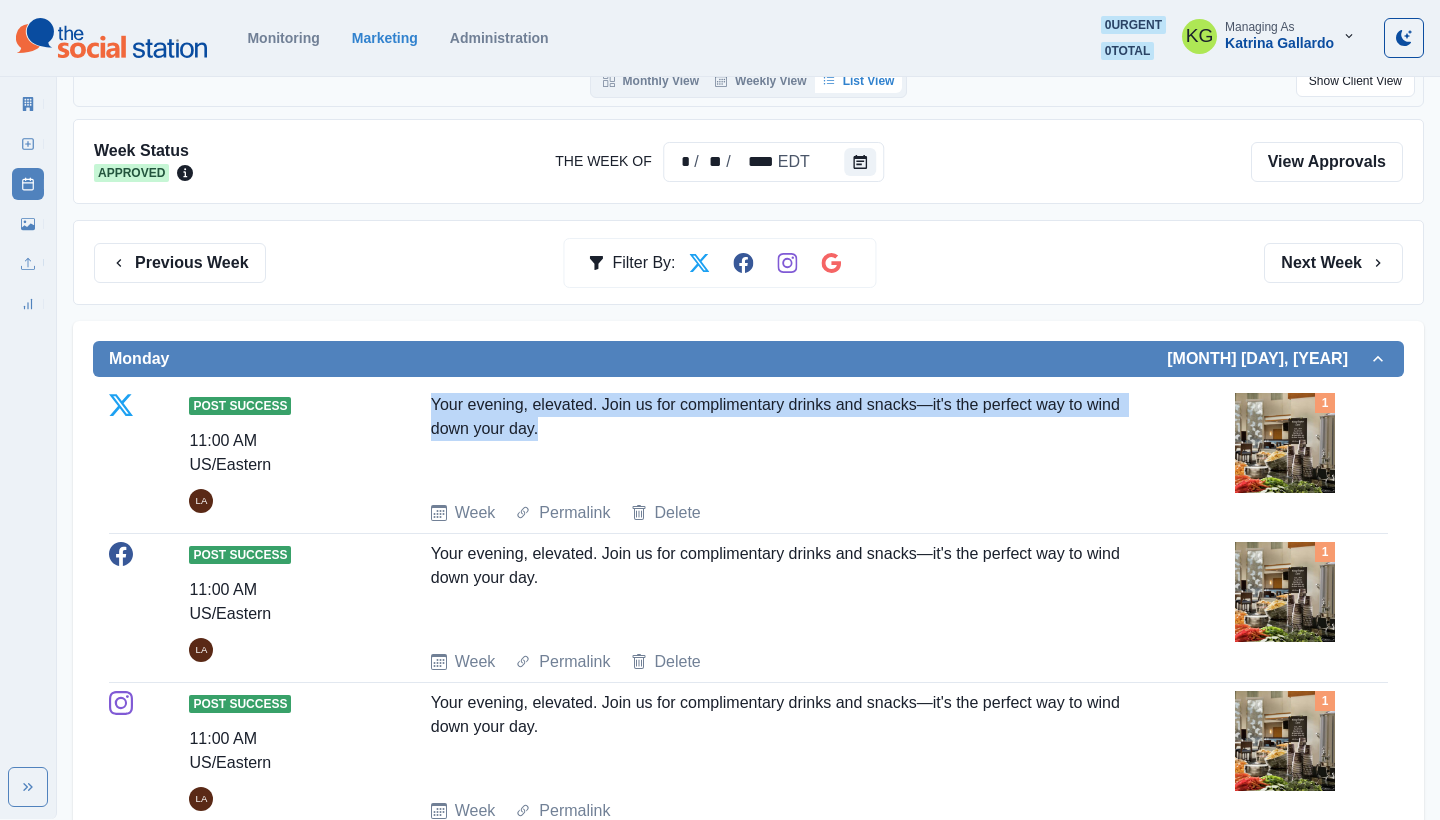 scroll, scrollTop: 217, scrollLeft: 0, axis: vertical 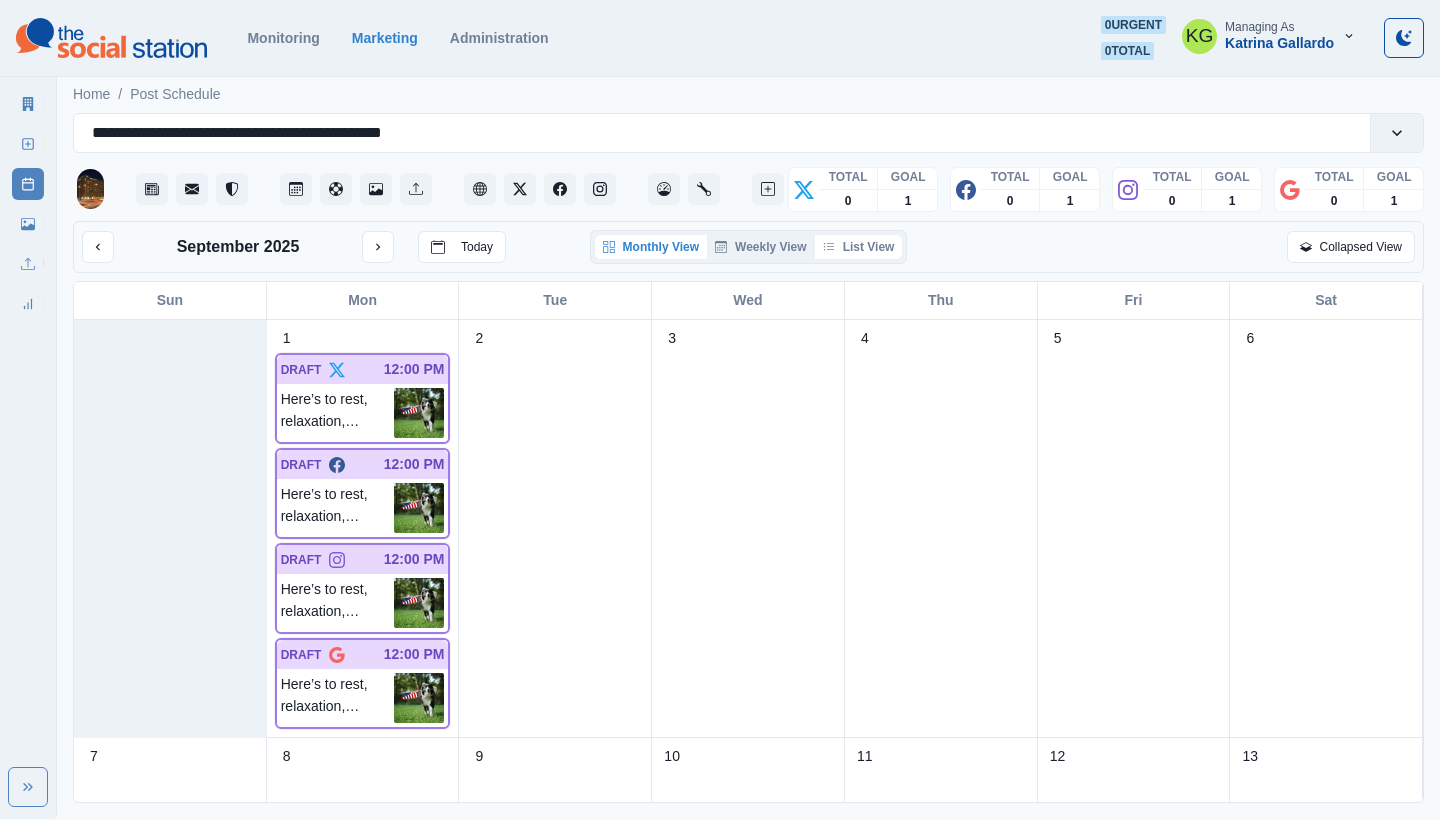 click on "List View" at bounding box center (859, 247) 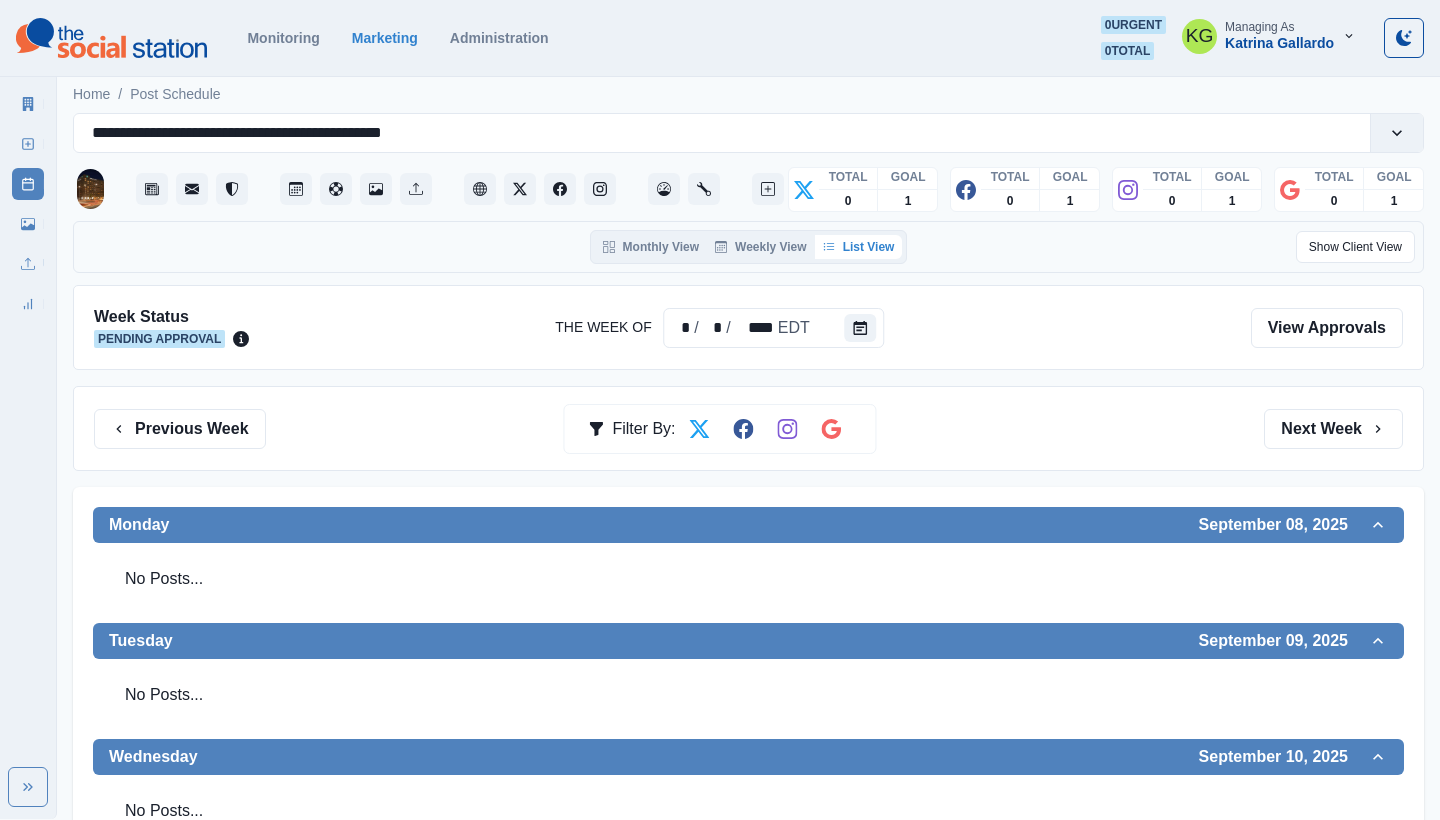 scroll, scrollTop: -1, scrollLeft: 0, axis: vertical 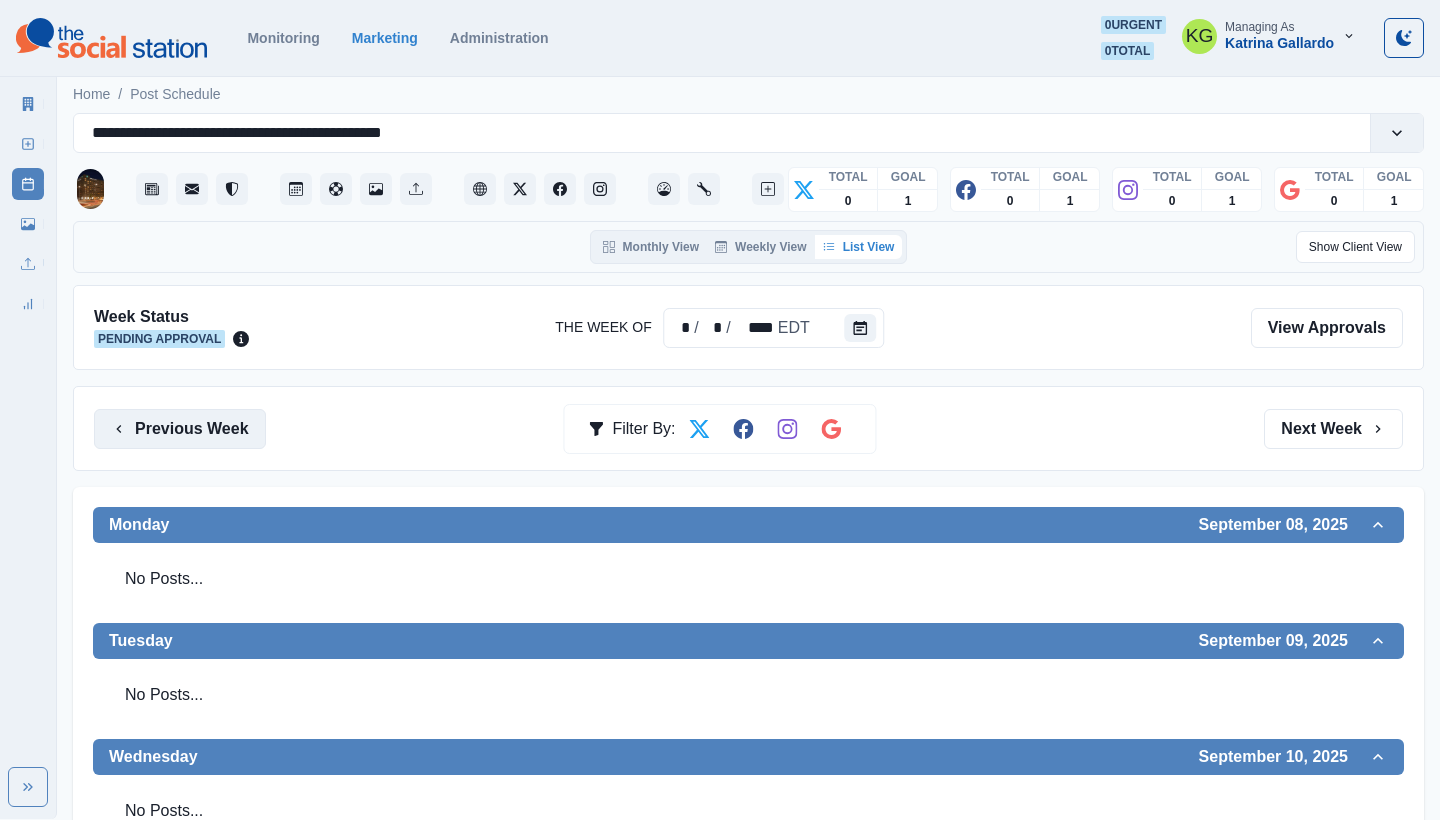click on "Previous Week" at bounding box center (180, 429) 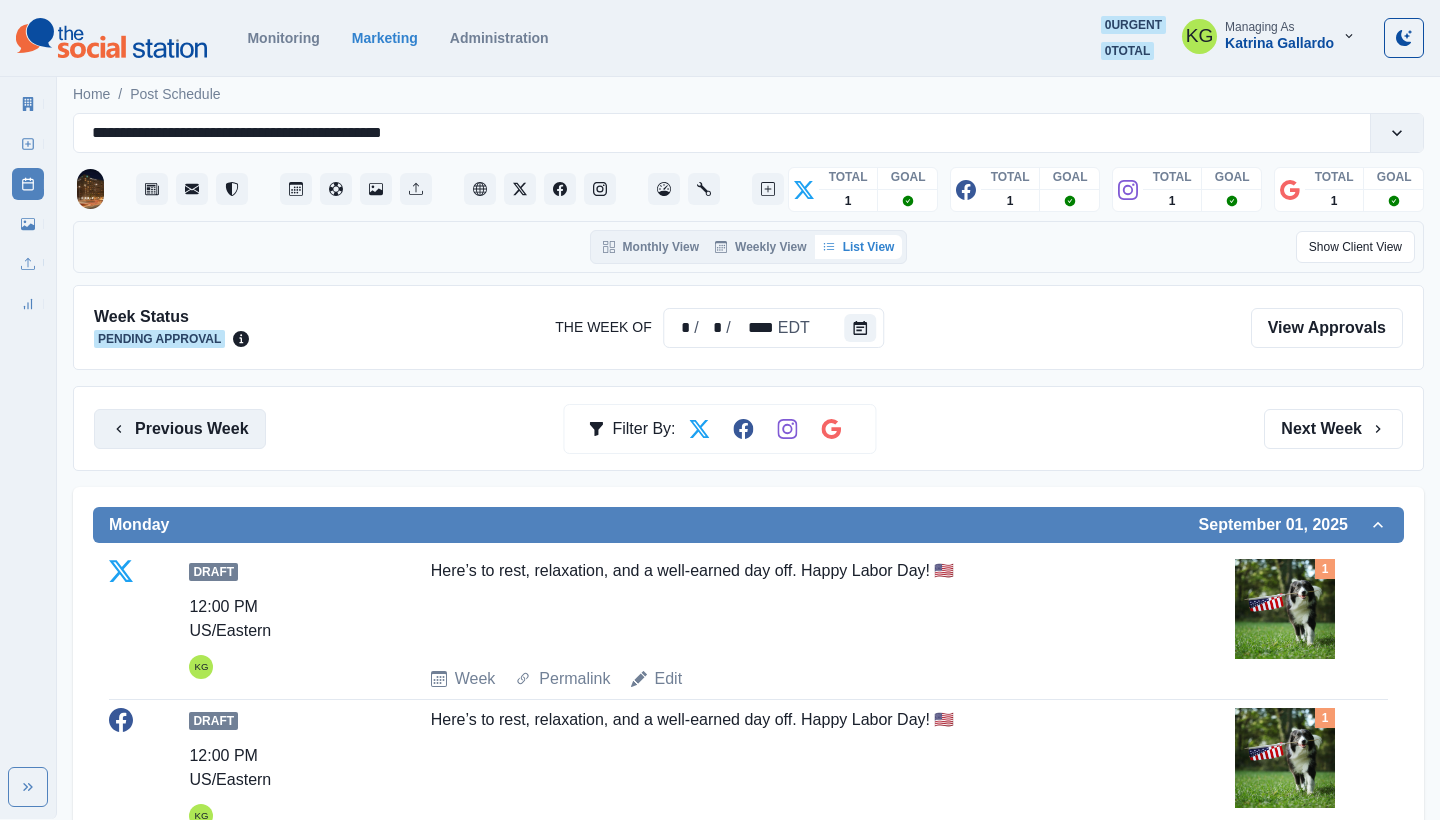 click on "Previous Week" at bounding box center [180, 429] 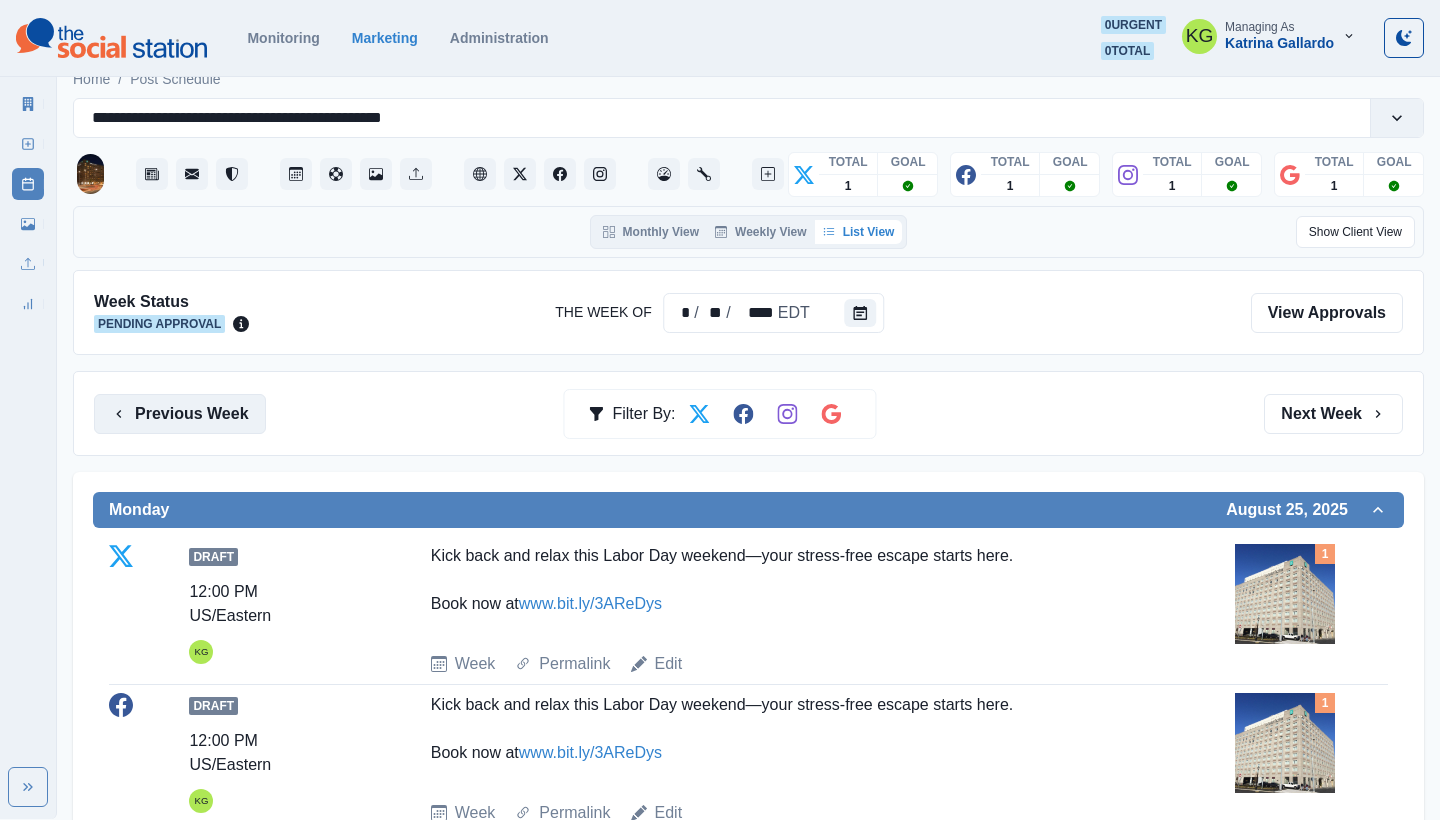 scroll, scrollTop: 21, scrollLeft: 0, axis: vertical 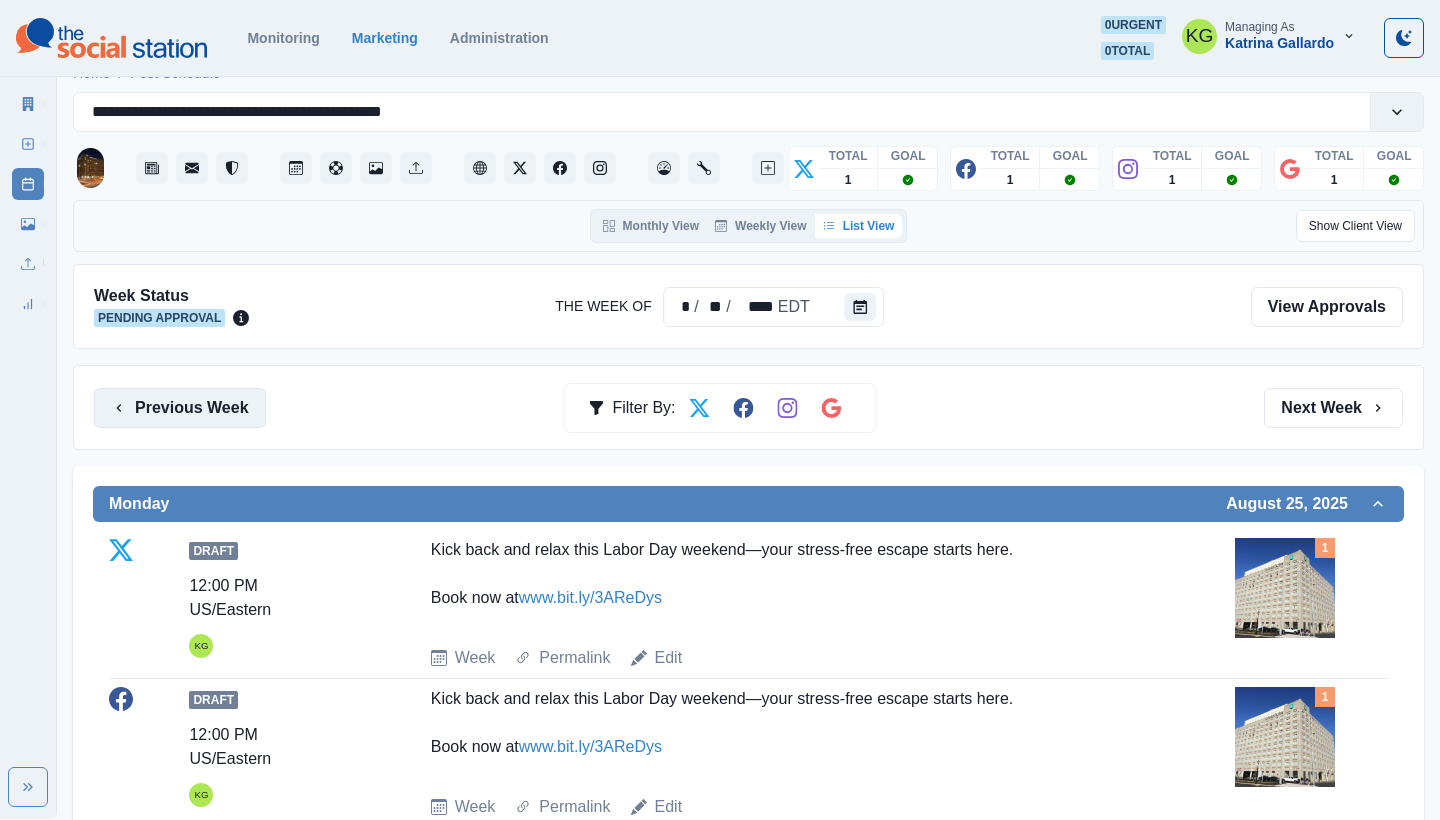 click on "Previous Week" at bounding box center [180, 408] 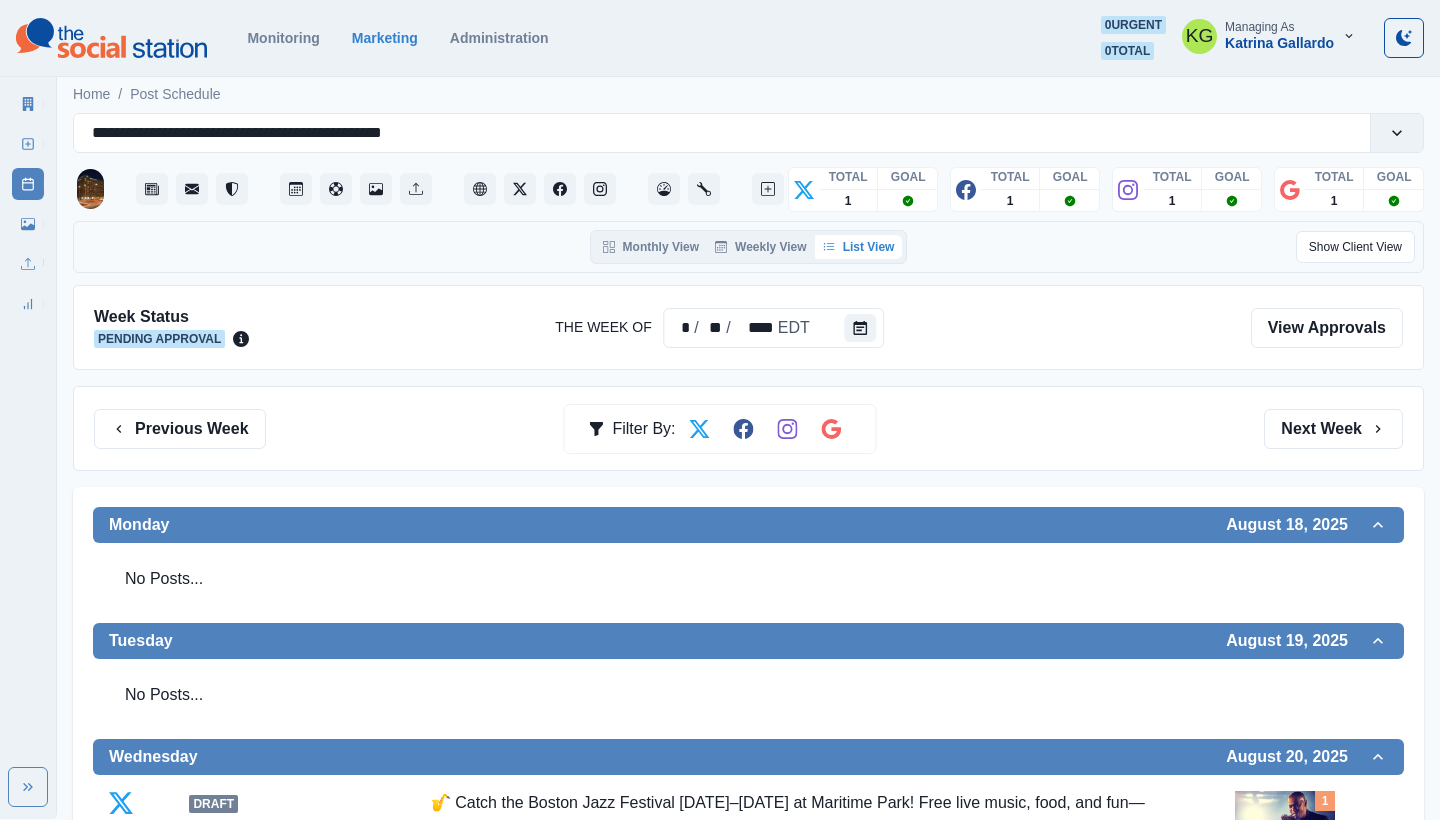 scroll, scrollTop: 0, scrollLeft: 0, axis: both 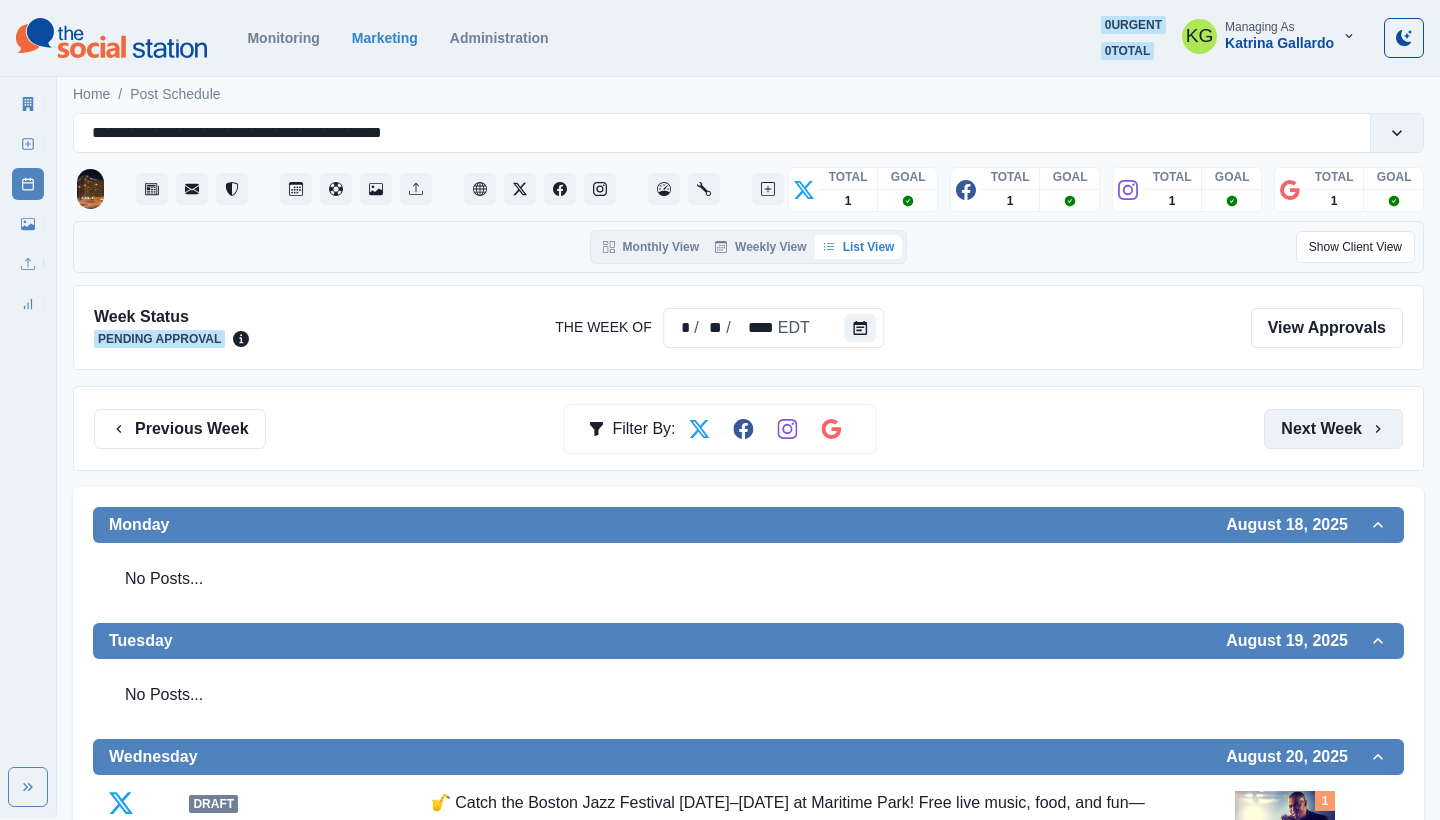 click on "Next Week" at bounding box center [1333, 429] 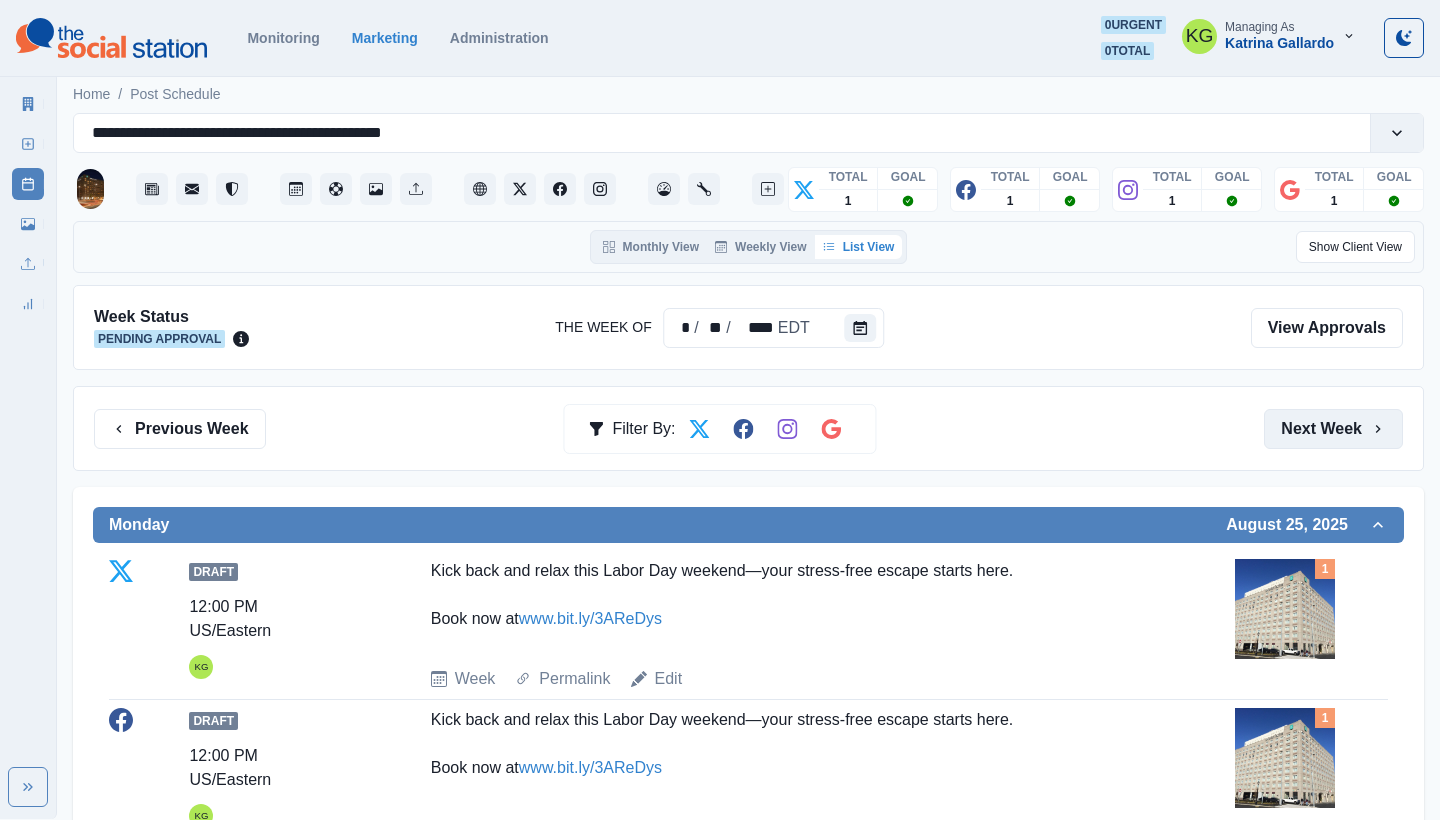 click on "Next Week" at bounding box center (1333, 429) 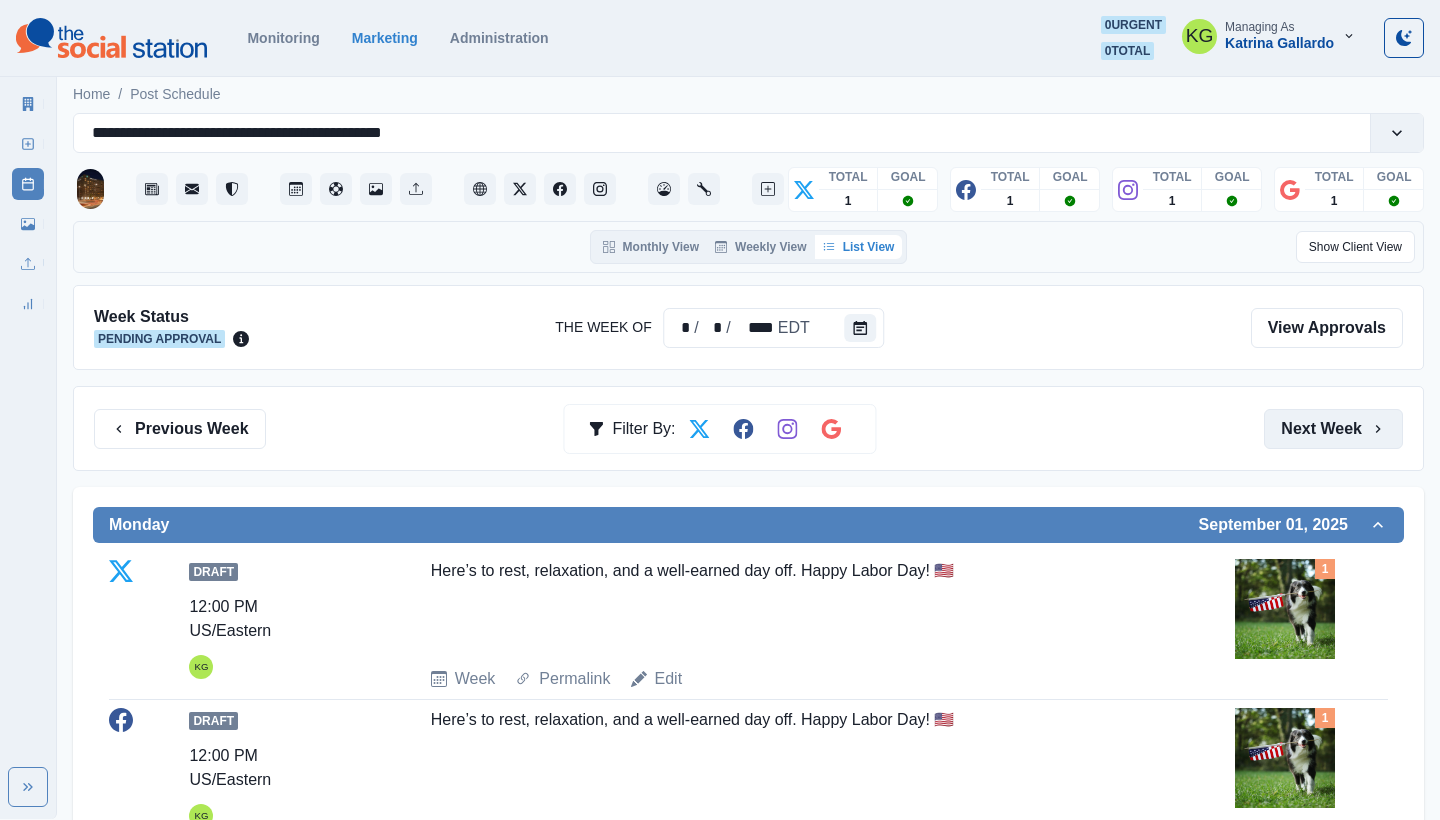 click on "Next Week" at bounding box center [1333, 429] 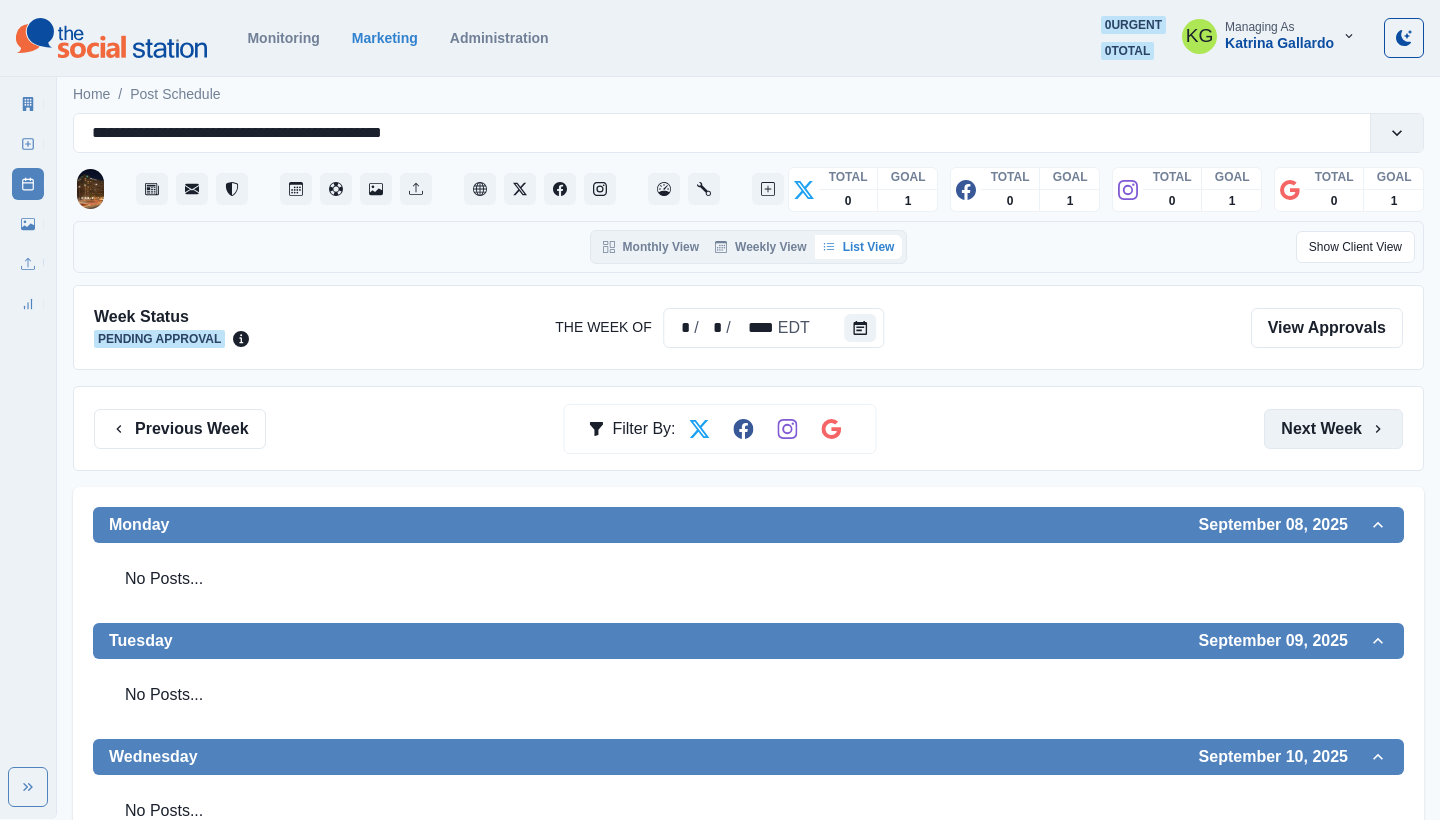 click on "Next Week" at bounding box center [1333, 429] 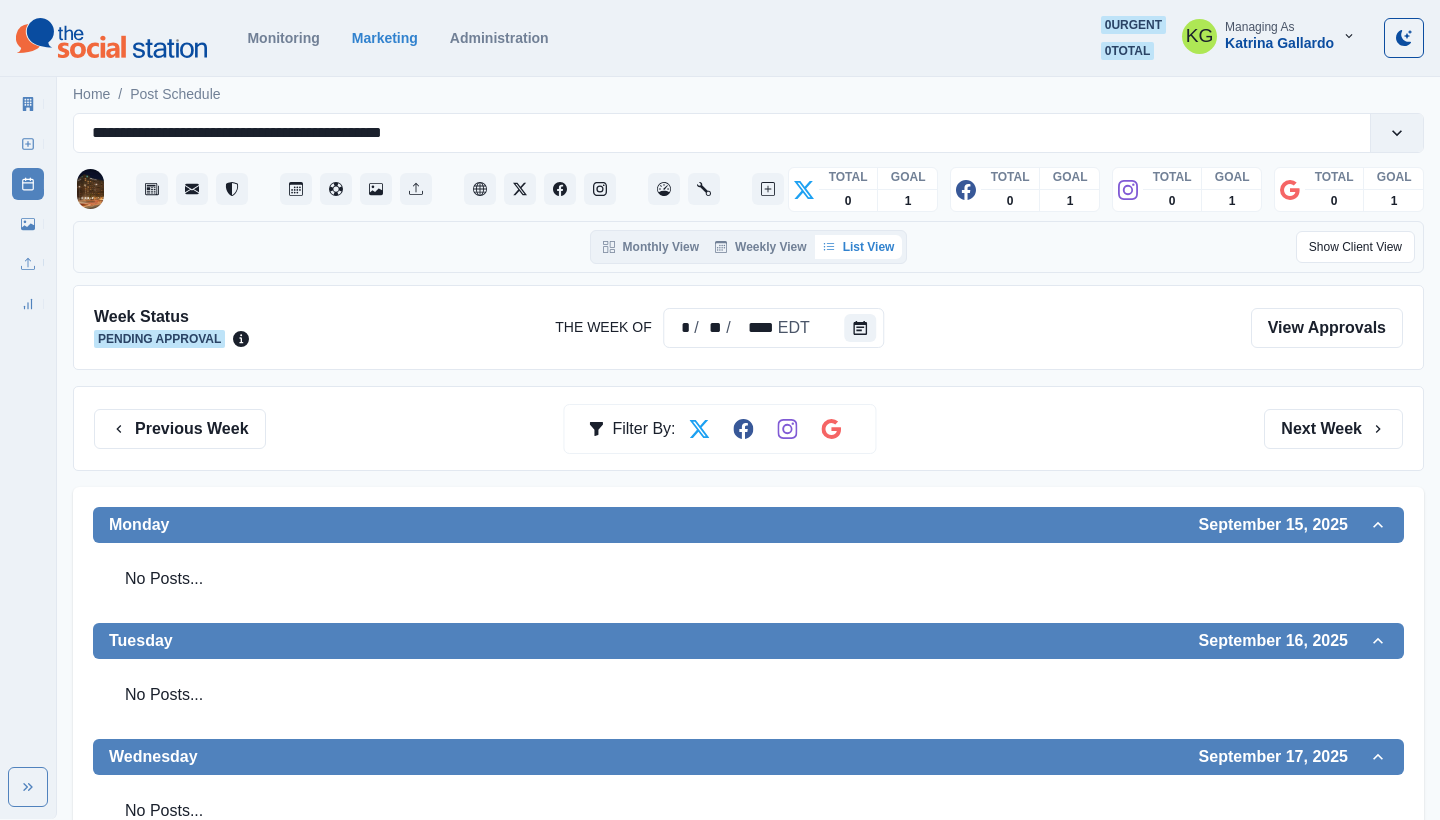 click on "Previous Week Filter By: Next Week" at bounding box center [748, 428] 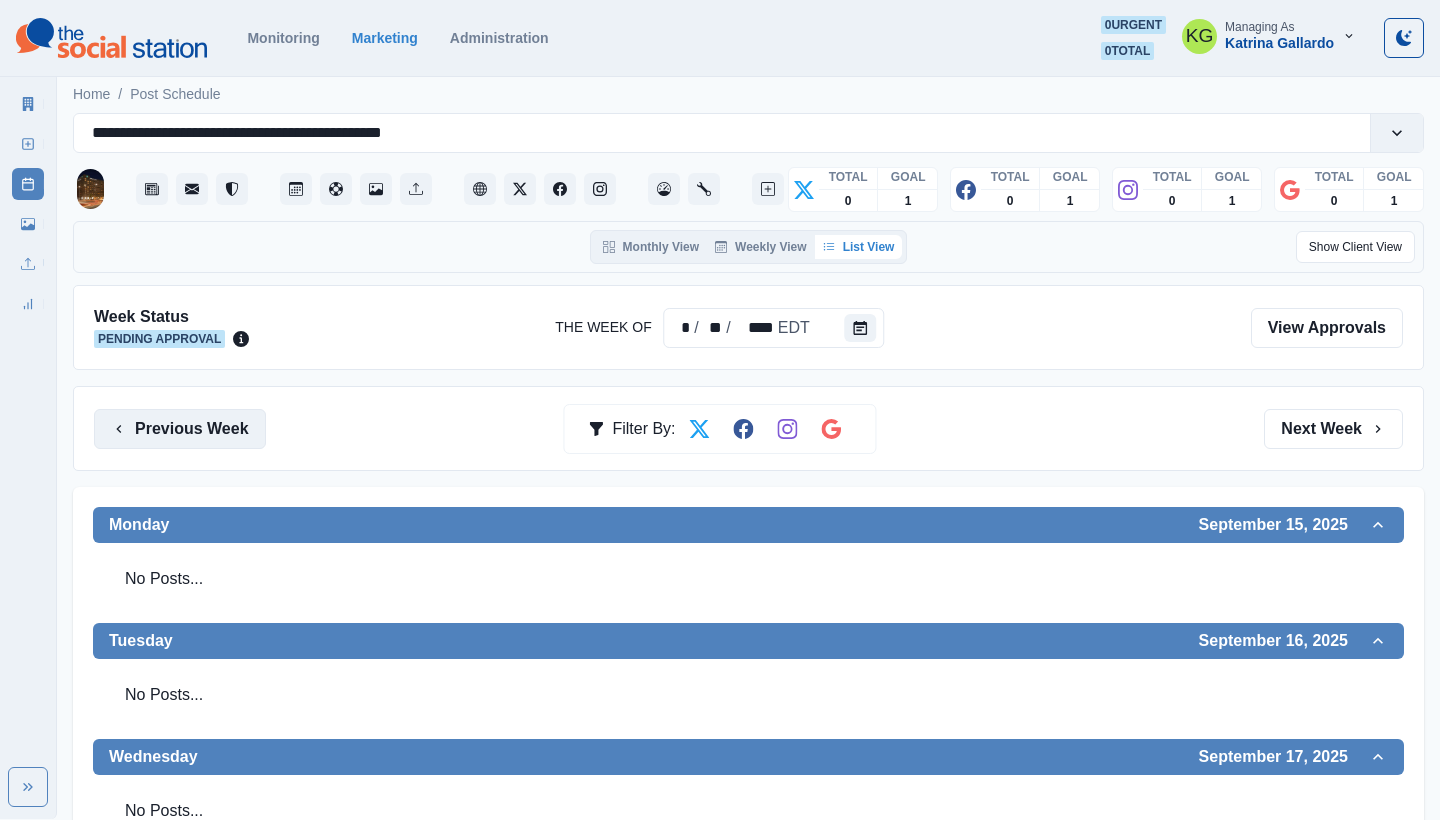 click on "Previous Week" at bounding box center [180, 429] 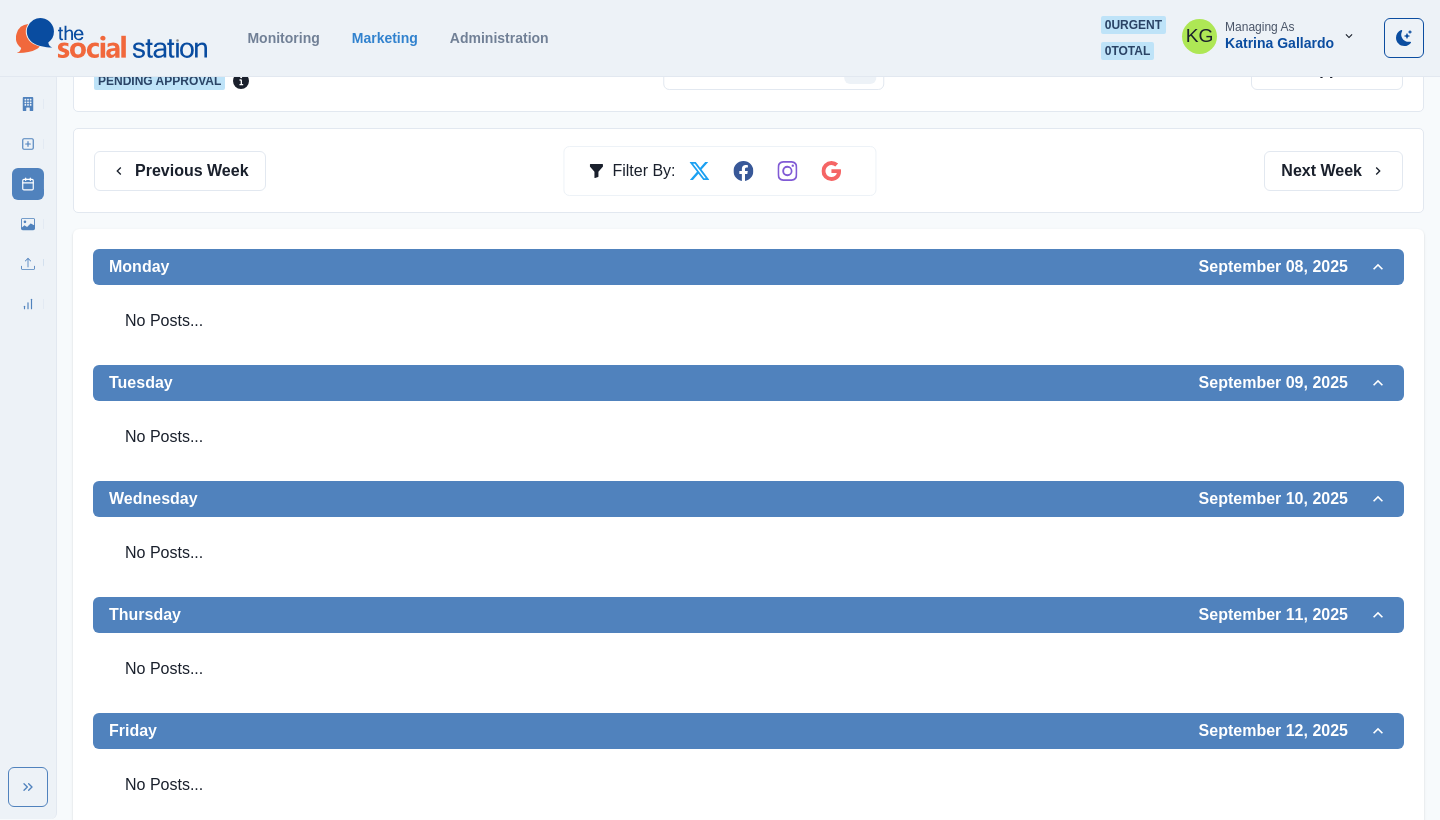scroll, scrollTop: 174, scrollLeft: 0, axis: vertical 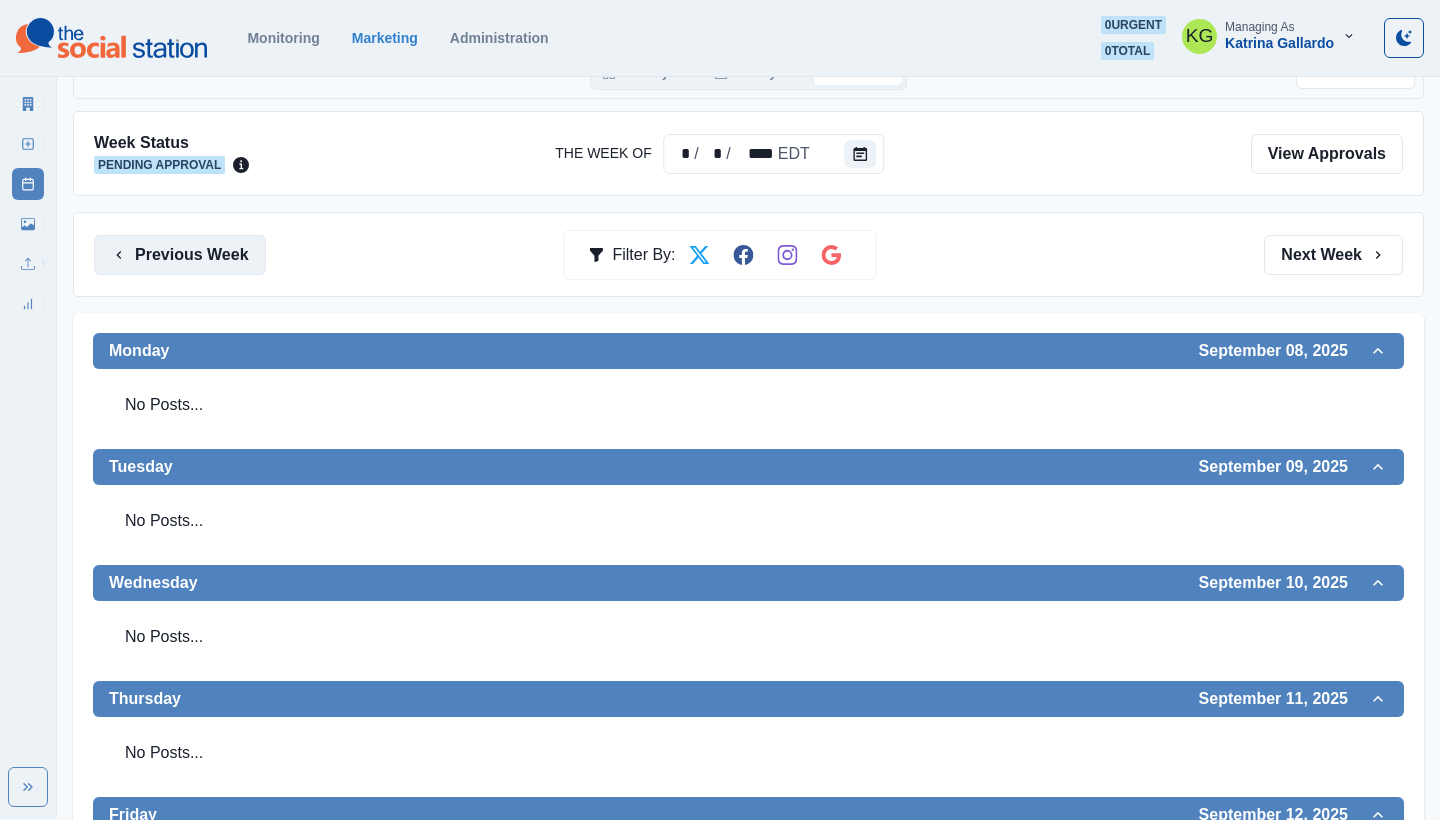 click on "Previous Week" at bounding box center [180, 255] 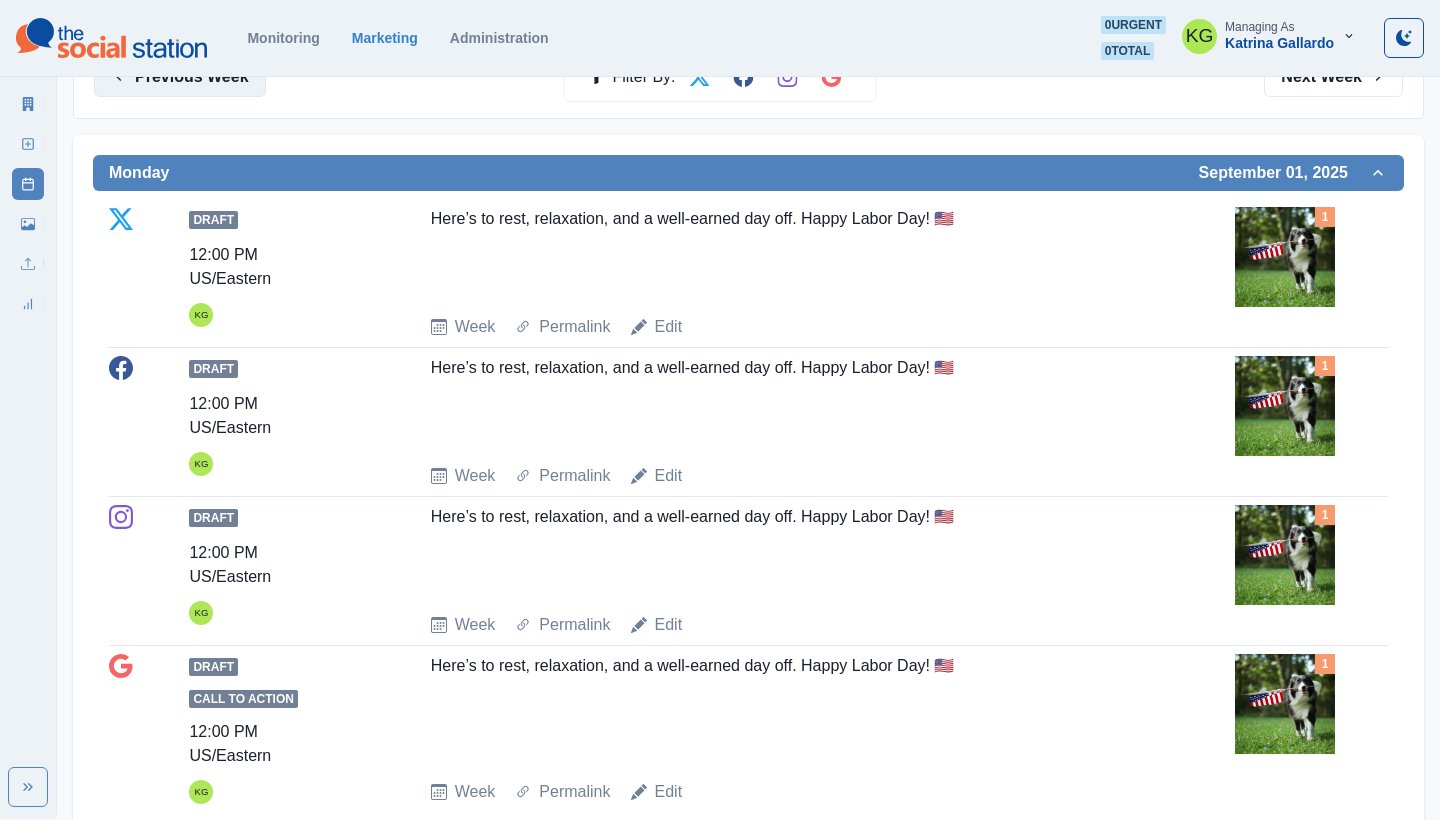 scroll, scrollTop: 89, scrollLeft: 0, axis: vertical 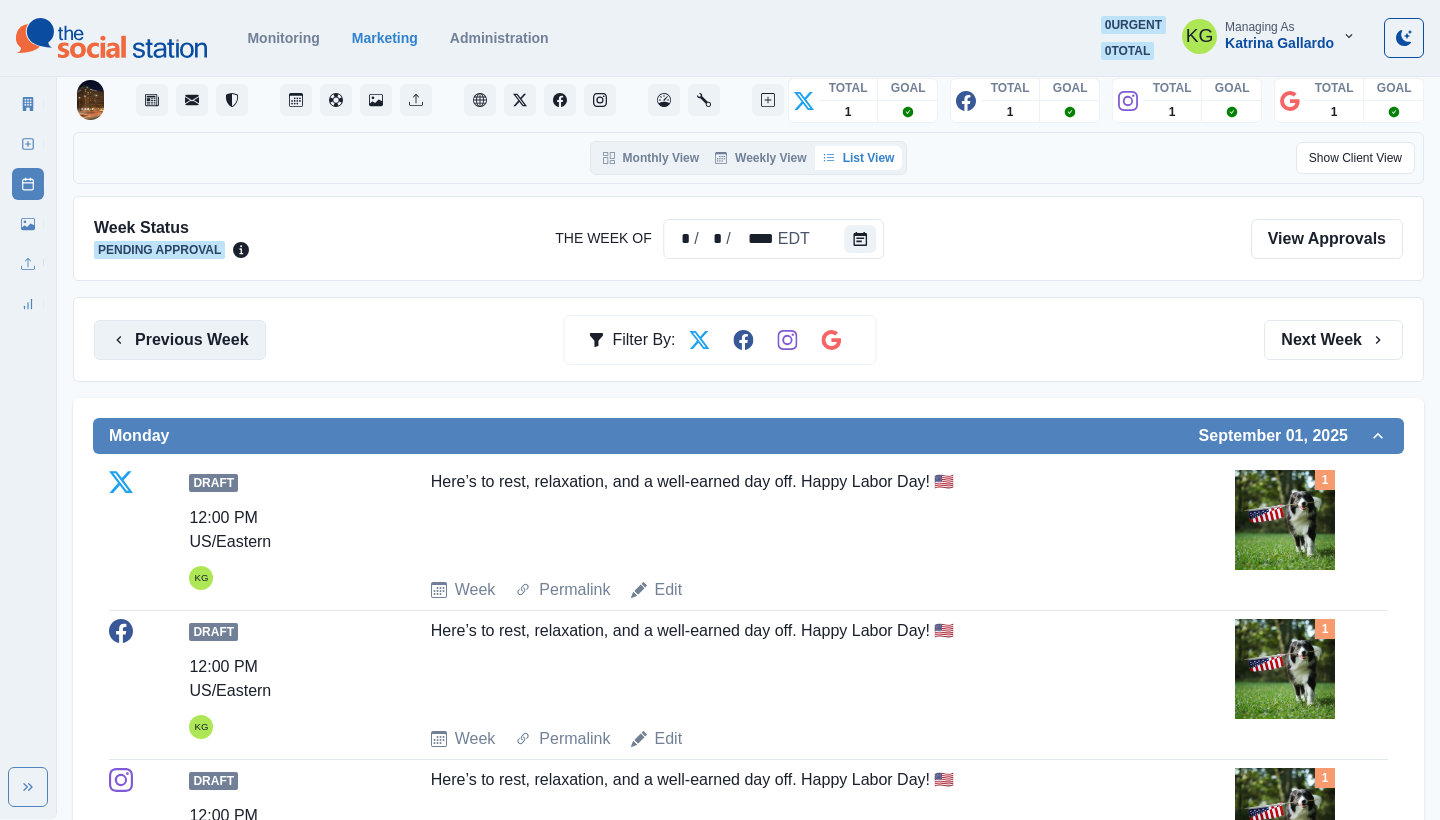 click on "Previous Week" at bounding box center [180, 340] 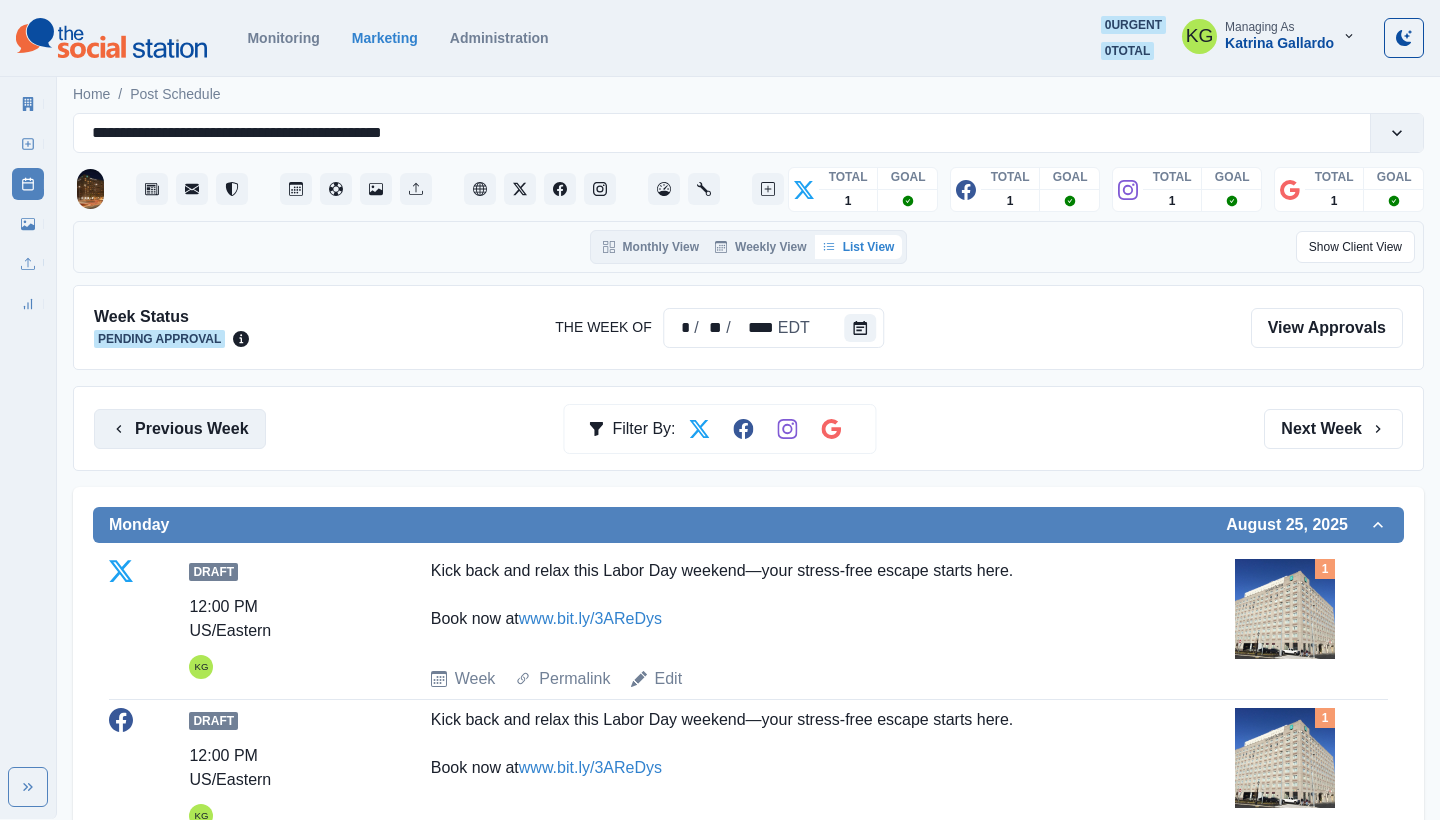 scroll, scrollTop: 0, scrollLeft: 0, axis: both 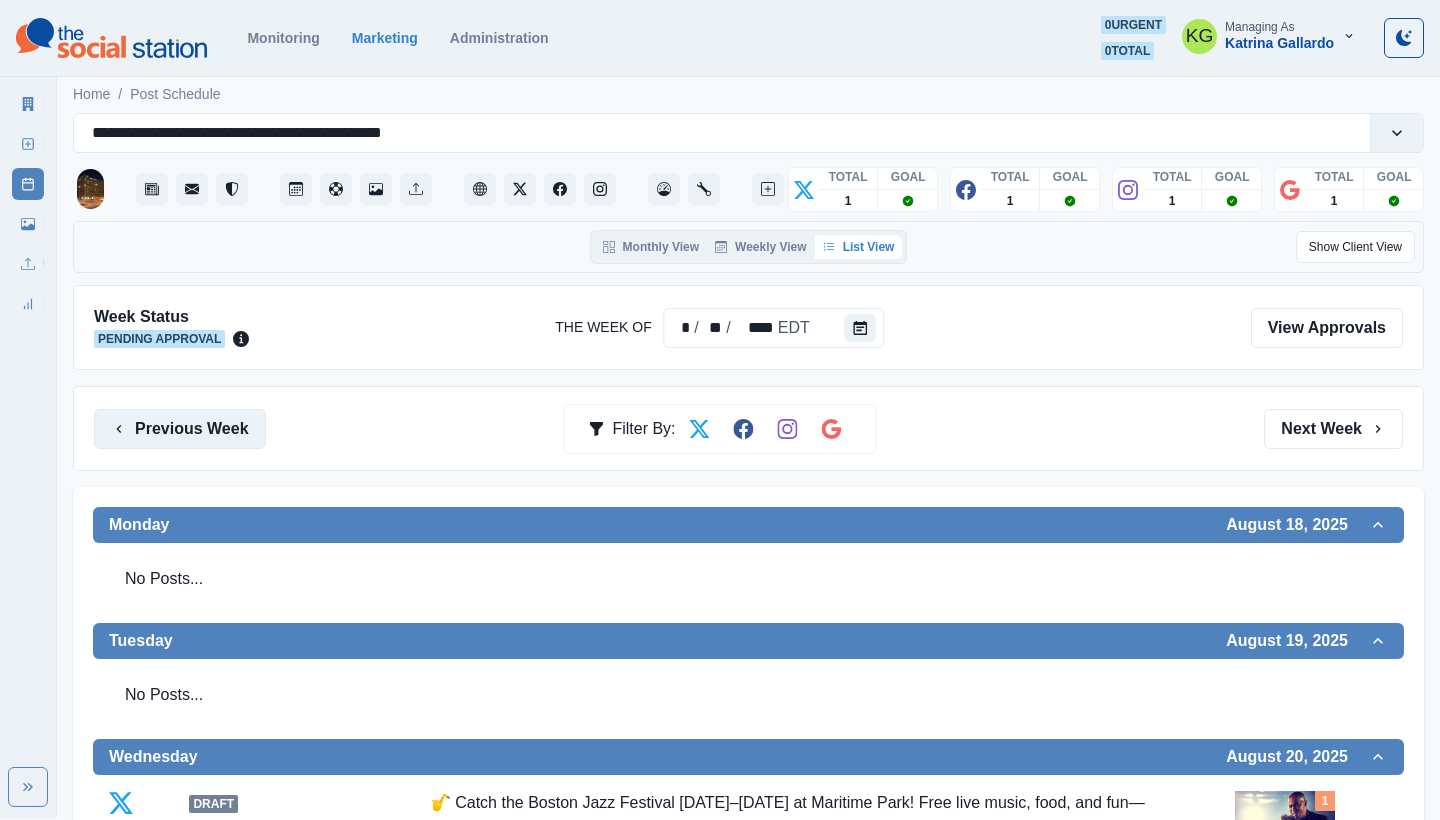 click on "Previous Week" at bounding box center [180, 429] 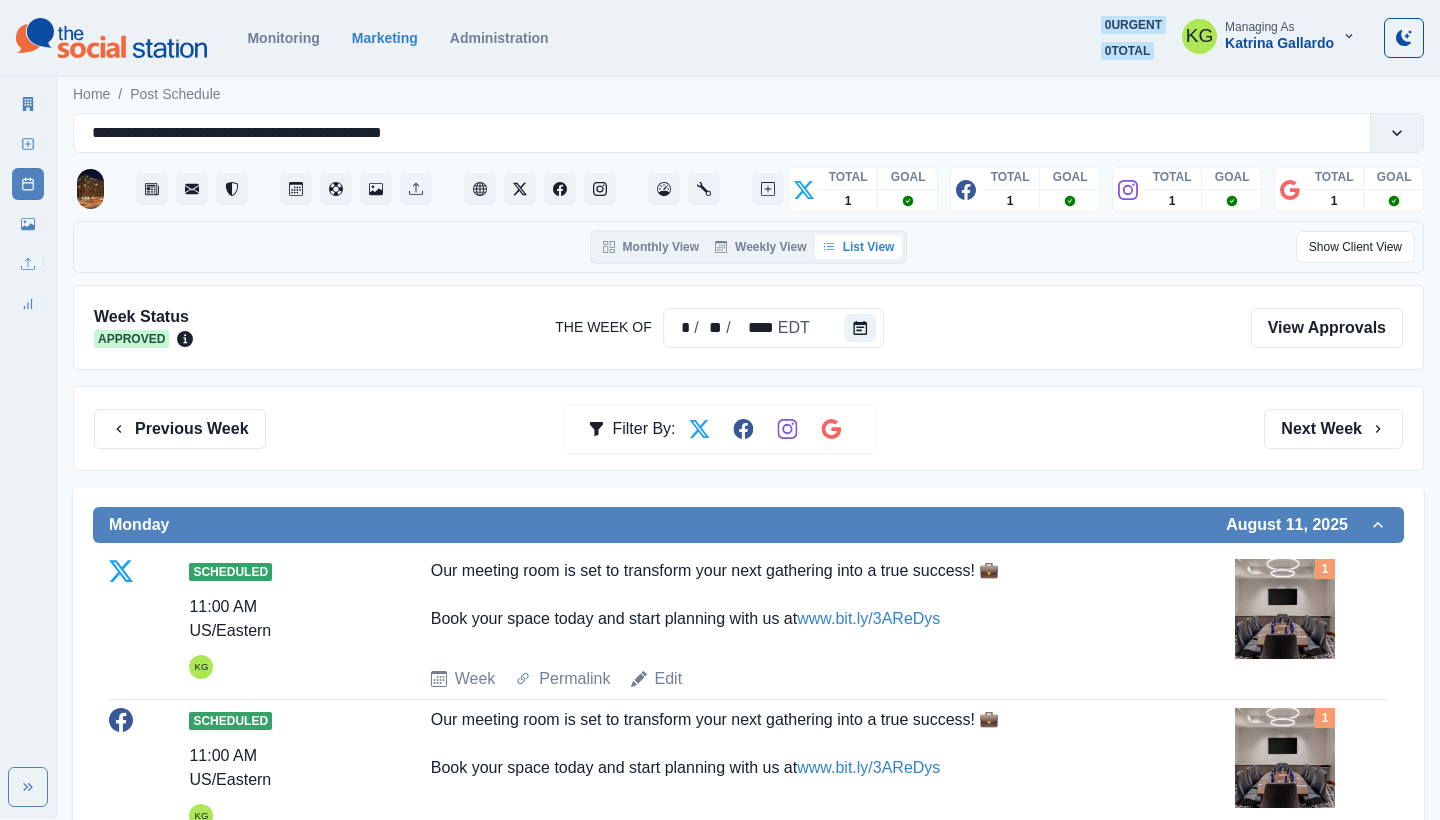 scroll, scrollTop: -1, scrollLeft: 0, axis: vertical 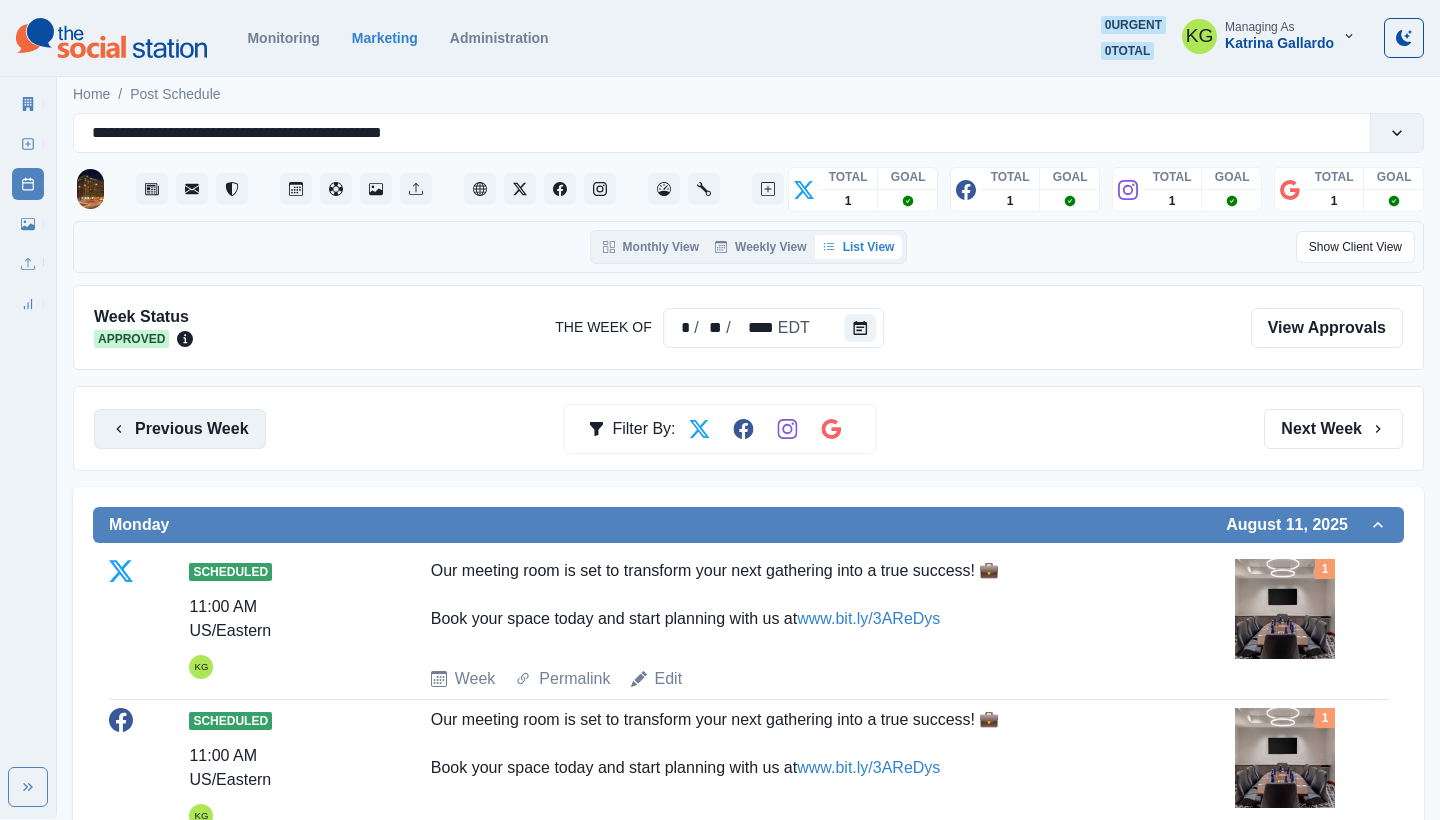 click on "Previous Week" at bounding box center (180, 429) 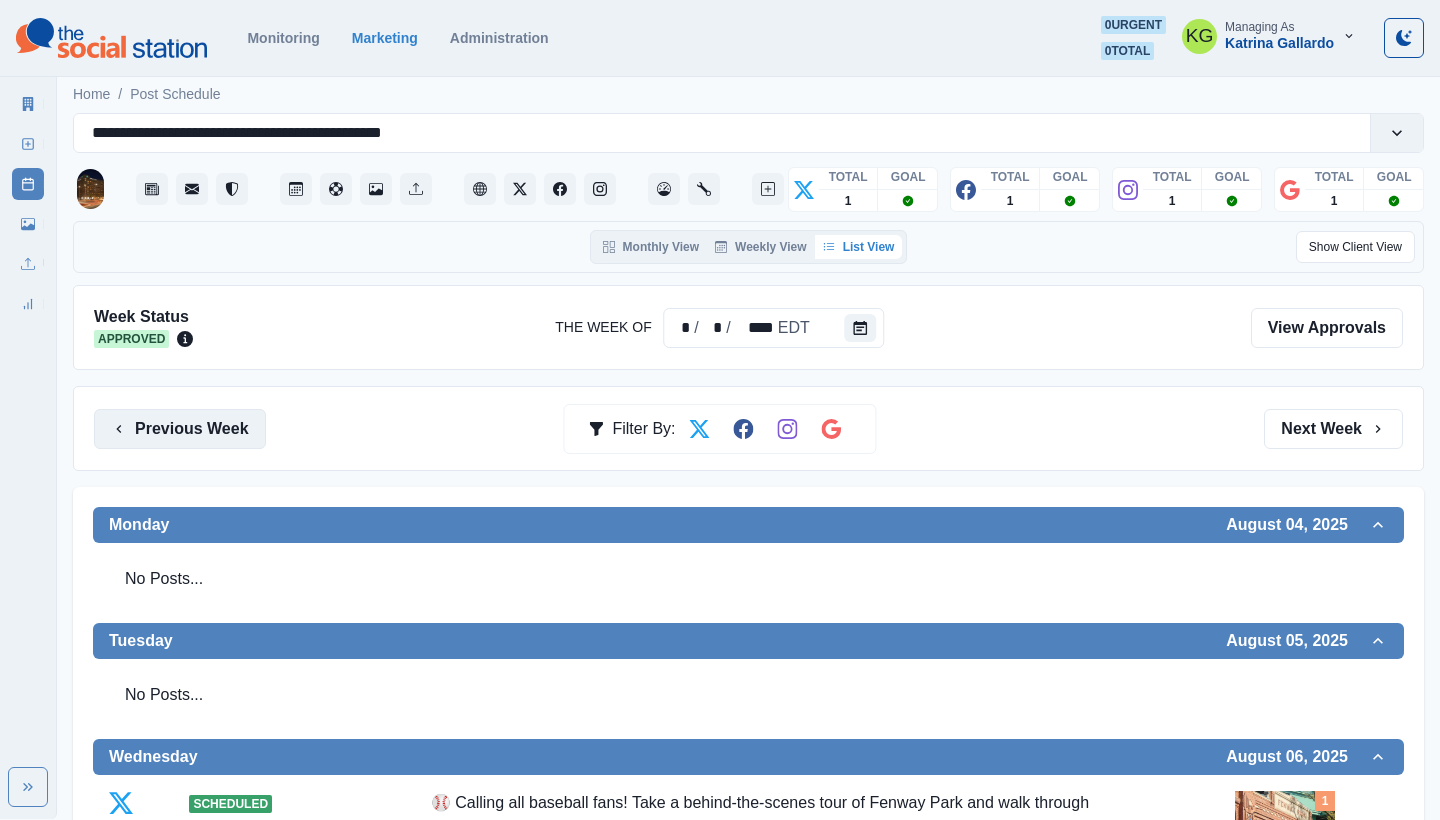 scroll, scrollTop: 0, scrollLeft: 0, axis: both 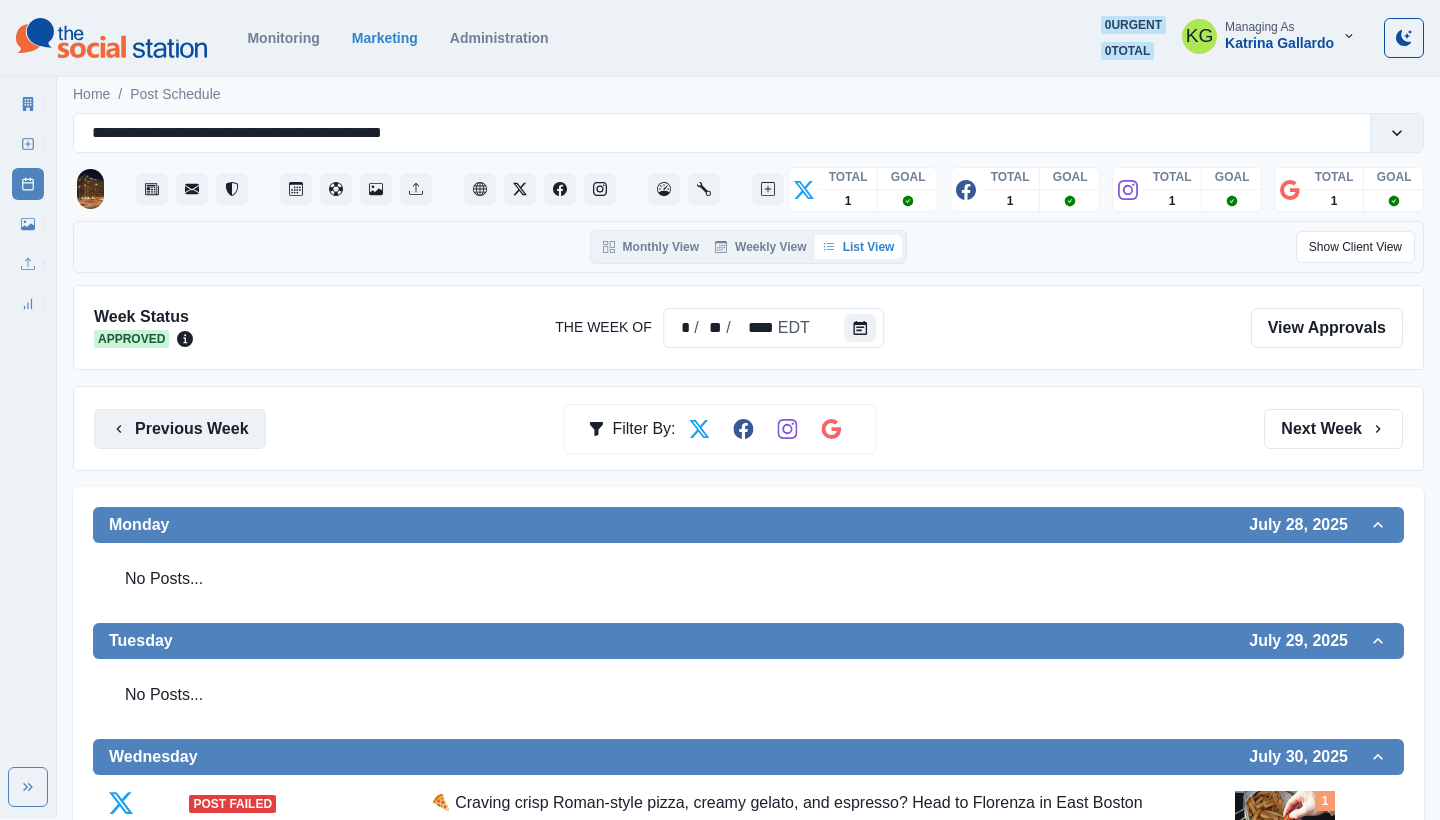 click on "Previous Week" at bounding box center (180, 429) 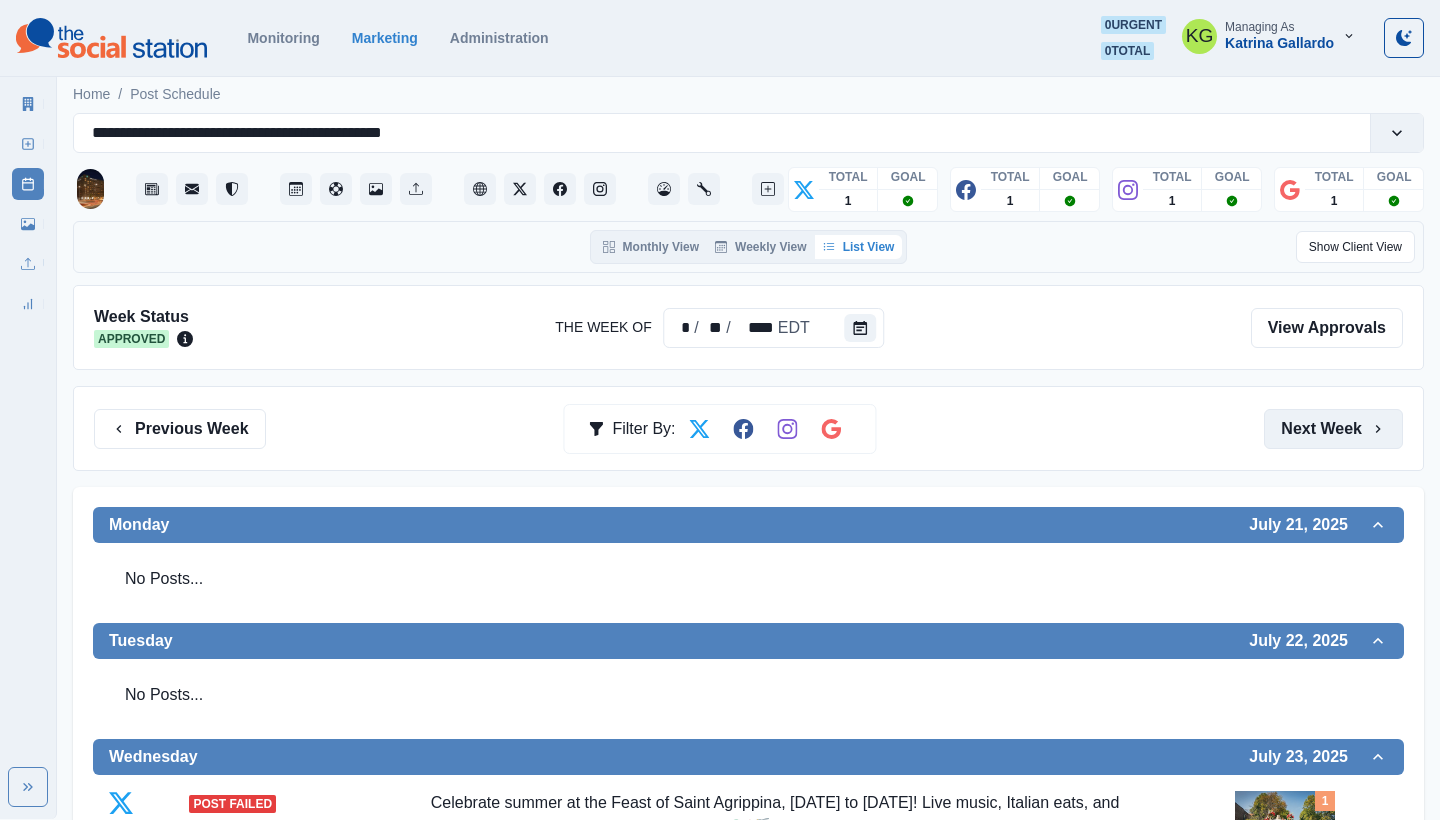 scroll, scrollTop: 0, scrollLeft: 0, axis: both 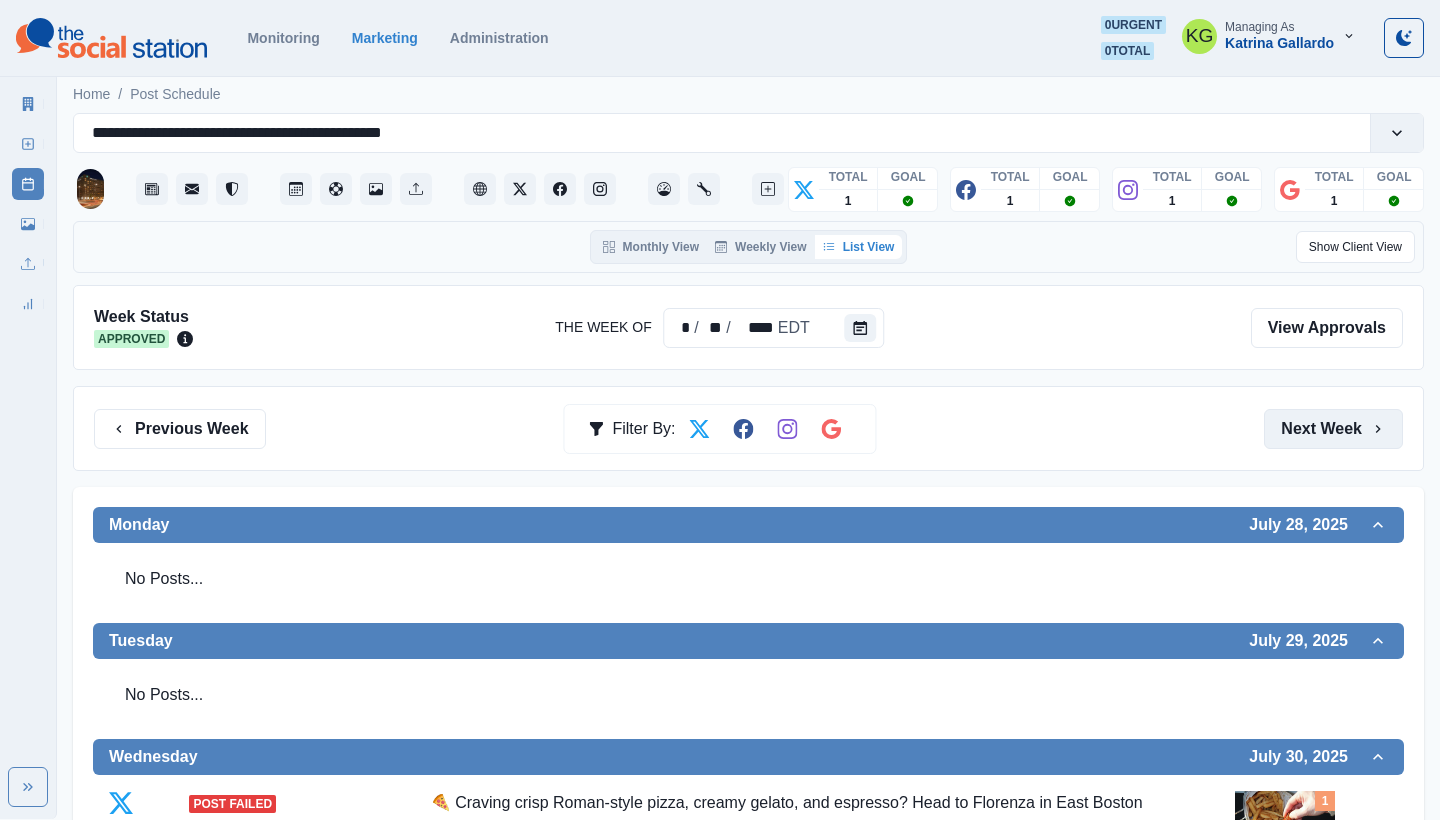 click on "Next Week" at bounding box center [1333, 429] 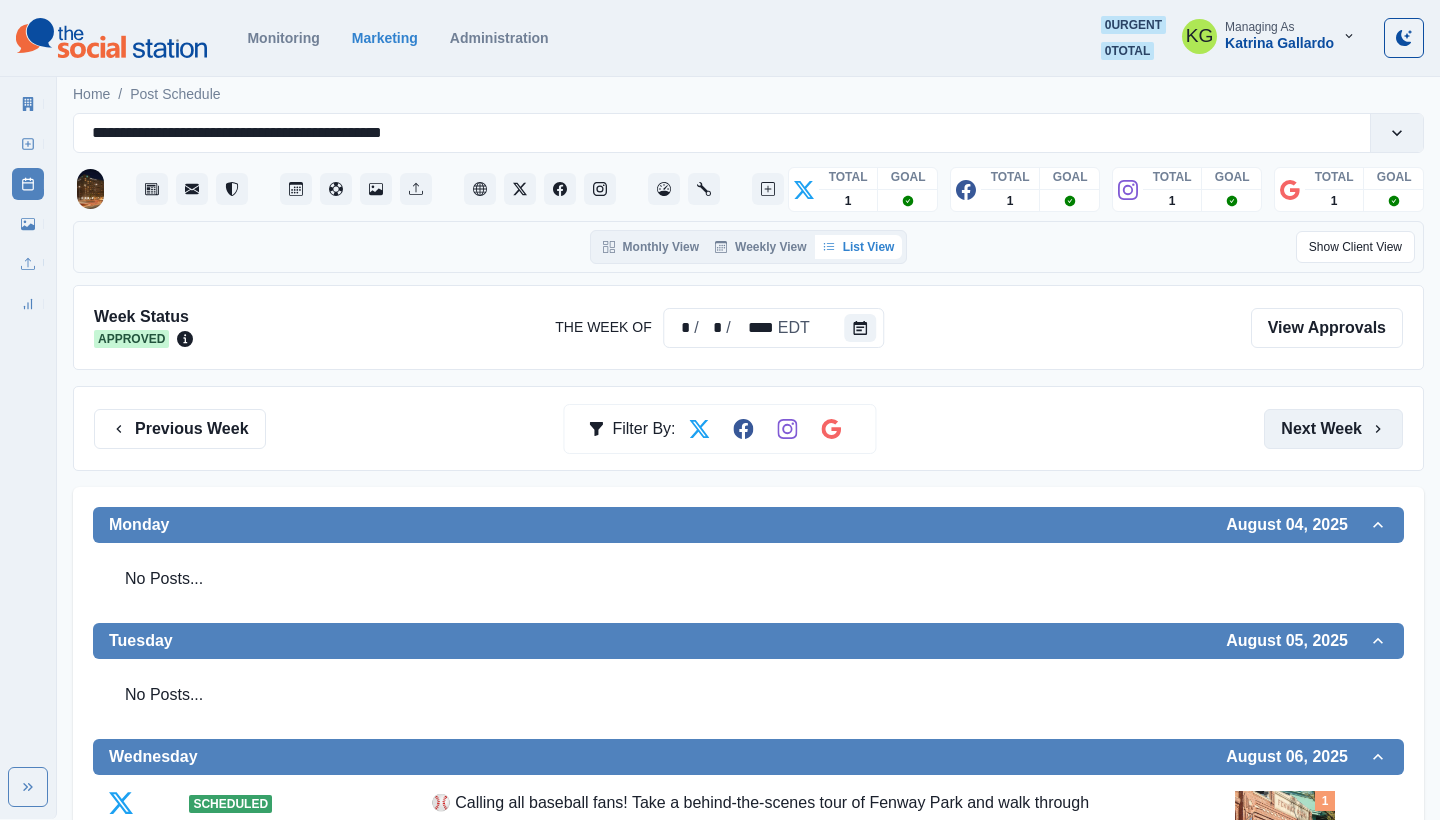 click on "Next Week" at bounding box center [1333, 429] 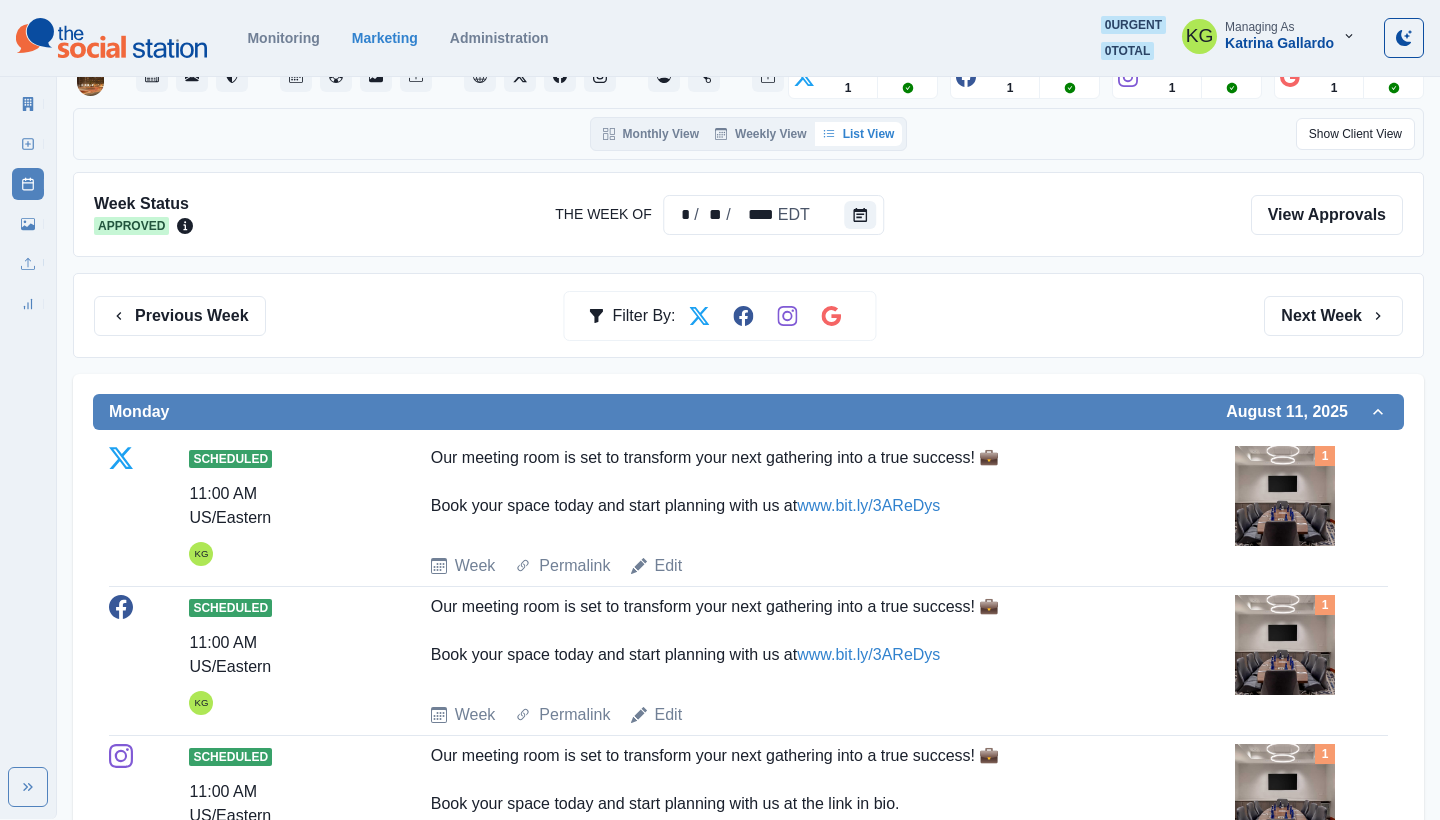 scroll, scrollTop: 15, scrollLeft: 0, axis: vertical 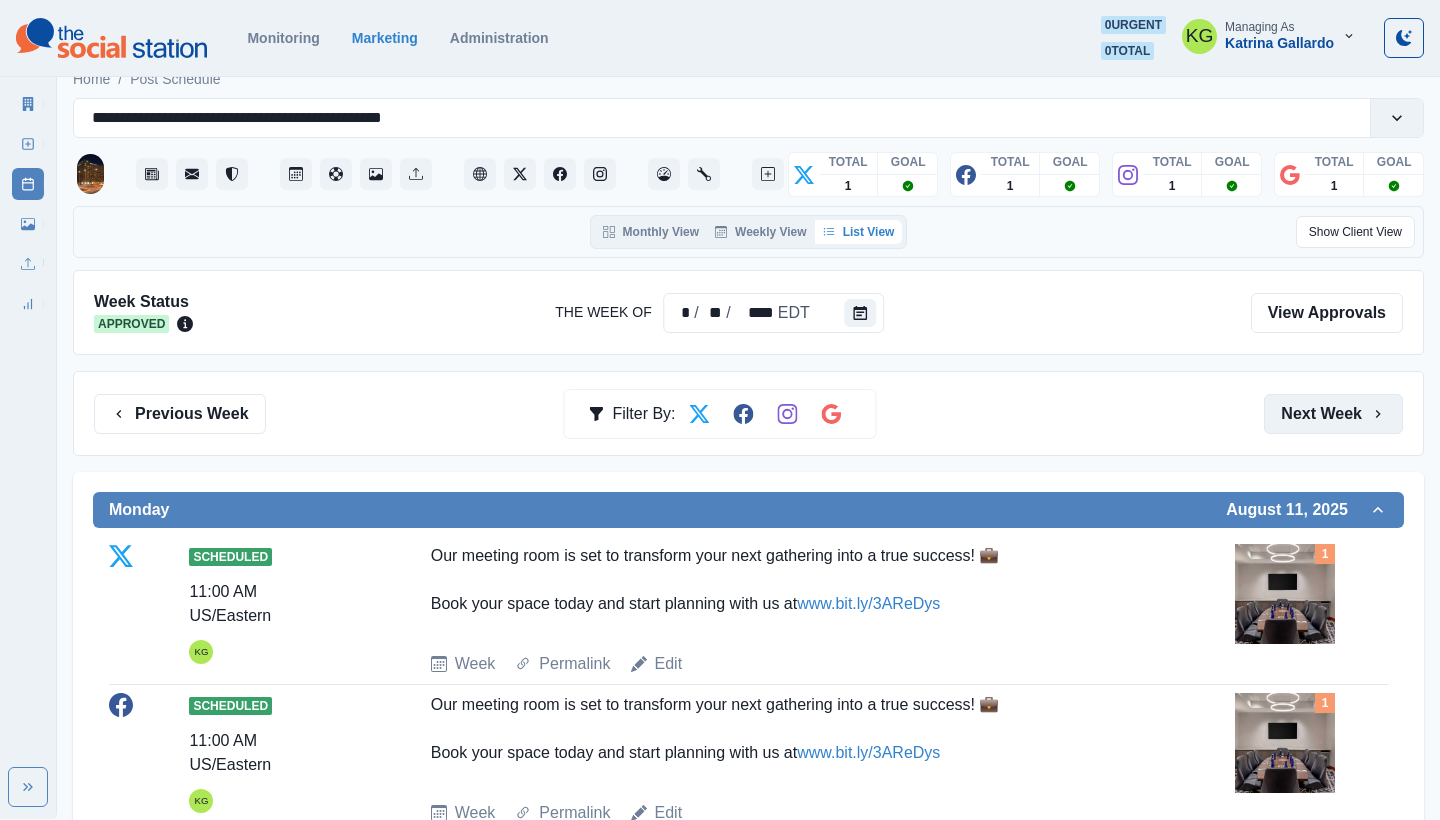 click on "Next Week" at bounding box center (1333, 414) 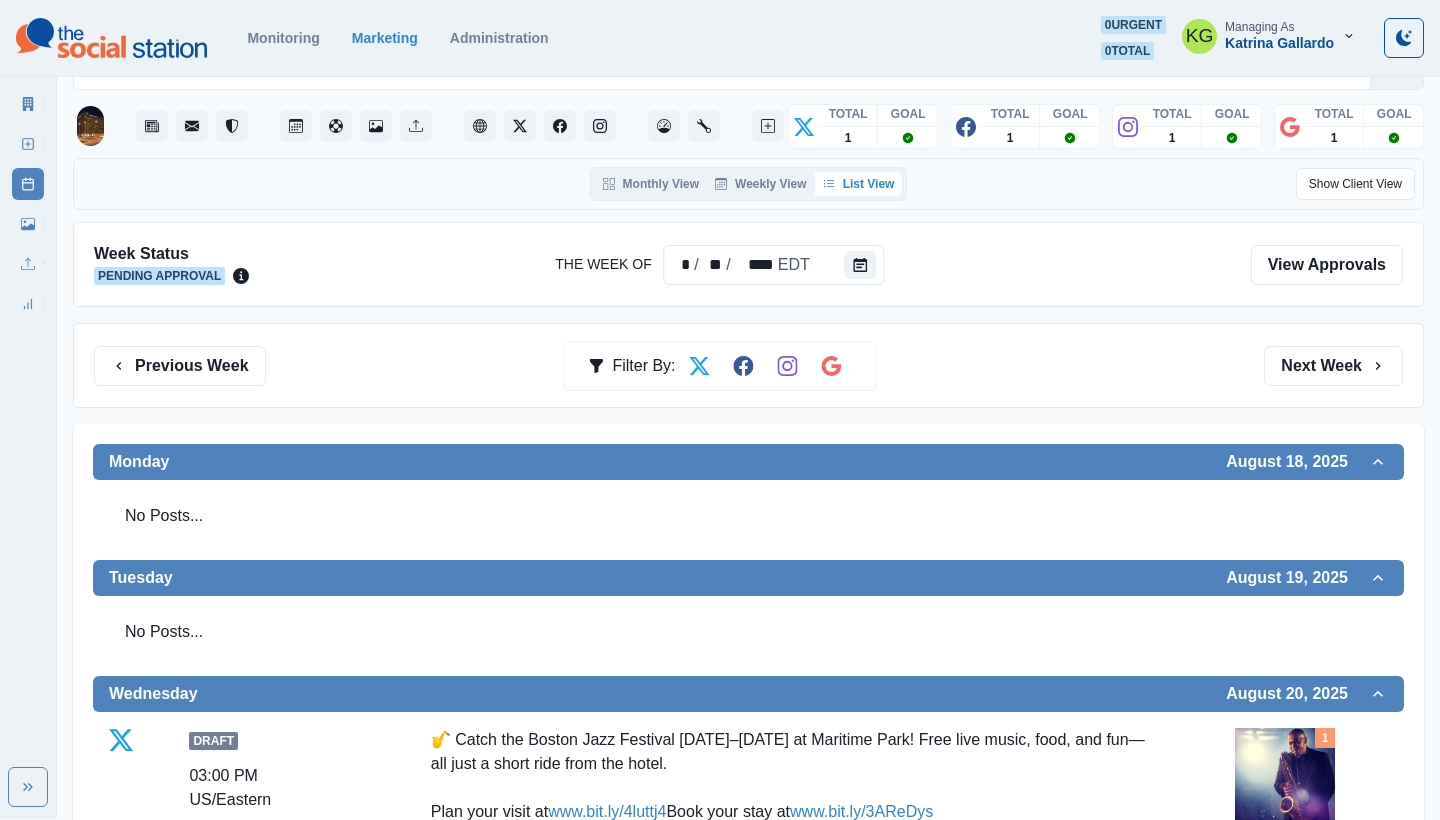 scroll, scrollTop: 0, scrollLeft: 0, axis: both 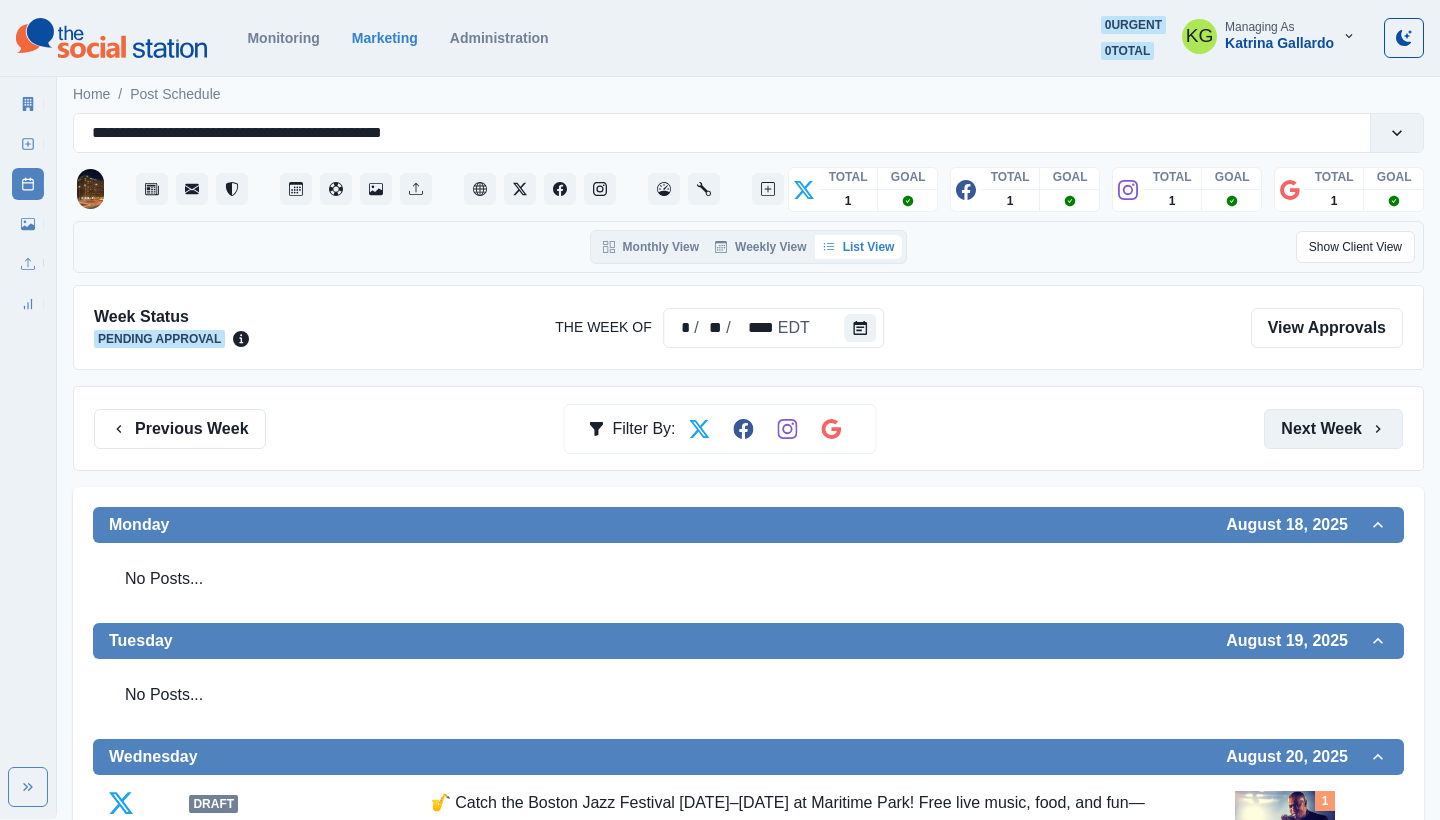 click on "Next Week" at bounding box center (1333, 429) 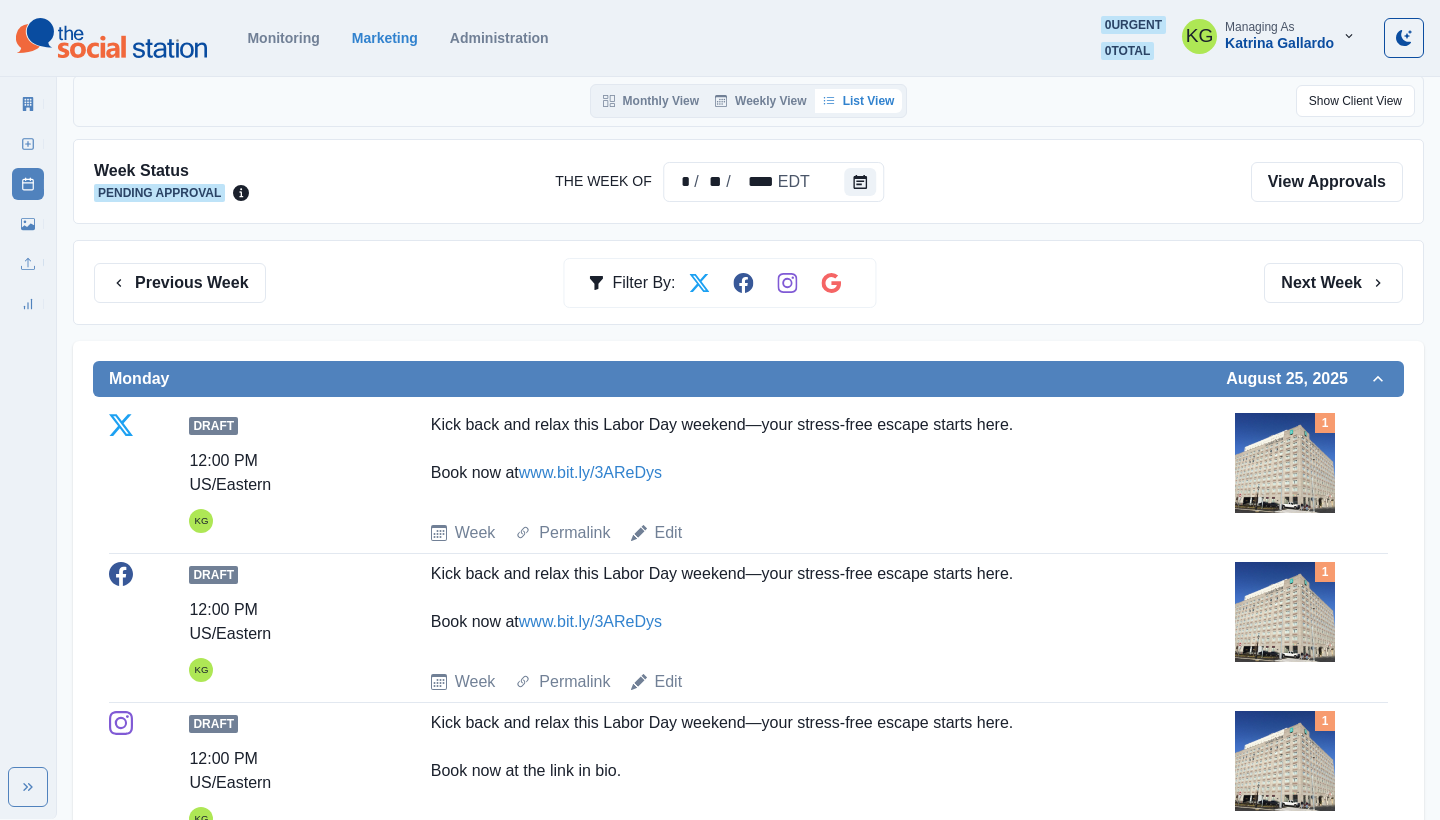 scroll, scrollTop: 56, scrollLeft: 0, axis: vertical 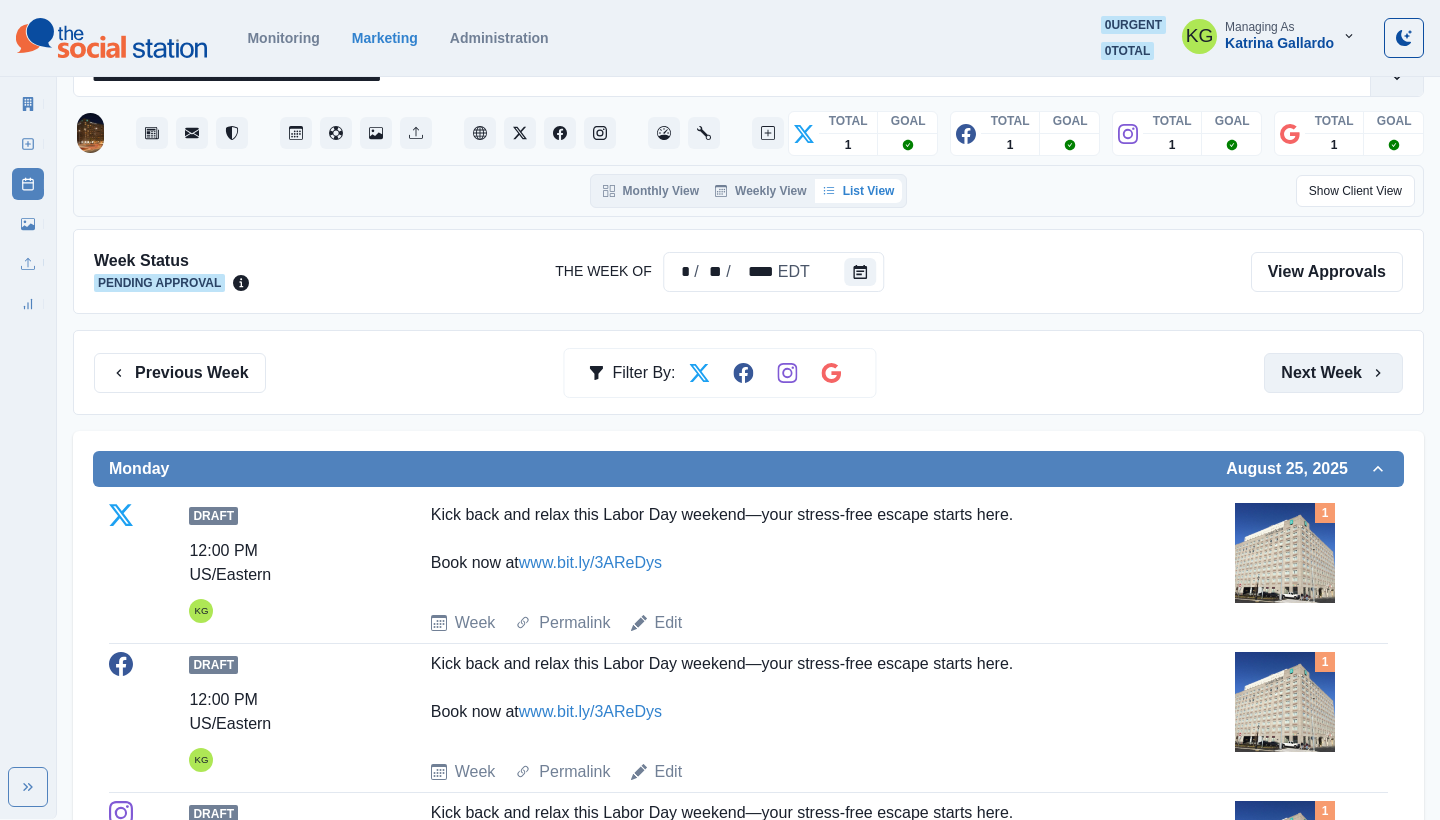 click on "Next Week" at bounding box center [1333, 373] 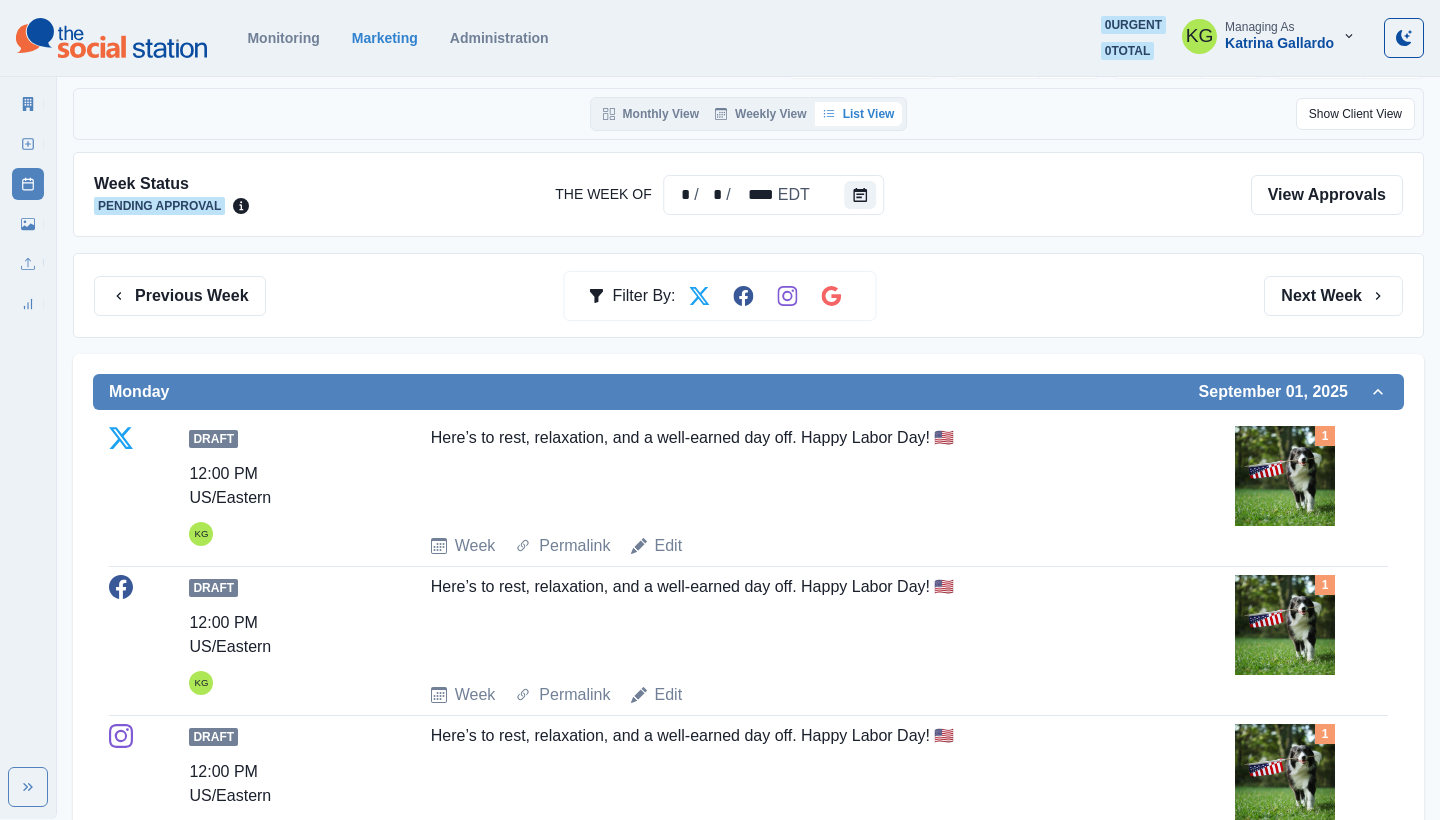 scroll, scrollTop: 0, scrollLeft: 0, axis: both 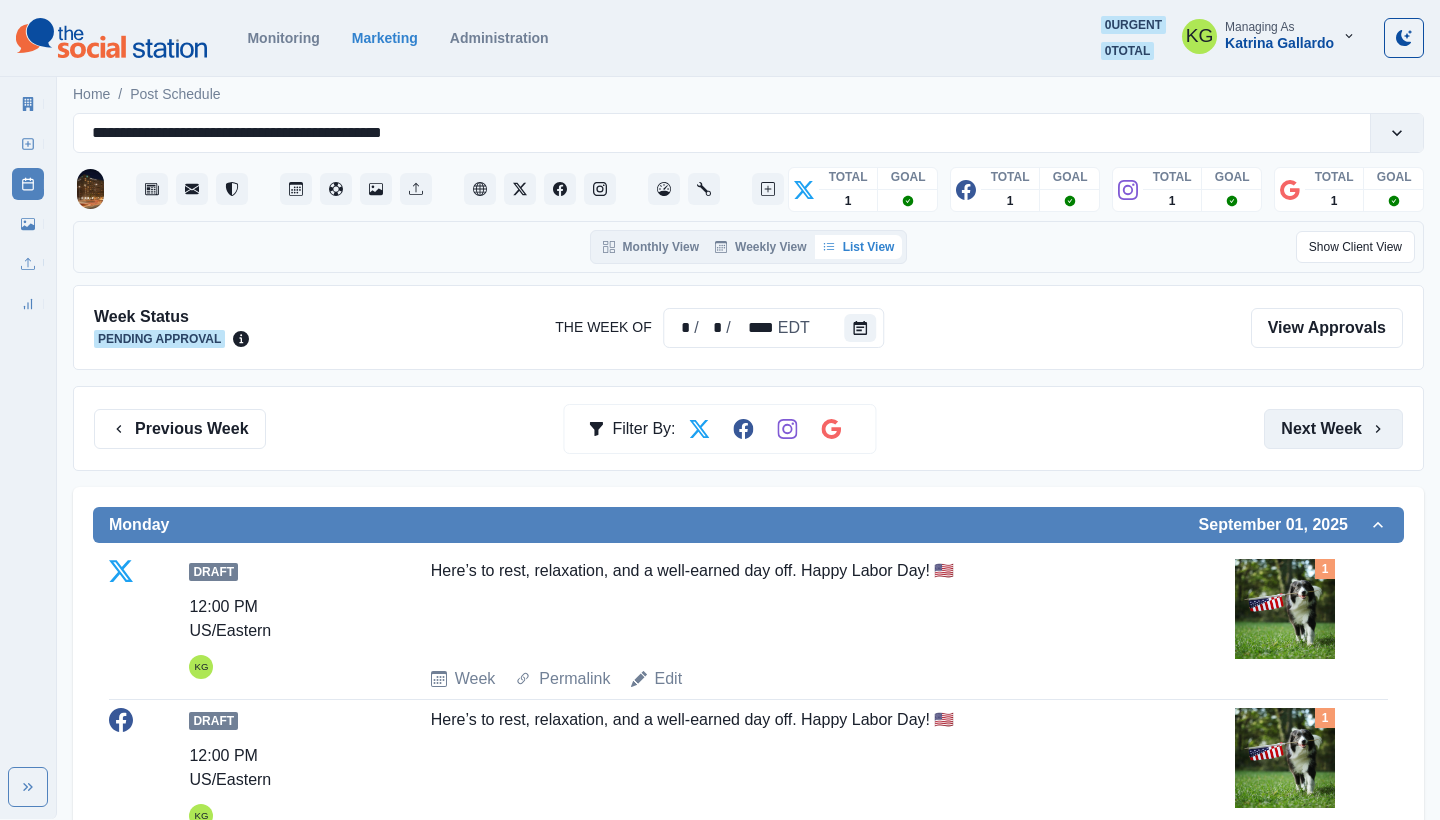 click on "Next Week" at bounding box center [1333, 429] 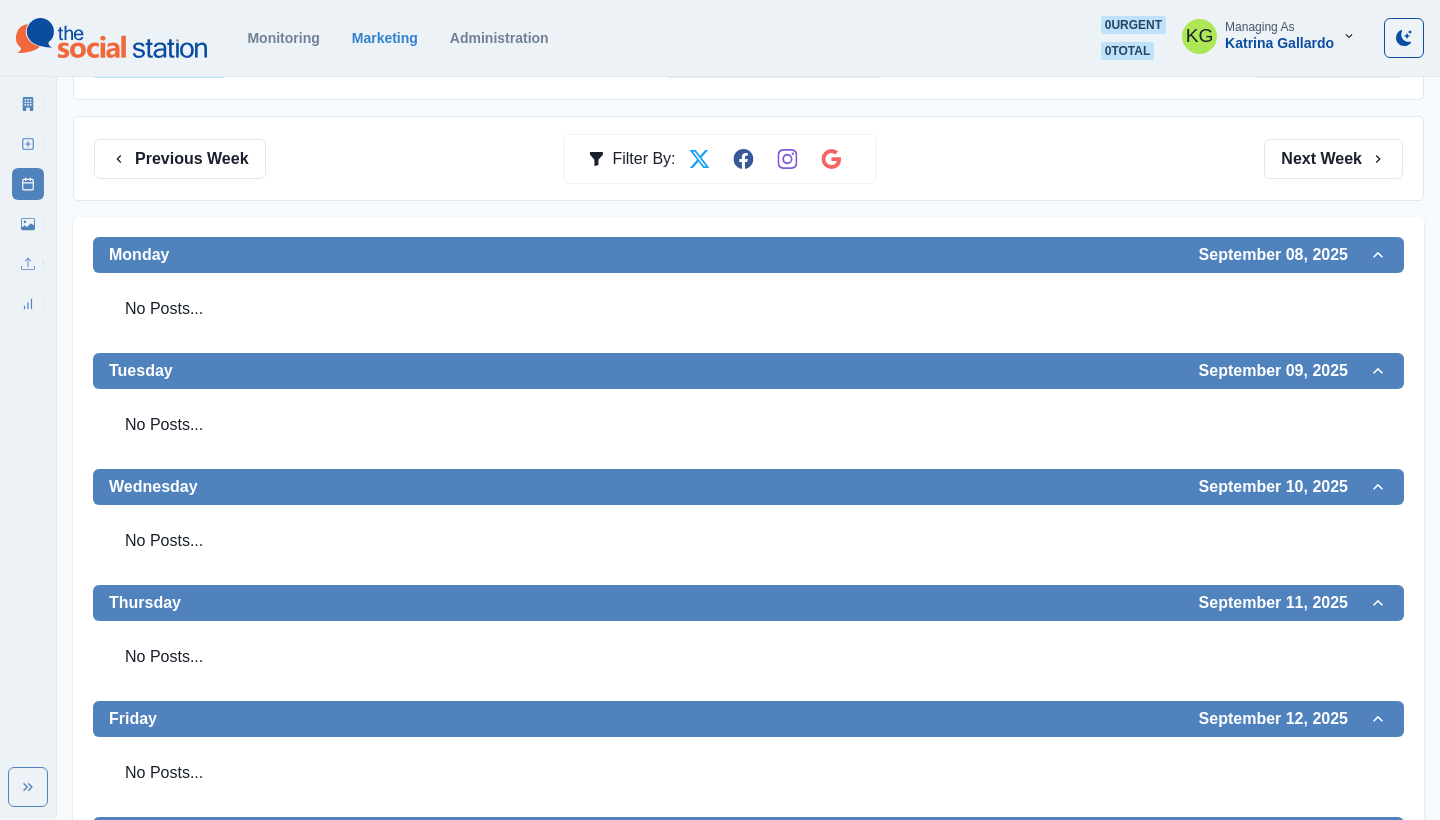 scroll, scrollTop: 232, scrollLeft: 0, axis: vertical 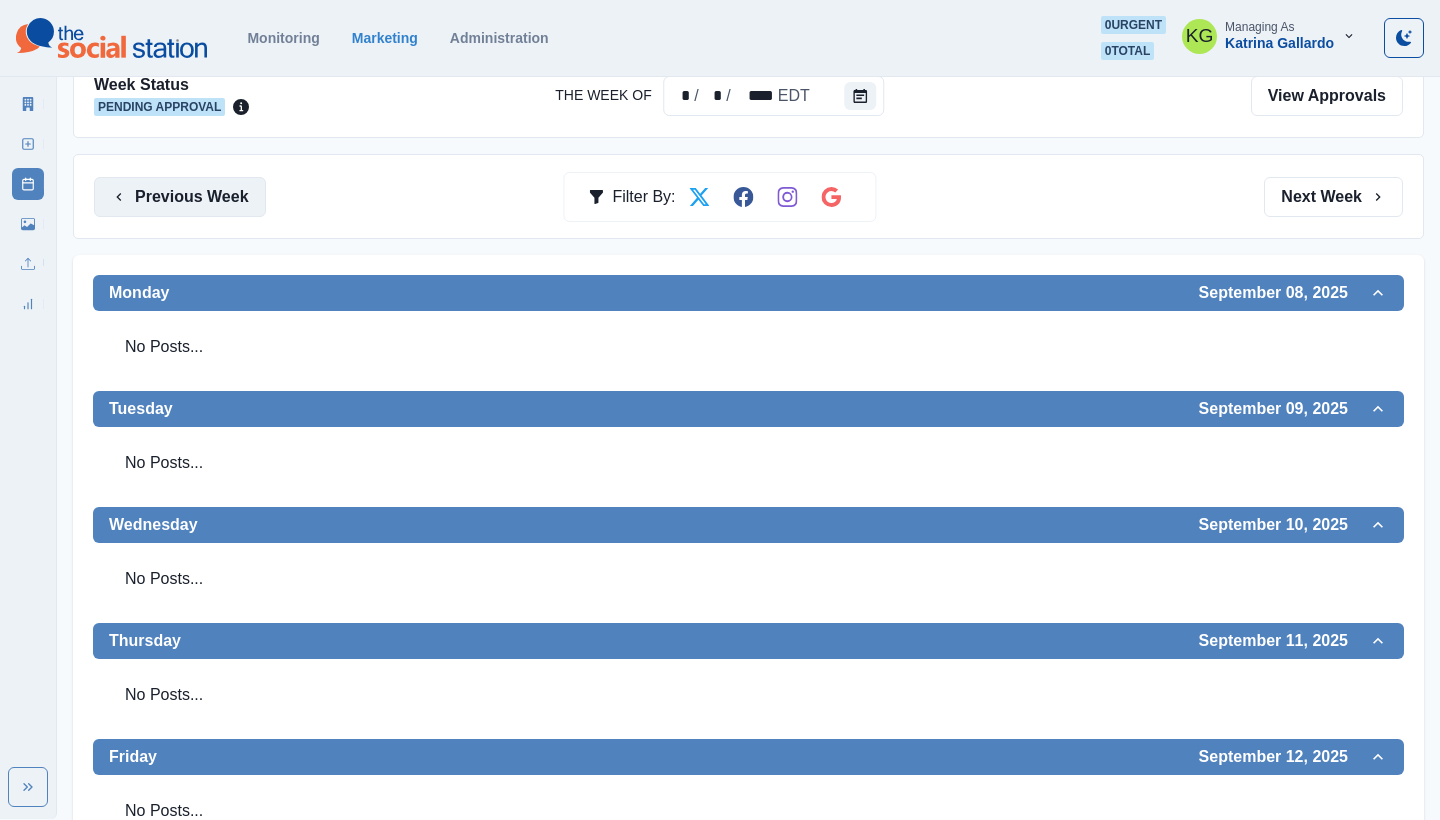 click on "Previous Week" at bounding box center [180, 197] 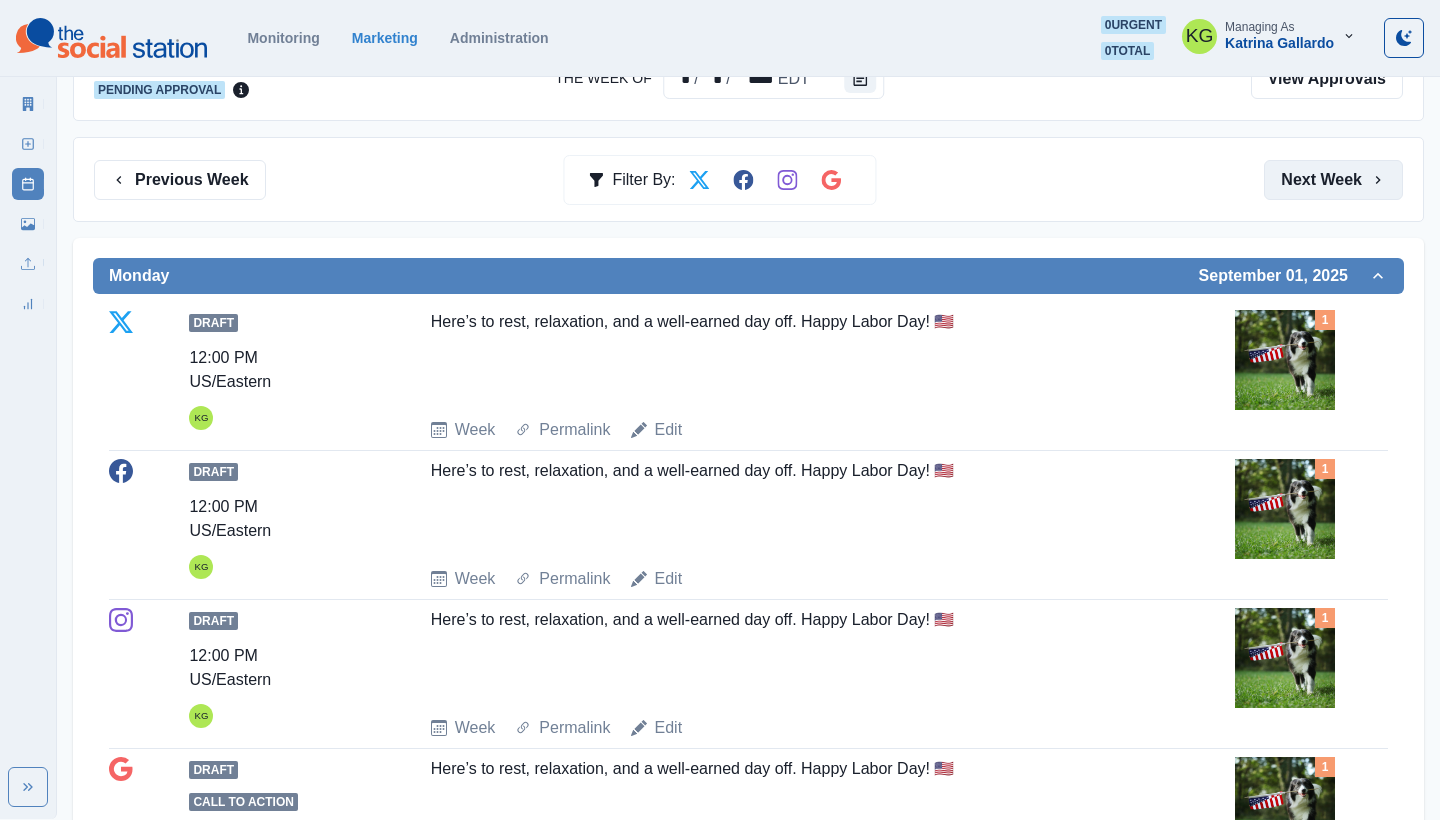 scroll, scrollTop: 249, scrollLeft: 0, axis: vertical 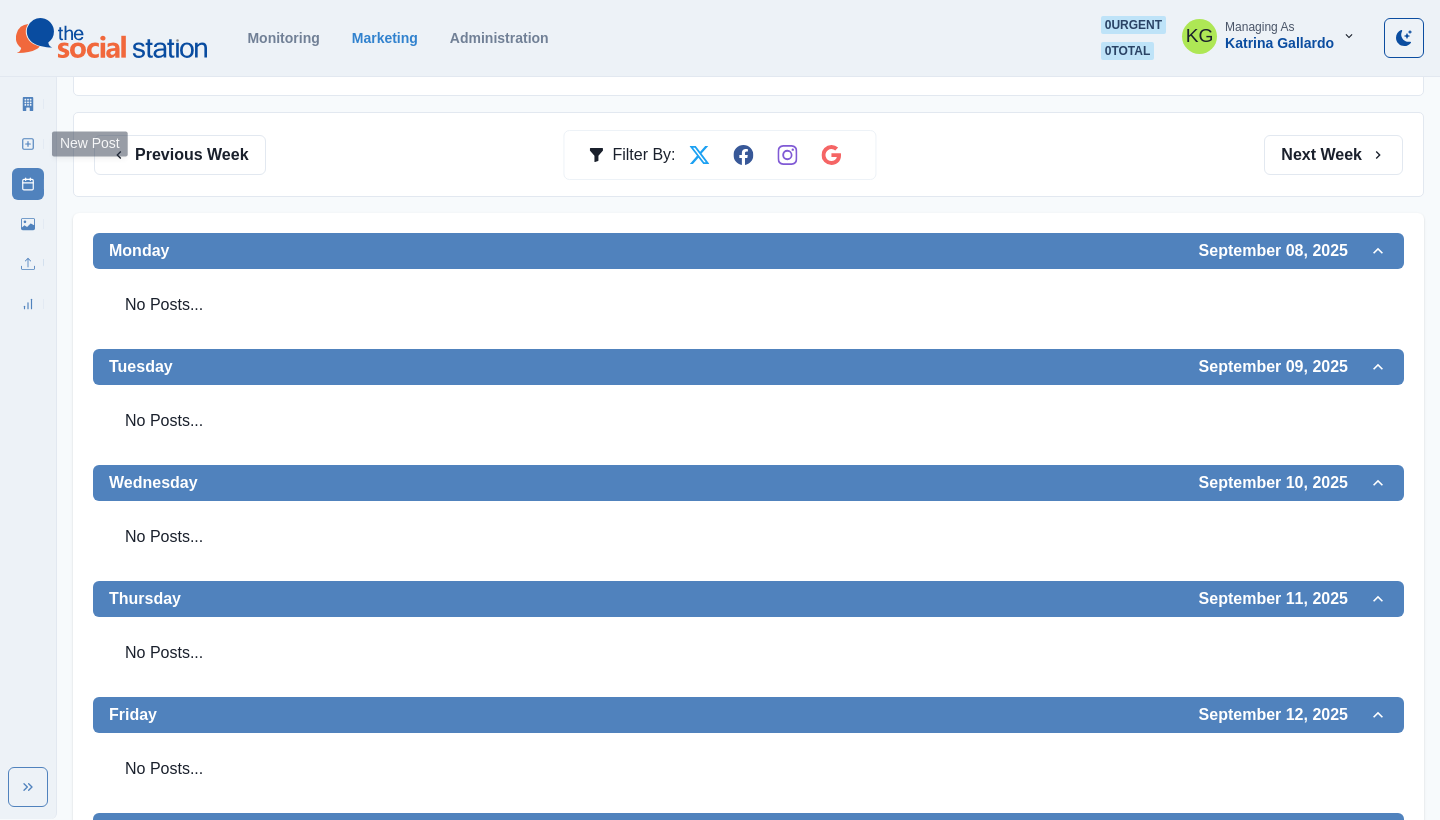 click on "New Post" at bounding box center [28, 144] 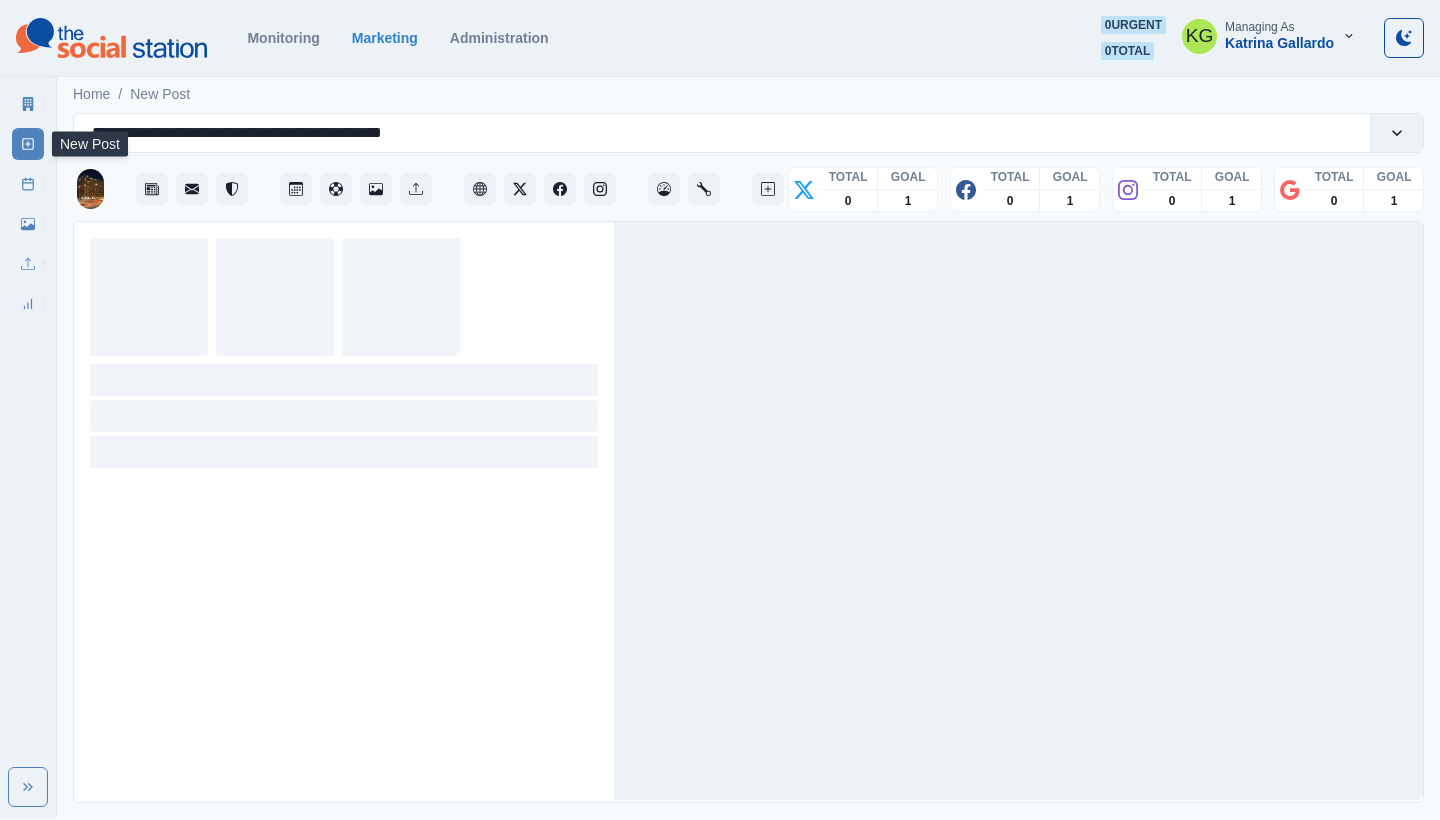 scroll, scrollTop: 0, scrollLeft: 0, axis: both 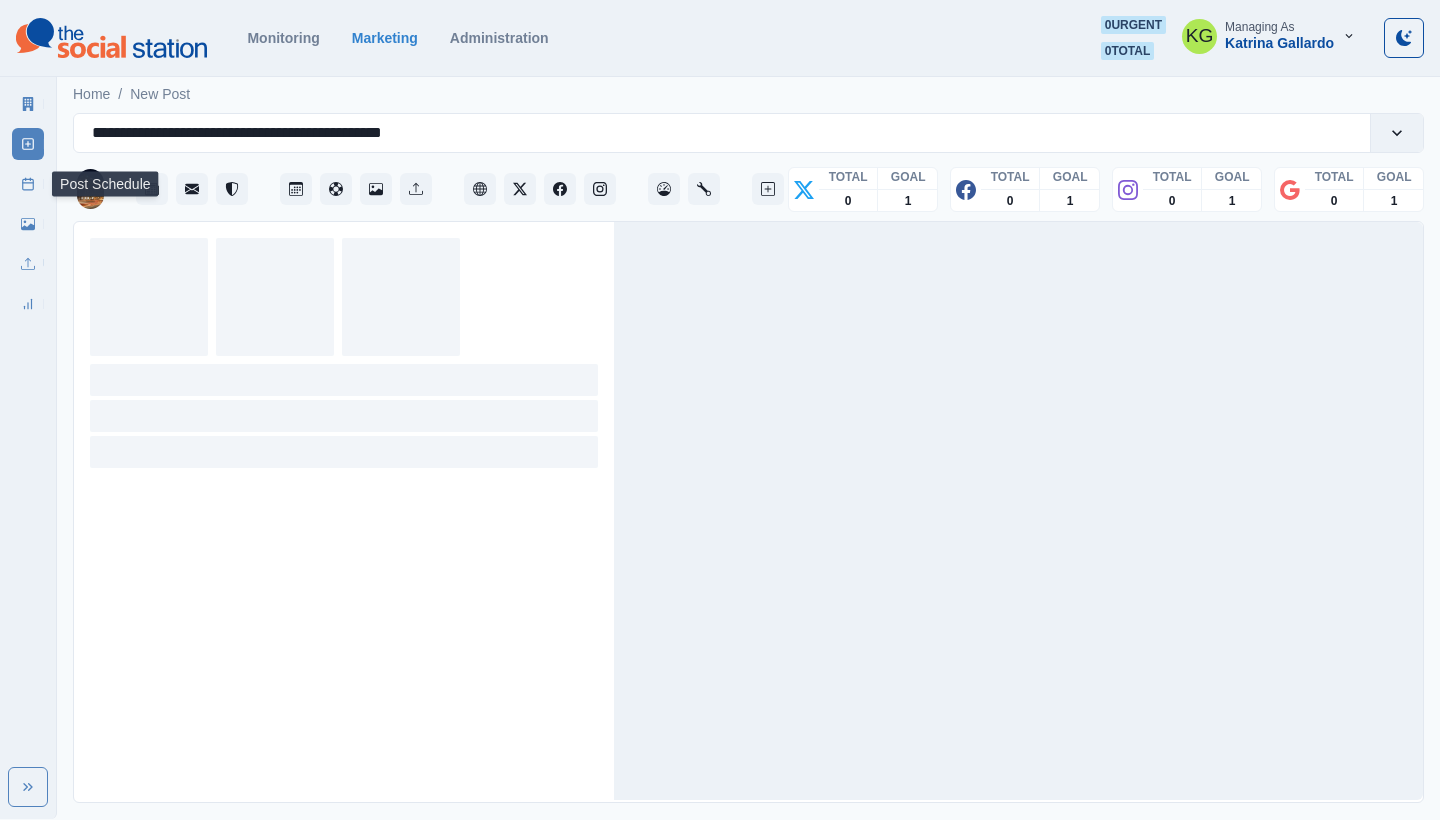 click on "Post Schedule" at bounding box center (28, 184) 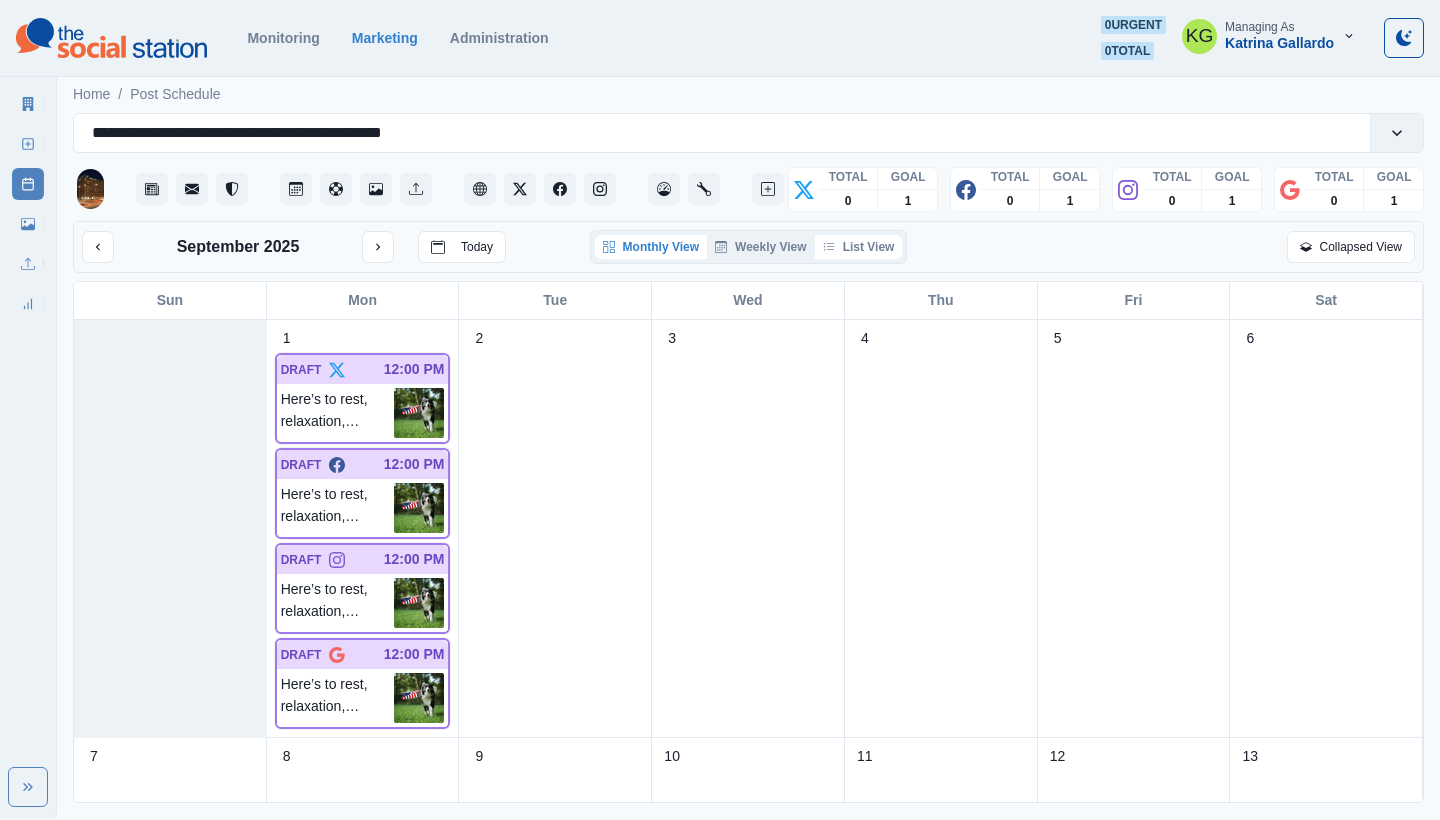 click on "List View" at bounding box center (859, 247) 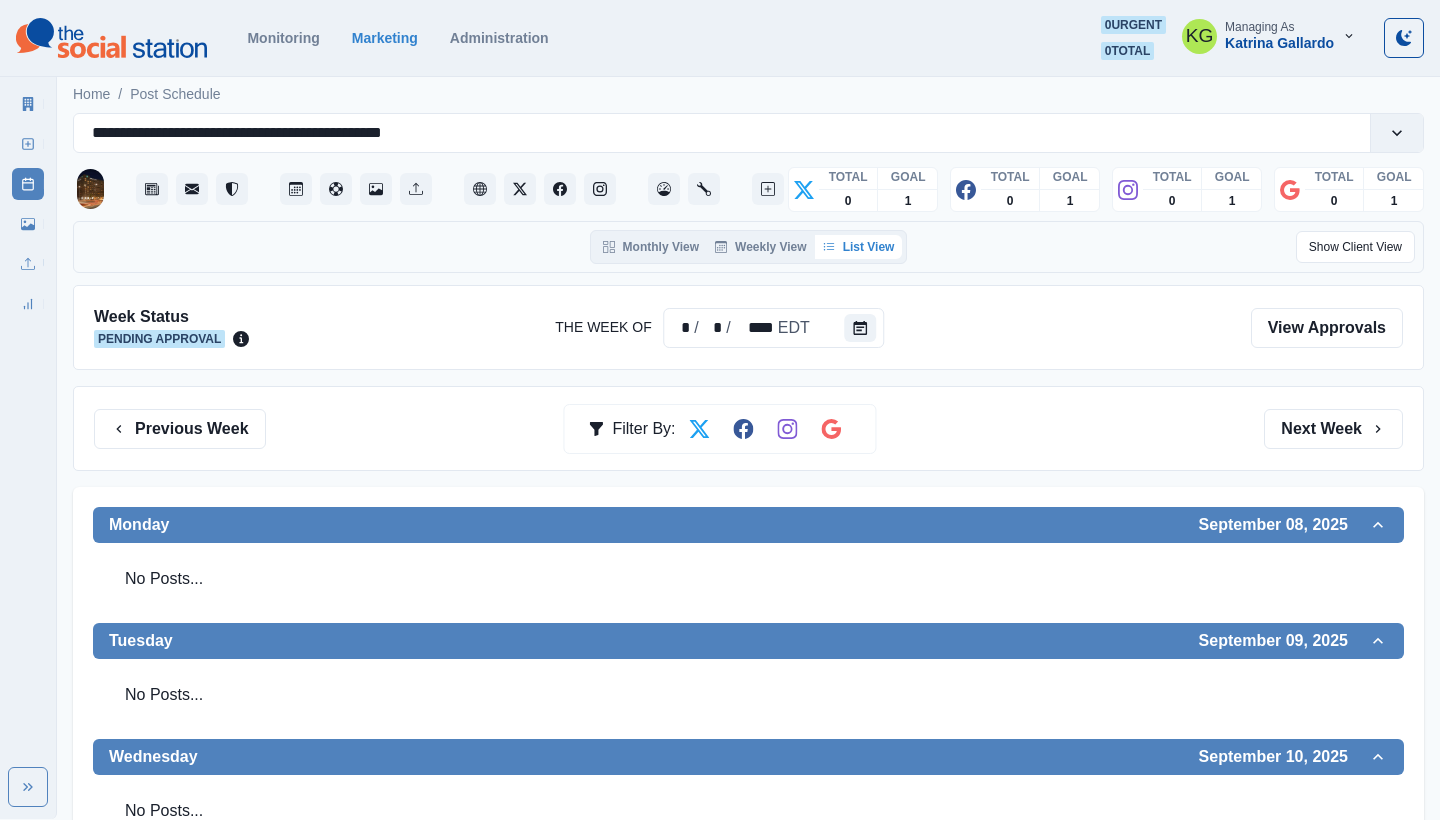 scroll, scrollTop: 10, scrollLeft: 0, axis: vertical 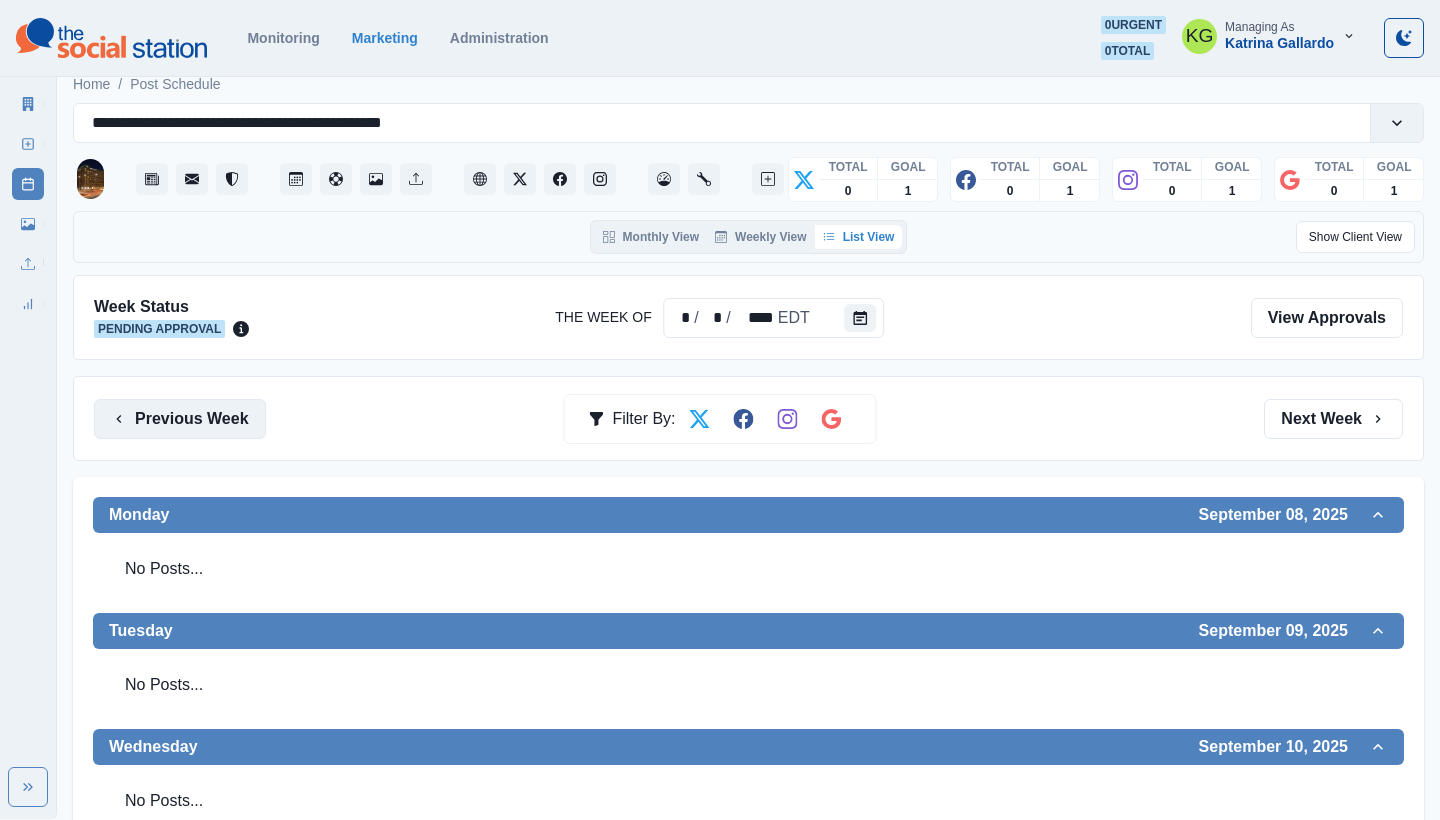 click on "Previous Week" at bounding box center [180, 419] 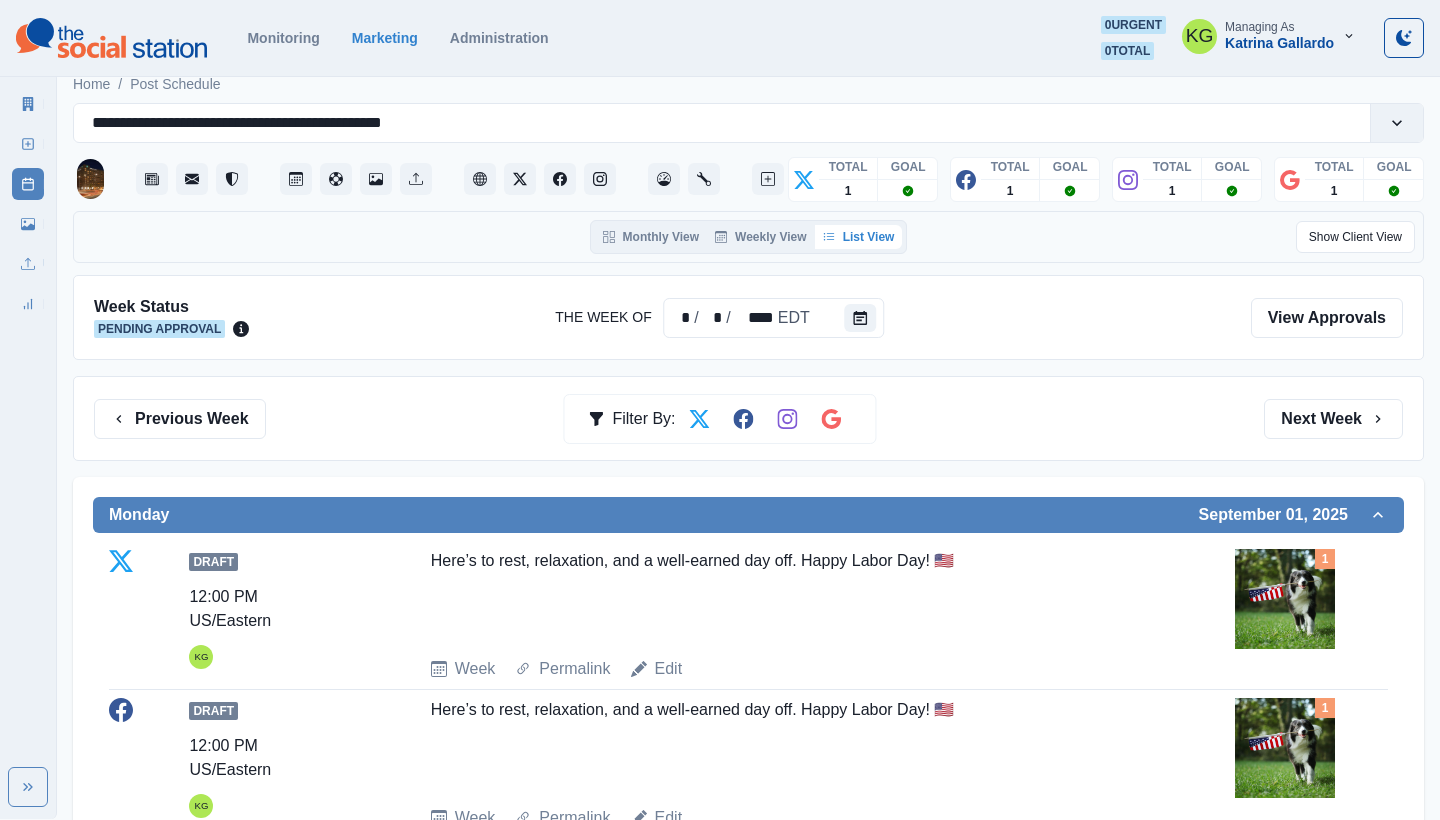 click on "Previous Week Filter By: Next Week" at bounding box center [748, 418] 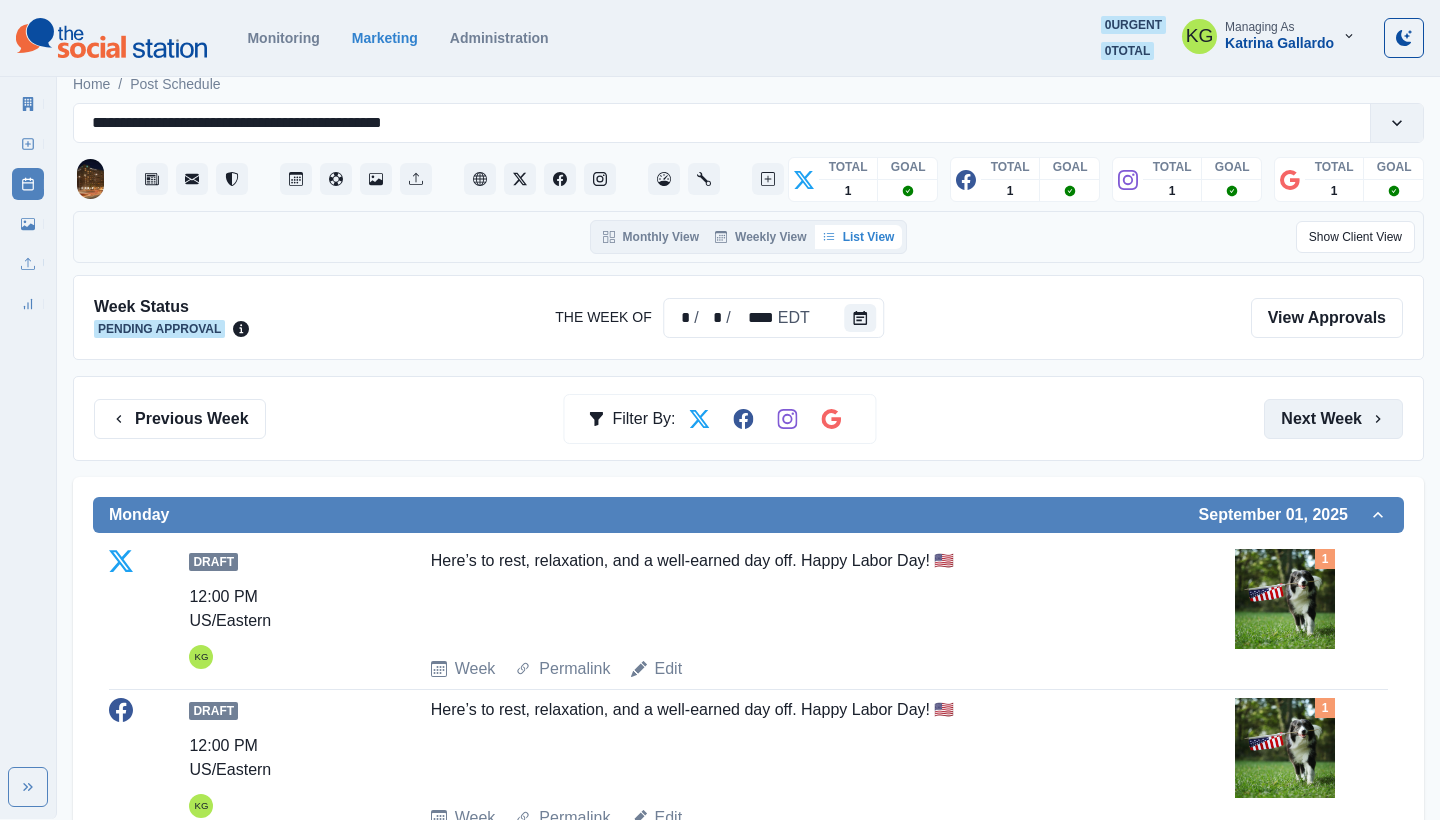 click on "Next Week" at bounding box center (1333, 419) 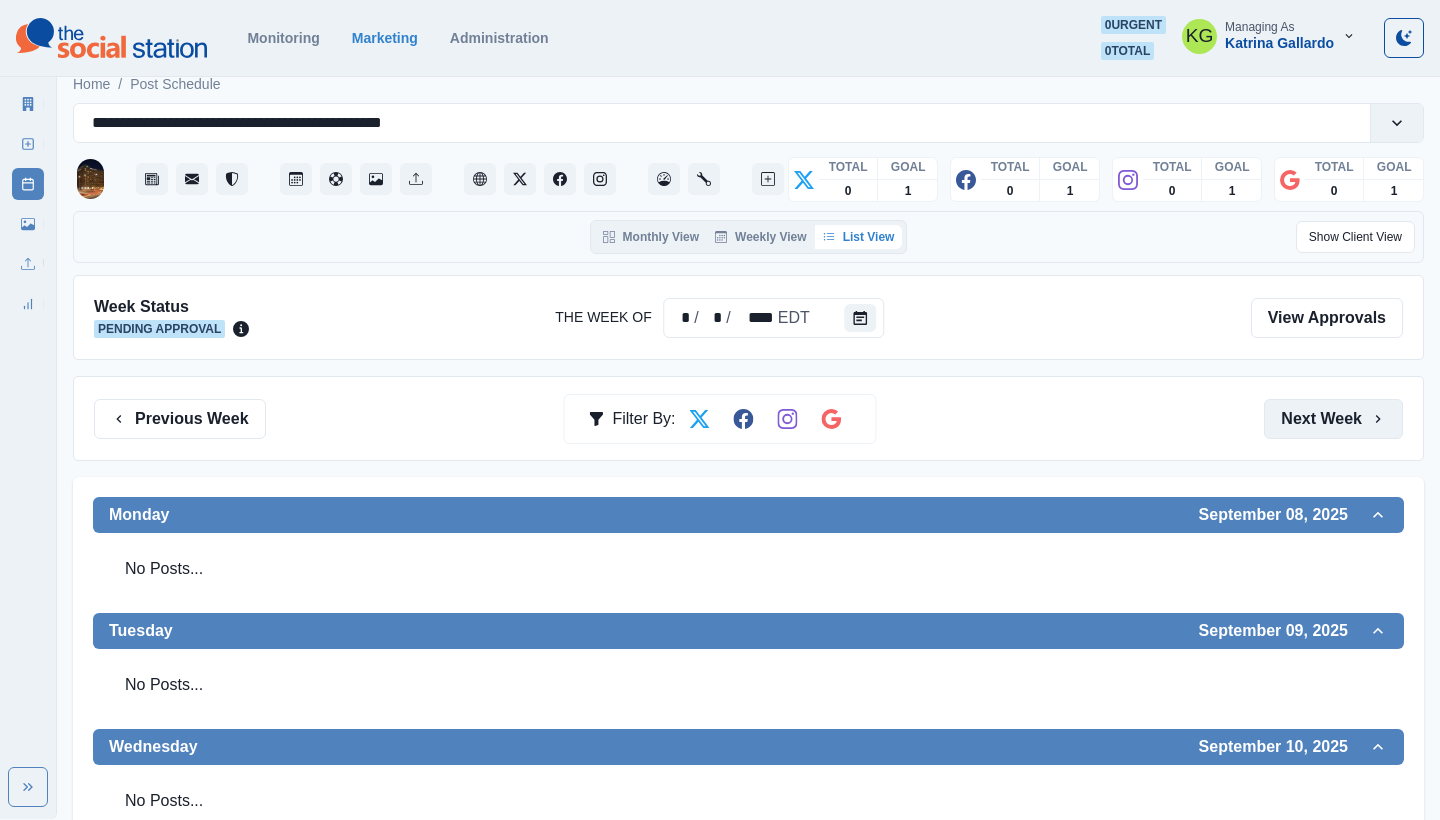 click on "Next Week" at bounding box center [1333, 419] 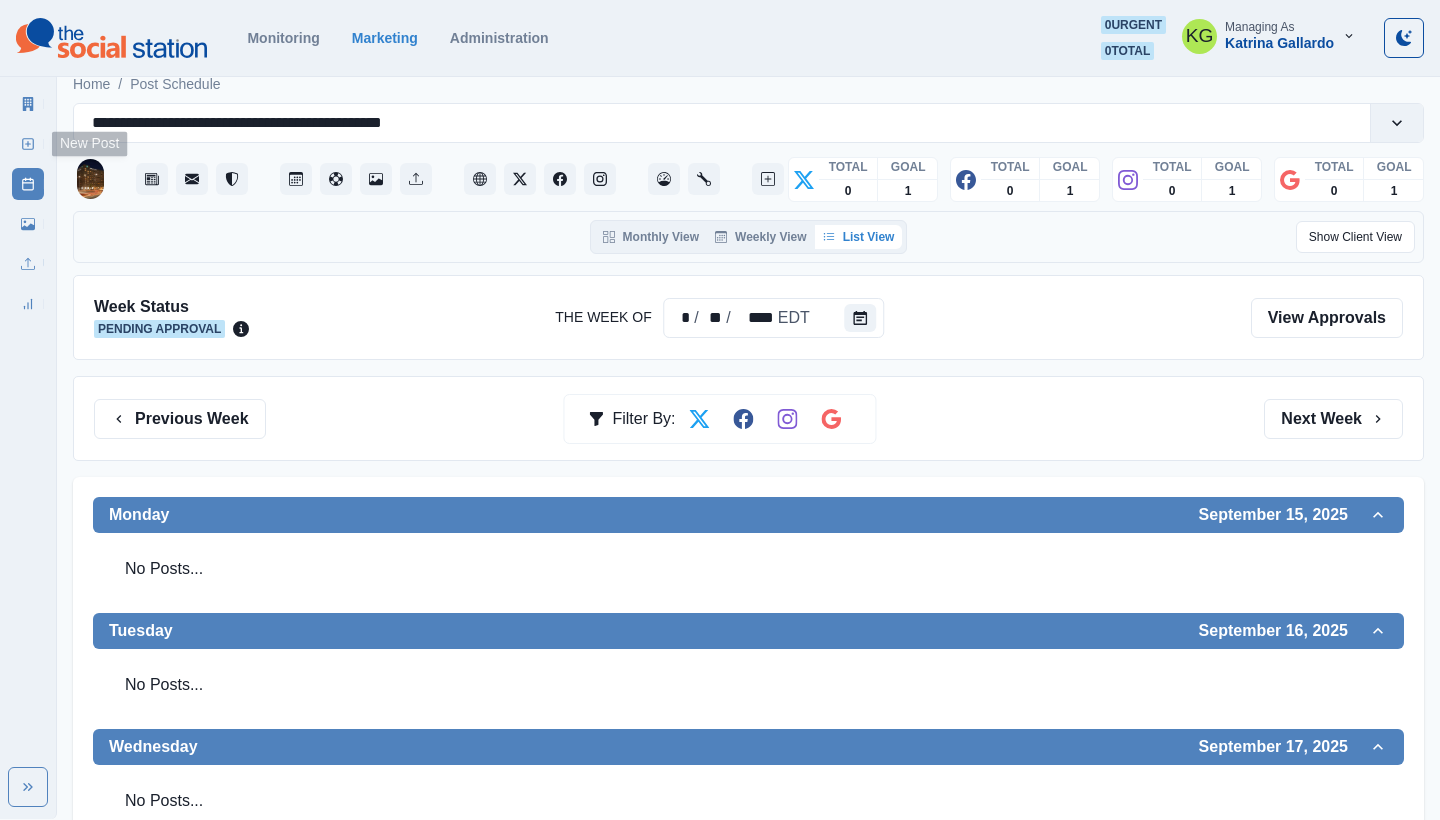 click on "New Post" at bounding box center (28, 144) 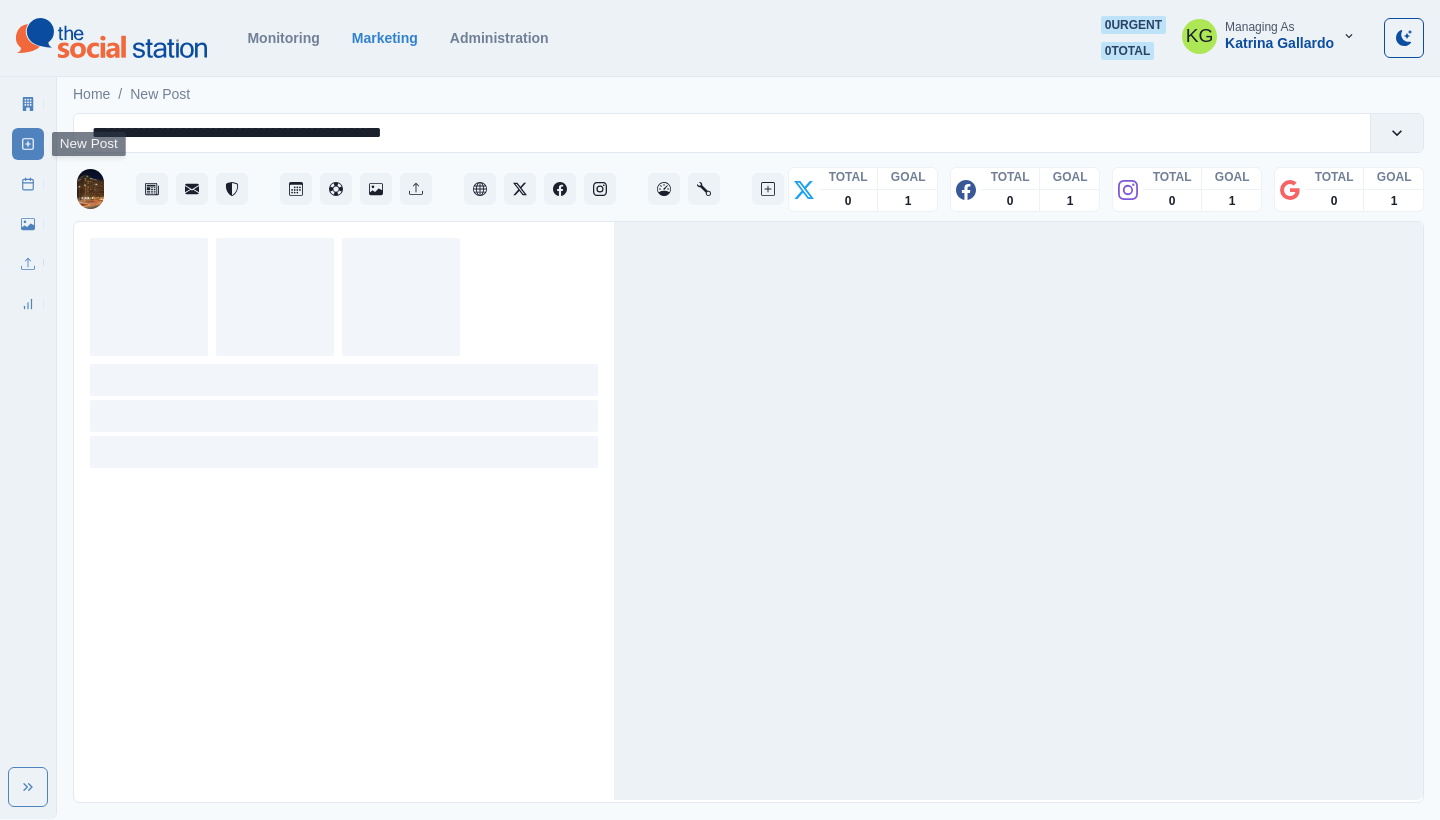 scroll, scrollTop: 0, scrollLeft: 0, axis: both 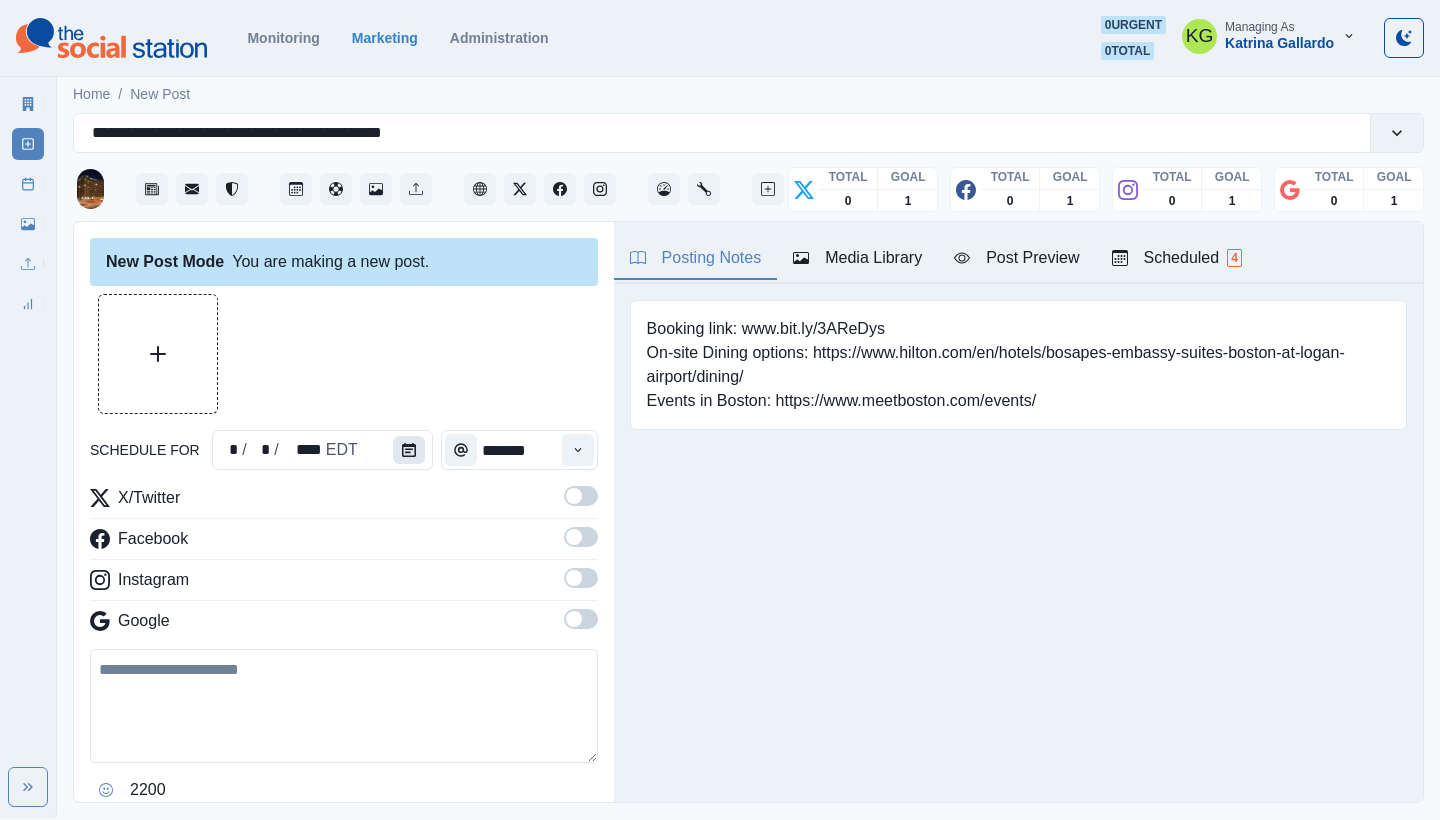 click 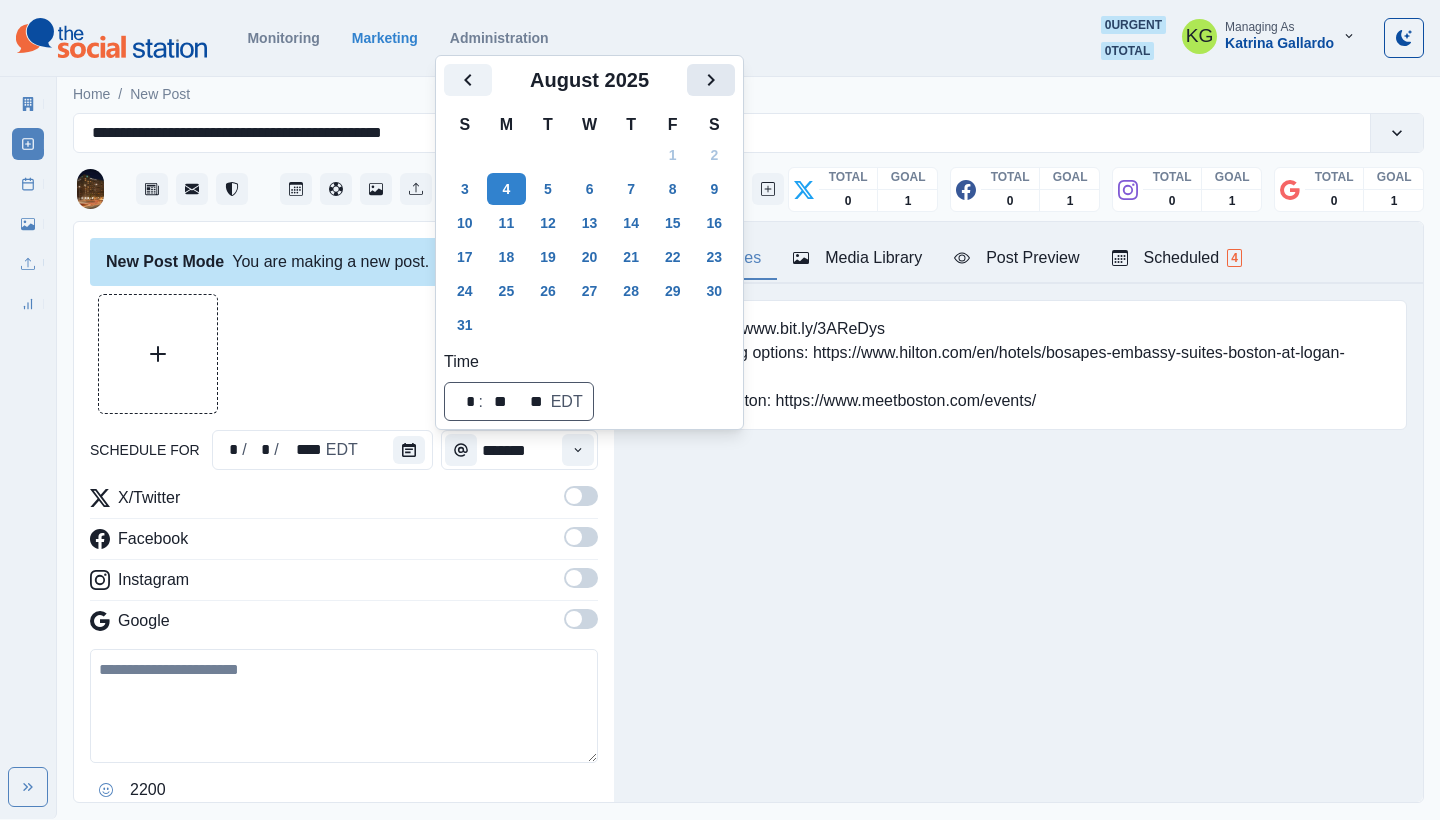 click 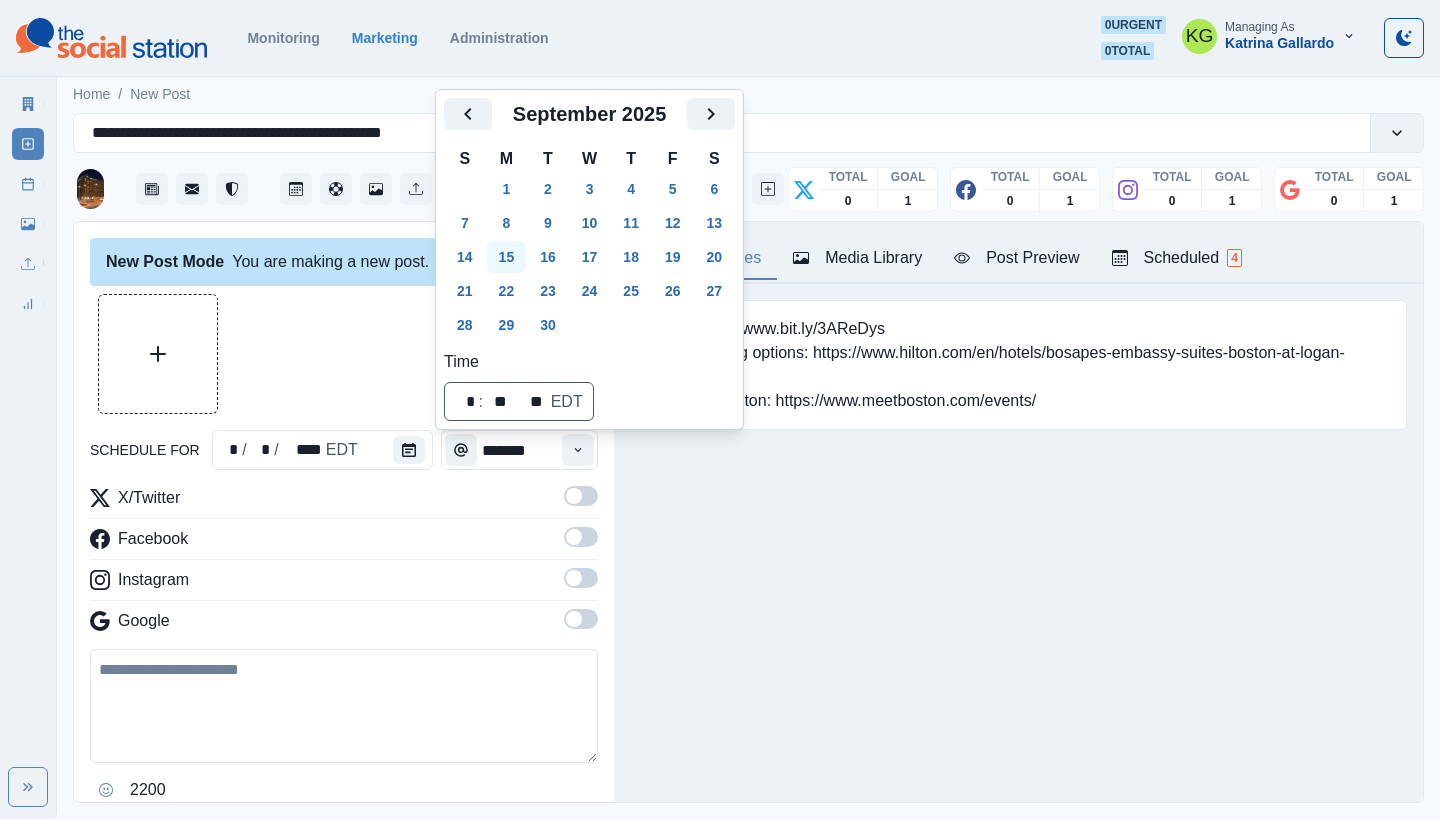 click on "15" at bounding box center (507, 257) 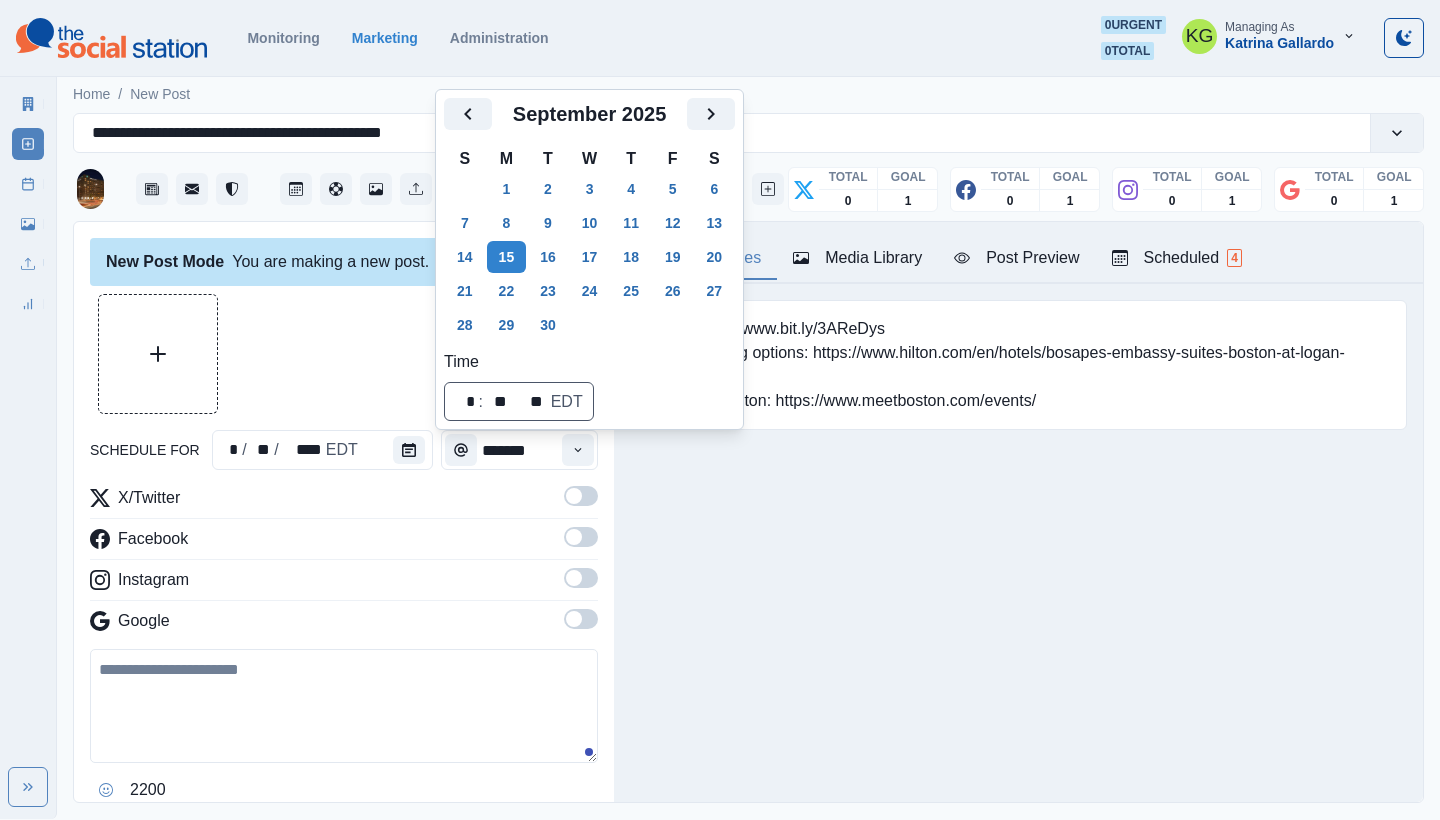 click at bounding box center (344, 354) 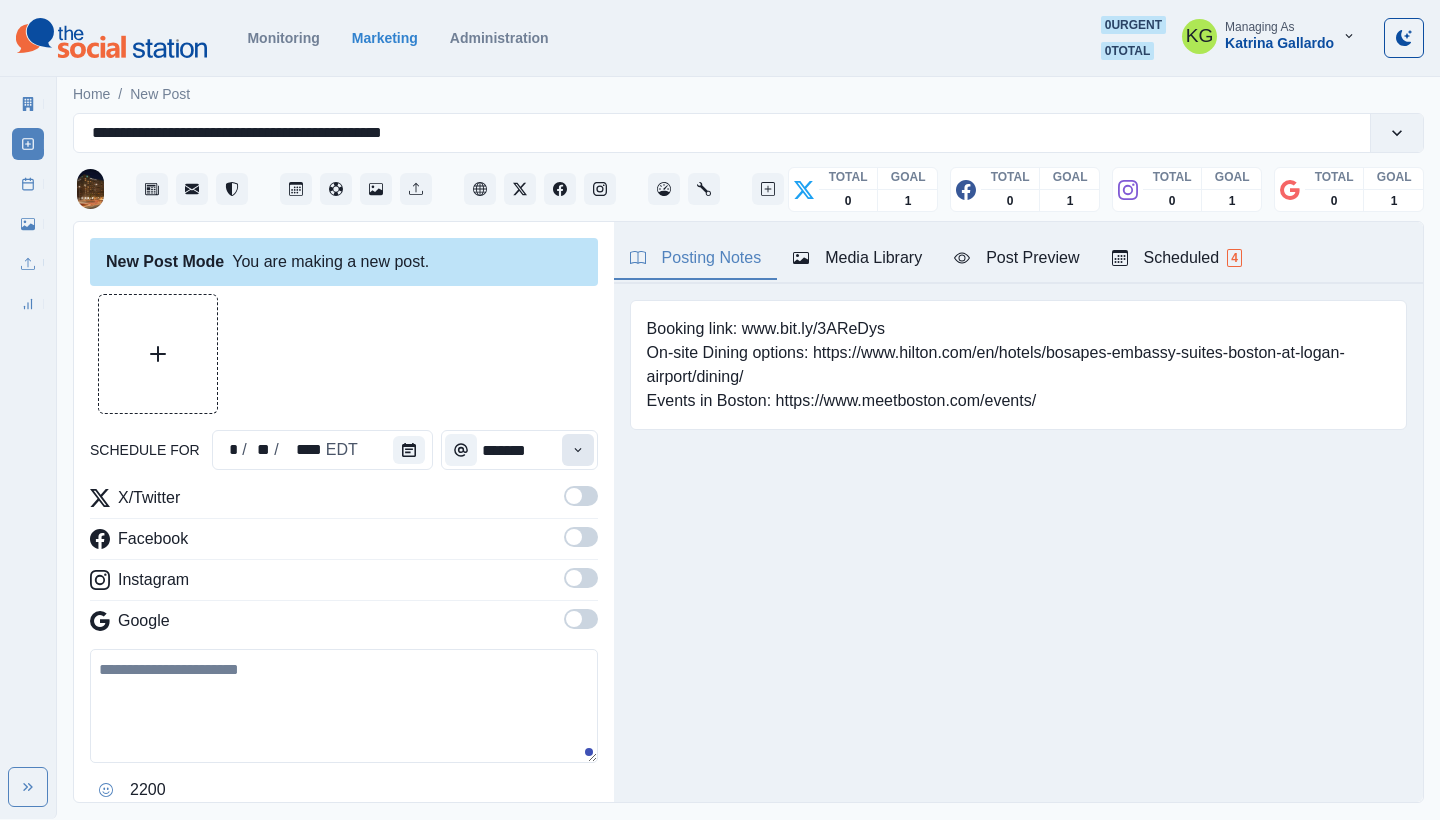 click 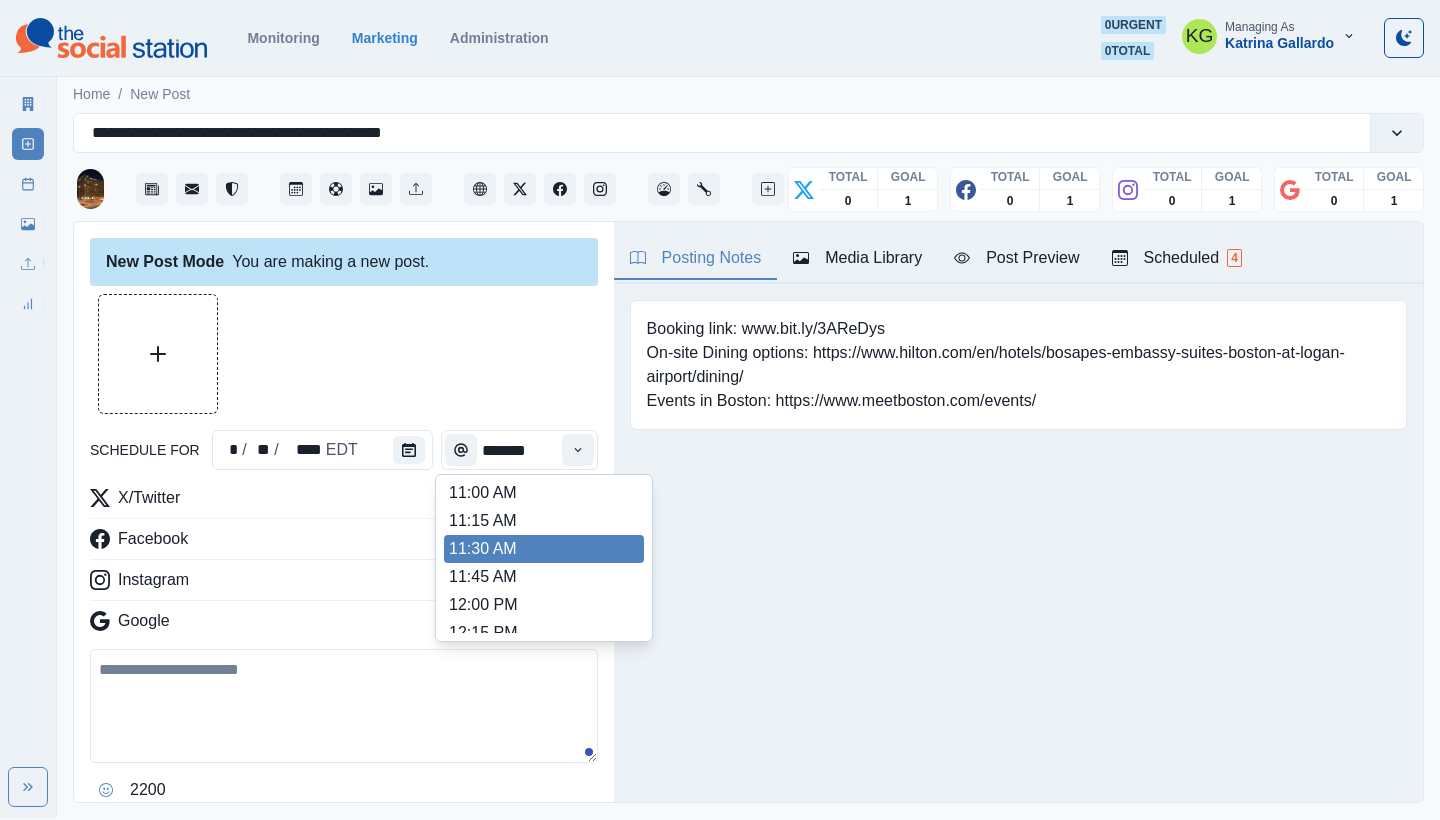 scroll, scrollTop: 412, scrollLeft: 0, axis: vertical 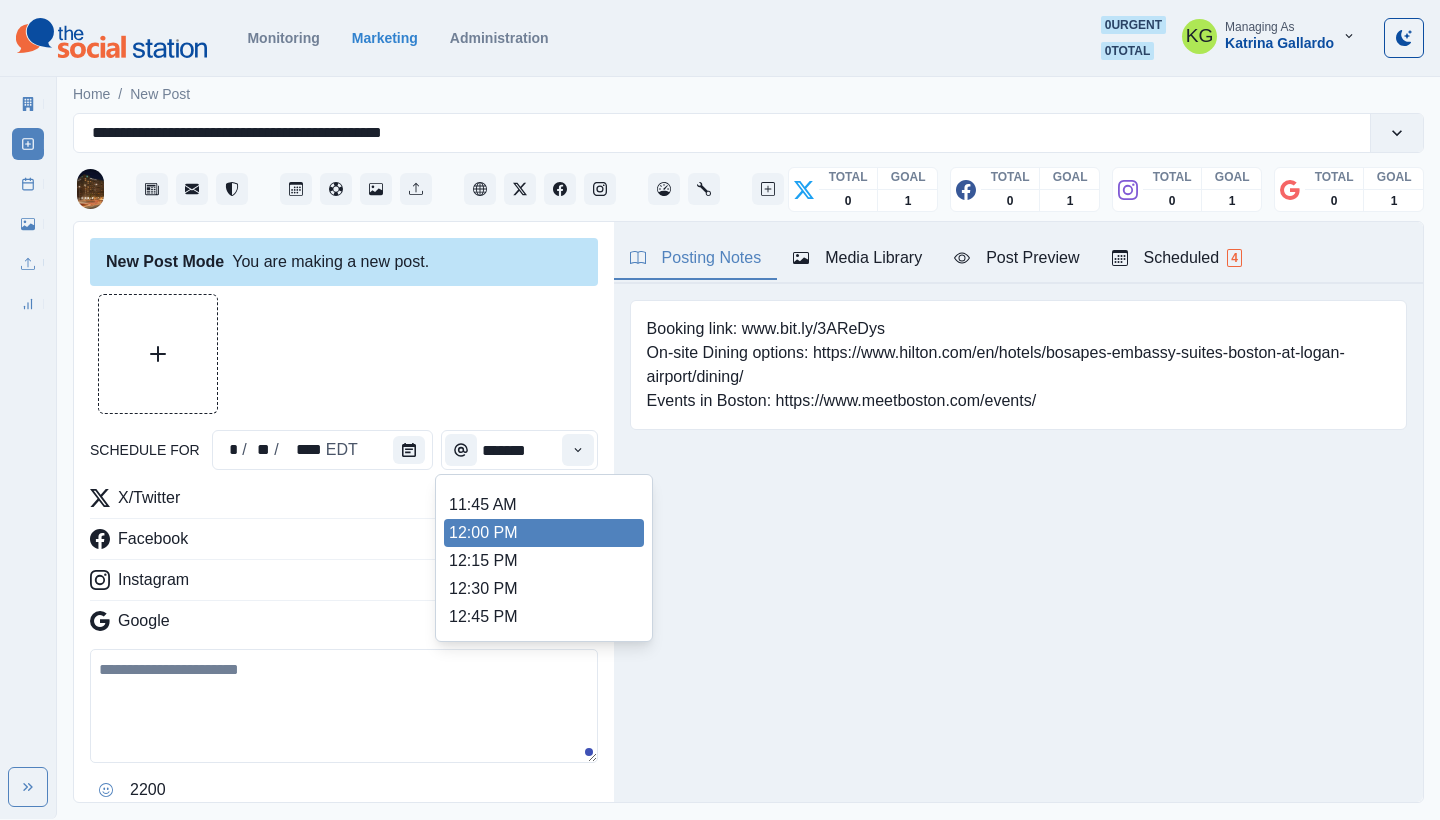 click on "12:00 PM" at bounding box center (544, 533) 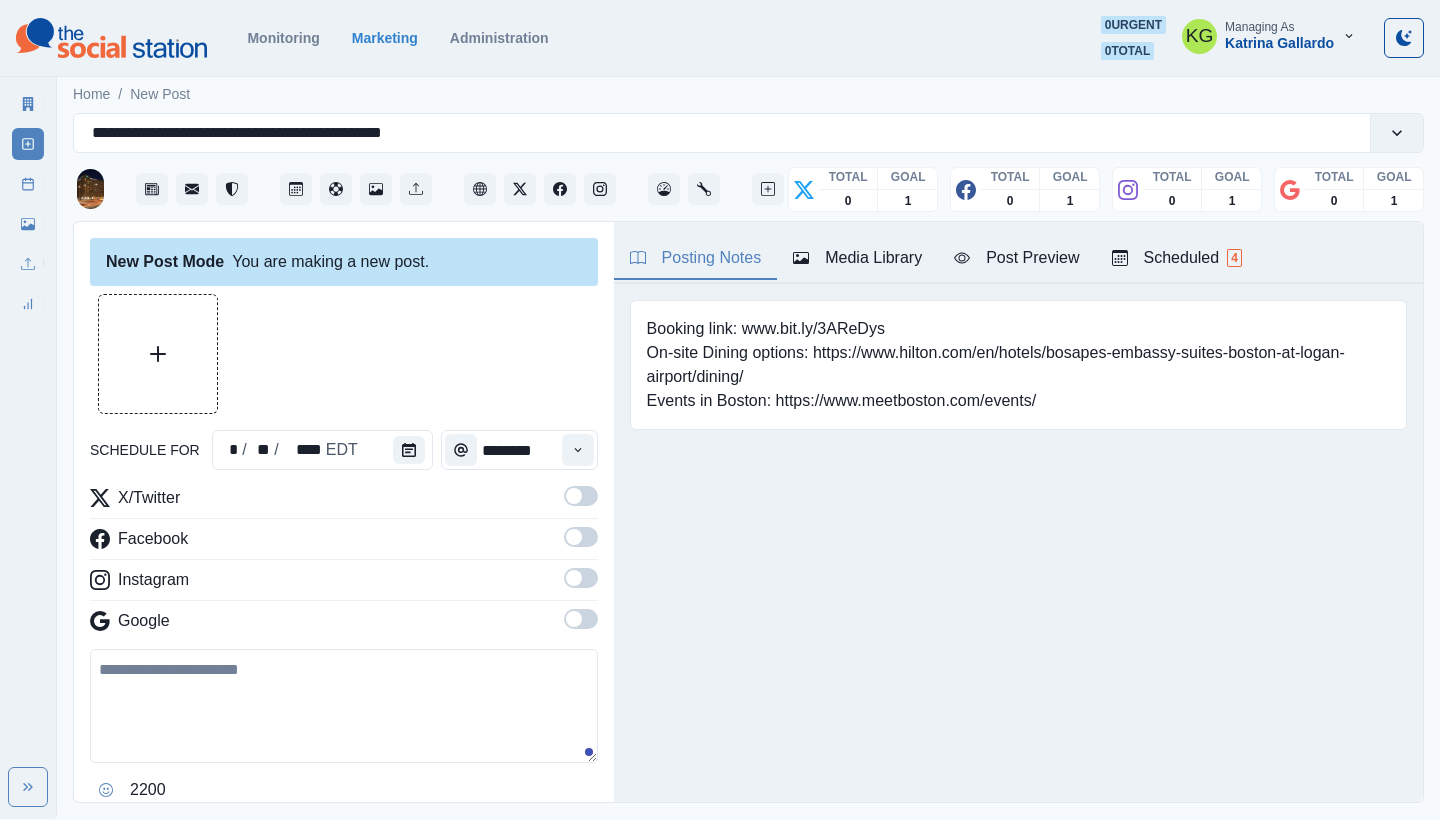 click at bounding box center [581, 625] 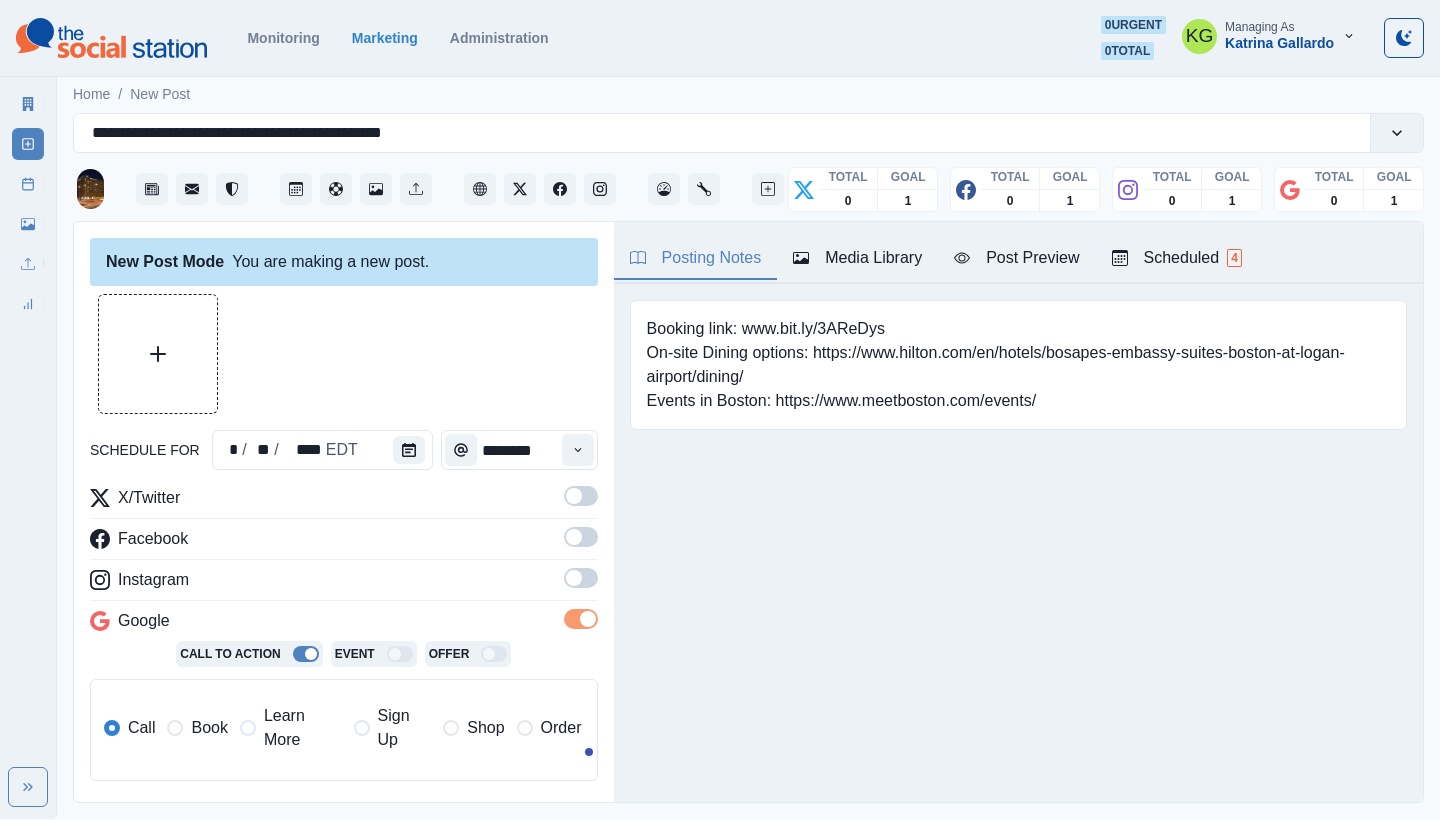 click at bounding box center [581, 584] 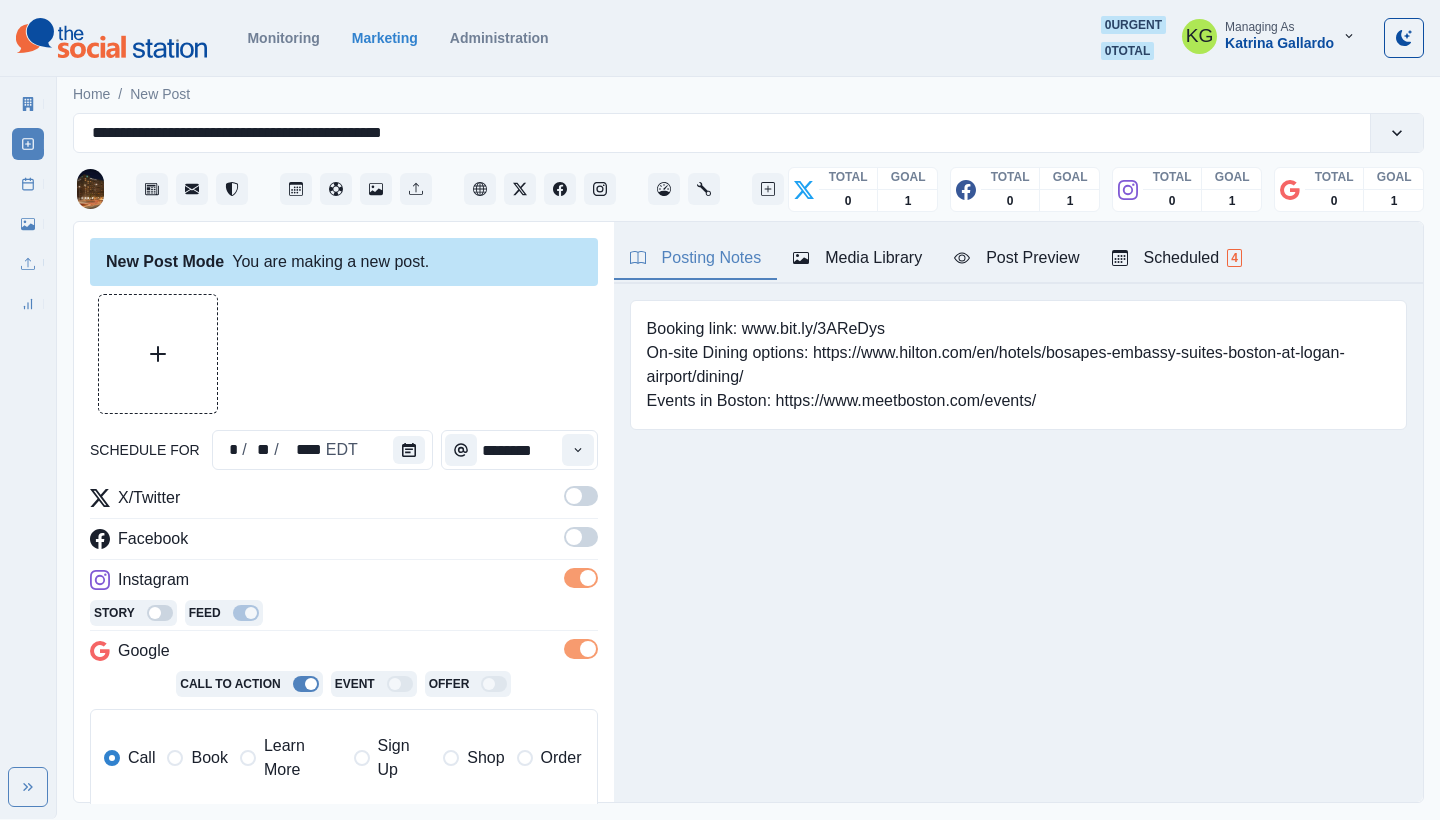 click at bounding box center [574, 537] 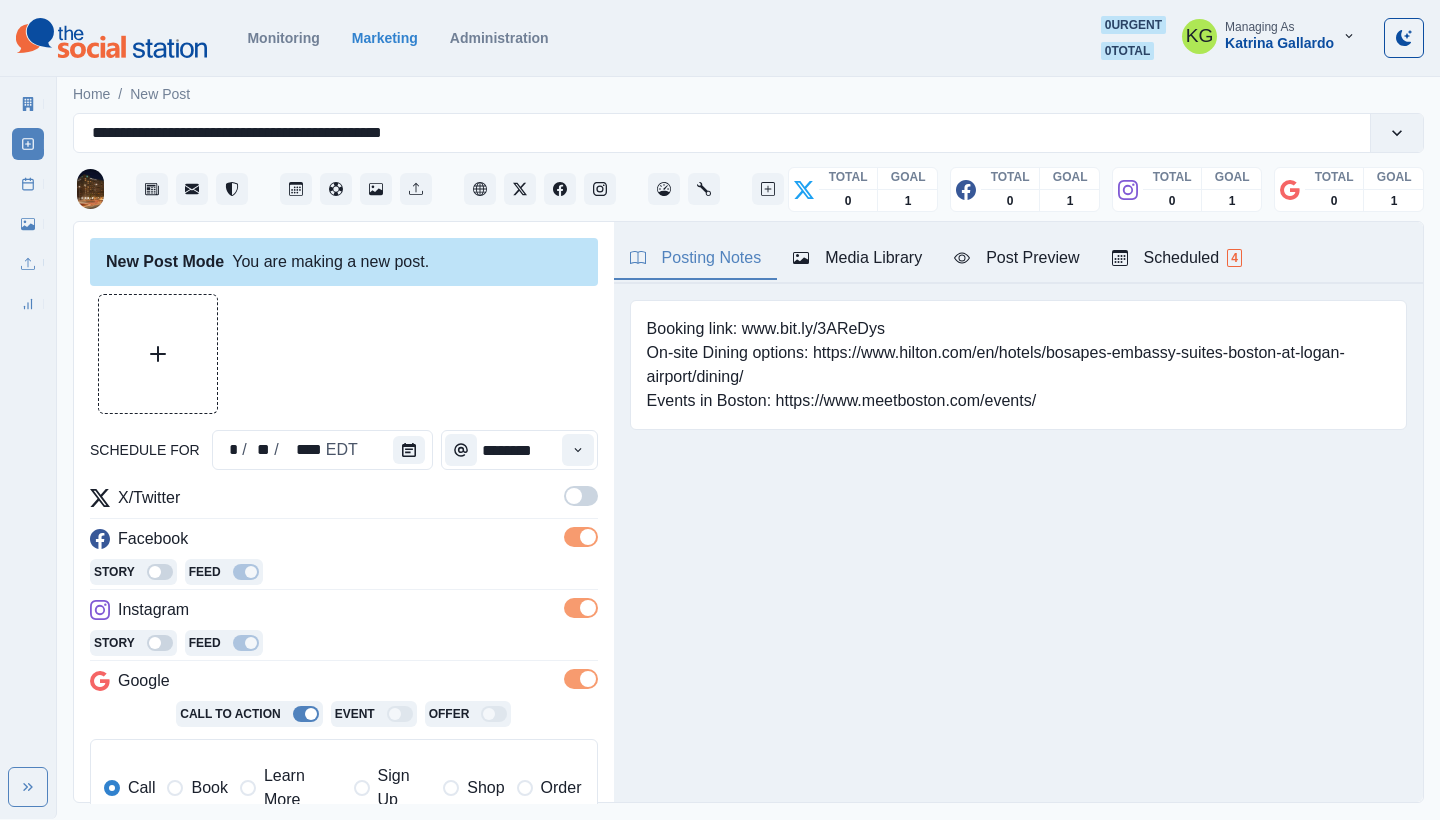 click at bounding box center (581, 496) 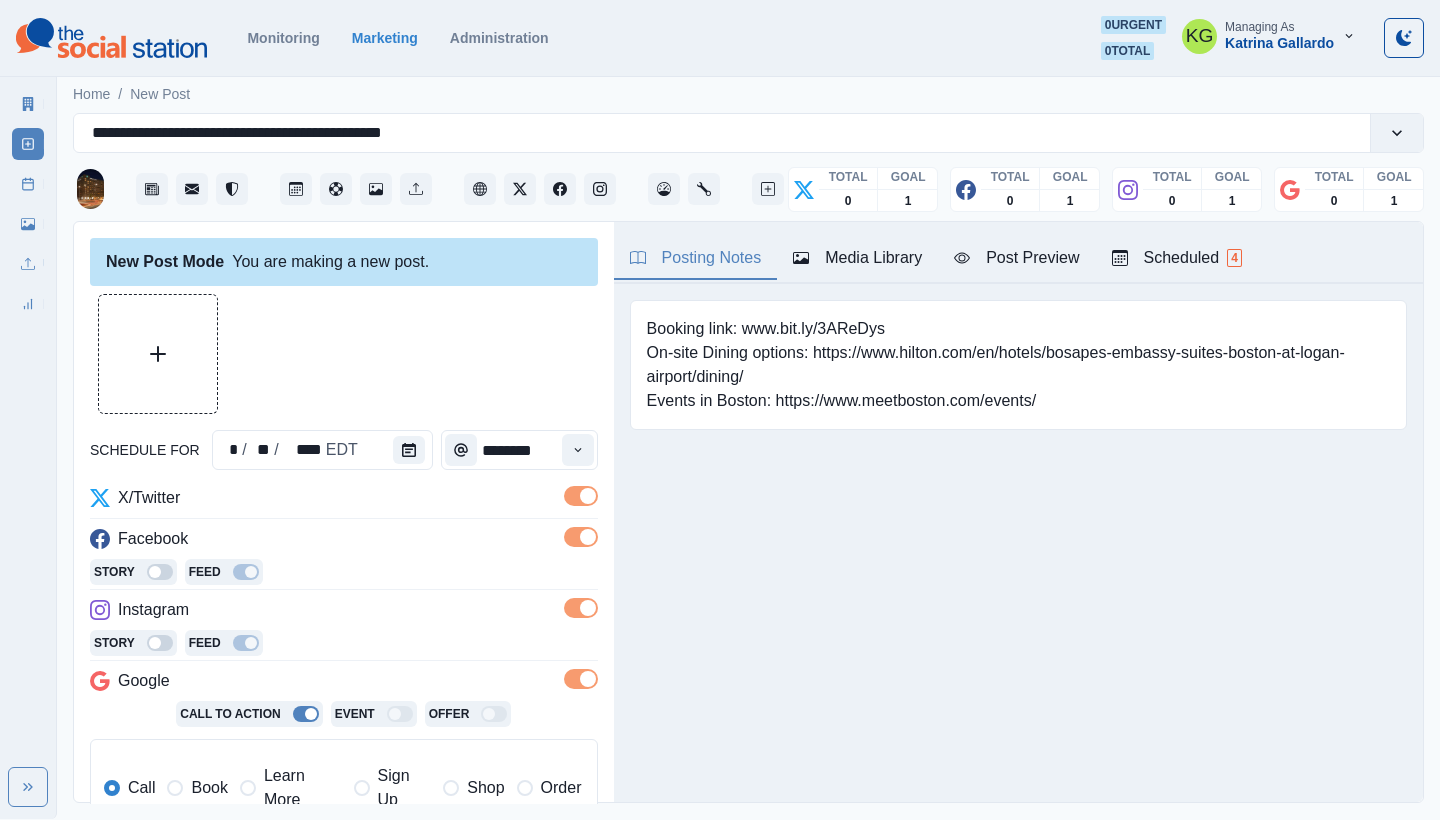 click on "Media Library" at bounding box center [857, 259] 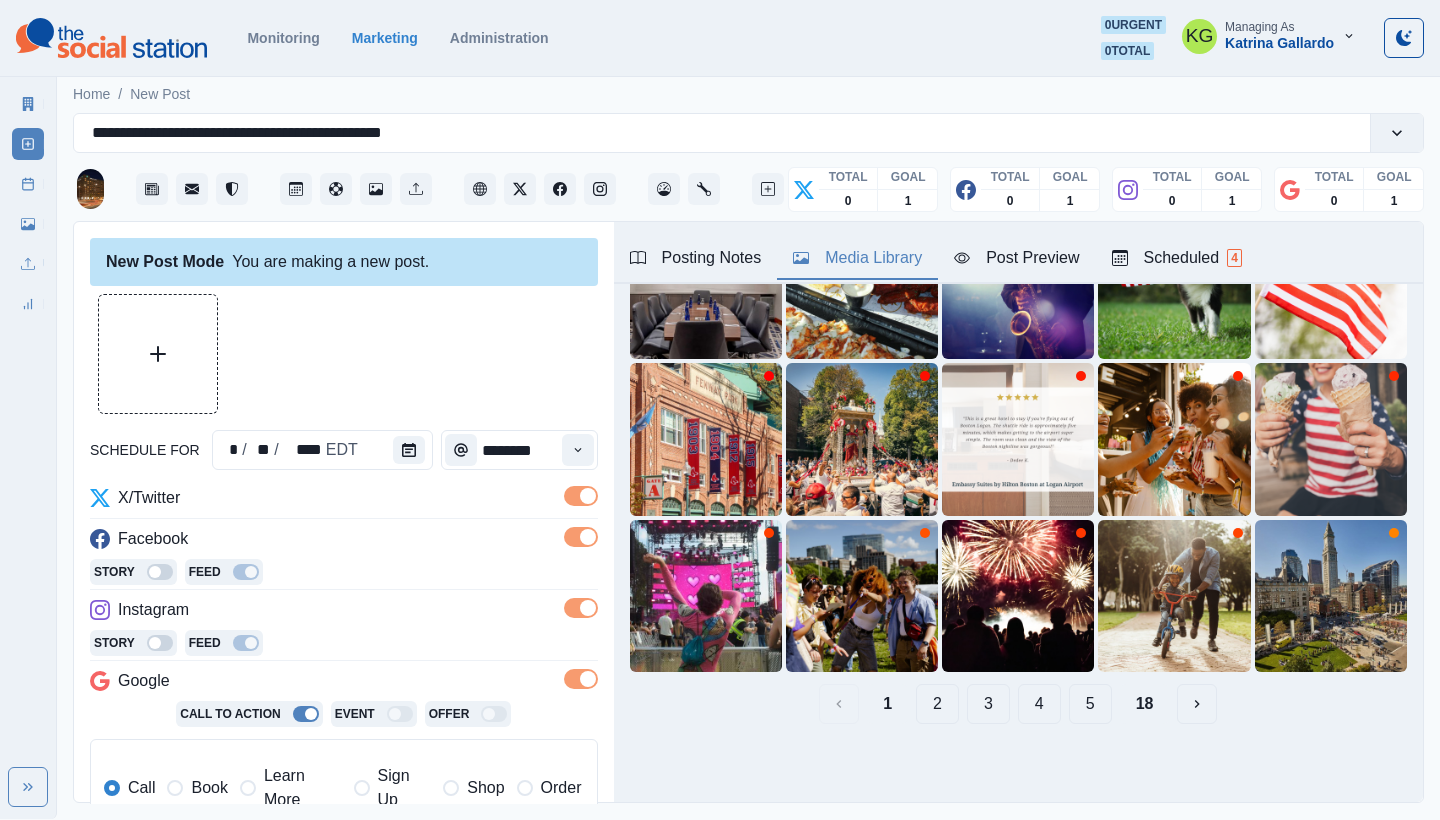 scroll, scrollTop: 189, scrollLeft: 0, axis: vertical 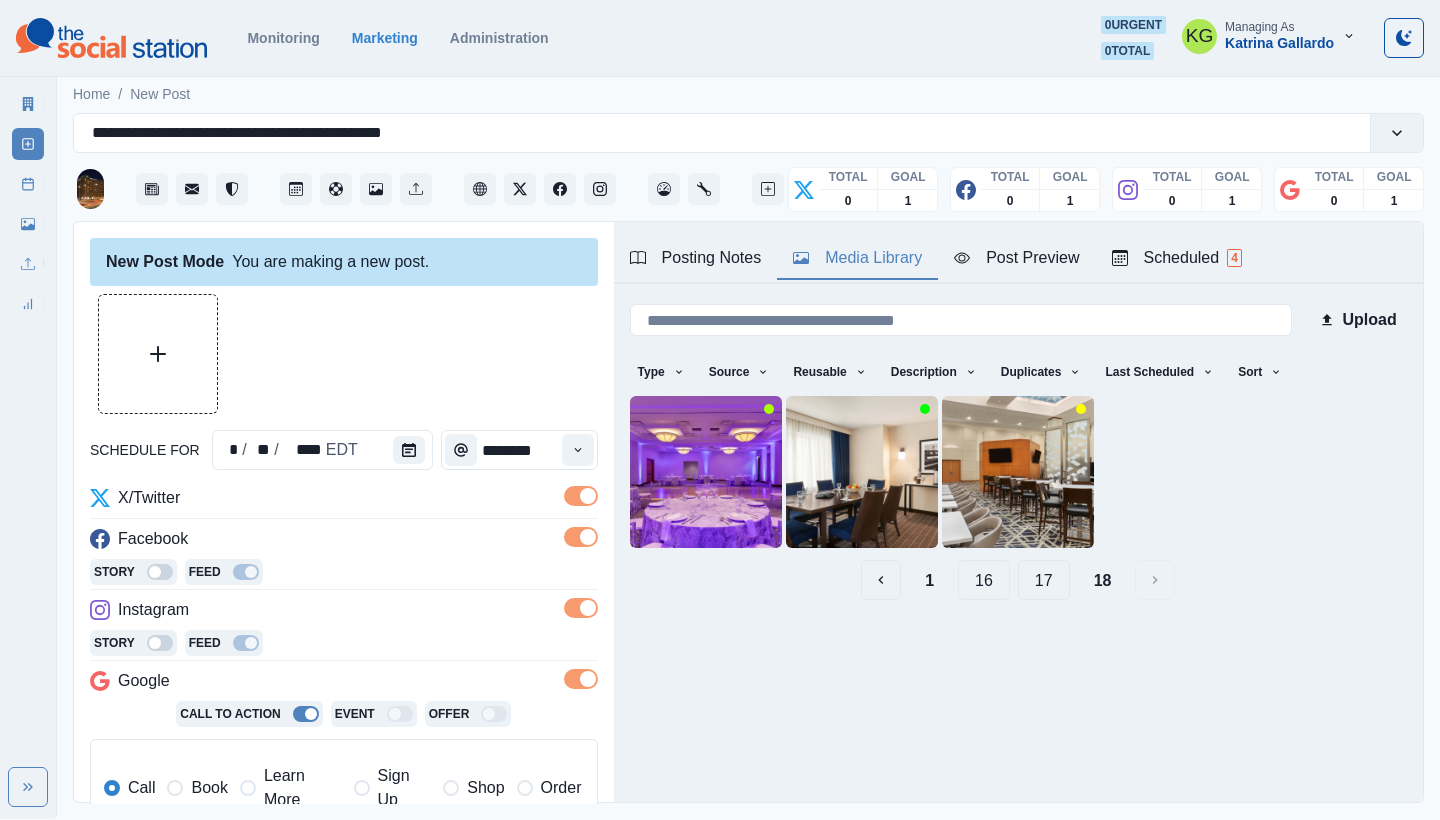 click on "17" at bounding box center [1044, 580] 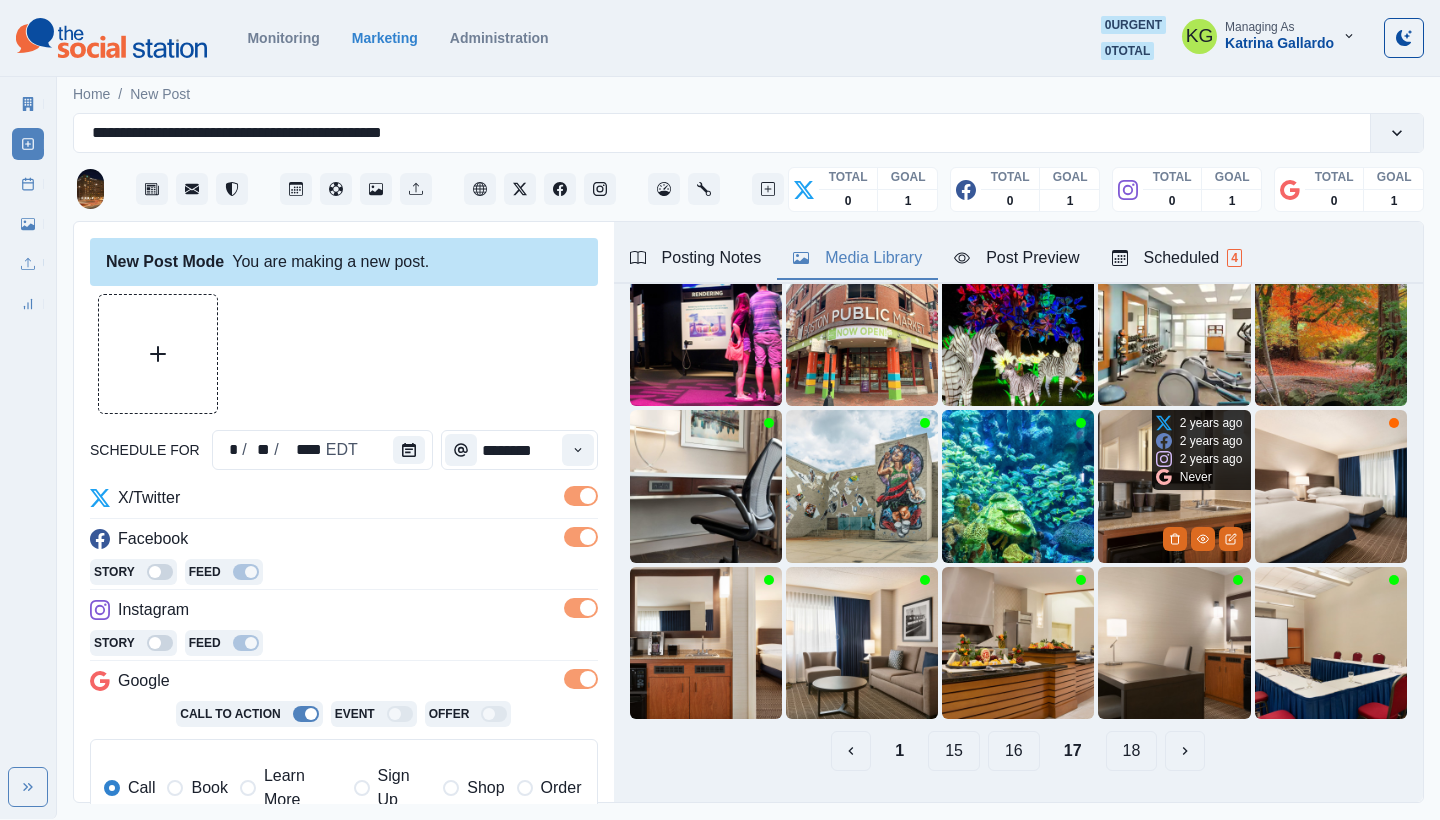 scroll, scrollTop: 158, scrollLeft: 0, axis: vertical 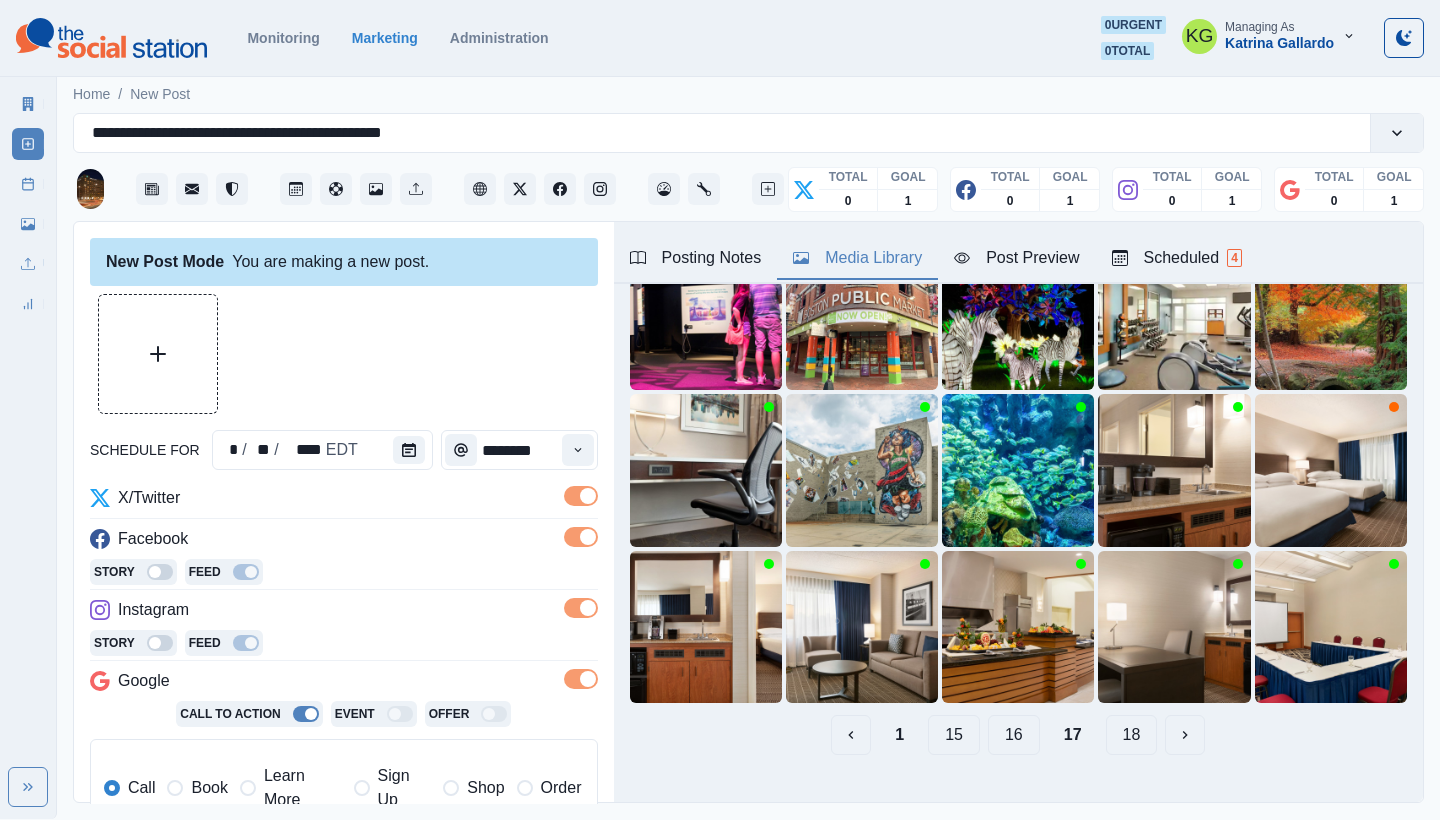 click on "16" at bounding box center [1014, 735] 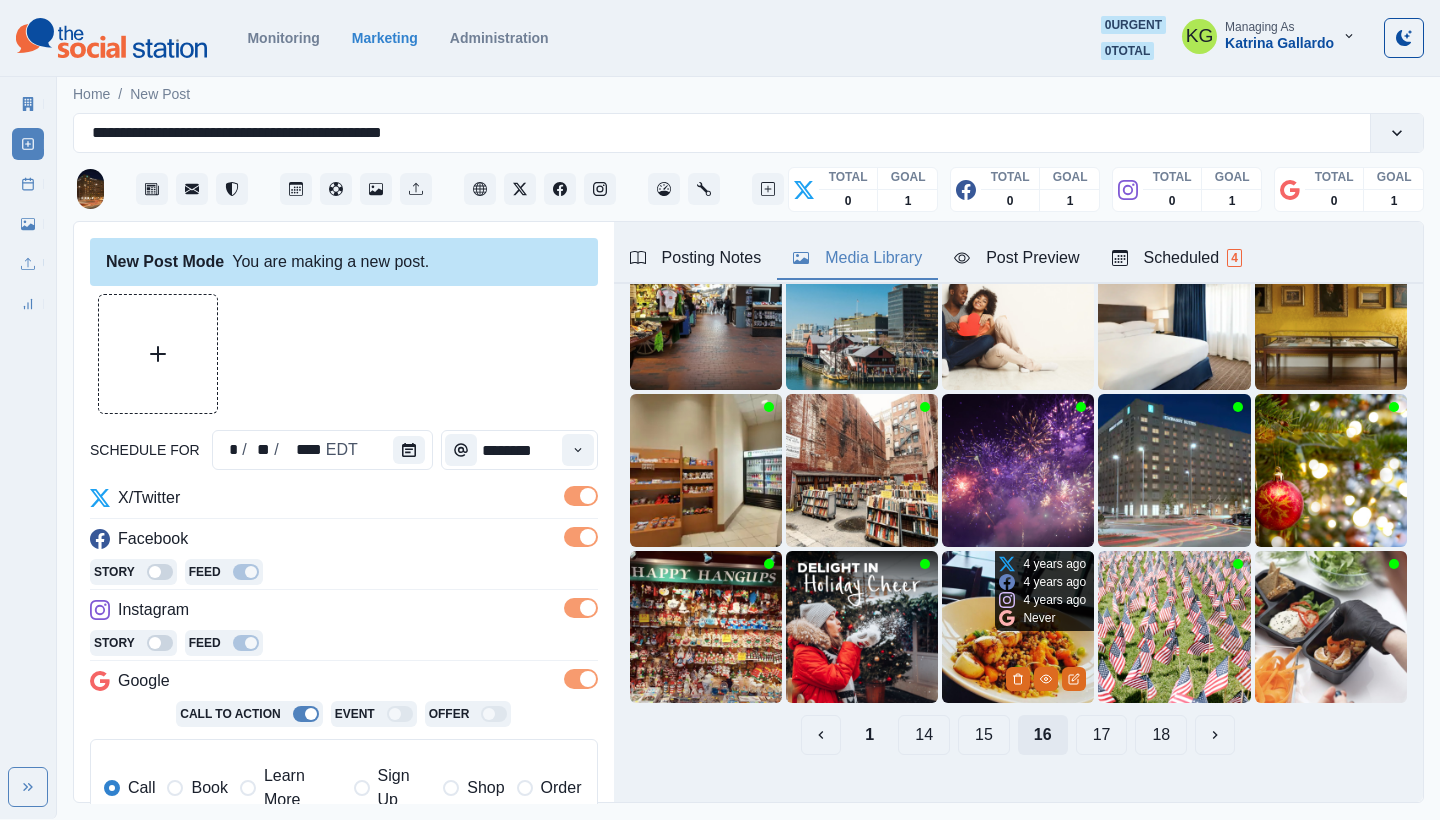 scroll, scrollTop: 161, scrollLeft: 0, axis: vertical 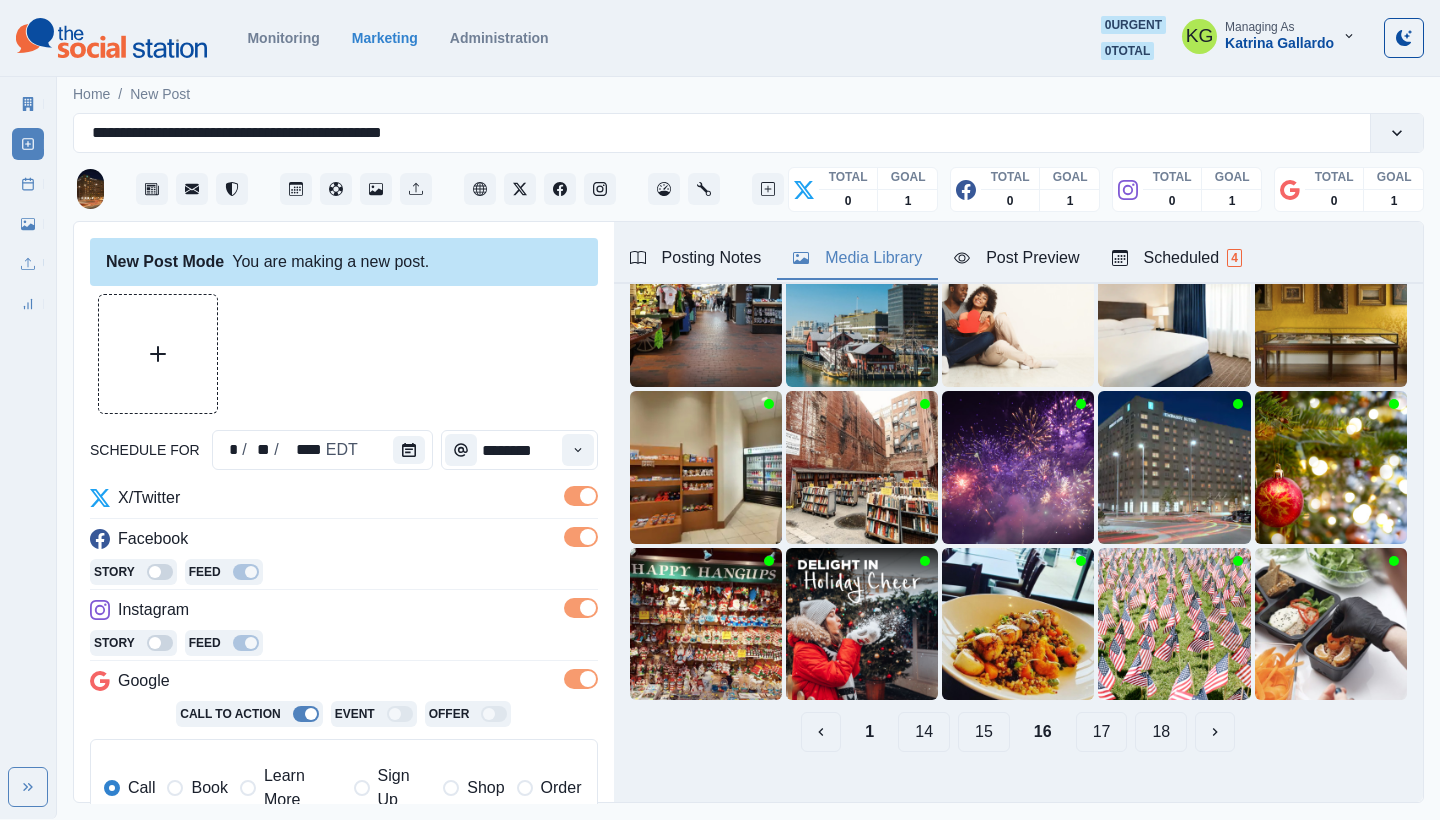 click on "15" at bounding box center [984, 732] 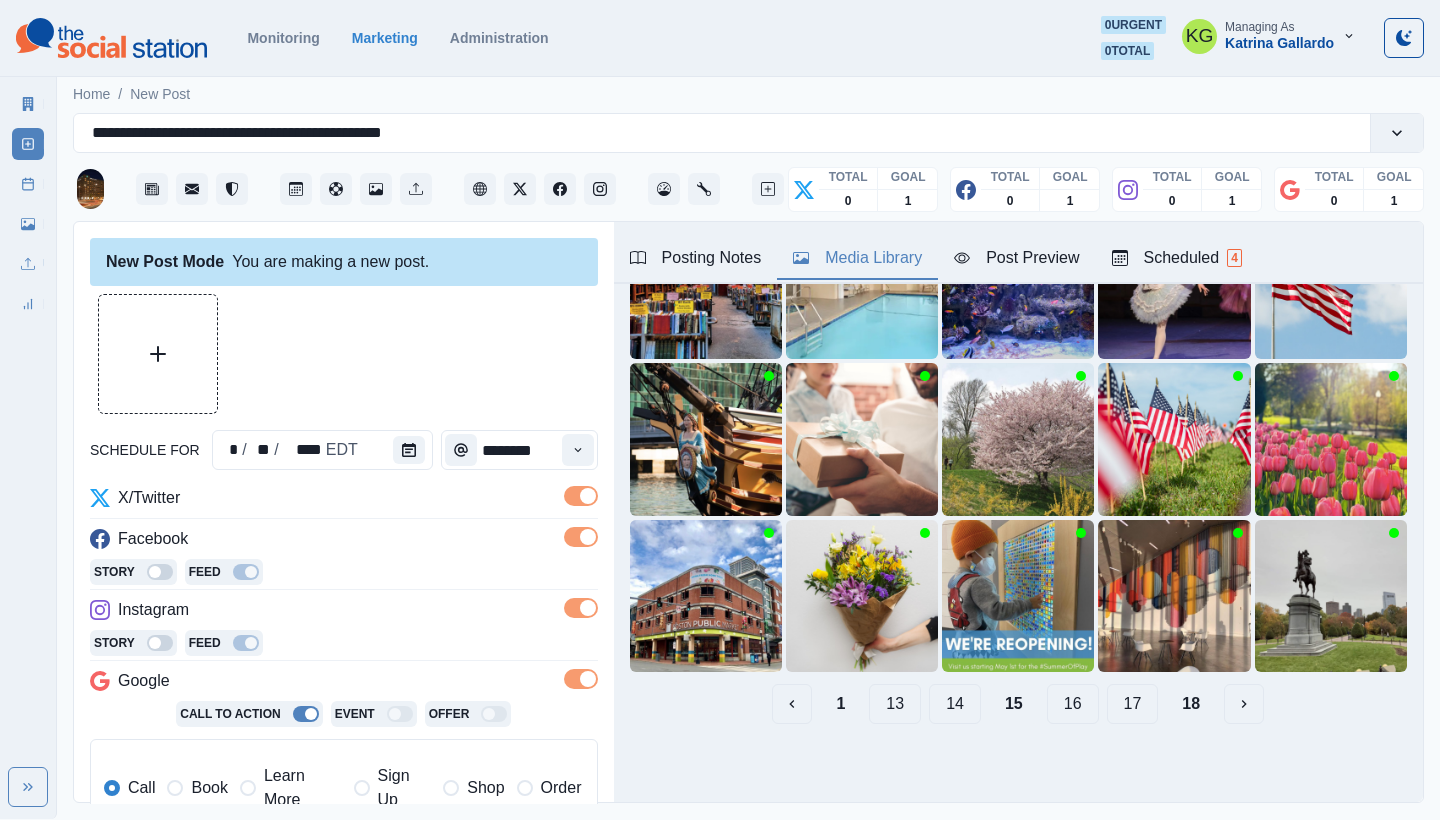 scroll, scrollTop: 189, scrollLeft: 0, axis: vertical 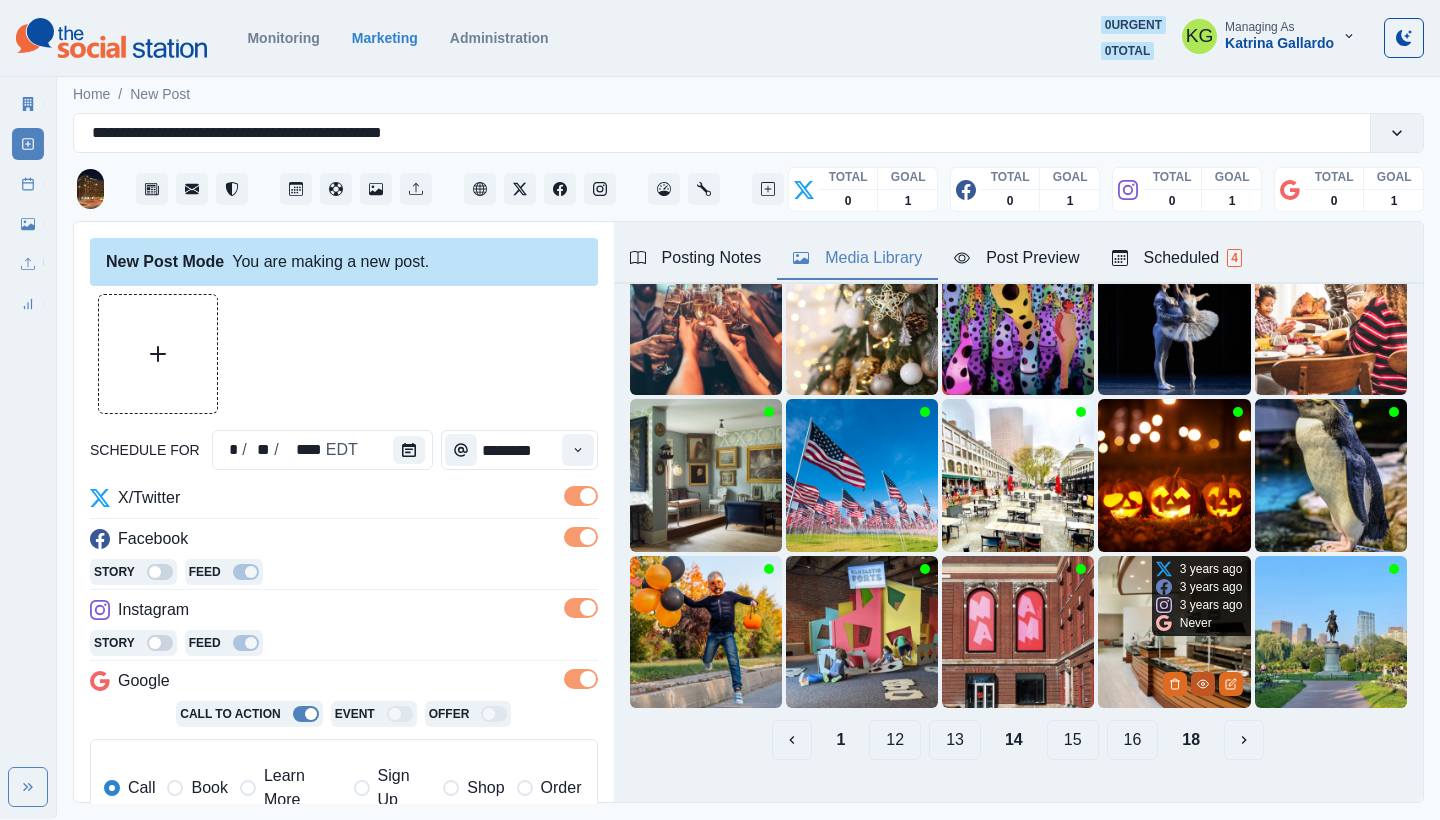 click 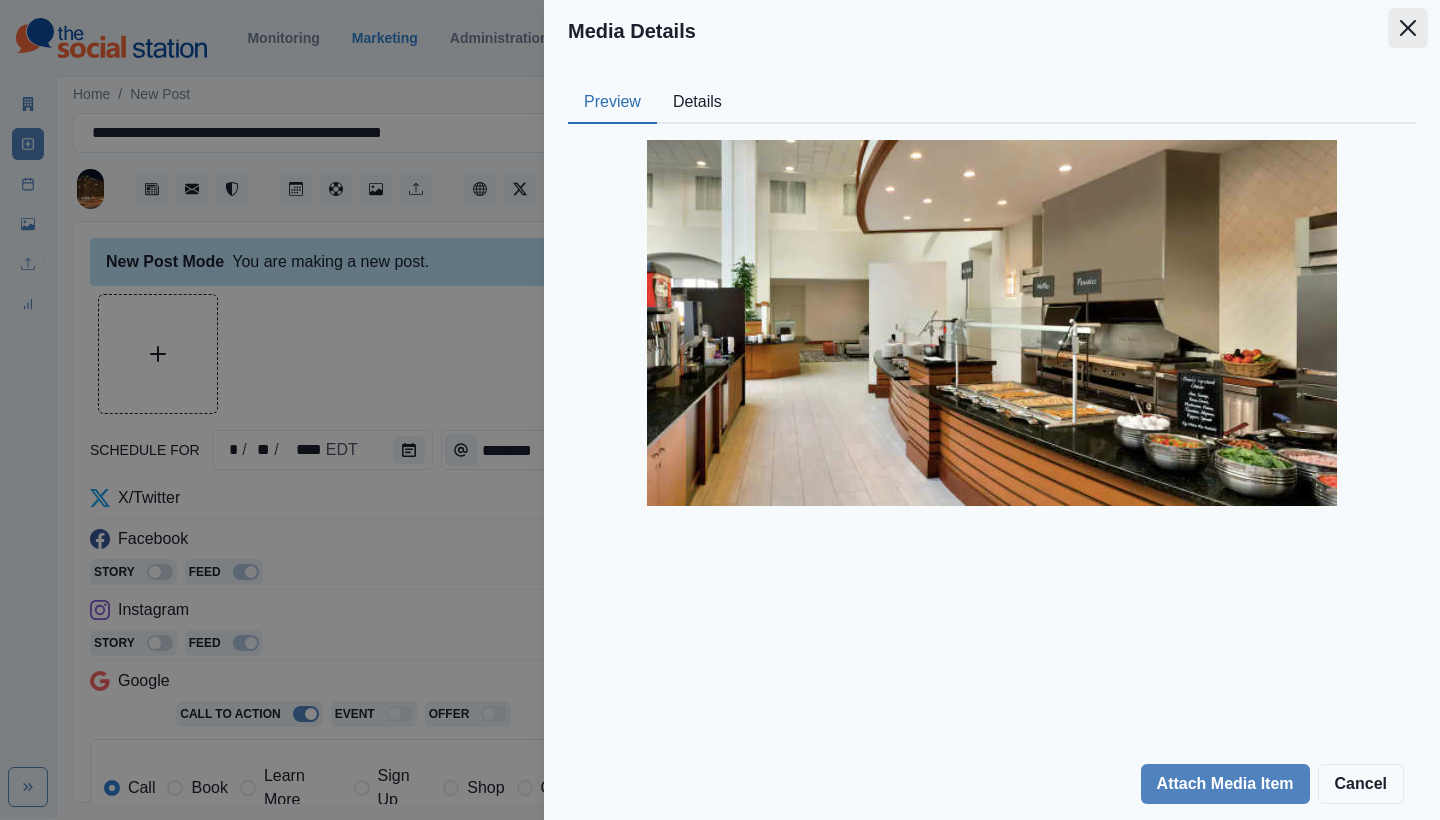 click at bounding box center (1408, 28) 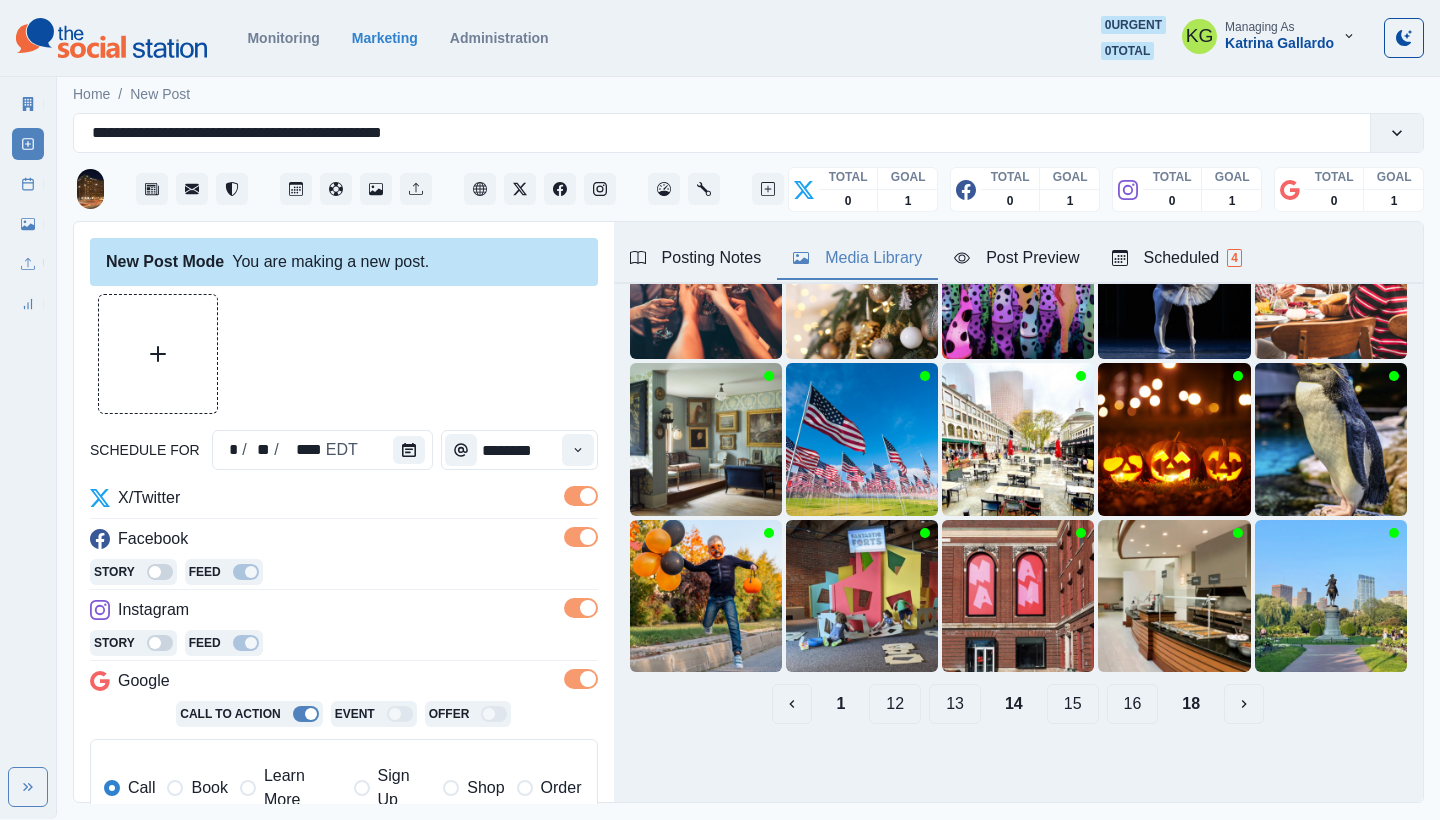 scroll, scrollTop: 189, scrollLeft: 0, axis: vertical 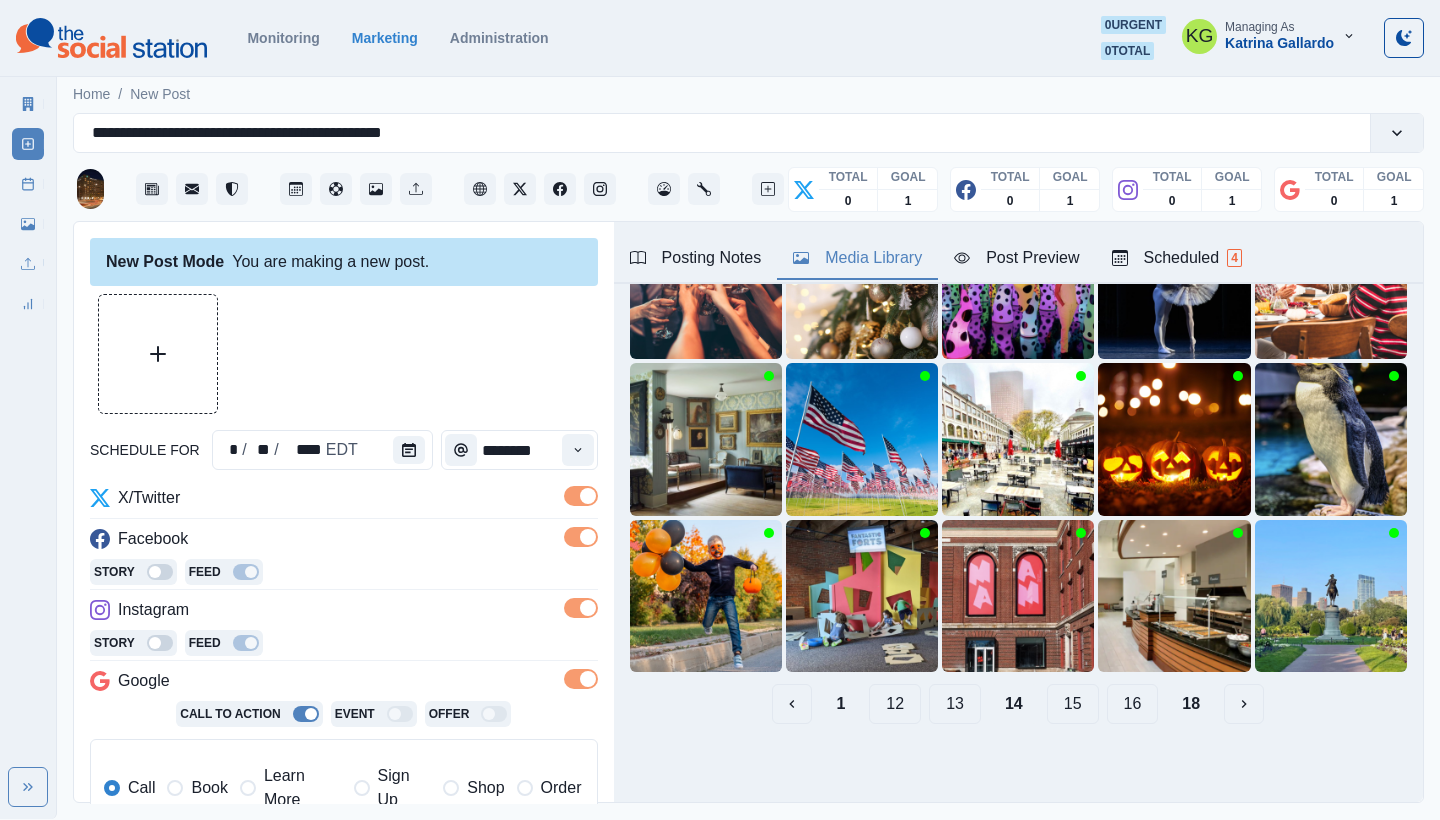 click on "13" at bounding box center (955, 704) 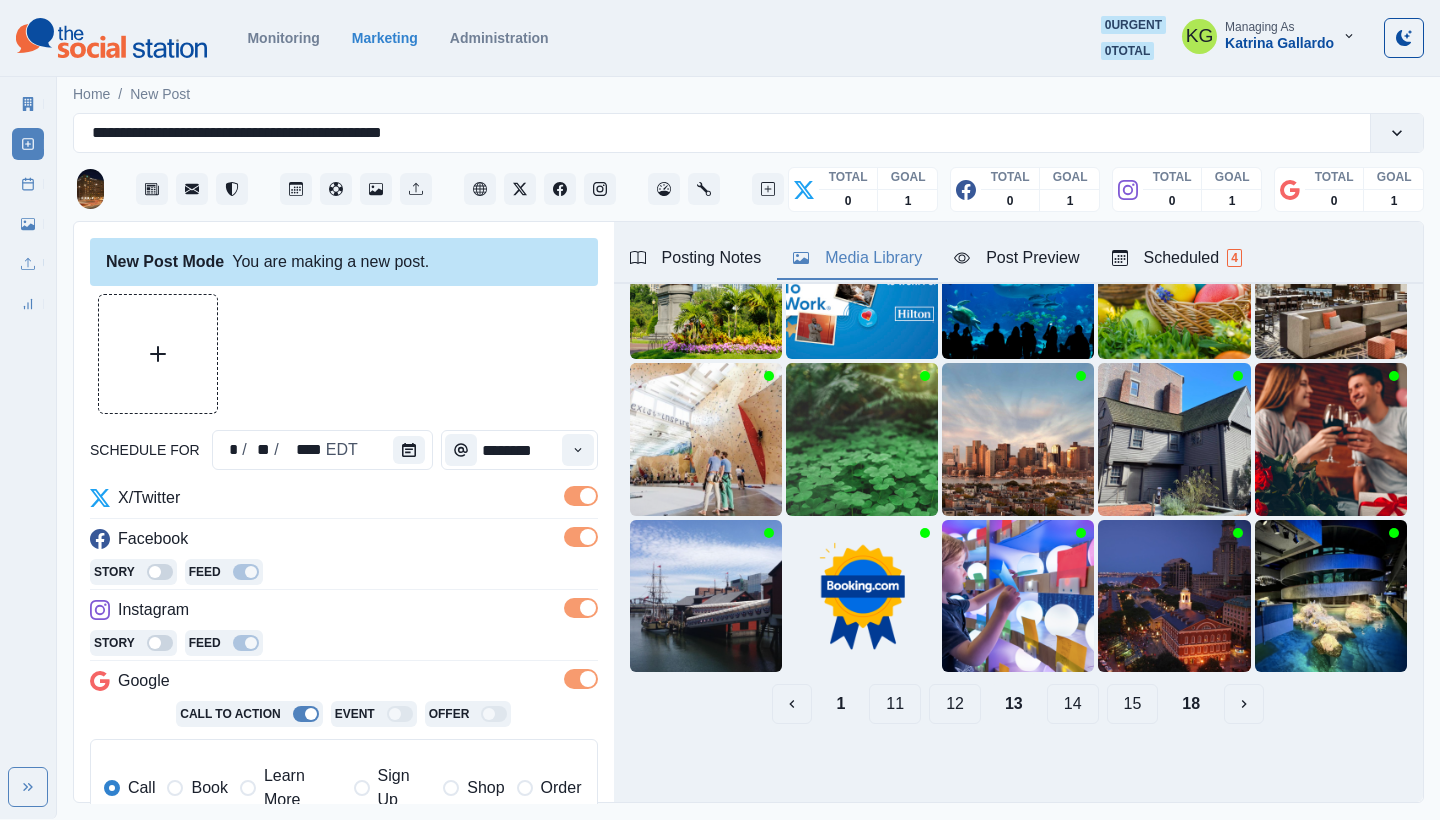 click on "11" at bounding box center (895, 704) 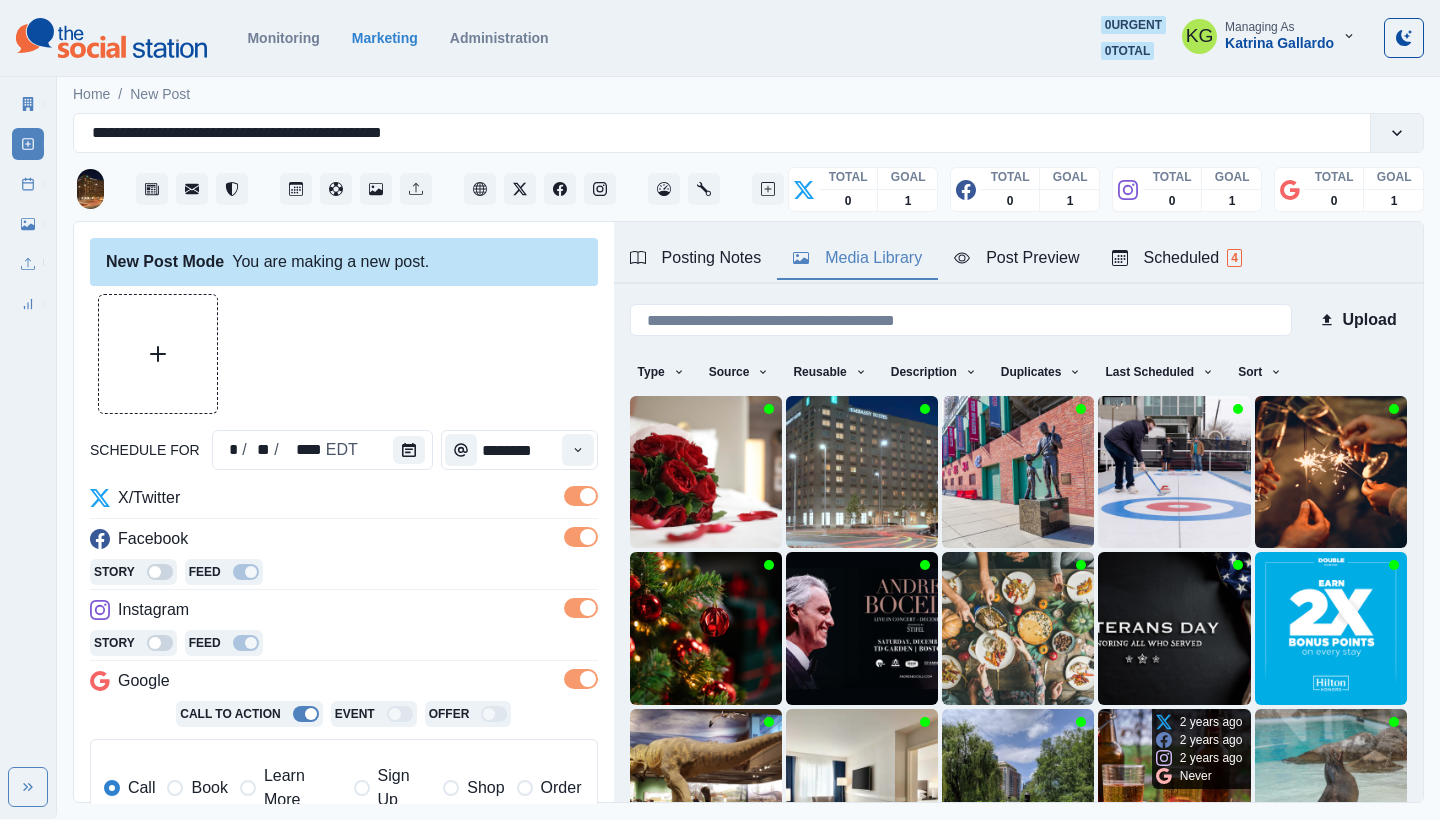 scroll, scrollTop: 167, scrollLeft: 0, axis: vertical 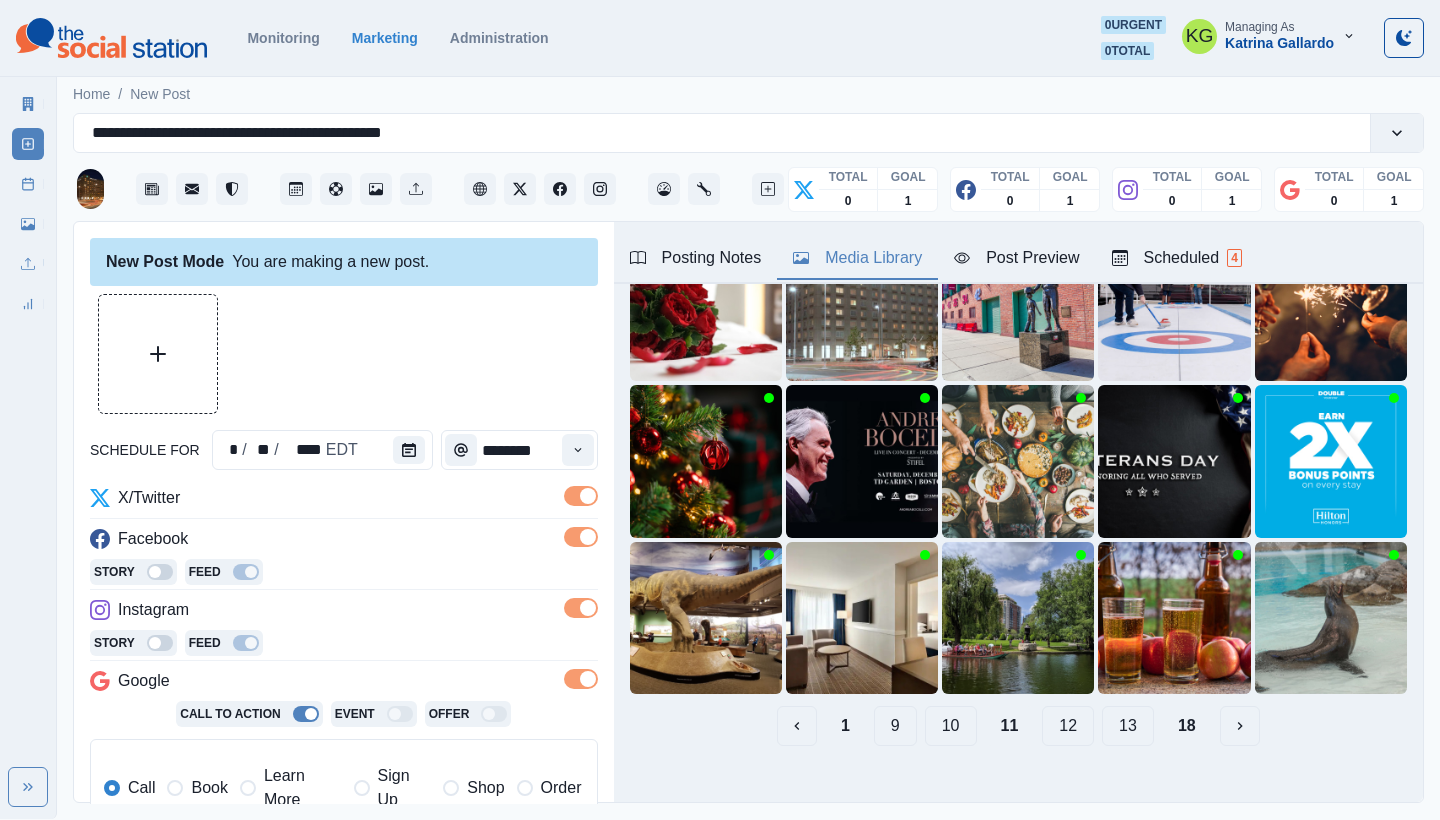 click on "12" at bounding box center [1068, 726] 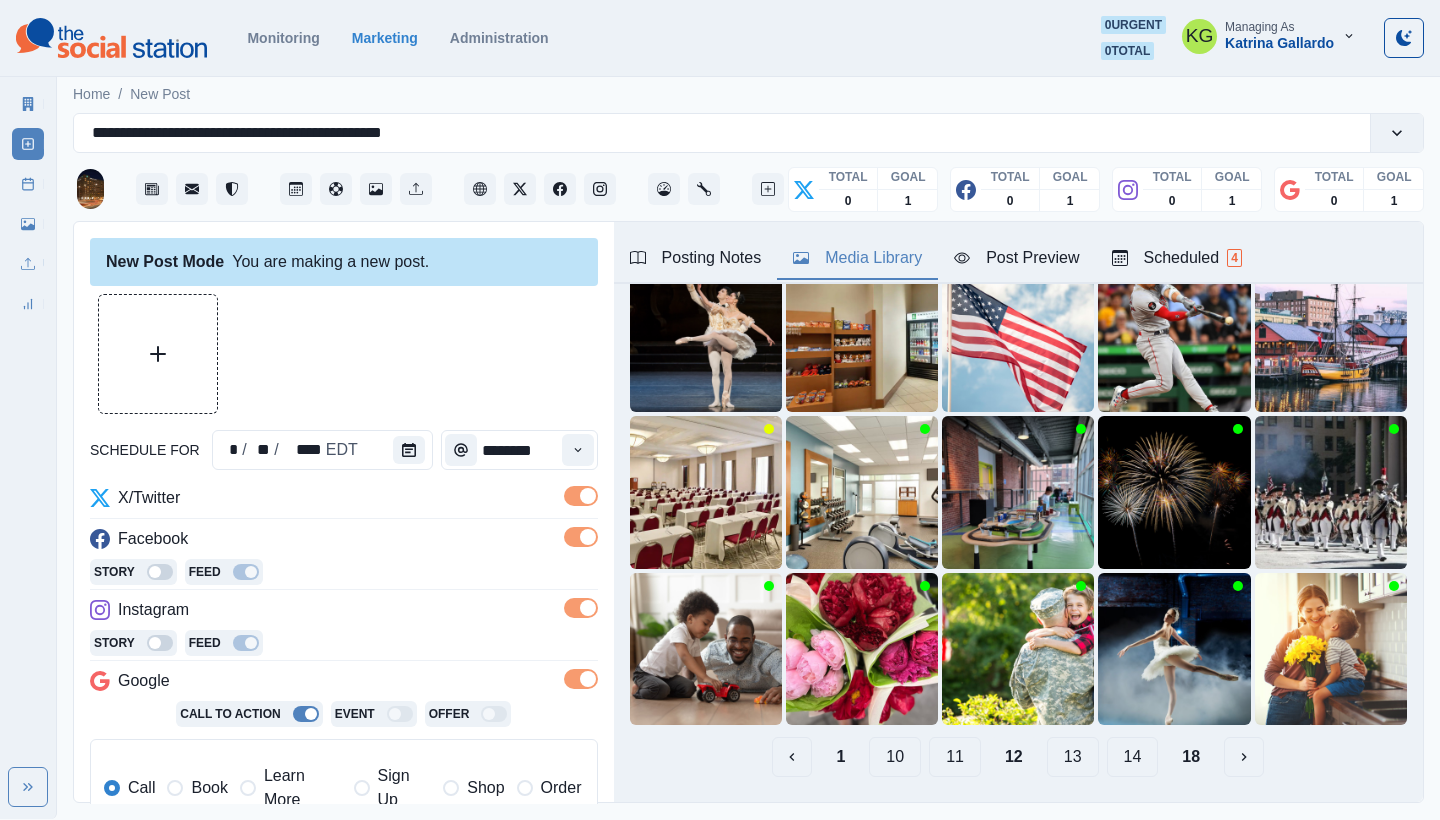 scroll, scrollTop: 127, scrollLeft: 0, axis: vertical 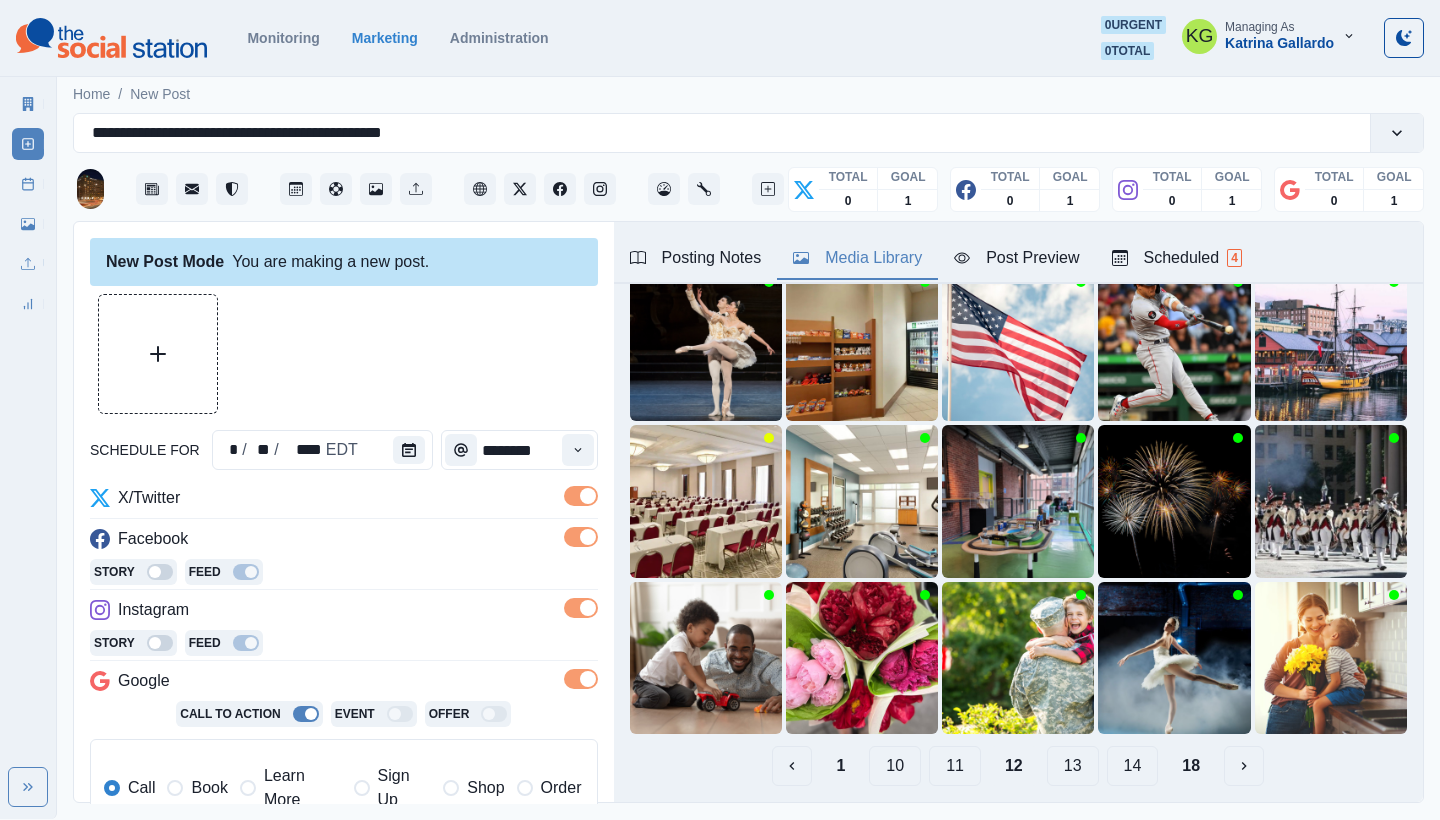 click on "11" at bounding box center (955, 766) 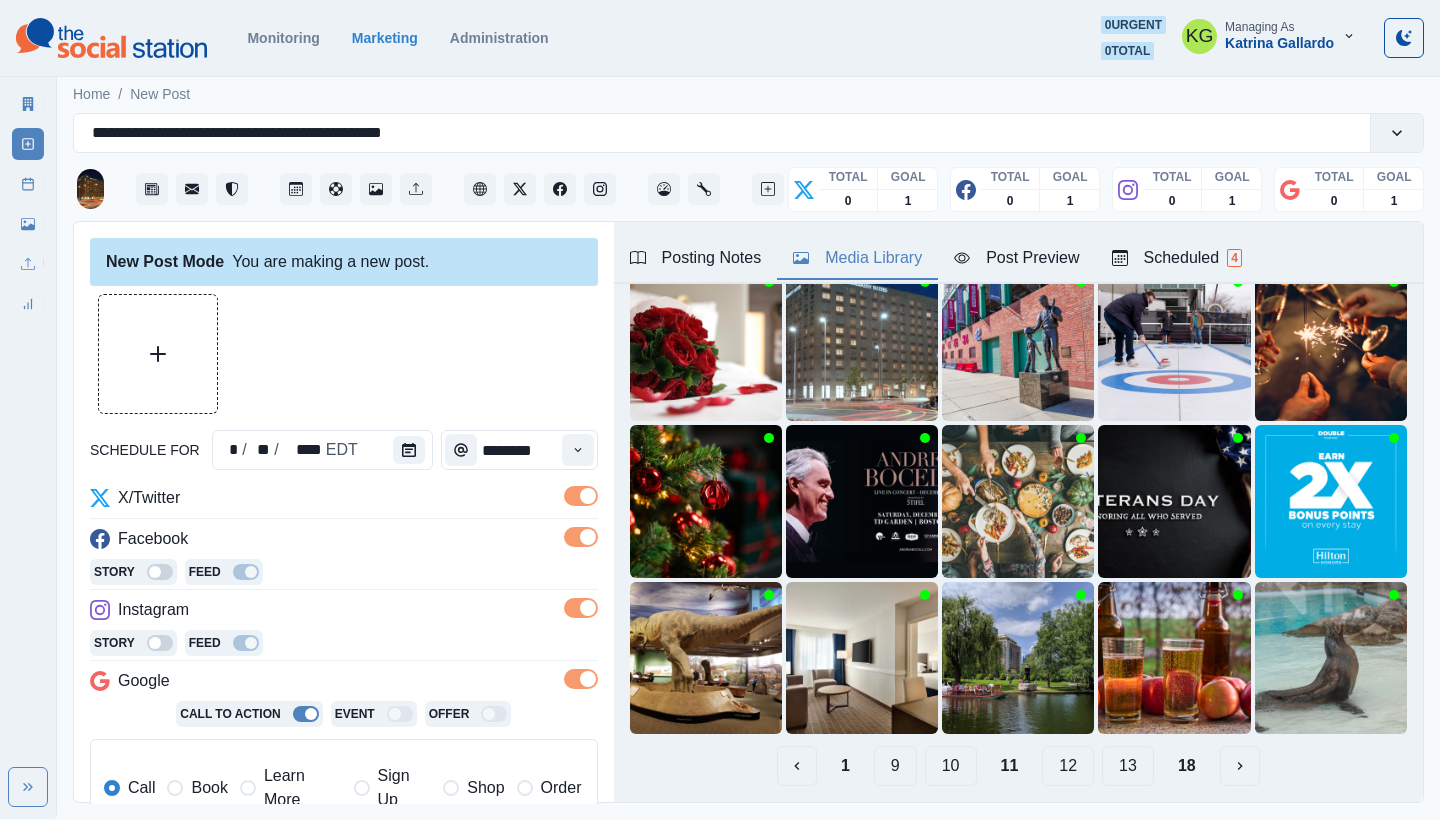 click on "10" at bounding box center (951, 766) 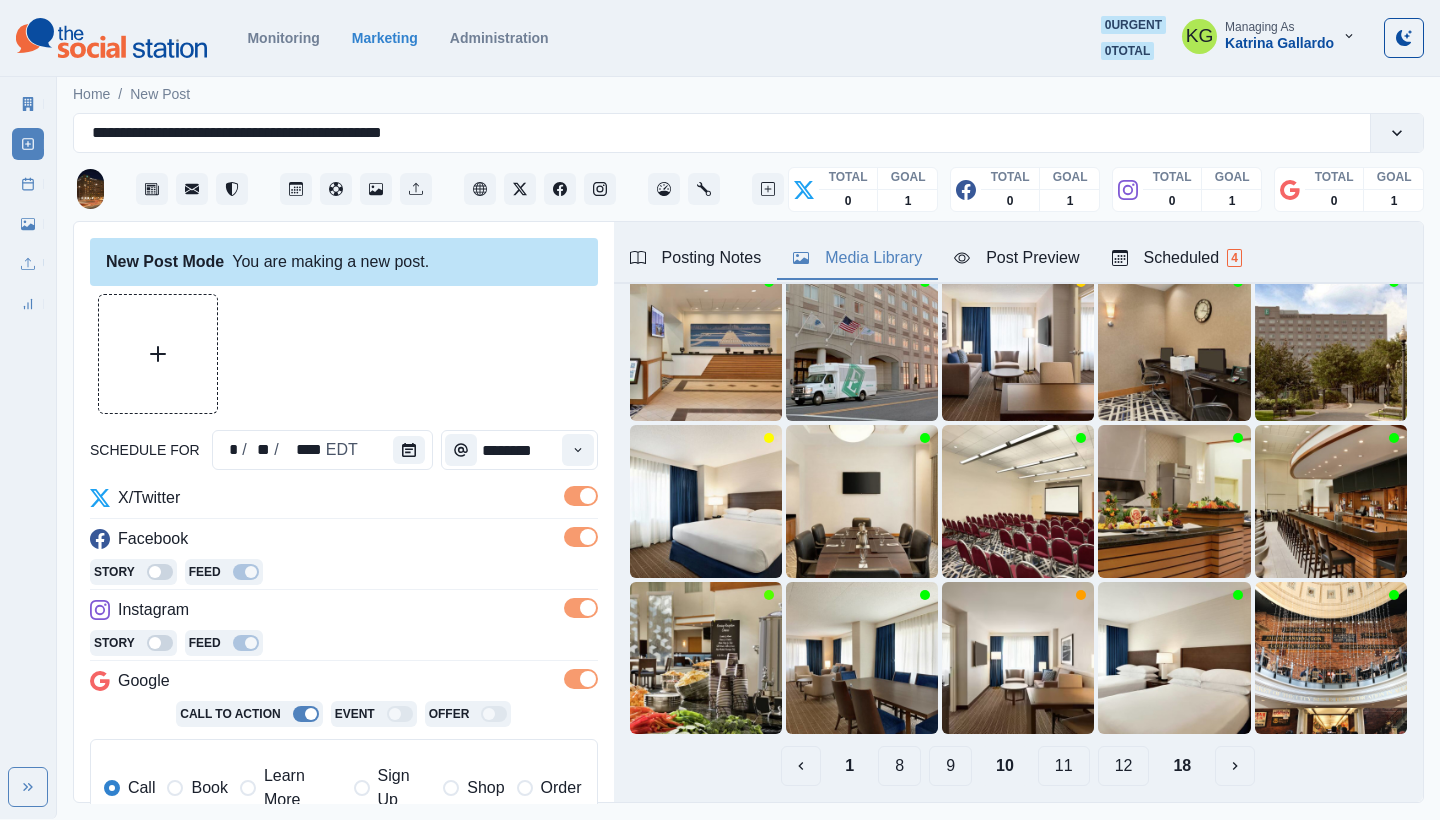 click on "9" at bounding box center [950, 766] 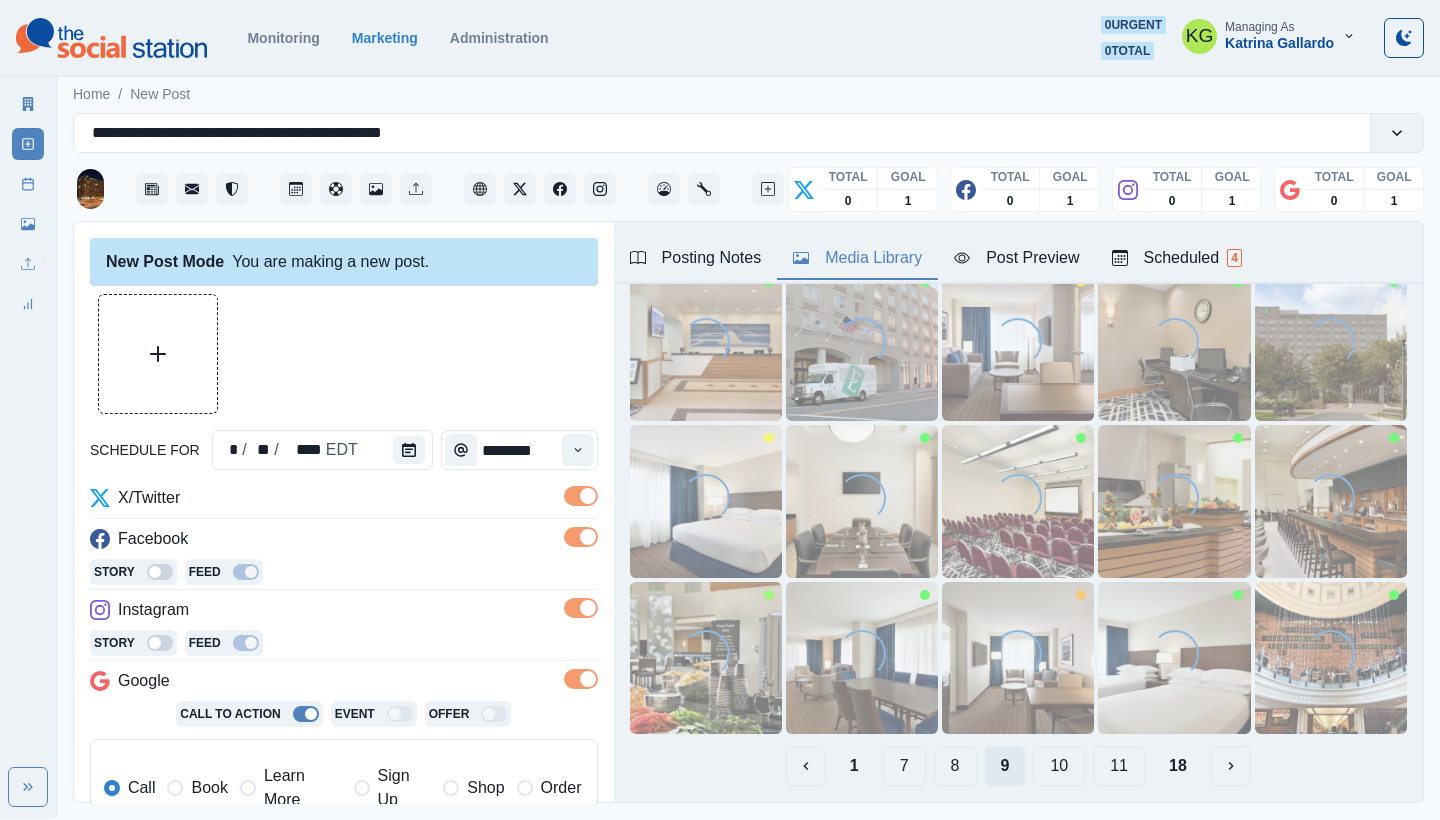 scroll, scrollTop: 32, scrollLeft: 0, axis: vertical 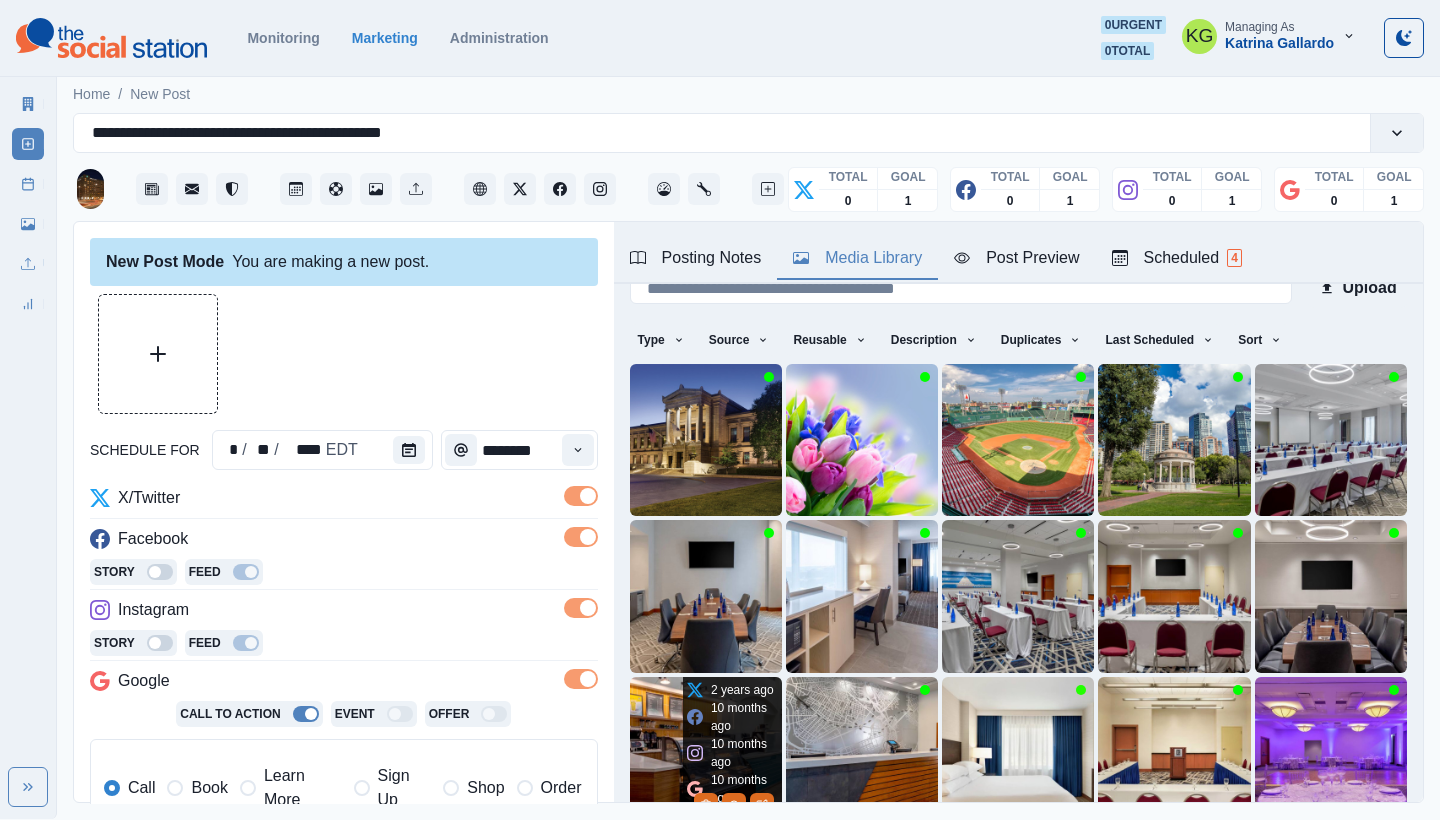 click at bounding box center (706, 753) 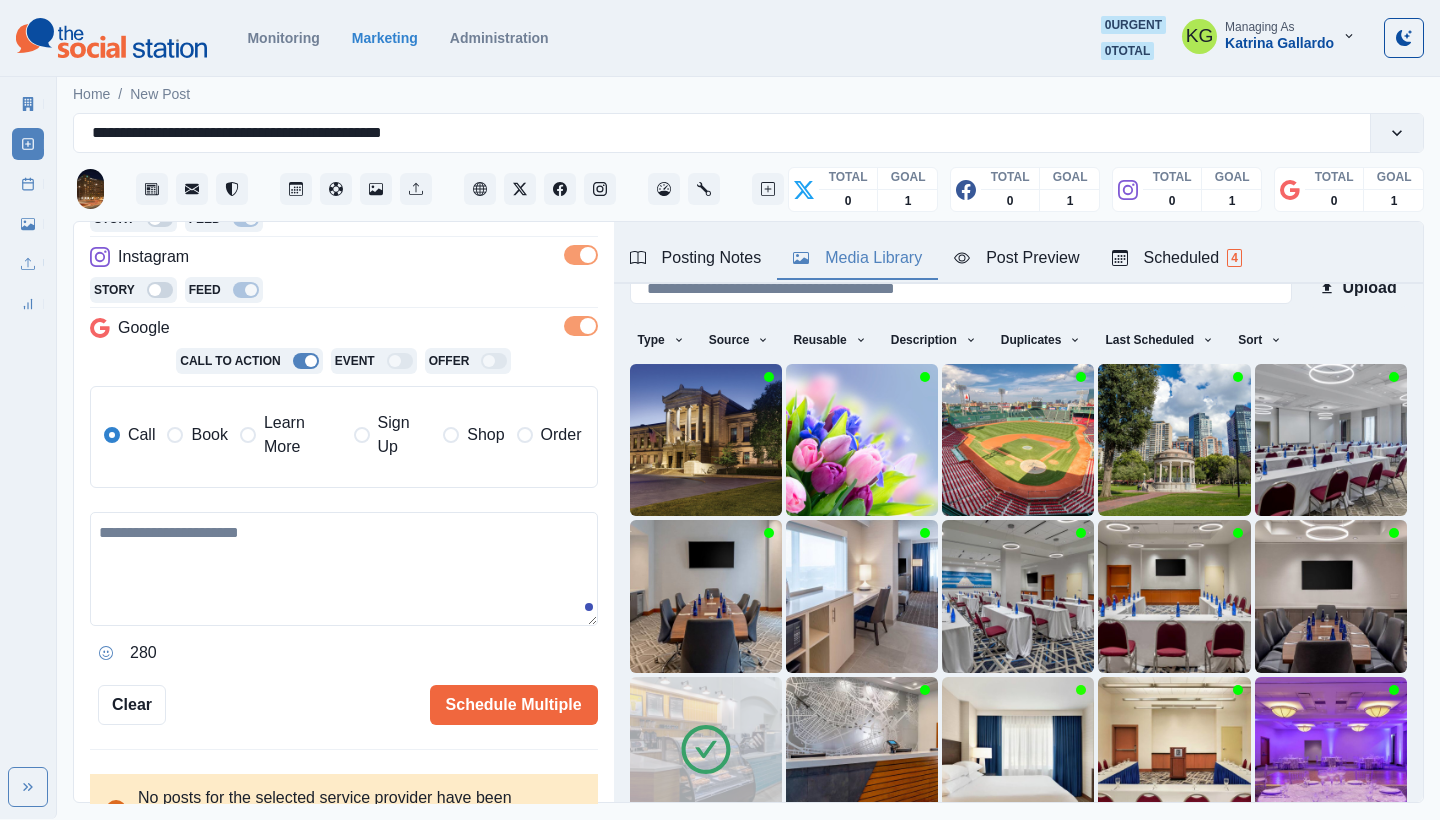 scroll, scrollTop: 374, scrollLeft: 0, axis: vertical 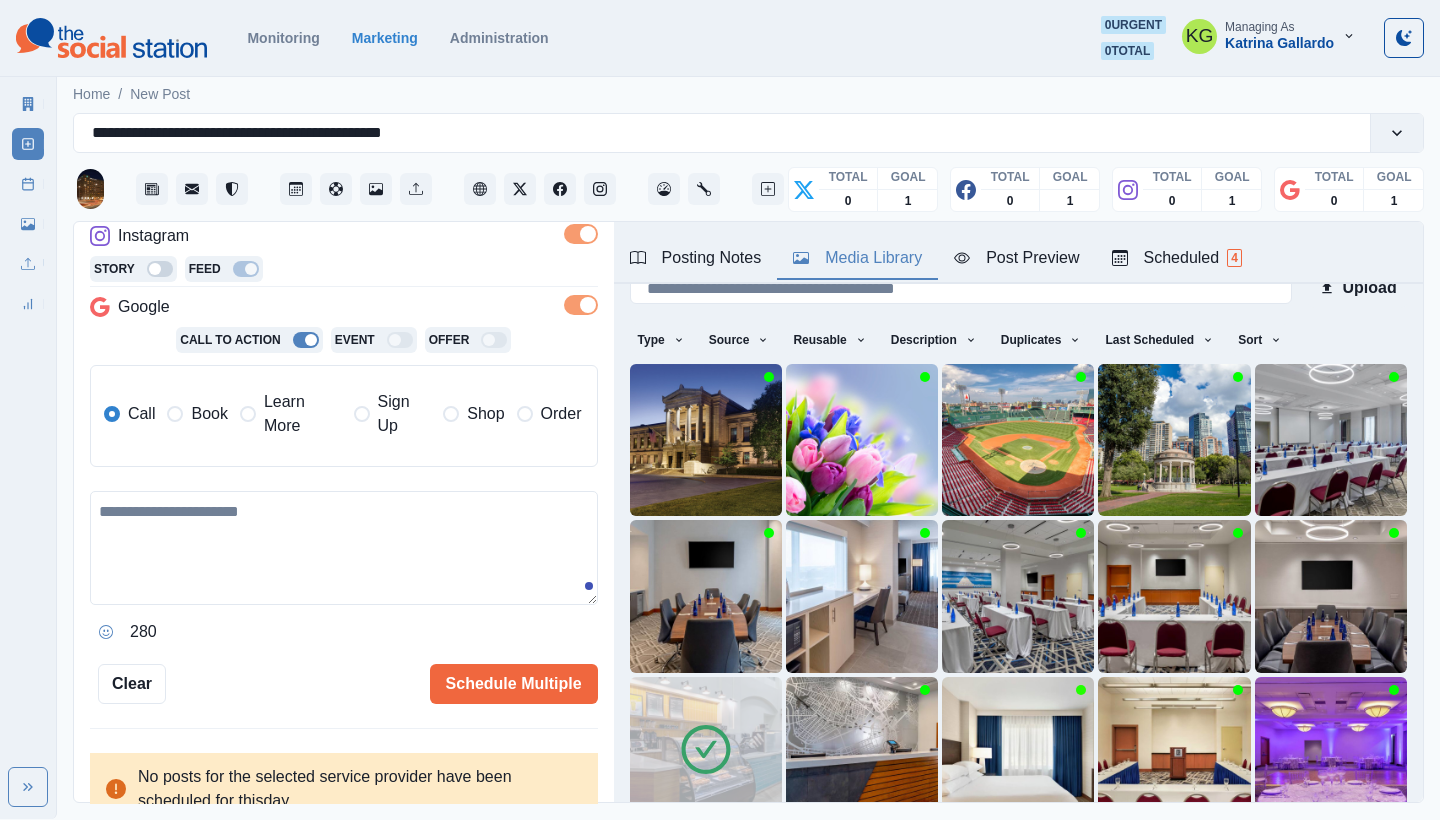 click on "Book" at bounding box center (209, 414) 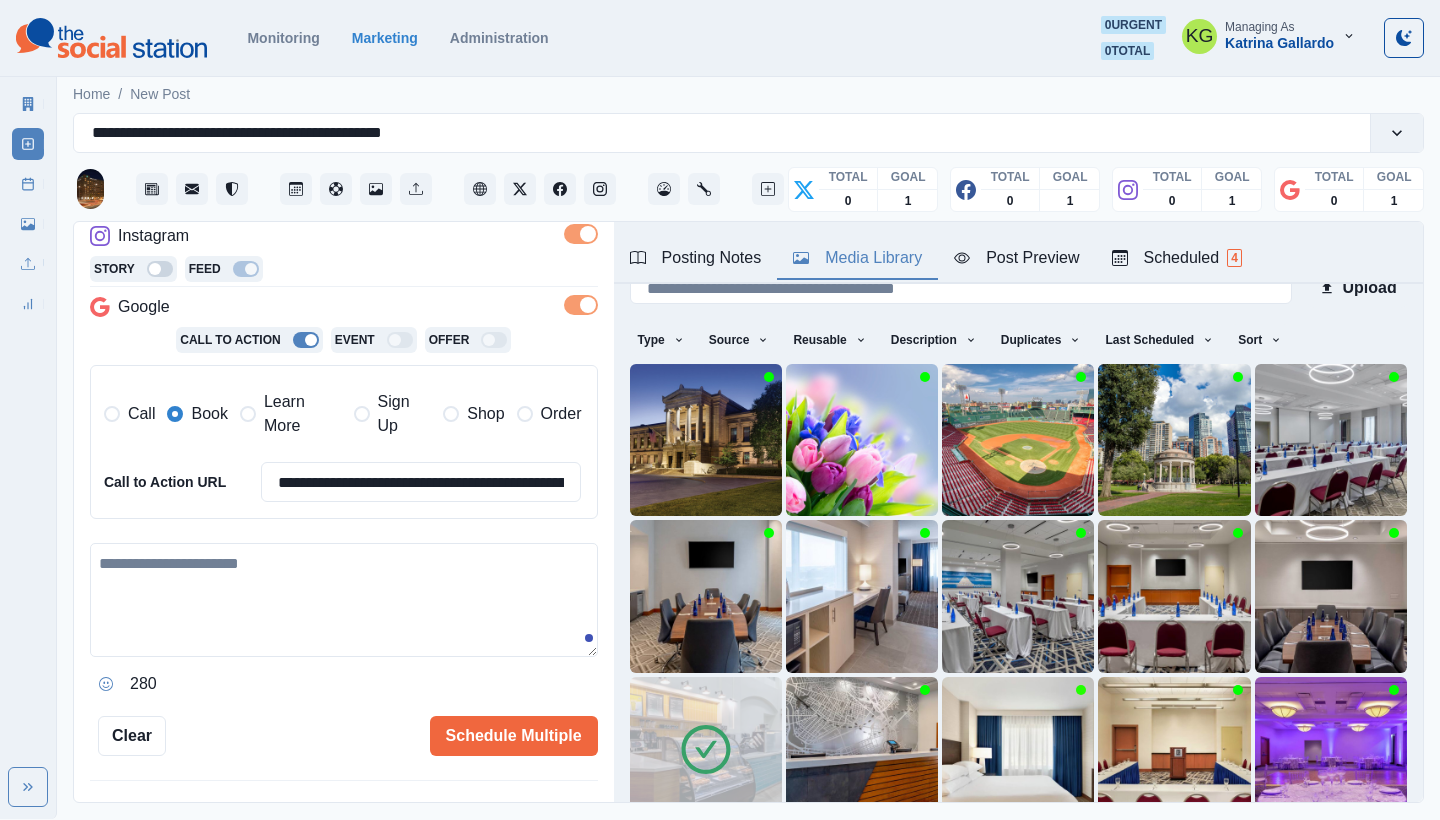 click at bounding box center [344, 600] 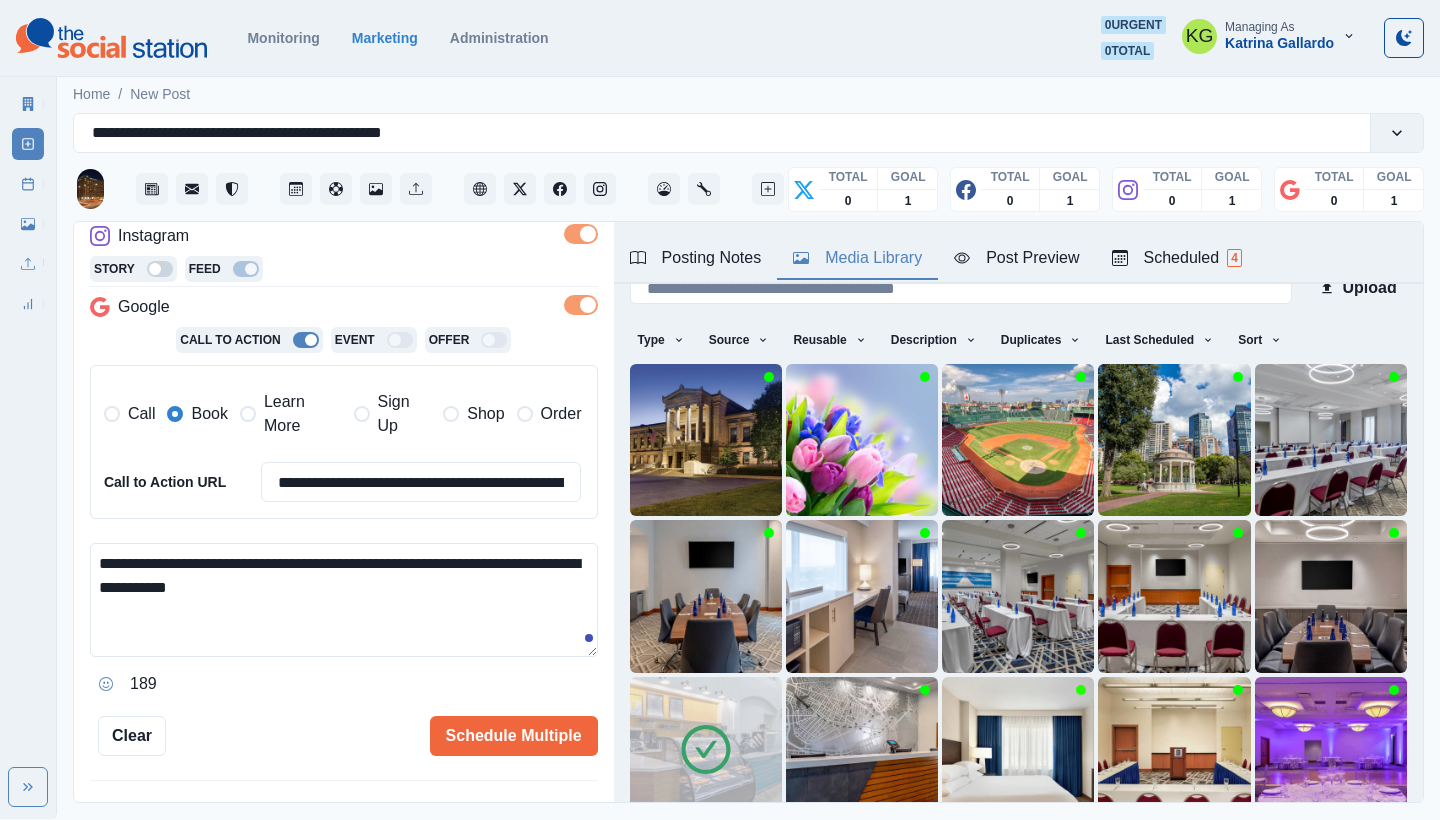 paste on "****" 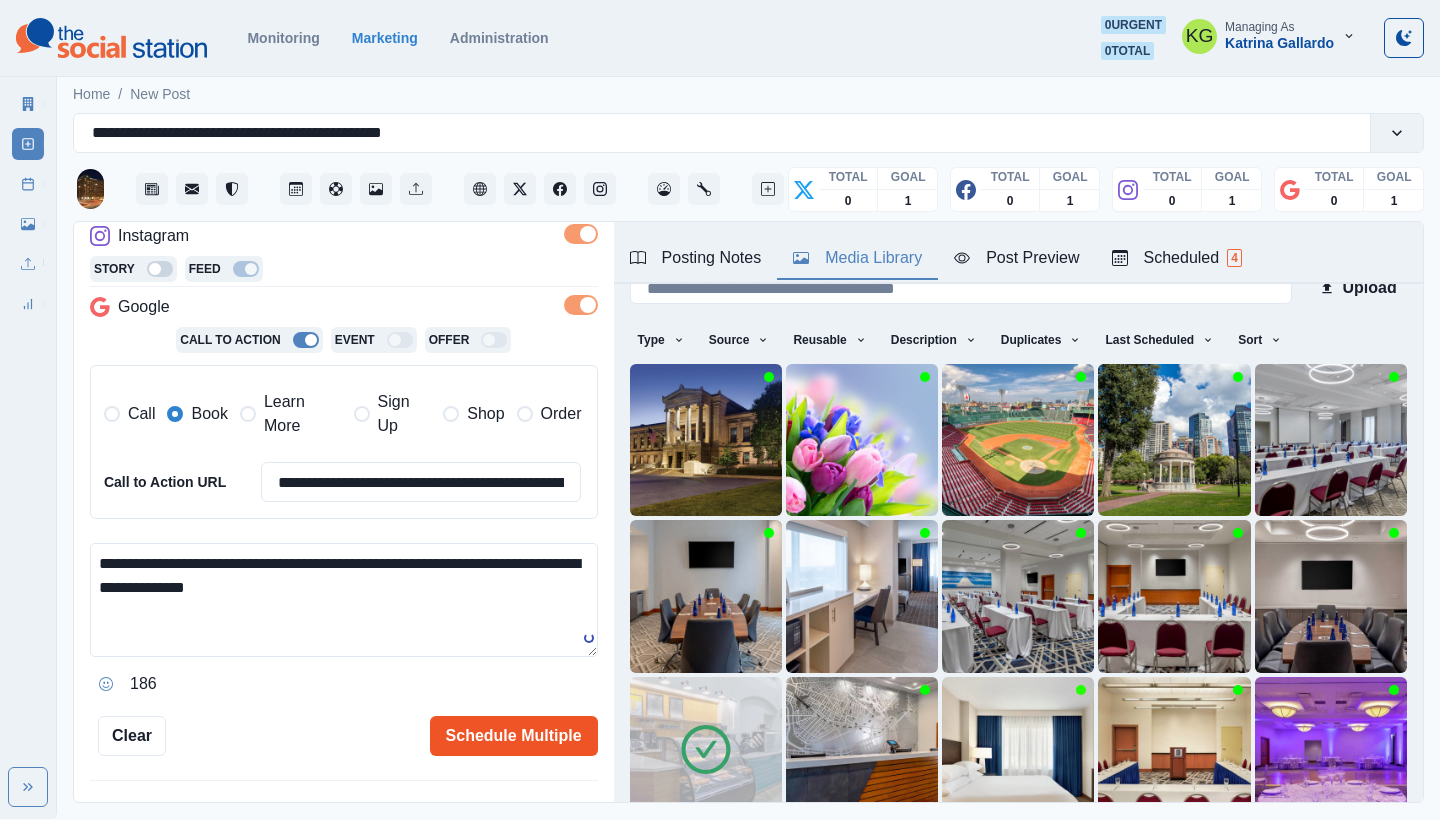 type on "**********" 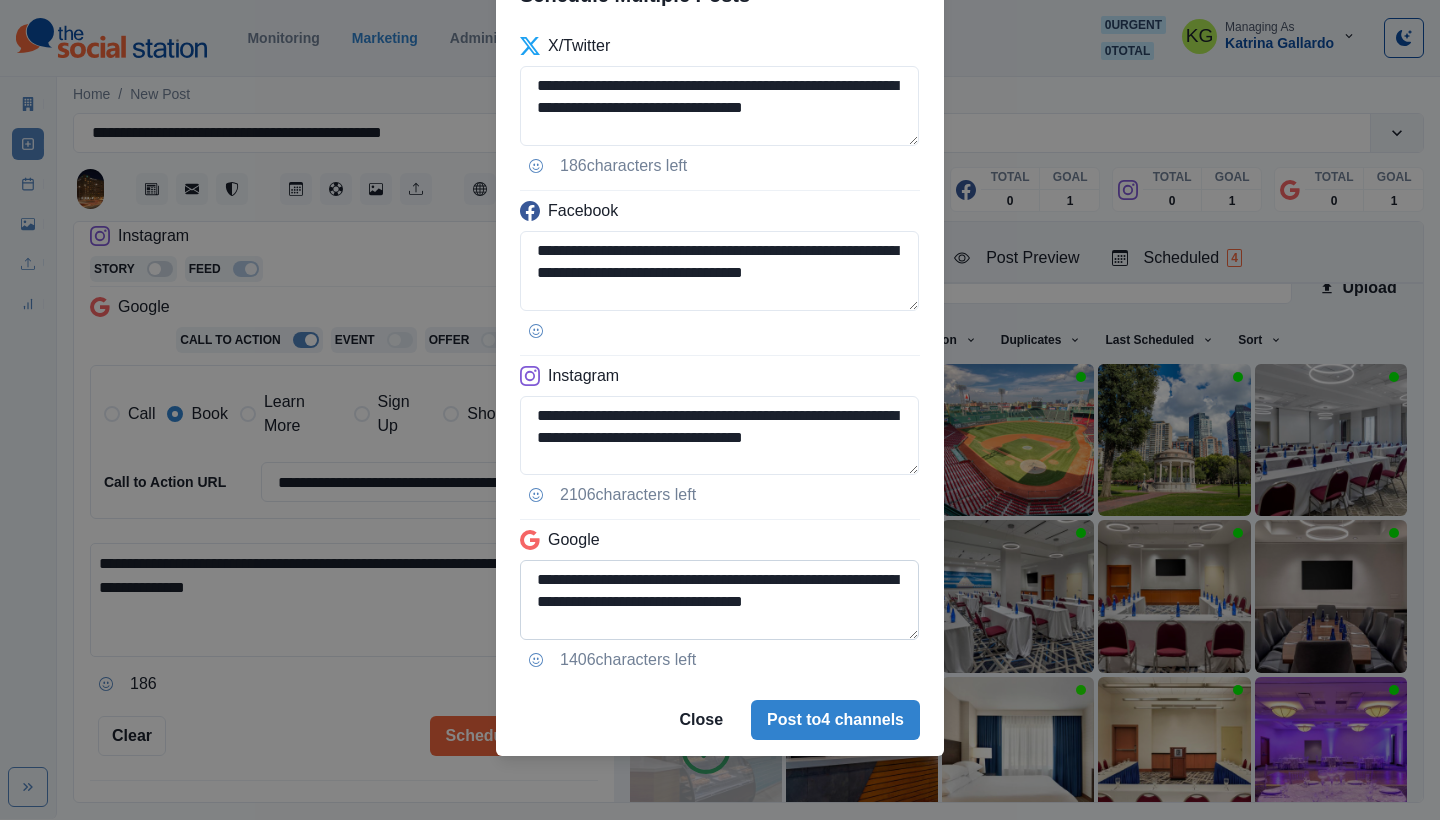 scroll, scrollTop: 101, scrollLeft: 0, axis: vertical 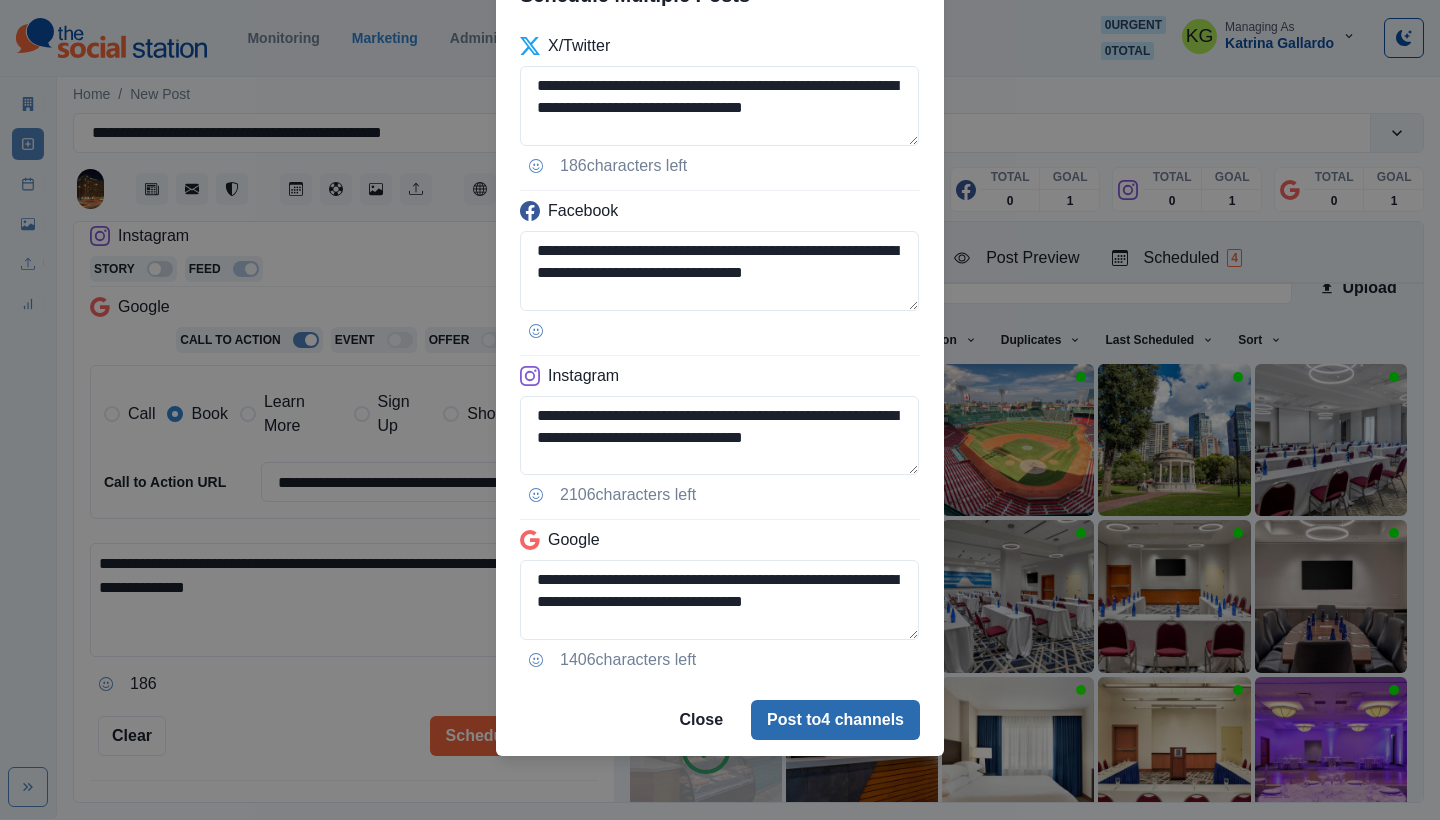 click on "Post to  4   channels" at bounding box center (835, 720) 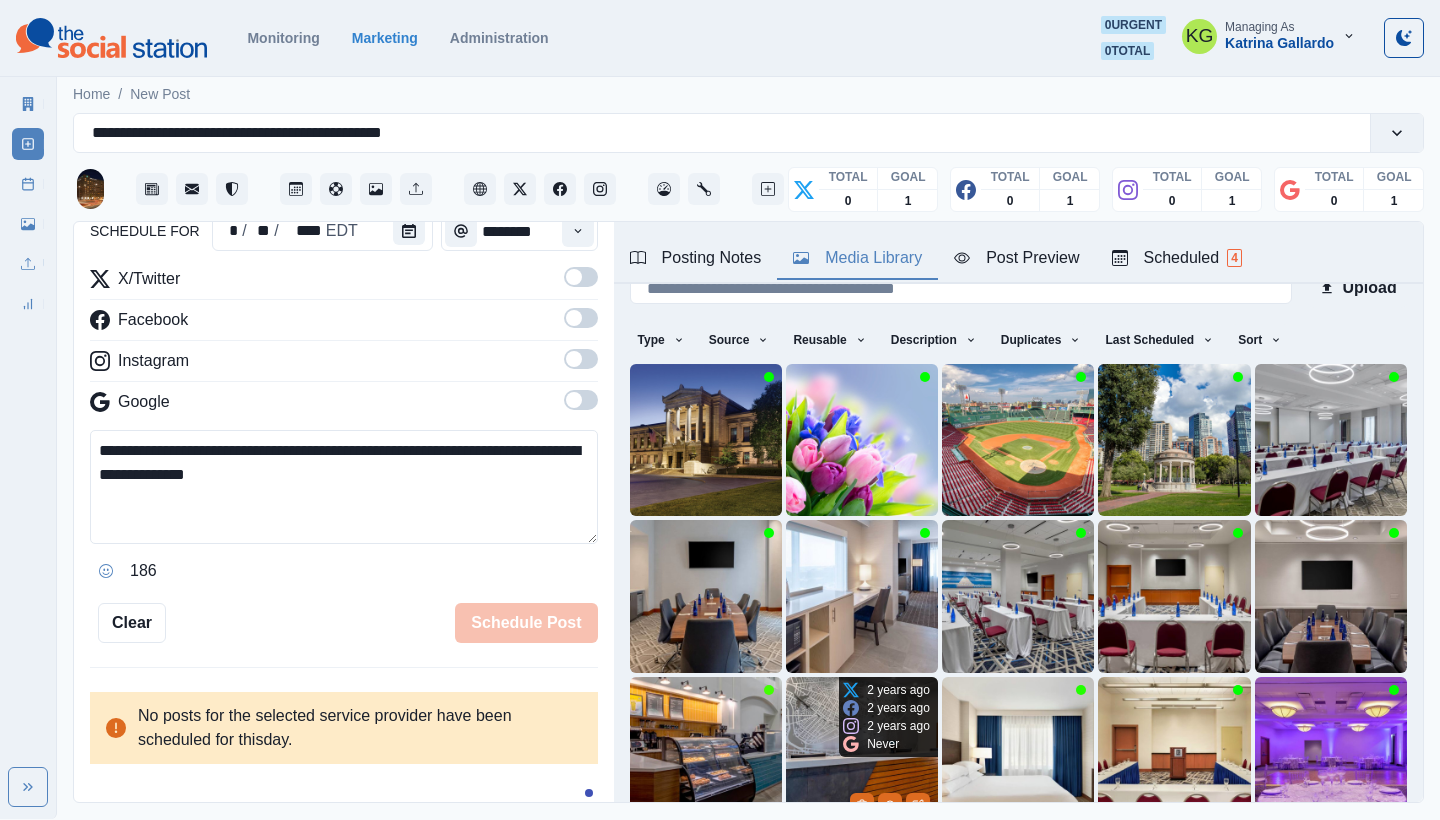 type 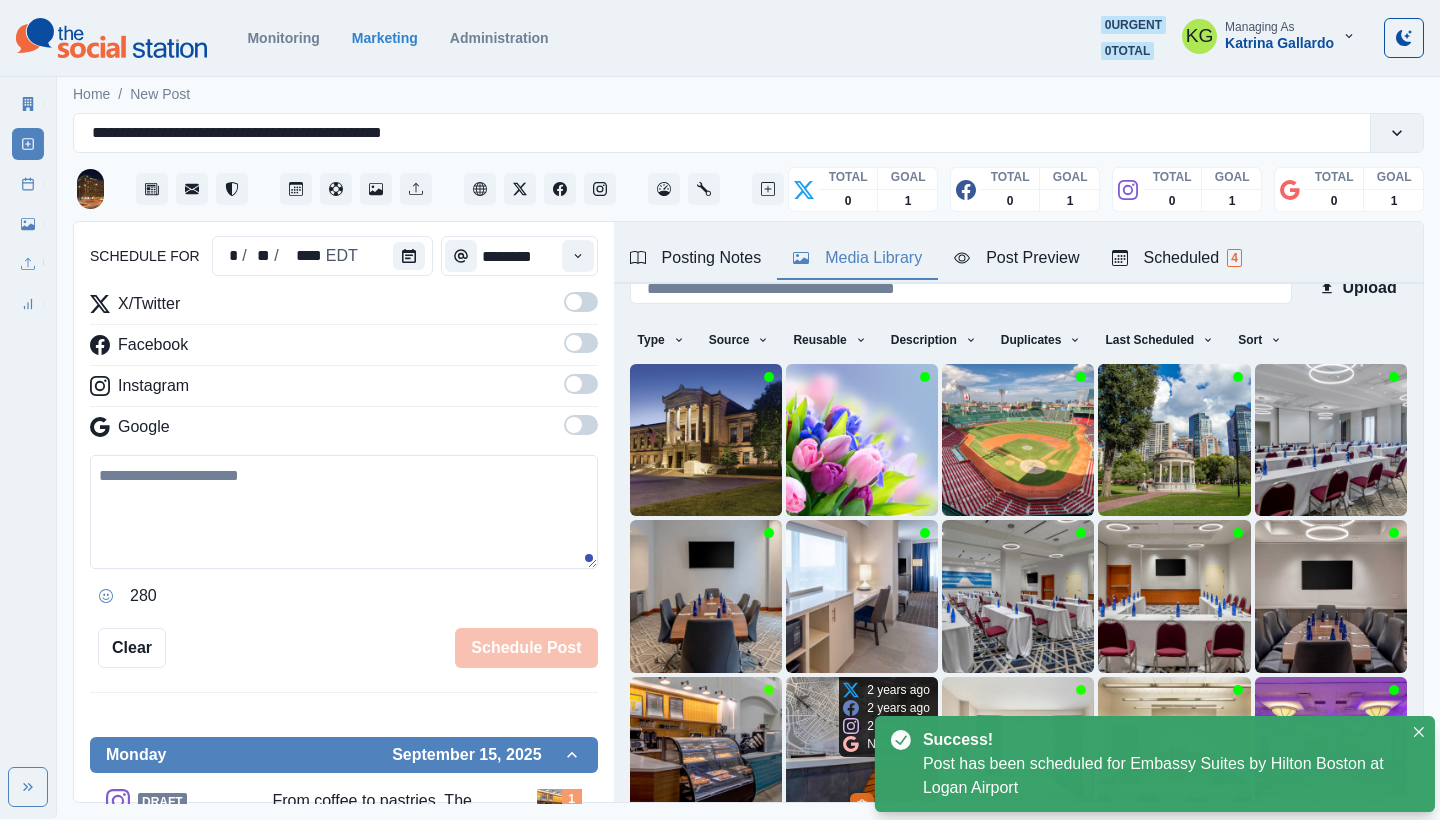 scroll, scrollTop: 122, scrollLeft: 0, axis: vertical 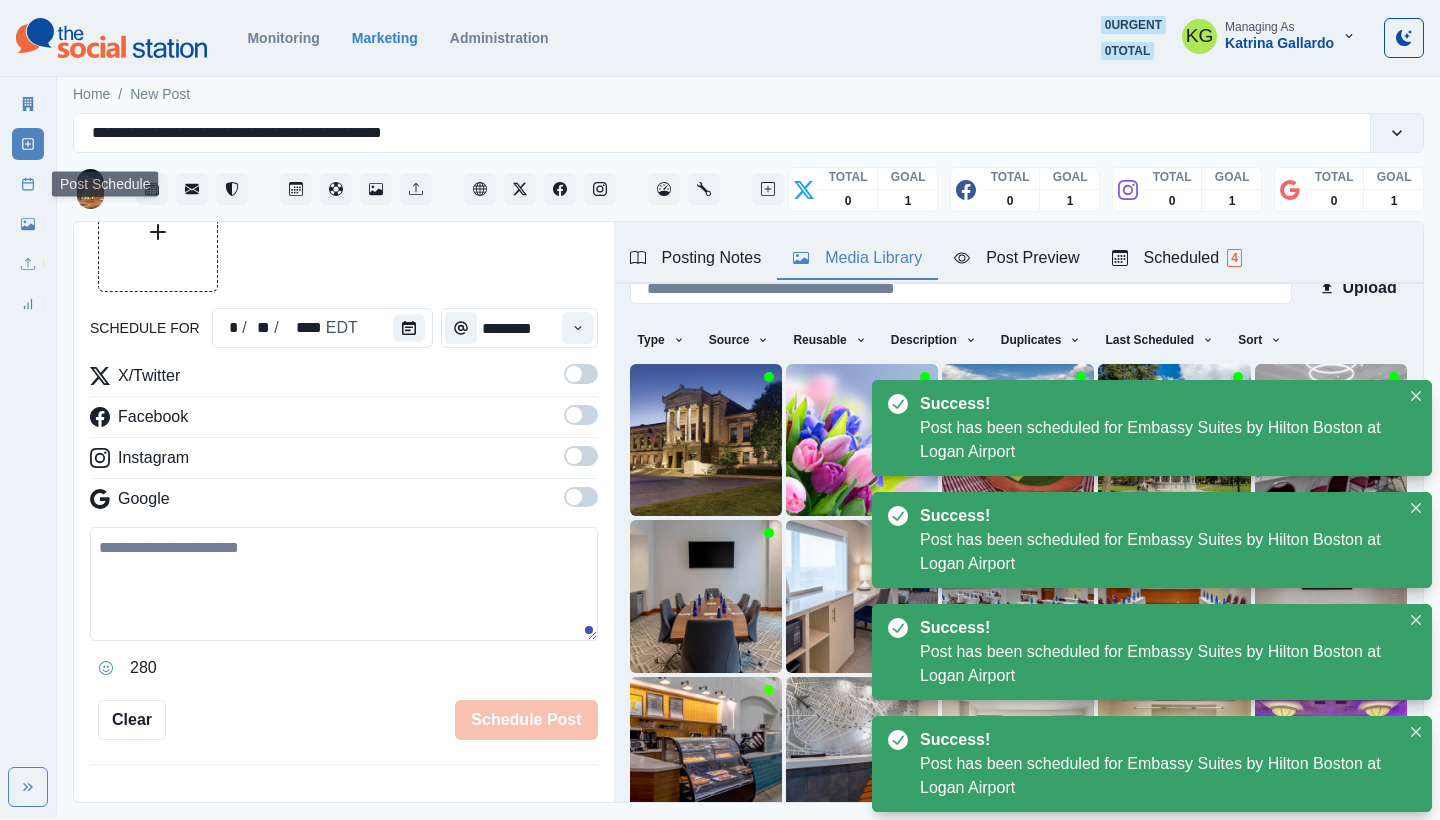 click 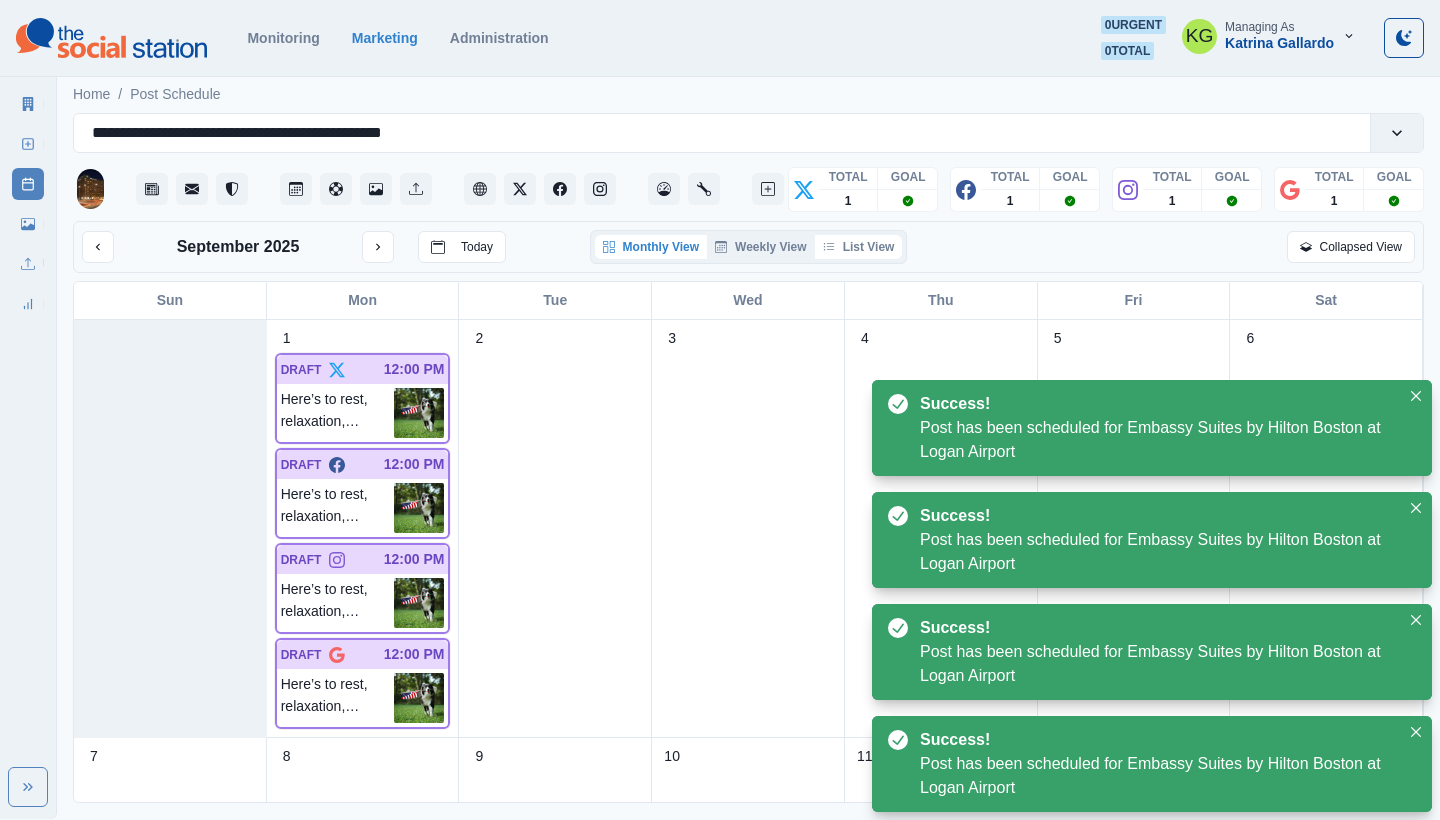click on "List View" at bounding box center (859, 247) 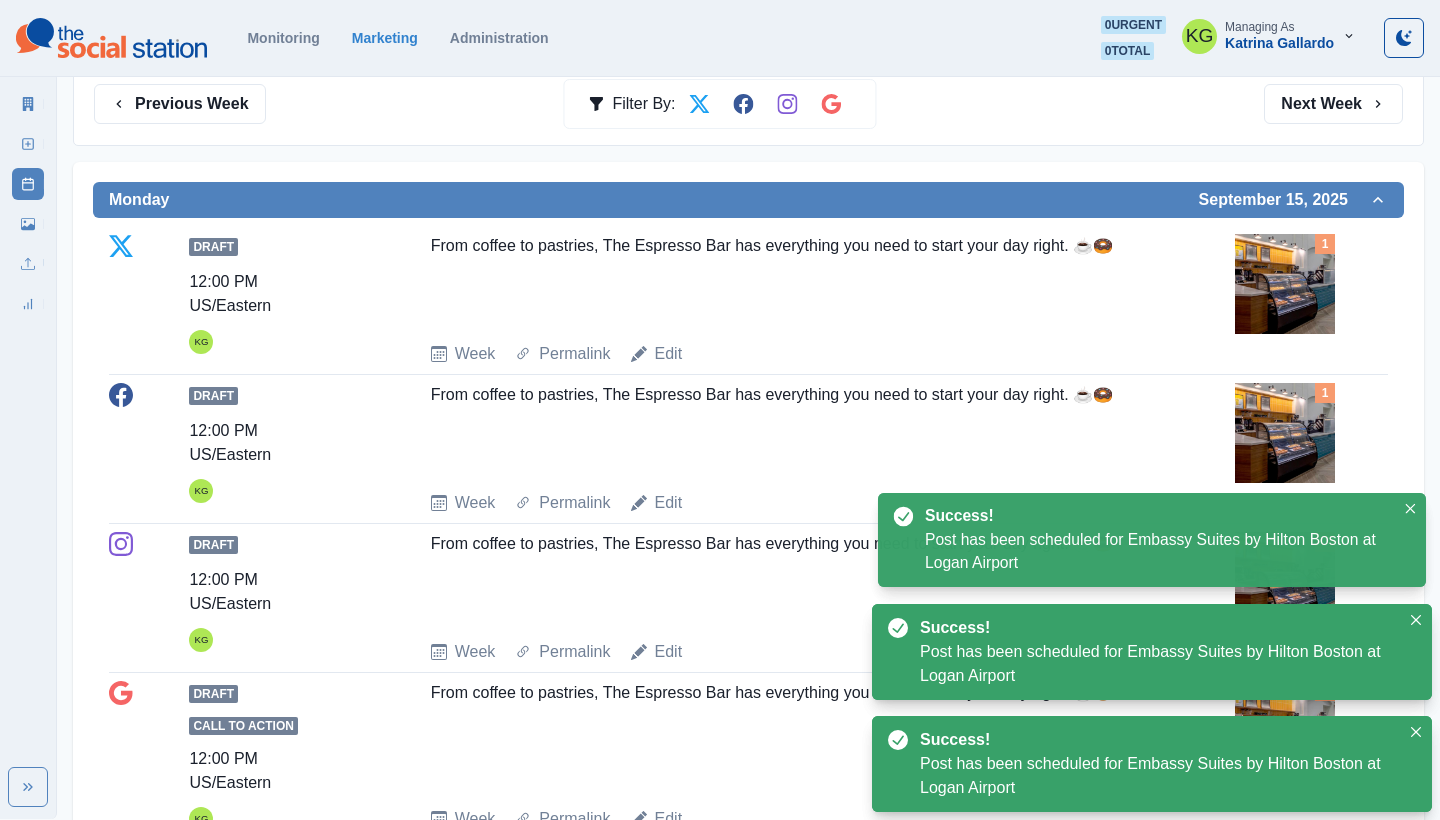 scroll, scrollTop: 280, scrollLeft: 0, axis: vertical 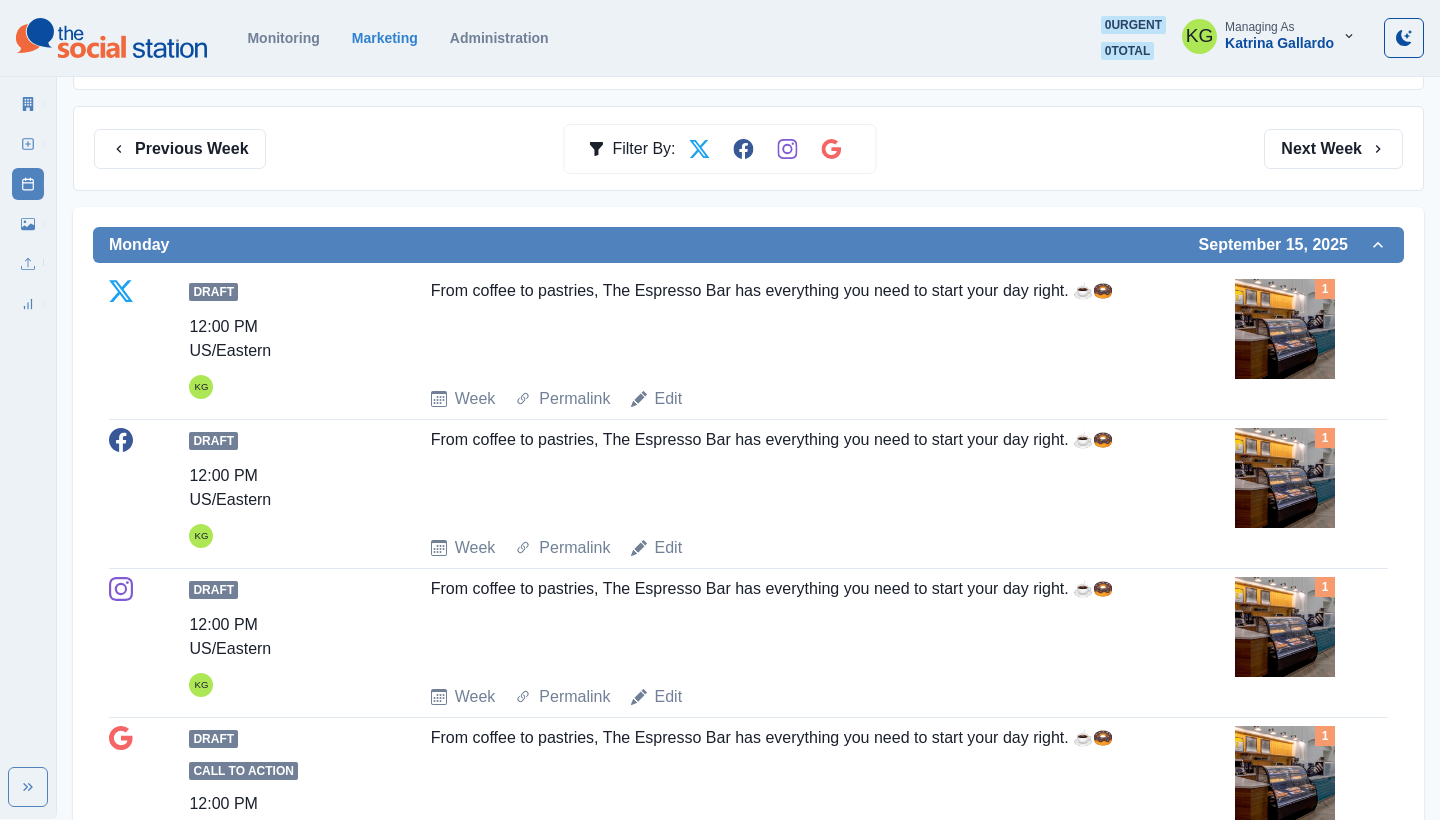 click on "Previous Week Filter By: Next Week" at bounding box center (748, 148) 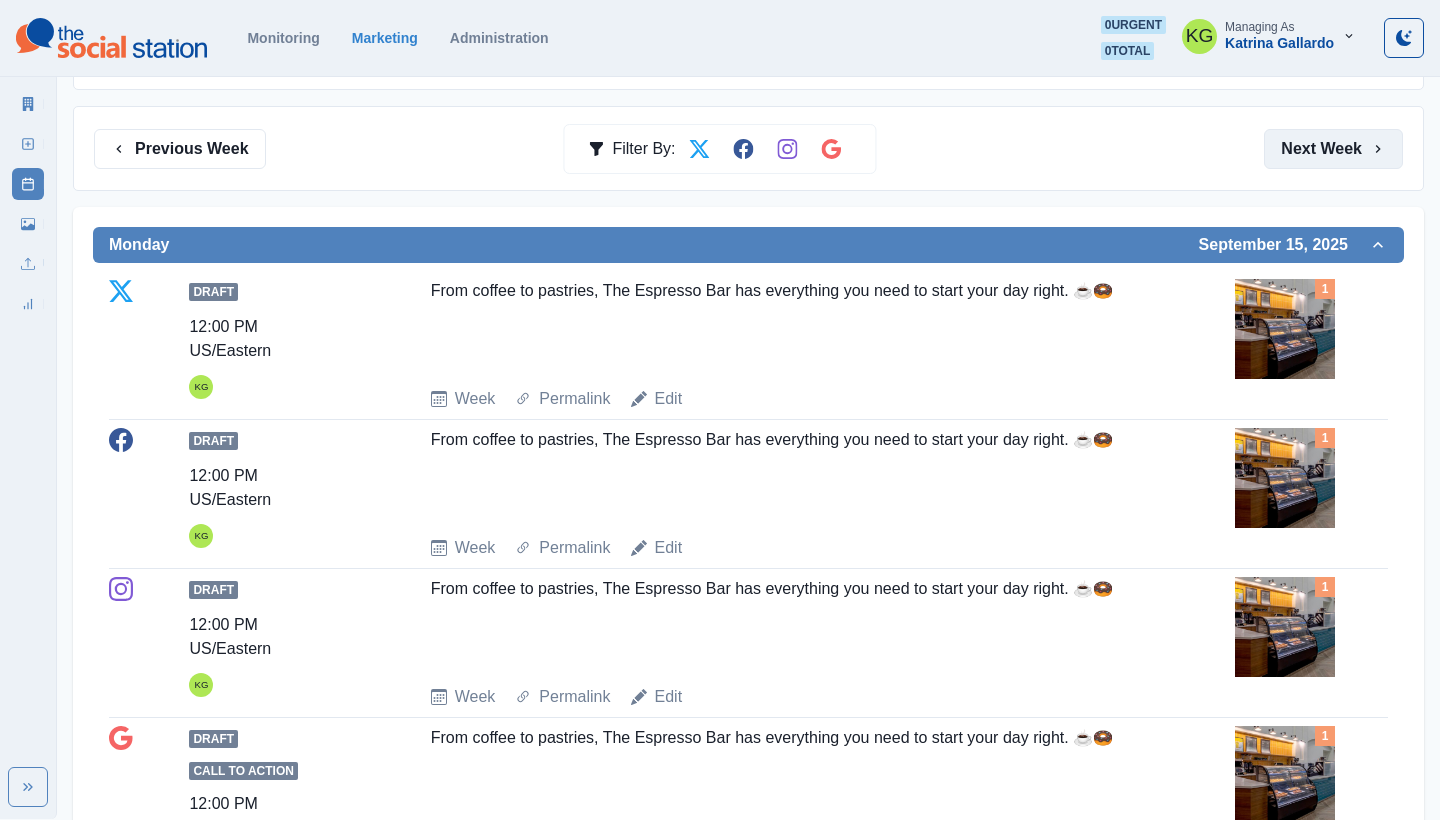 click on "Next Week" at bounding box center (1333, 149) 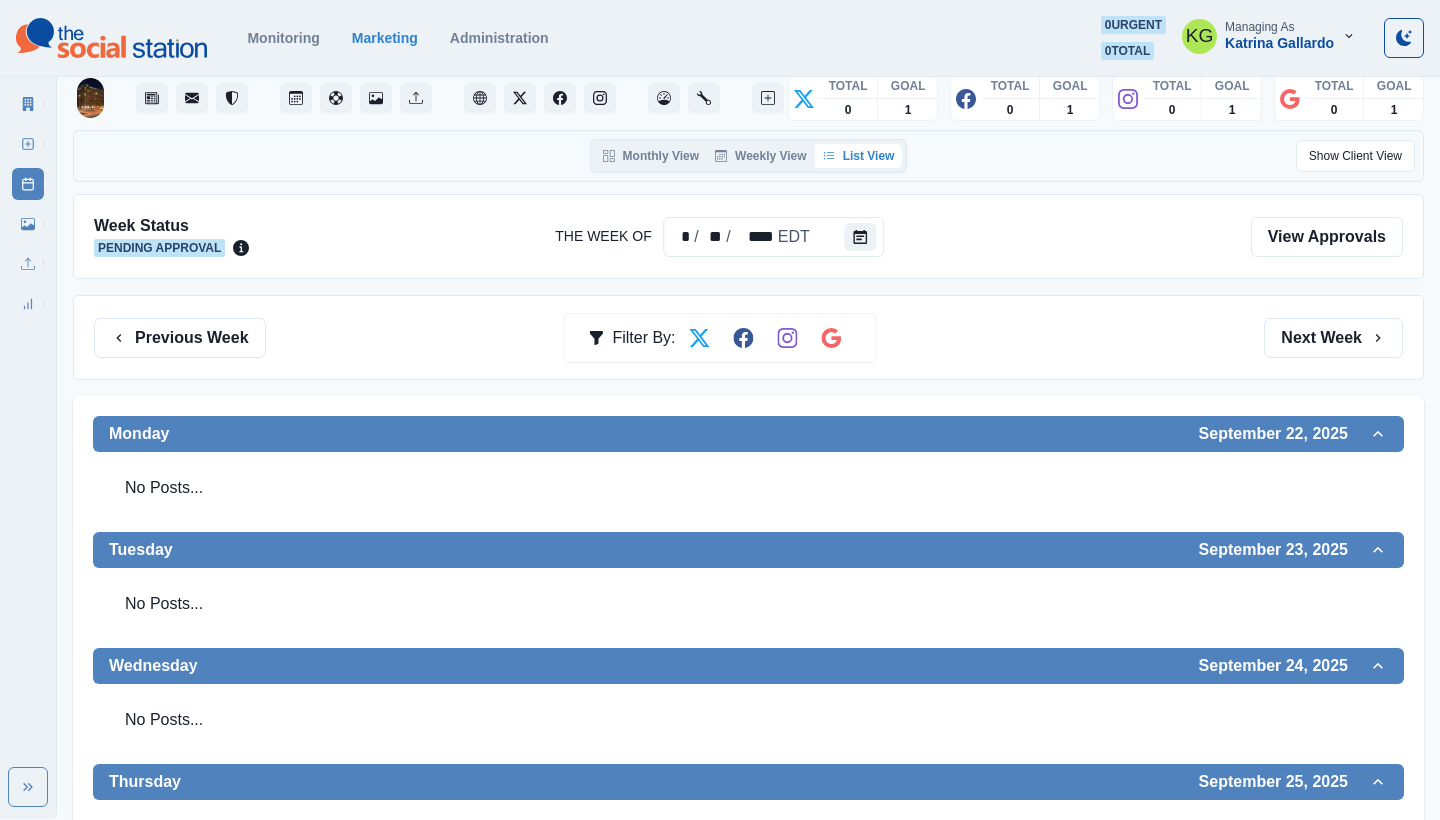 scroll, scrollTop: 0, scrollLeft: 0, axis: both 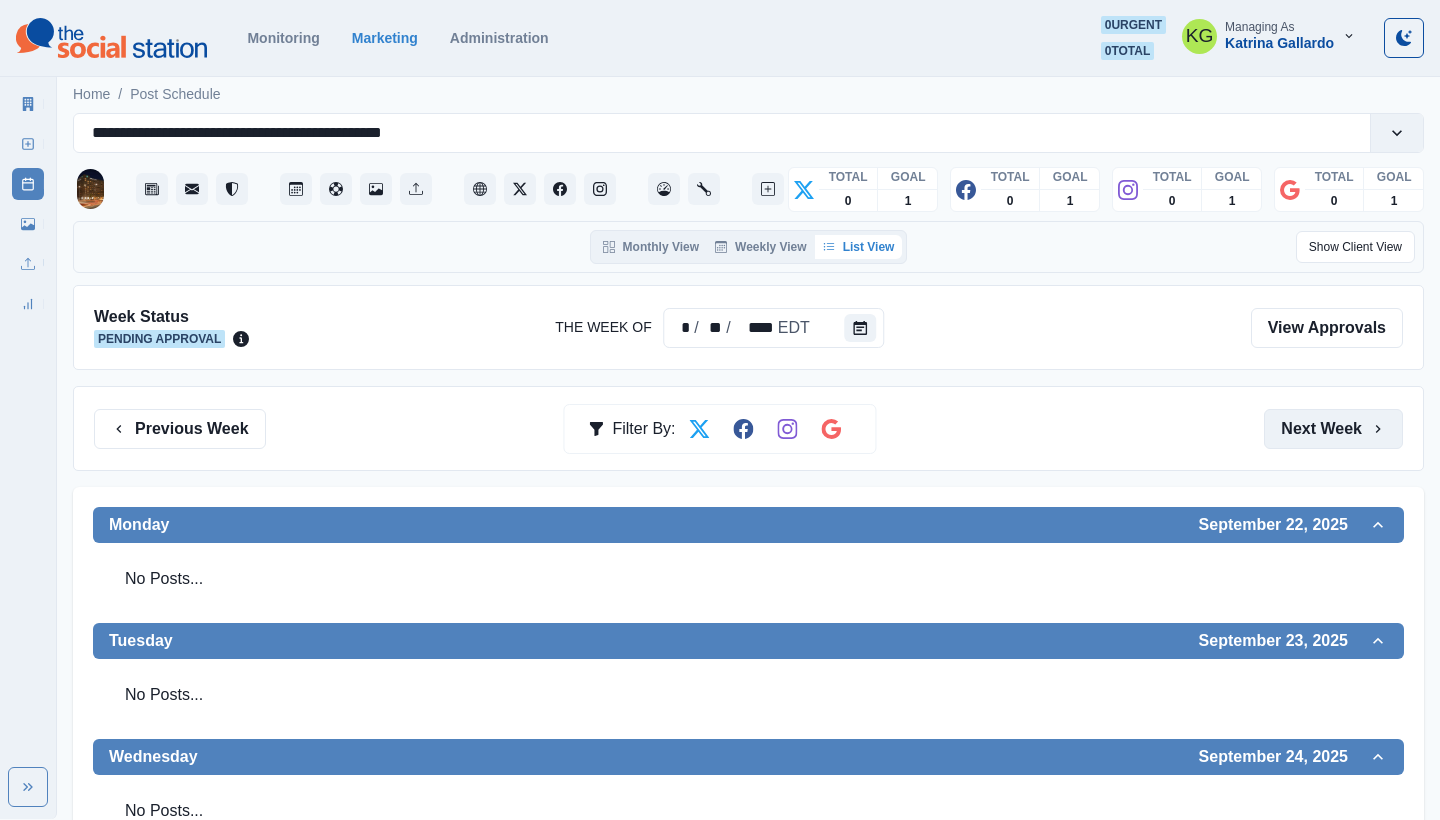 click on "Next Week" at bounding box center [1333, 429] 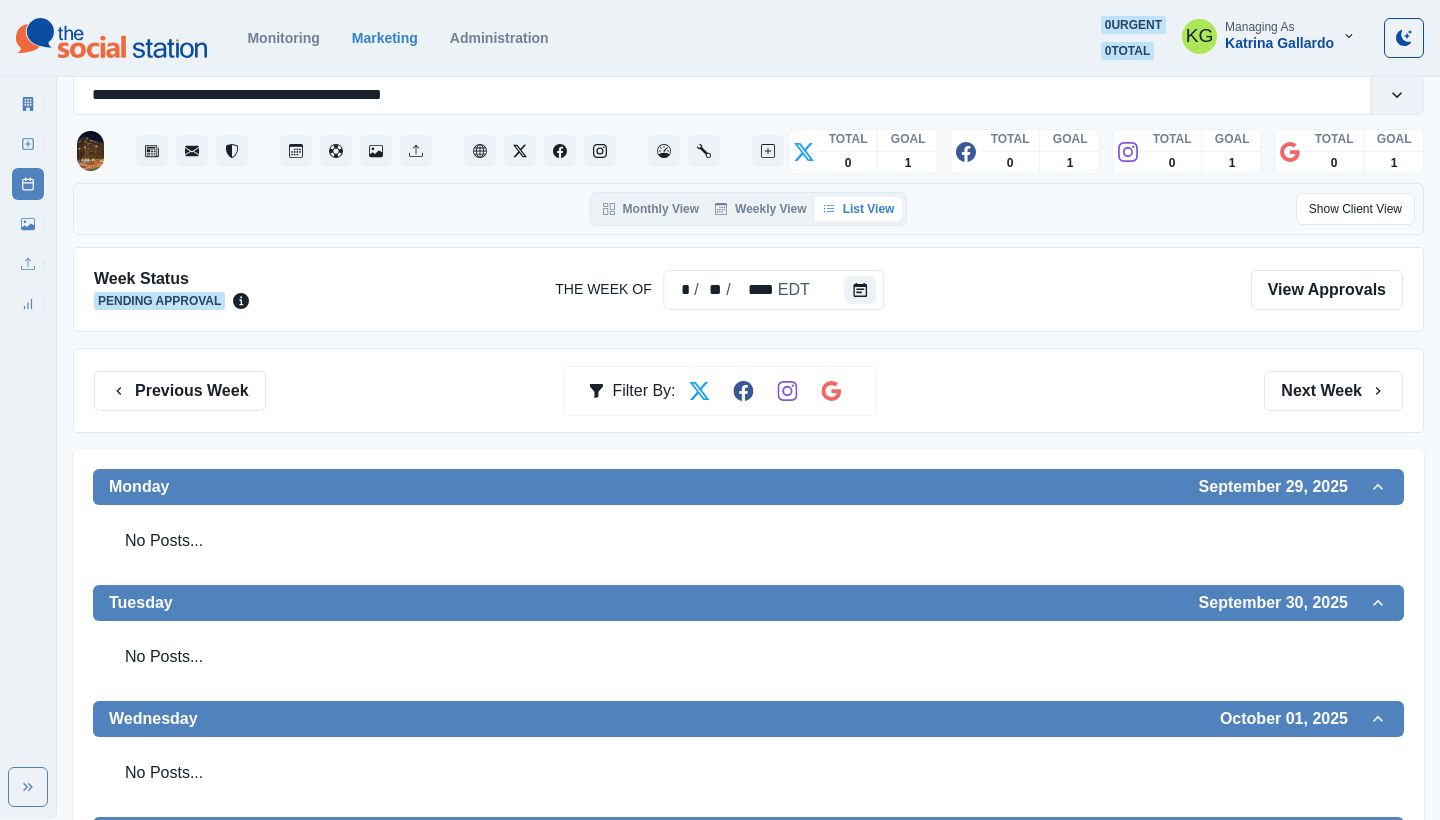 scroll, scrollTop: 54, scrollLeft: 0, axis: vertical 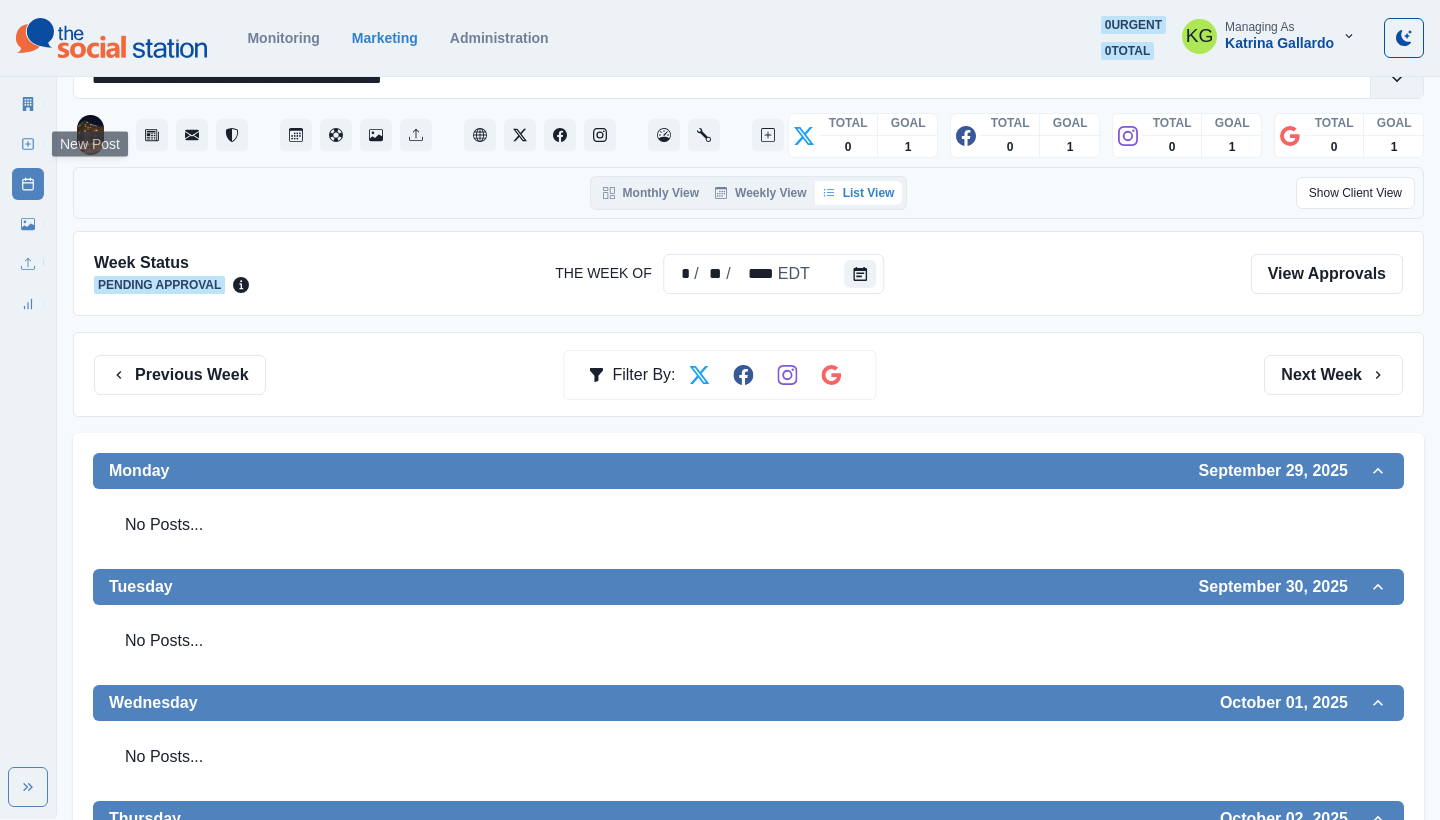 click on "New Post" at bounding box center [28, 144] 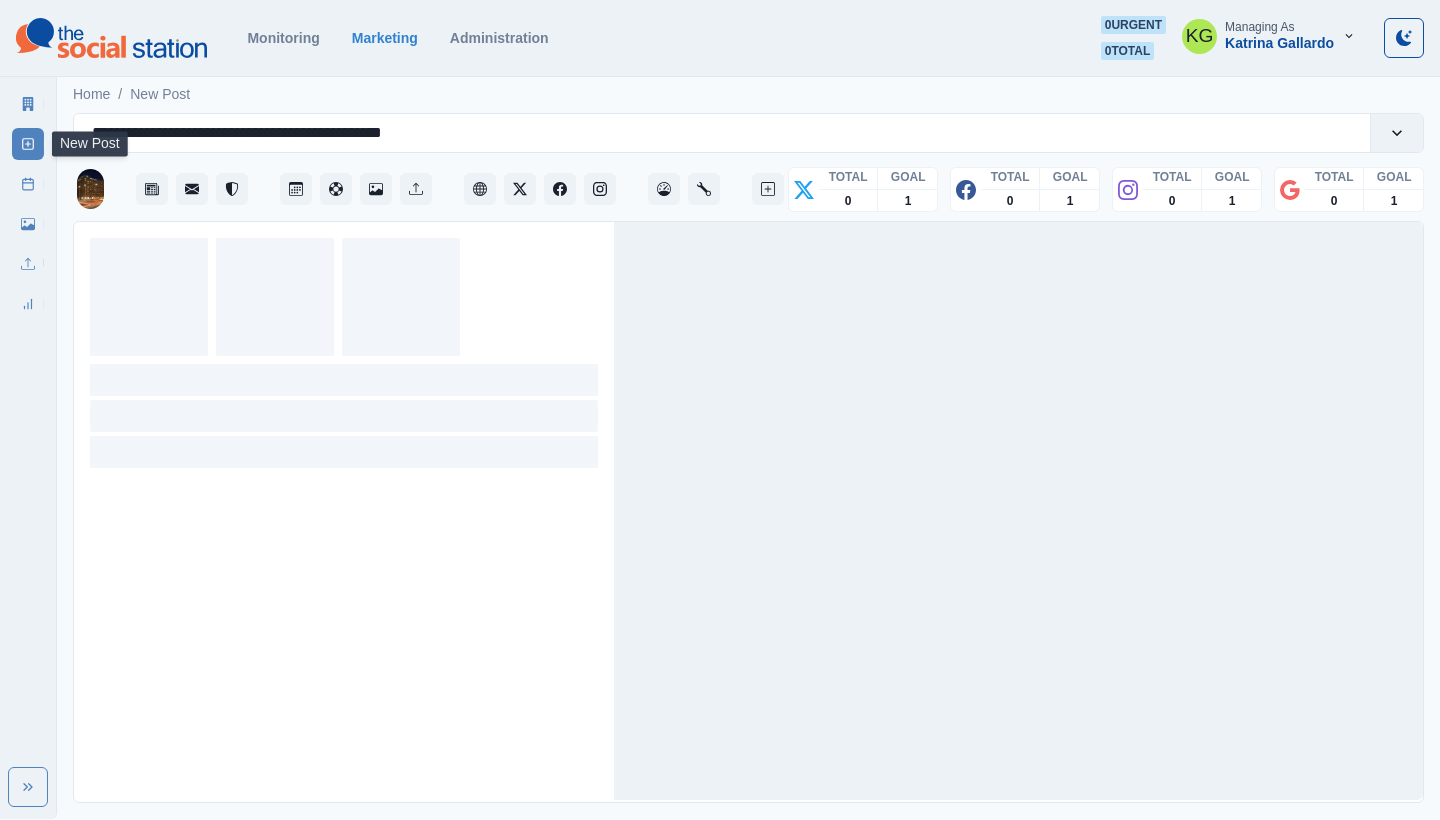 scroll, scrollTop: 0, scrollLeft: 0, axis: both 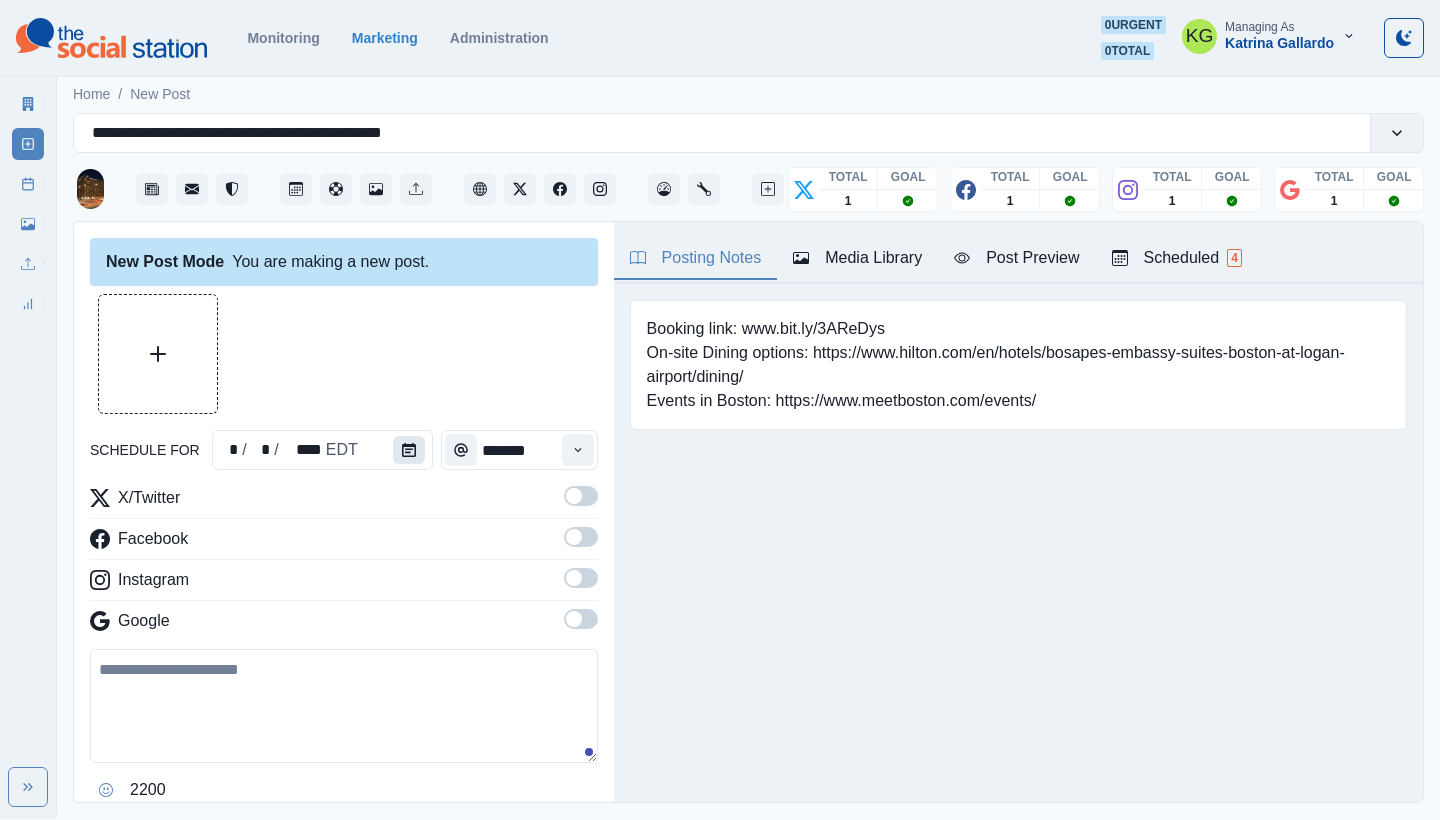 click 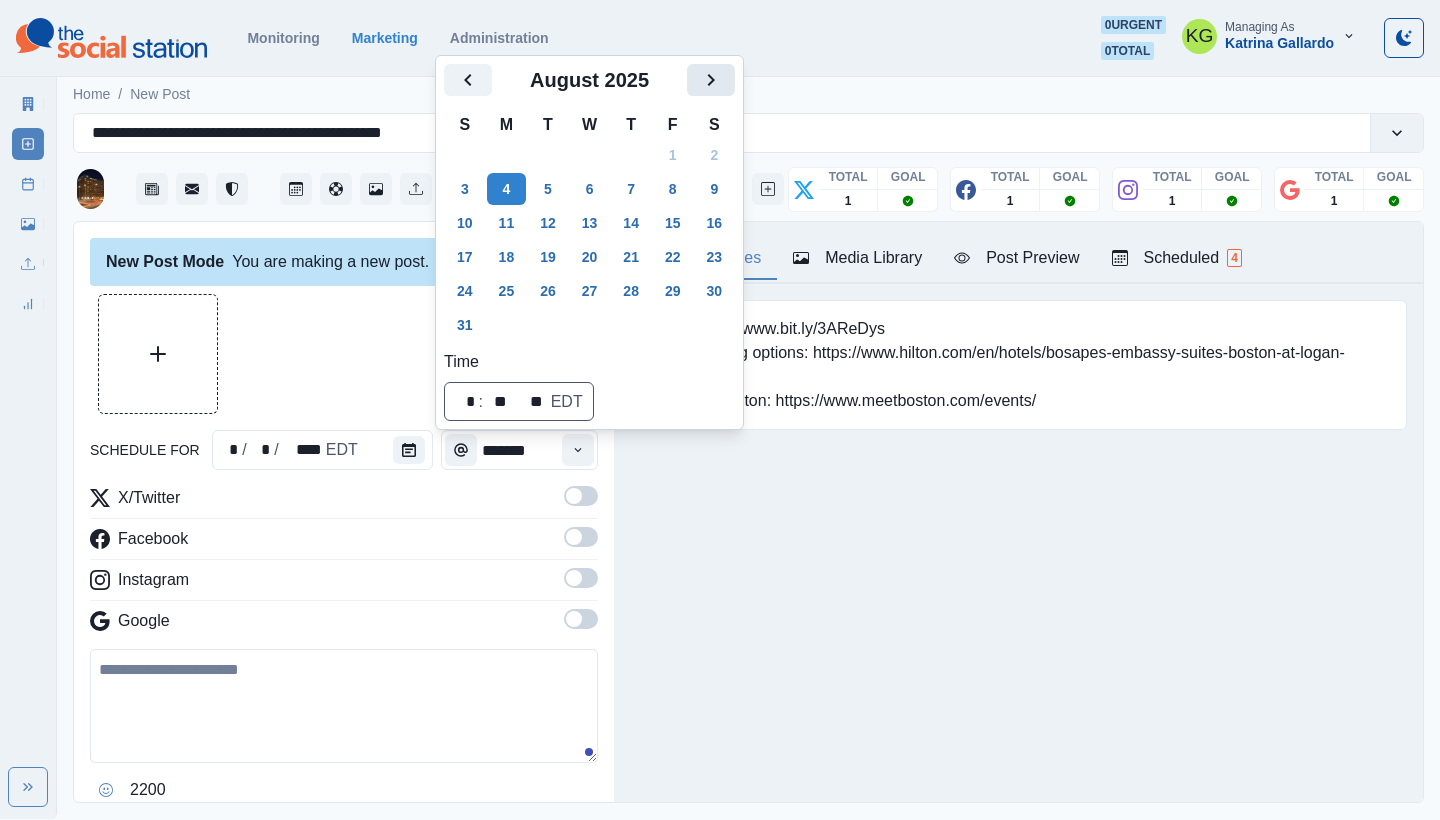 click 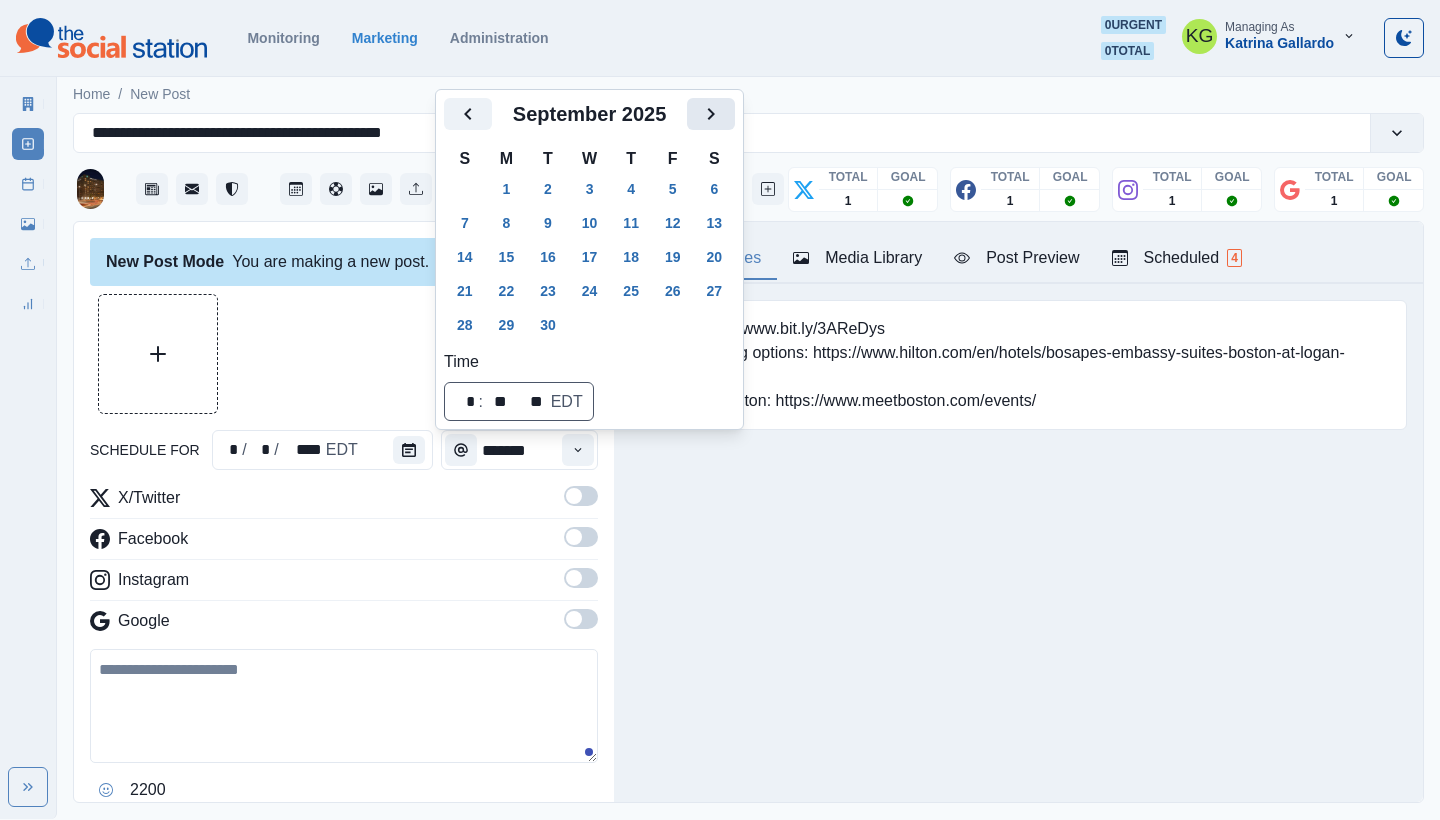 click 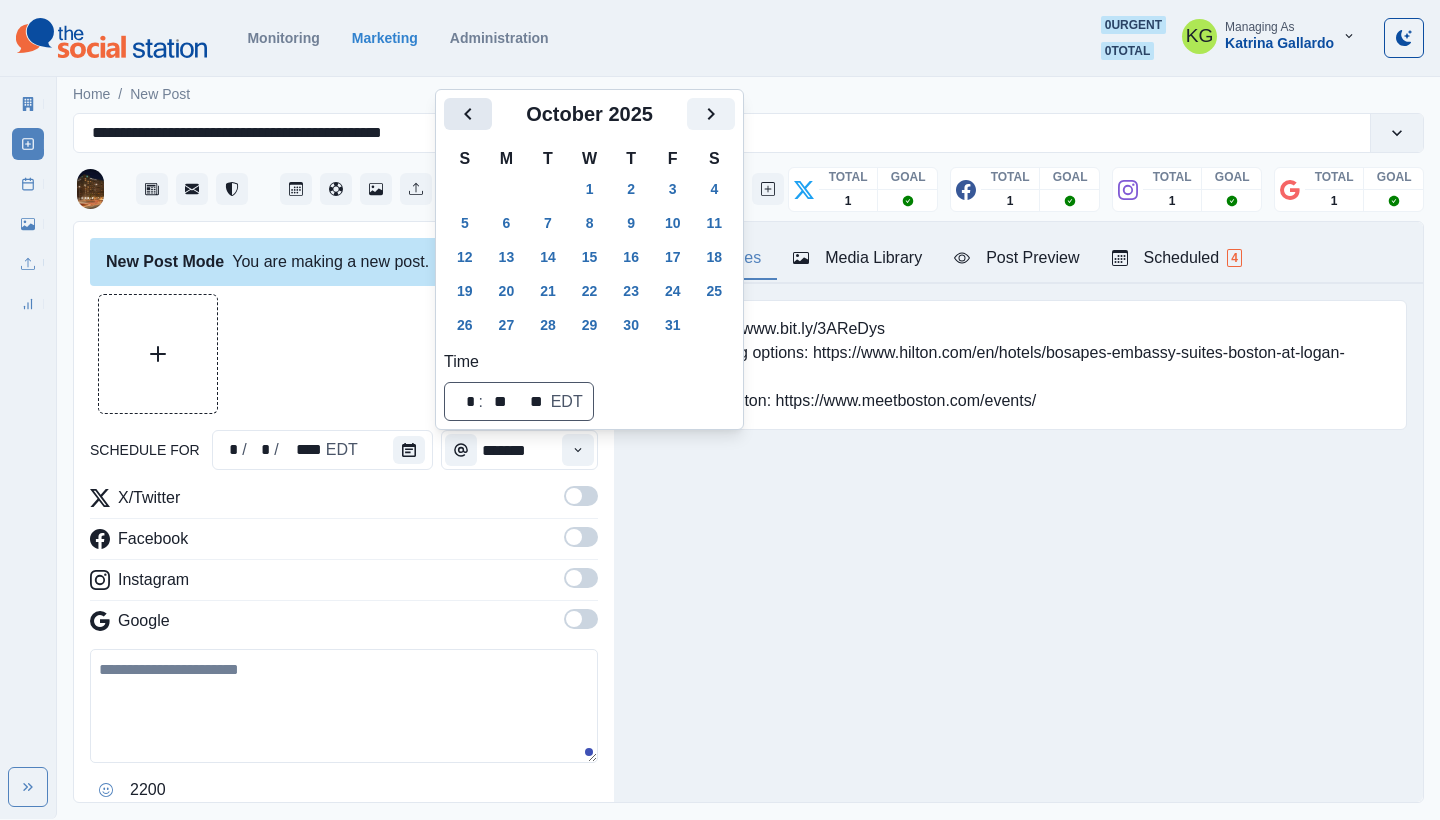 click 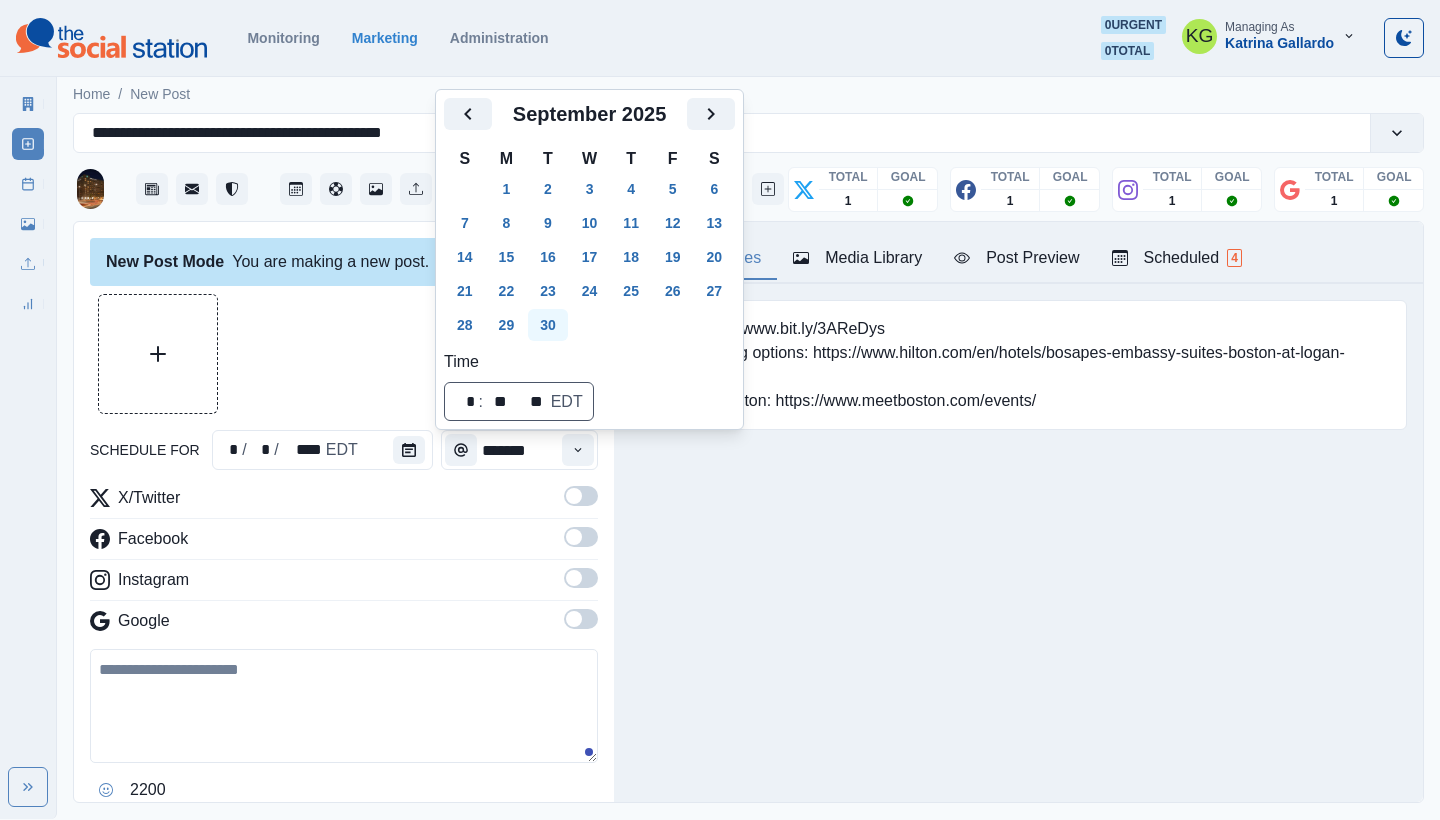 click on "30" at bounding box center (548, 325) 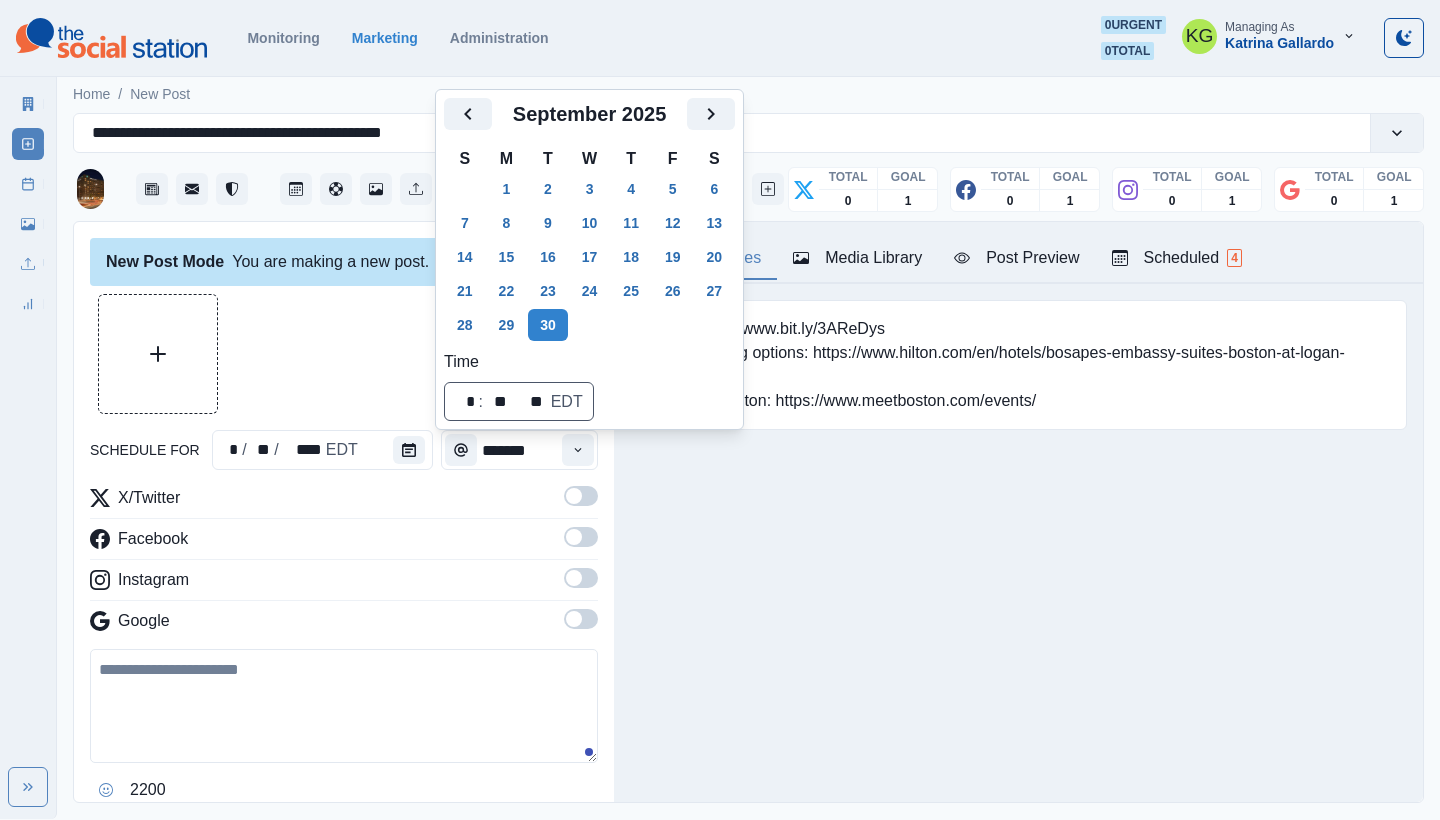 click at bounding box center (344, 354) 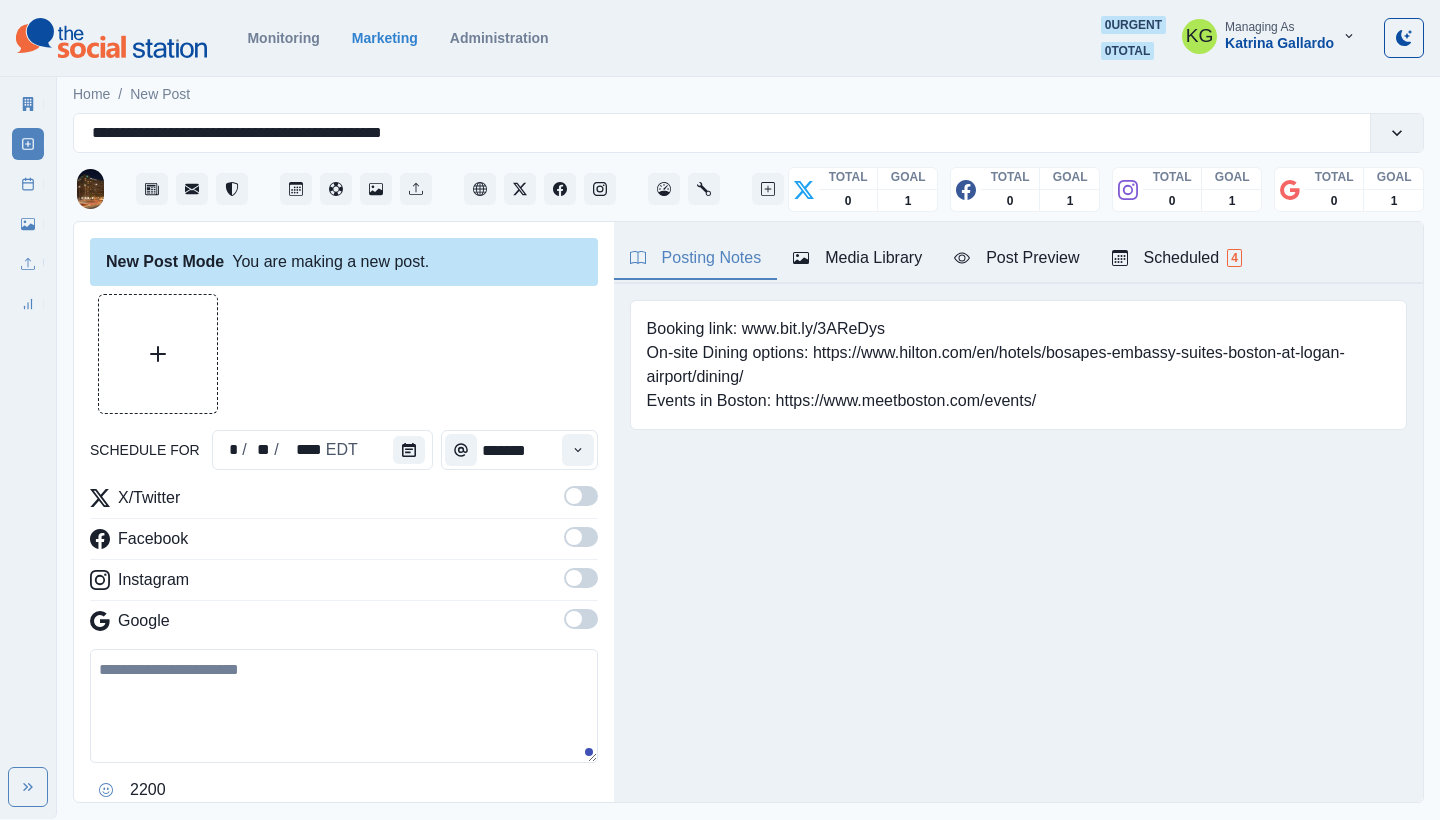 click at bounding box center (578, 450) 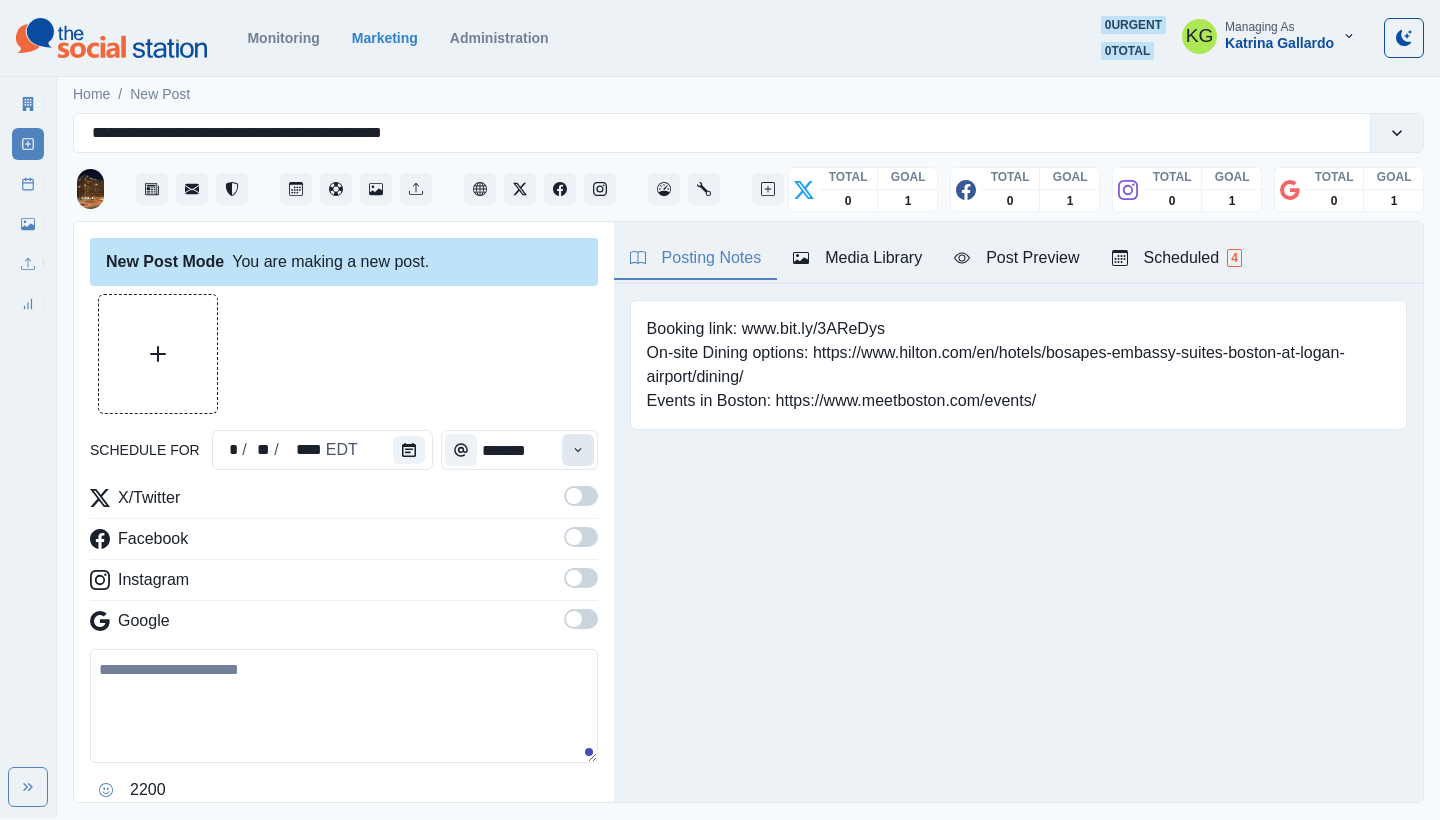 click 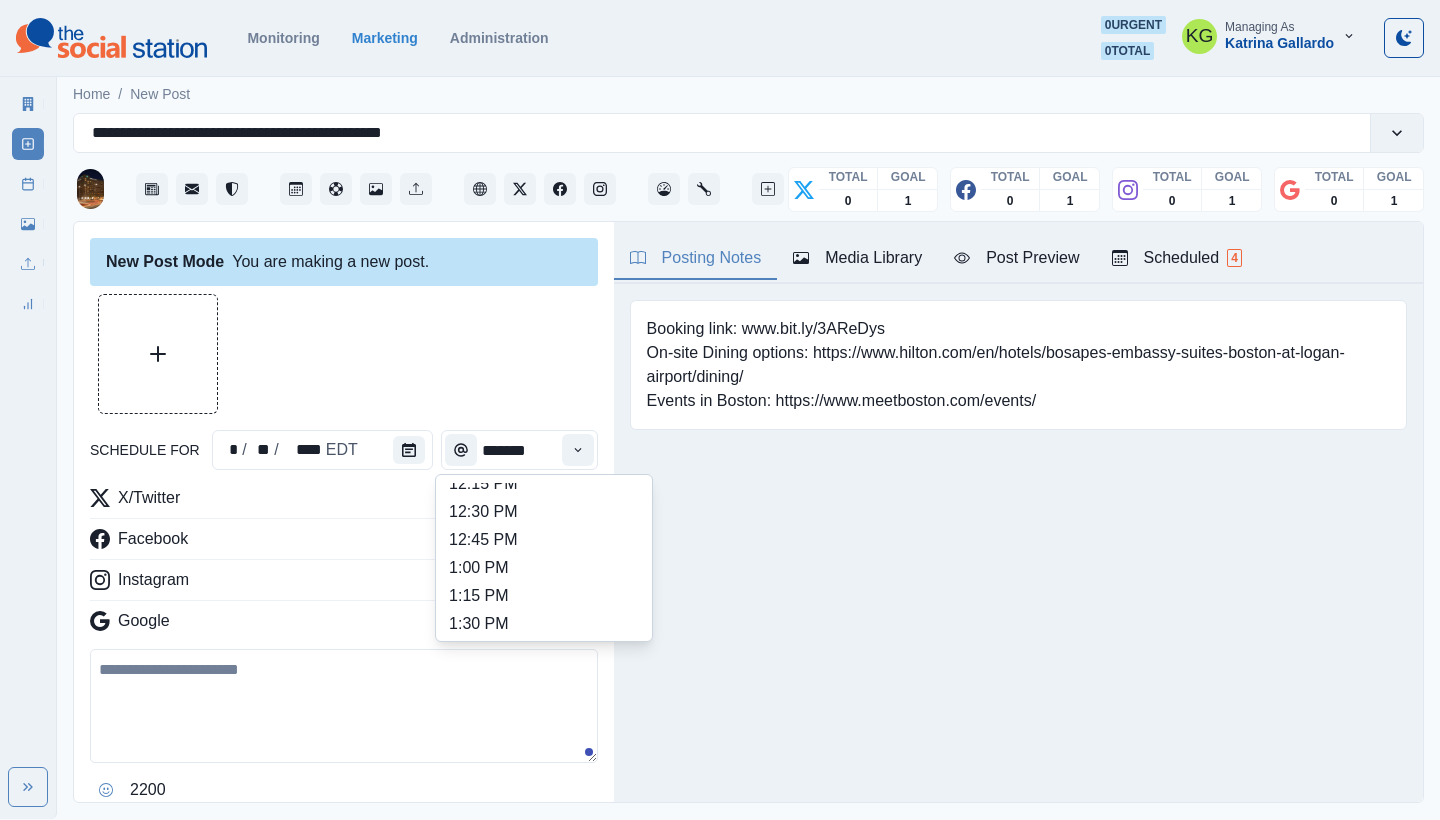 scroll, scrollTop: 693, scrollLeft: 0, axis: vertical 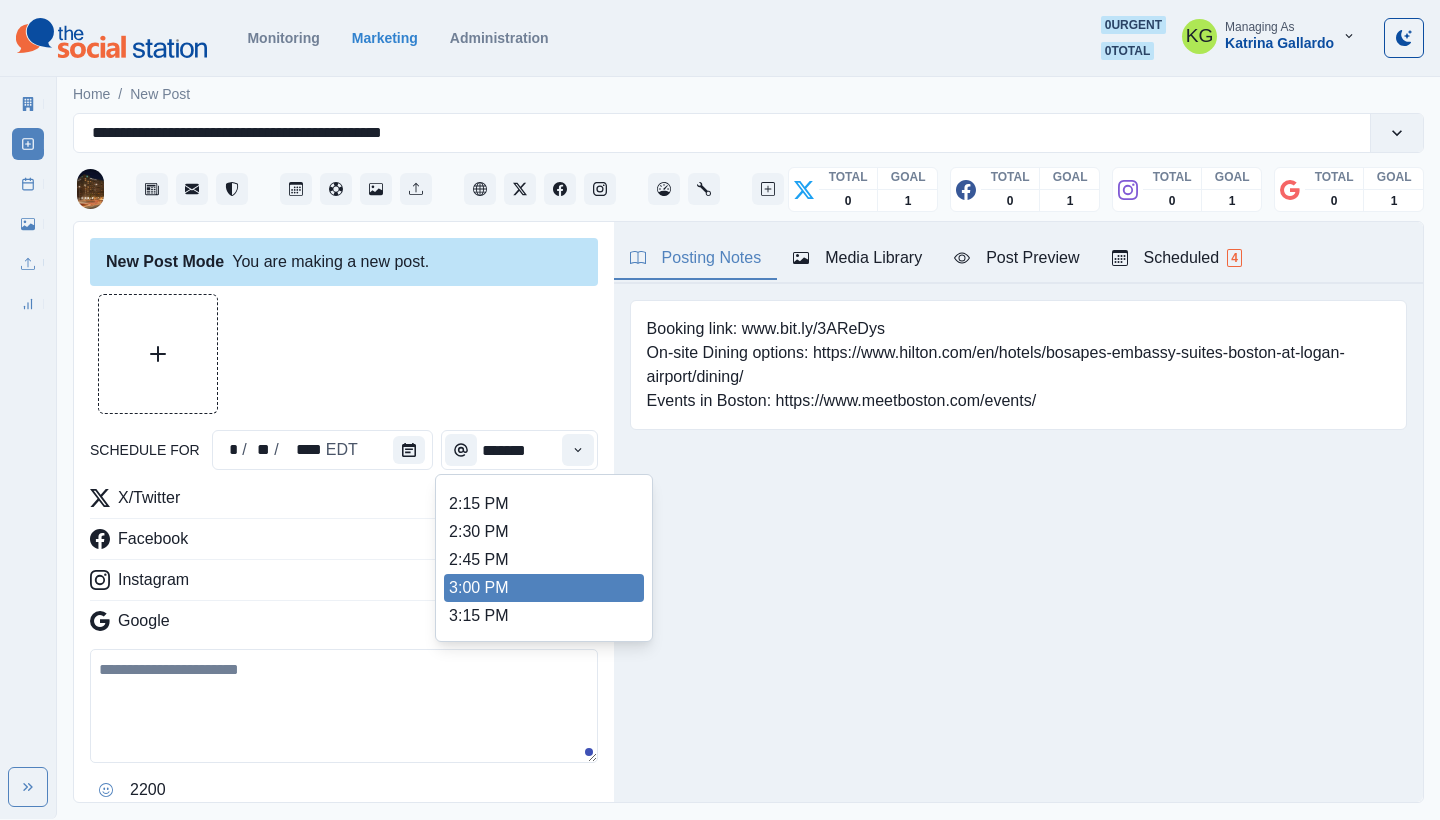 click on "3:00 PM" at bounding box center [544, 588] 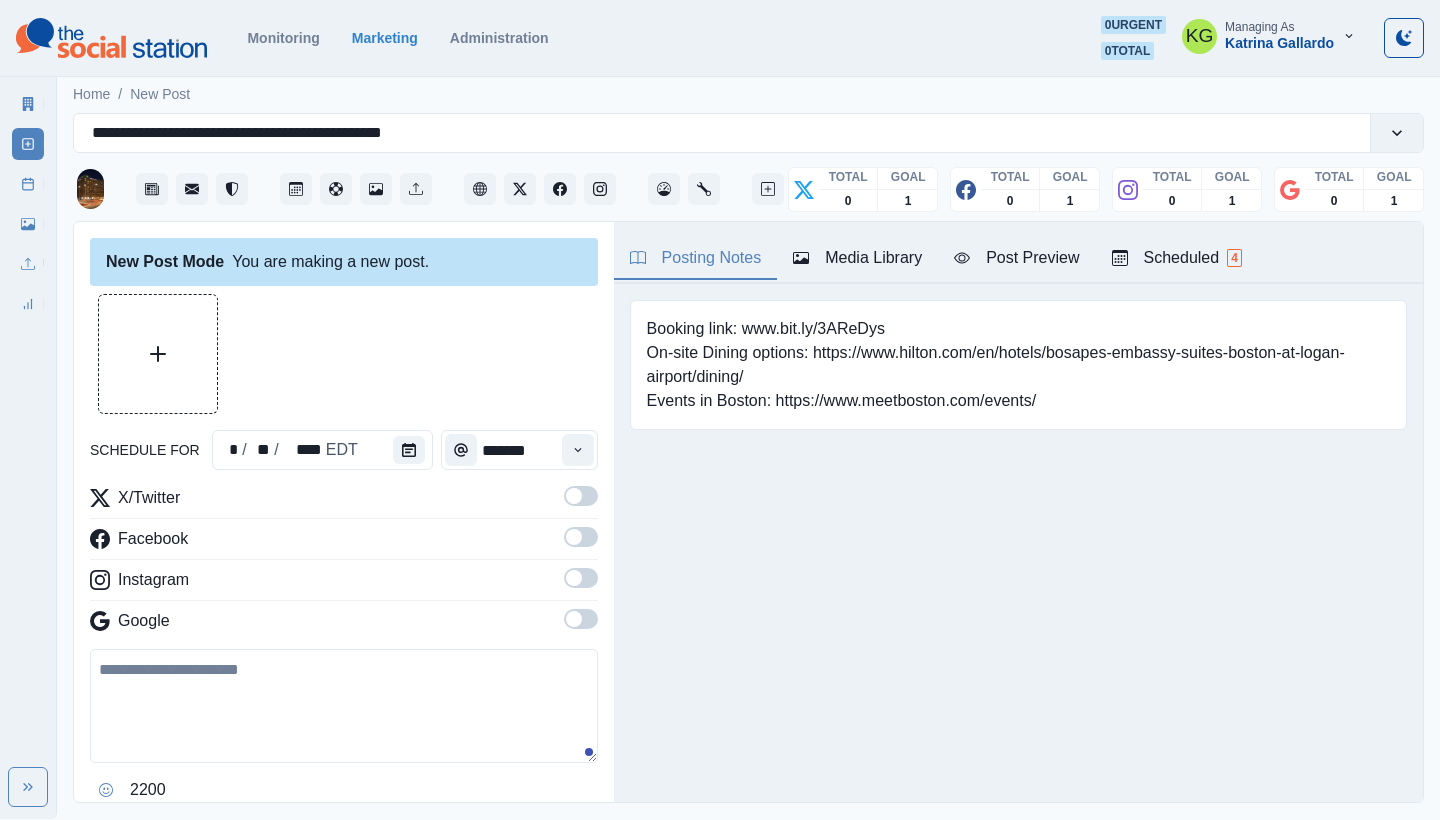 click at bounding box center (581, 625) 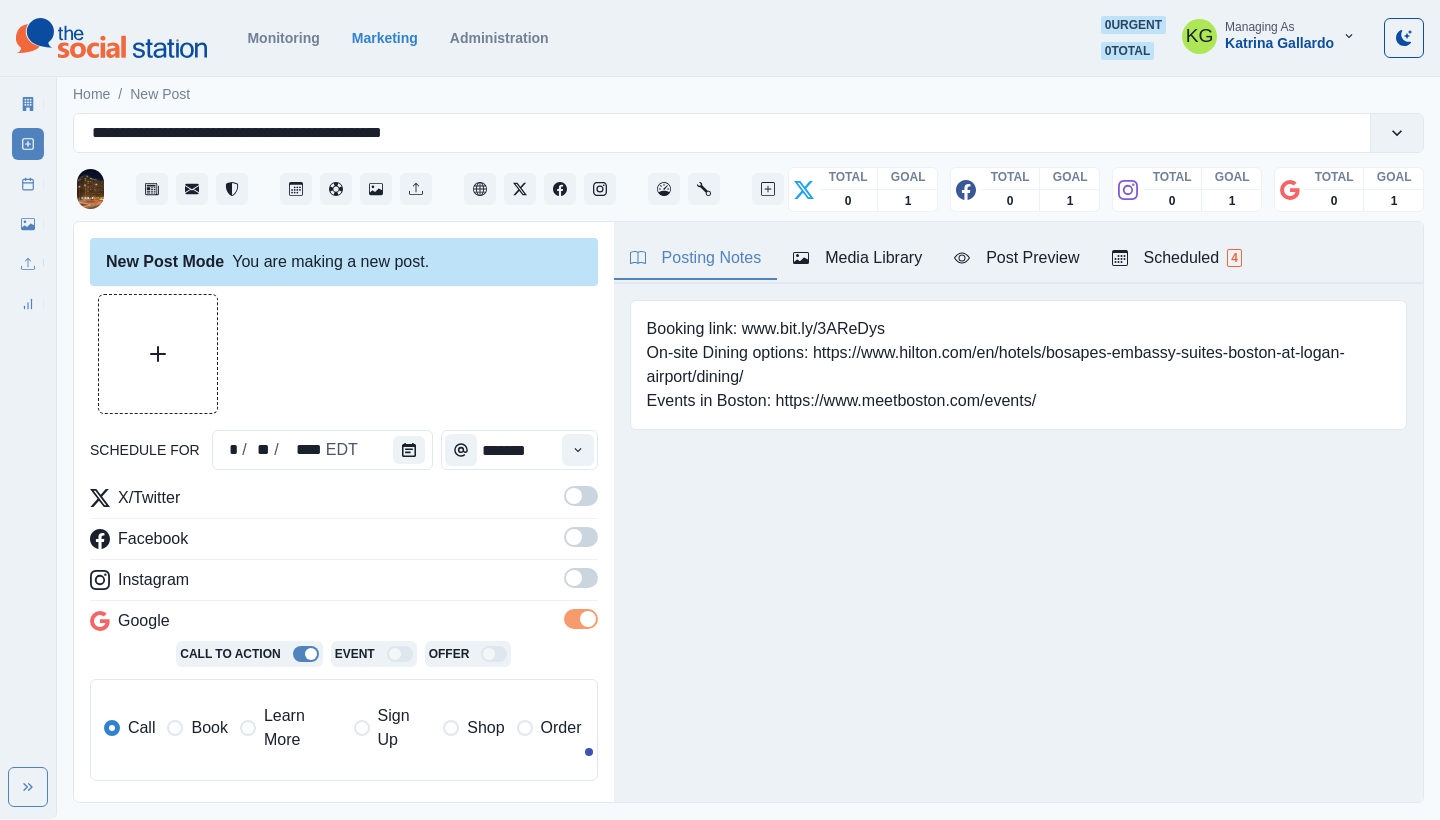 click at bounding box center (574, 578) 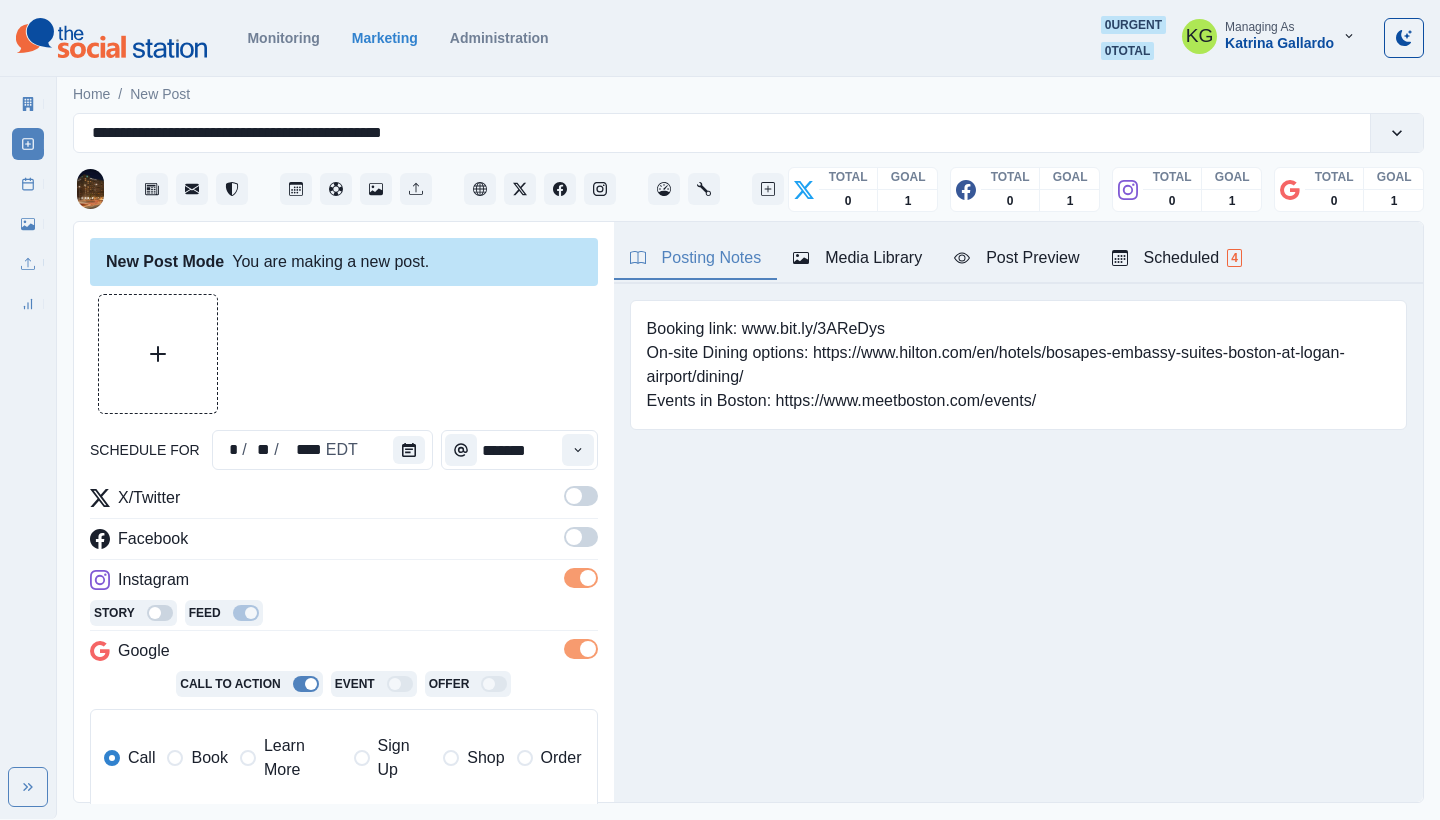 click at bounding box center (574, 537) 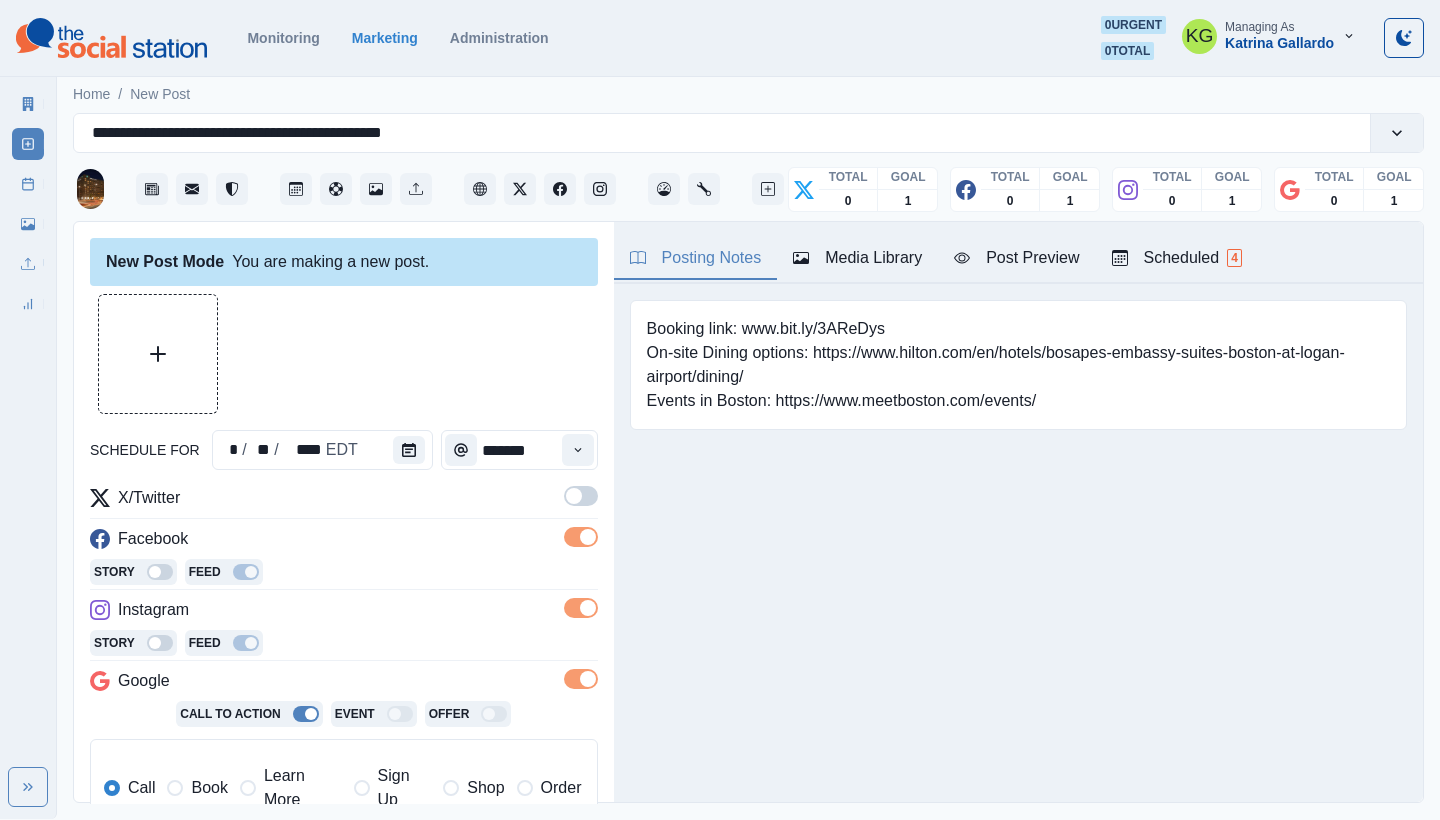 click at bounding box center [574, 496] 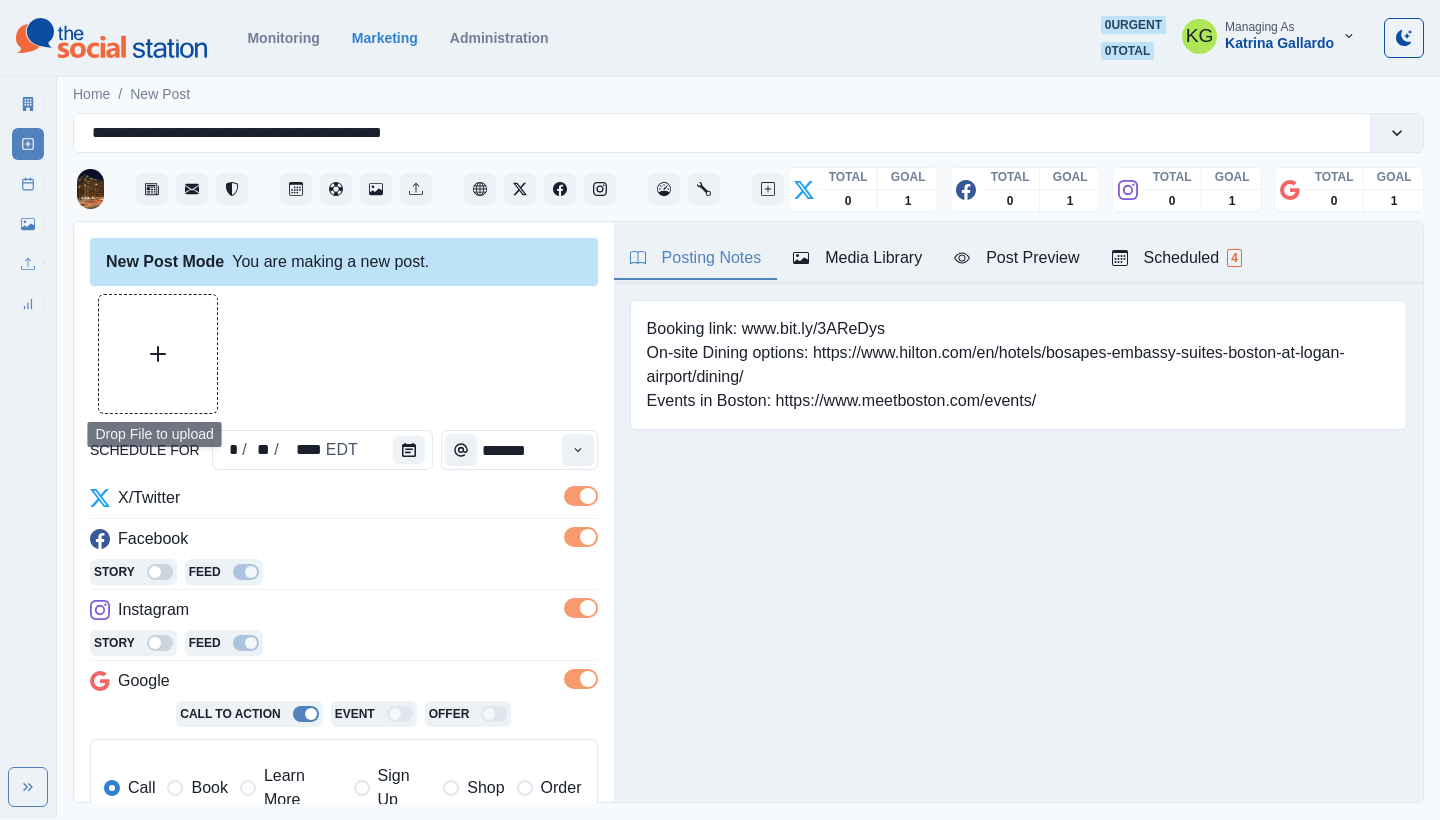 click at bounding box center (158, 354) 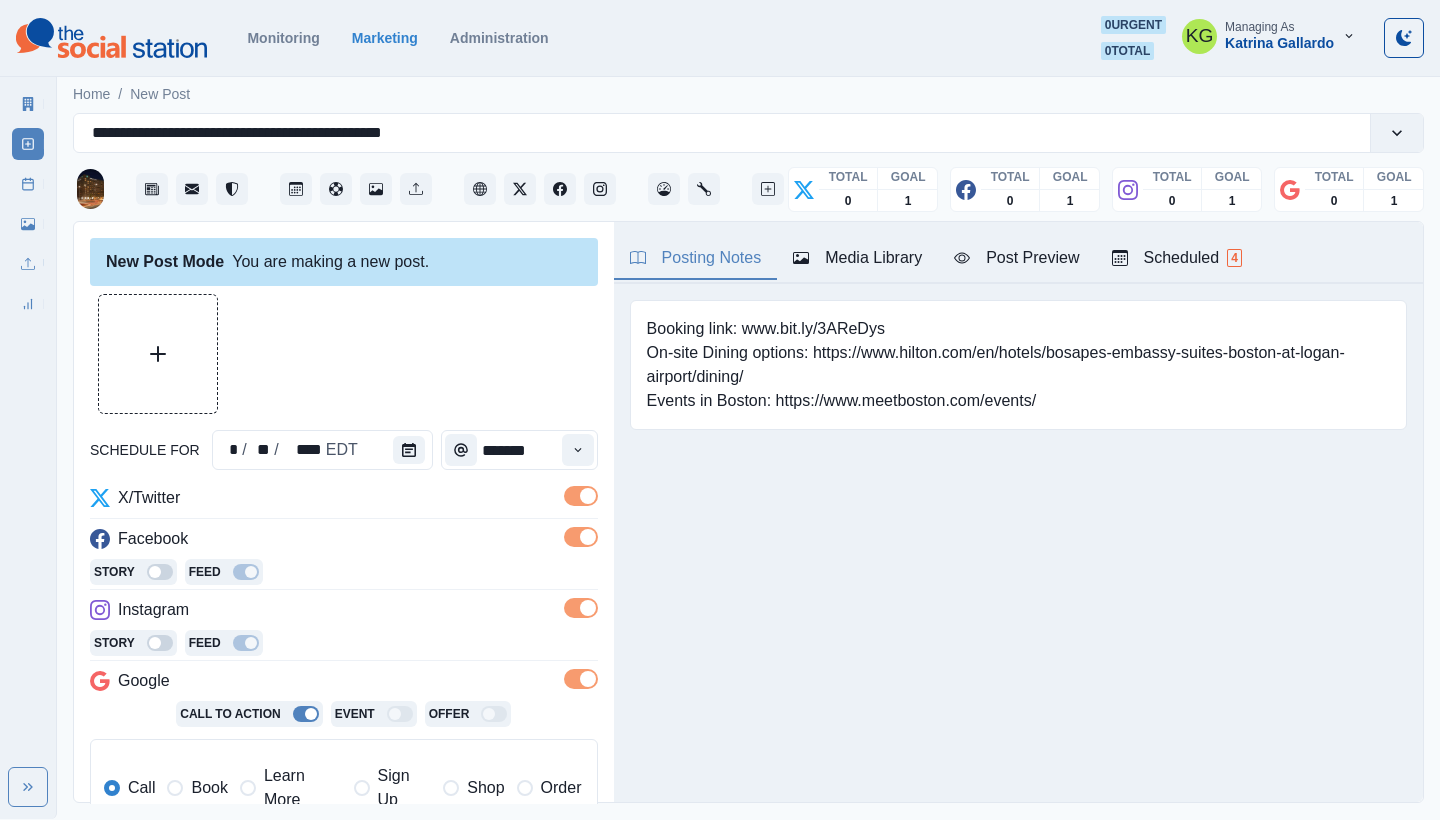 click on "Media Library" at bounding box center [857, 258] 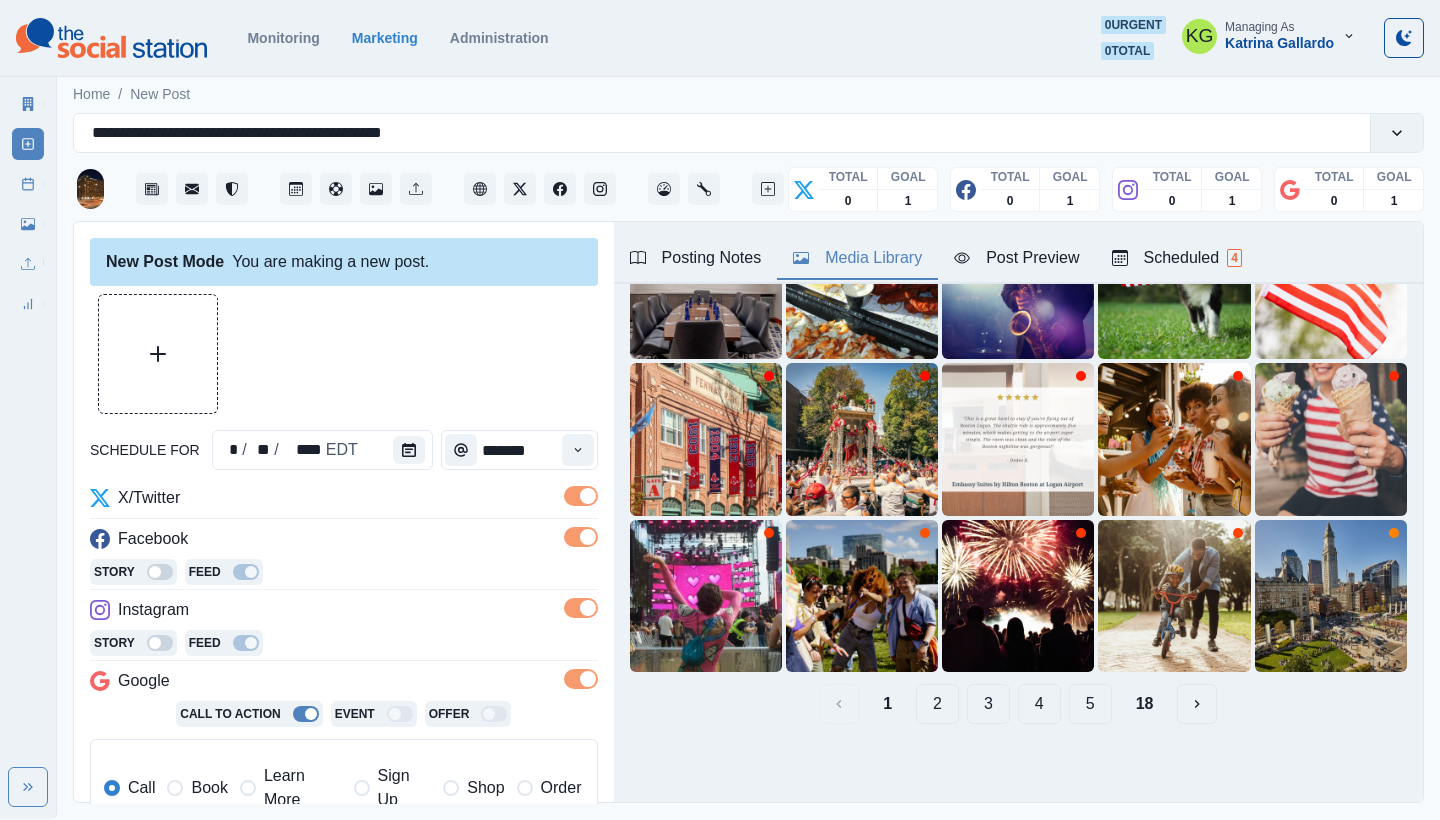 scroll, scrollTop: 189, scrollLeft: 0, axis: vertical 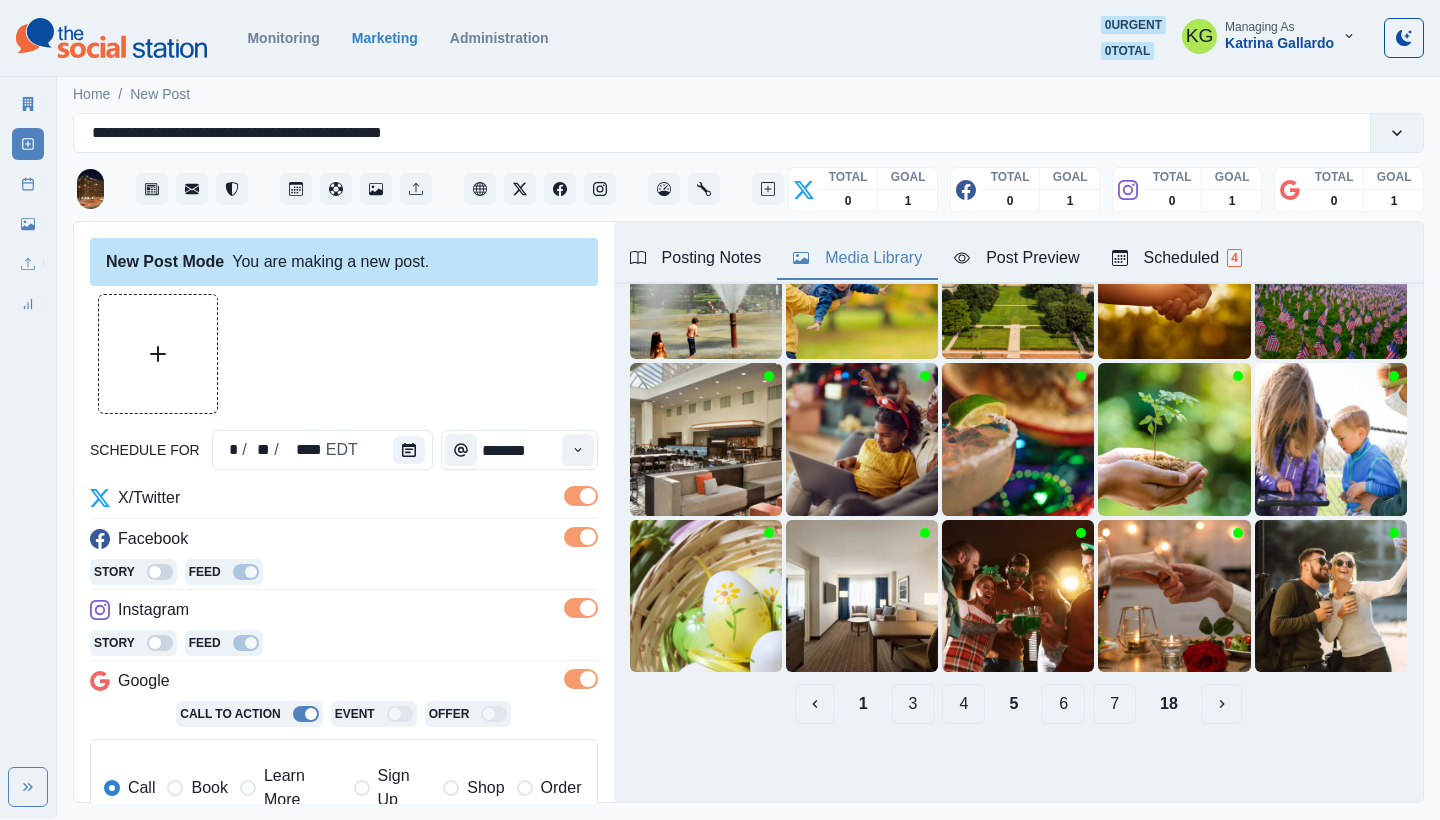 click on "6" at bounding box center [1063, 704] 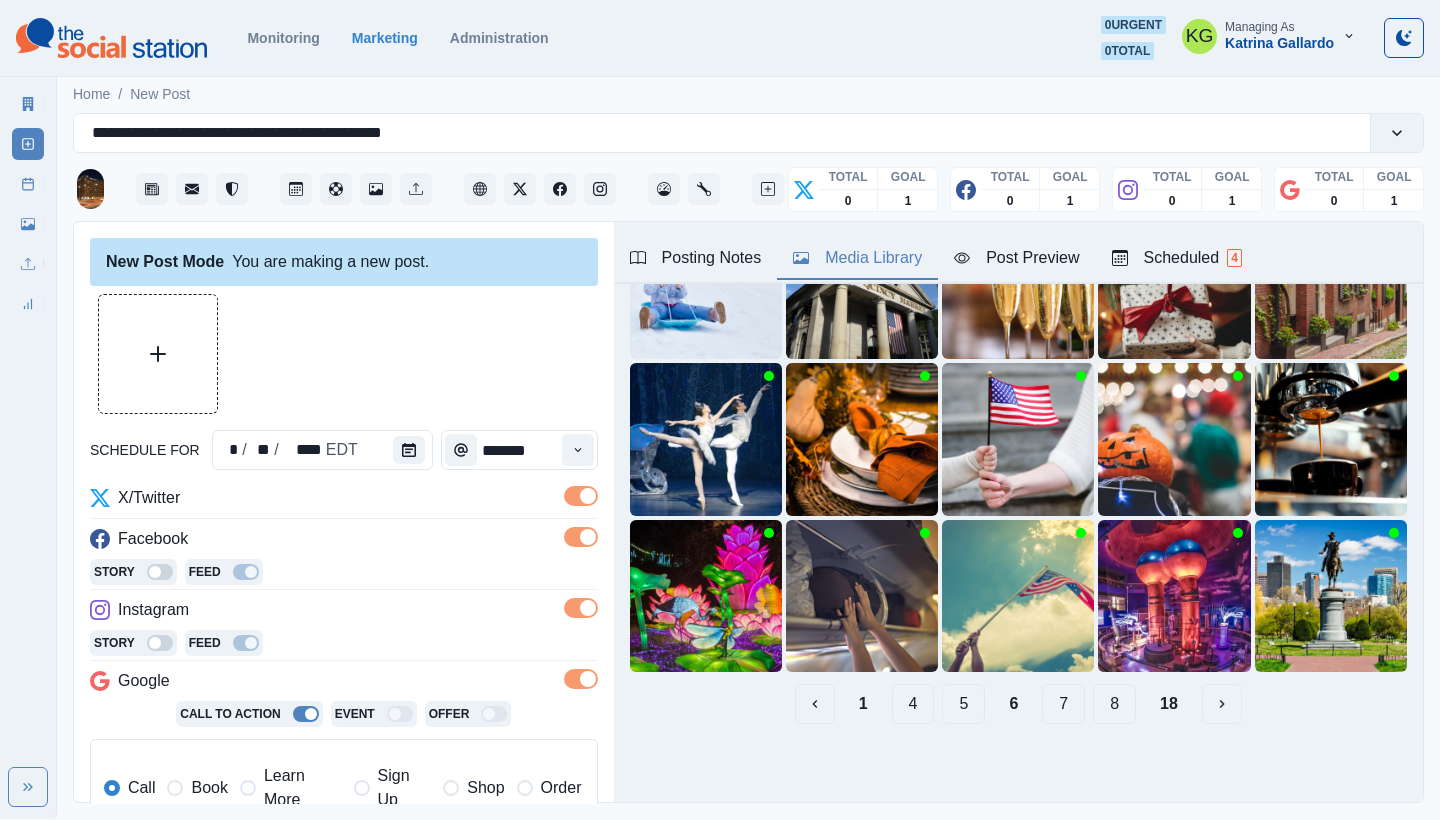 scroll, scrollTop: 189, scrollLeft: 0, axis: vertical 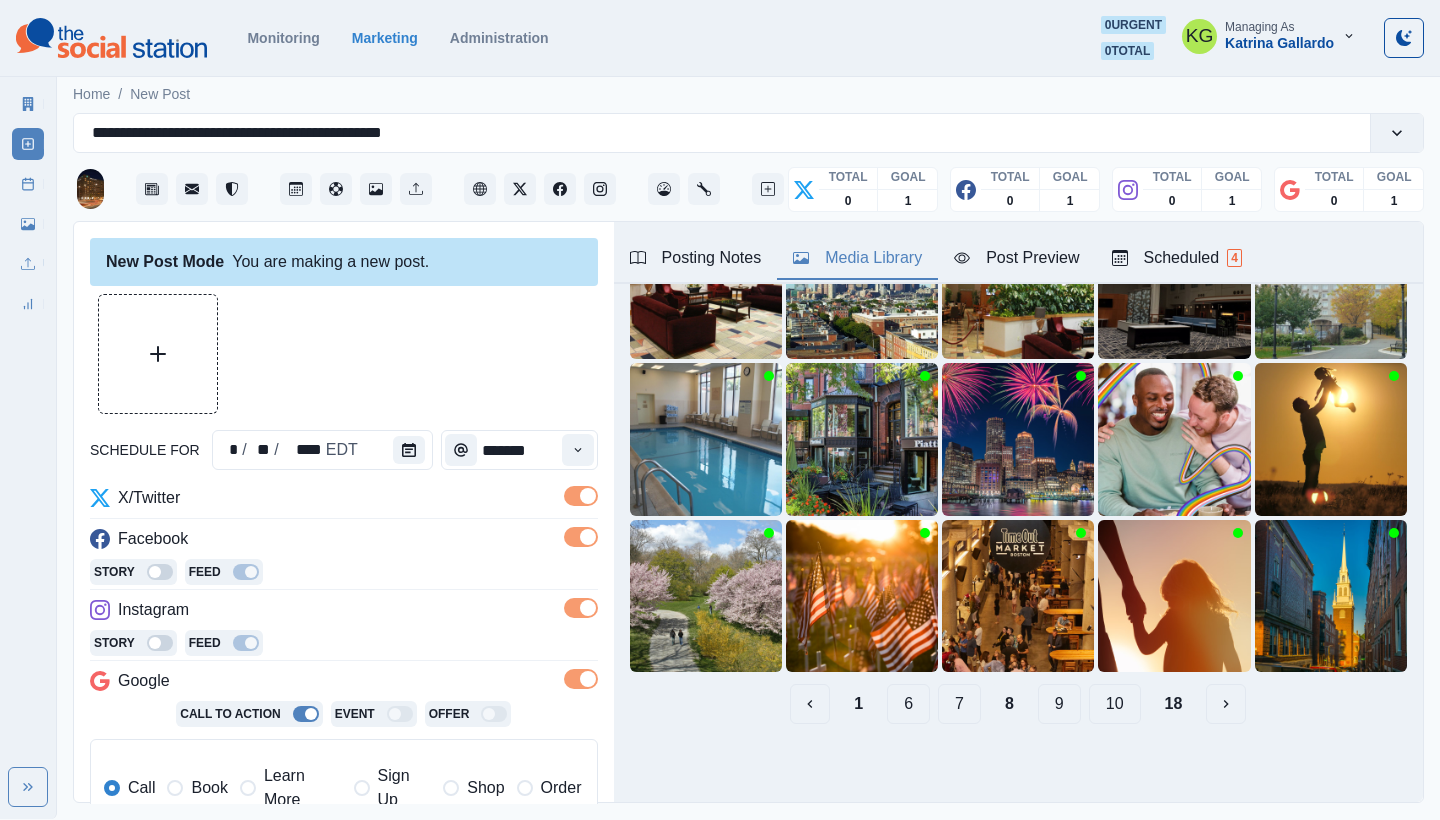 click on "9" at bounding box center [1059, 704] 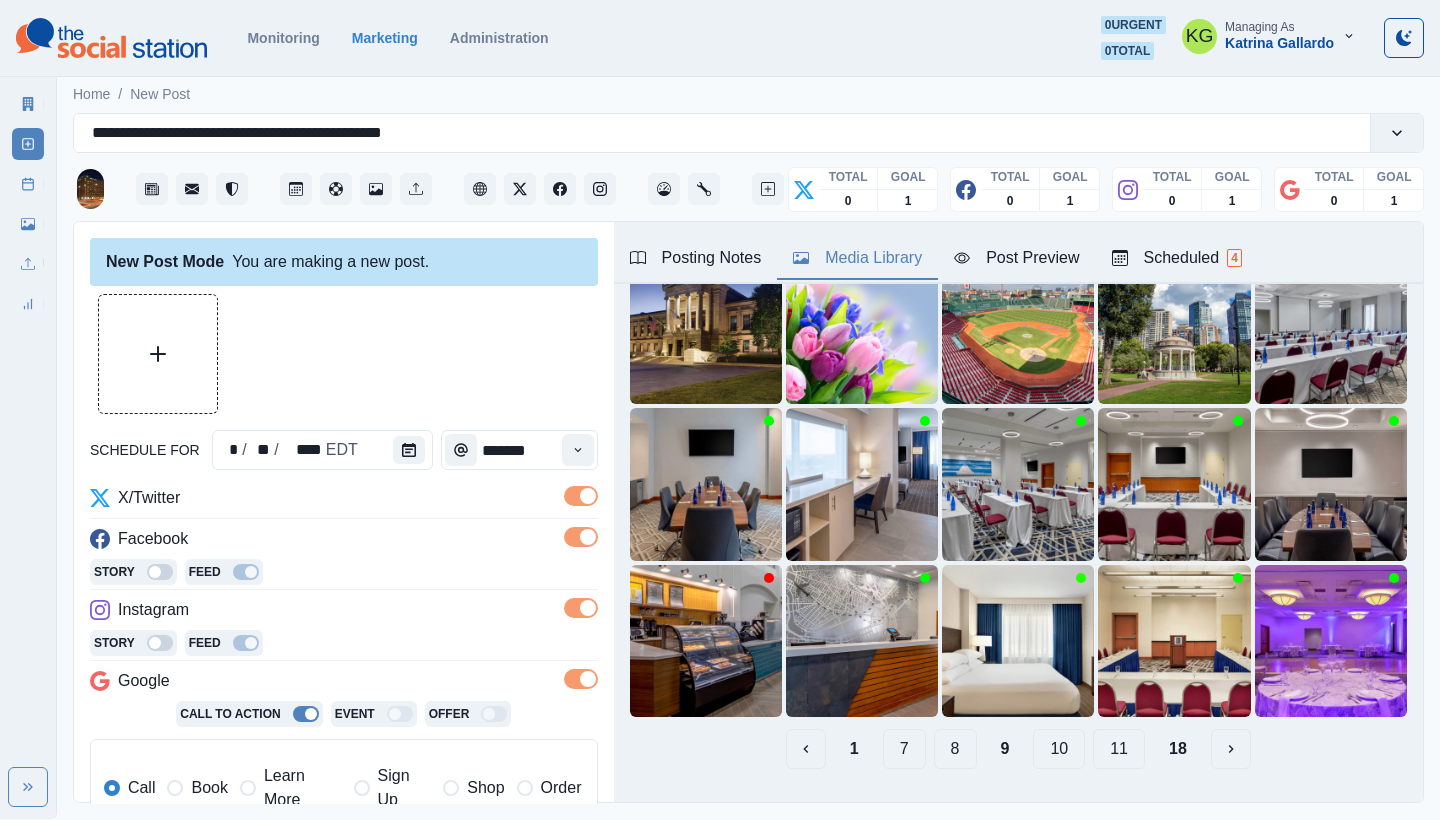 scroll, scrollTop: 142, scrollLeft: 0, axis: vertical 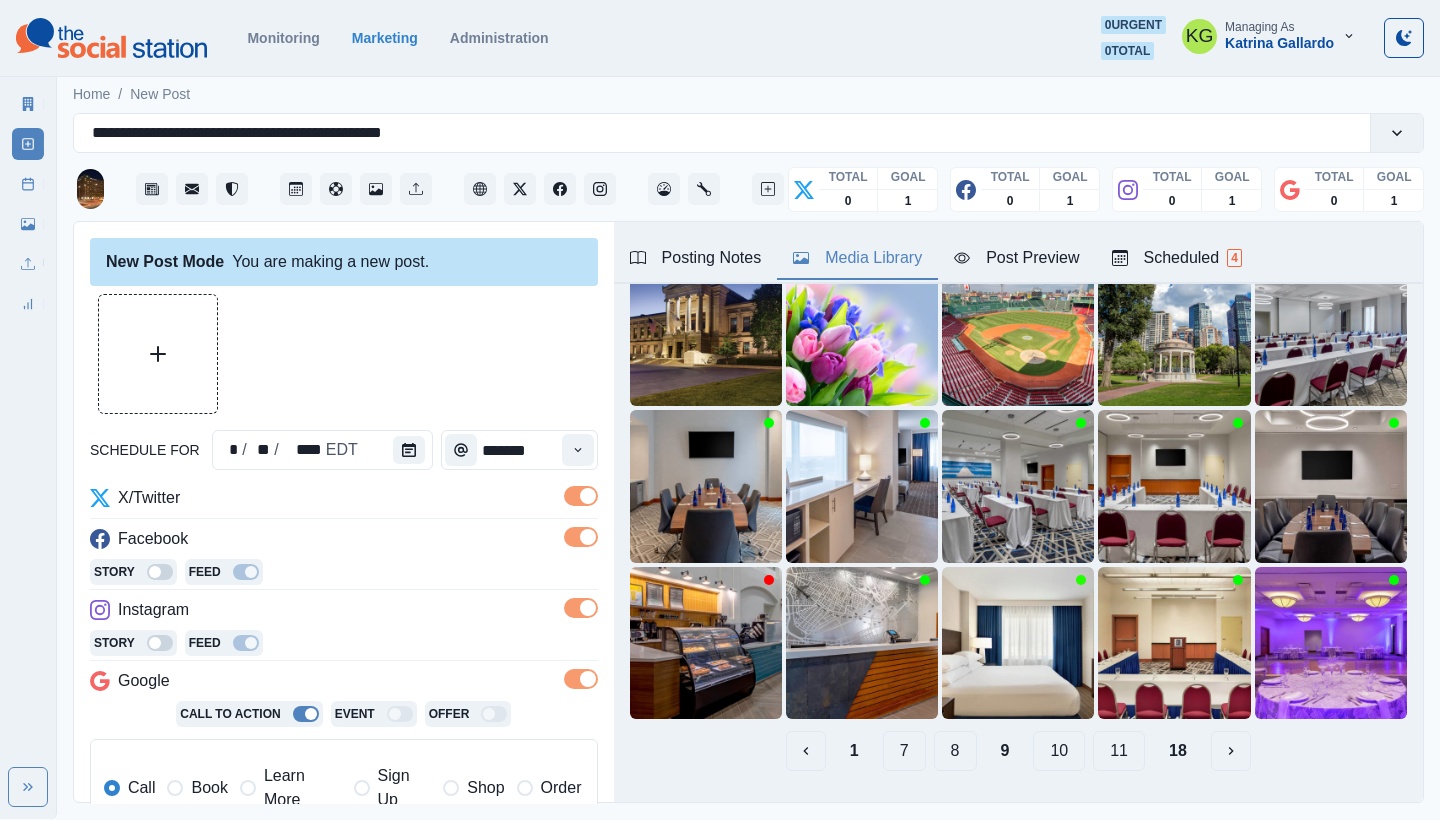 click on "10" at bounding box center (1059, 751) 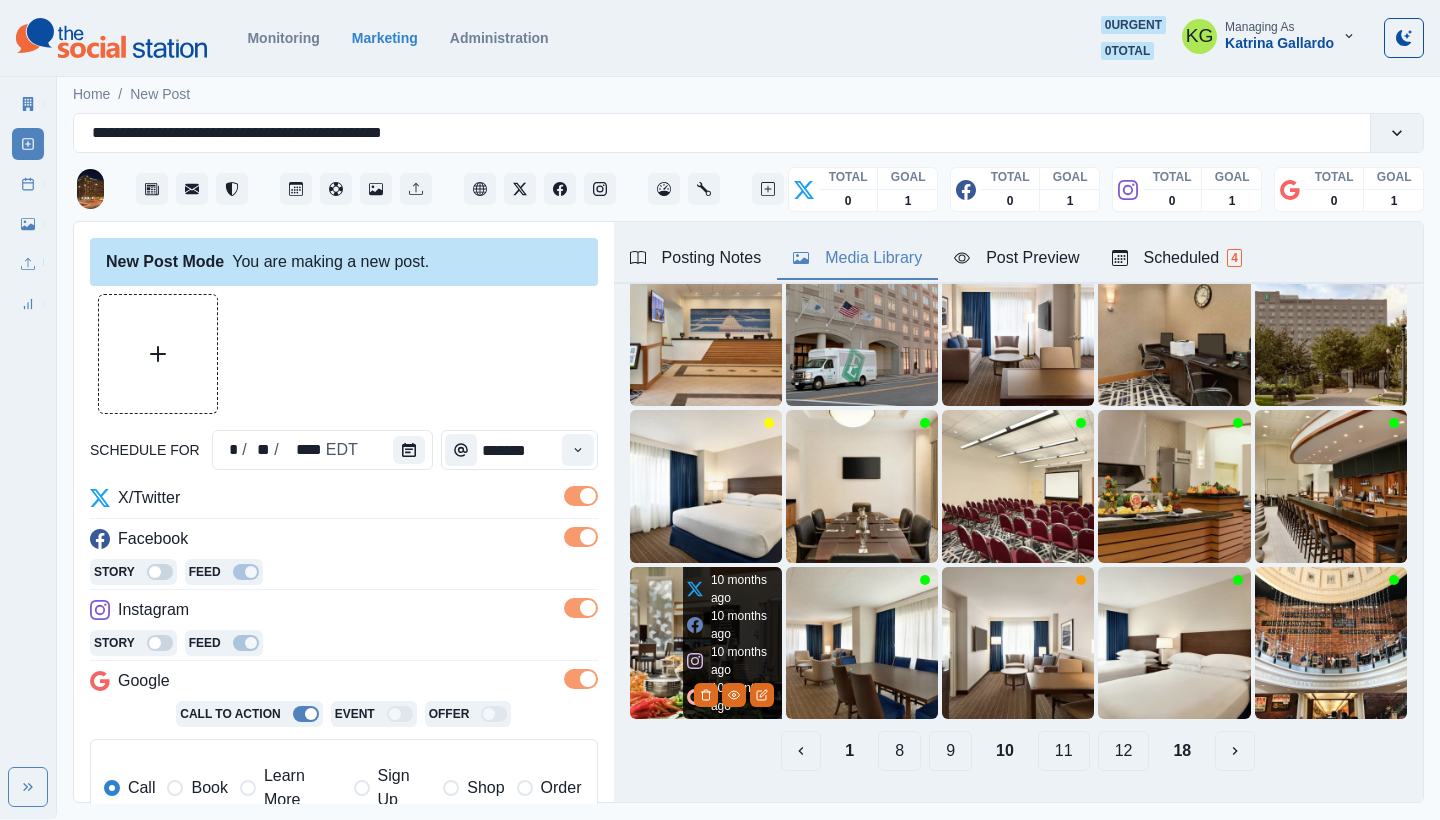 click at bounding box center (706, 643) 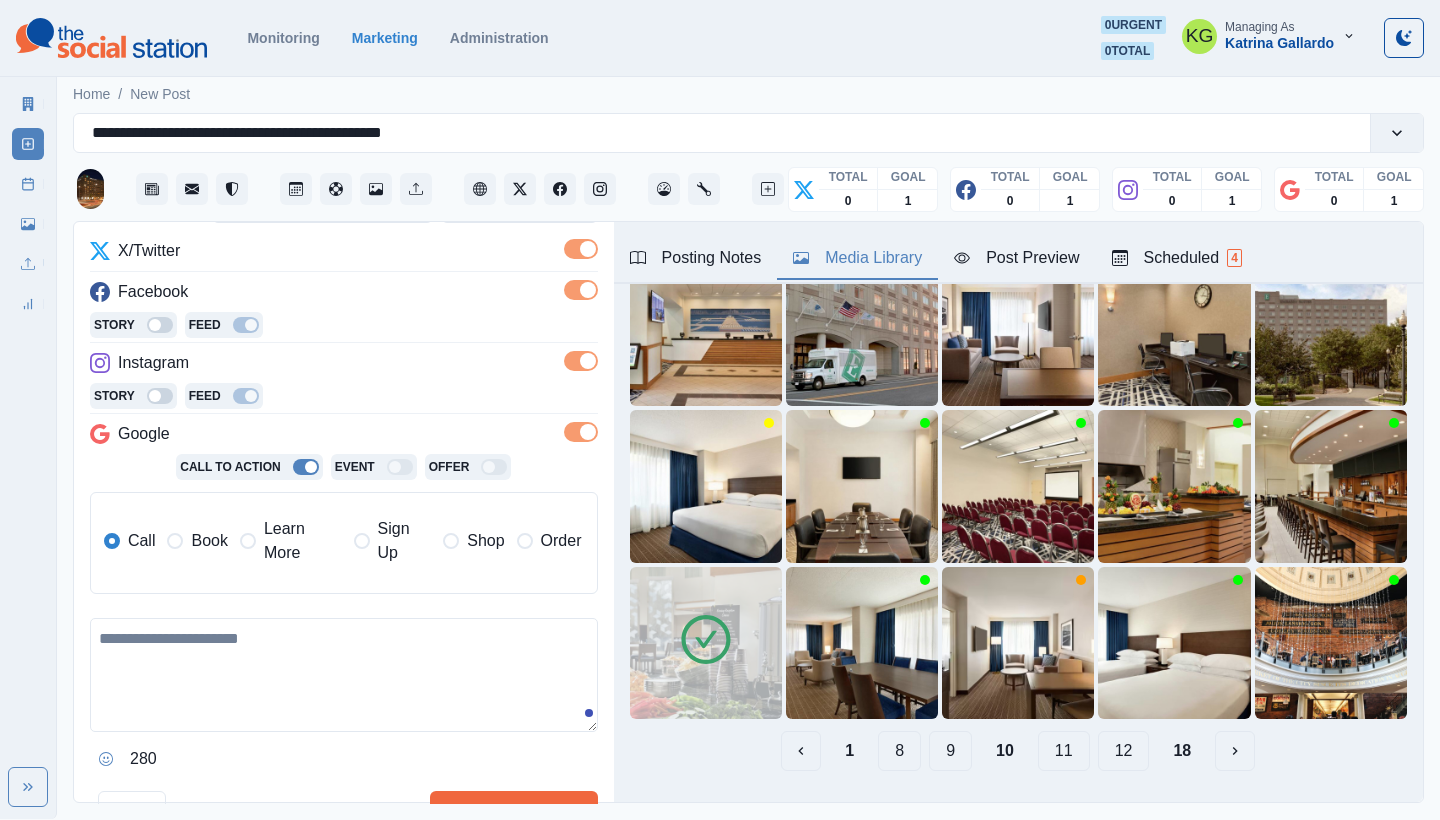 scroll, scrollTop: 278, scrollLeft: 0, axis: vertical 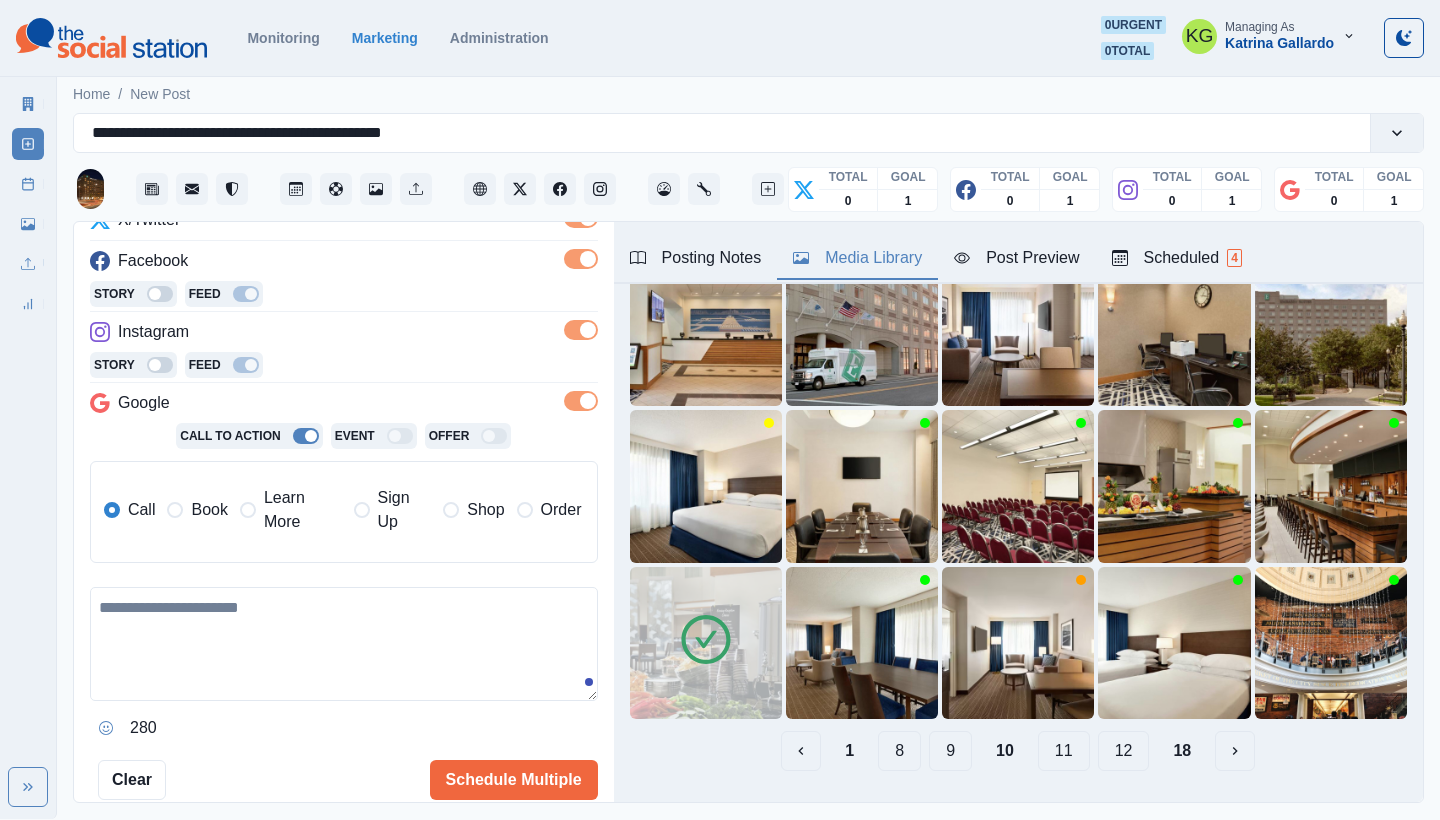 click at bounding box center (344, 644) 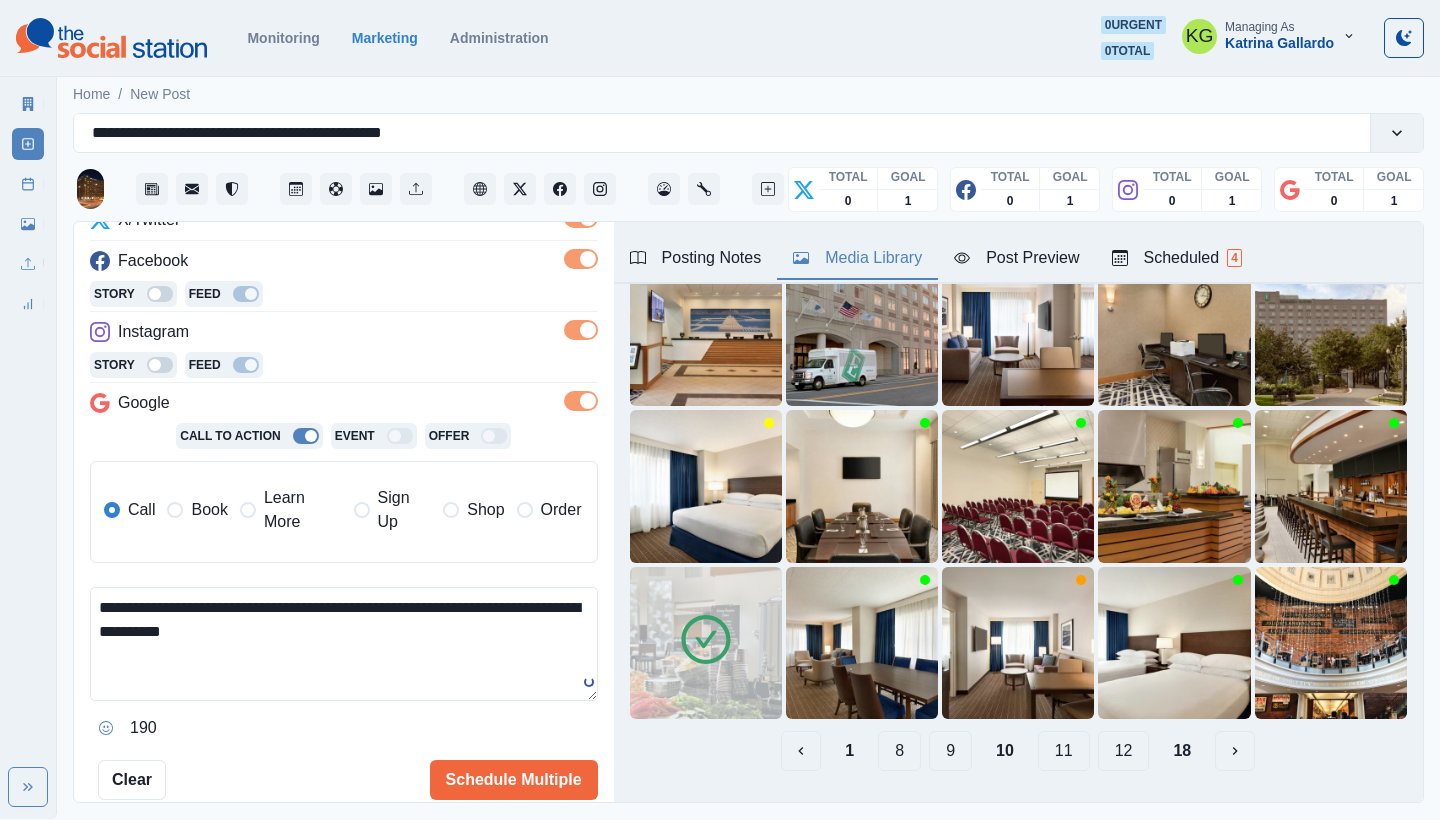 click on "Book" at bounding box center [209, 510] 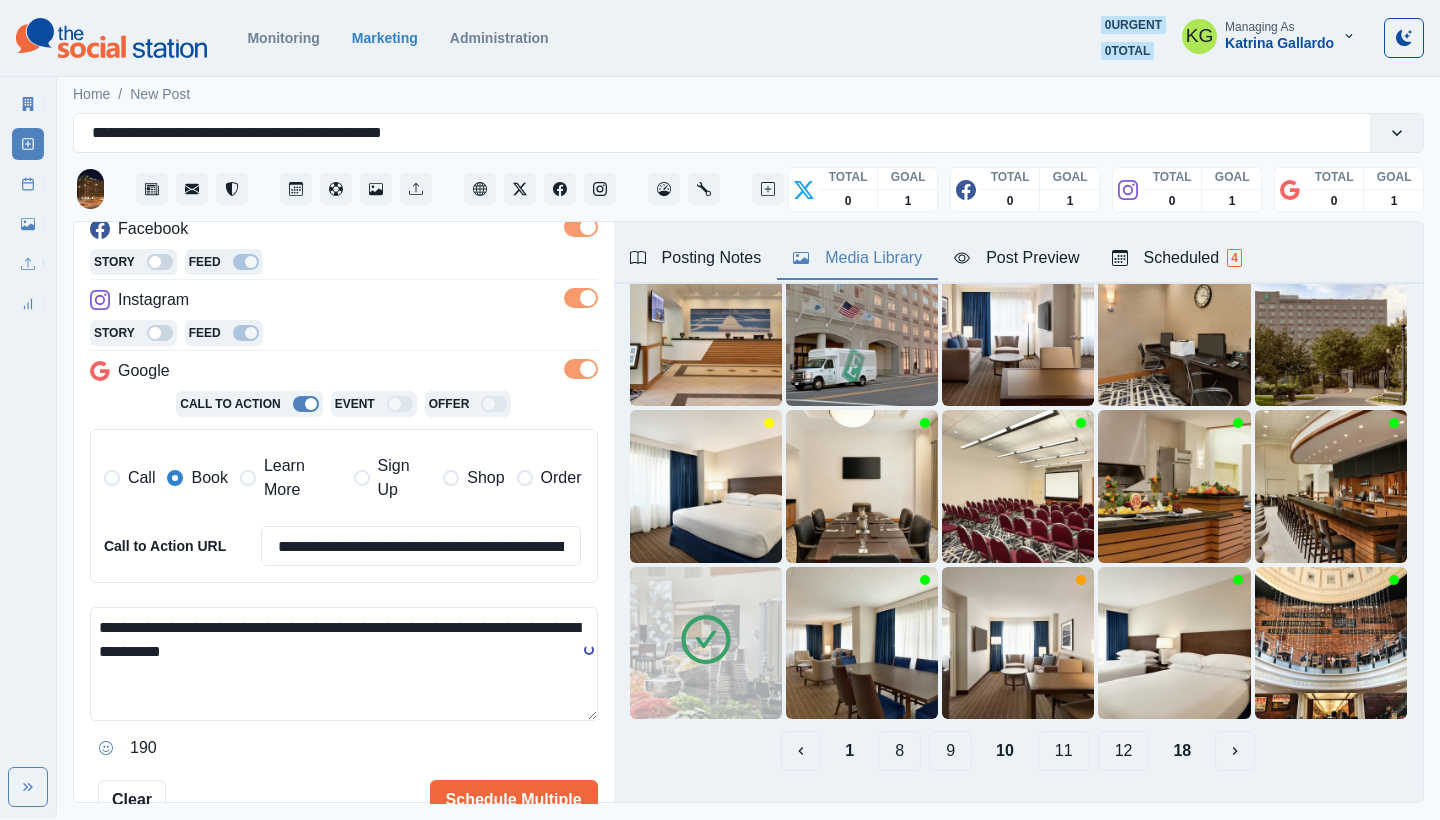 scroll, scrollTop: 358, scrollLeft: 0, axis: vertical 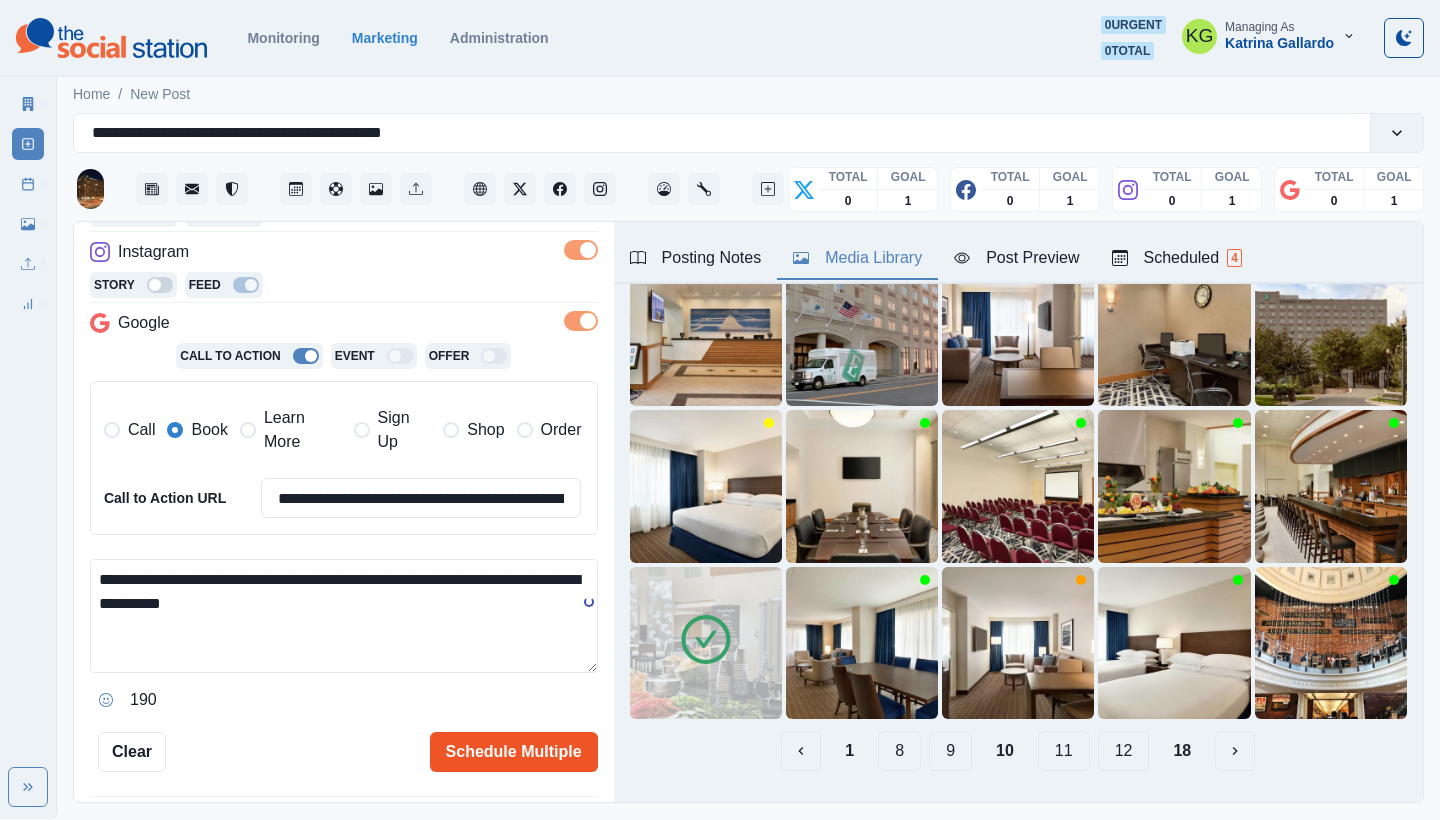 type on "**********" 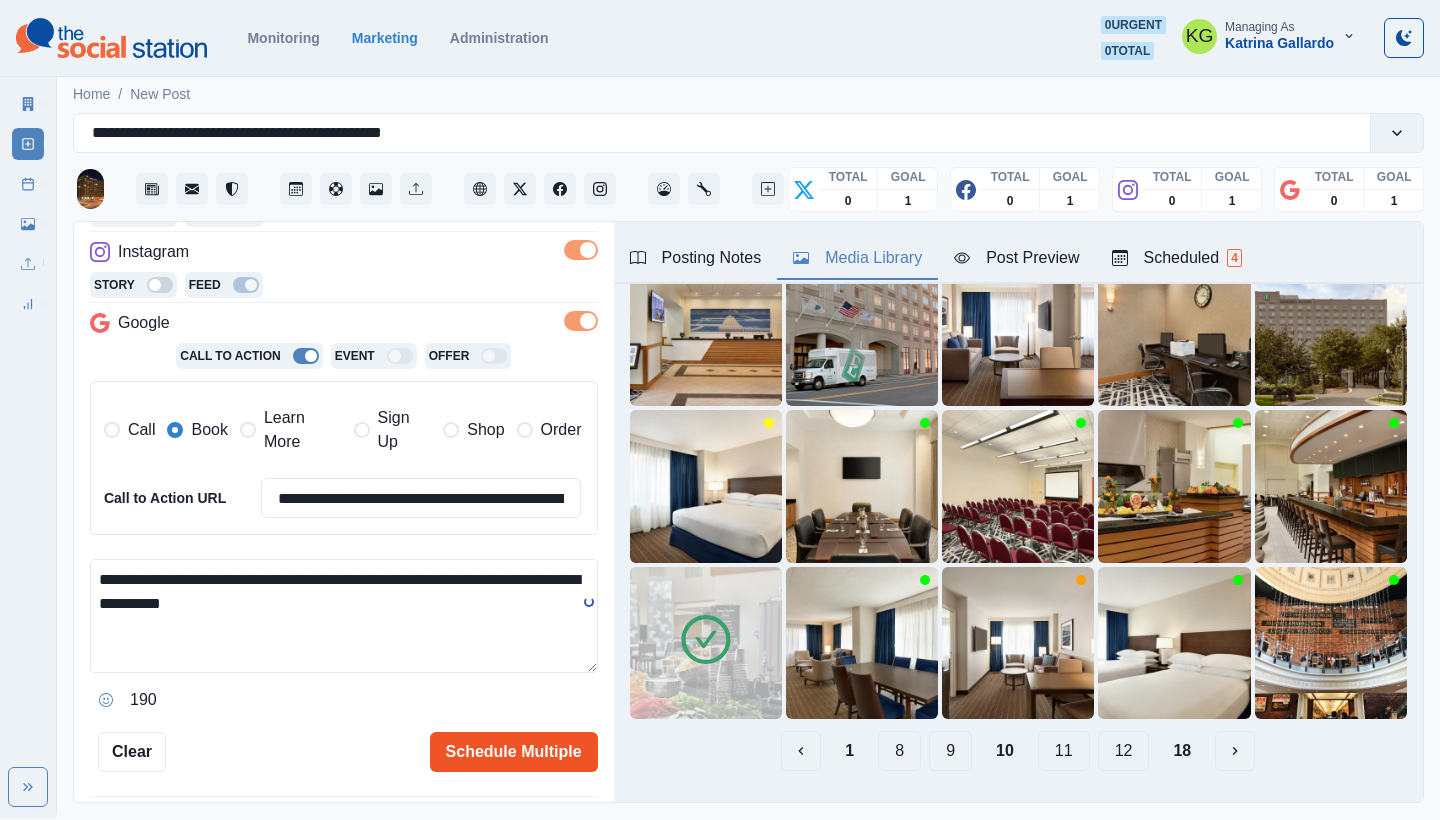click on "Schedule Multiple" at bounding box center [514, 752] 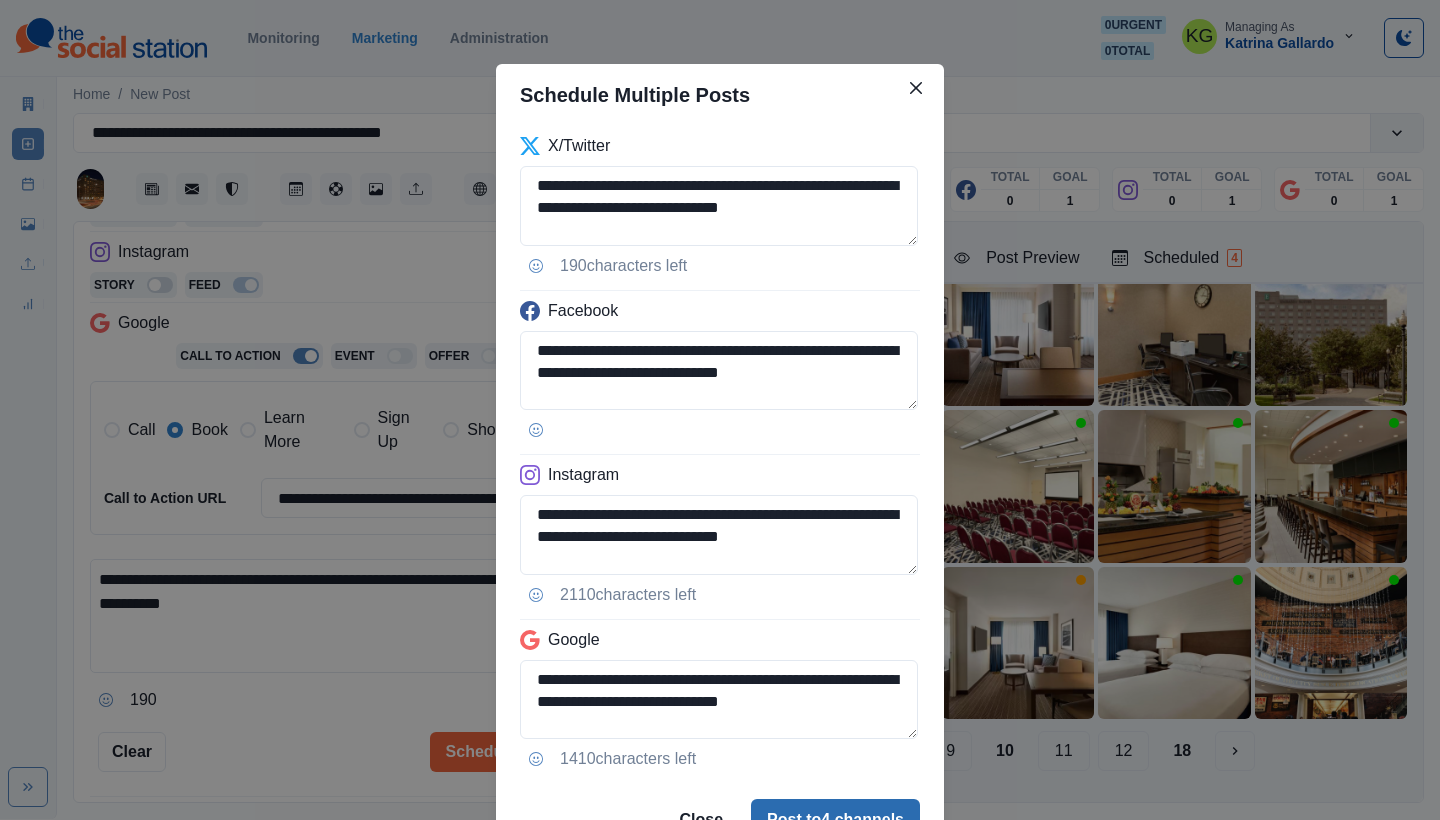 click on "Post to  4   channels" at bounding box center (835, 819) 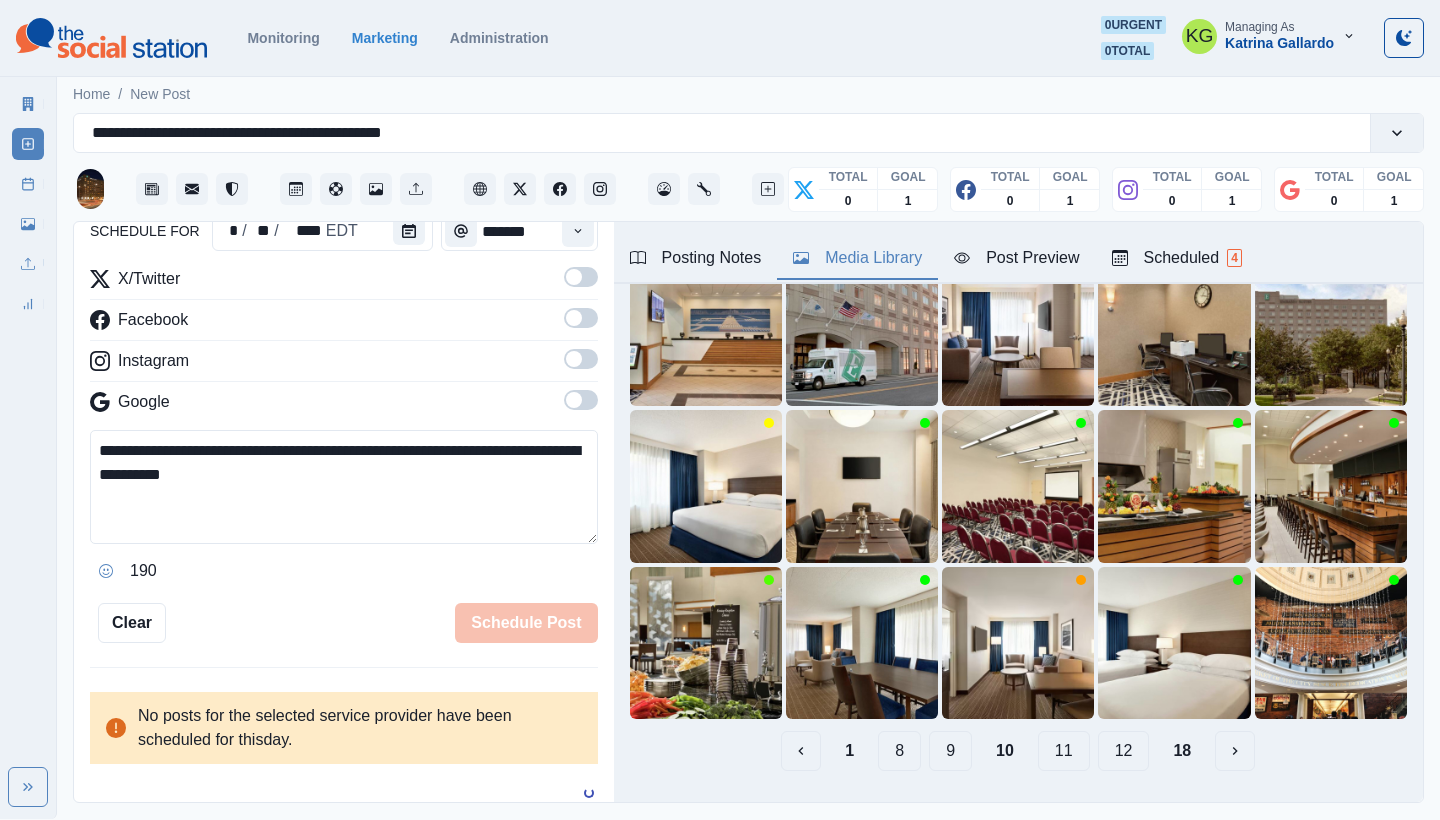 type 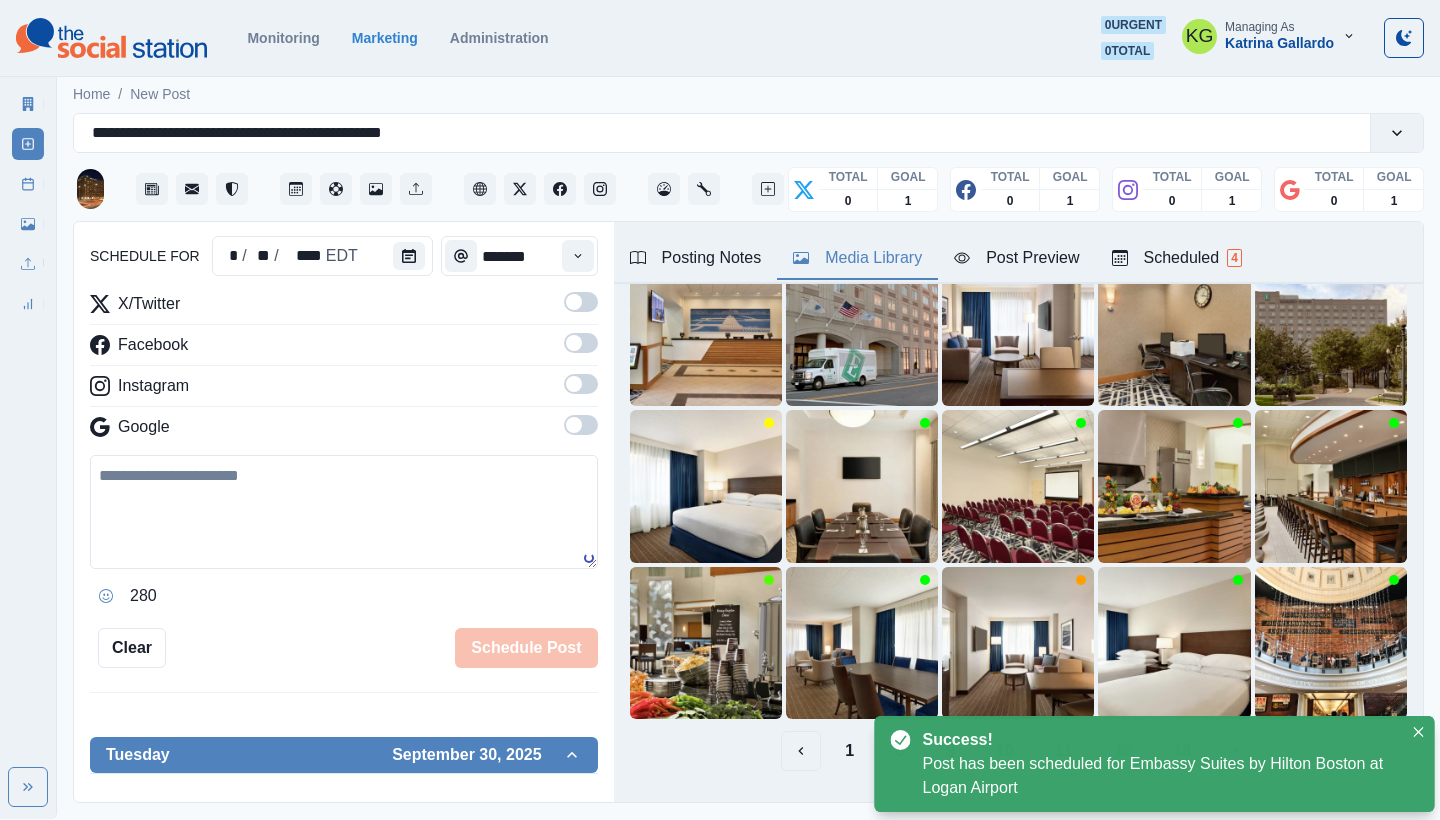 scroll, scrollTop: 122, scrollLeft: 0, axis: vertical 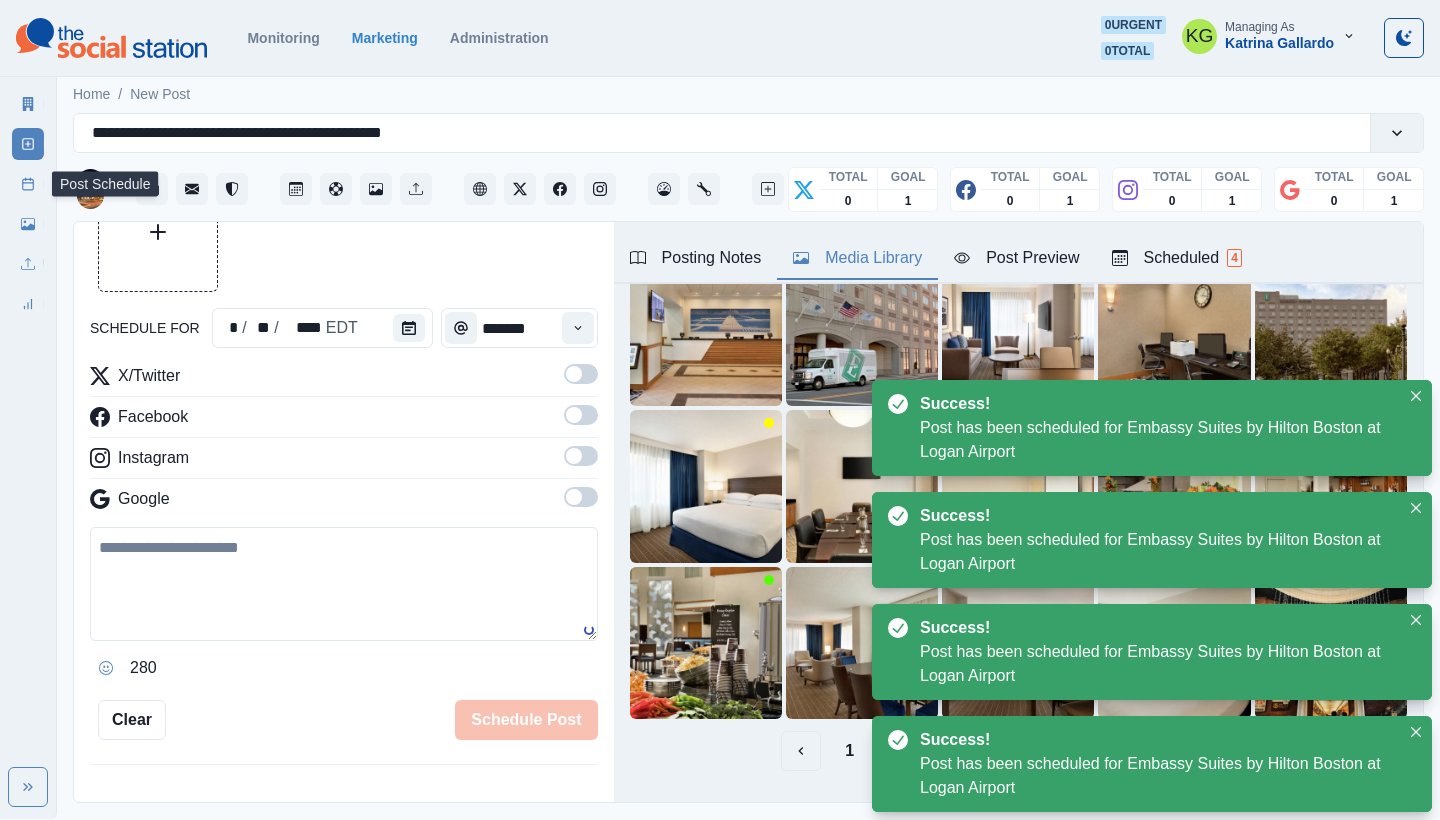 click on "Post Schedule" at bounding box center [28, 184] 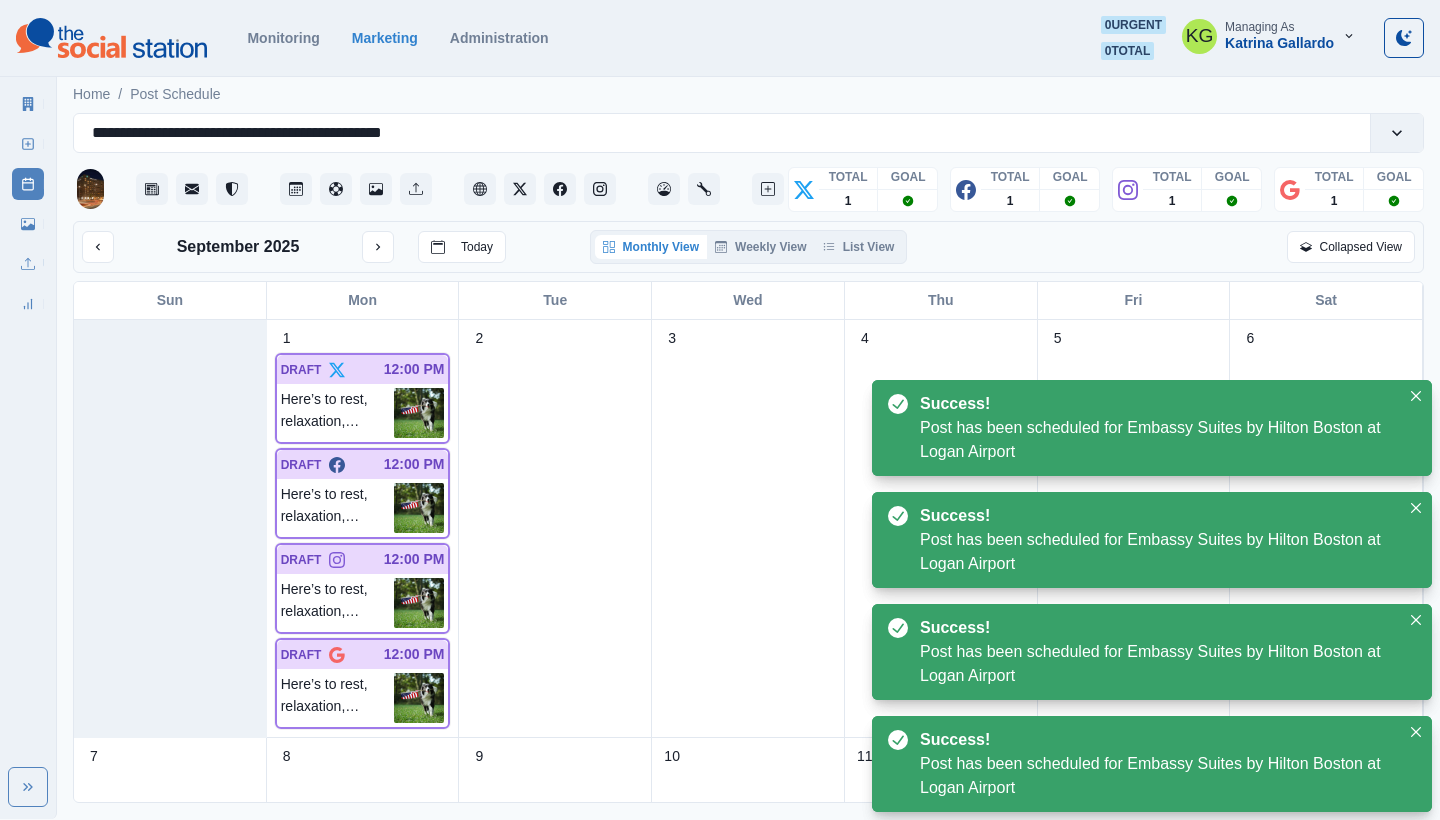 click on "Monthly View Weekly View List View" at bounding box center [749, 247] 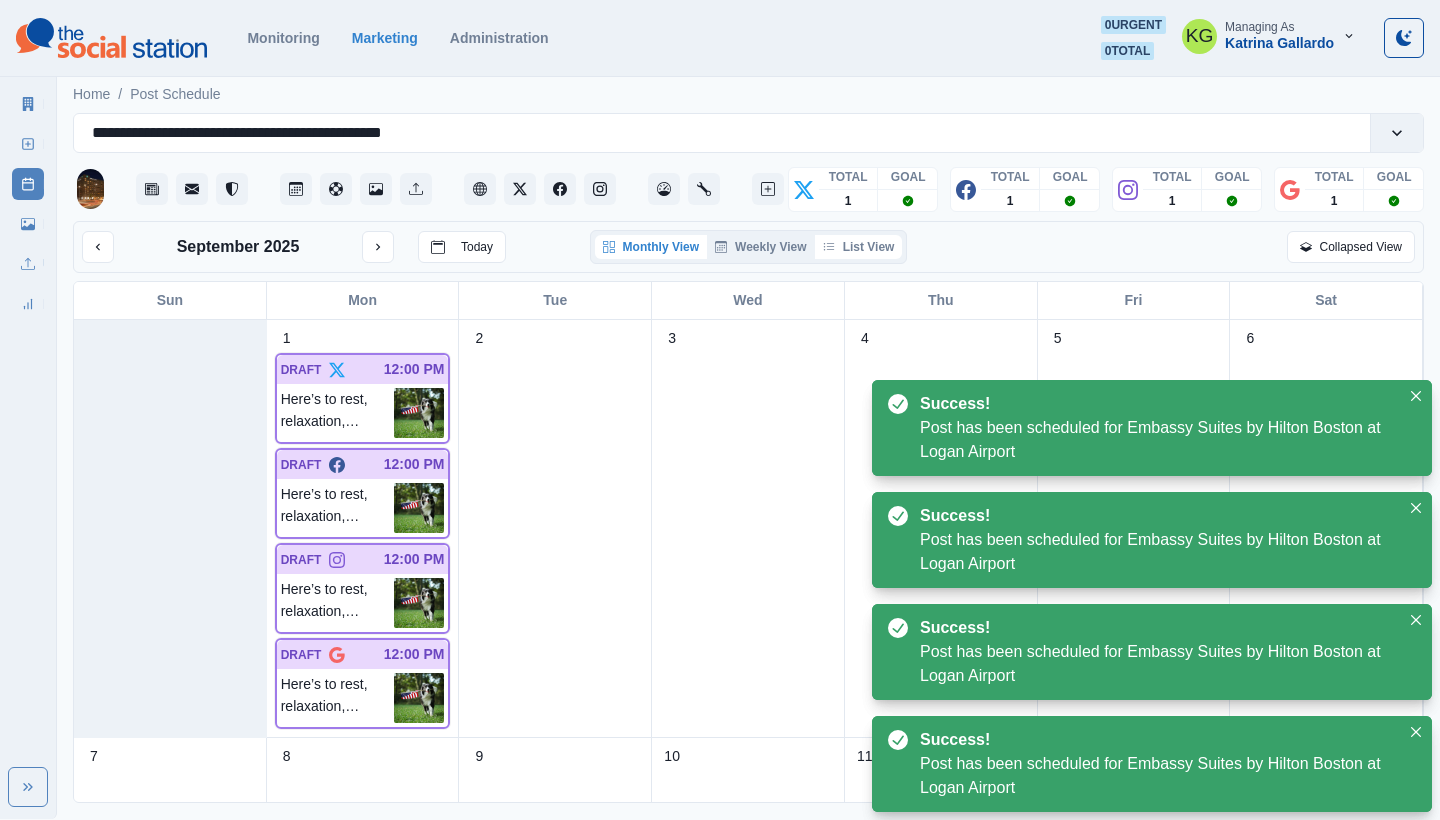 click on "List View" at bounding box center [859, 247] 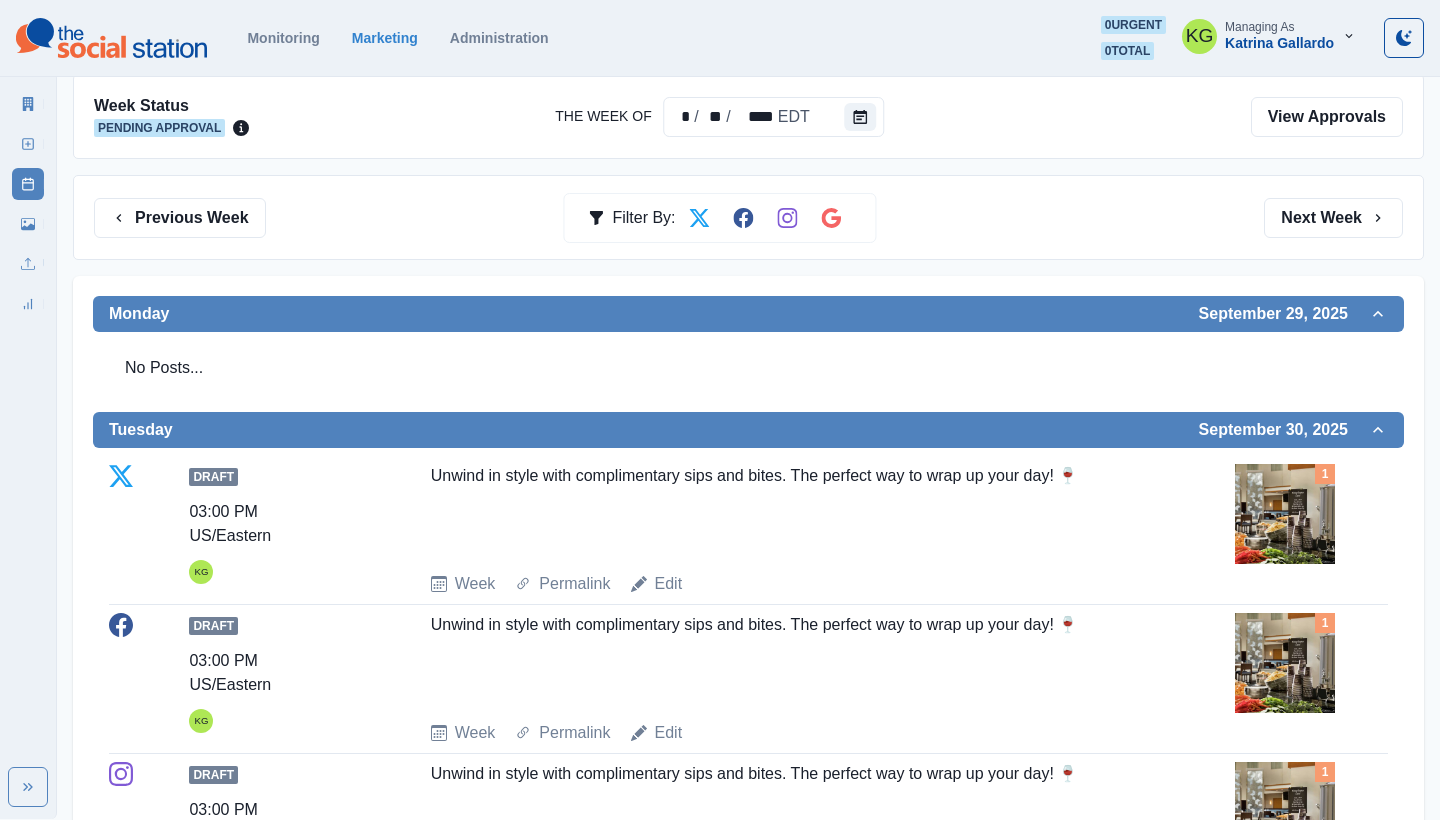 scroll, scrollTop: 208, scrollLeft: 0, axis: vertical 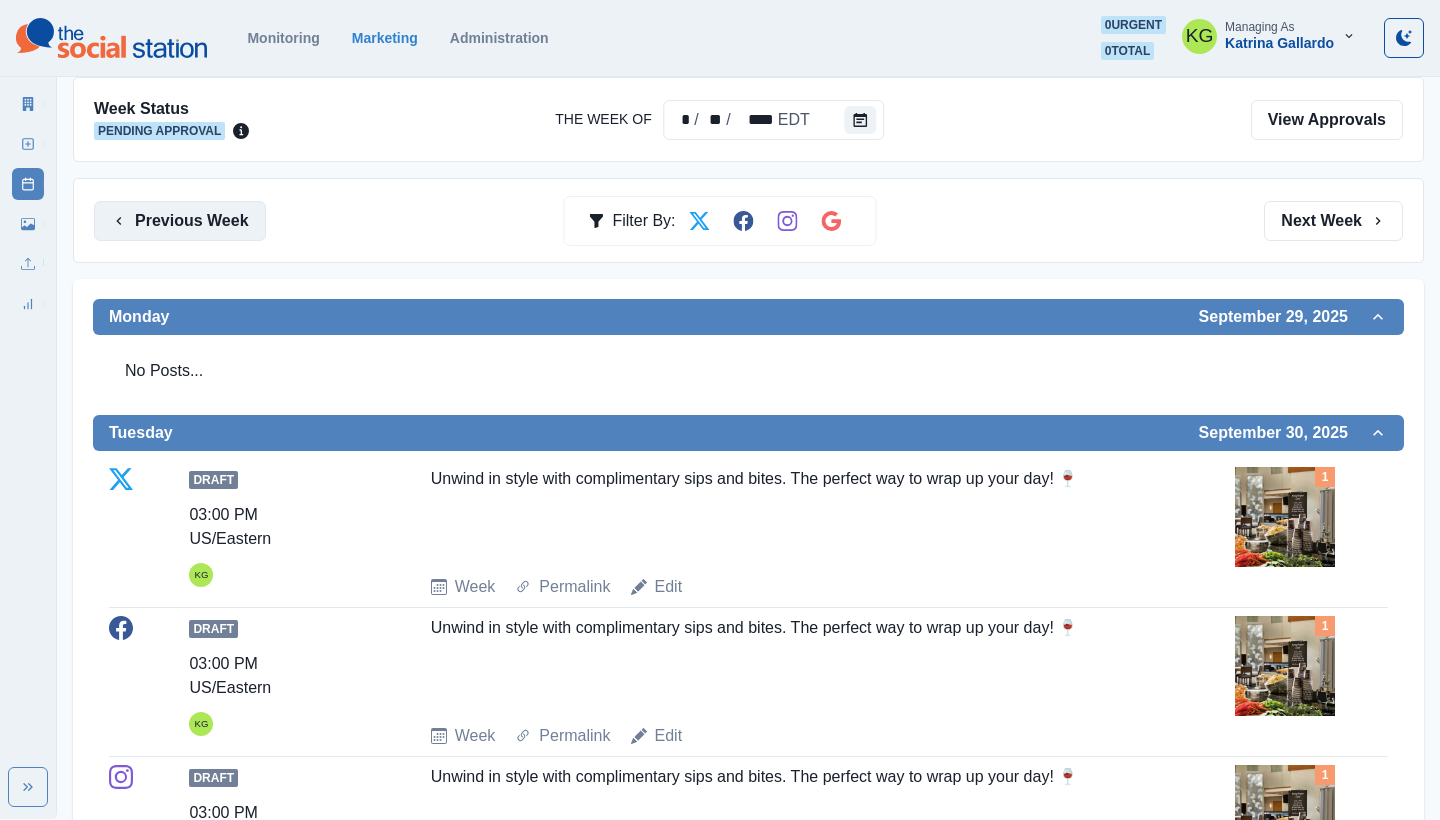 click on "Previous Week" at bounding box center (180, 221) 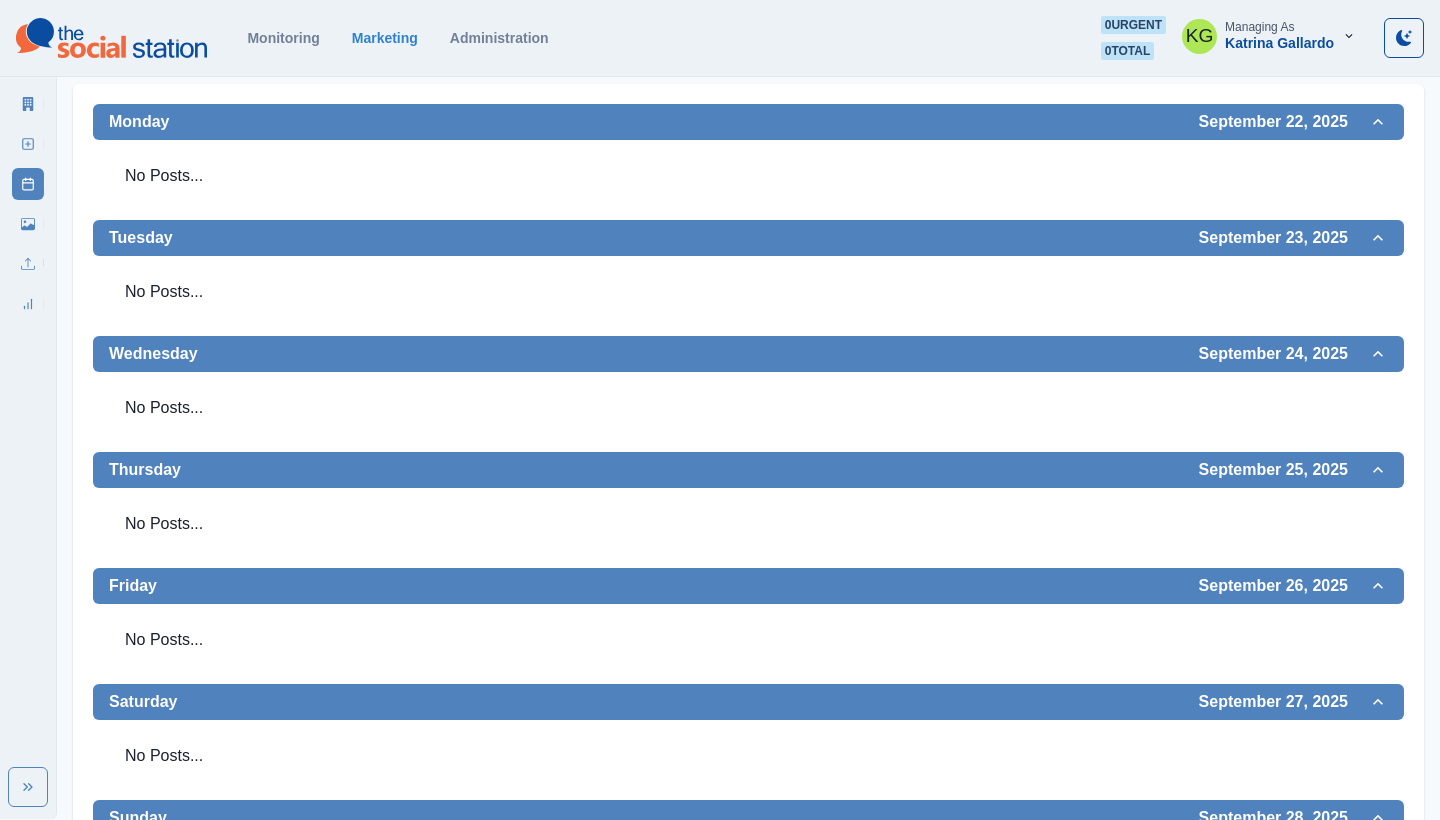 scroll, scrollTop: 14, scrollLeft: 0, axis: vertical 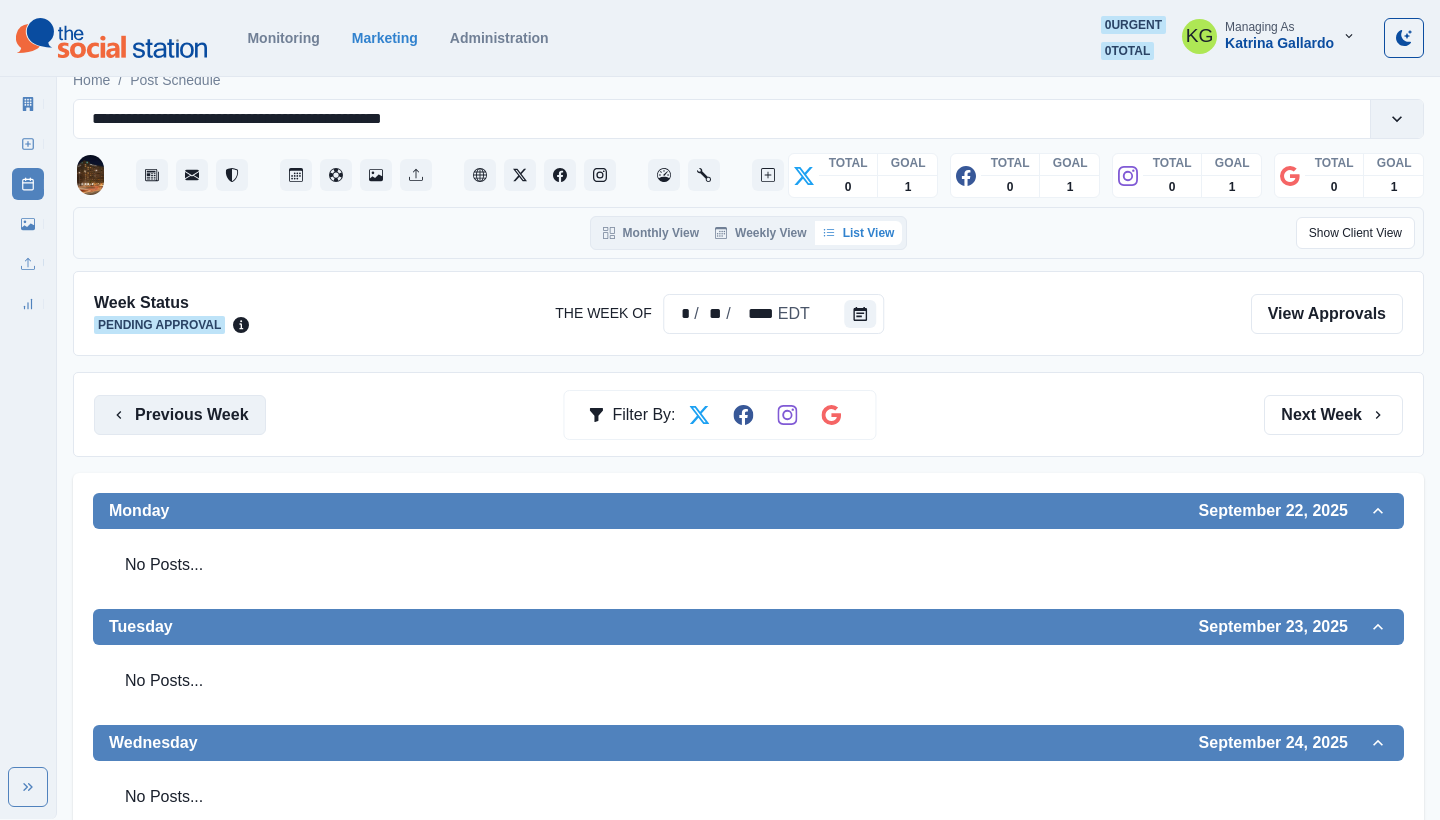 click on "Previous Week" at bounding box center [180, 415] 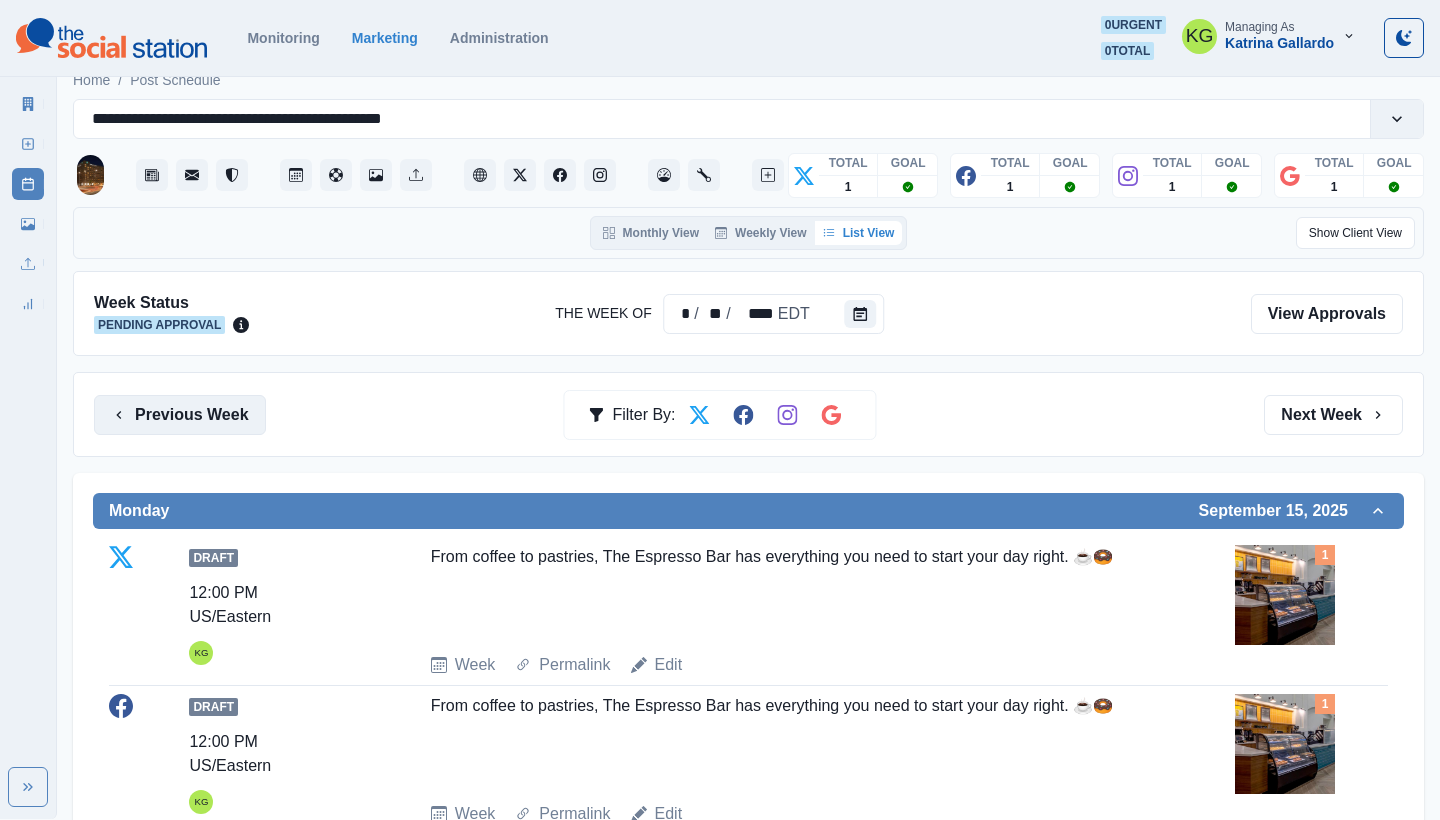 scroll, scrollTop: 0, scrollLeft: 0, axis: both 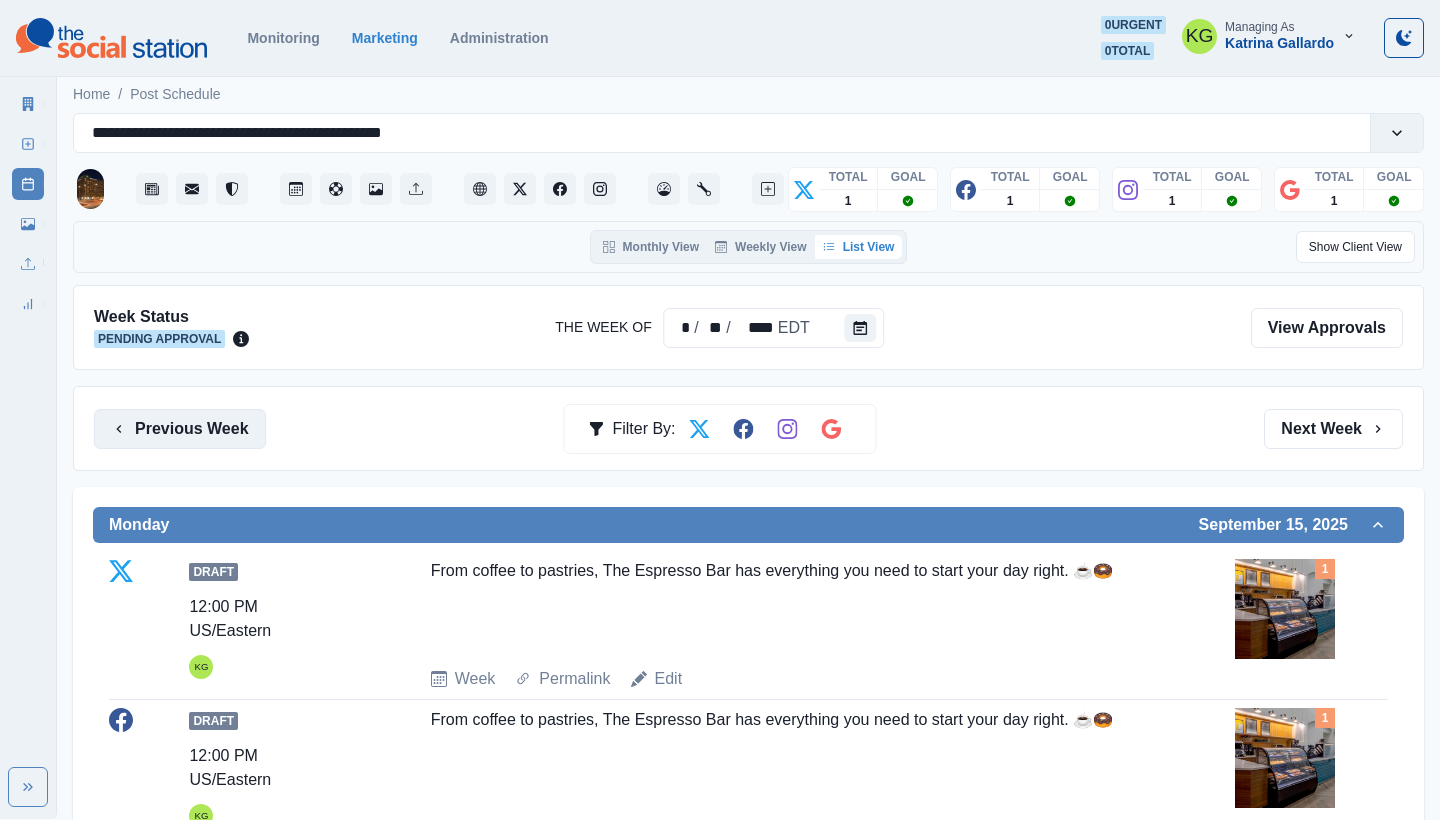 click on "Previous Week" at bounding box center [180, 429] 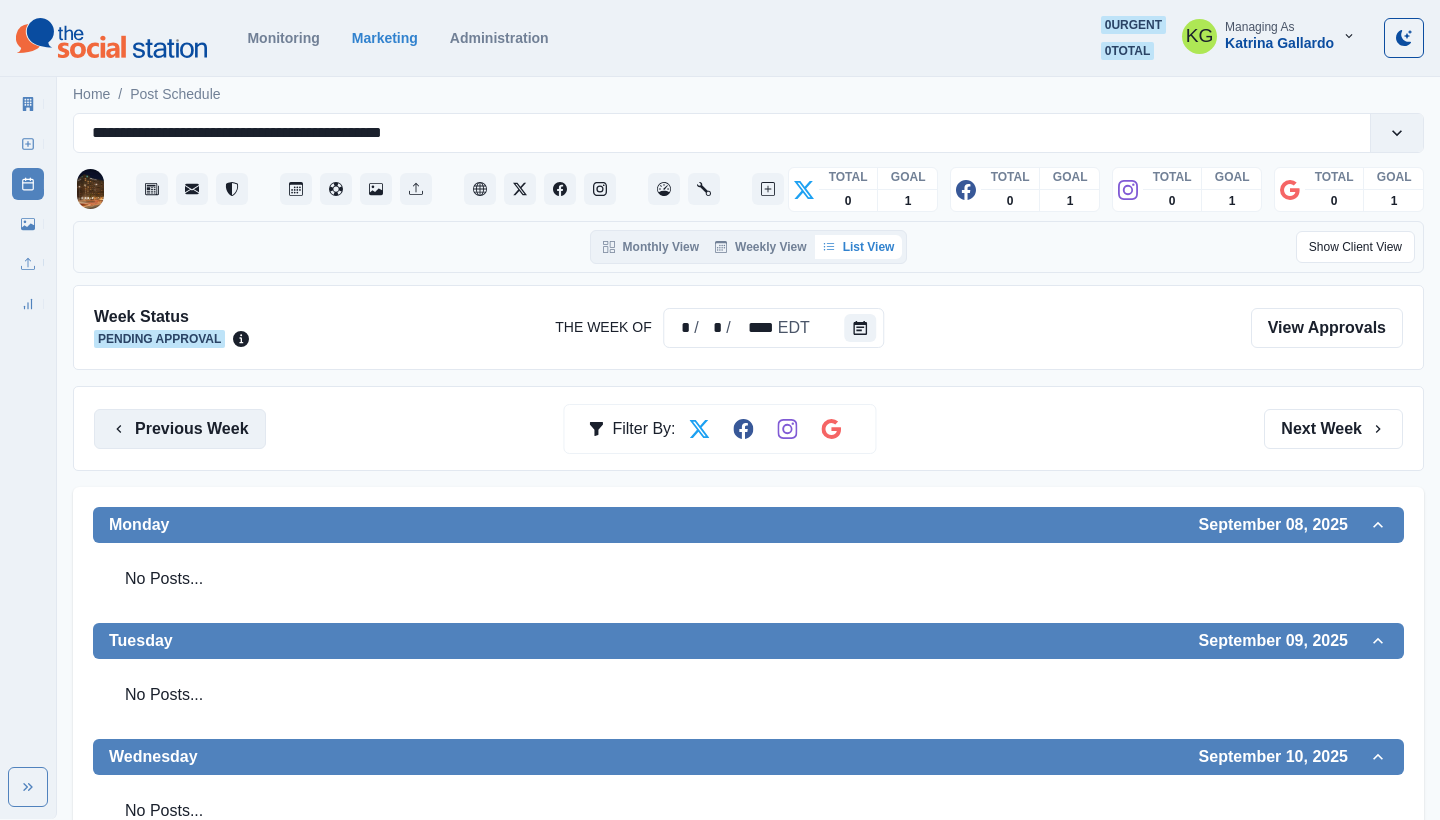 scroll, scrollTop: 0, scrollLeft: 0, axis: both 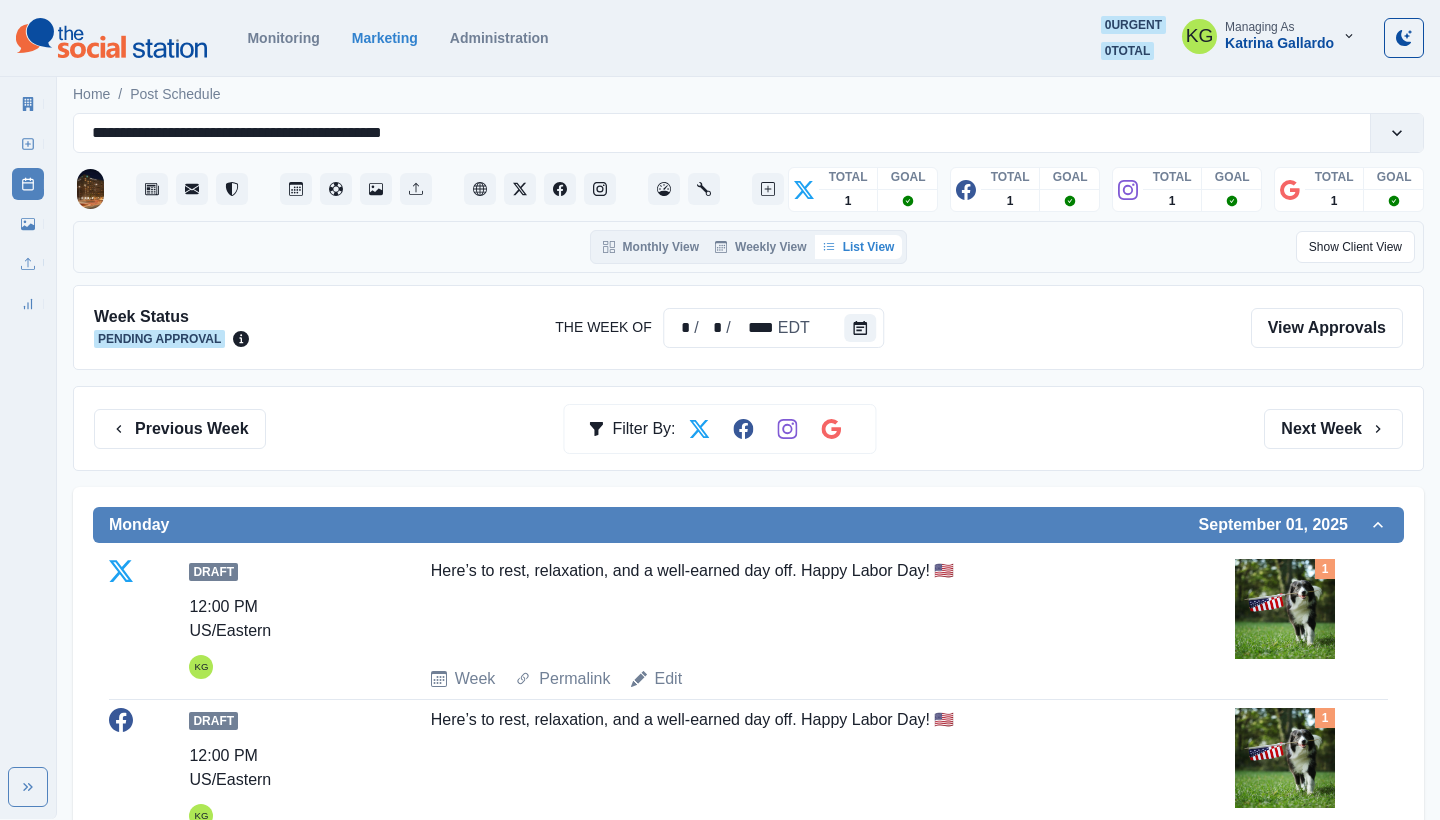 click on "Previous Week Filter By: Next Week" at bounding box center [748, 428] 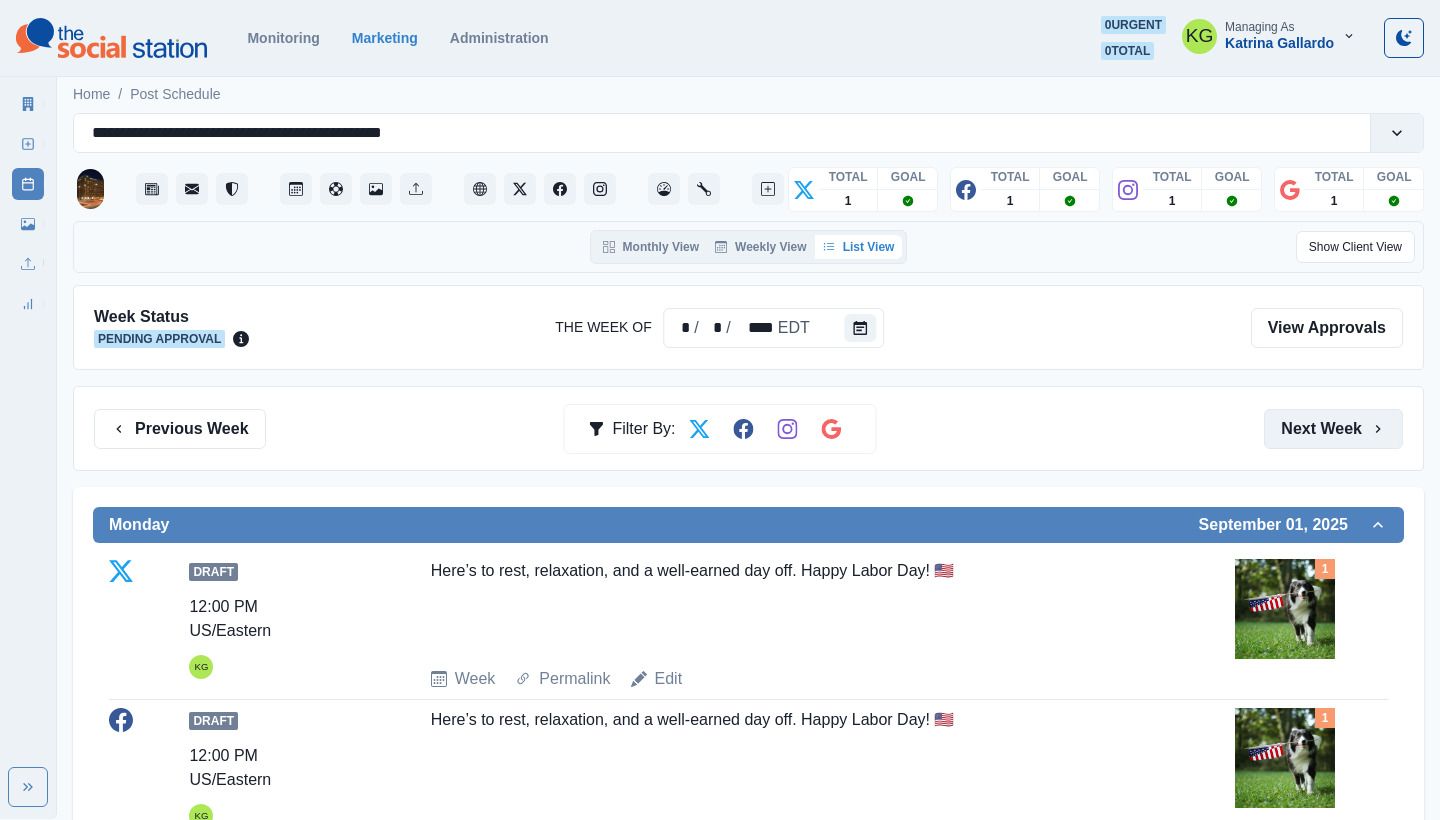 click on "Next Week" at bounding box center (1333, 429) 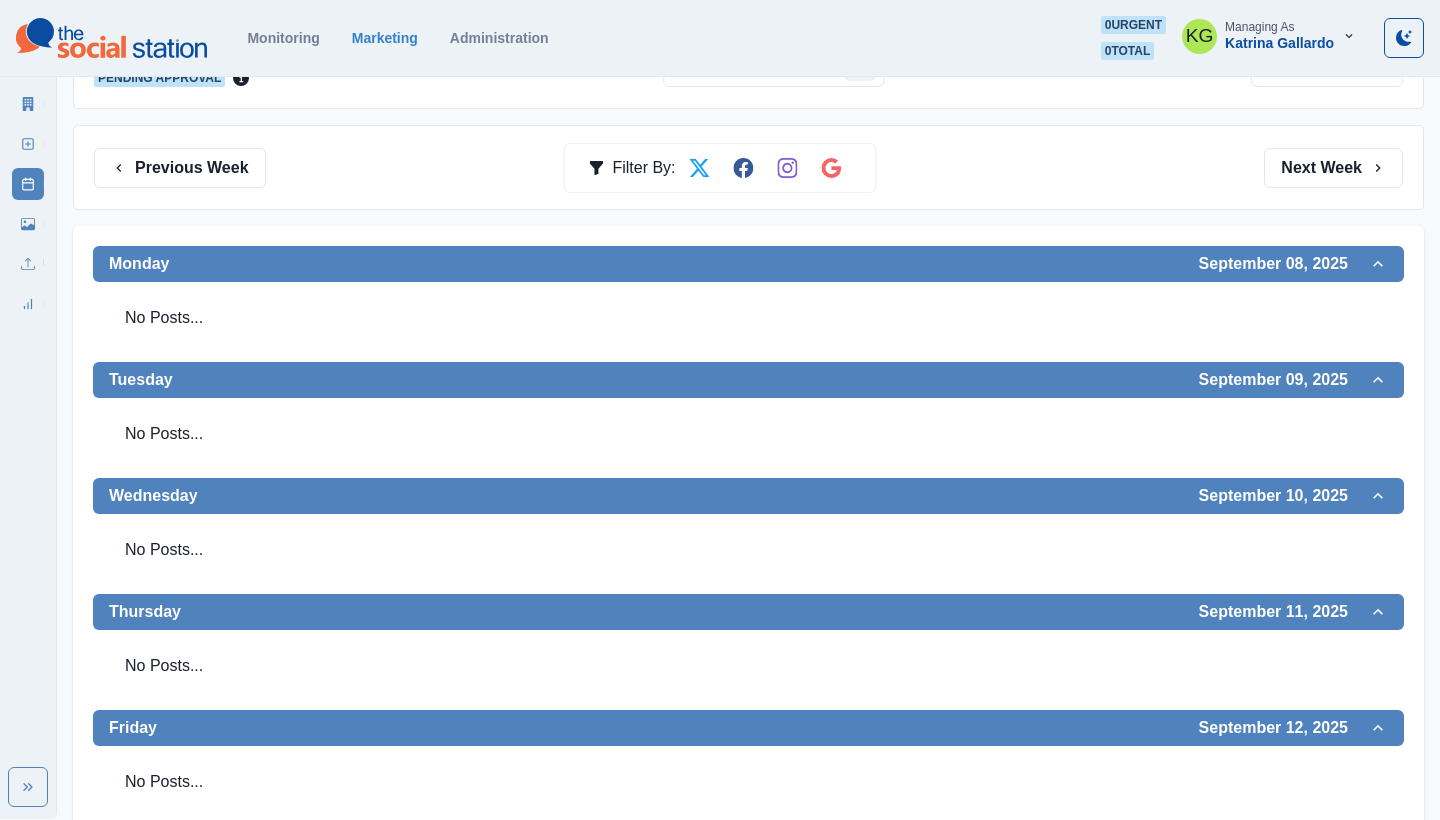 scroll, scrollTop: 313, scrollLeft: 0, axis: vertical 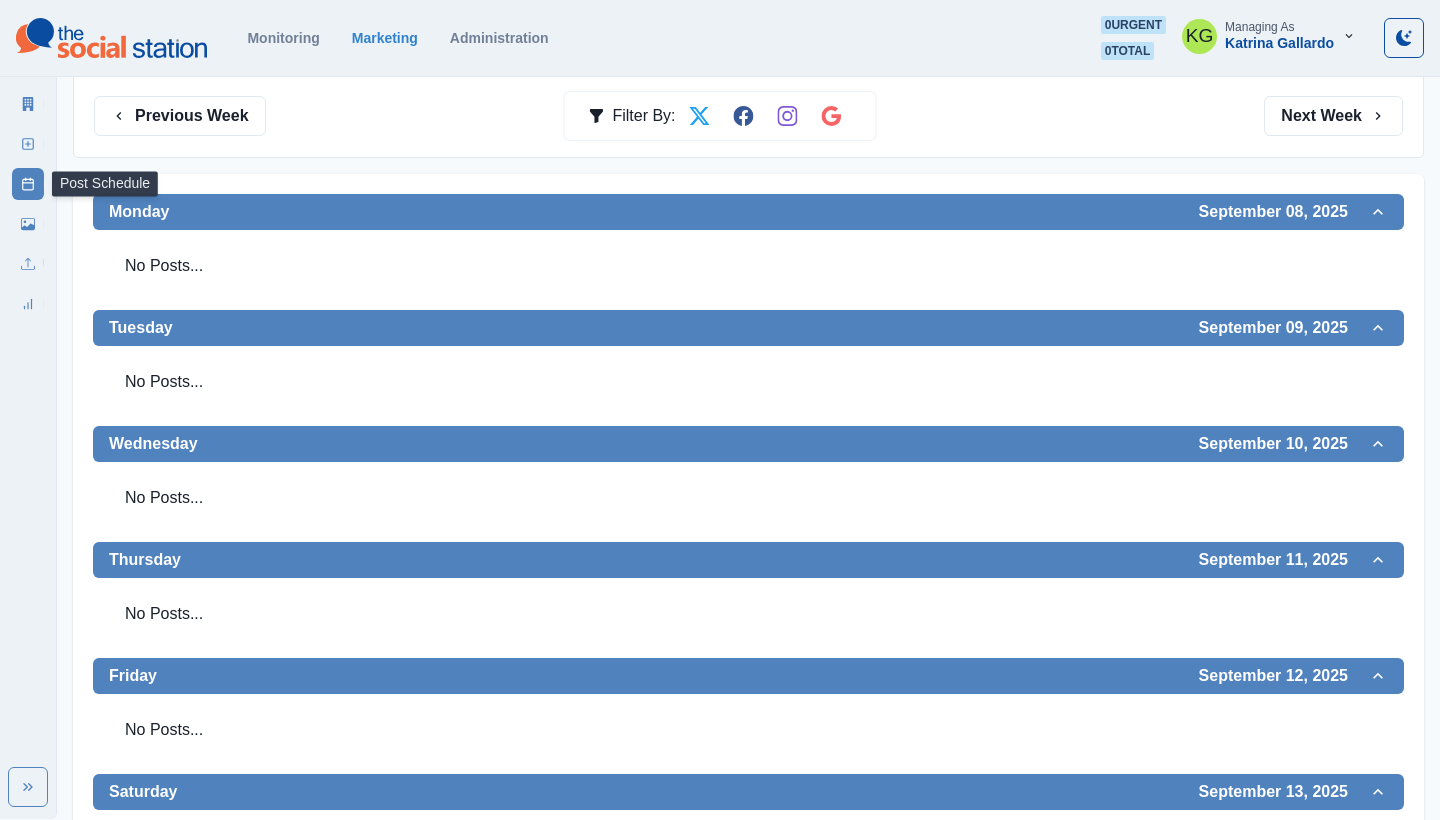 click on "New Post" at bounding box center [28, 144] 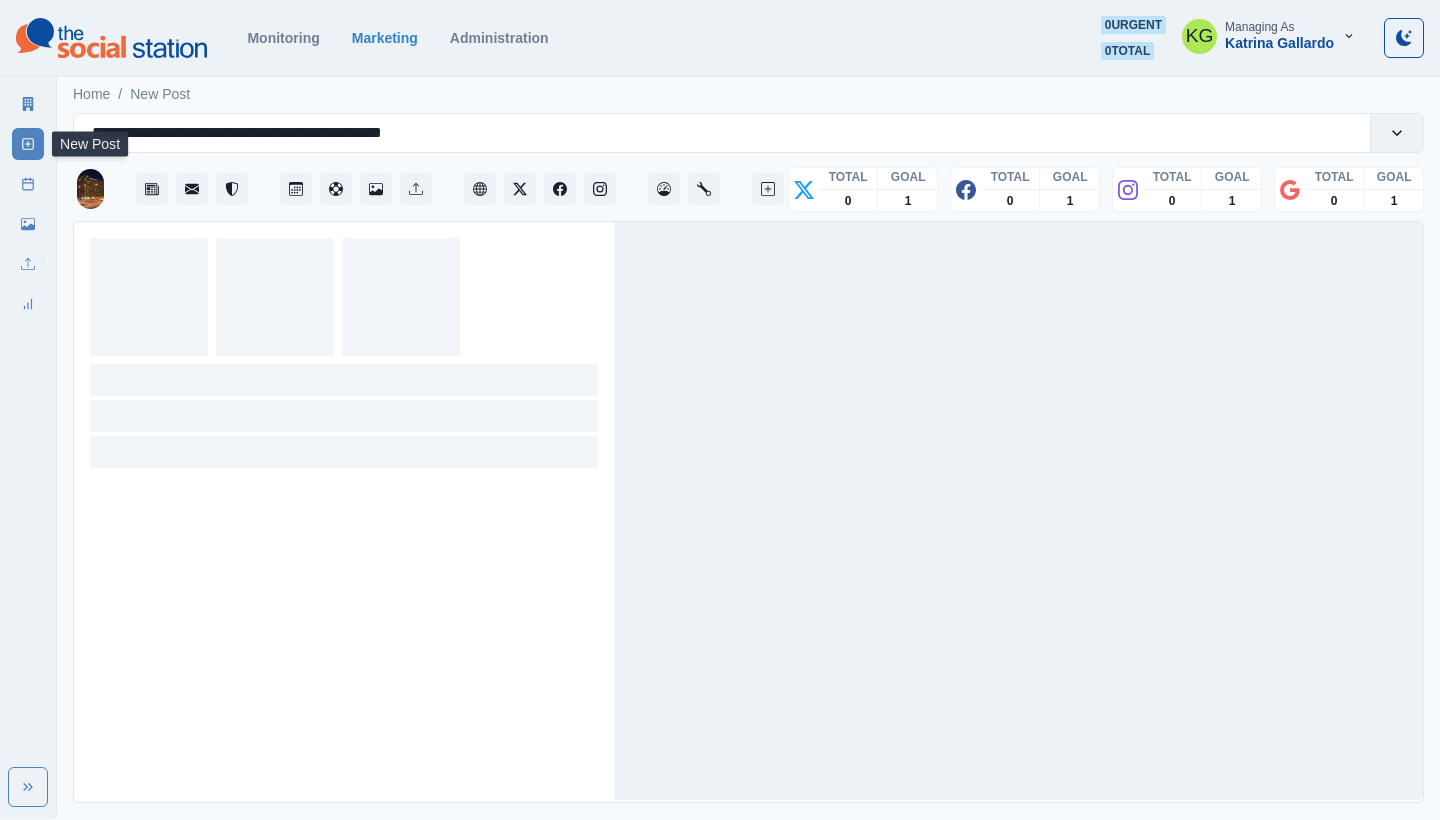 scroll, scrollTop: 0, scrollLeft: 0, axis: both 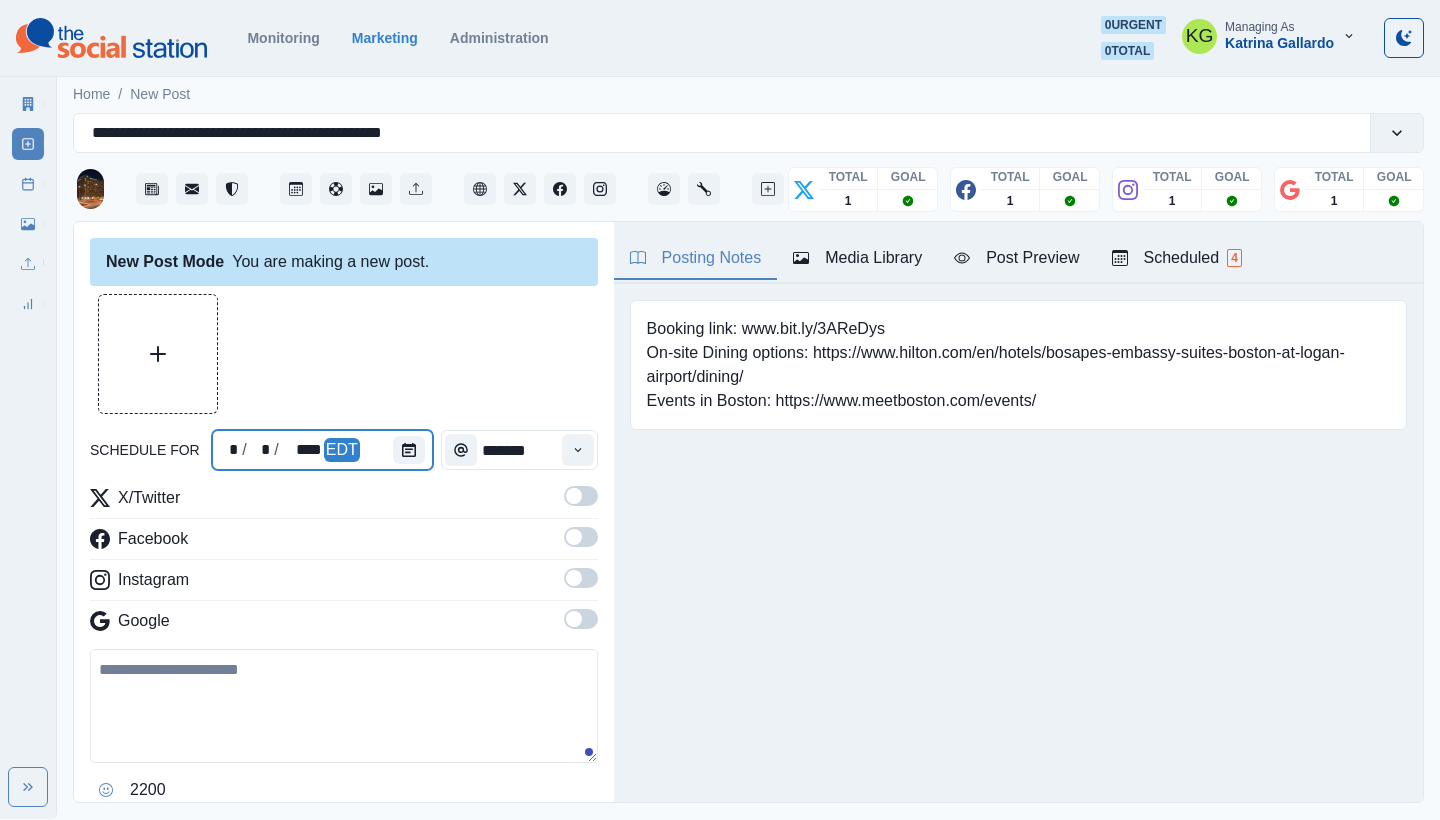 click at bounding box center [413, 450] 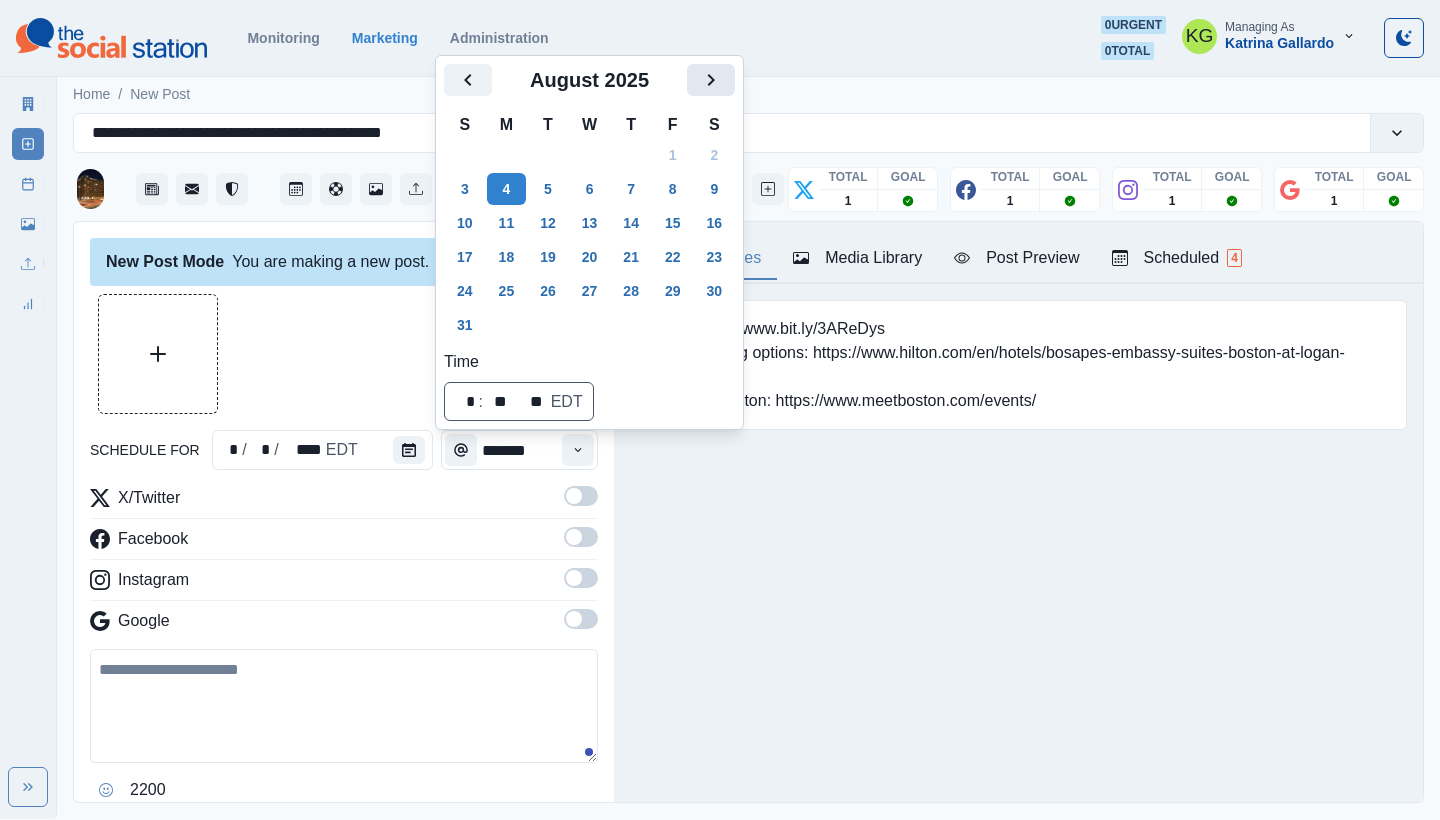 click 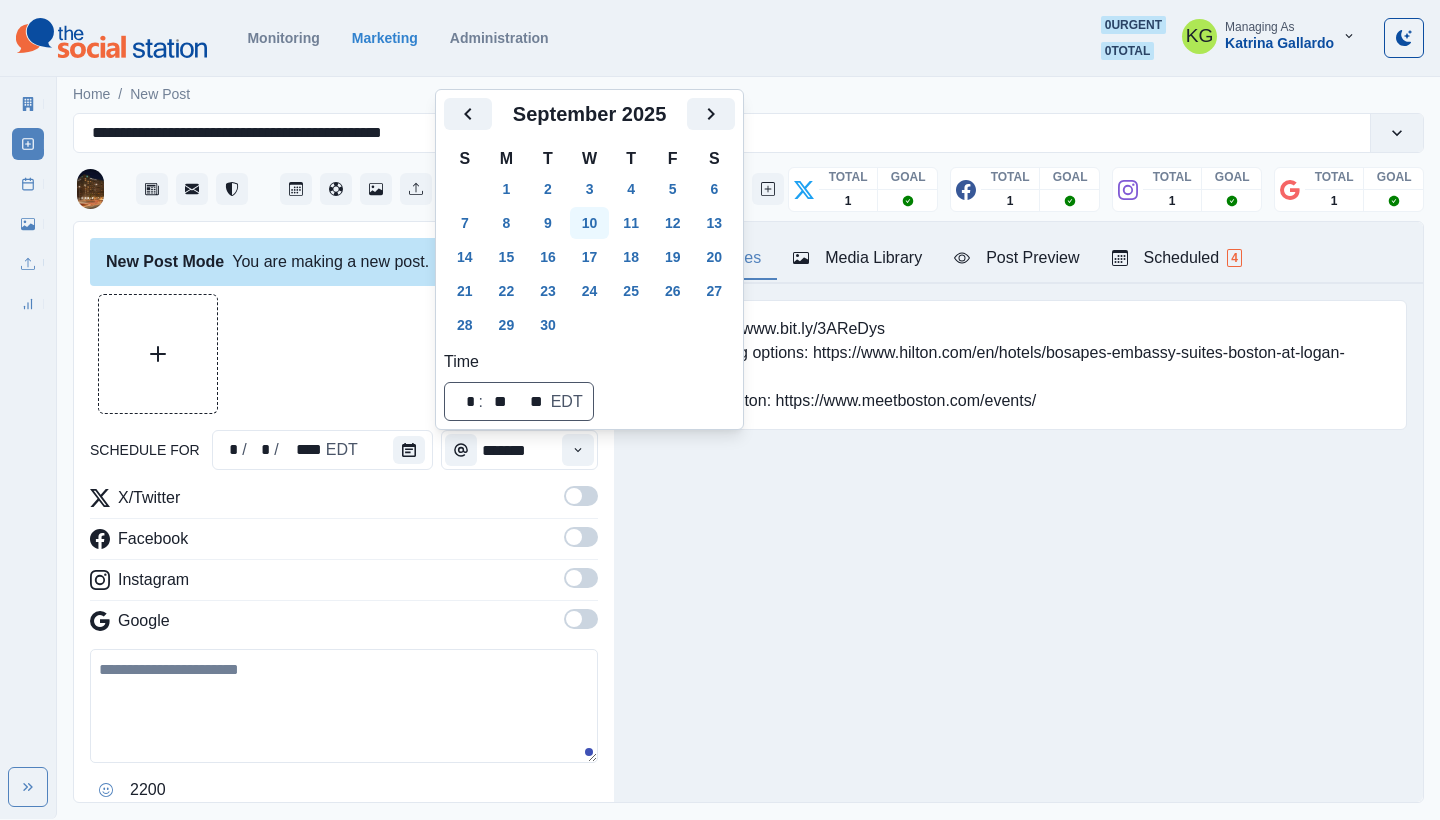 click on "10" at bounding box center (590, 223) 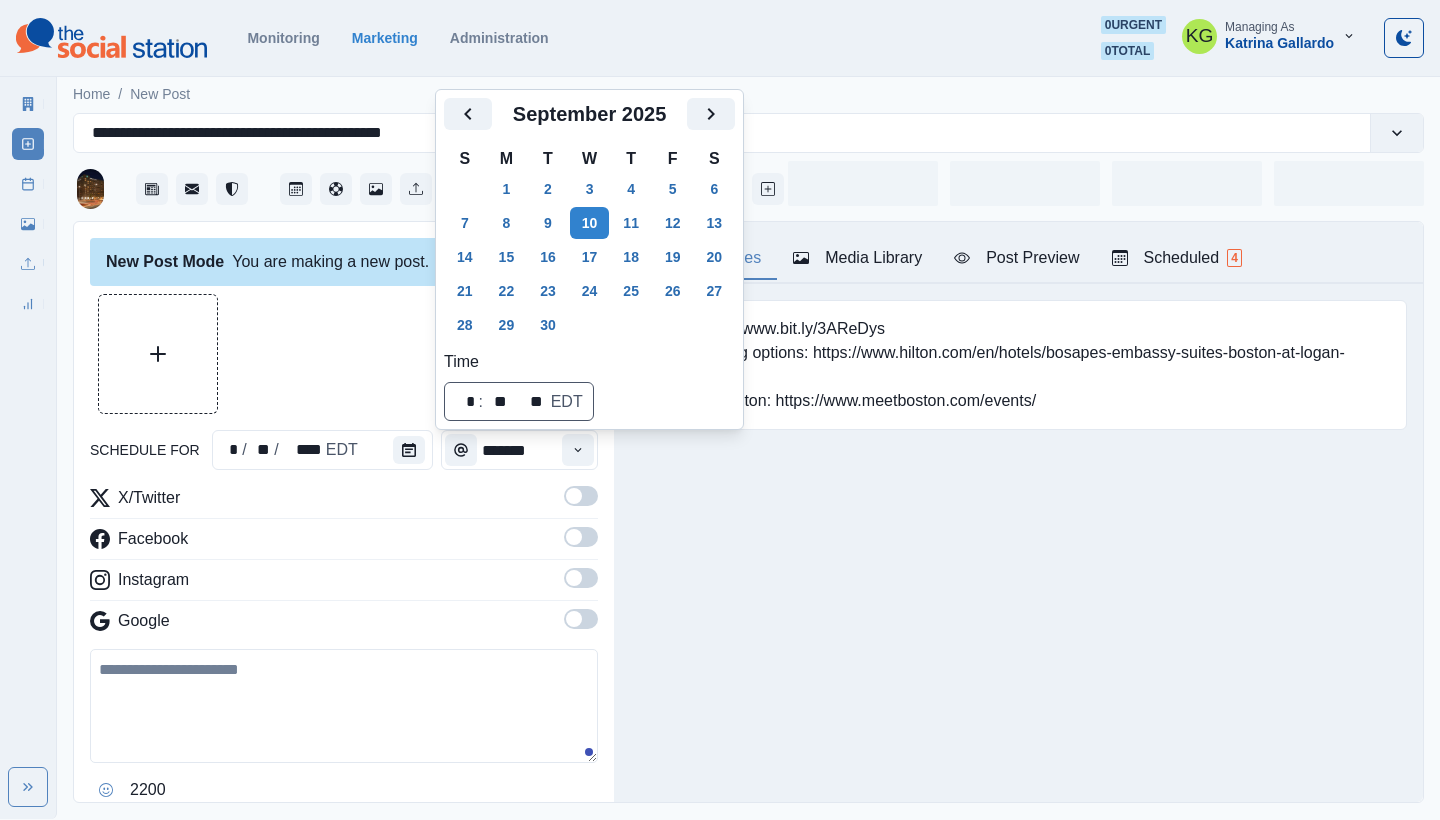 click at bounding box center (344, 354) 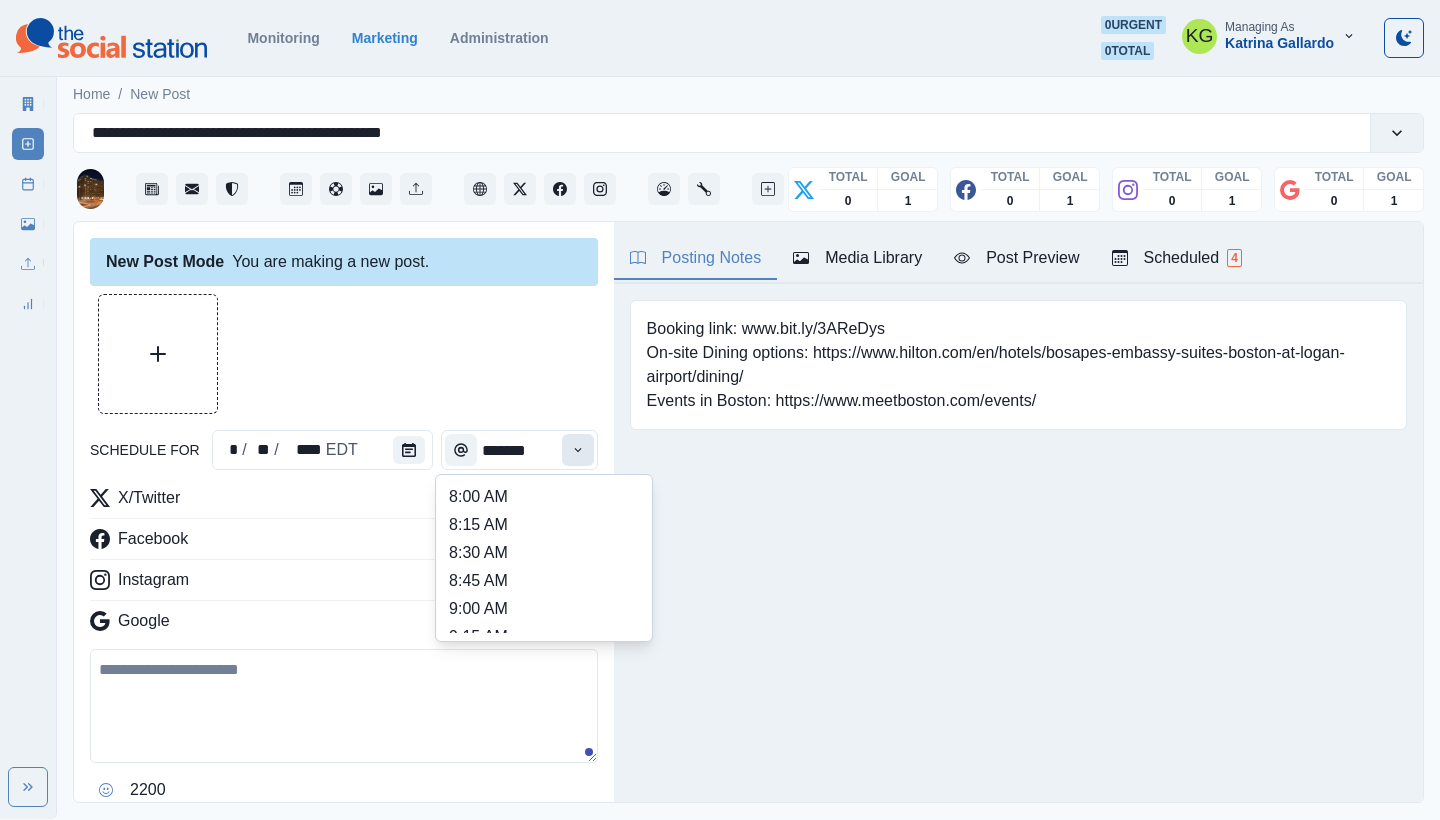 click 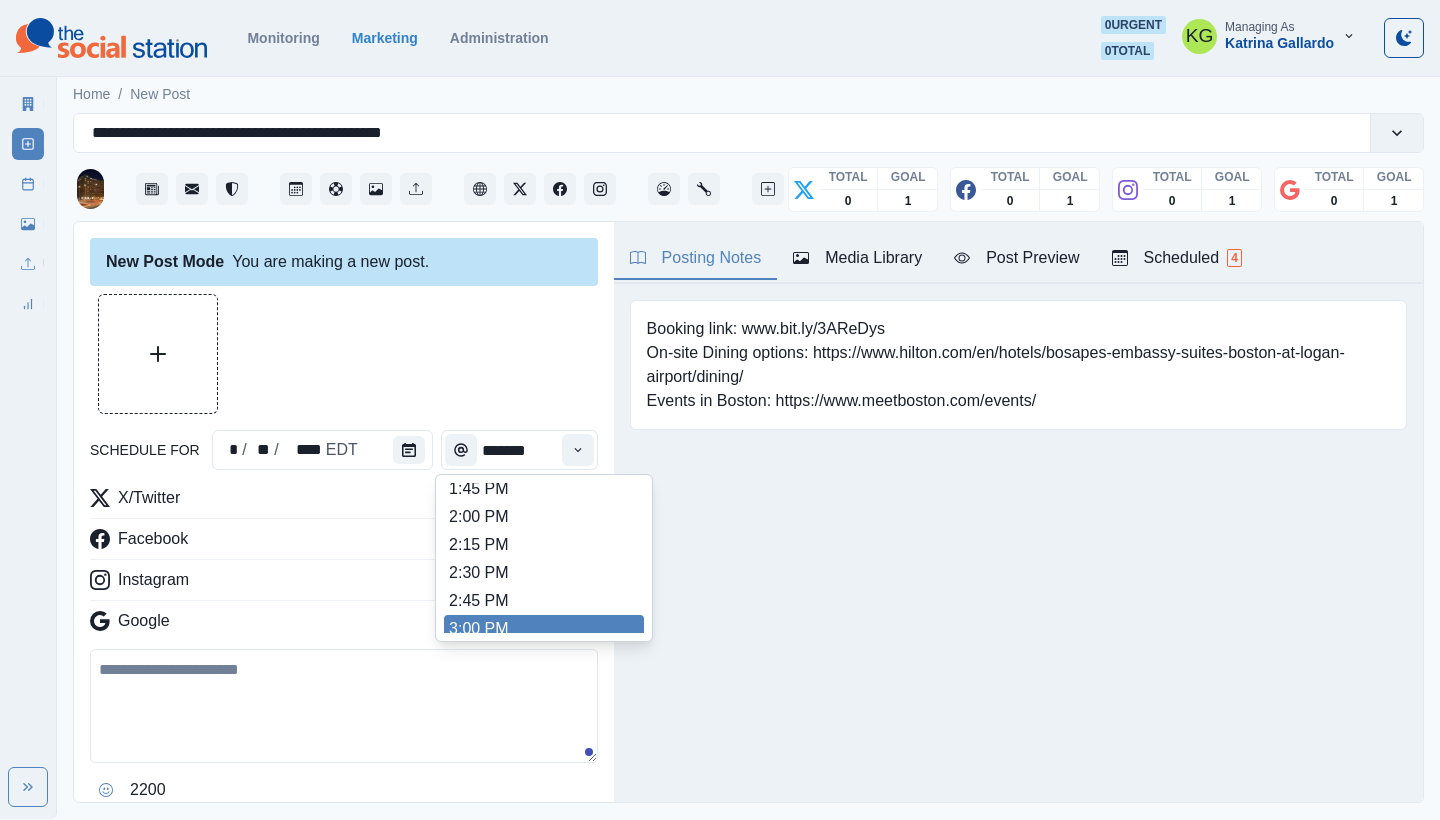 scroll, scrollTop: 662, scrollLeft: 0, axis: vertical 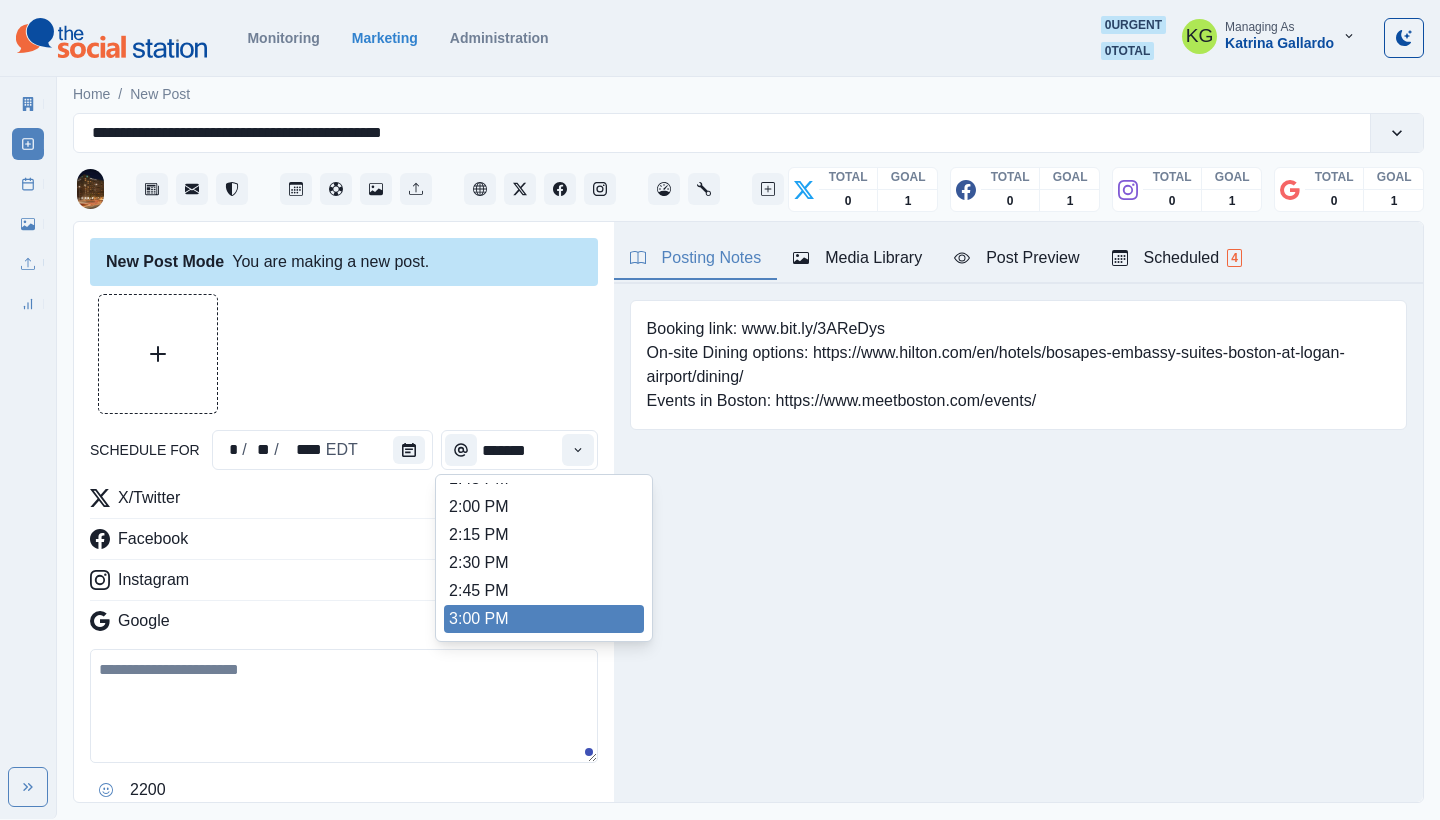 click on "3:00 PM" at bounding box center (544, 619) 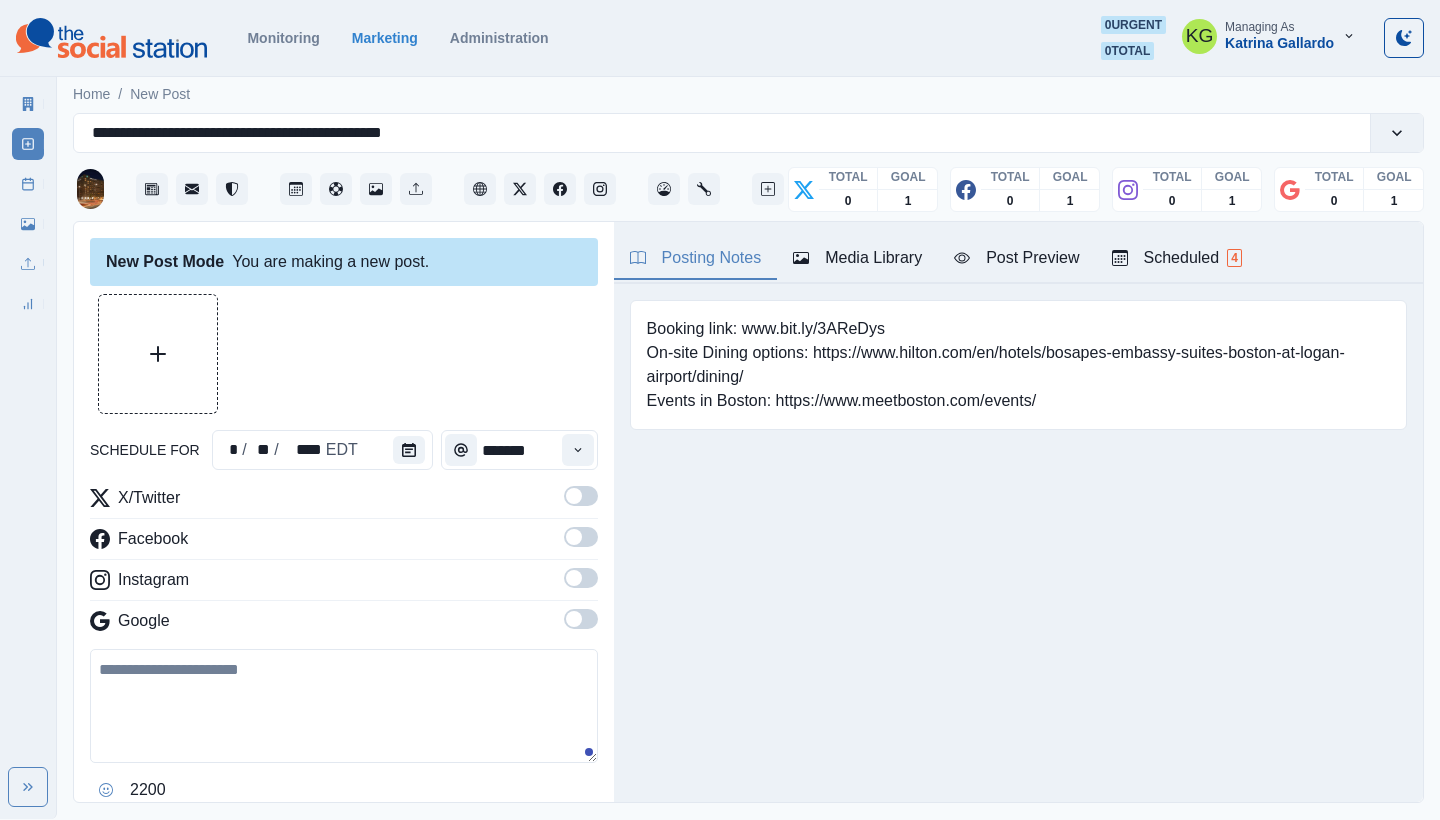 click at bounding box center (581, 619) 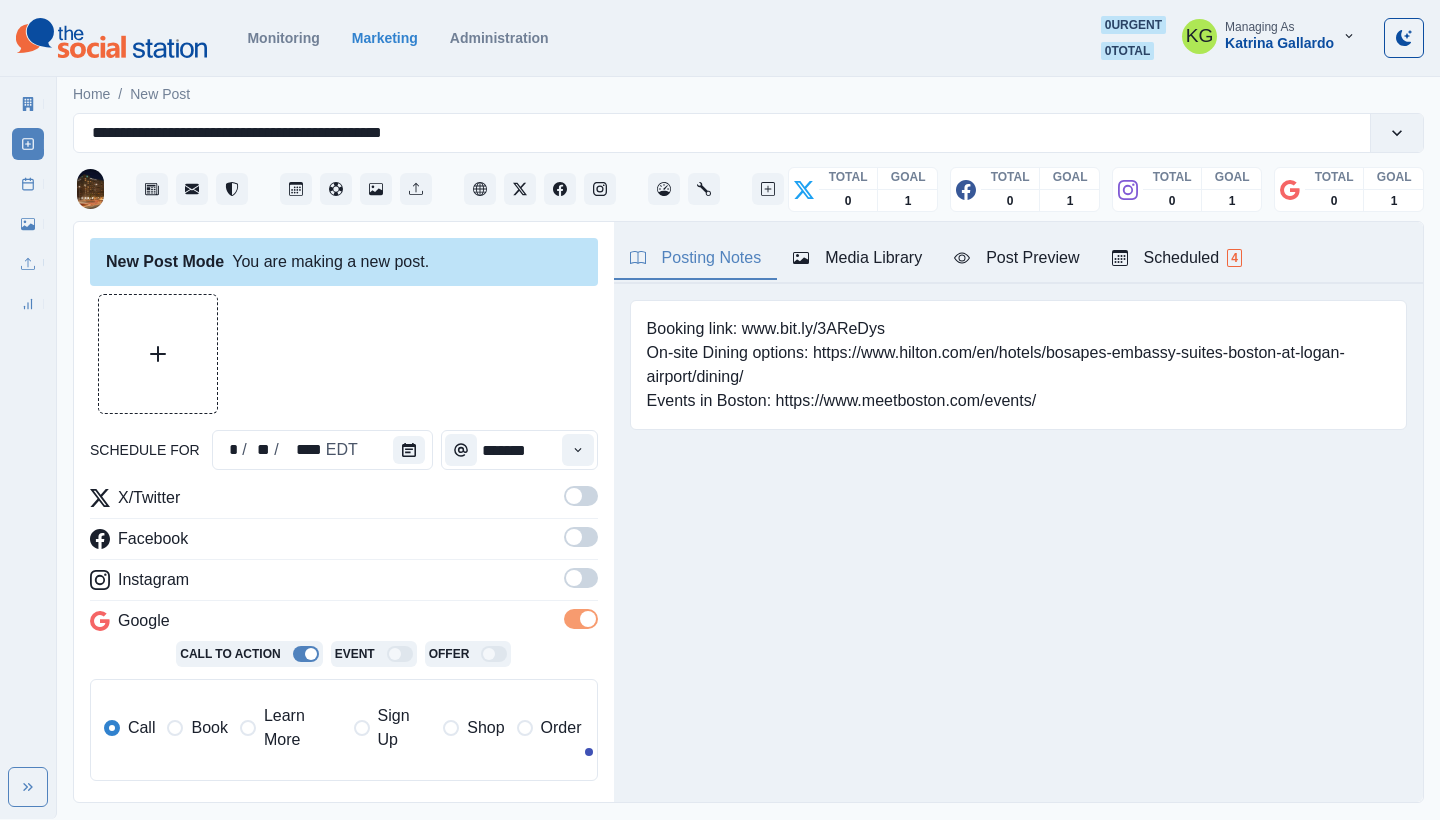 click on "X/Twitter Facebook Instagram Google Call To Action Event Offer Call Book Learn More Sign Up Shop Order" at bounding box center (344, 641) 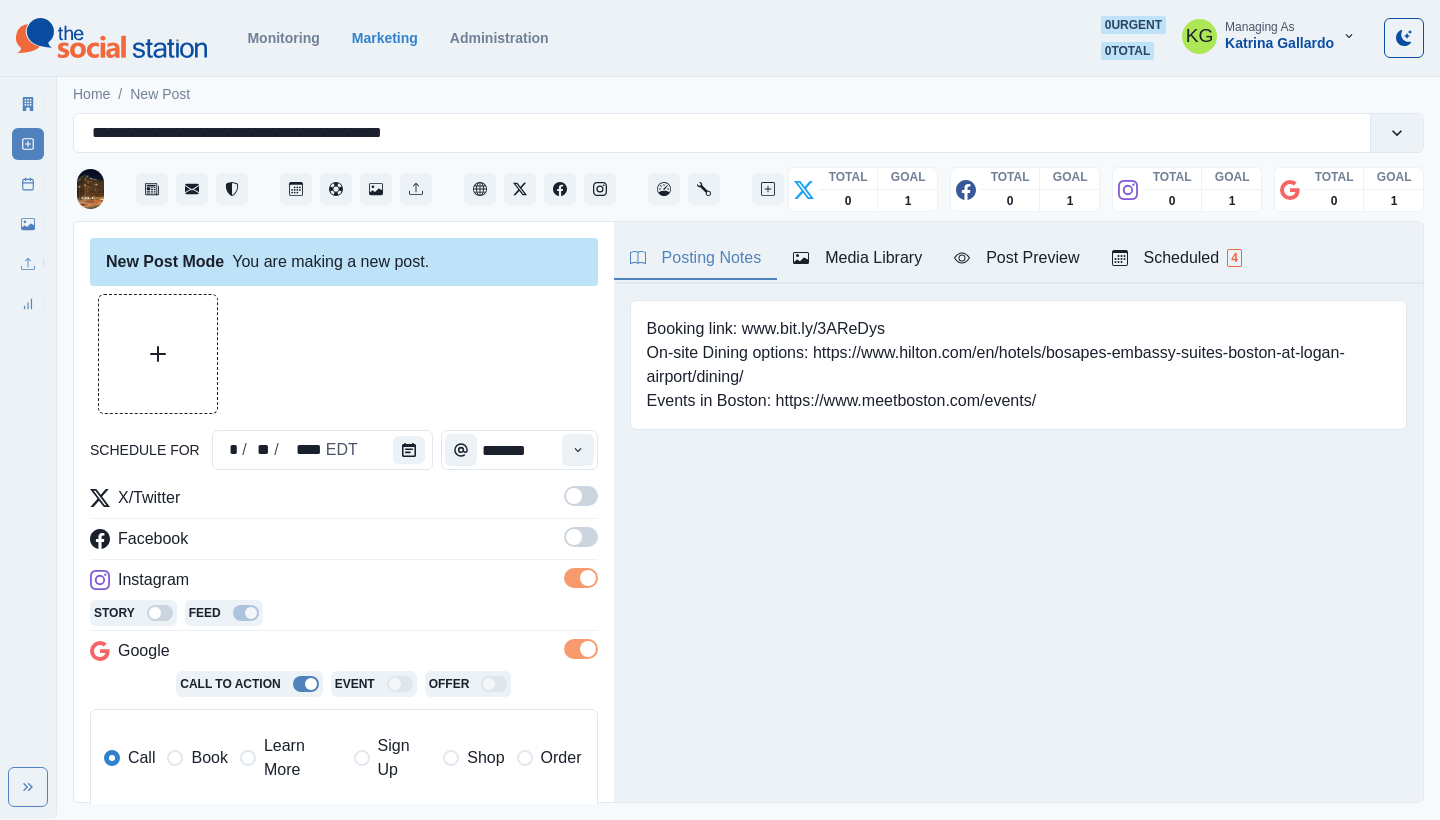 click at bounding box center [574, 537] 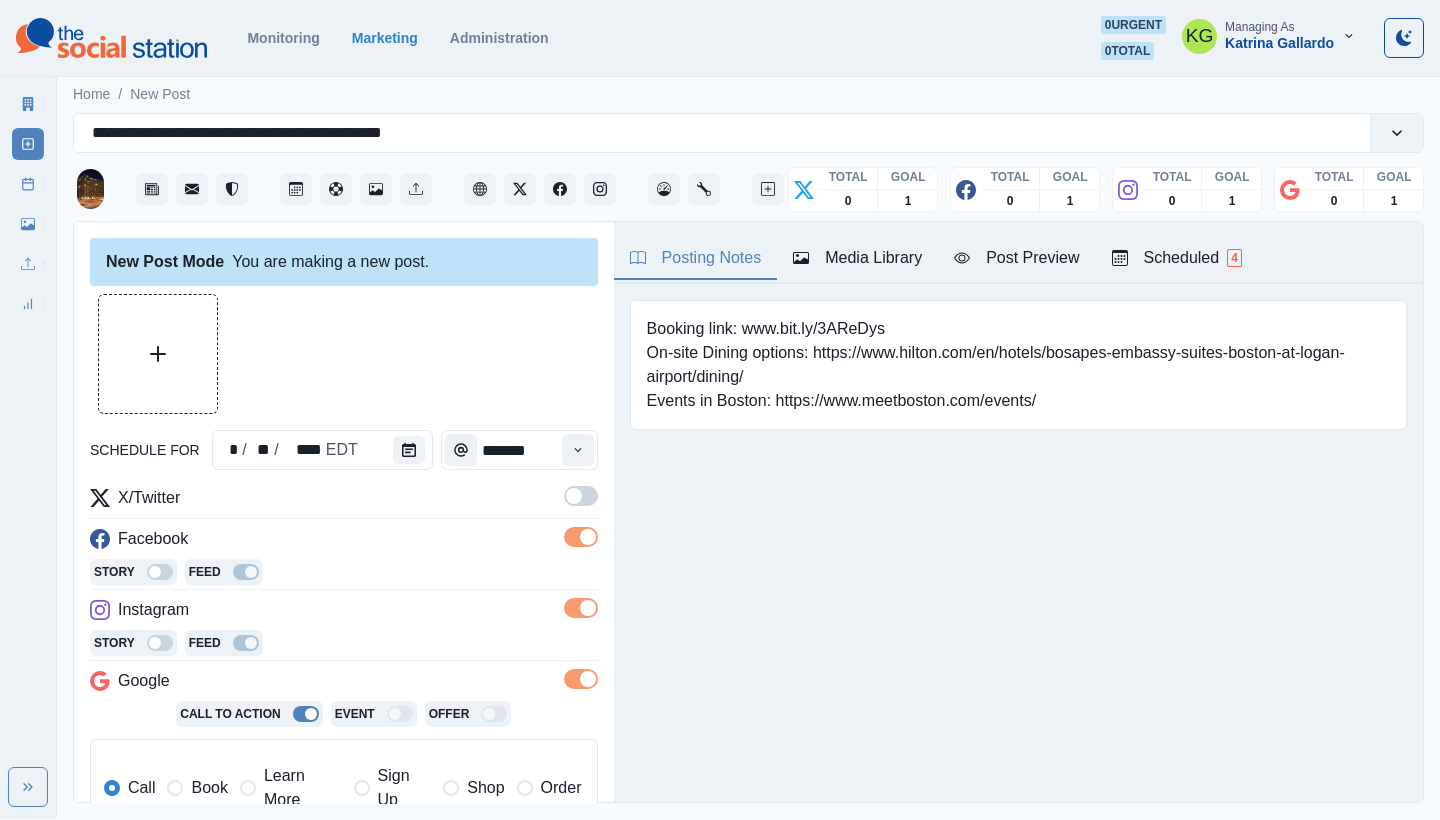 click at bounding box center [581, 496] 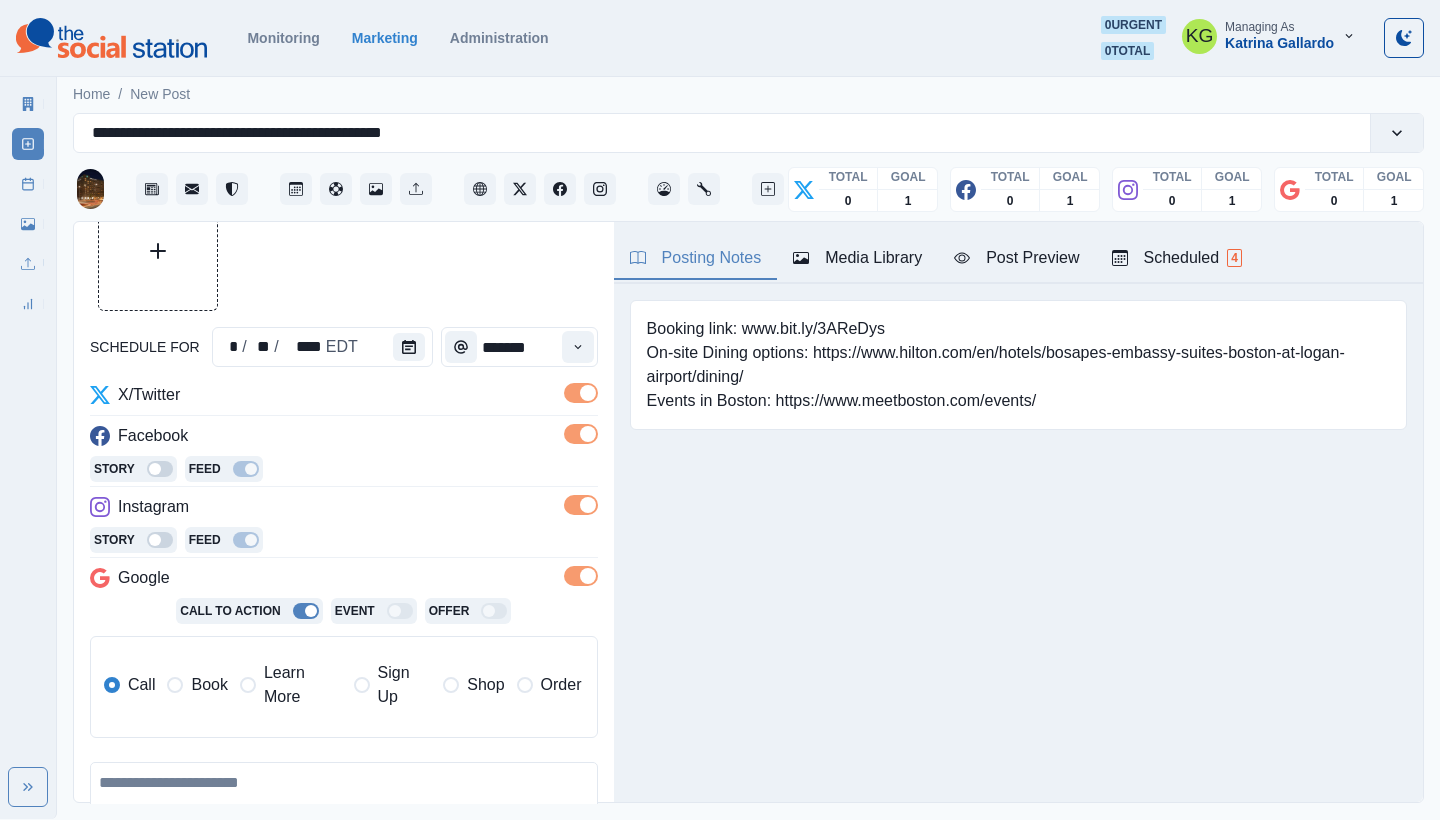 scroll, scrollTop: 120, scrollLeft: 0, axis: vertical 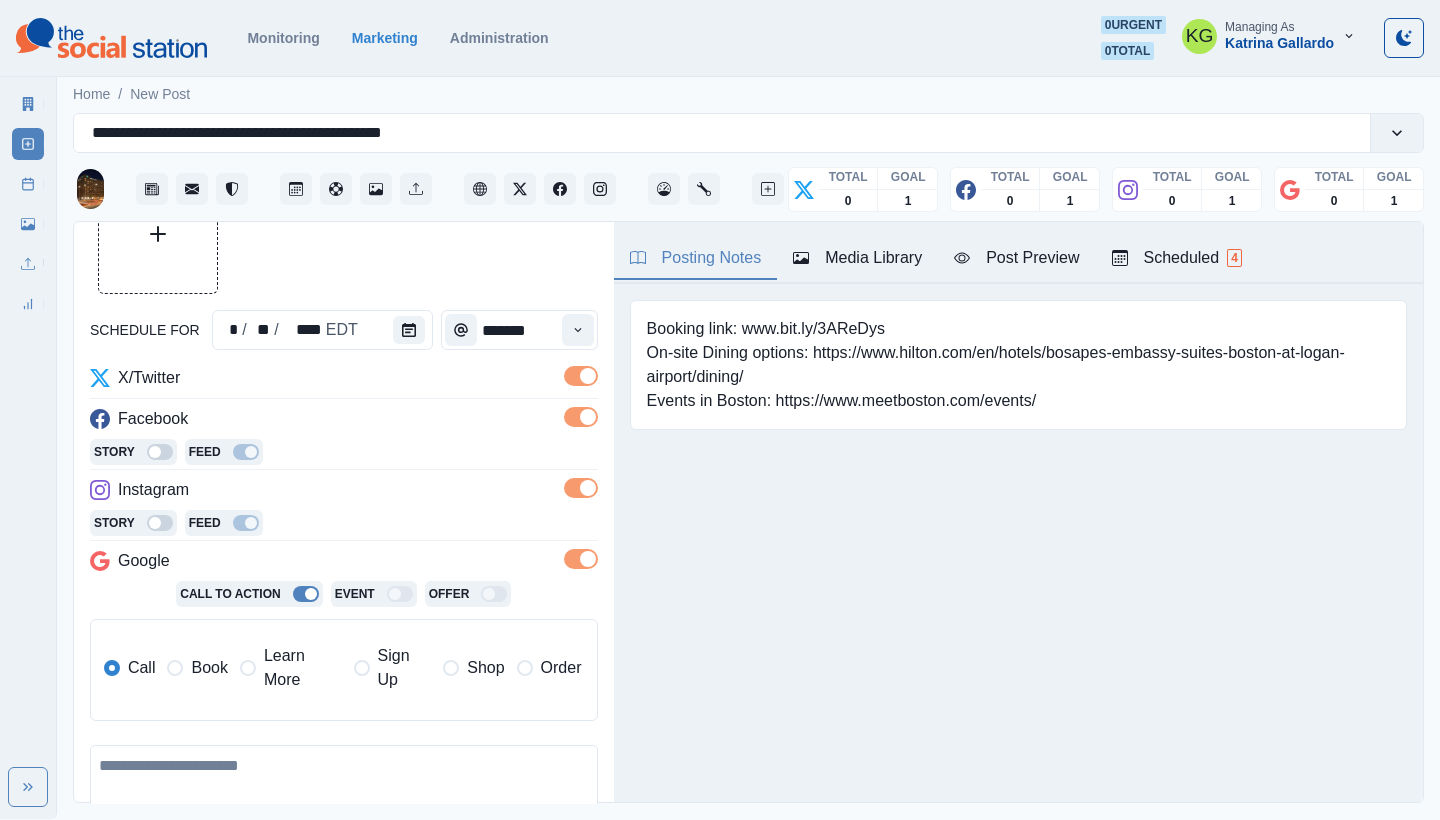 click on "Learn More" at bounding box center (303, 668) 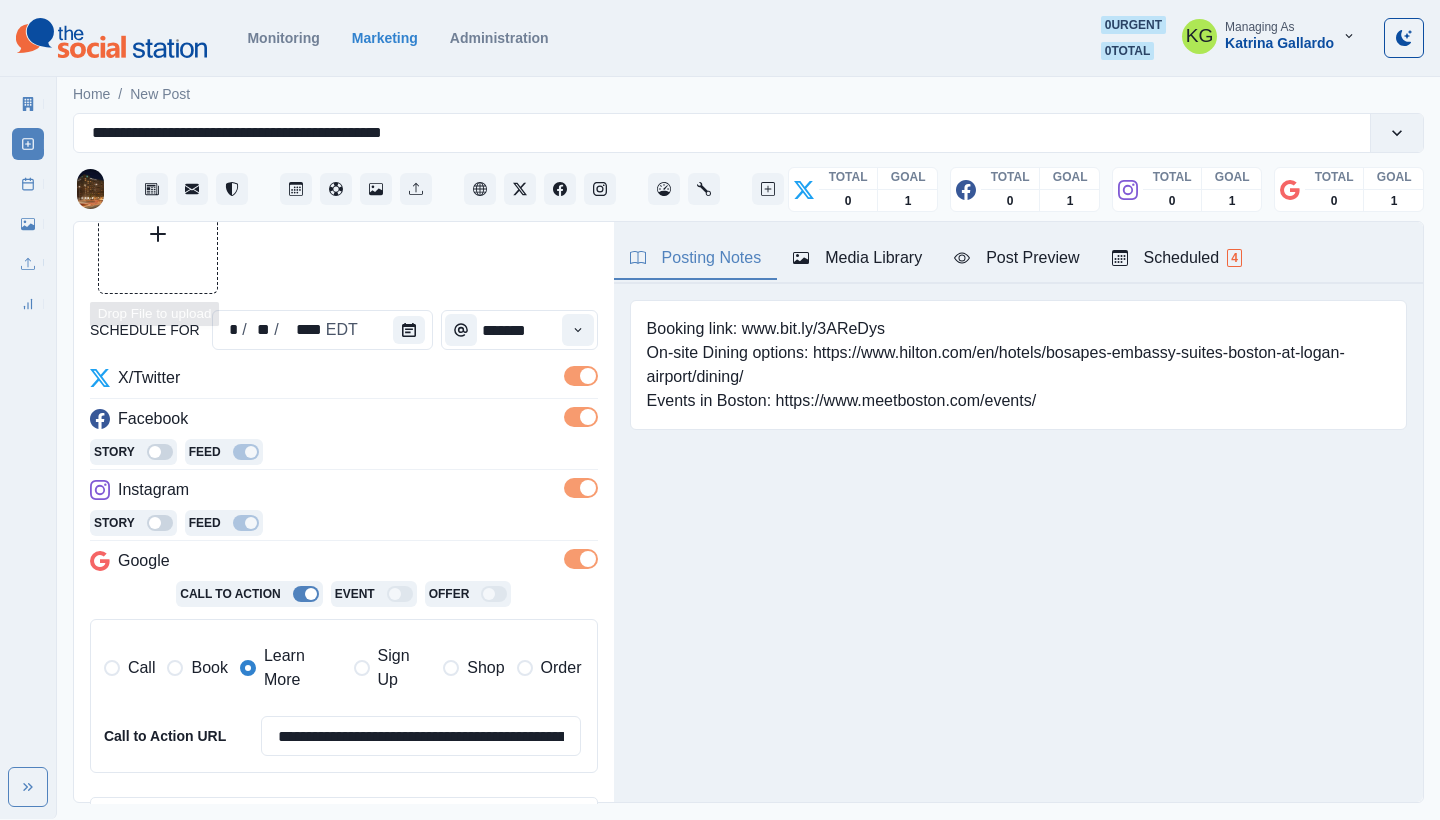 click at bounding box center (158, 234) 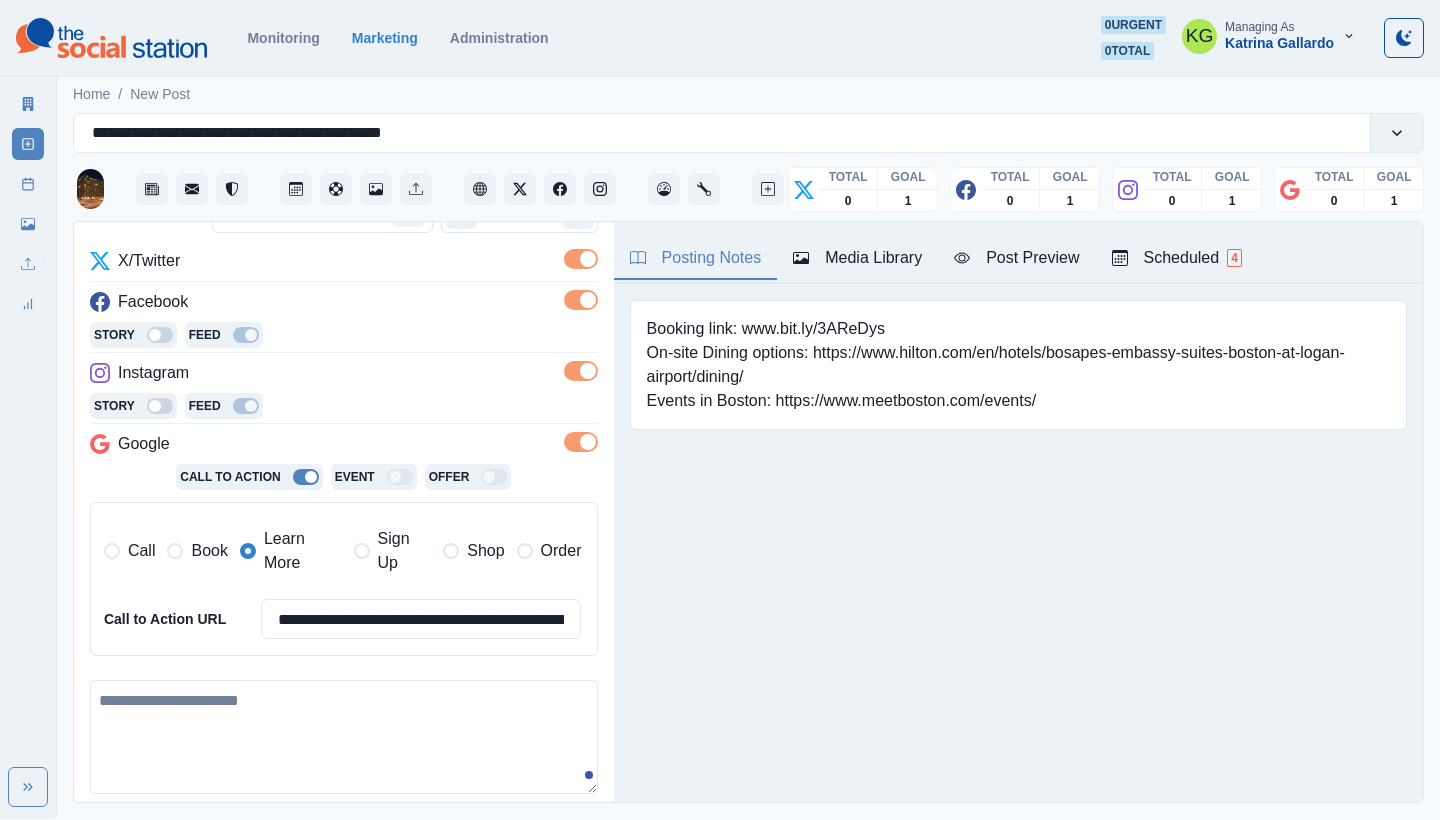 scroll, scrollTop: 268, scrollLeft: 0, axis: vertical 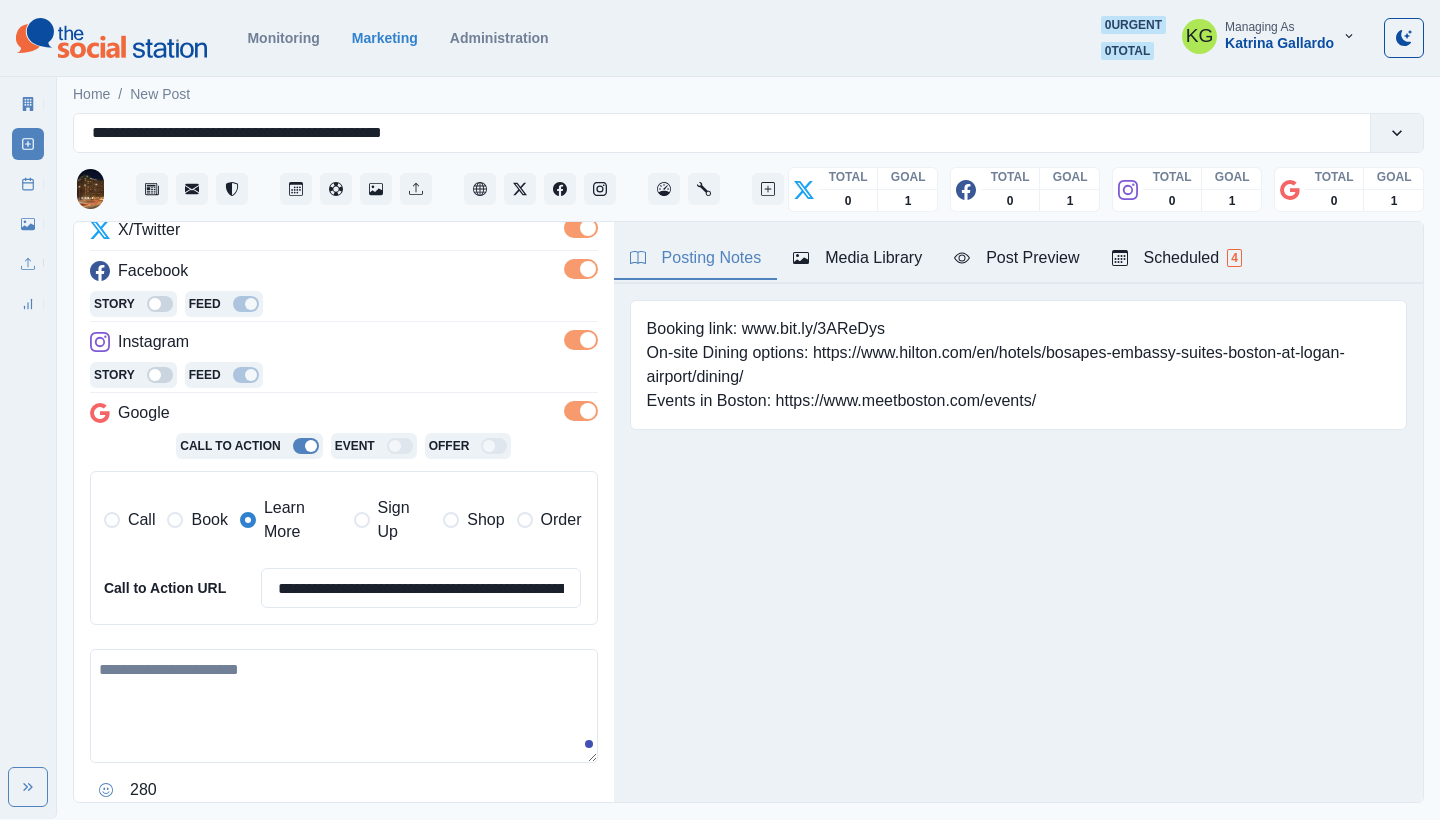 click at bounding box center (344, 706) 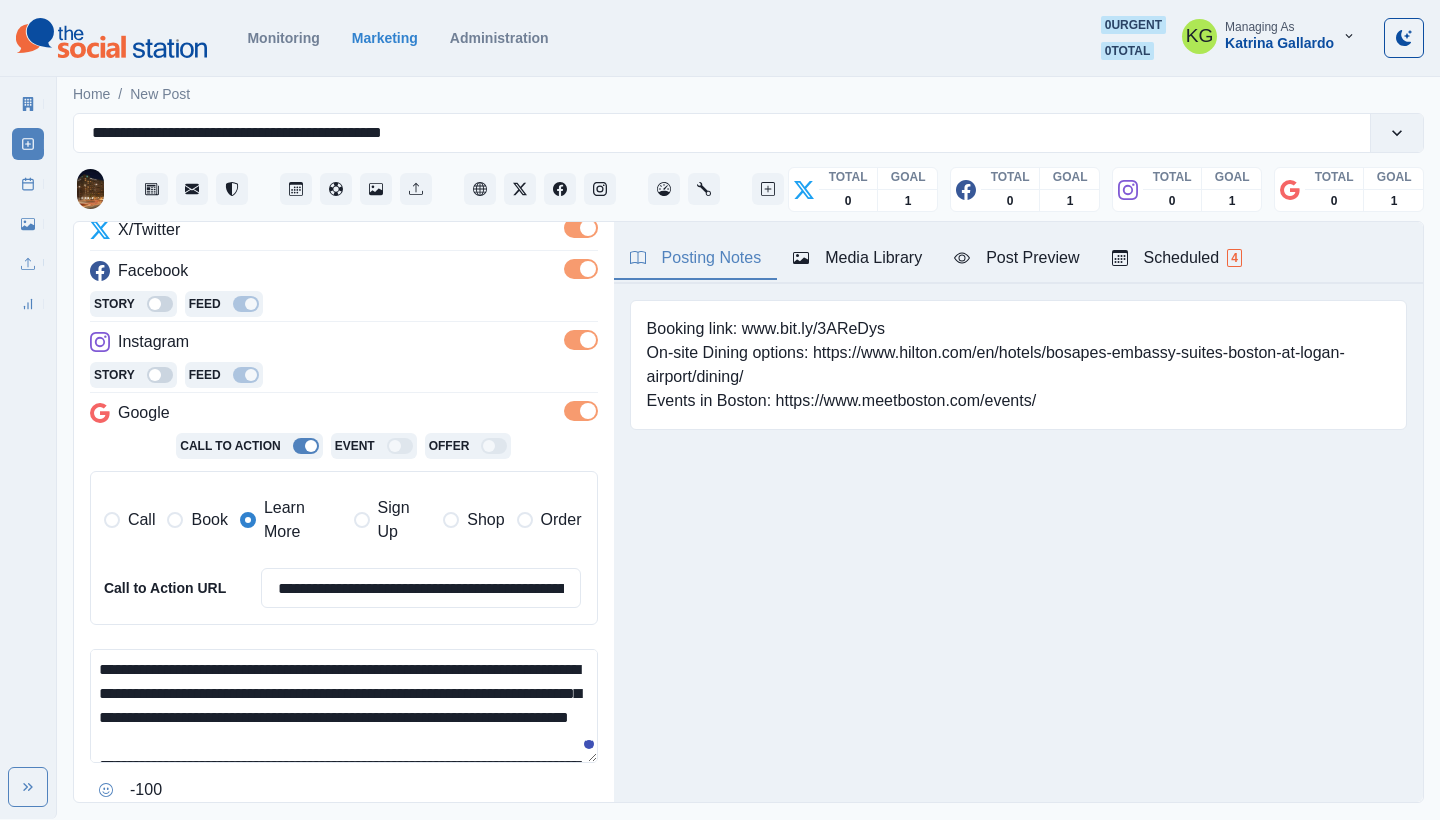 scroll, scrollTop: 120, scrollLeft: 0, axis: vertical 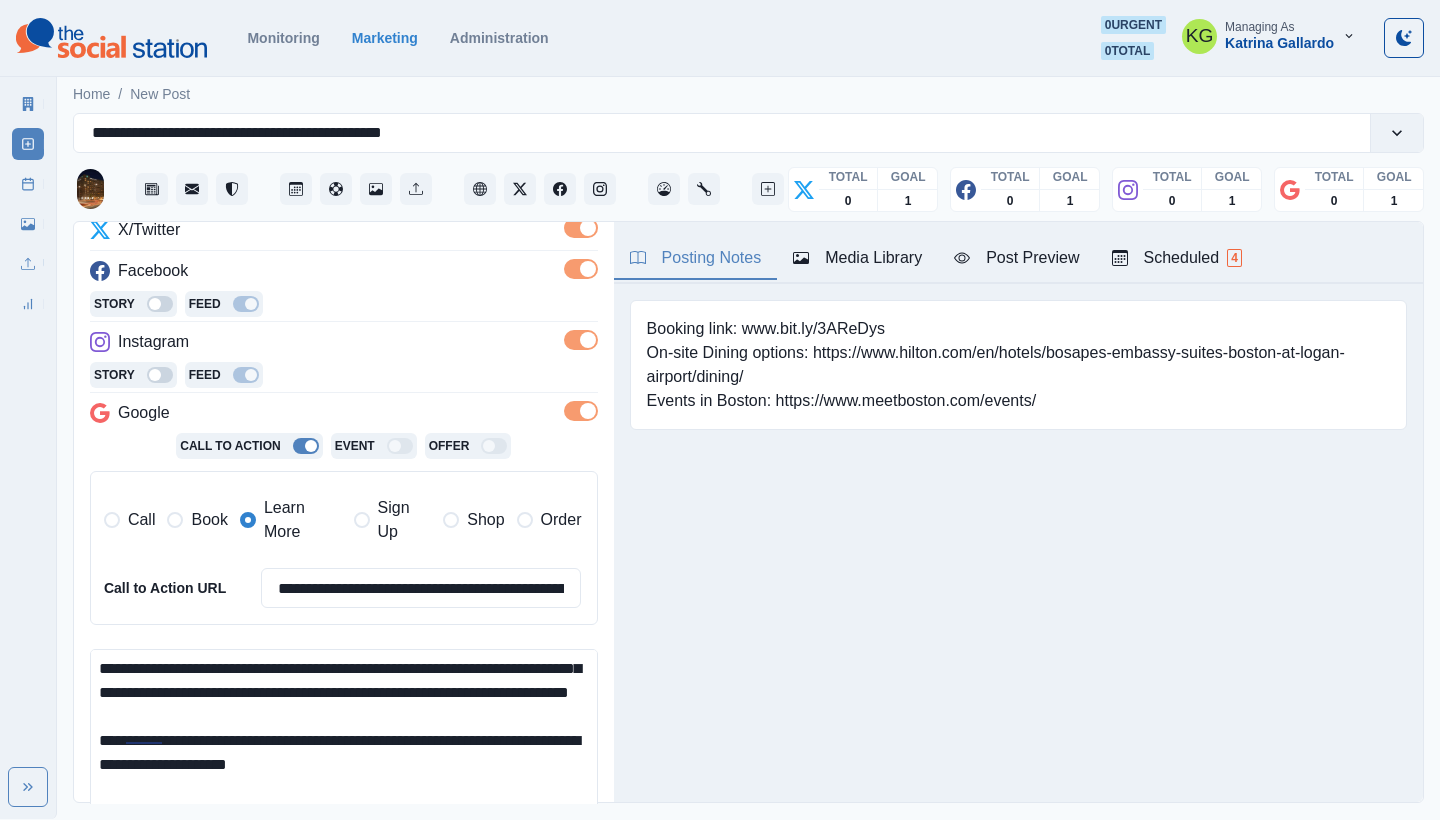 click on "**********" at bounding box center (748, 445) 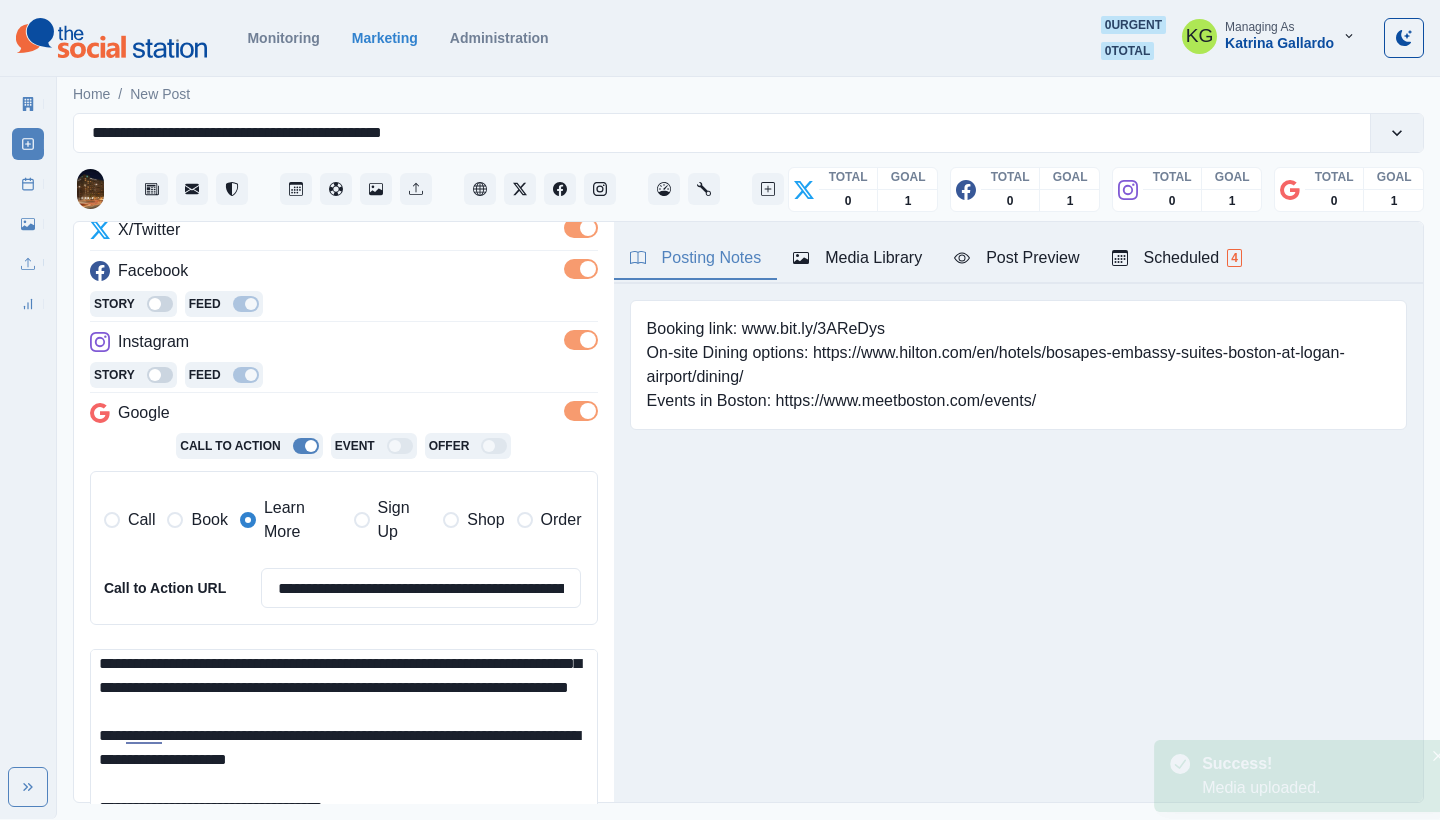 scroll, scrollTop: 60, scrollLeft: 0, axis: vertical 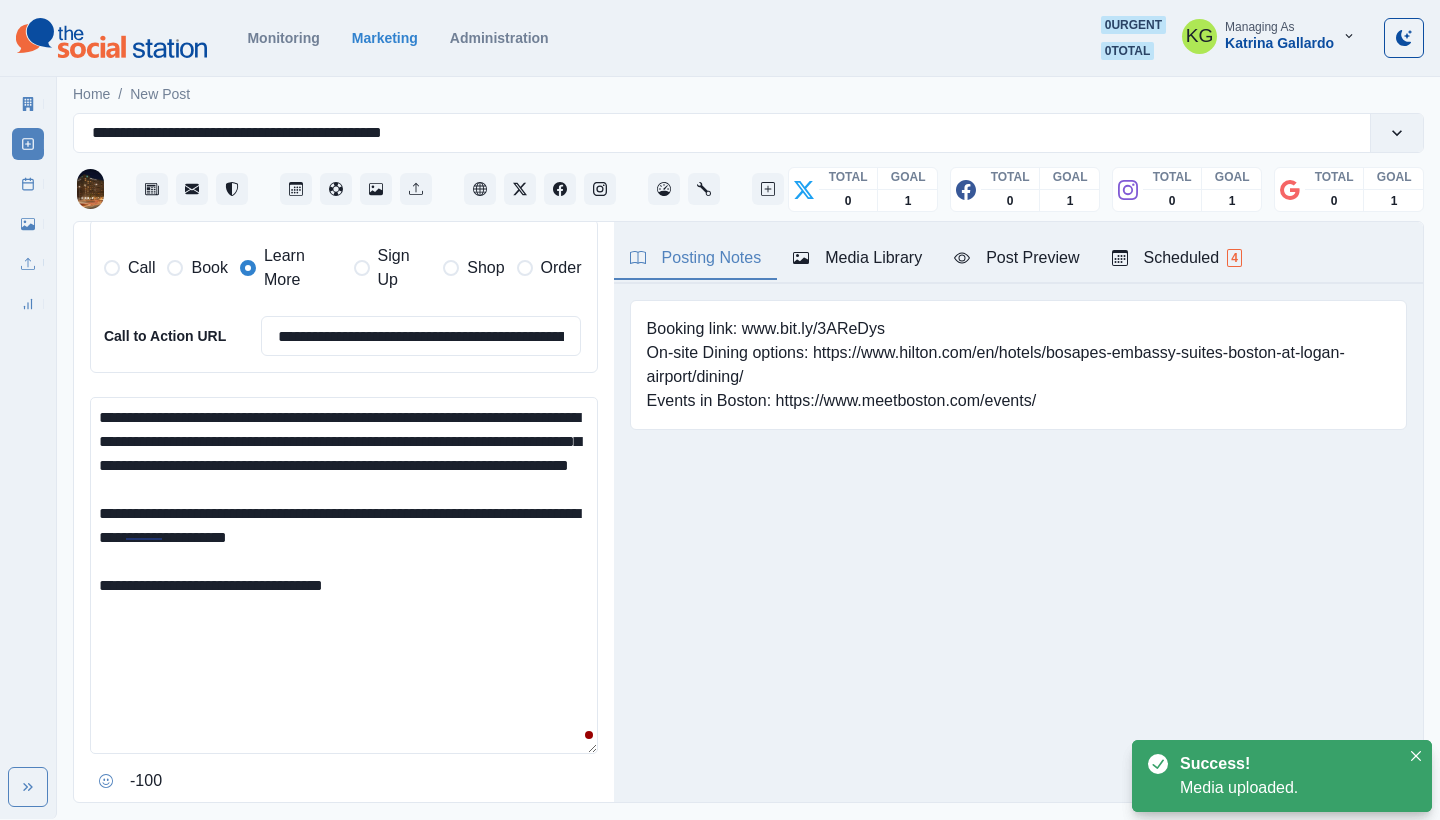 click on "**********" at bounding box center [344, 575] 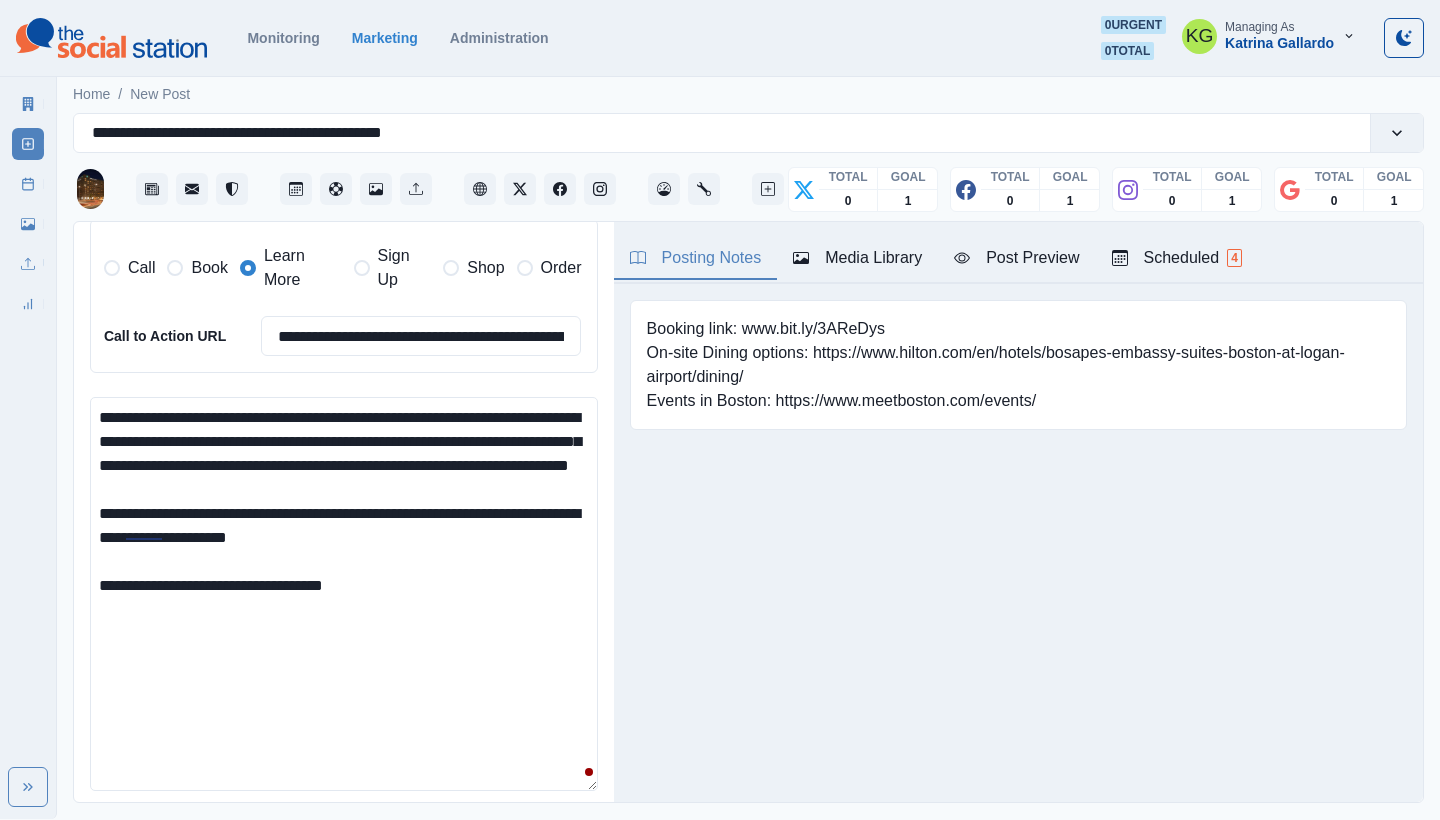 click on "**********" at bounding box center [344, 594] 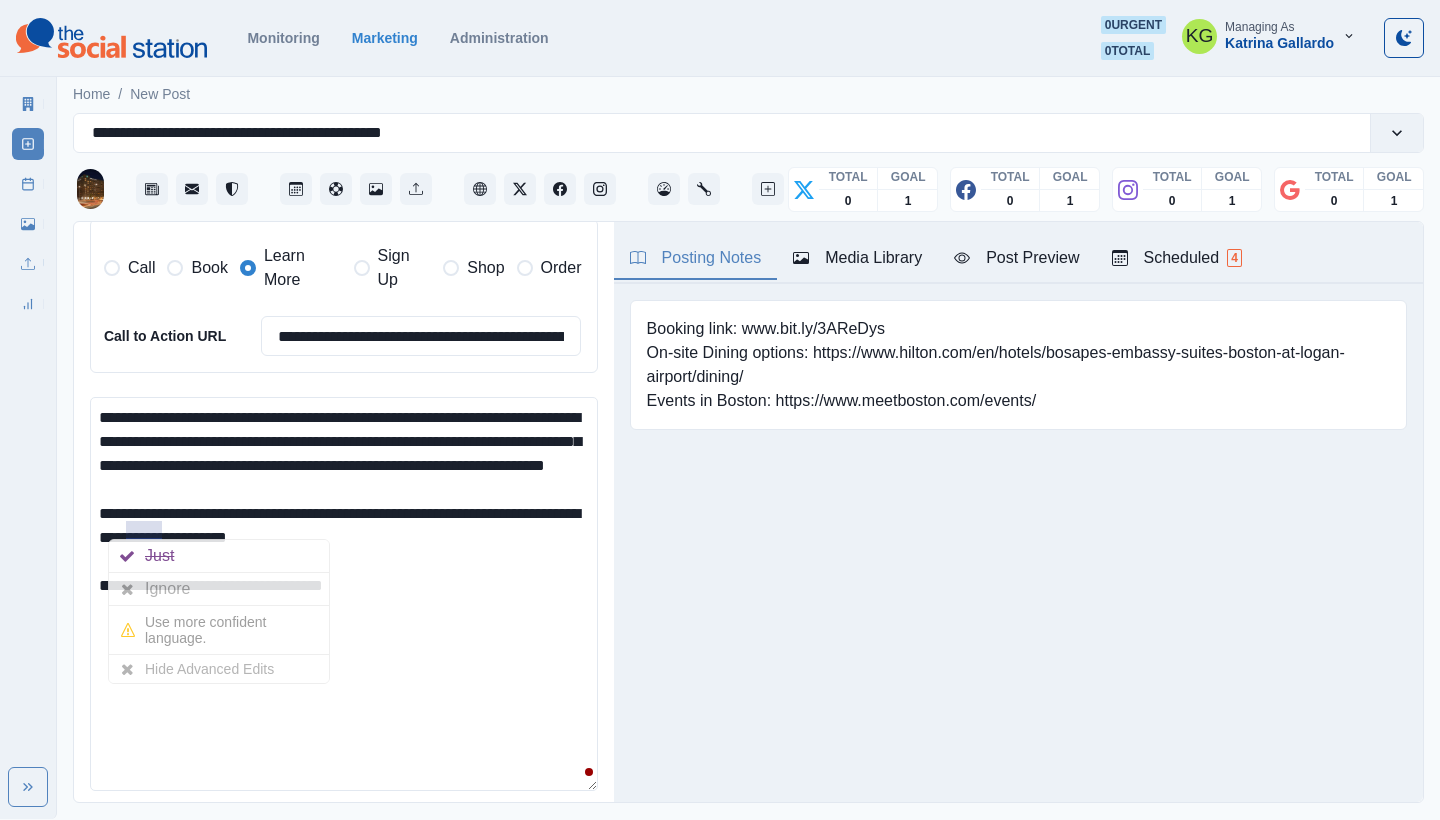 click on "**********" at bounding box center [344, 594] 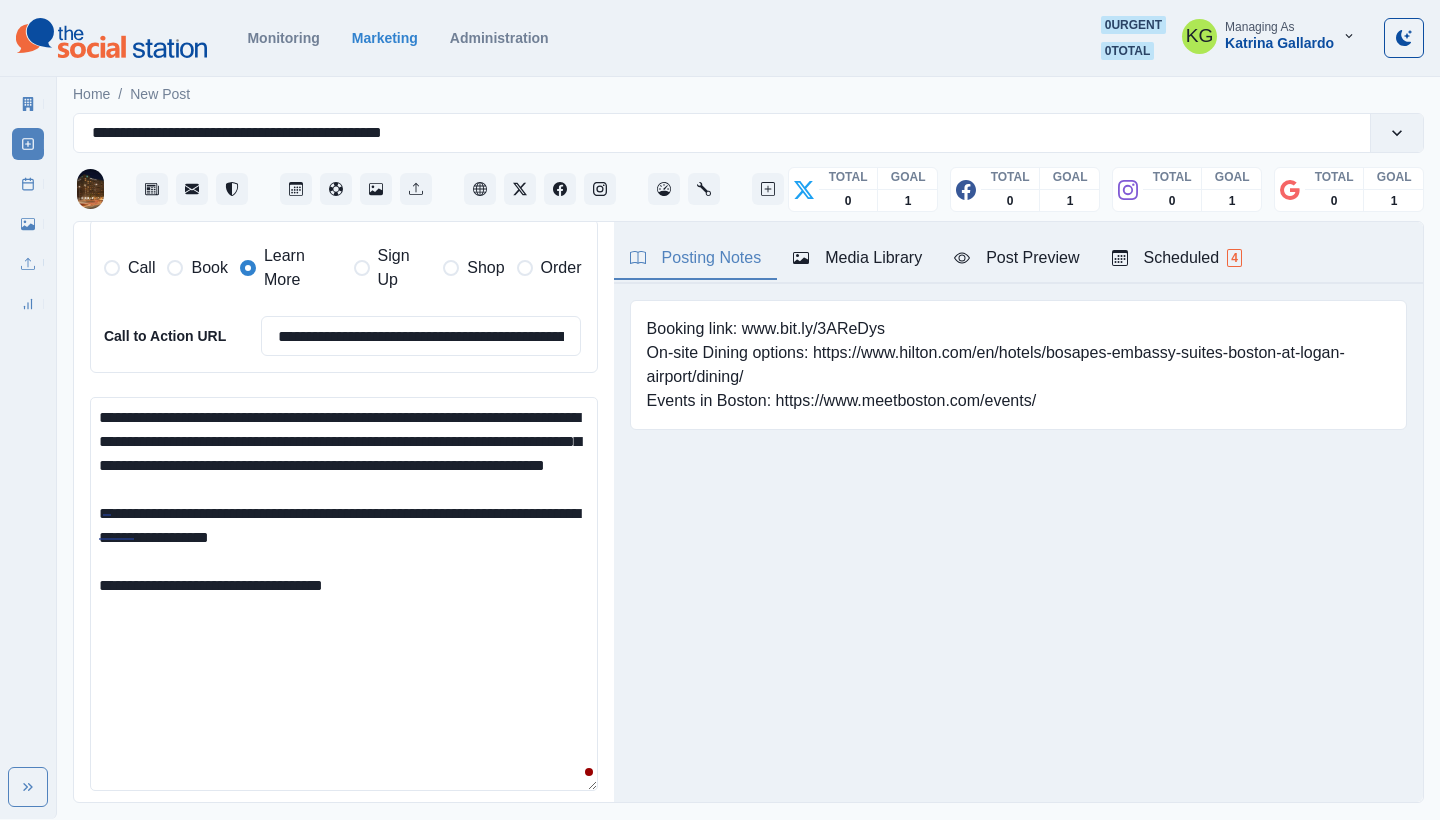 click on "Posting Notes Media Library Post Preview Scheduled 4 Booking link: www.bit.ly/3AReDys
On-site Dining options: https://www.hilton.com/en/hotels/bosapes-embassy-suites-boston-at-logan-airport/dining/
Events in Boston: https://www.meetboston.com/events/ Upload Type Any Image Video Source Any Upload Social Manager Found: Instagram Found: Google Customer Photo Found: TripAdvisor Review Found: Yelp Review Reusable Any Yes No Description Any Missing Description Duplicates Any Show Duplicated Media Last Scheduled Any Over A Month Ago Over 3 Months Ago Over 6 Months Ago Never Scheduled Sort Newest Media Oldest Media Most Recently Scheduled Least Recently Scheduled 1 2 3 4 5 18 bostonsuites @ bostonsuites  · 2h 1,321 3,823 8,569 Embassy Suites by Hilton Boston at Logan Airport September 10, 2025 at 3:00 PM Like Comment Share embassysuitesboslogan September 10, 2025 at 3:00 PM 2,238 likes Embassy Suites by Hilton Boston at Logan Airport Embassy Suites by Hilton Boston at Logan Airport 4 days ago Learn More Week Of * /" at bounding box center [1018, 512] 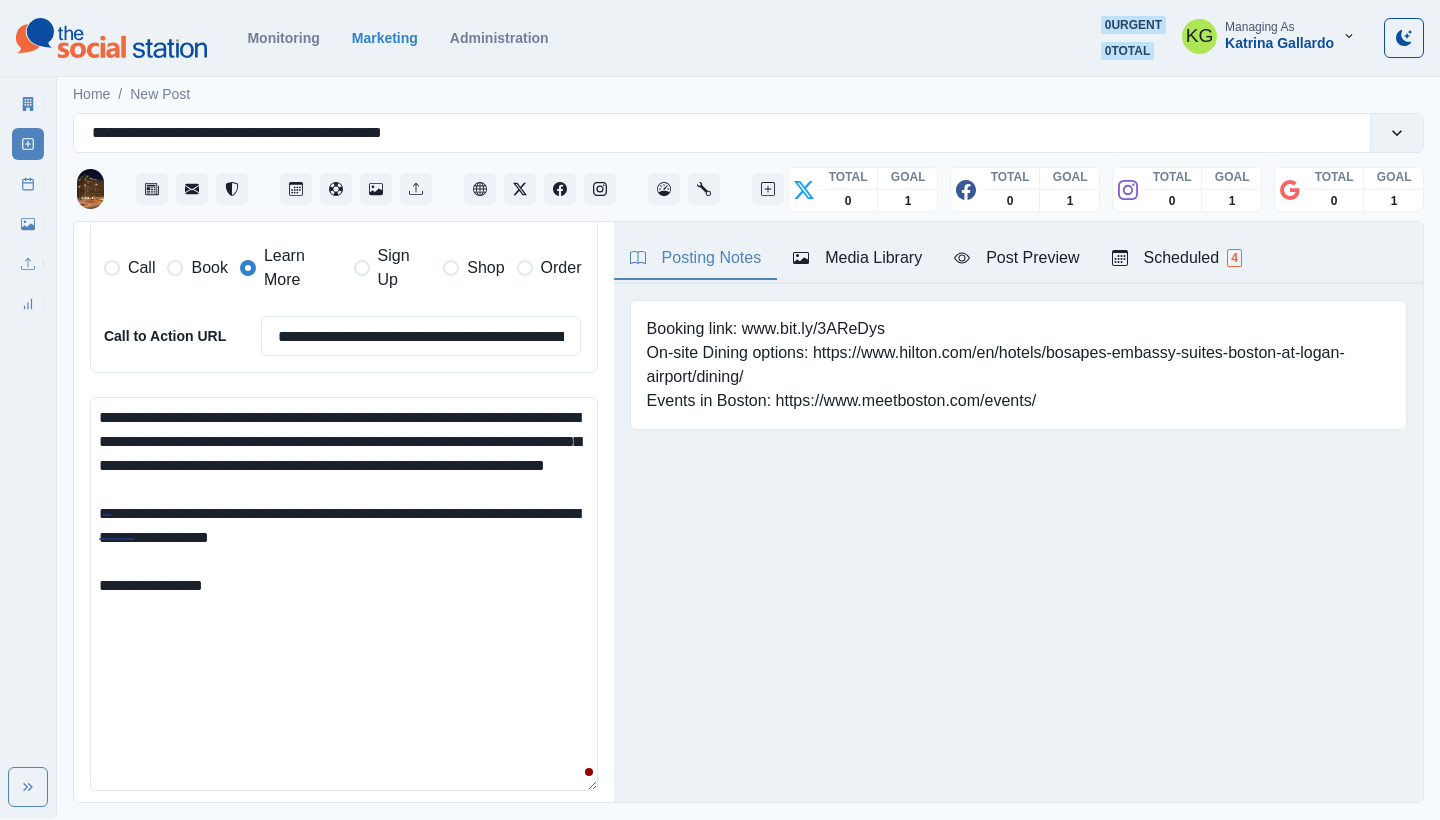 click on "**********" at bounding box center (344, 594) 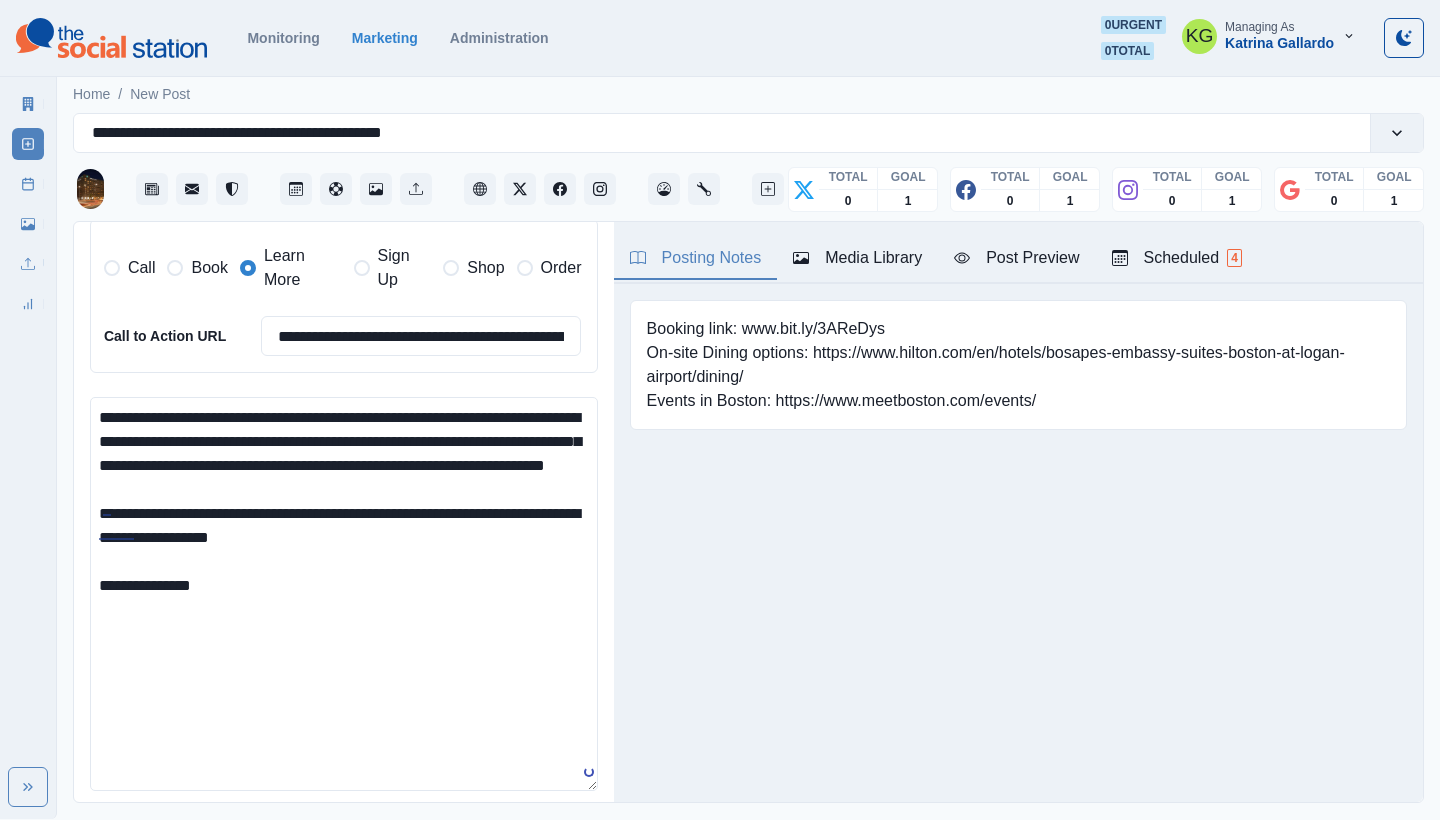 paste on "**********" 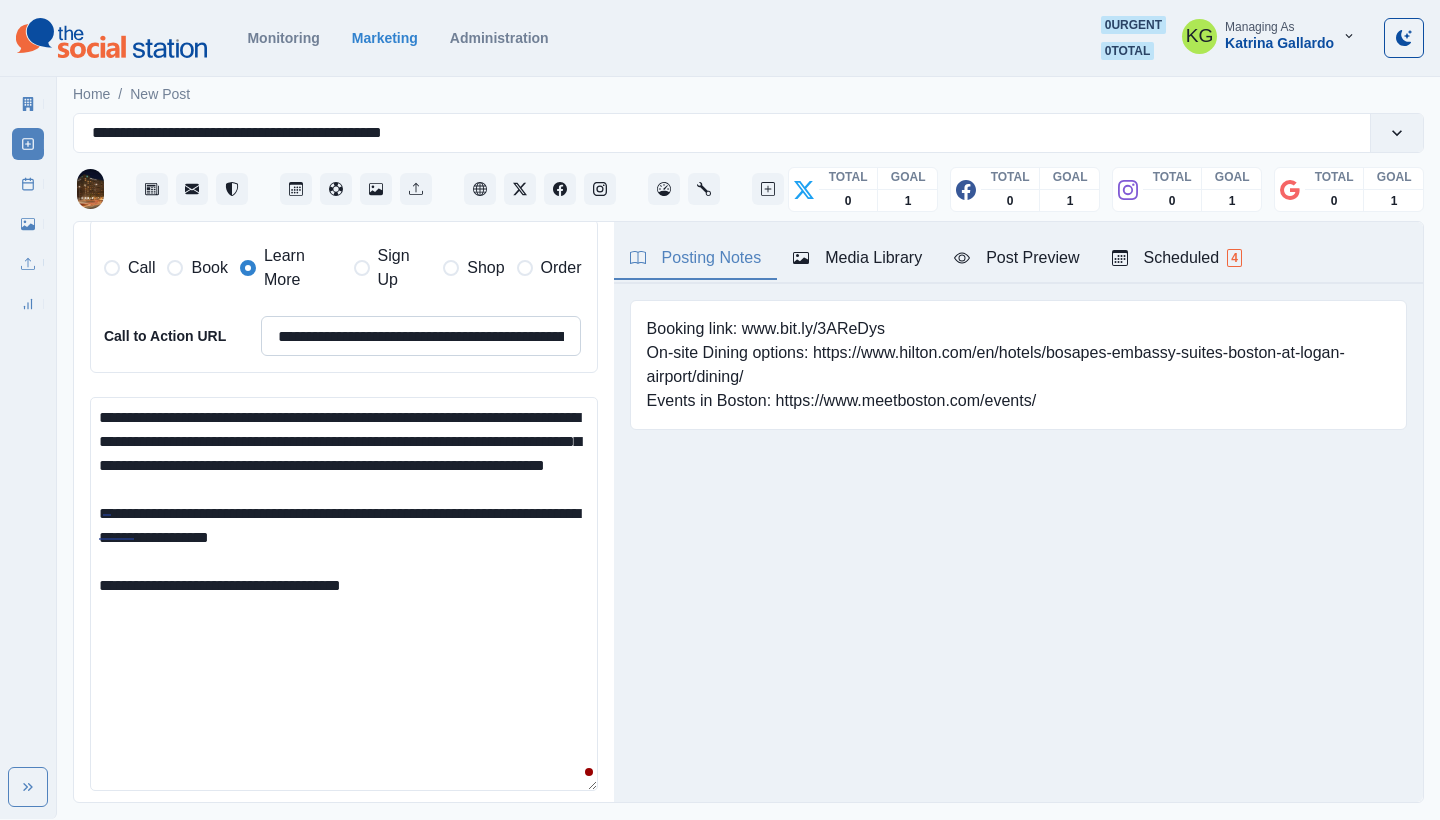 type on "**********" 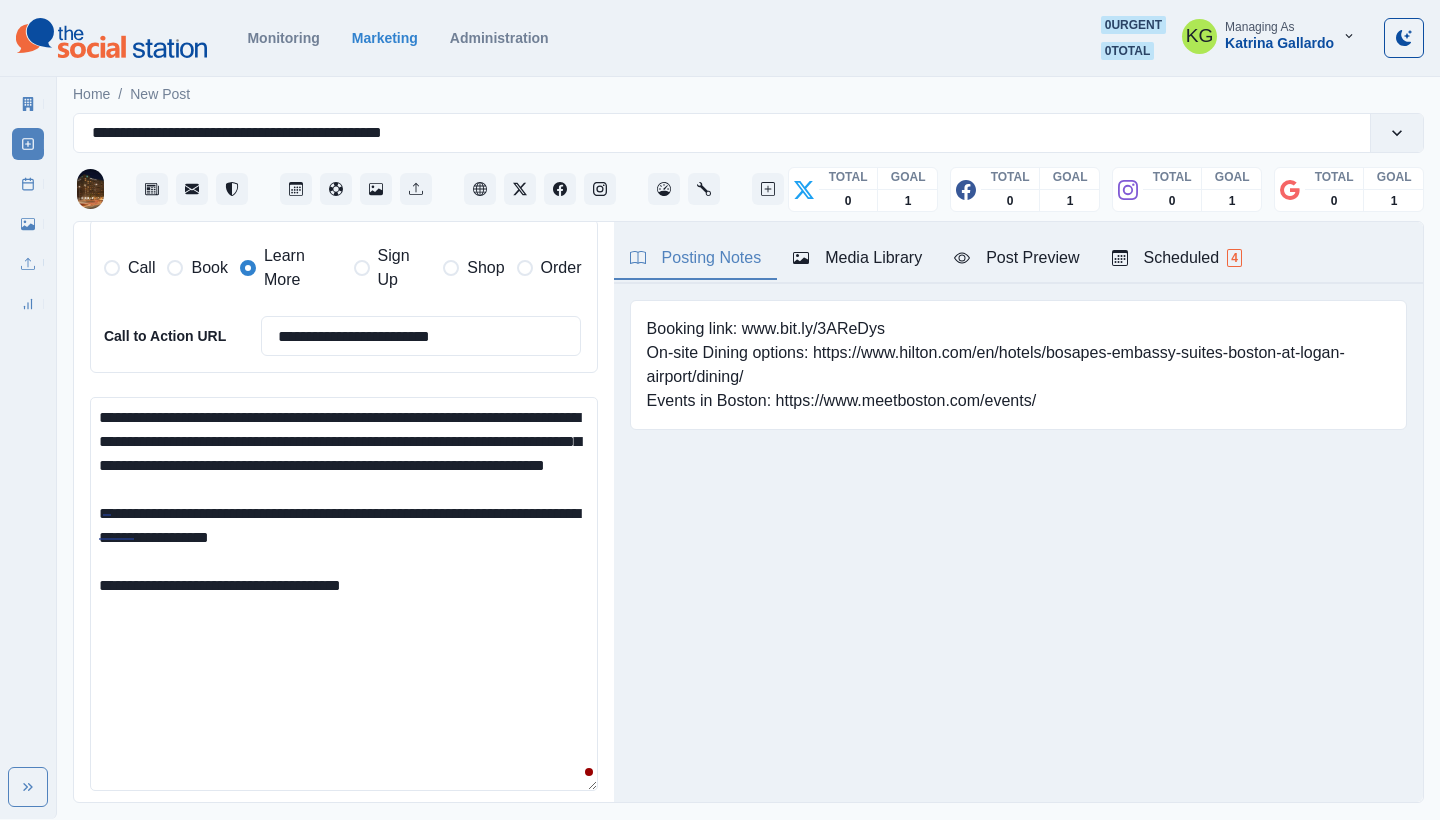type on "**********" 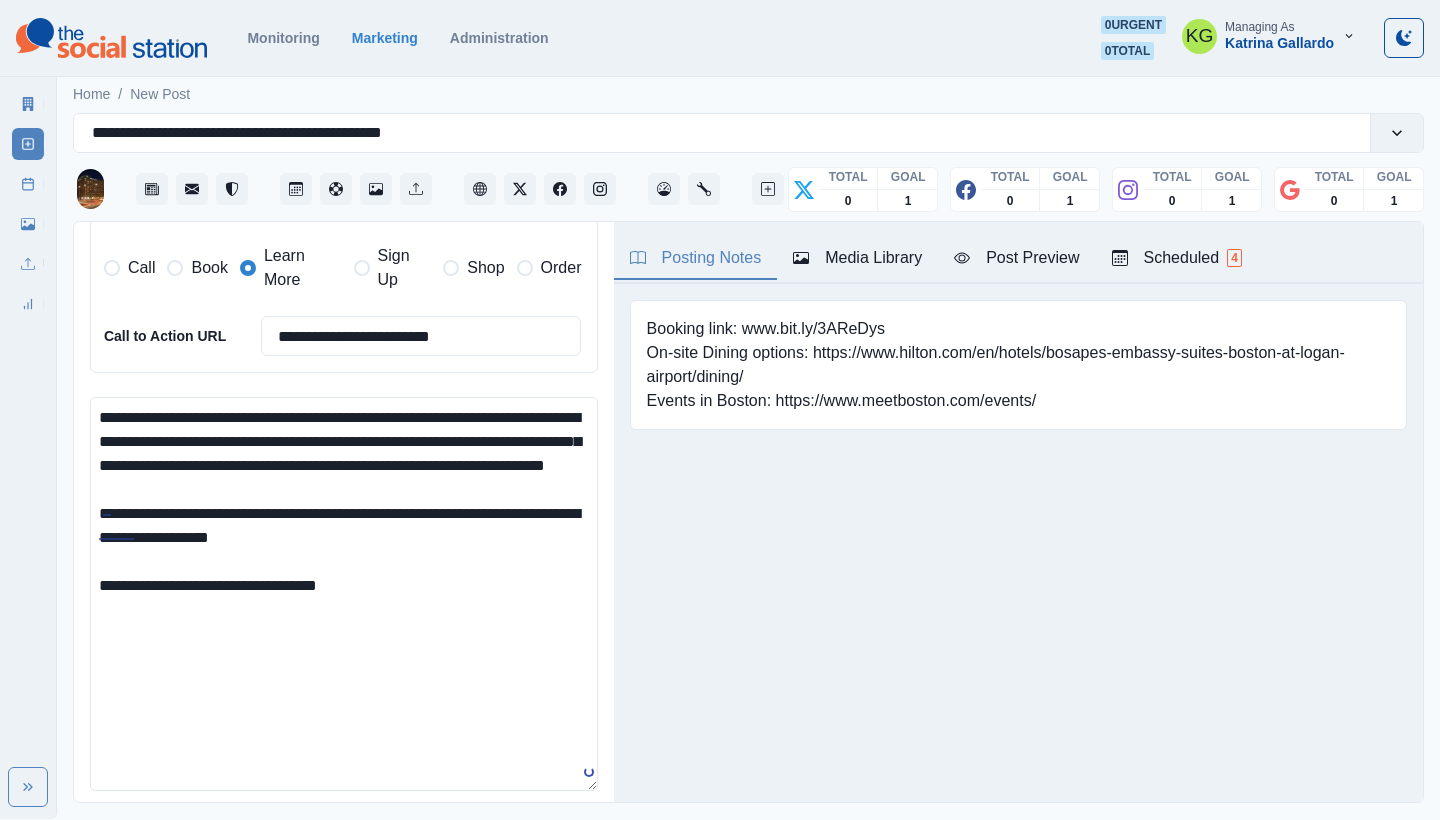 click on "**********" at bounding box center [344, 594] 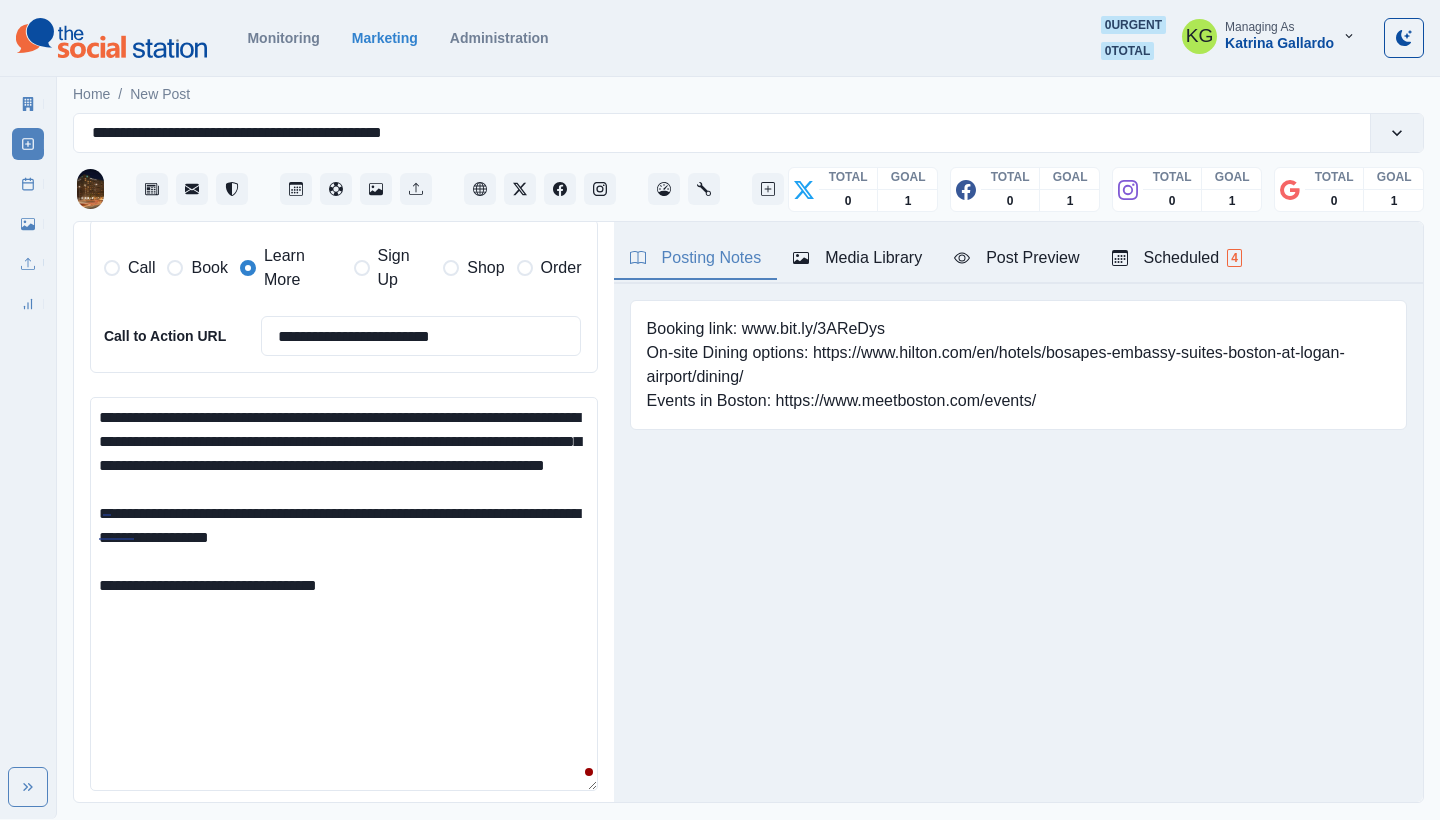 drag, startPoint x: 127, startPoint y: 599, endPoint x: 101, endPoint y: 599, distance: 26 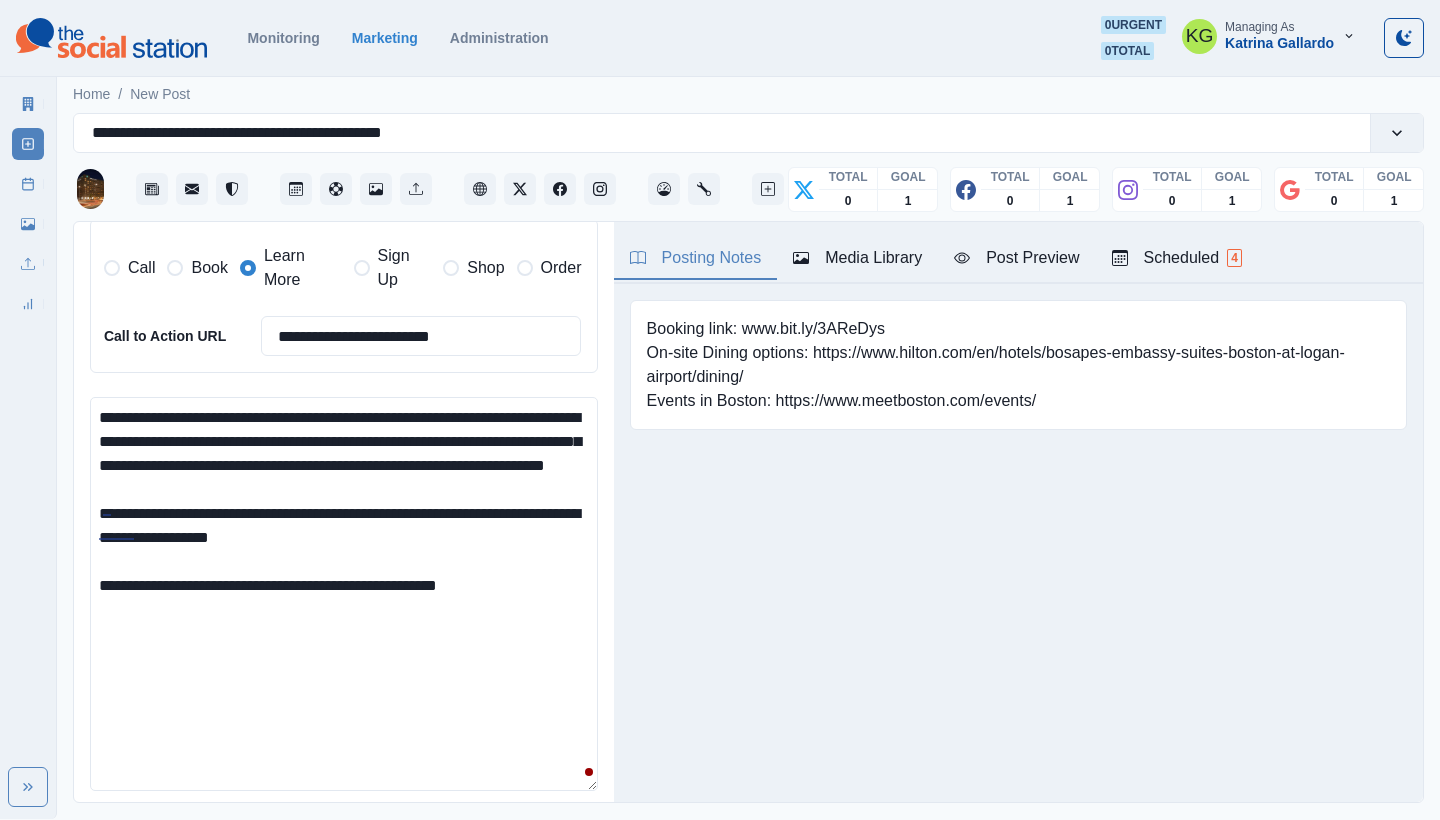 click on "**********" at bounding box center [344, 594] 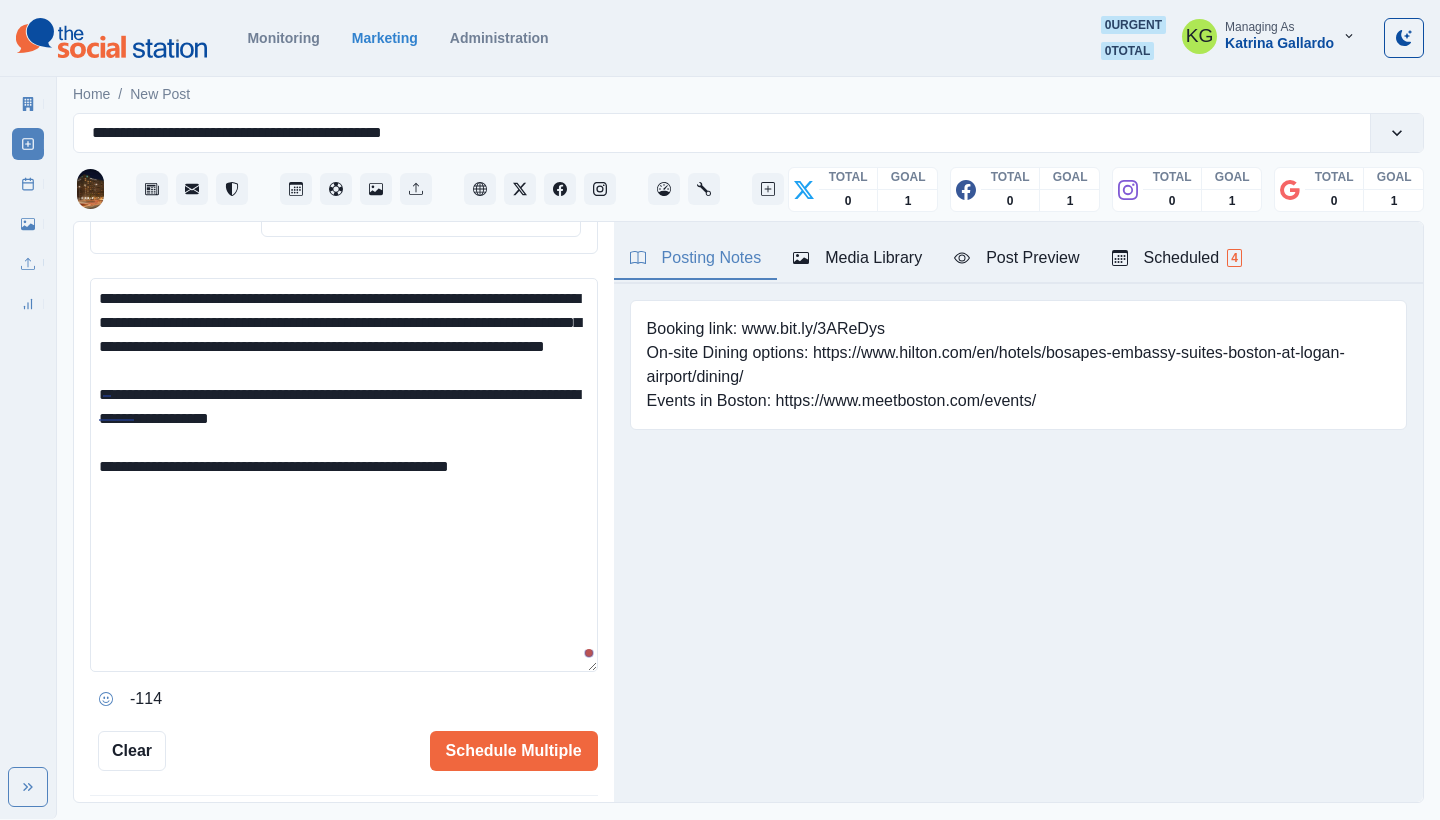 scroll, scrollTop: 734, scrollLeft: 0, axis: vertical 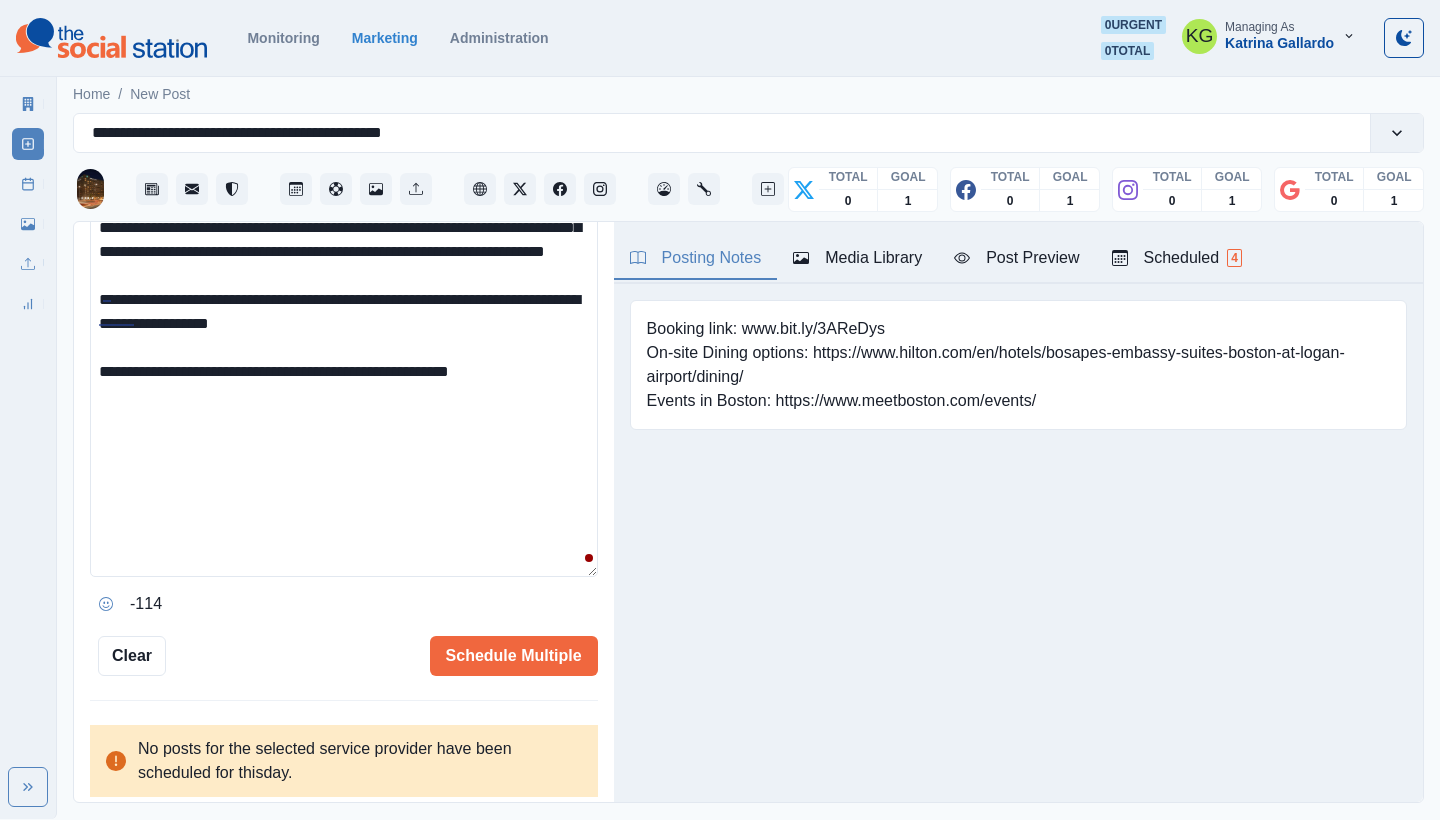 click 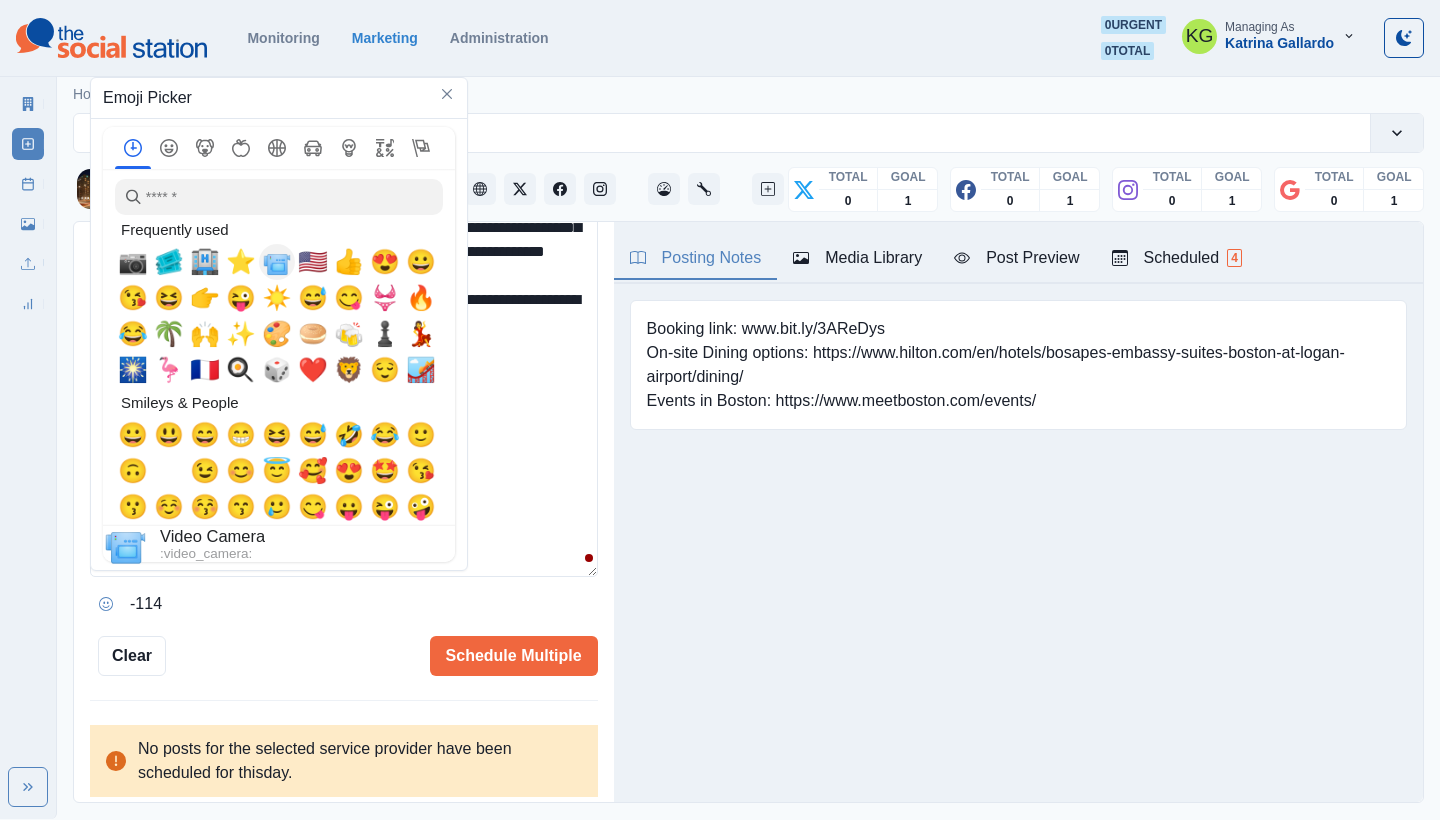 click on "📹" at bounding box center [277, 262] 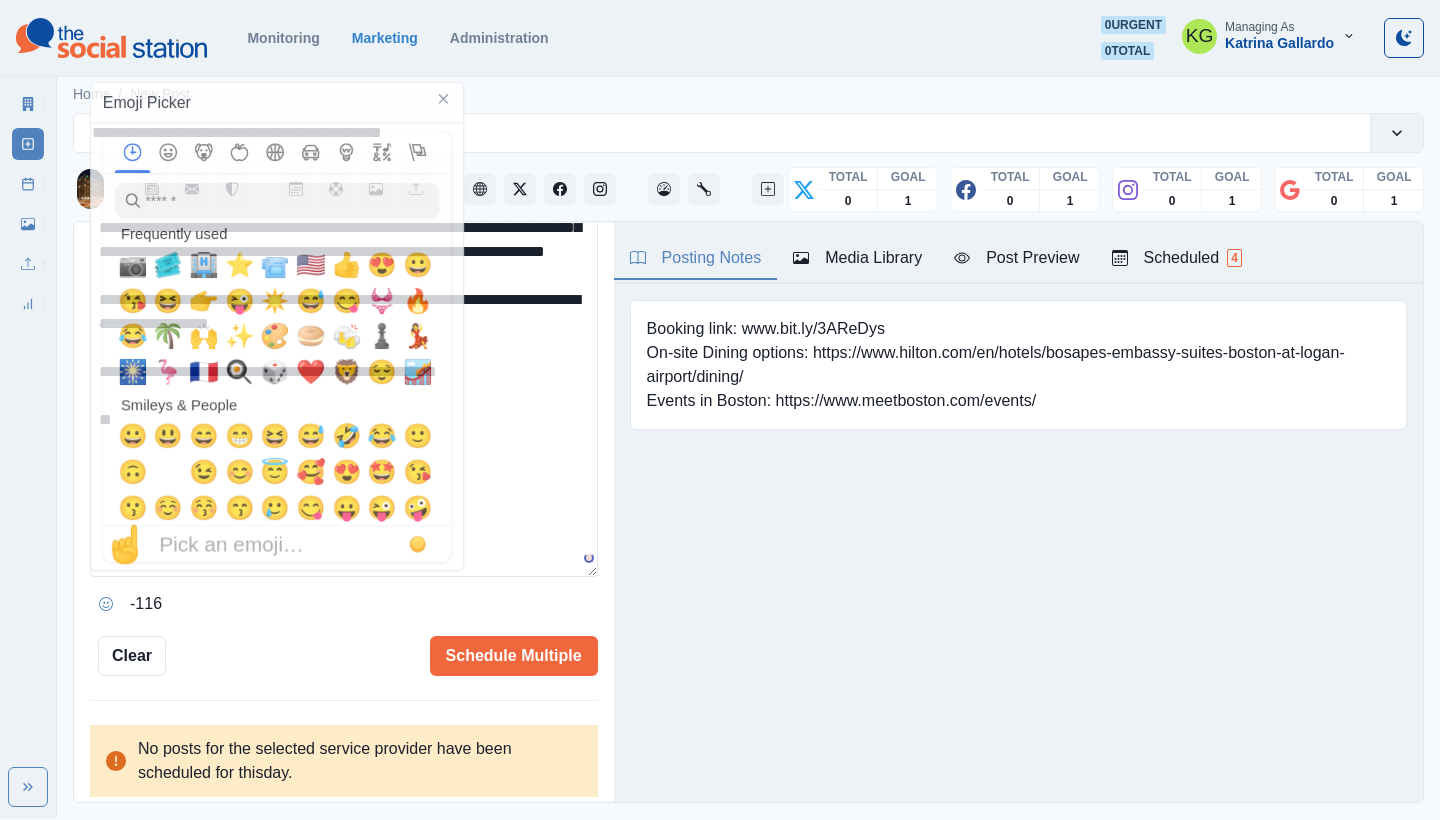 click on "**********" at bounding box center [344, 380] 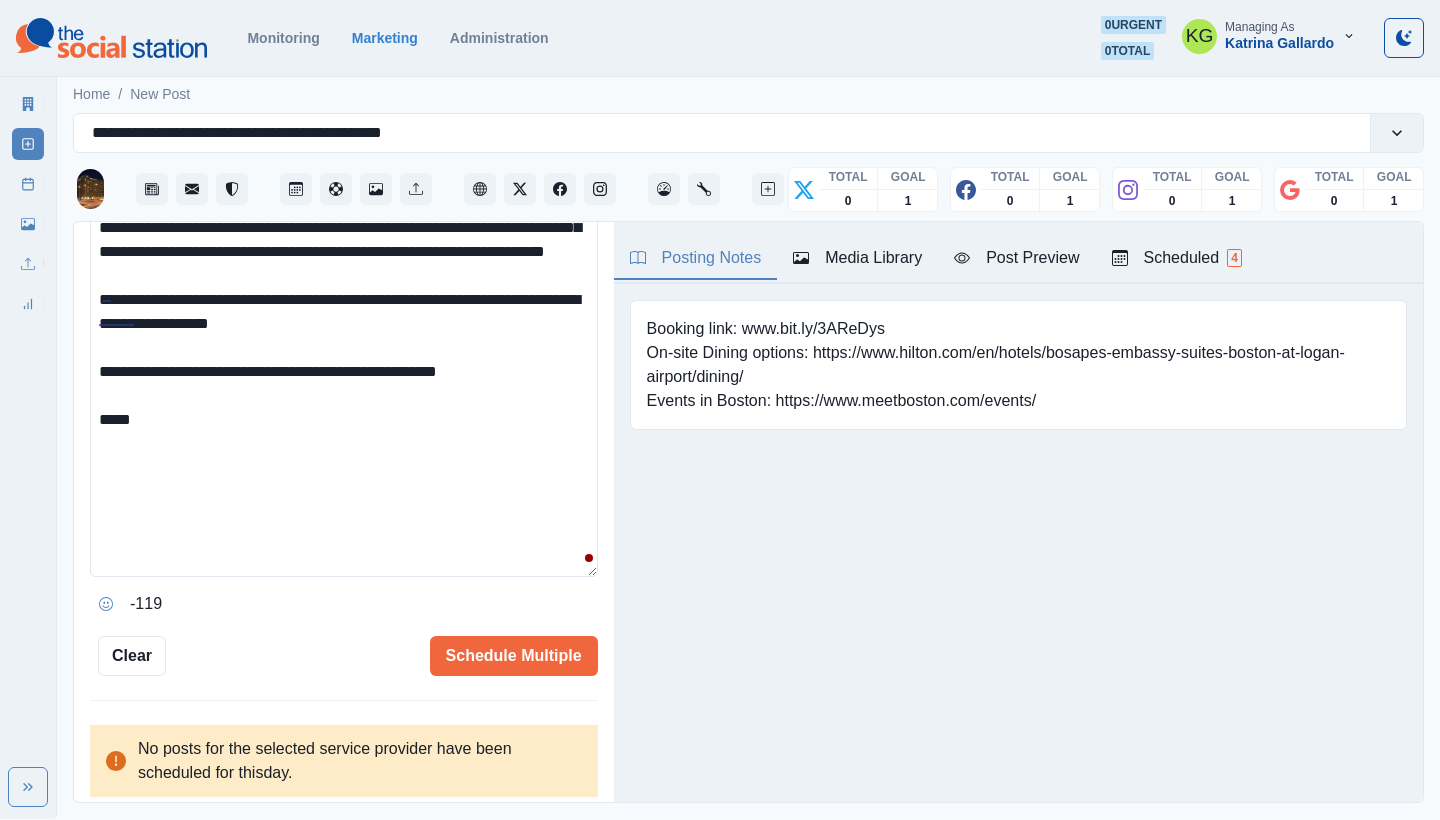 click on "**********" at bounding box center (344, 380) 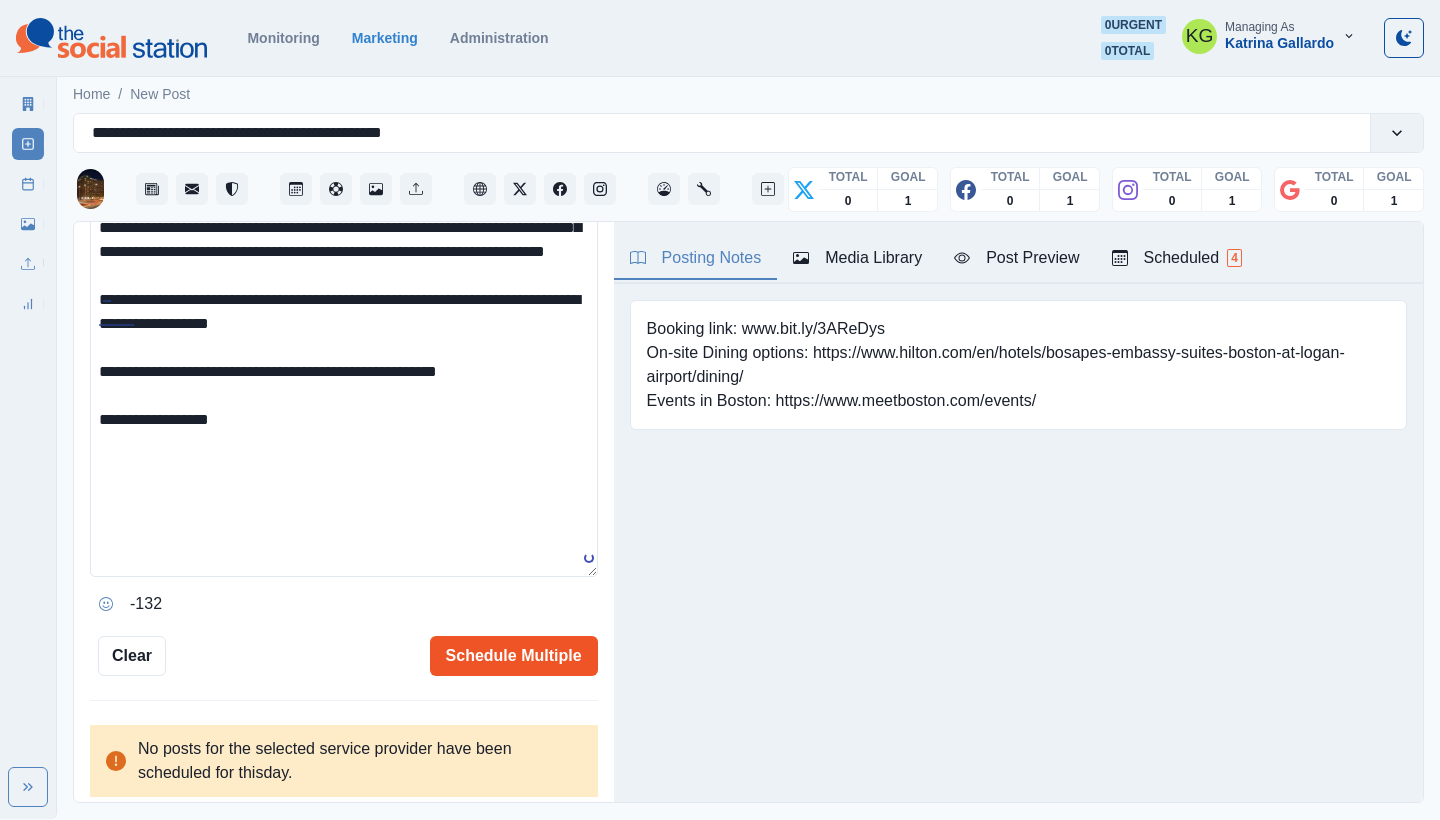 type on "**********" 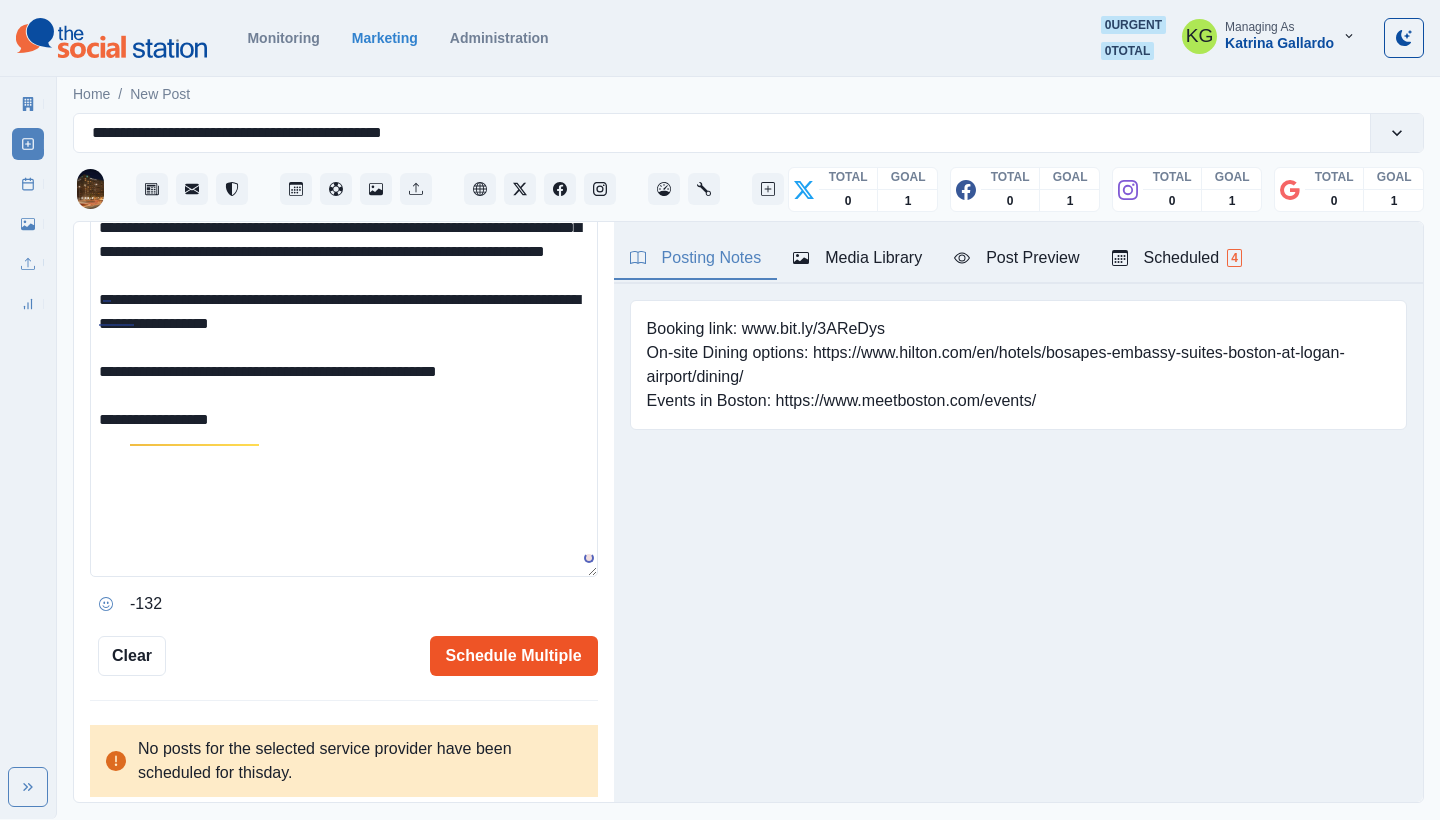 click on "Schedule Multiple" at bounding box center [514, 656] 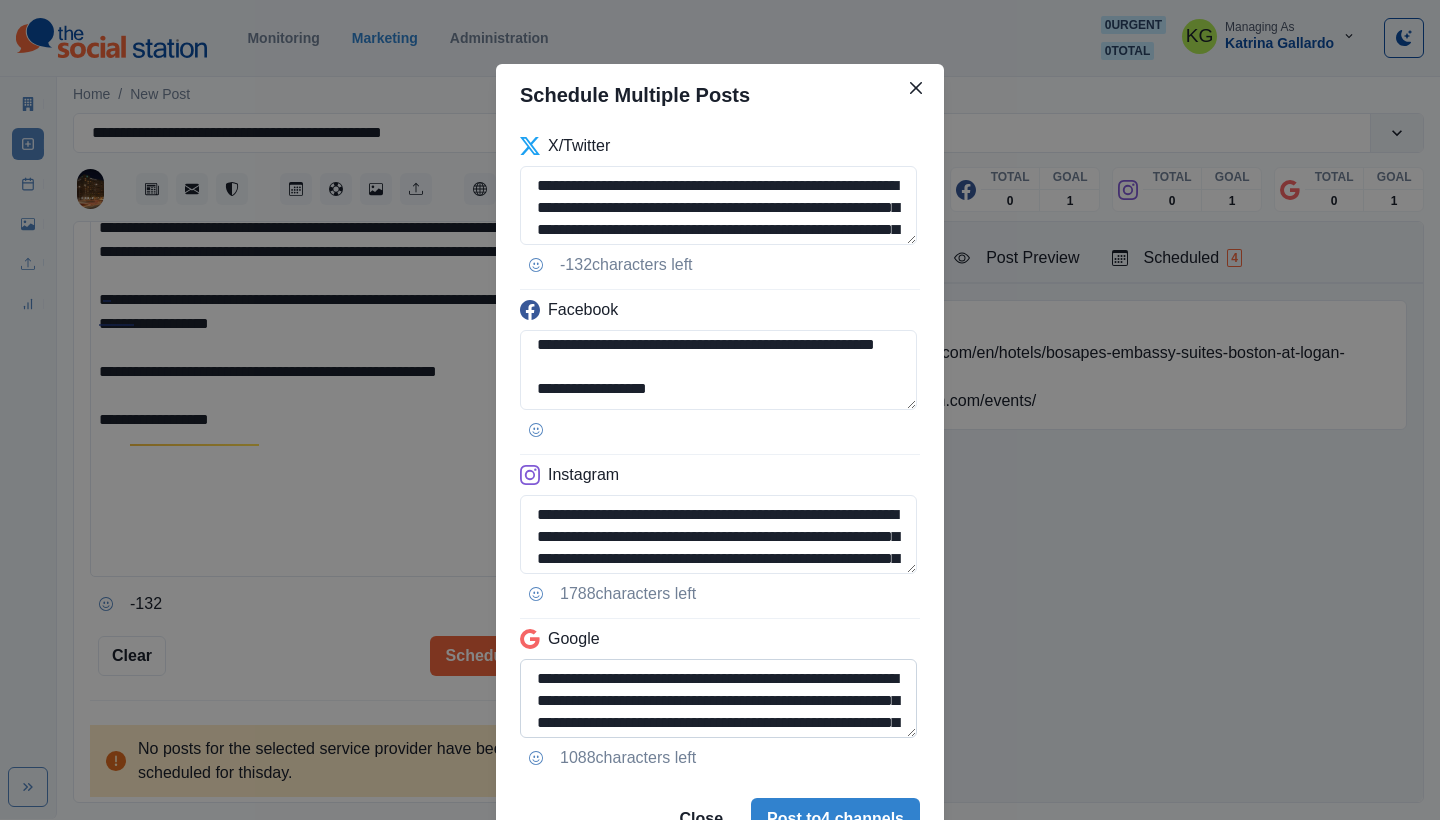 scroll, scrollTop: 224, scrollLeft: 0, axis: vertical 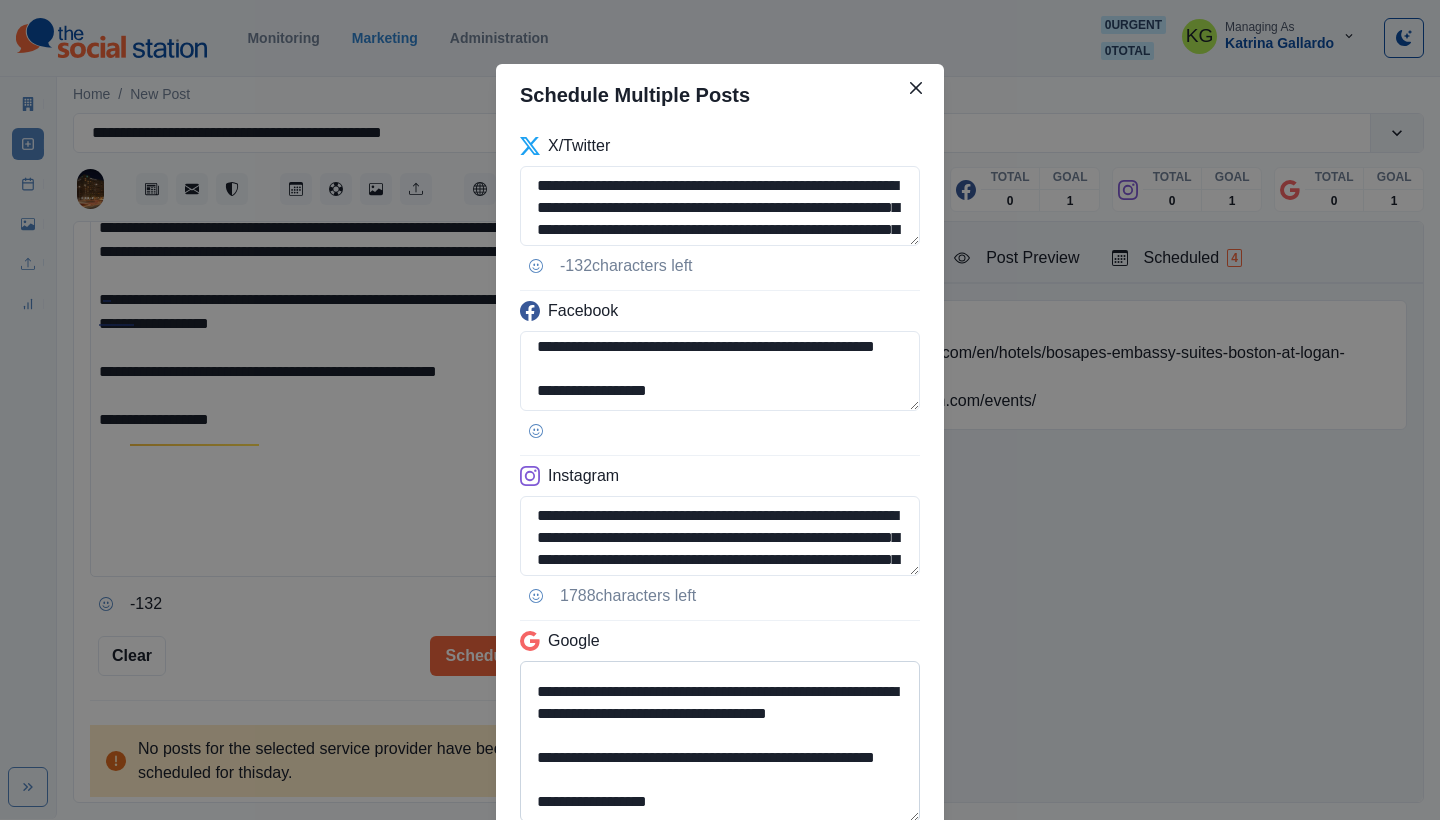 click on "**********" at bounding box center [720, 741] 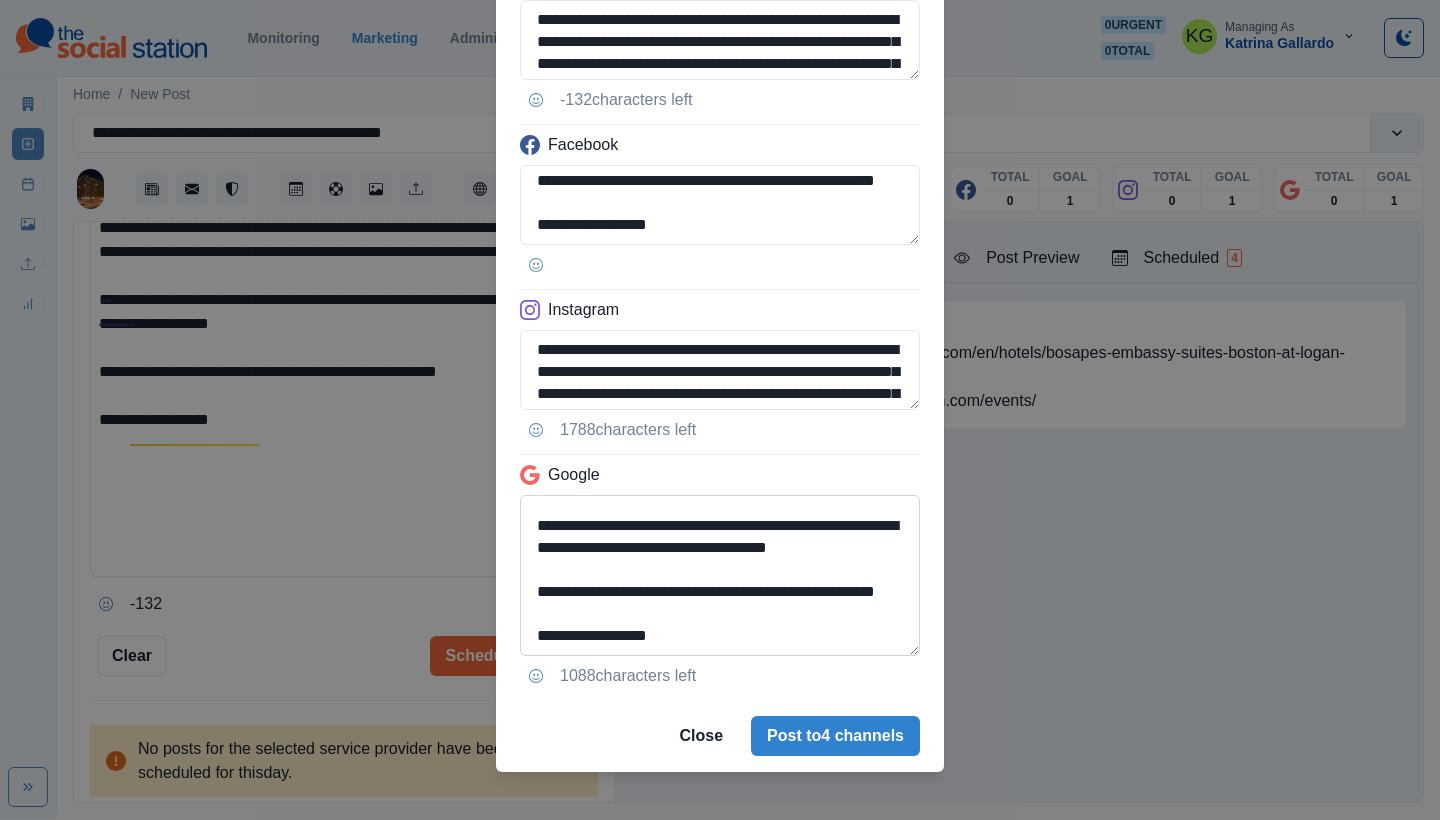 scroll, scrollTop: 182, scrollLeft: 0, axis: vertical 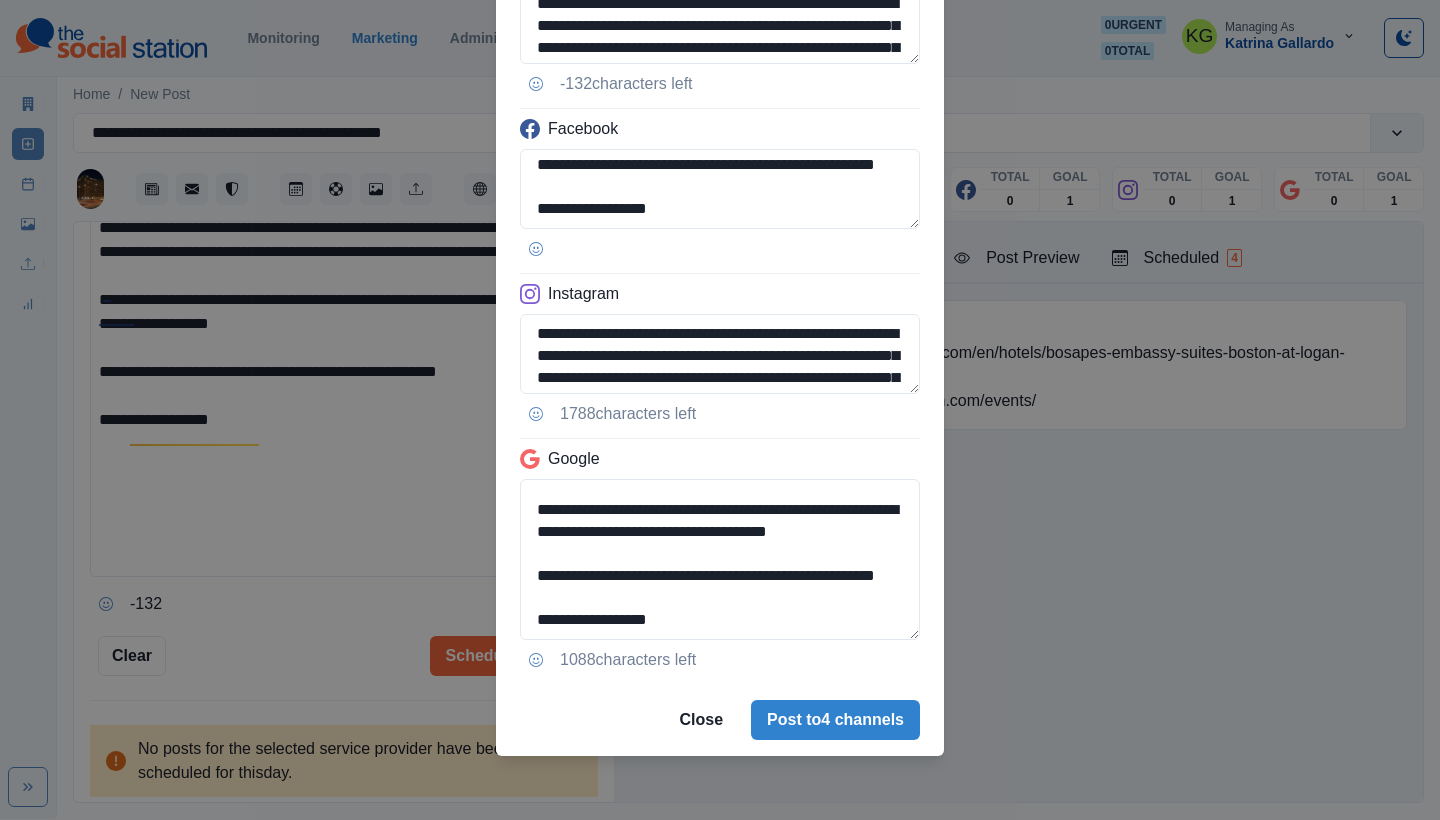 drag, startPoint x: 704, startPoint y: 569, endPoint x: 501, endPoint y: 570, distance: 203.00246 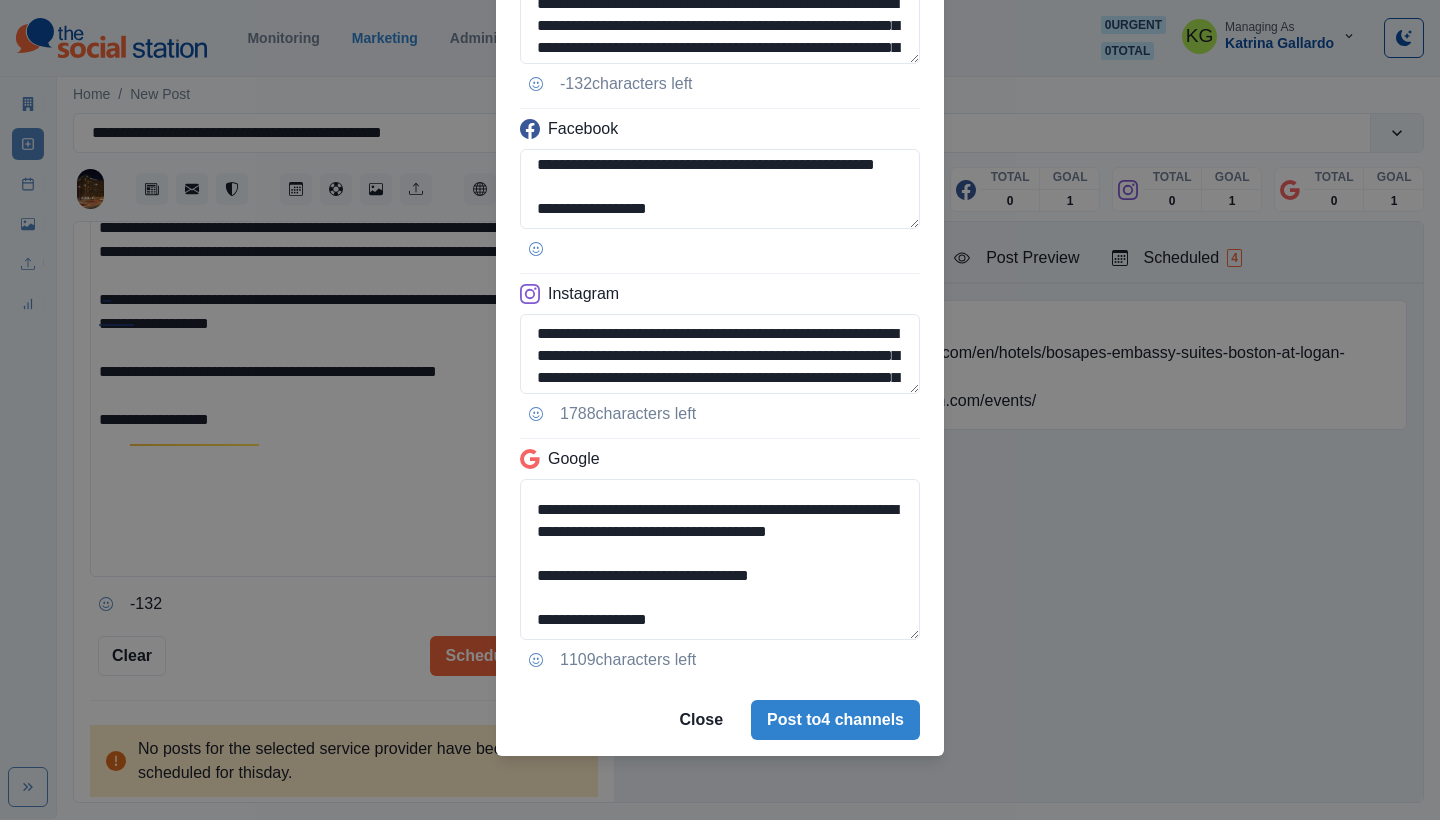 scroll, scrollTop: 121, scrollLeft: 0, axis: vertical 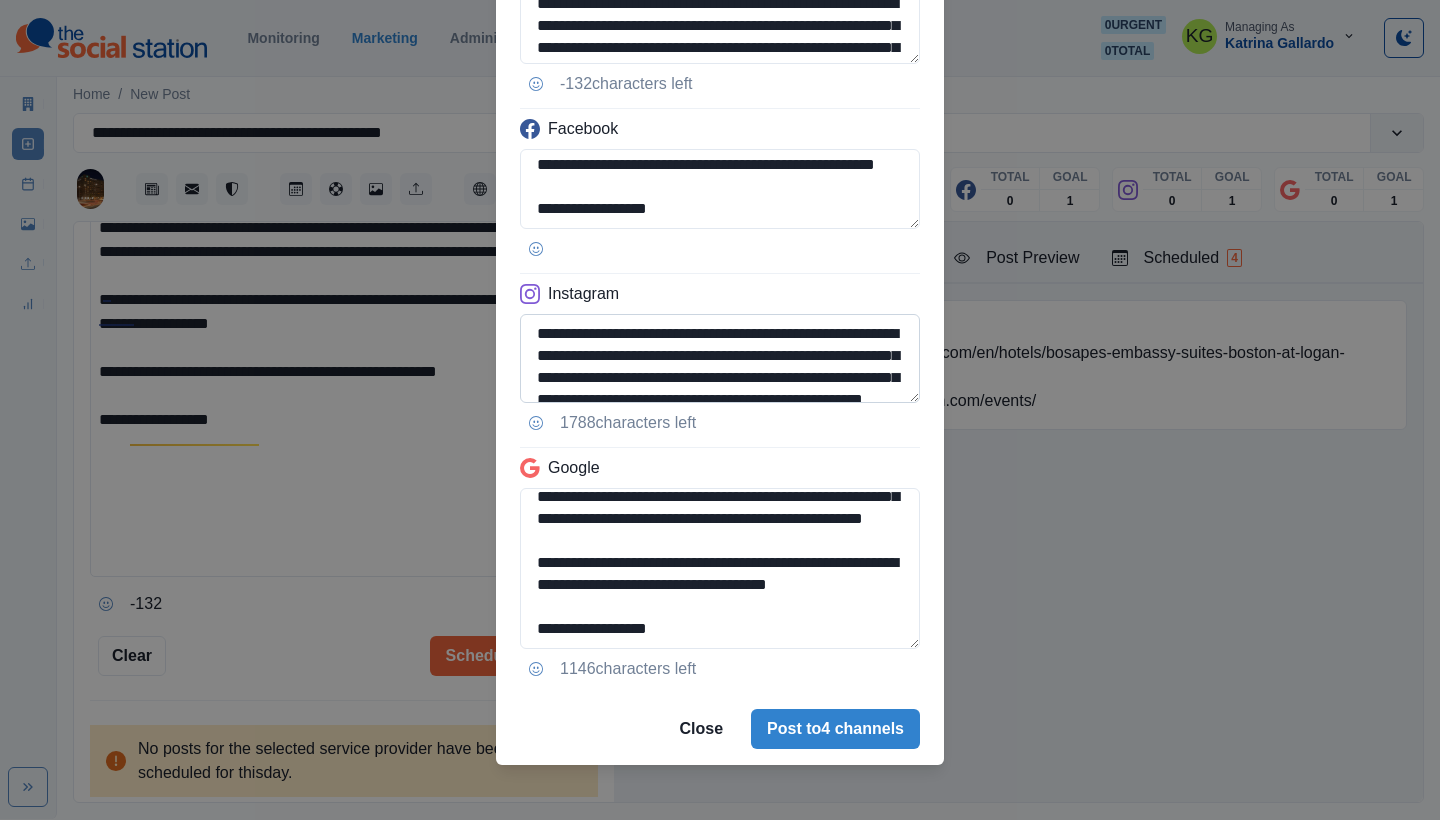 click on "**********" at bounding box center (720, 358) 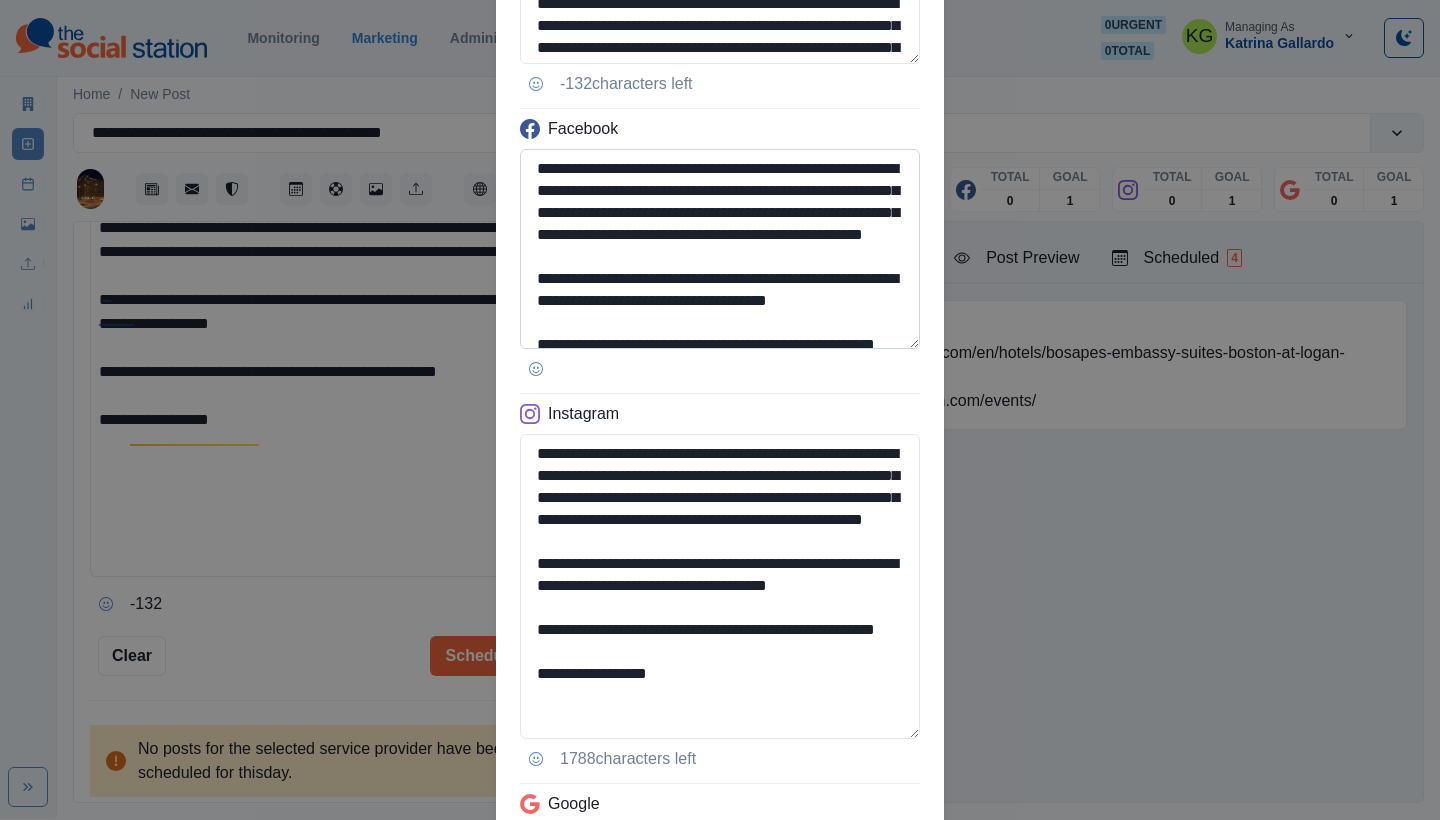 click on "**********" at bounding box center (720, 249) 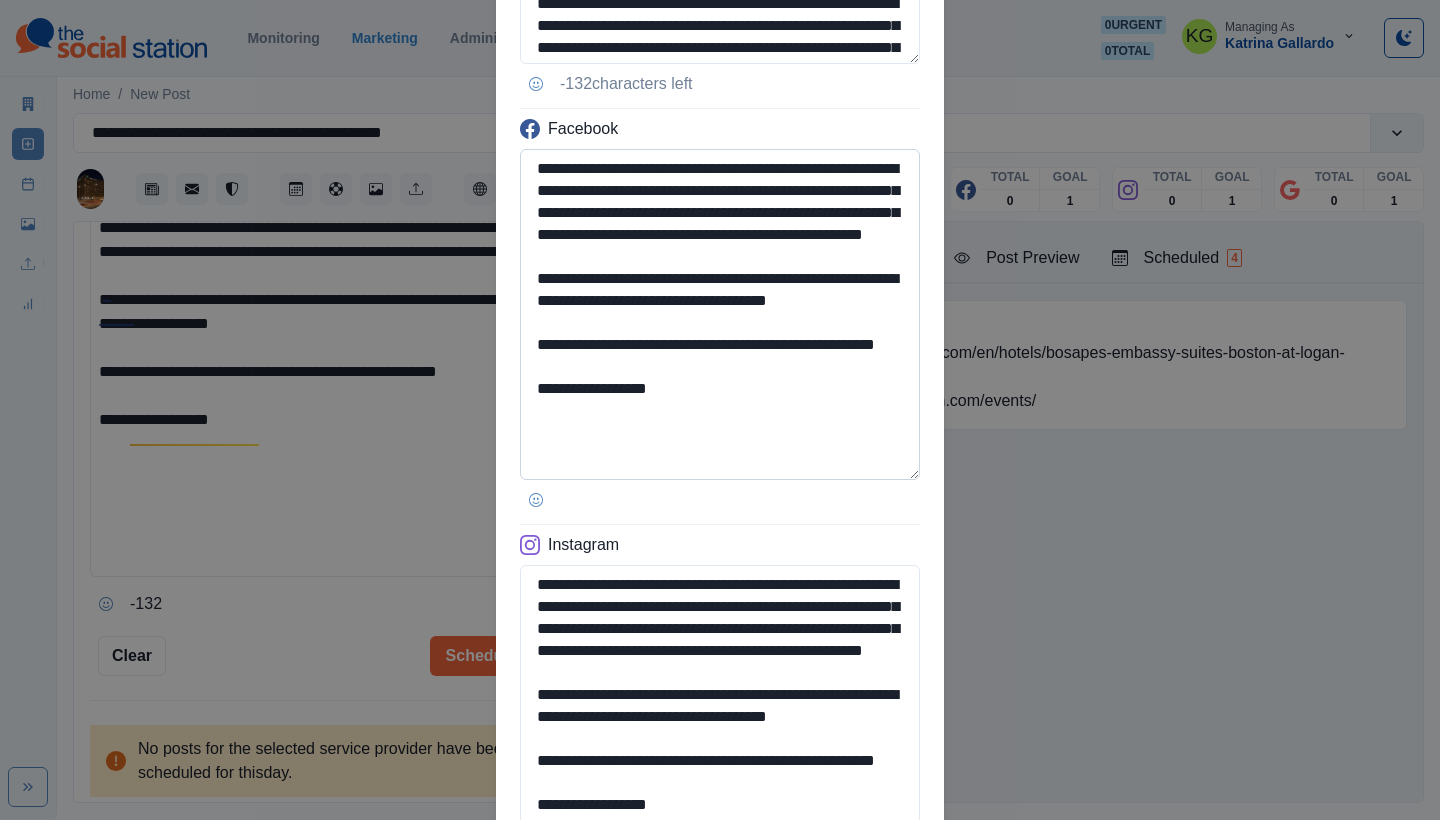 type on "**********" 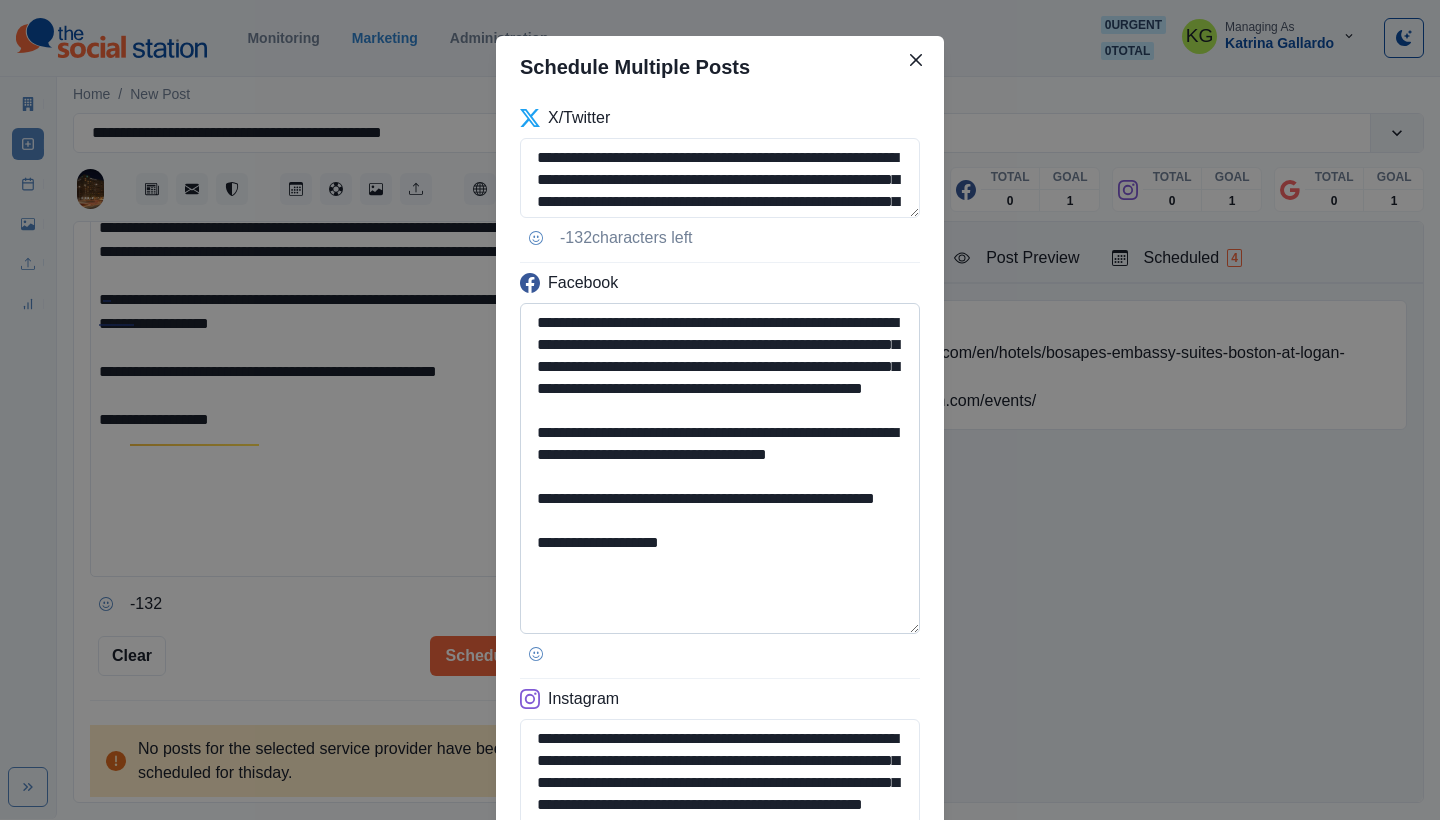 scroll, scrollTop: 0, scrollLeft: 0, axis: both 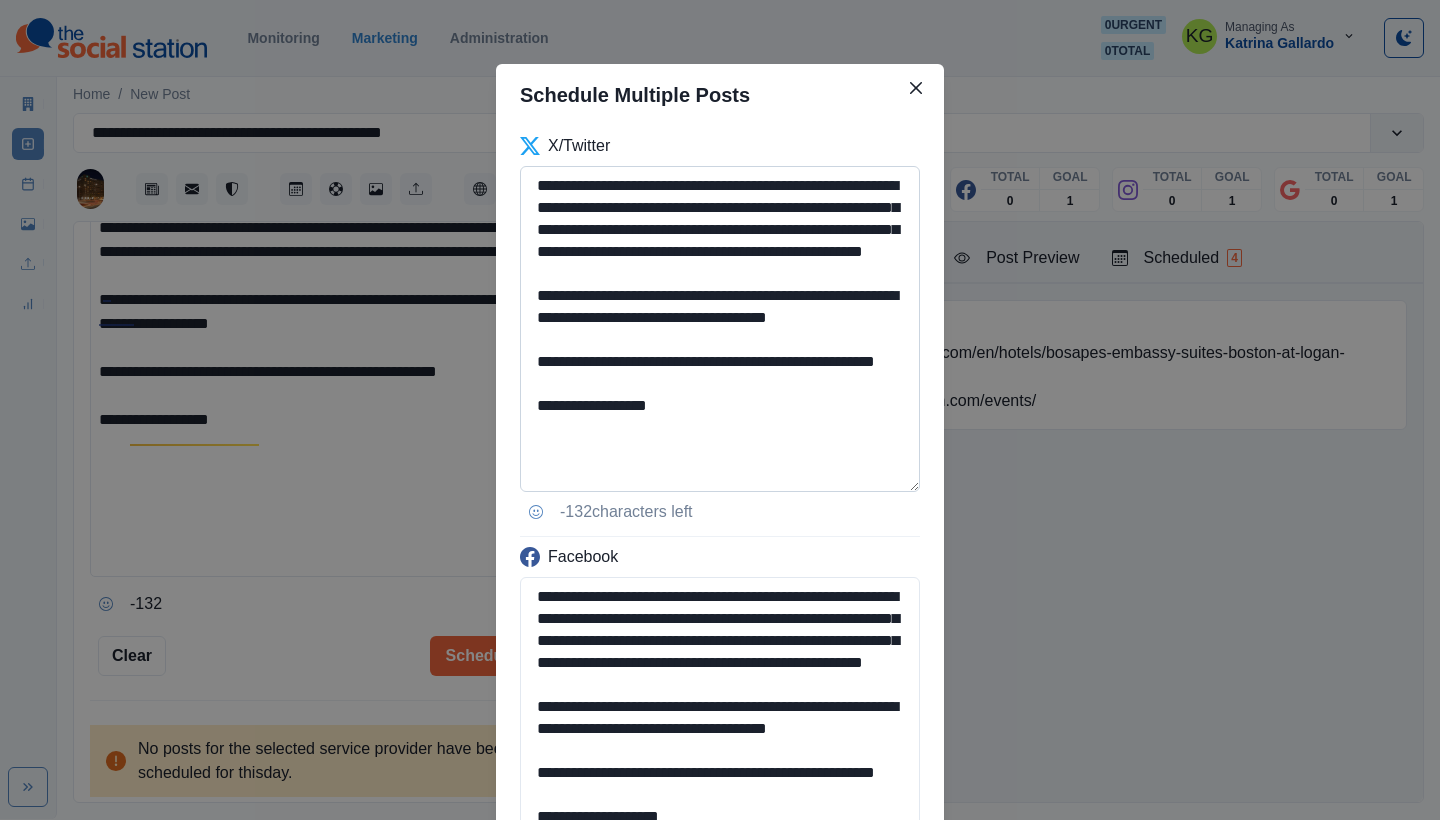 click on "**********" at bounding box center (720, 329) 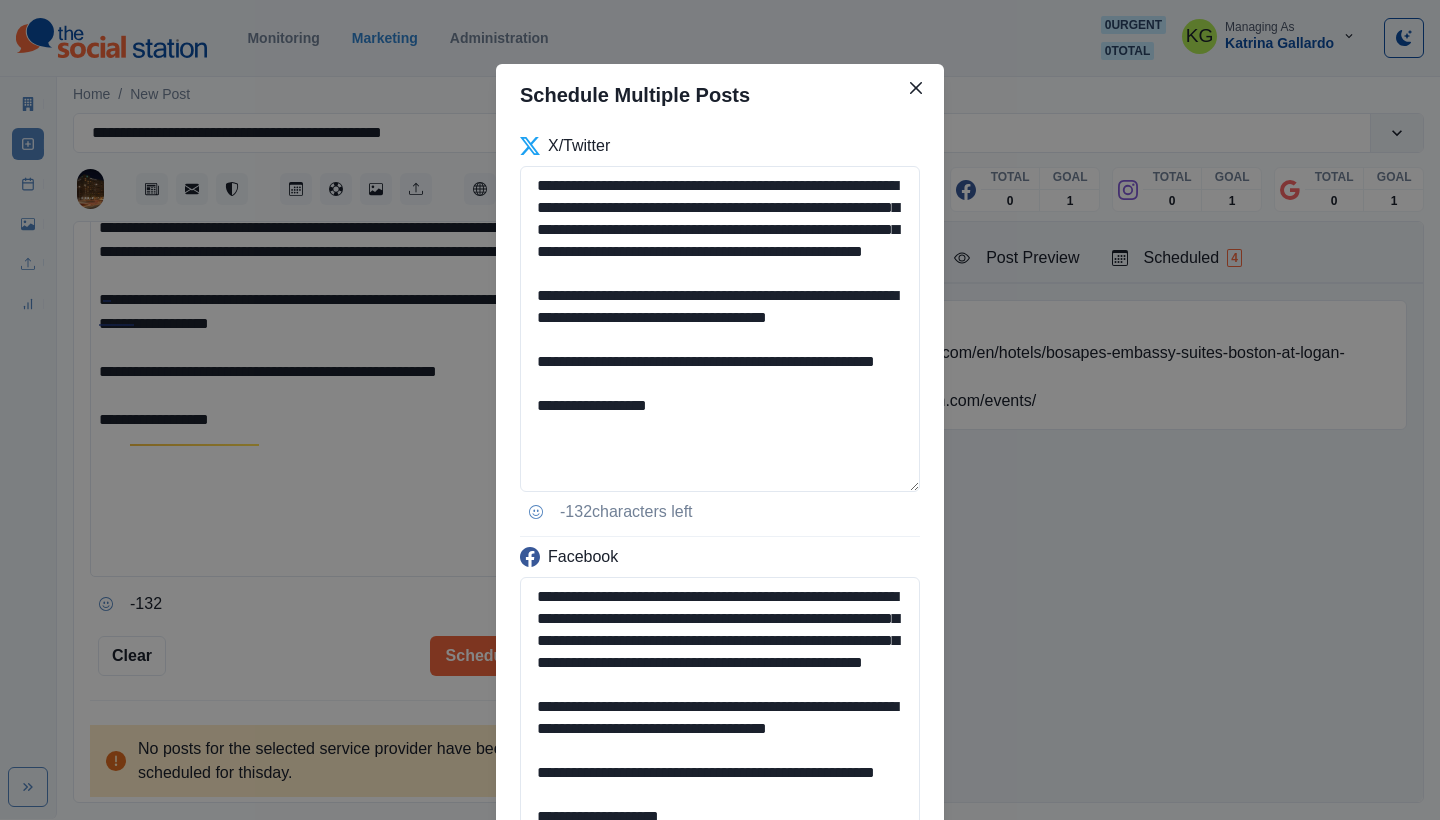drag, startPoint x: 786, startPoint y: 379, endPoint x: 505, endPoint y: 161, distance: 355.6473 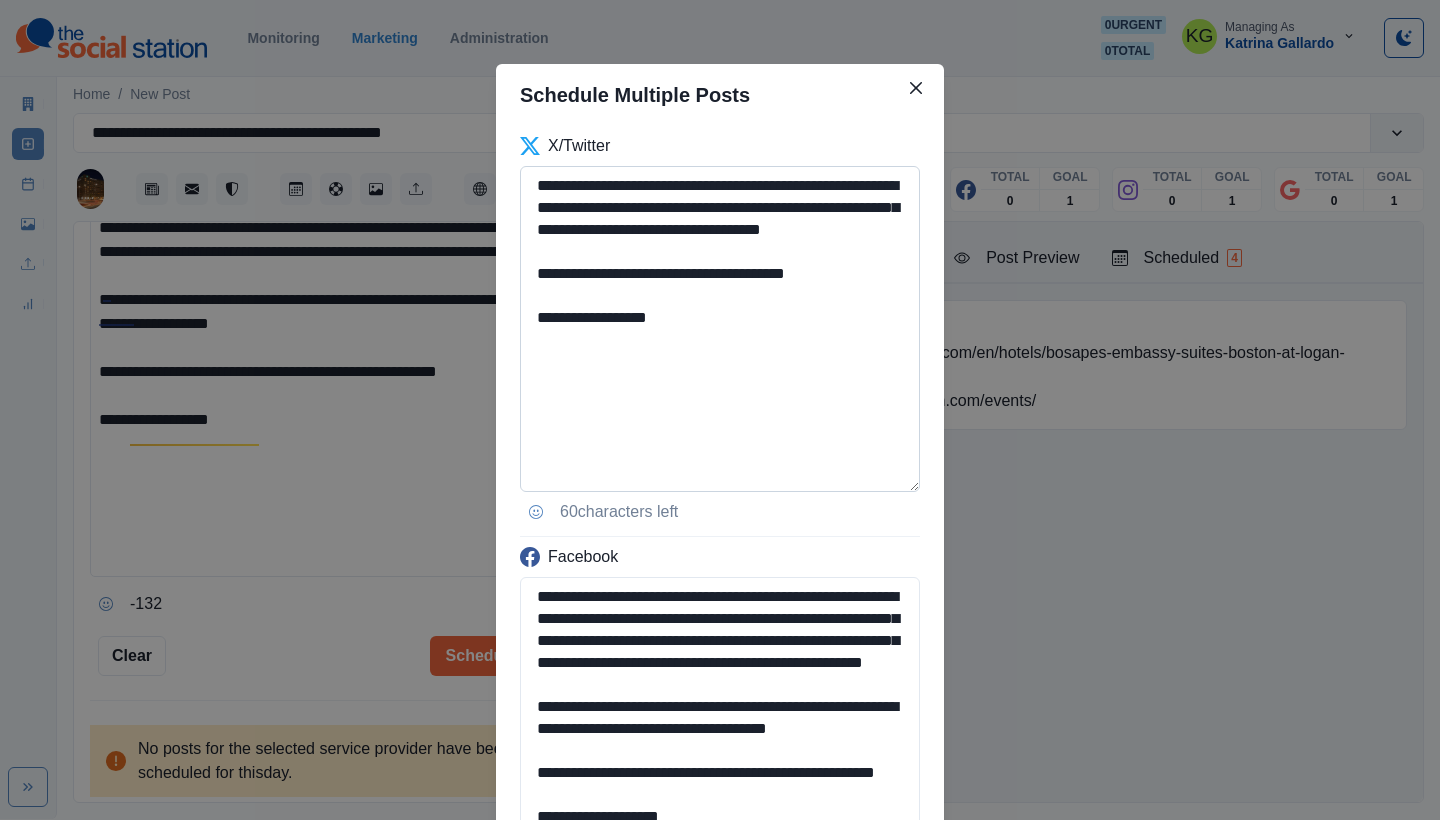 click on "**********" at bounding box center [720, 329] 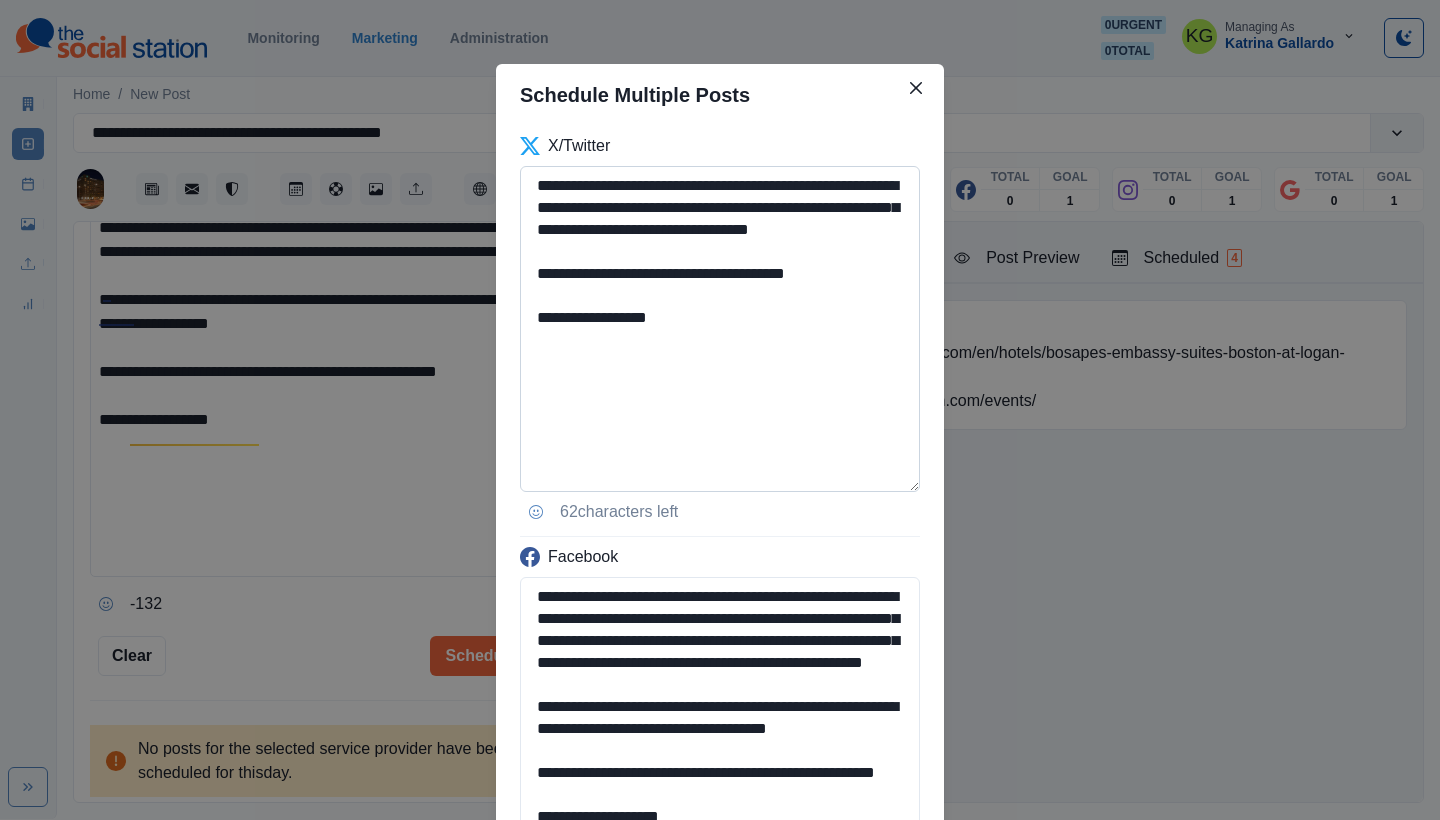 click on "**********" at bounding box center [720, 329] 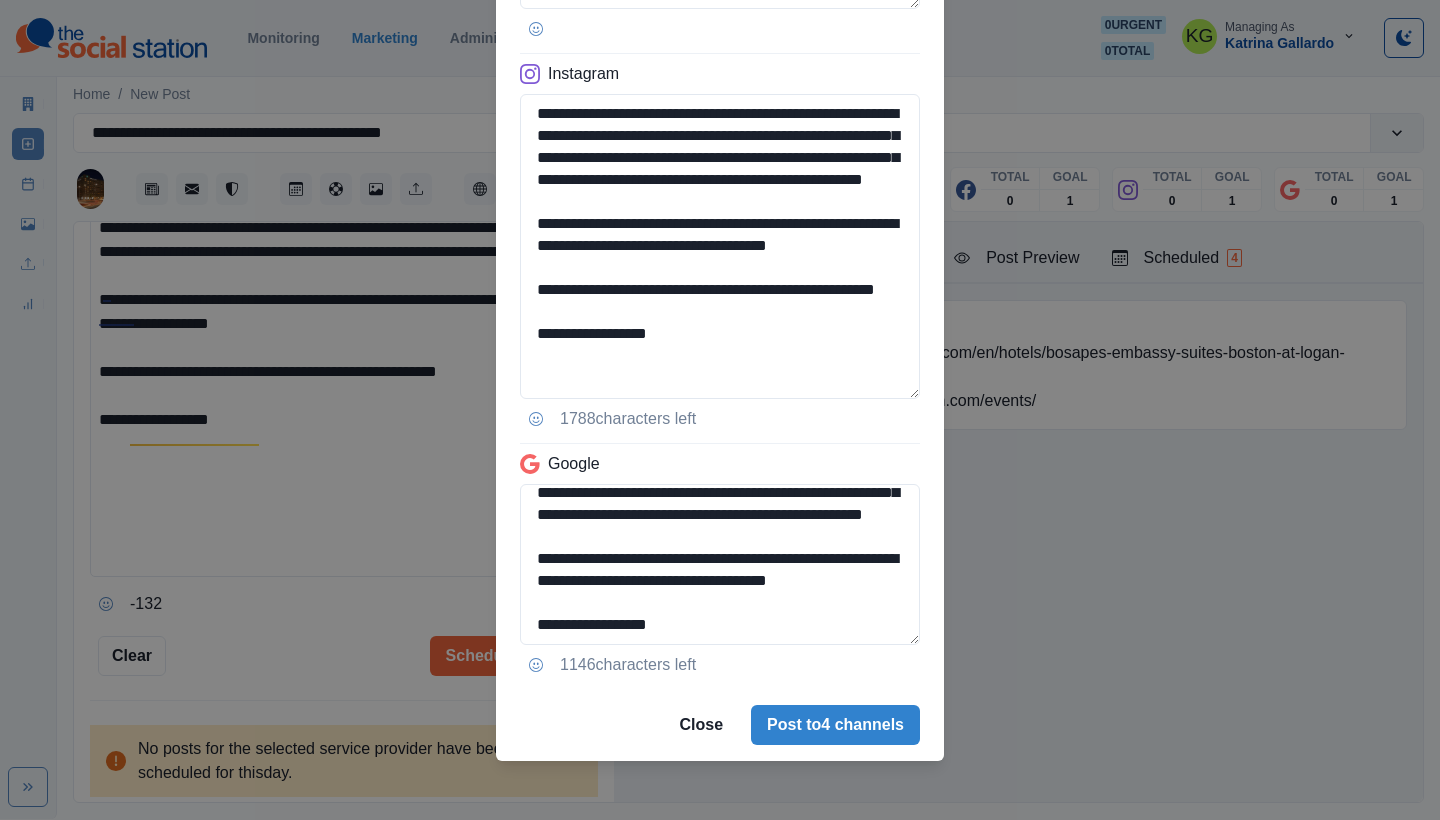 scroll, scrollTop: 904, scrollLeft: 0, axis: vertical 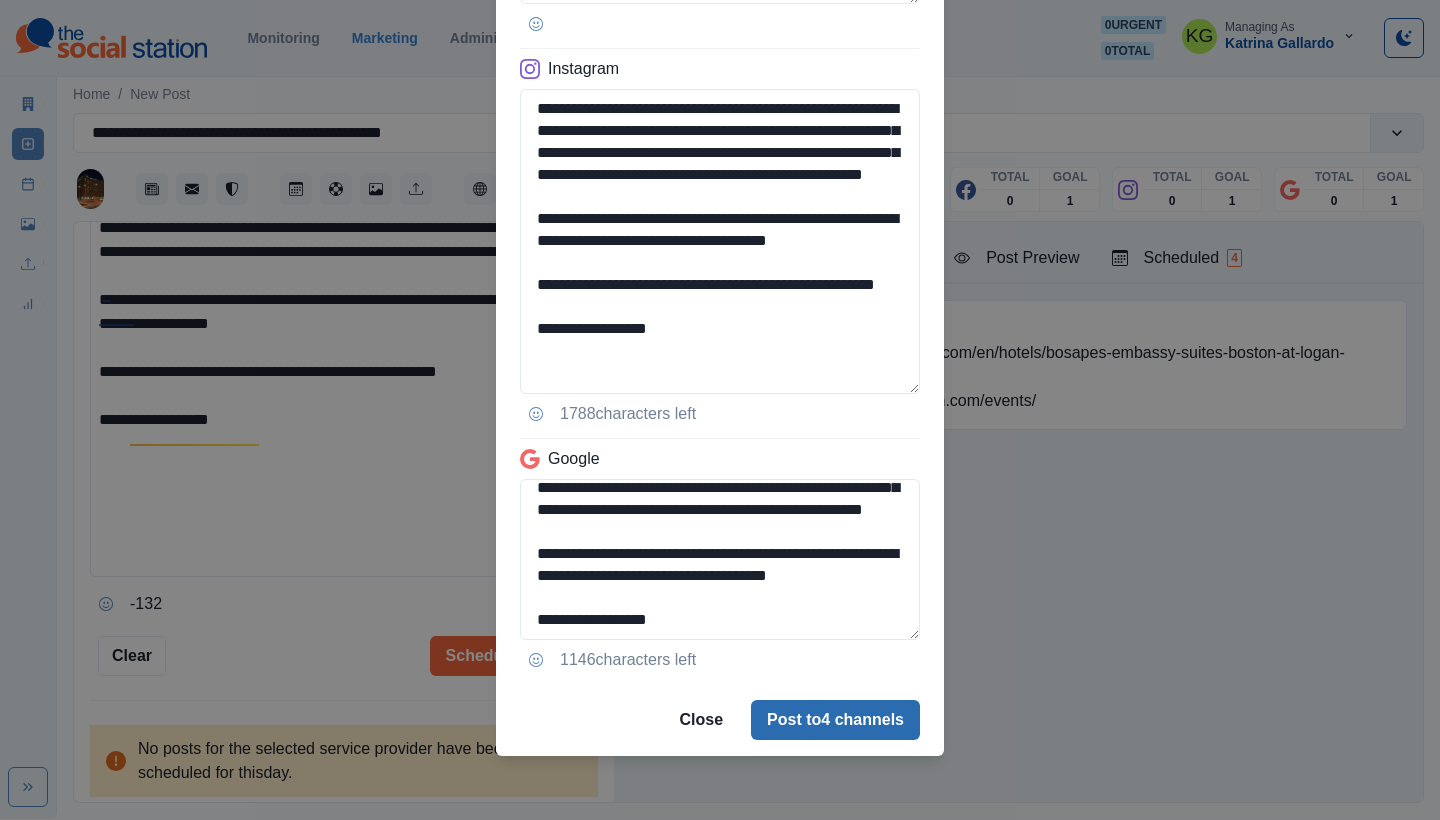 type on "**********" 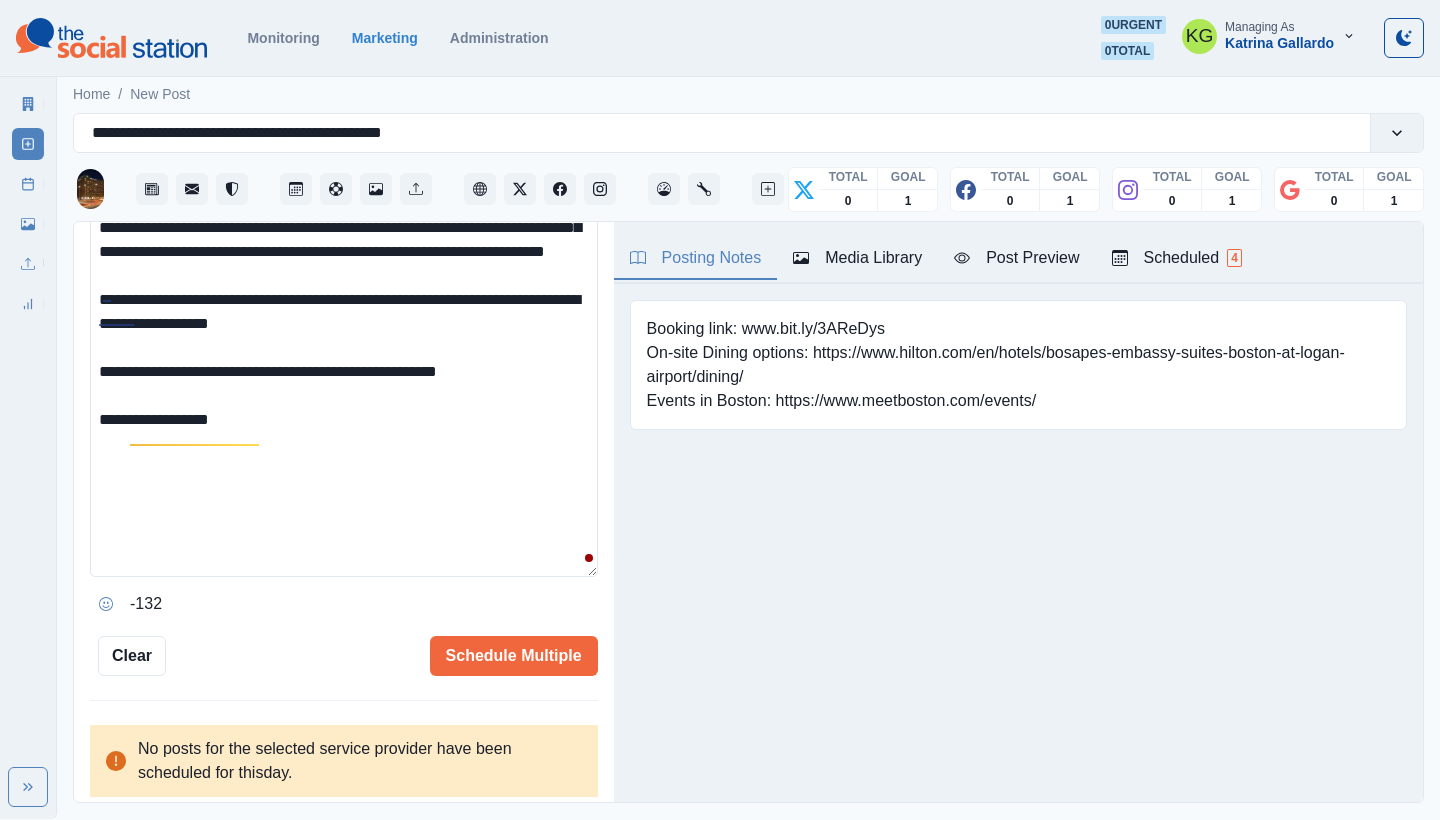 type 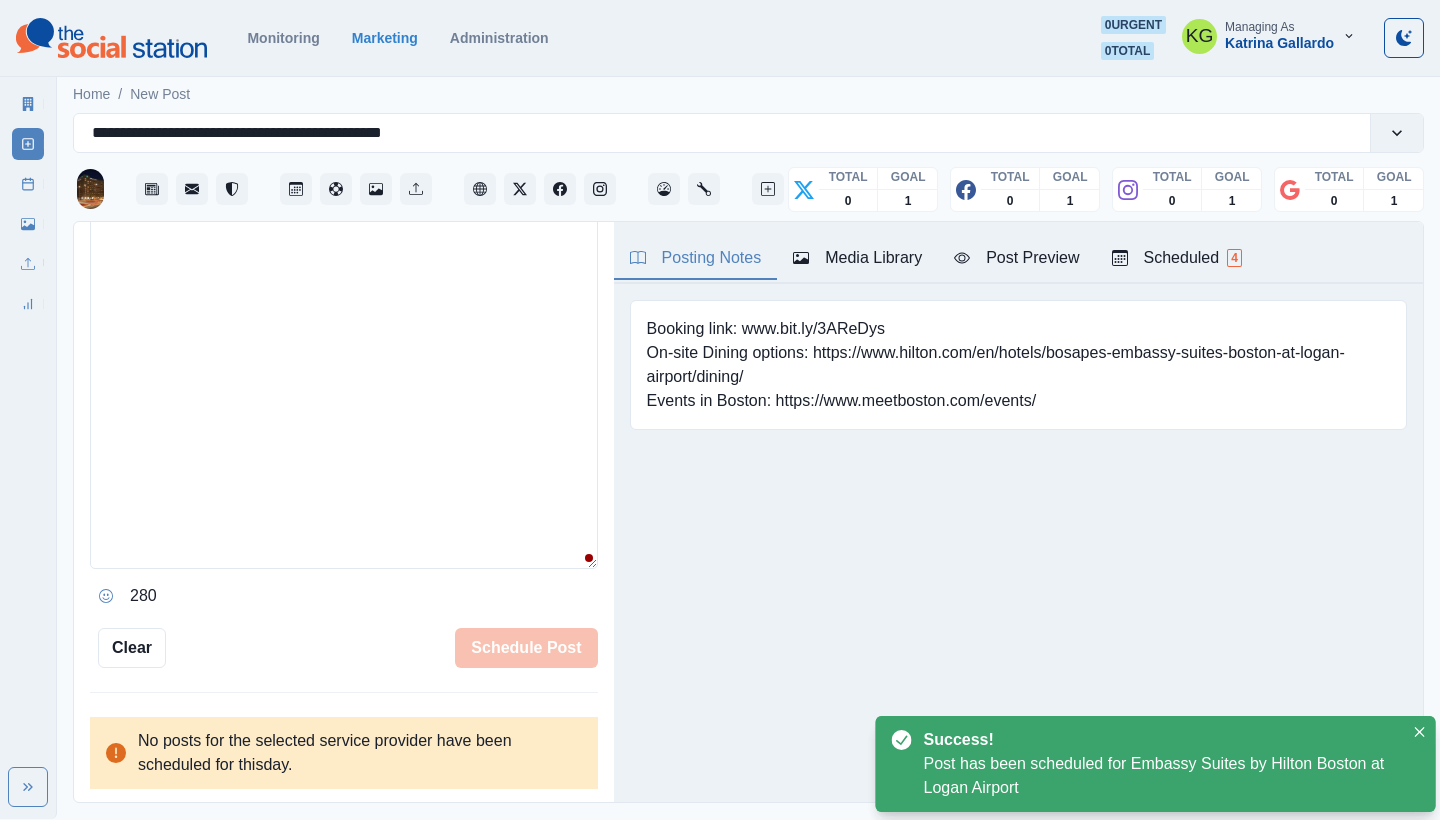 scroll, scrollTop: 402, scrollLeft: 0, axis: vertical 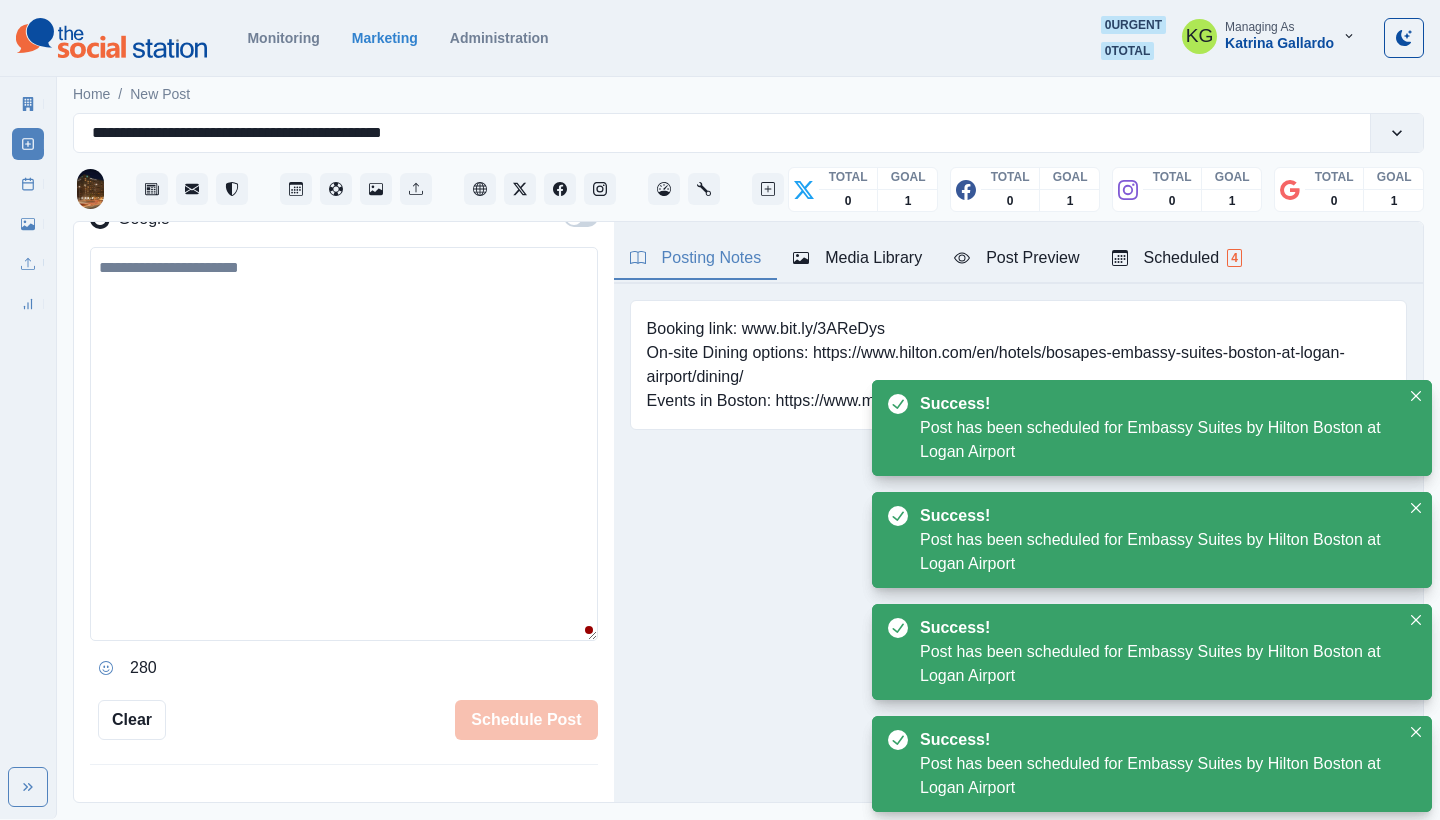 click on "Post Schedule" at bounding box center (28, 184) 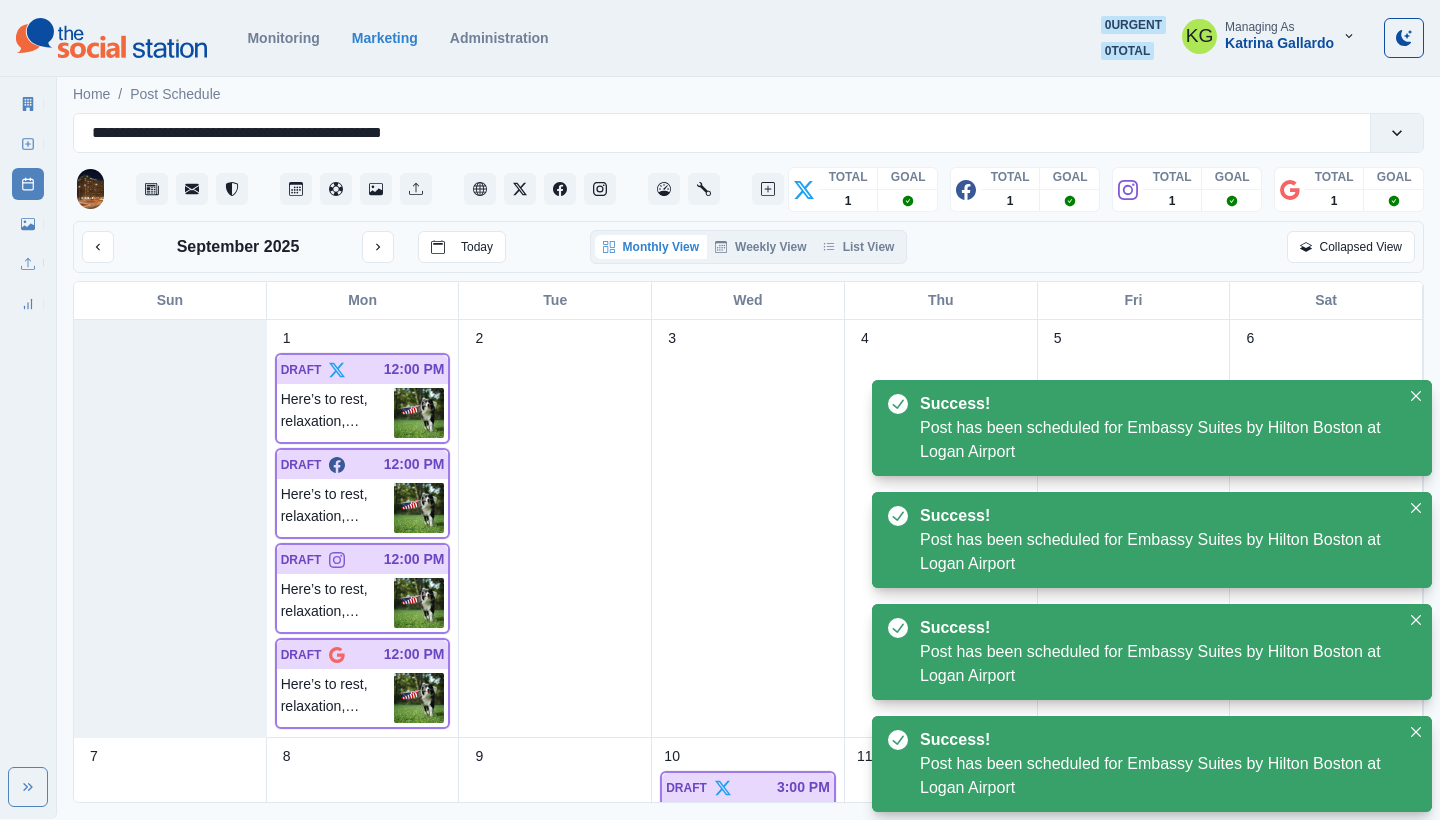 click on "Monthly View Weekly View List View" at bounding box center [749, 247] 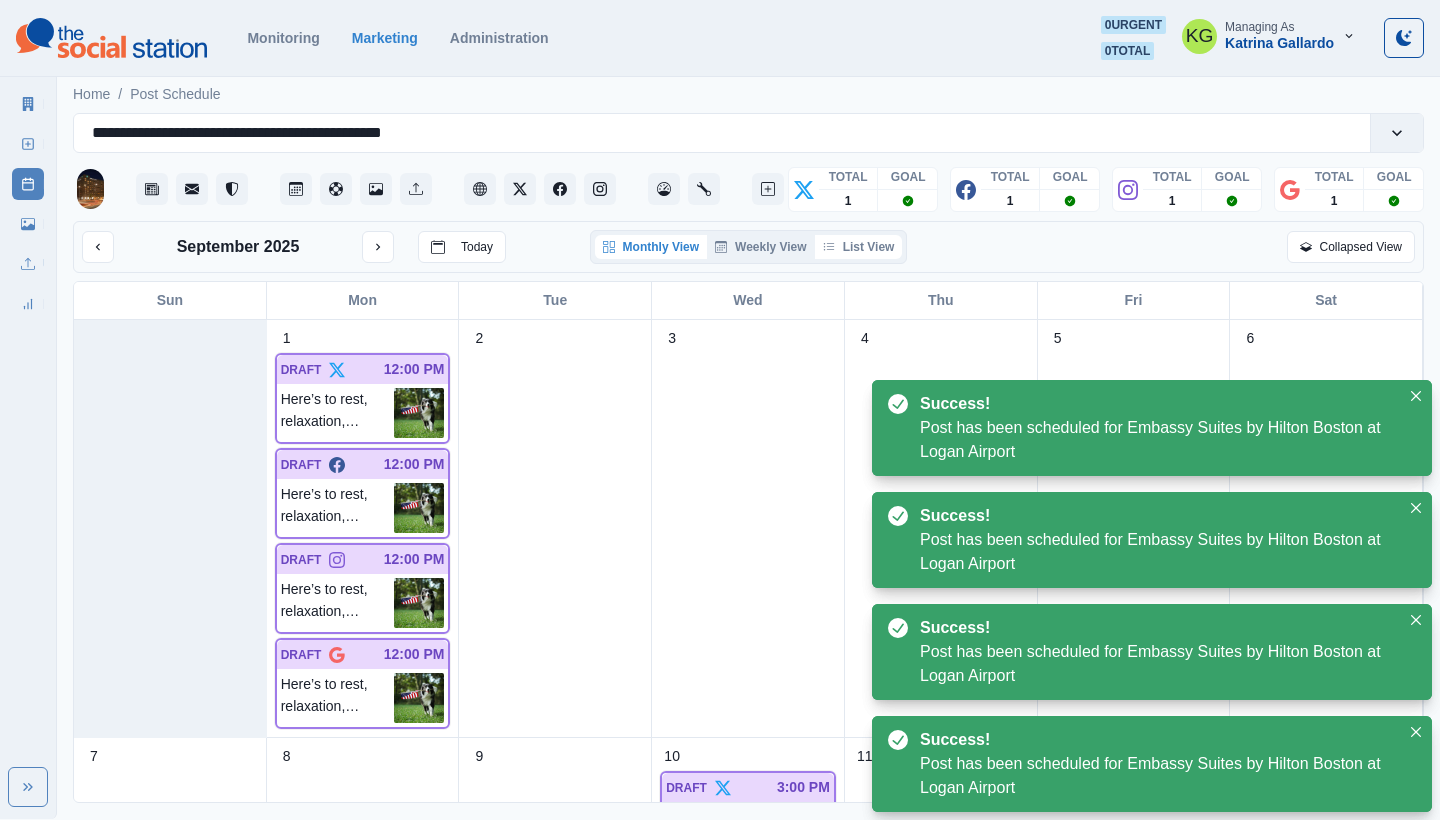 click on "List View" at bounding box center [859, 247] 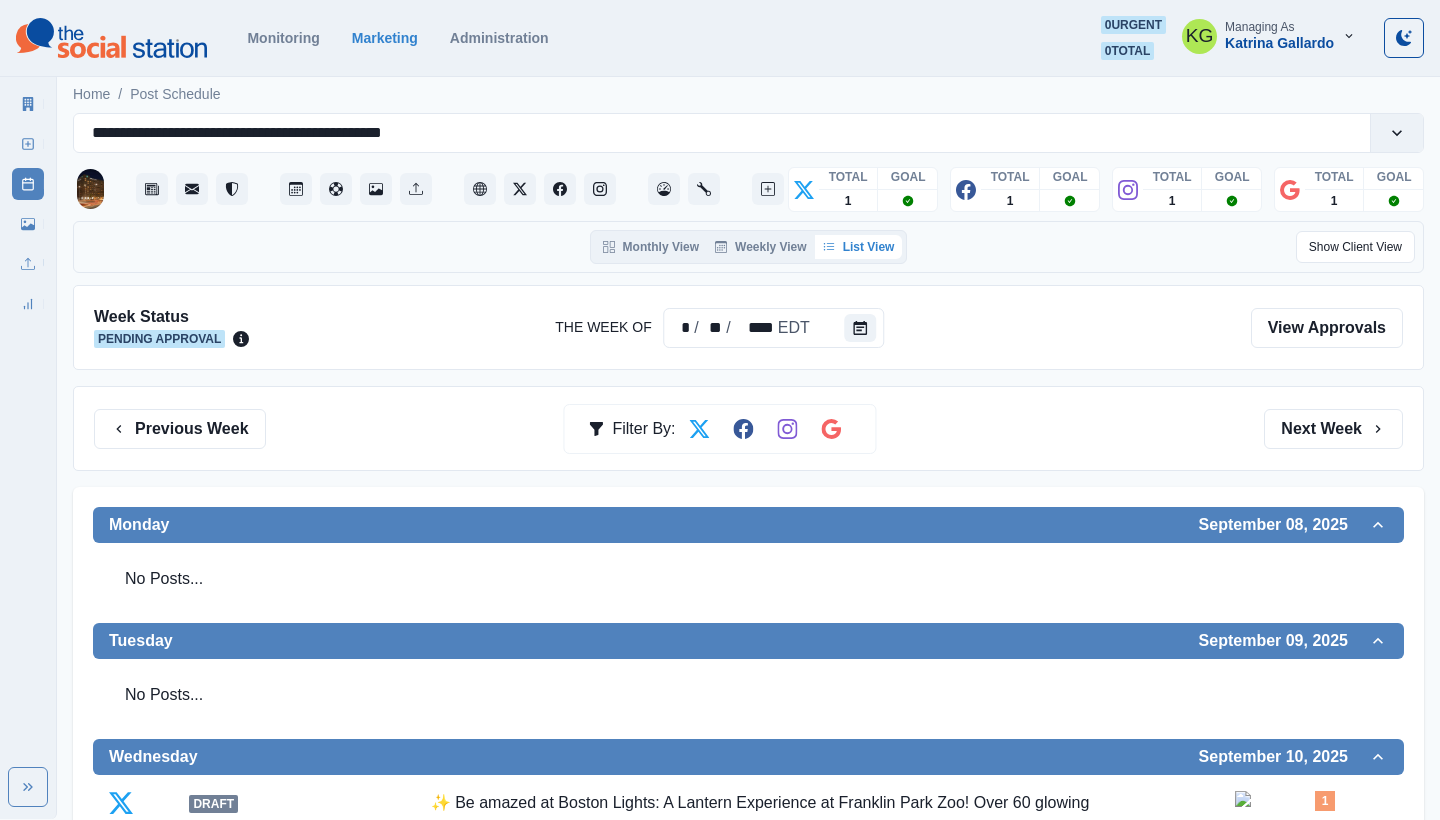 scroll, scrollTop: 0, scrollLeft: 0, axis: both 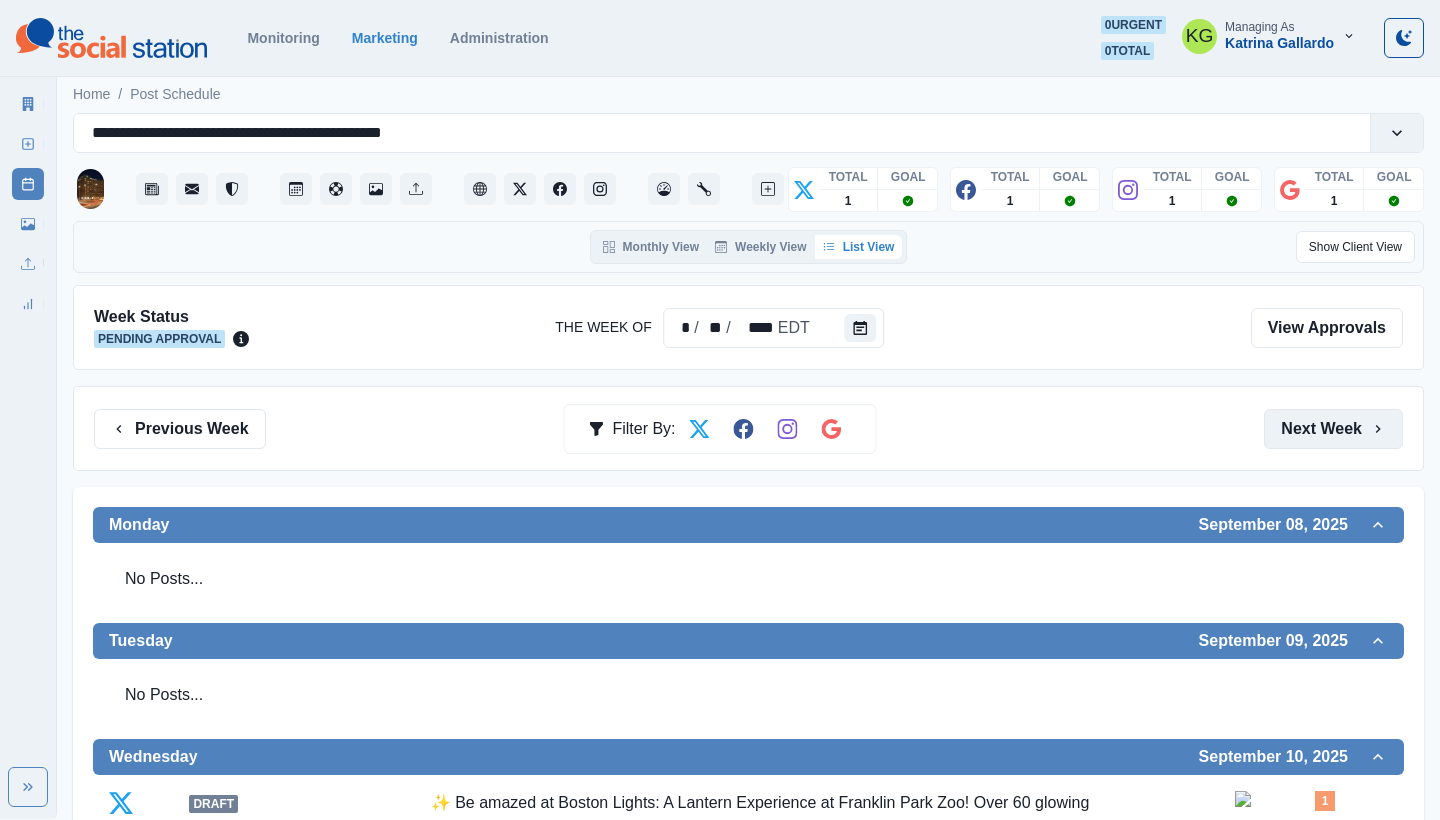 click on "Next Week" at bounding box center [1333, 429] 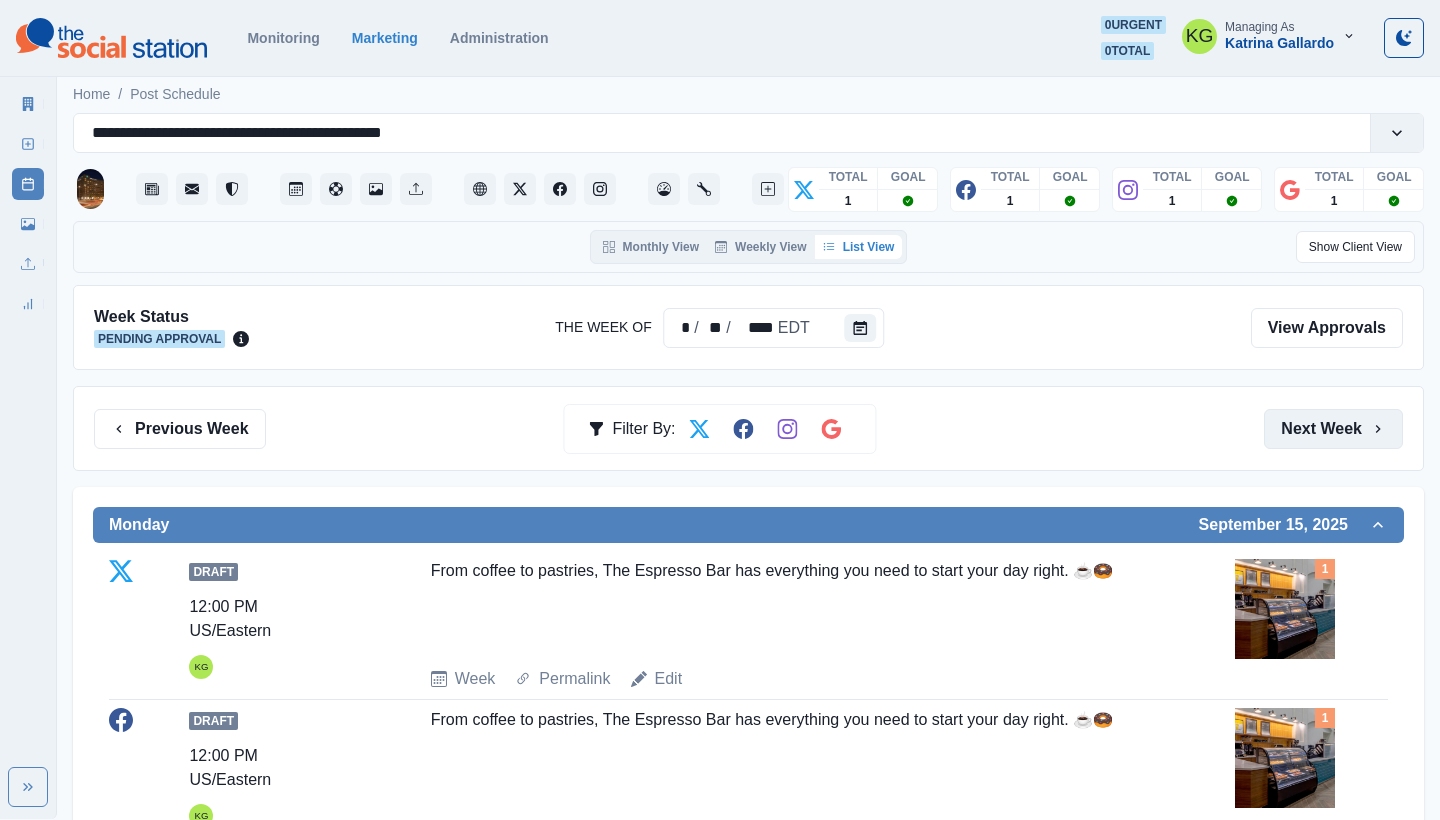 scroll, scrollTop: -1, scrollLeft: 0, axis: vertical 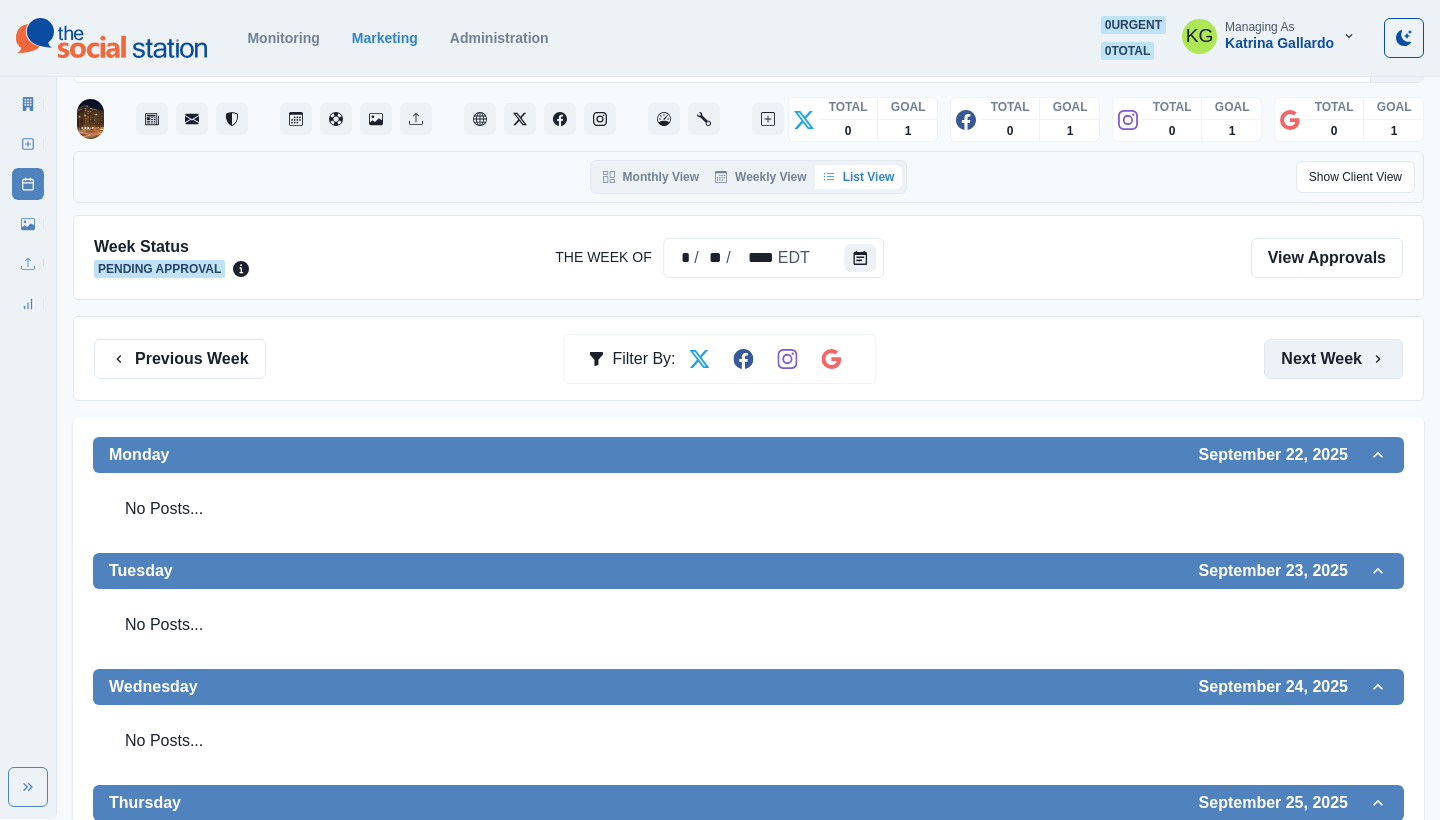 click on "Next Week" at bounding box center [1333, 359] 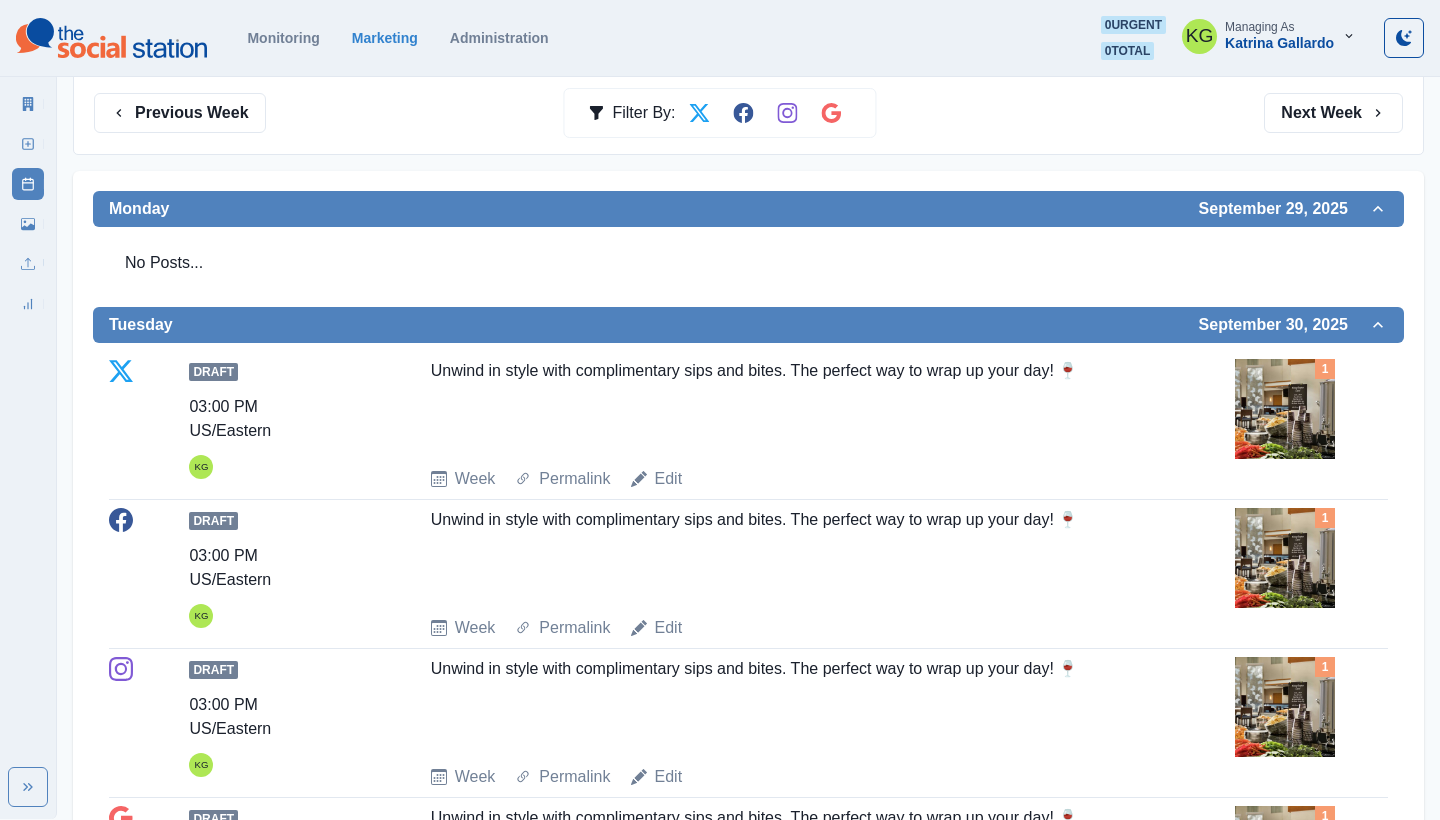 scroll, scrollTop: 261, scrollLeft: 0, axis: vertical 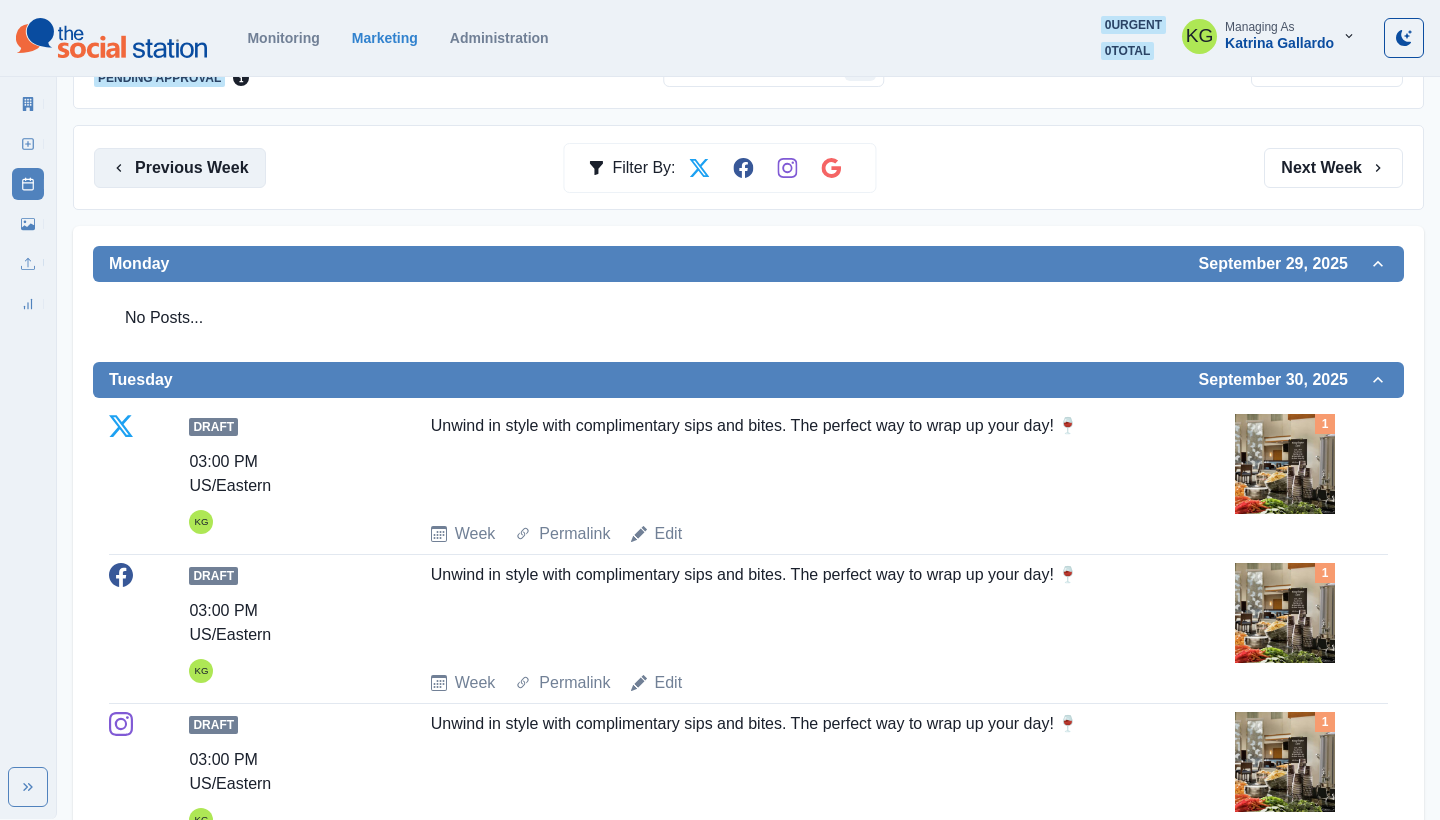 click on "Previous Week" at bounding box center [180, 168] 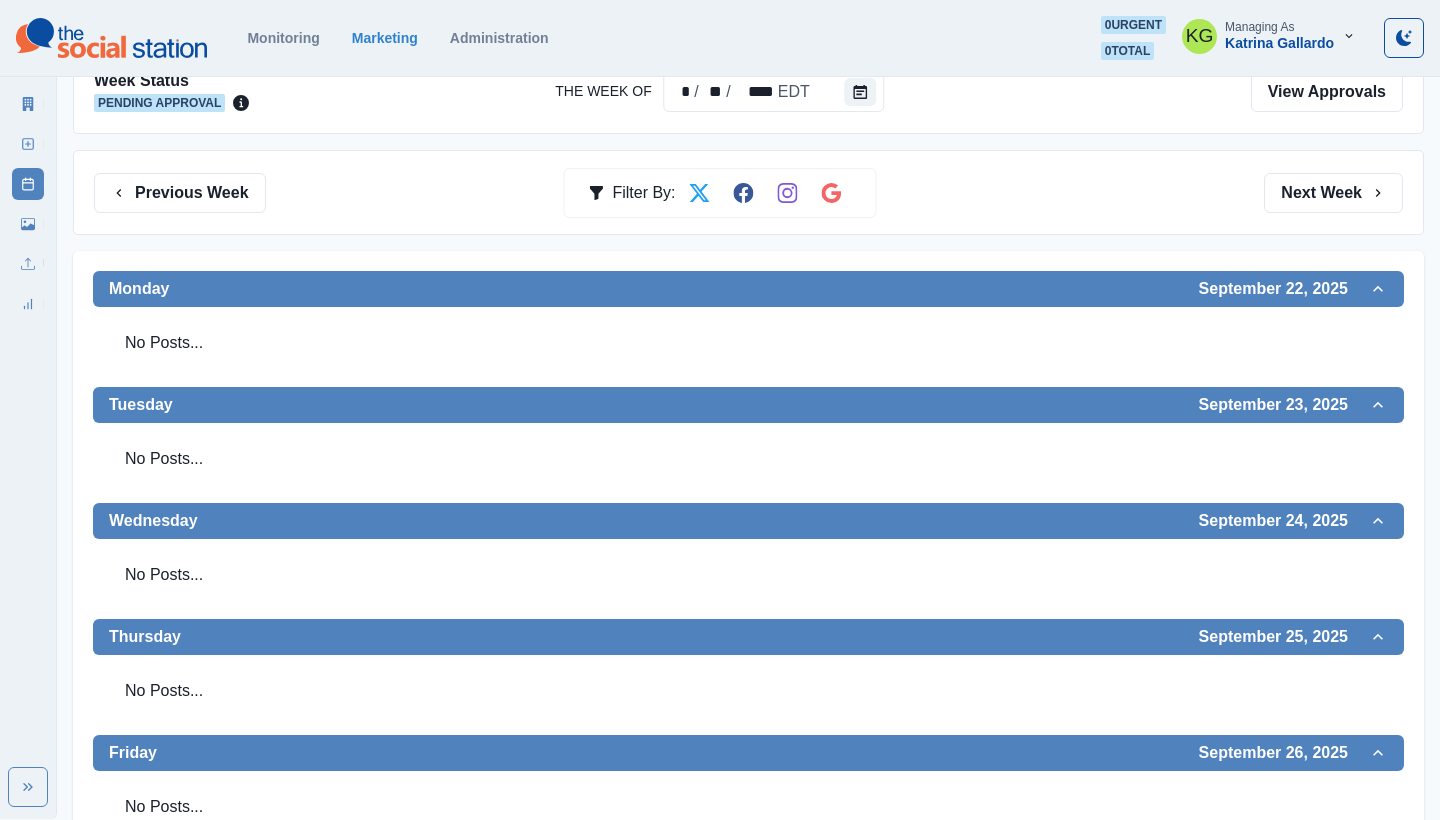 scroll, scrollTop: 216, scrollLeft: 0, axis: vertical 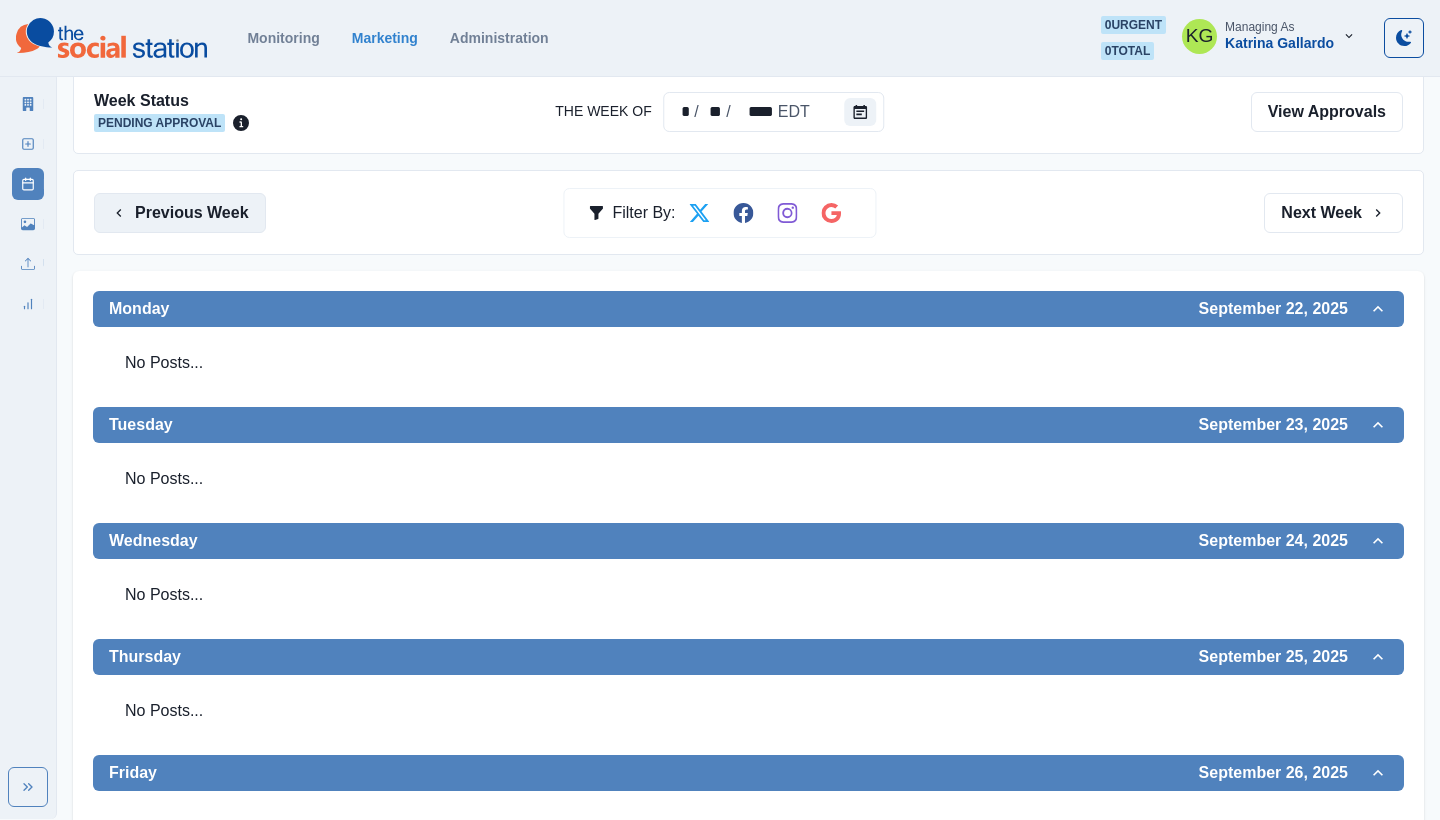 click on "Previous Week" at bounding box center (180, 213) 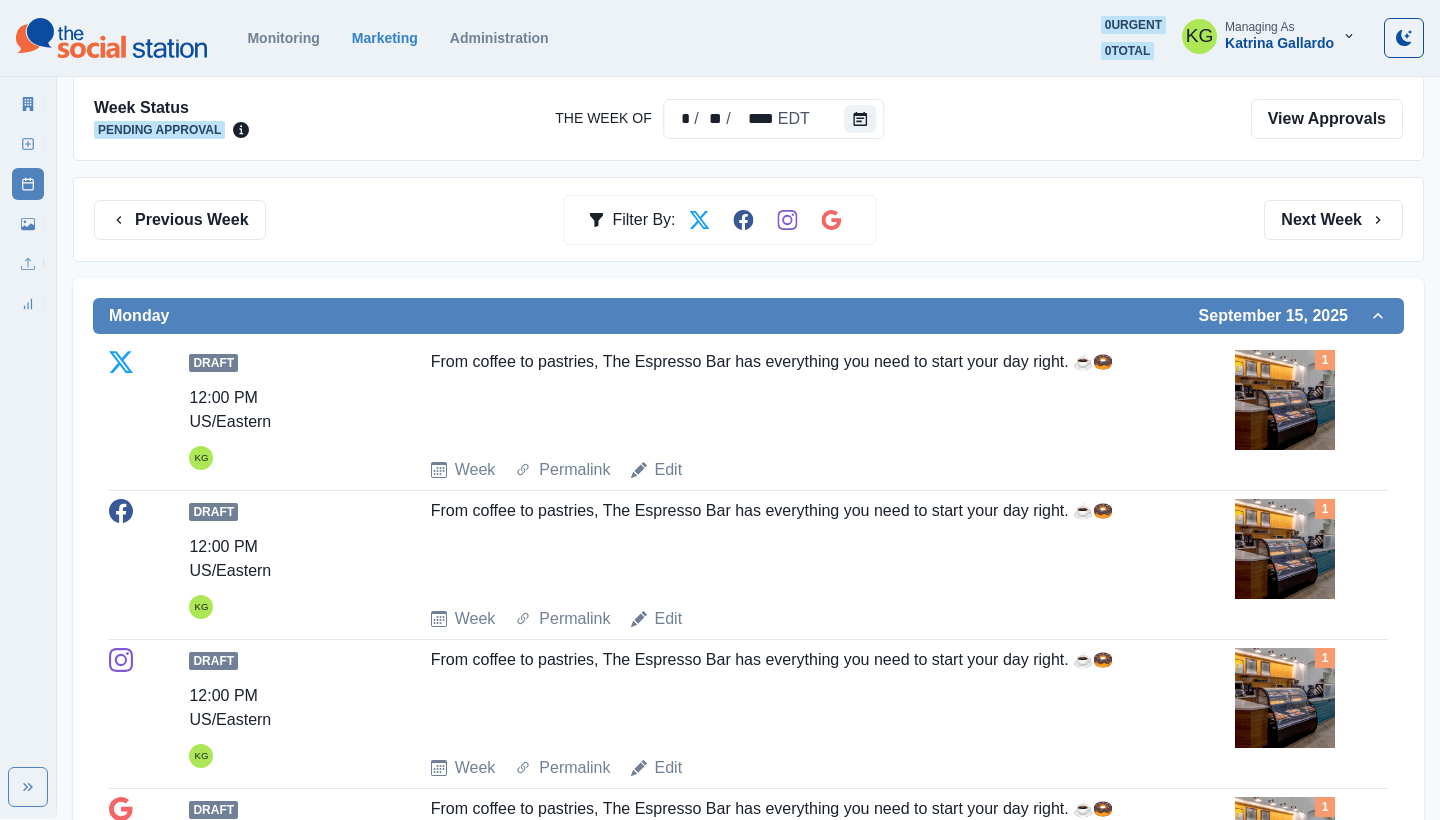 scroll, scrollTop: 29, scrollLeft: 0, axis: vertical 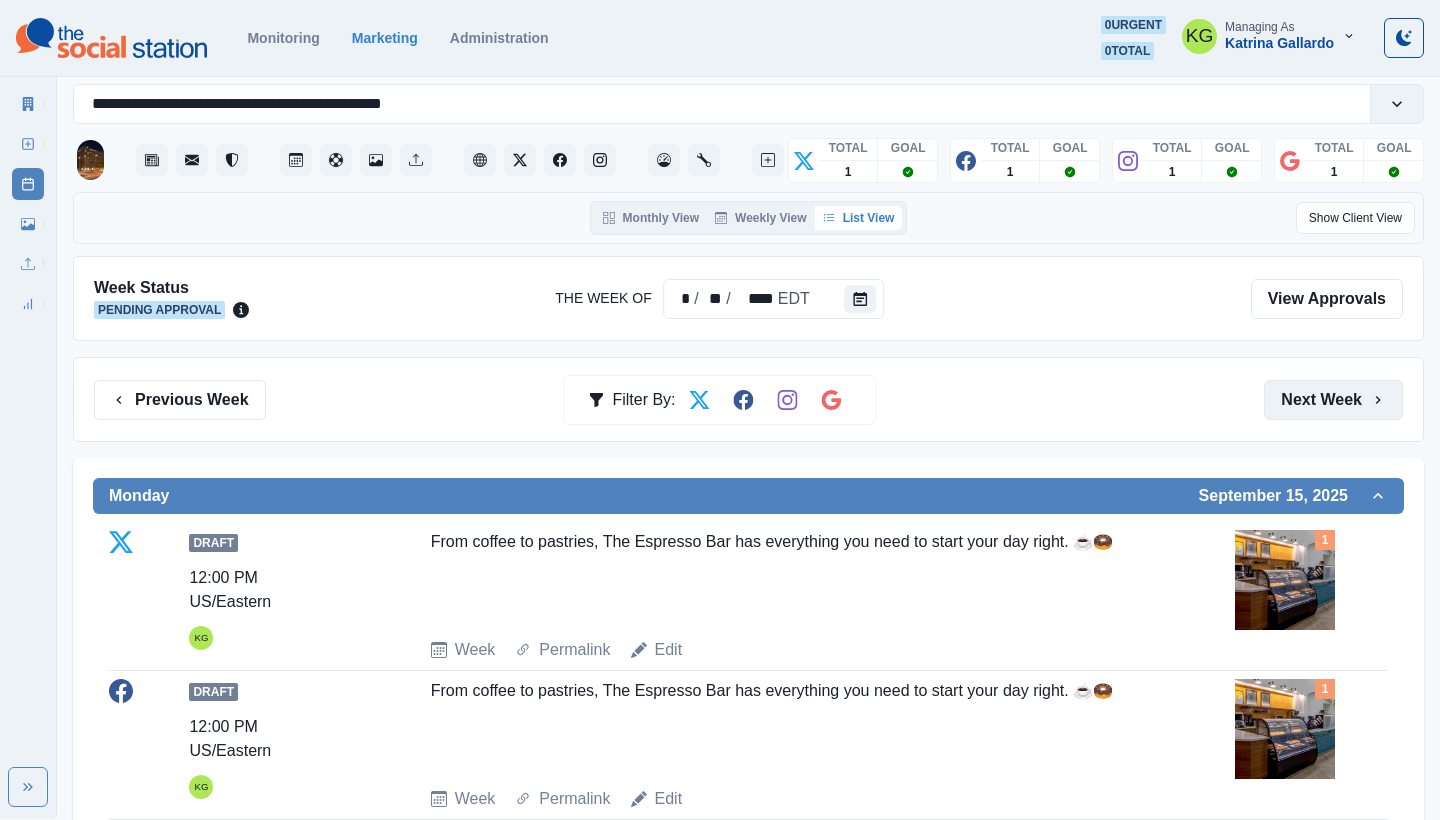 click on "Next Week" at bounding box center (1333, 400) 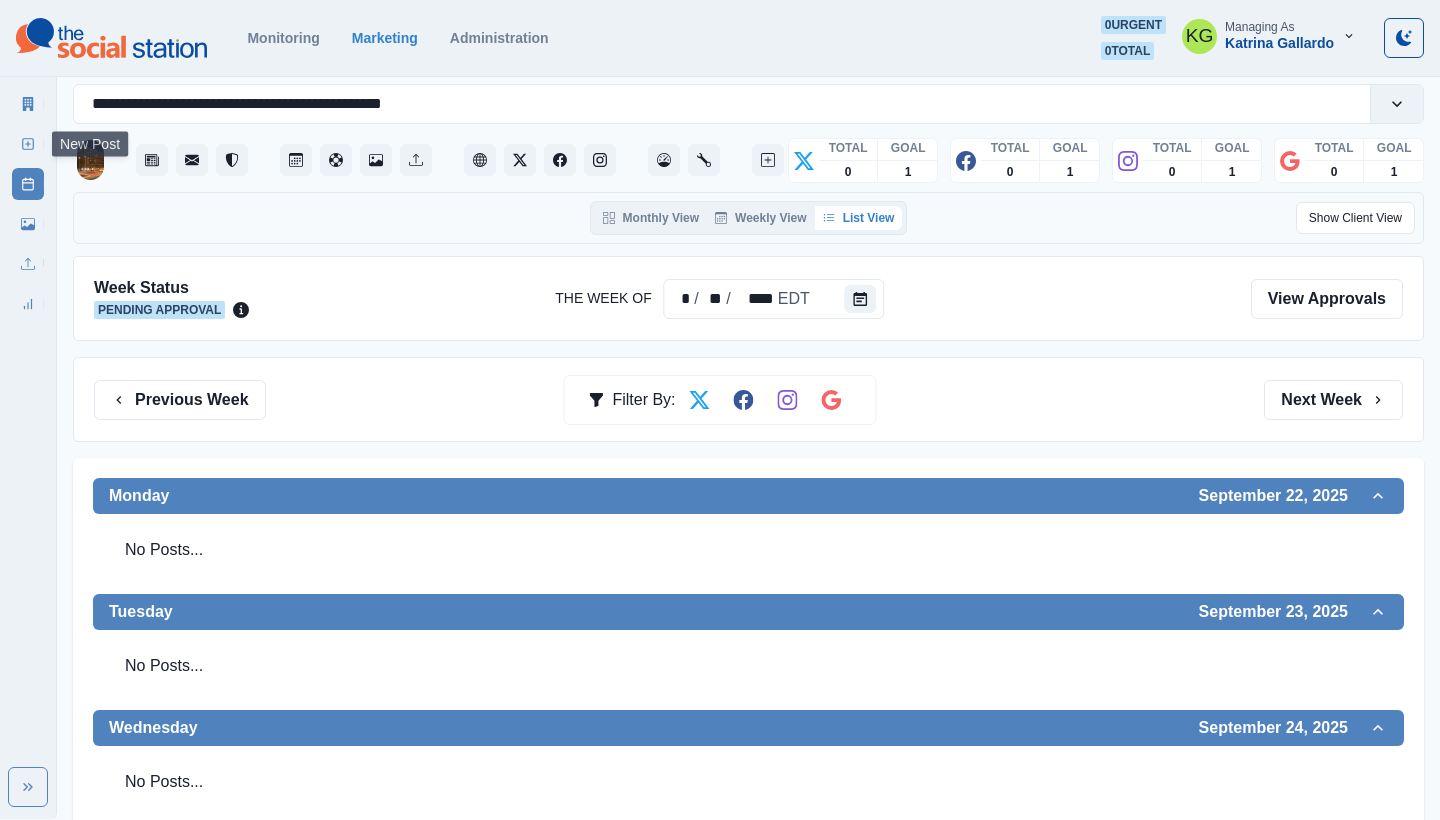 click on "New Post" at bounding box center [28, 144] 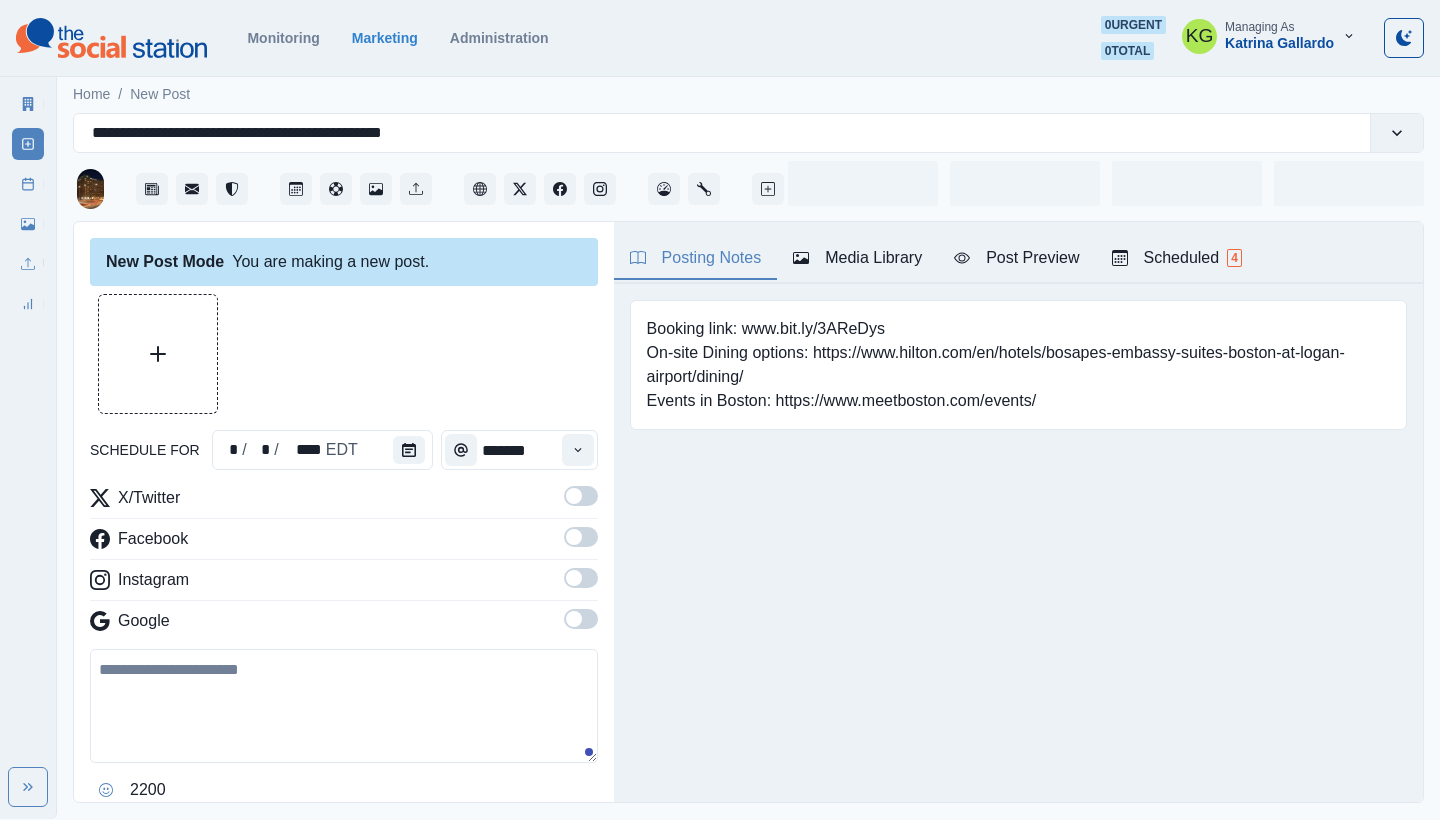 click on "Media Library" at bounding box center [857, 259] 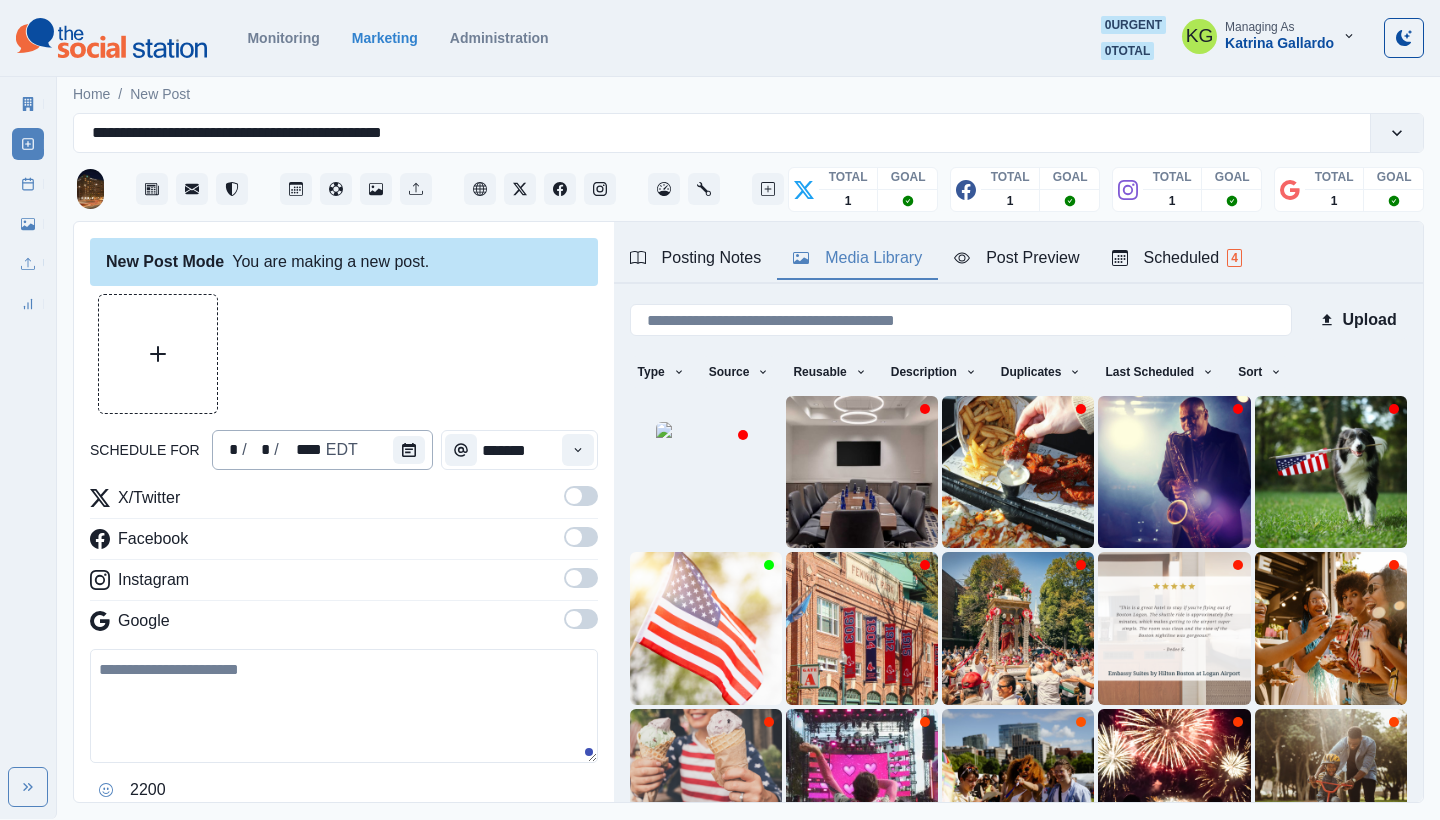 click on "* / * / **** EDT" at bounding box center (322, 450) 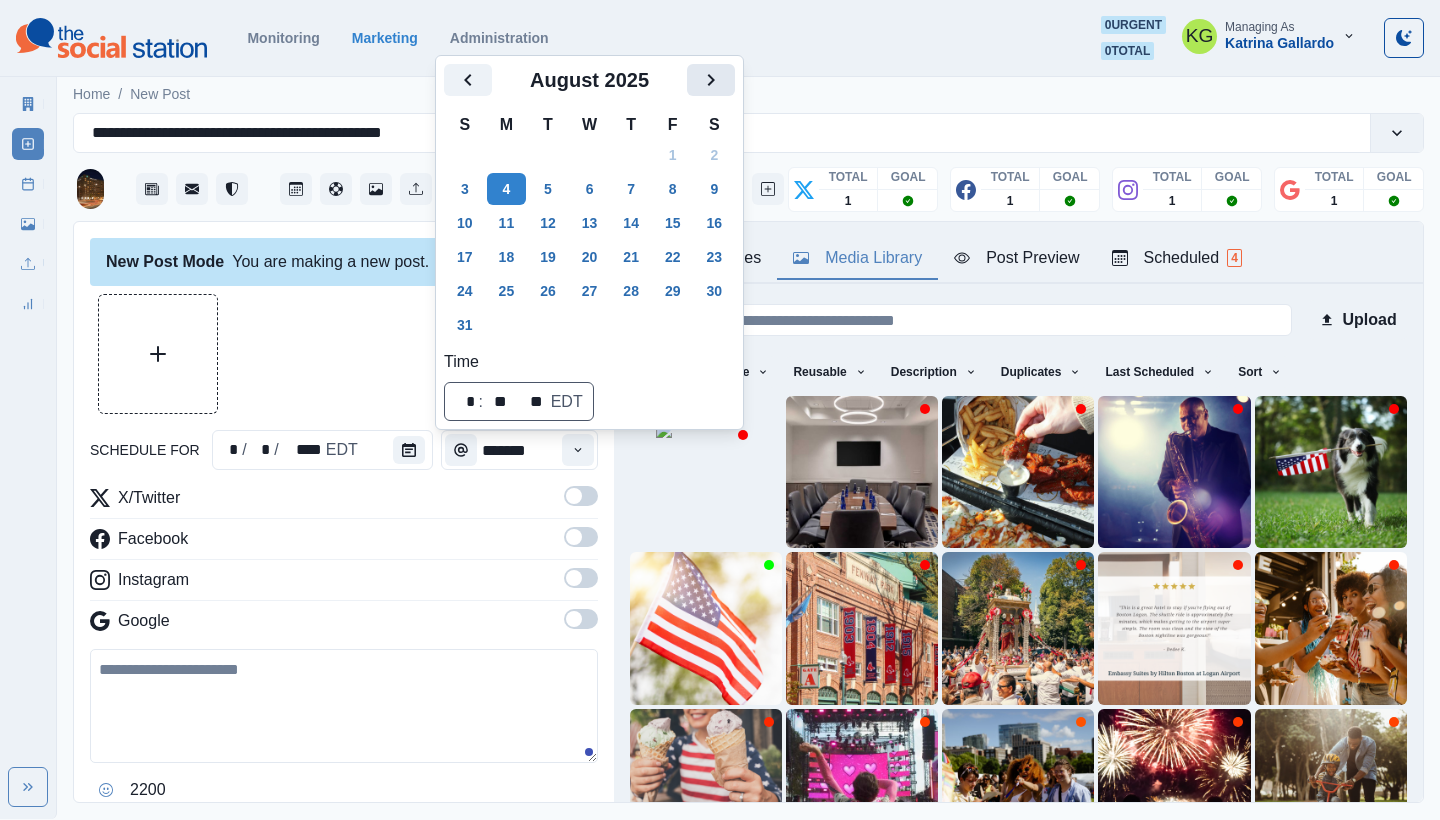 click 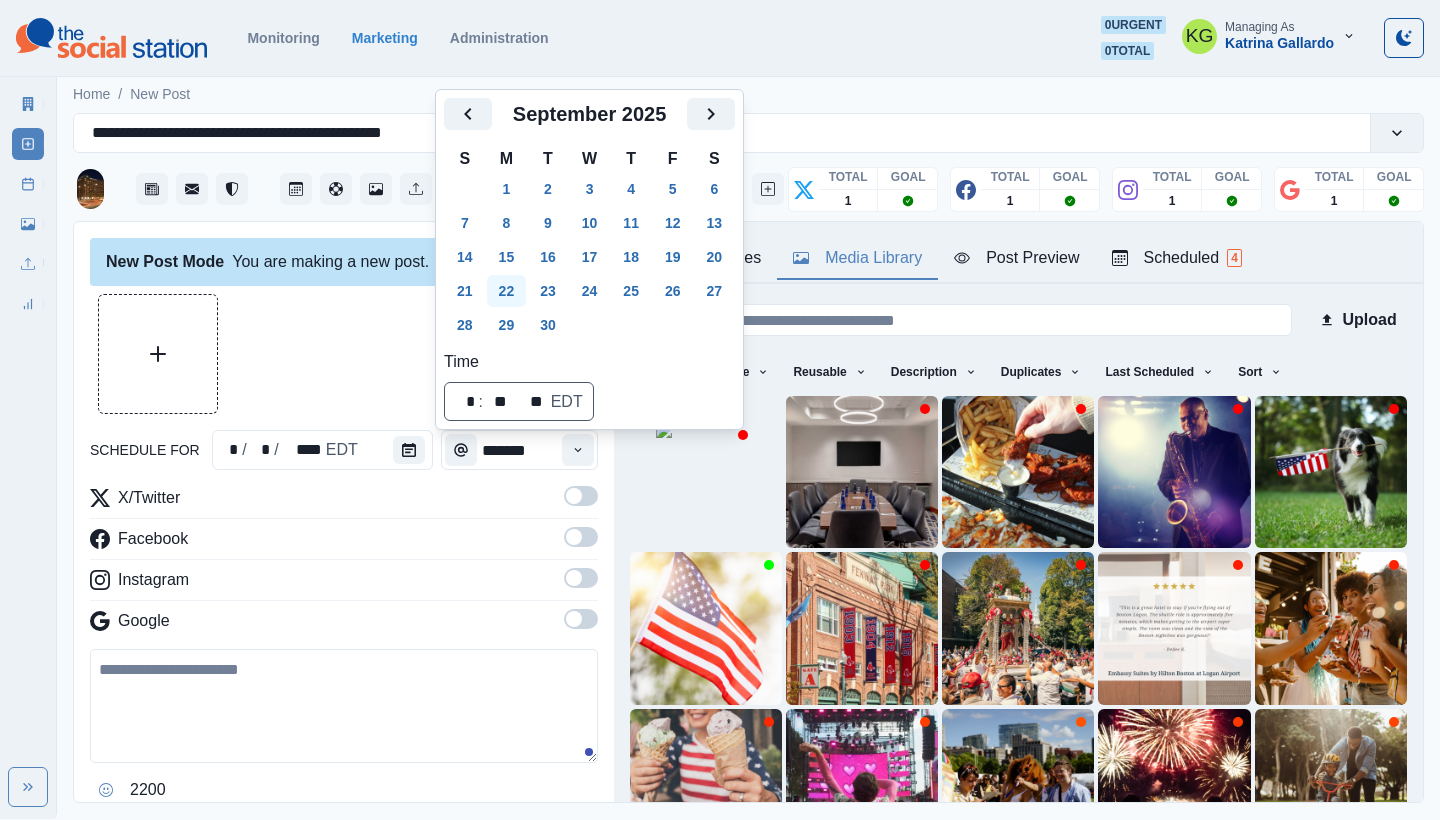 click on "22" at bounding box center [507, 291] 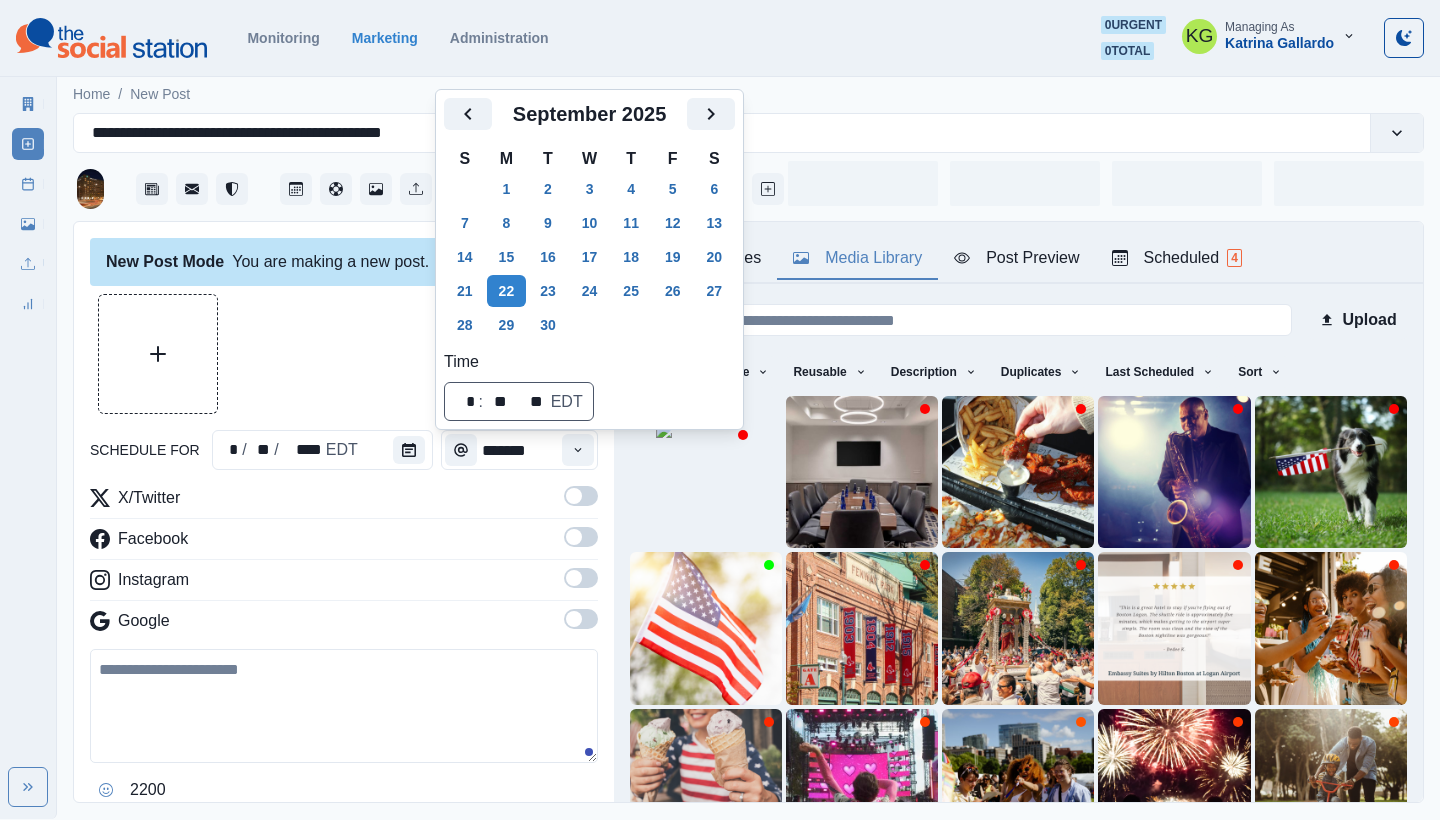 click at bounding box center (344, 354) 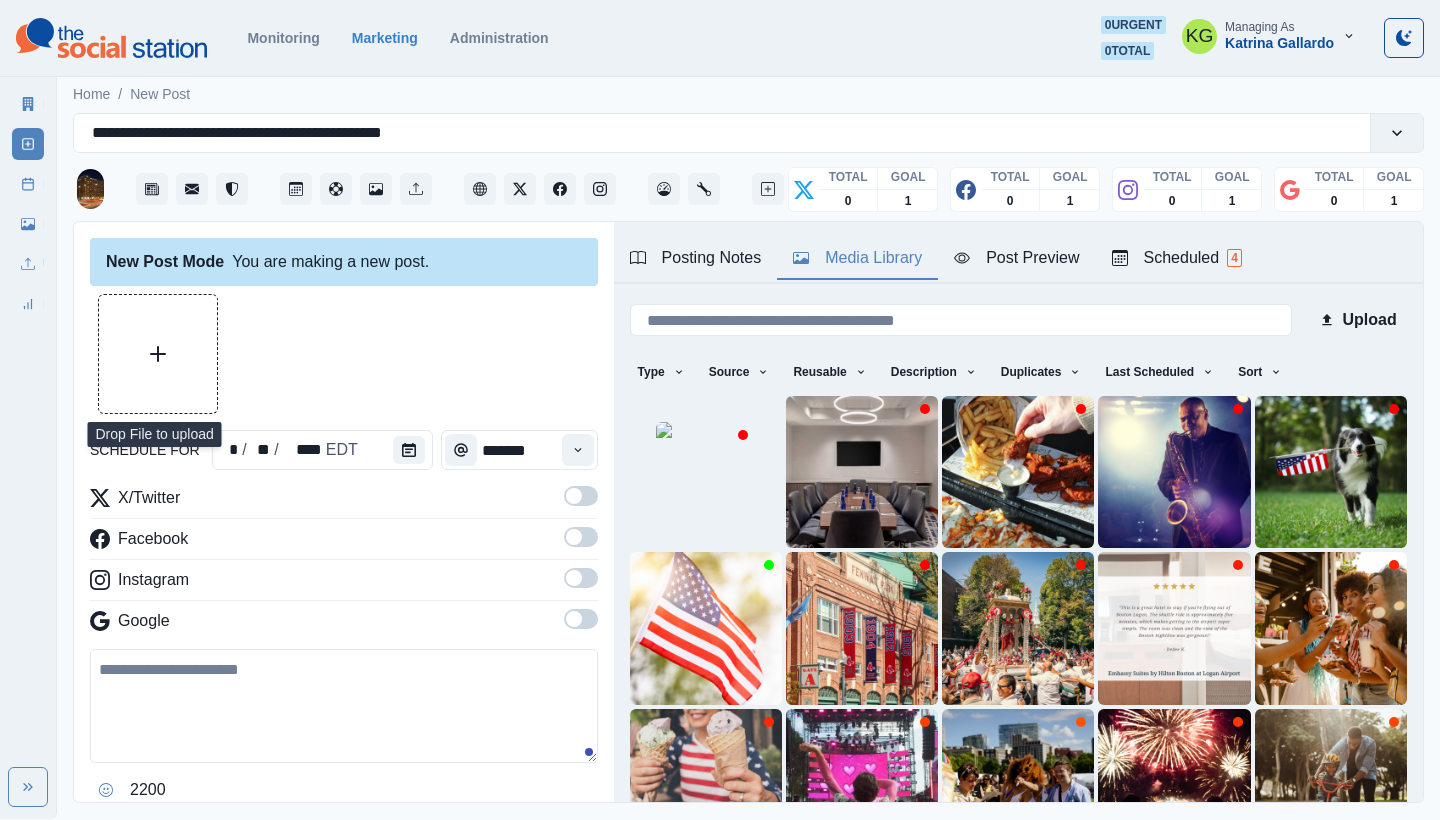 click at bounding box center [578, 450] 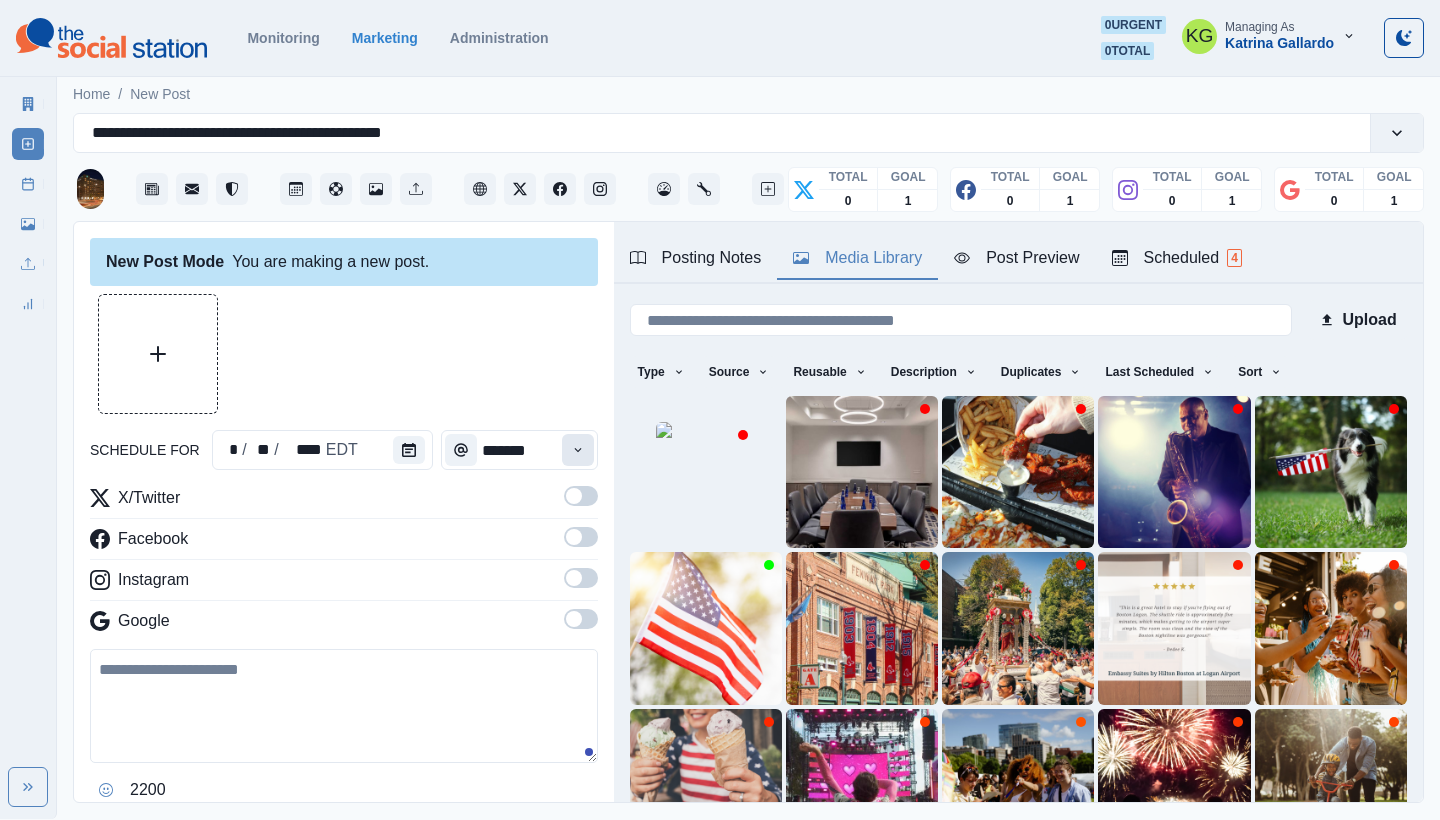 click 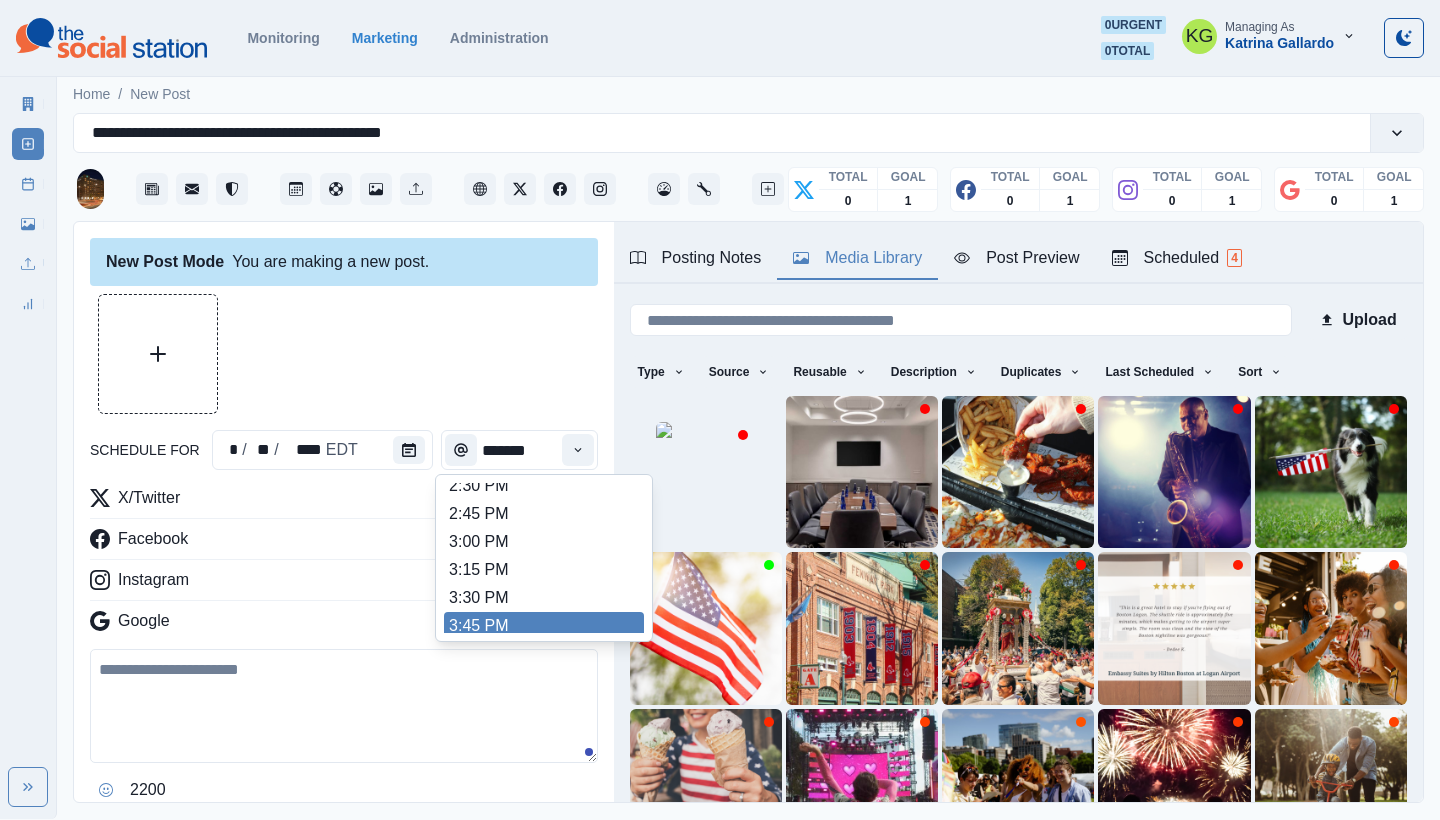 scroll, scrollTop: 728, scrollLeft: 0, axis: vertical 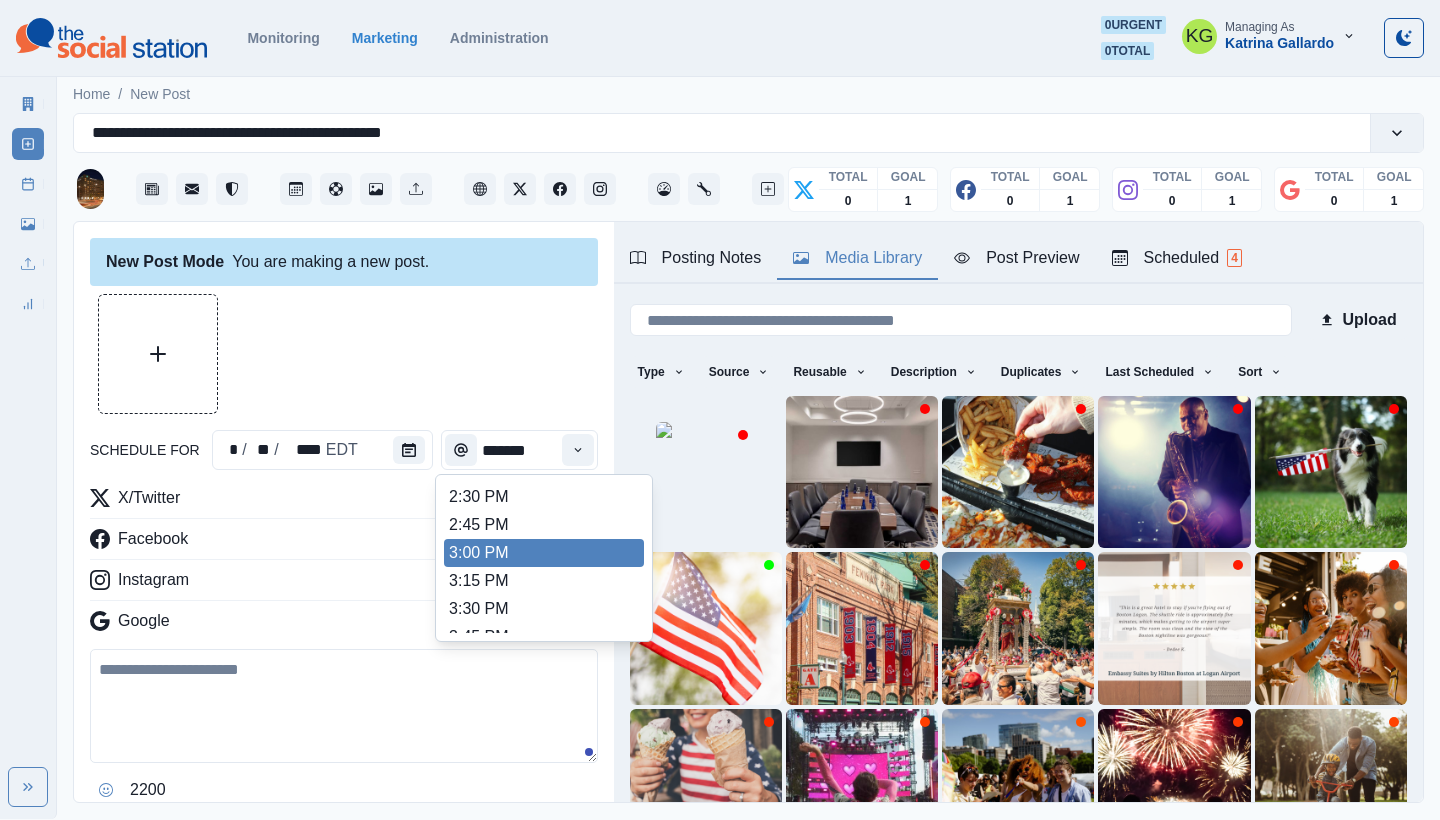 click on "3:00 PM" at bounding box center (544, 553) 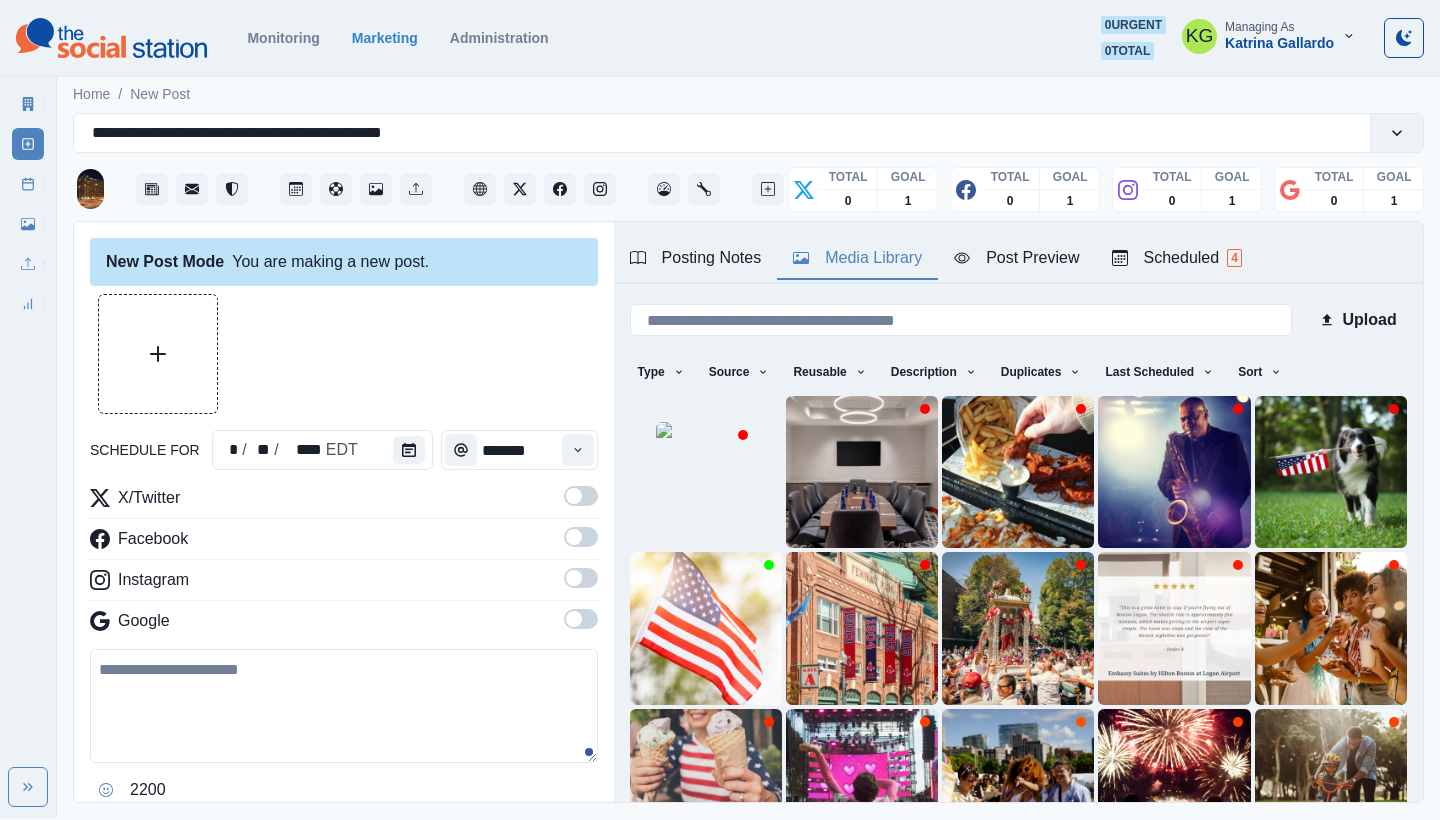 click on "X/Twitter Facebook Instagram Google" at bounding box center [344, 563] 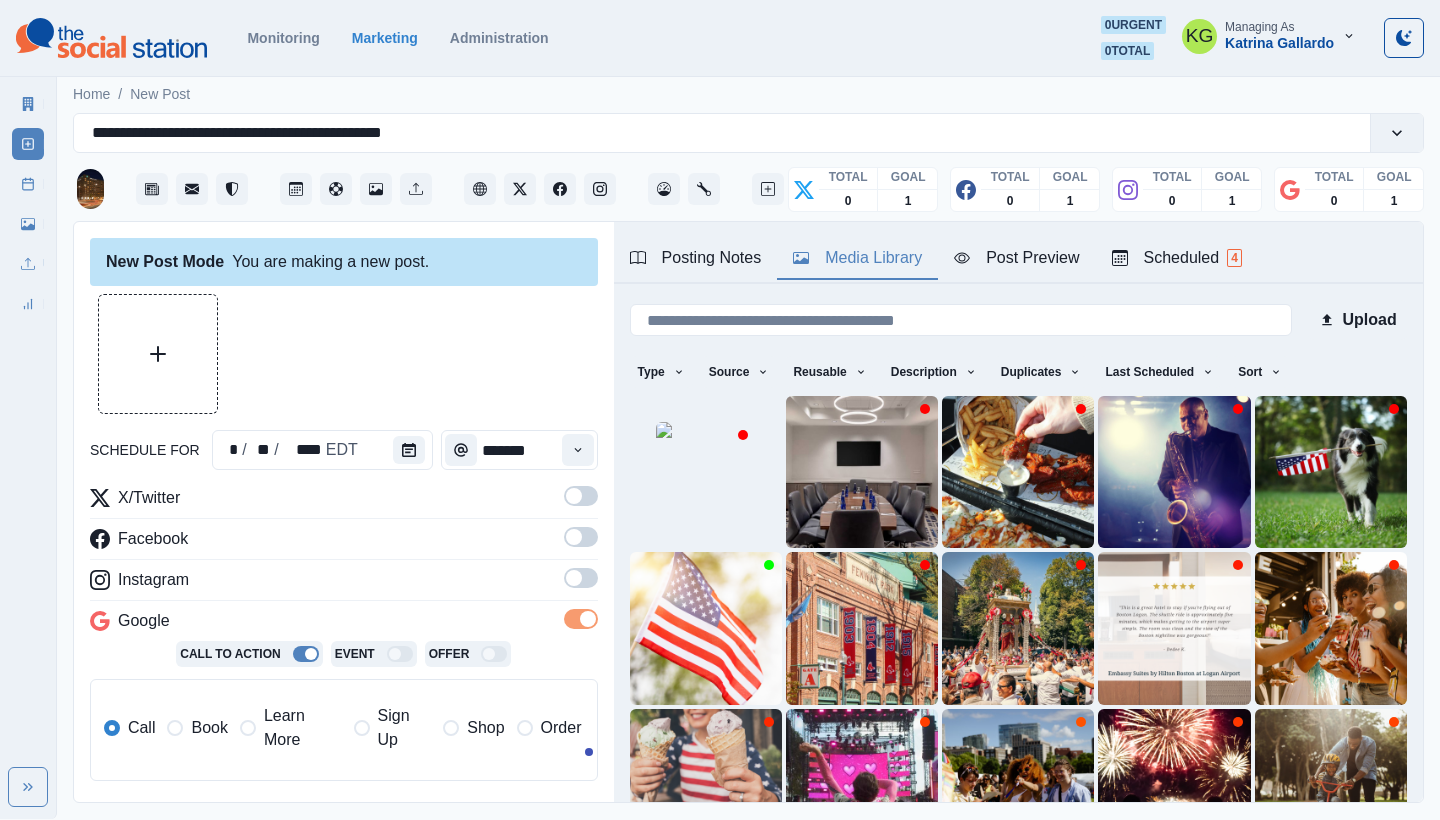 click on "X/Twitter Facebook Instagram Google Call To Action Event Offer Call Book Learn More Sign Up Shop Order" at bounding box center [344, 641] 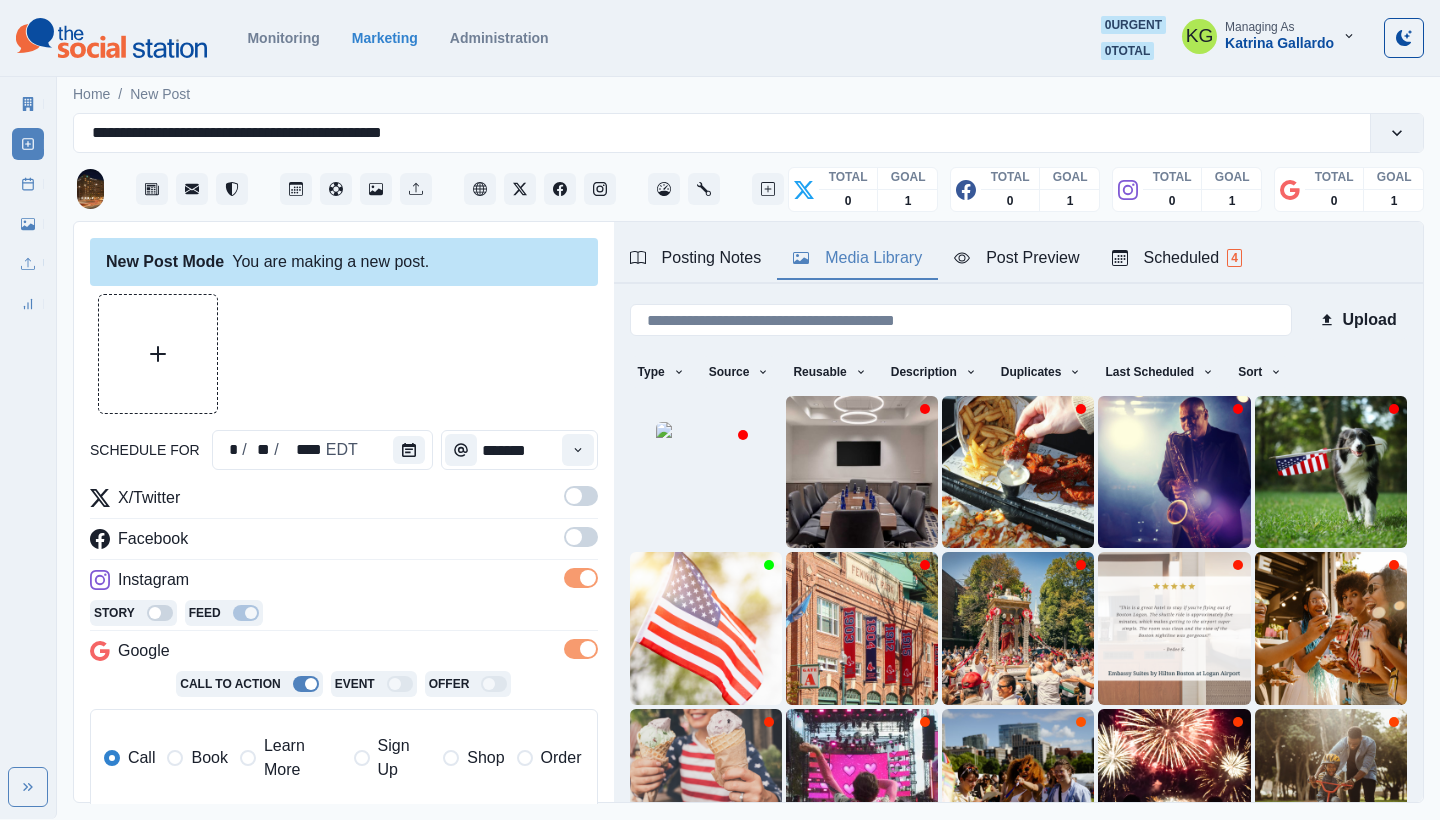 click at bounding box center [574, 537] 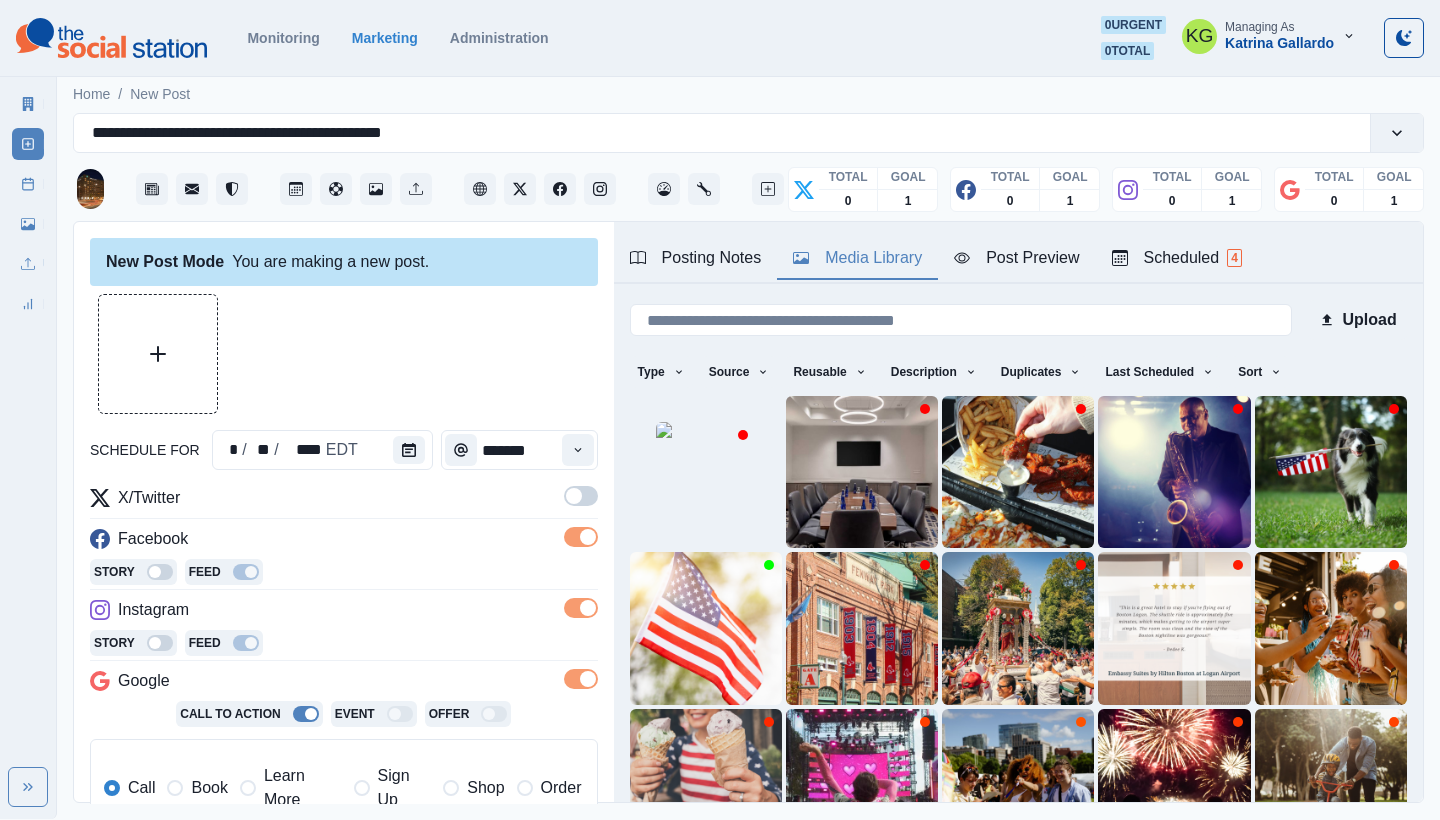 click at bounding box center [581, 502] 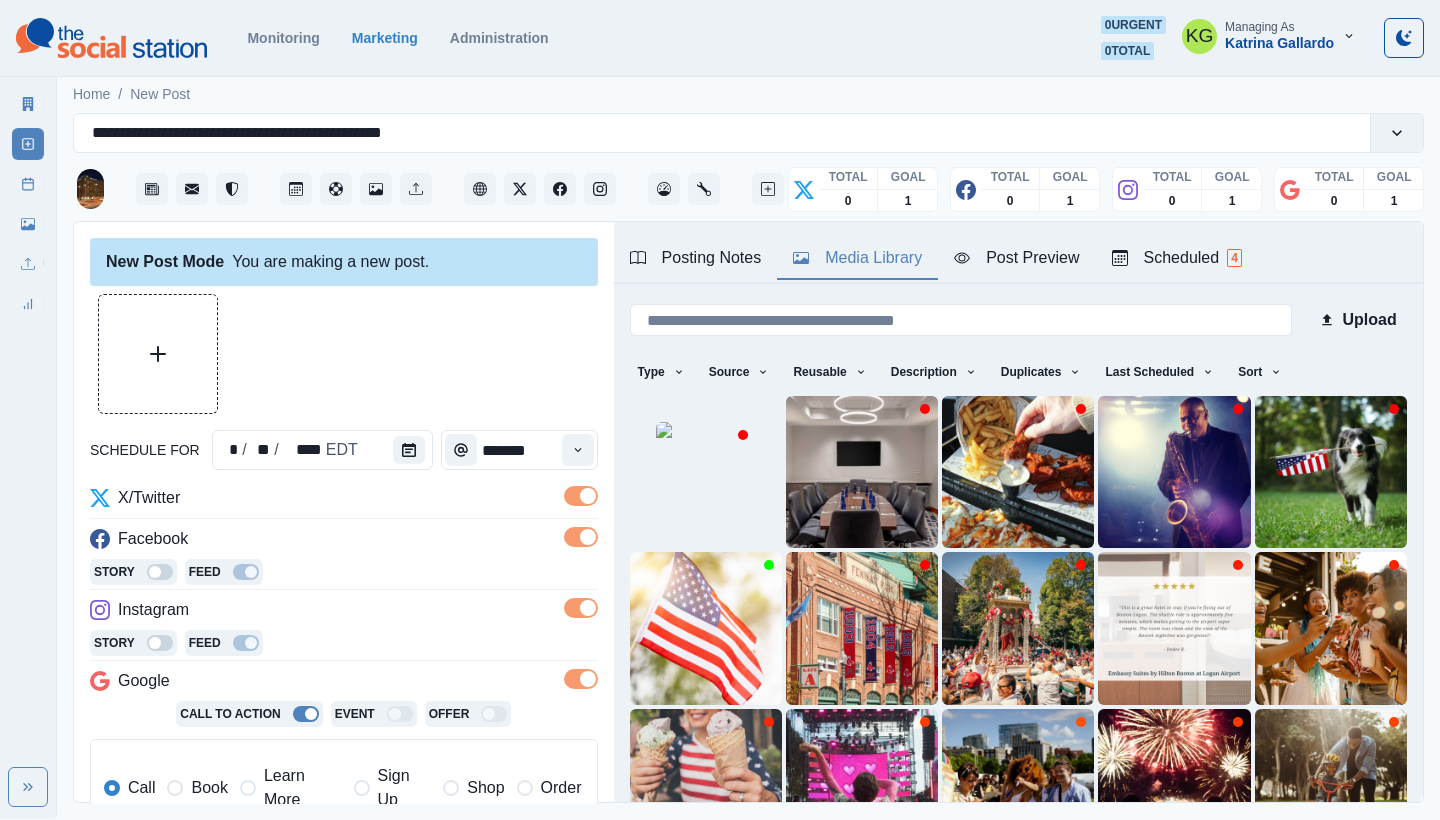 scroll, scrollTop: 193, scrollLeft: 0, axis: vertical 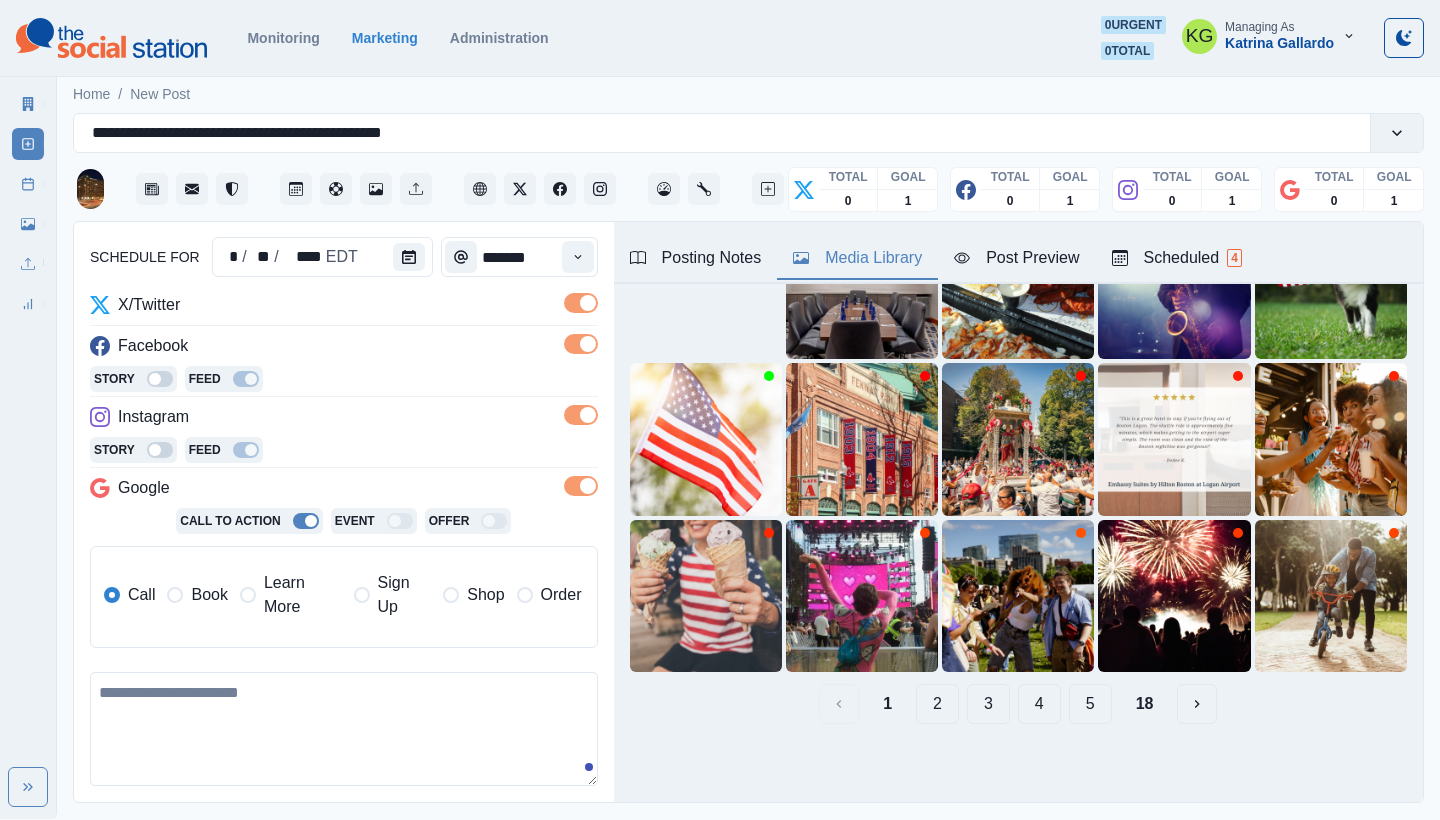 click on "2" at bounding box center [937, 704] 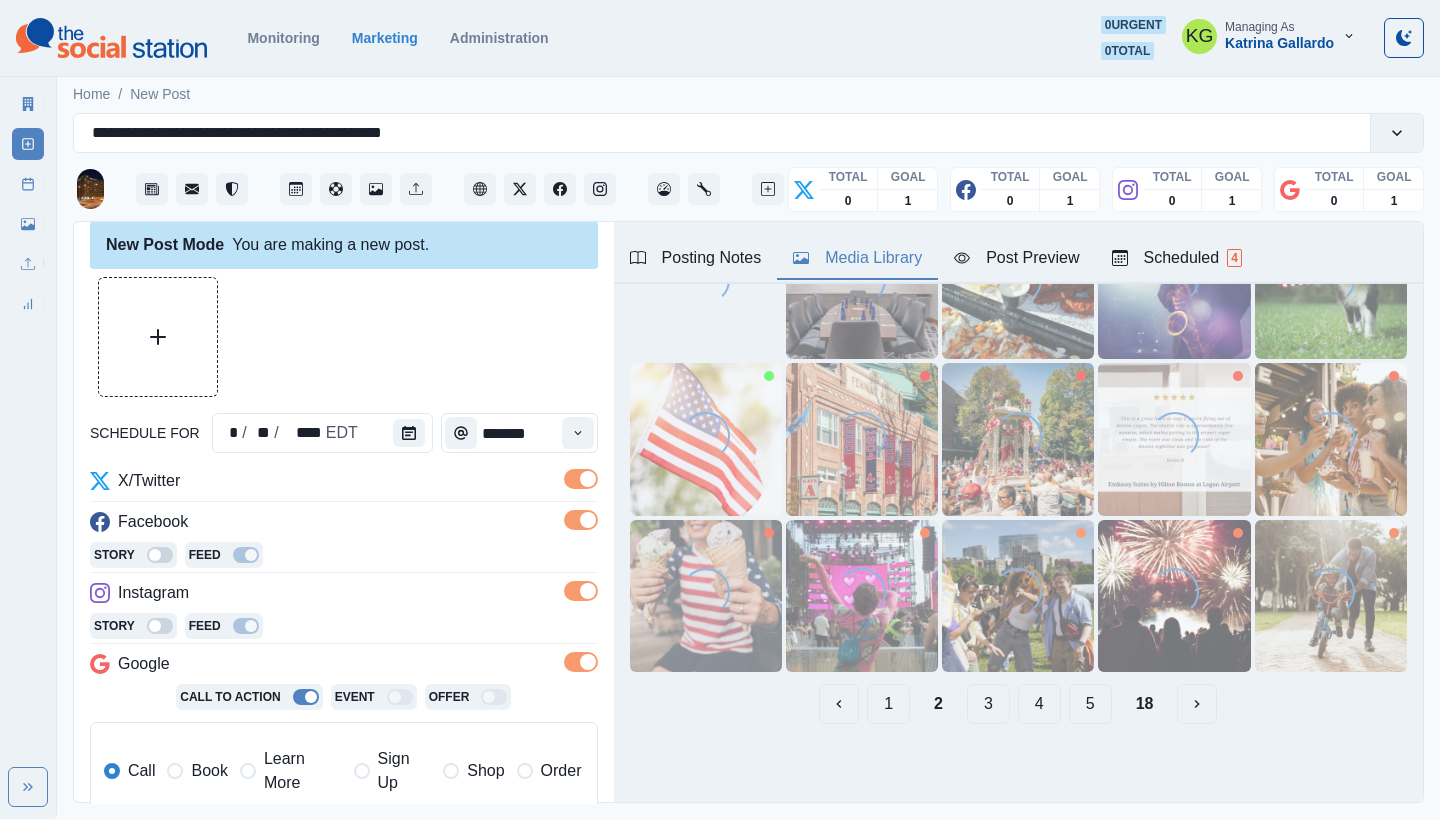 scroll, scrollTop: -4, scrollLeft: 0, axis: vertical 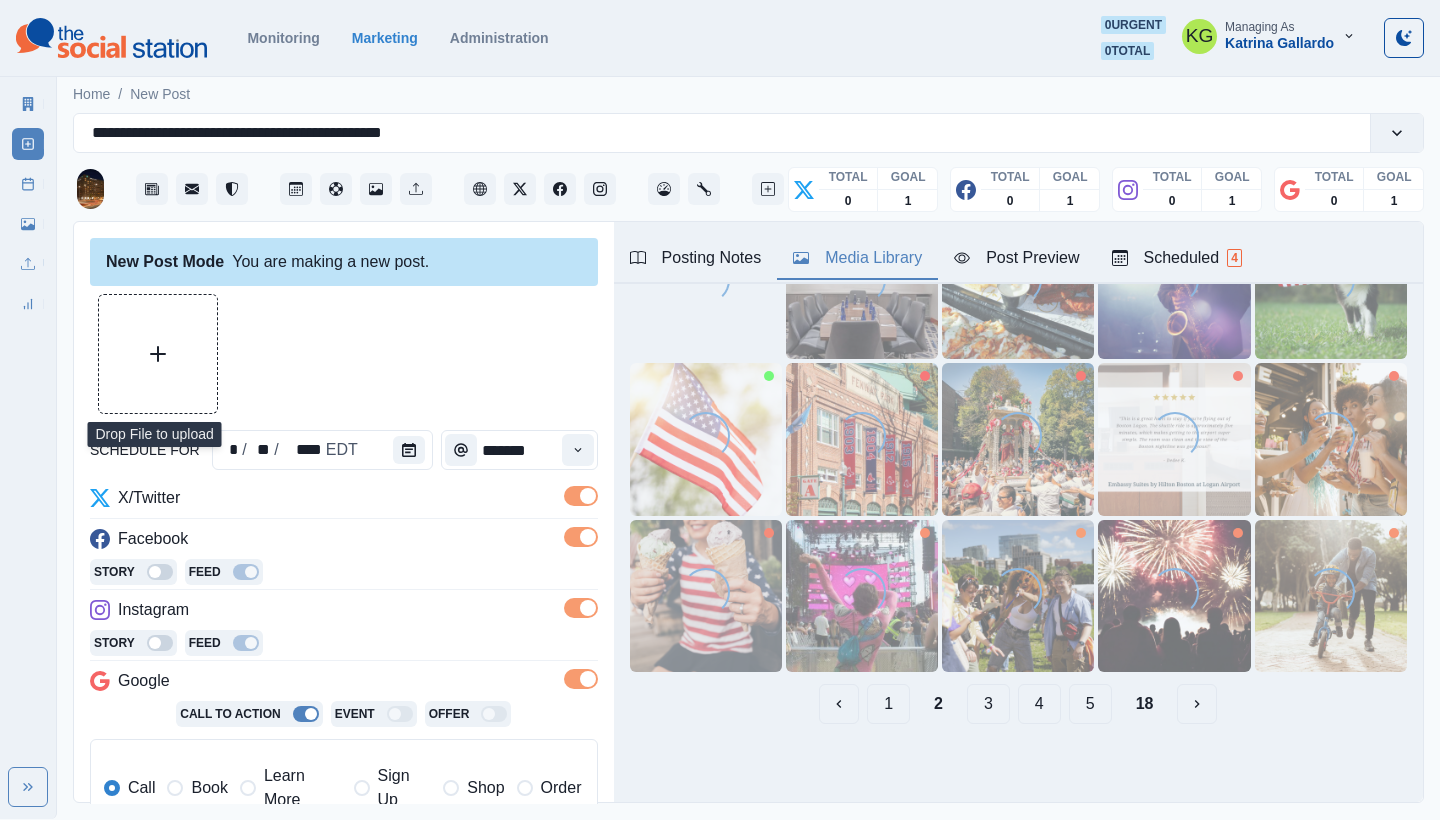 click at bounding box center [158, 354] 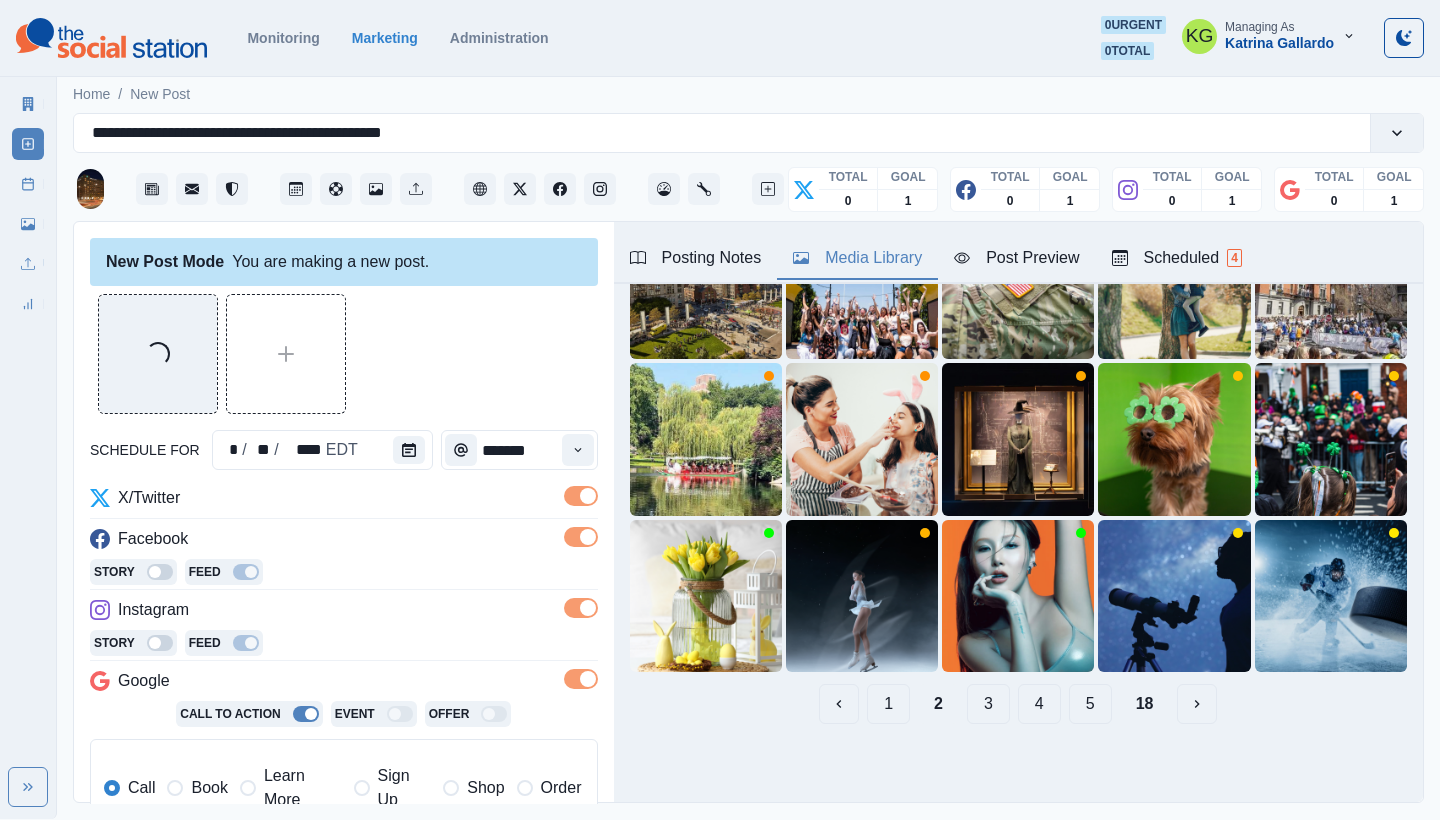 scroll, scrollTop: 189, scrollLeft: 0, axis: vertical 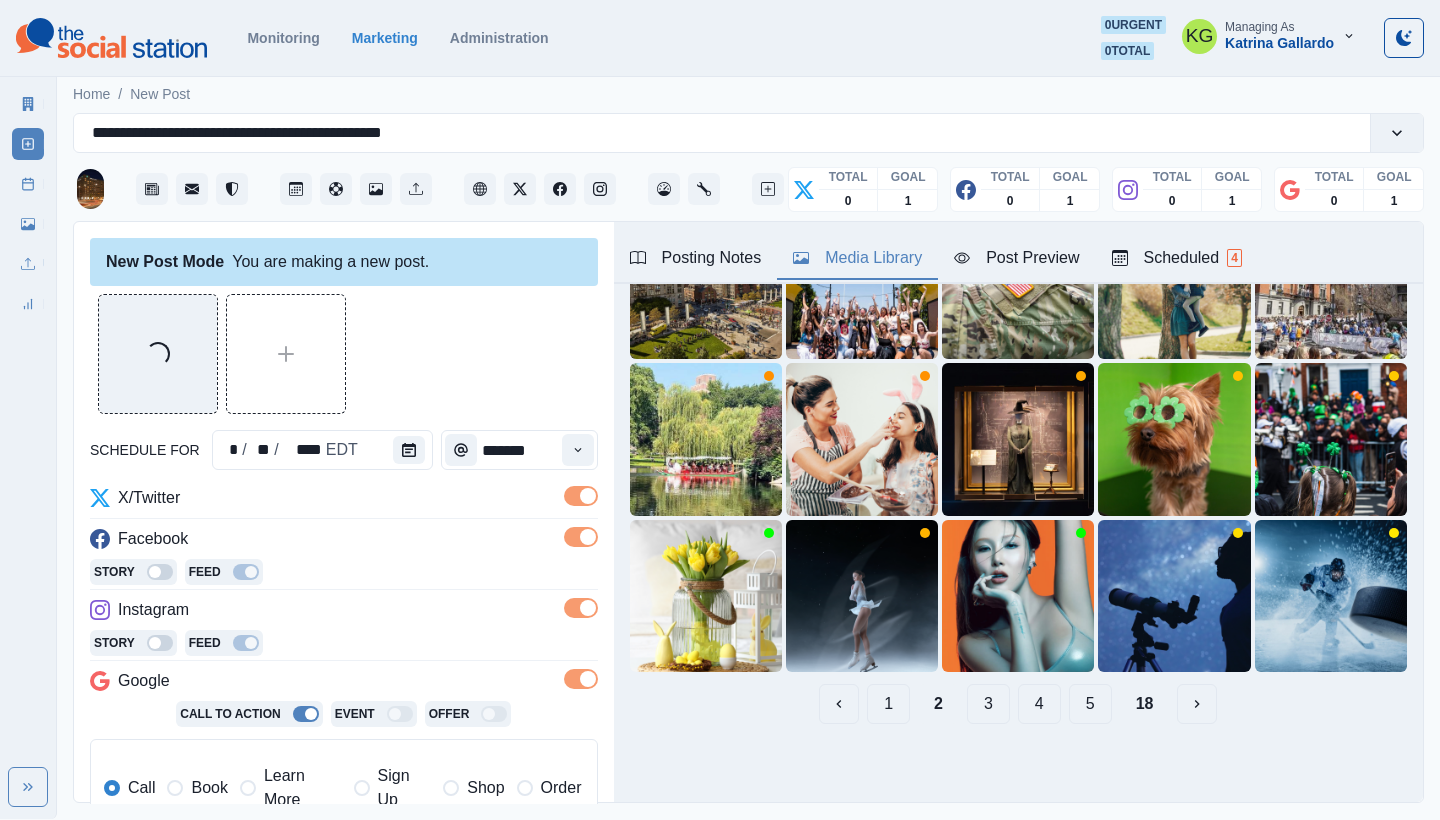 click on "3" at bounding box center [988, 704] 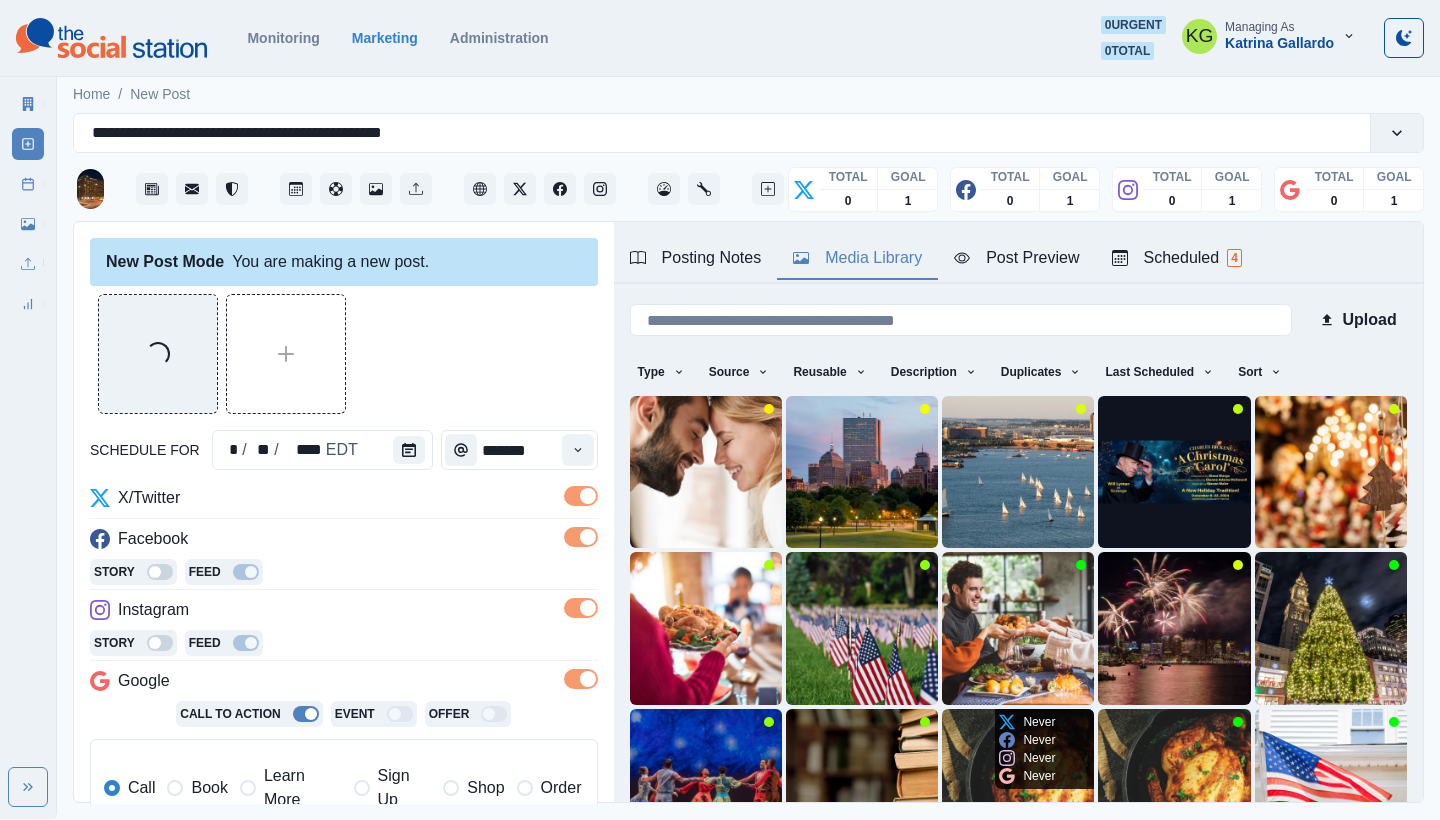 scroll, scrollTop: 189, scrollLeft: 0, axis: vertical 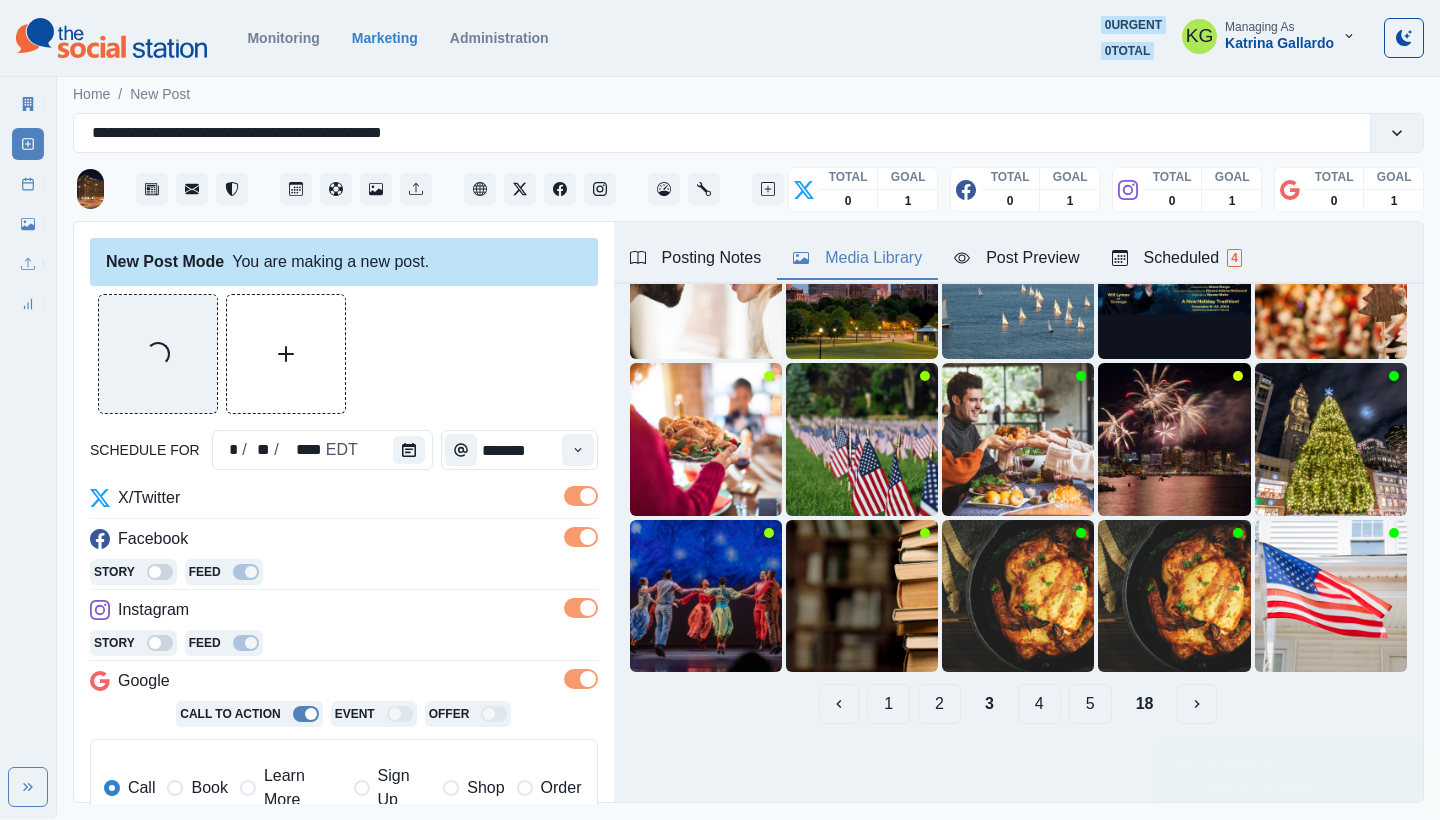 click on "4" at bounding box center [1039, 704] 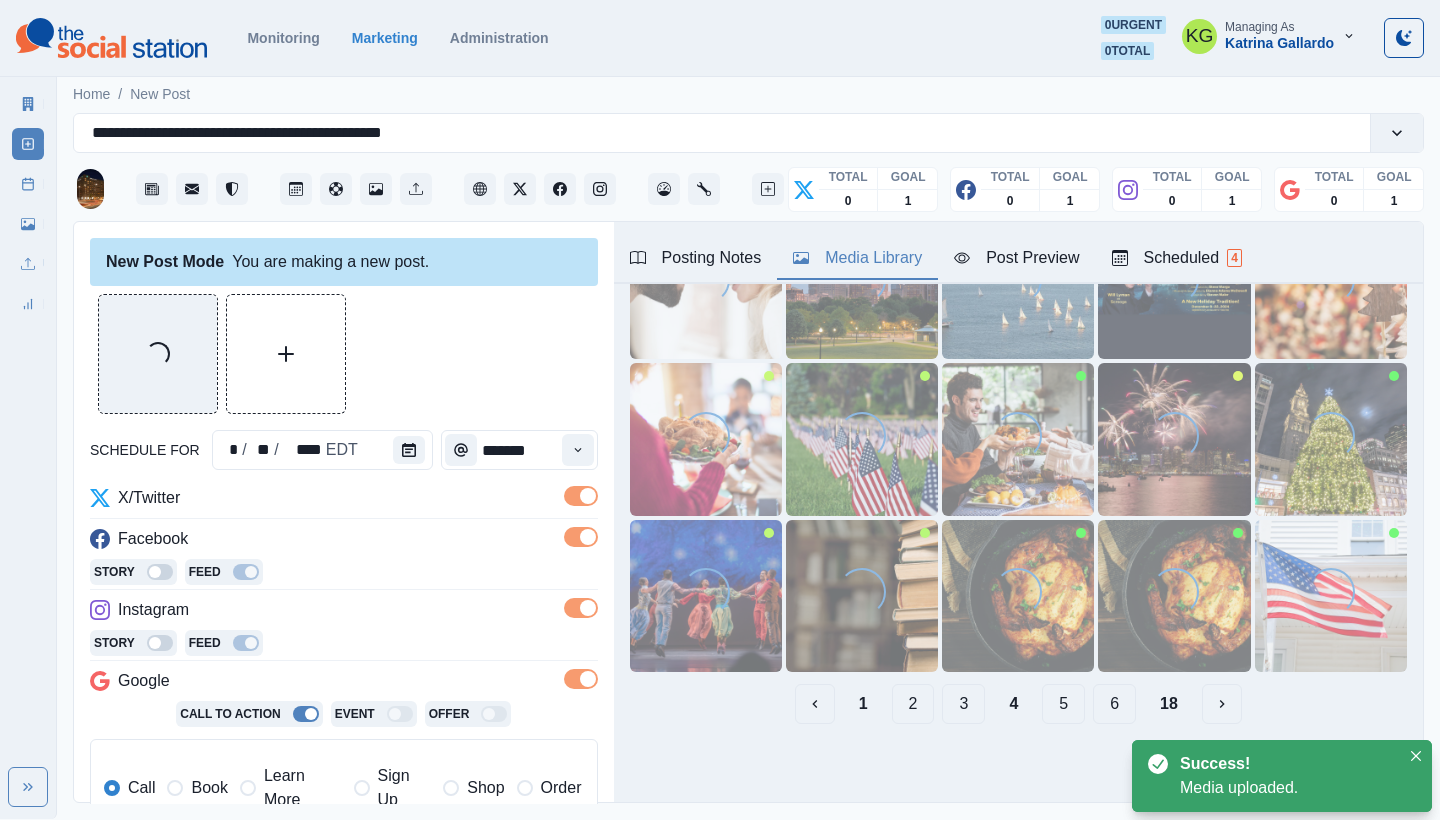 scroll, scrollTop: 84, scrollLeft: 0, axis: vertical 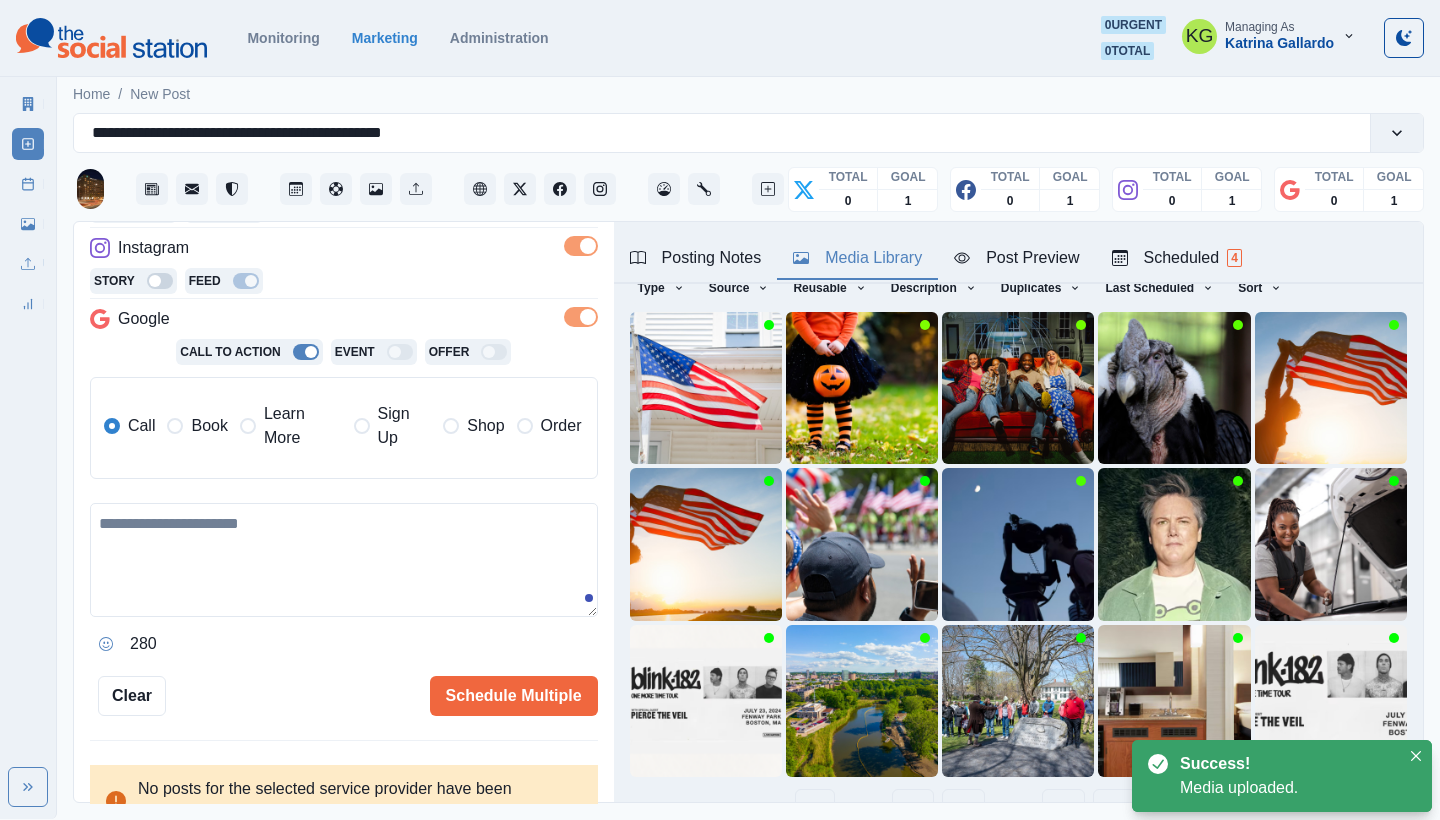 click at bounding box center (344, 560) 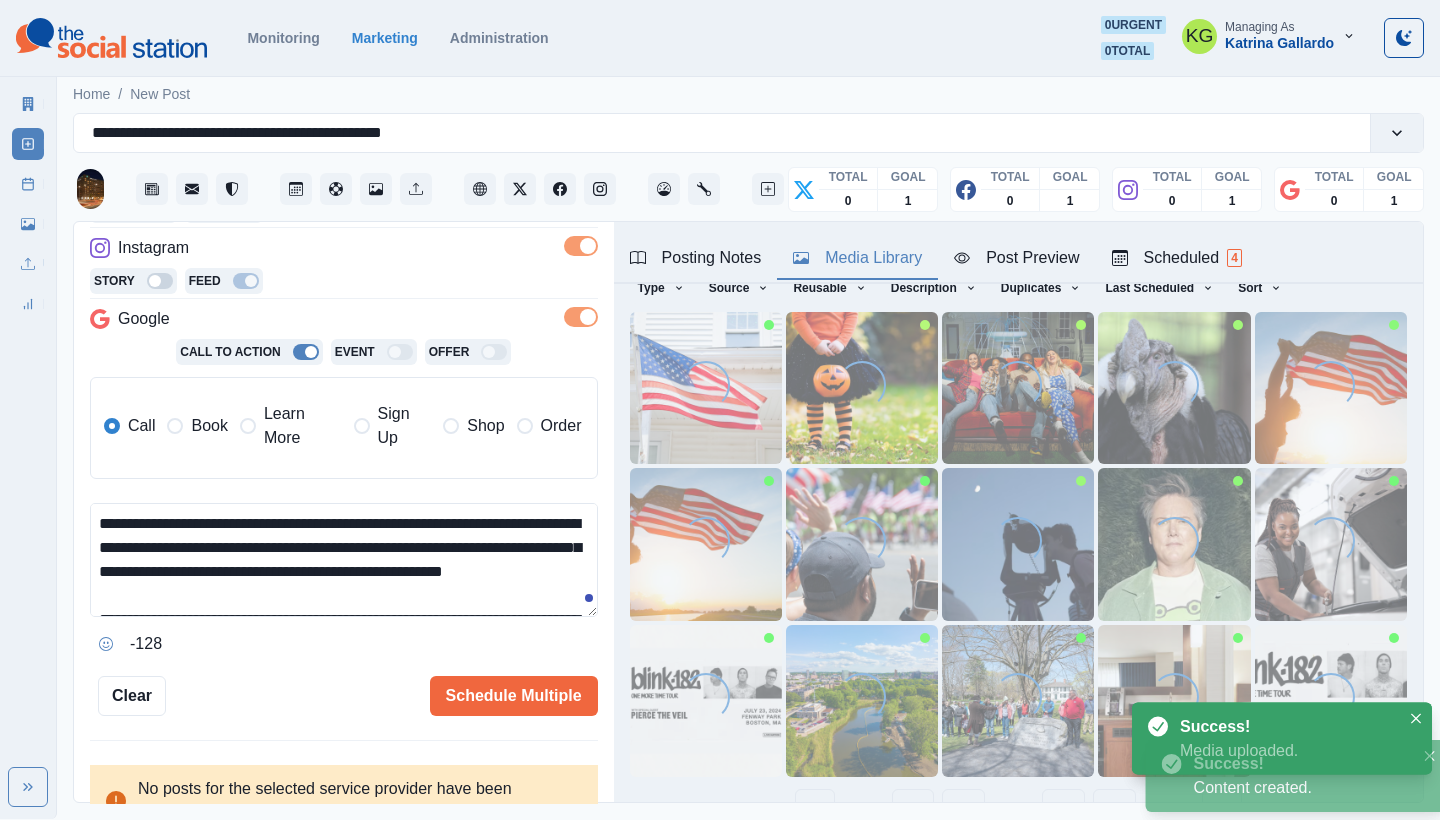 scroll, scrollTop: 144, scrollLeft: 0, axis: vertical 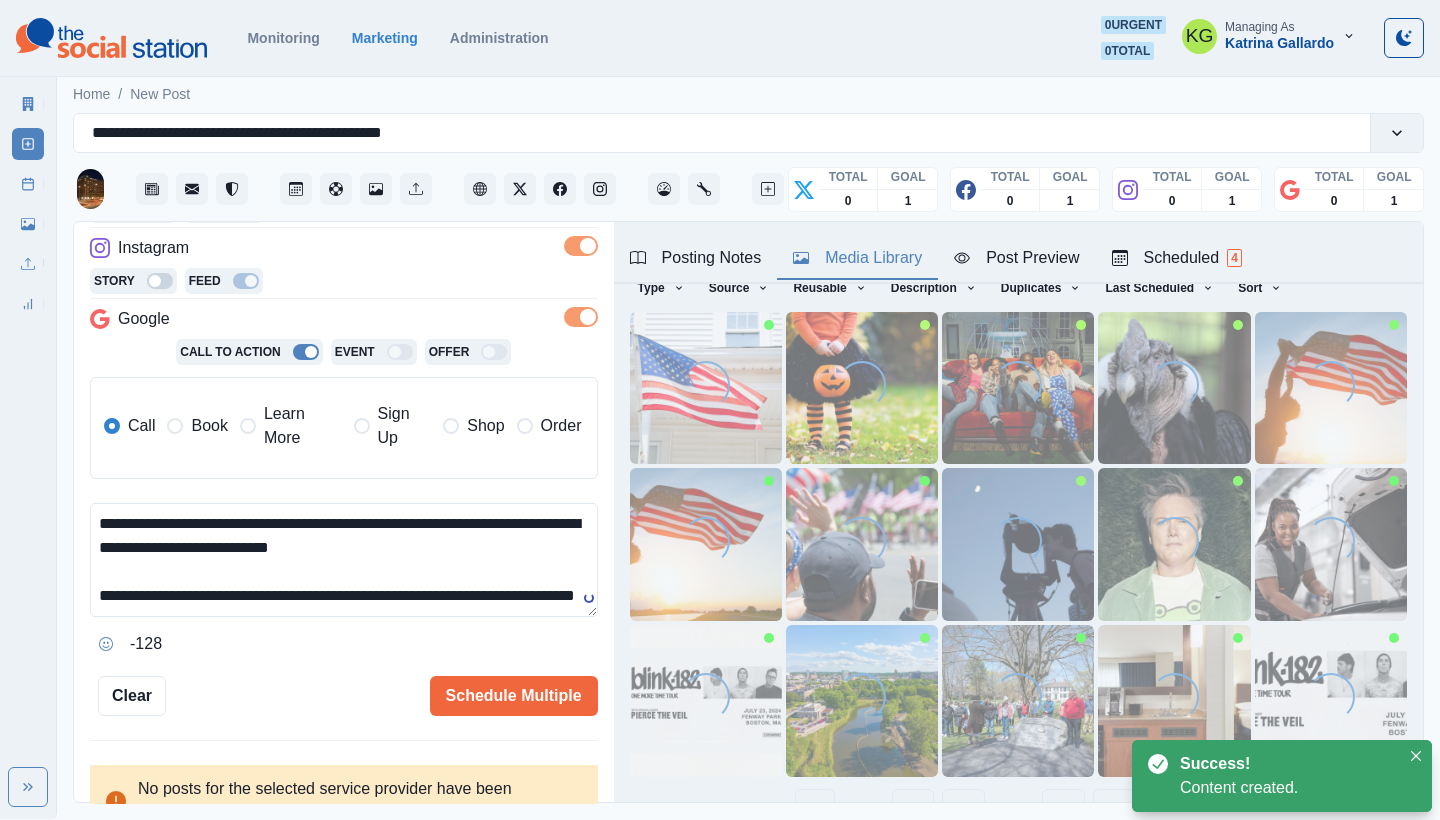 click on "Learn More" at bounding box center [291, 426] 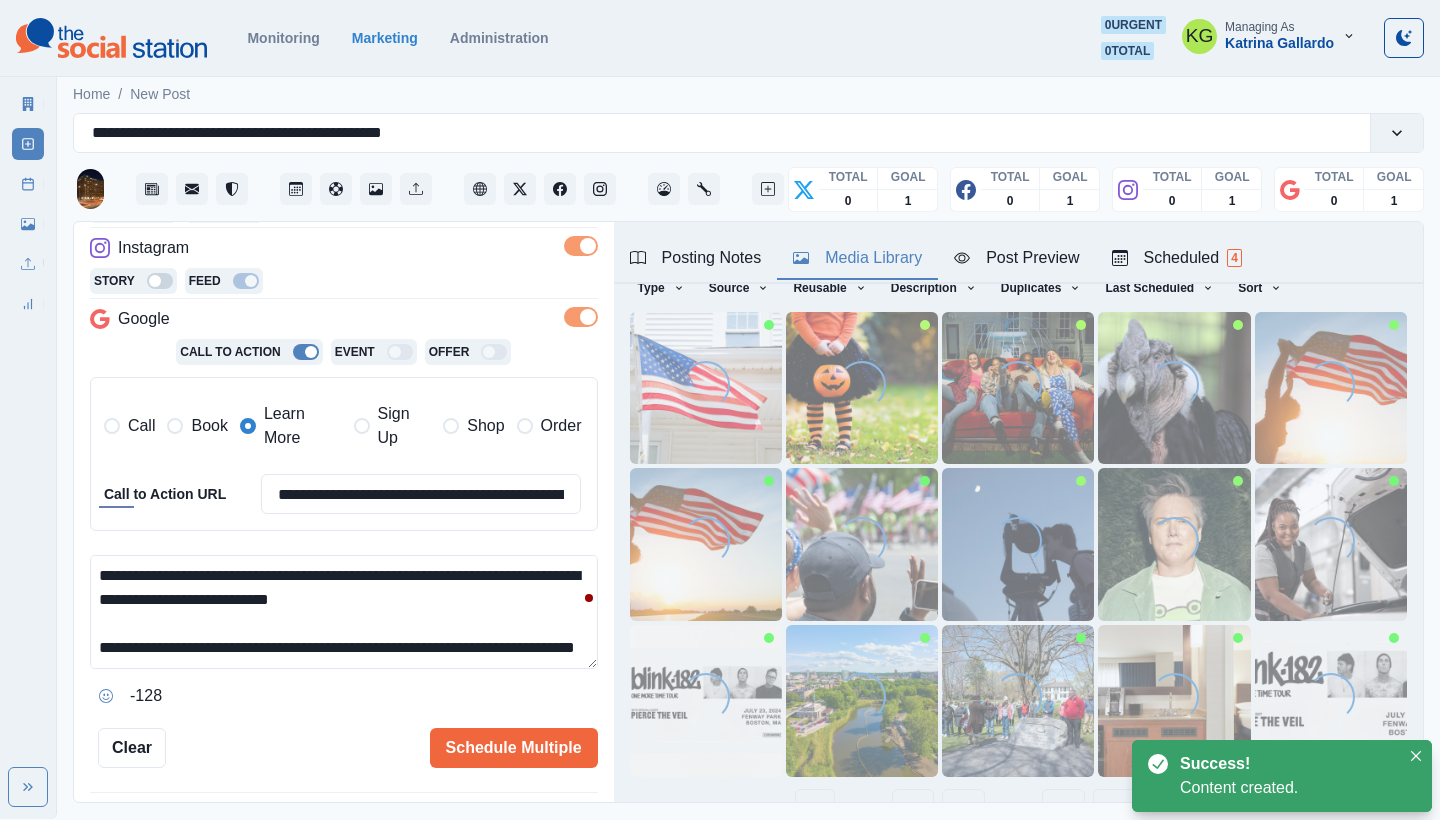 scroll, scrollTop: 7, scrollLeft: 0, axis: vertical 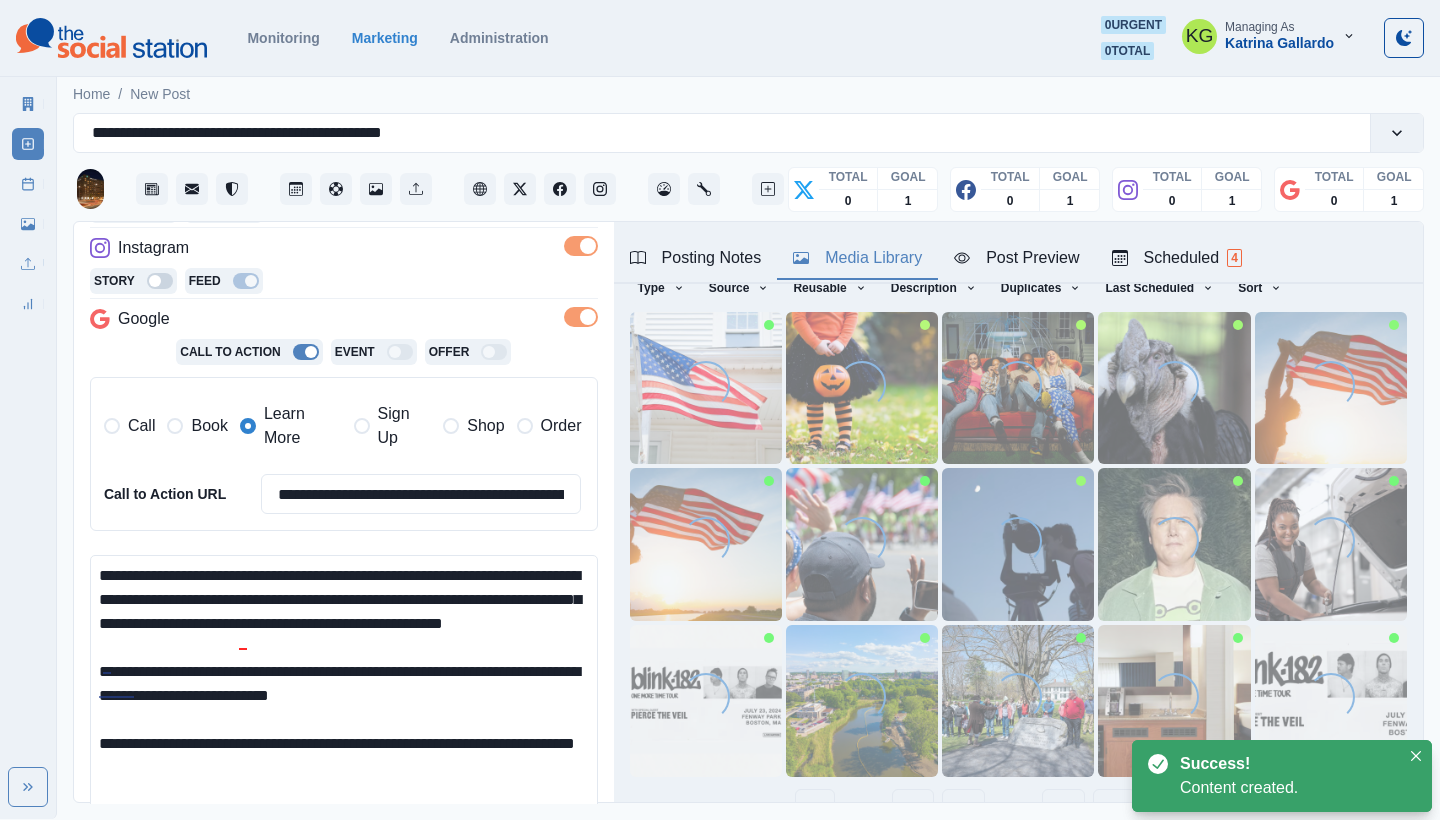 click on "**********" at bounding box center (720, 409) 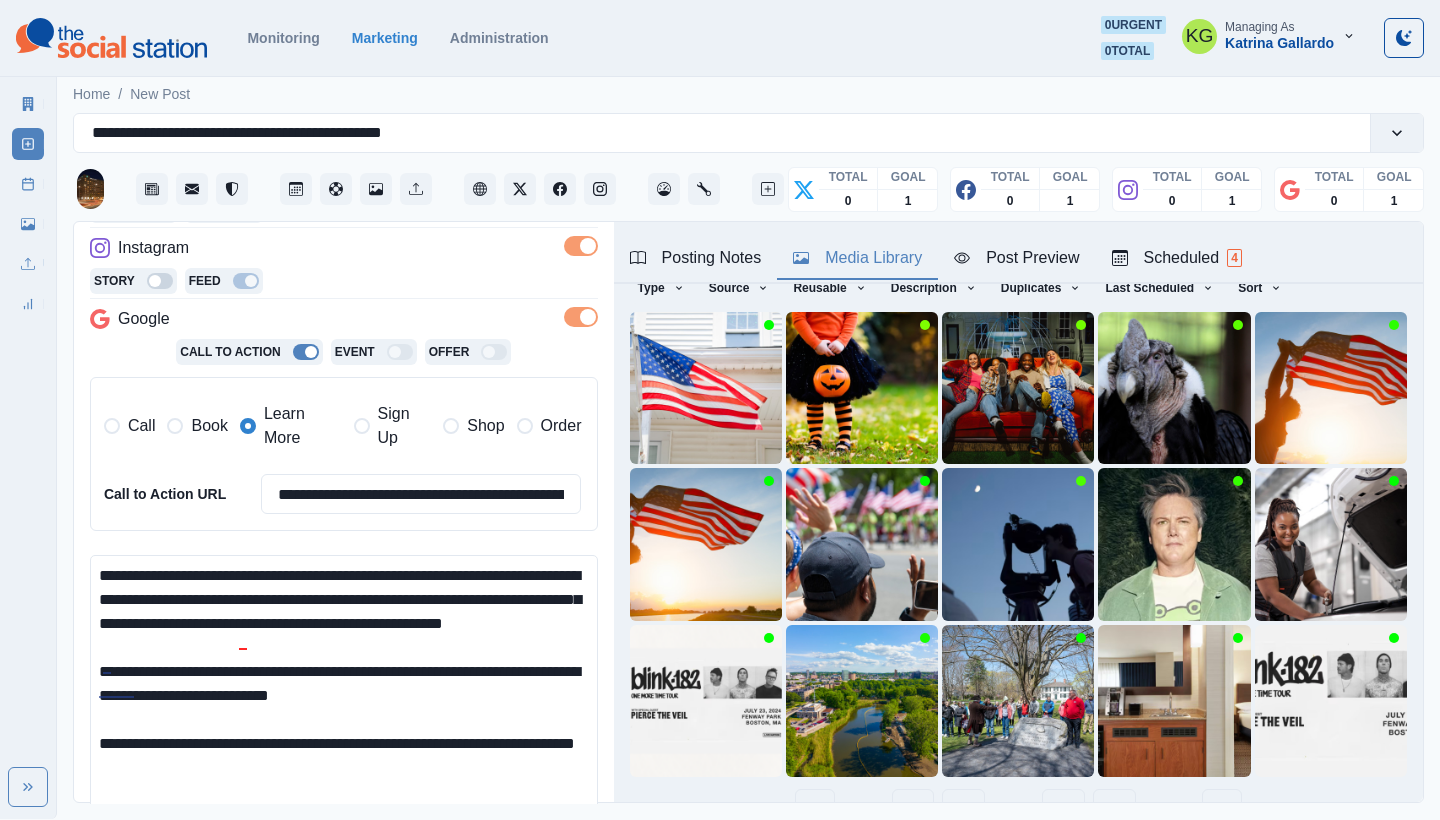 click on "**********" at bounding box center (344, 693) 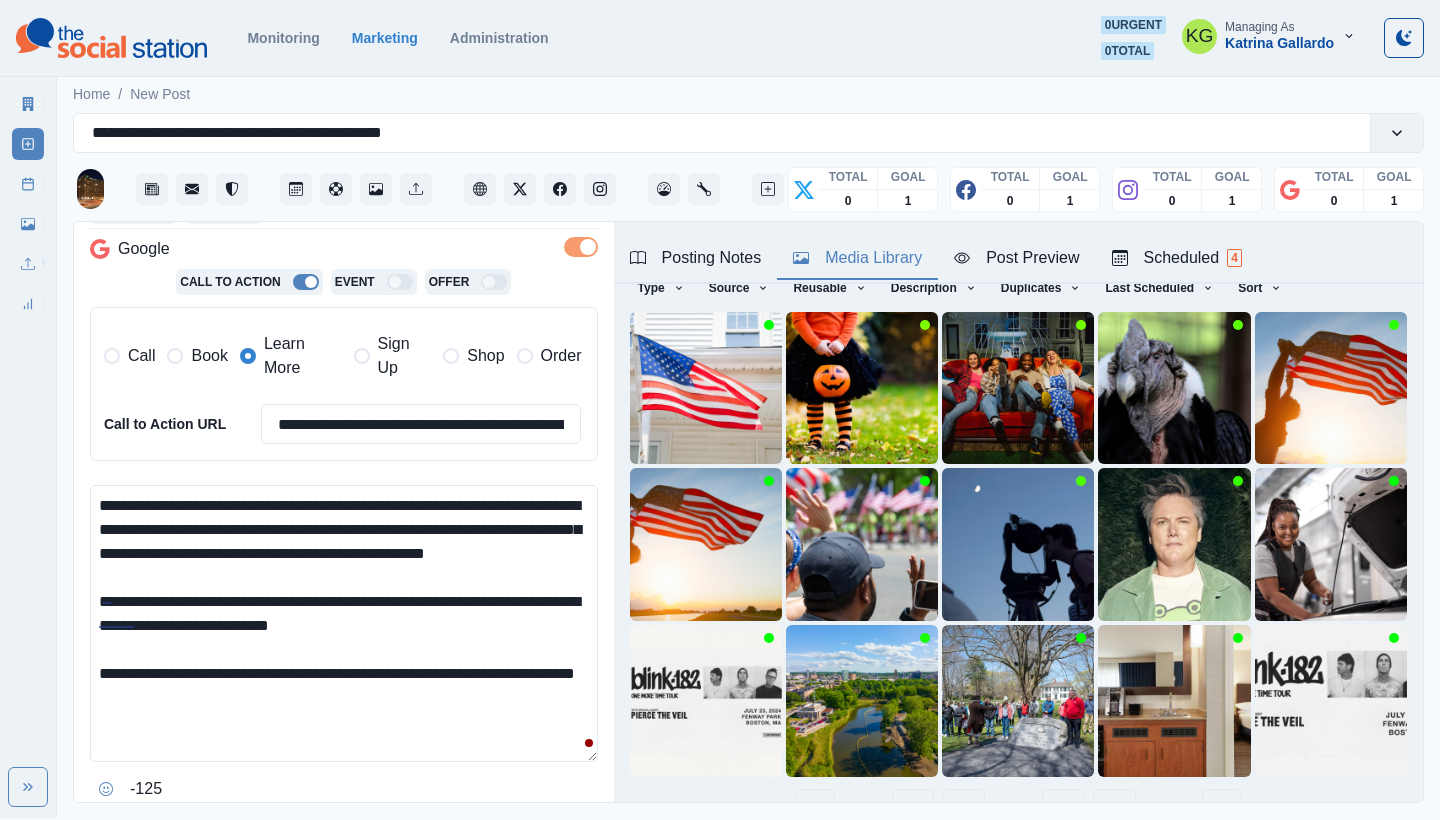 scroll, scrollTop: 432, scrollLeft: 0, axis: vertical 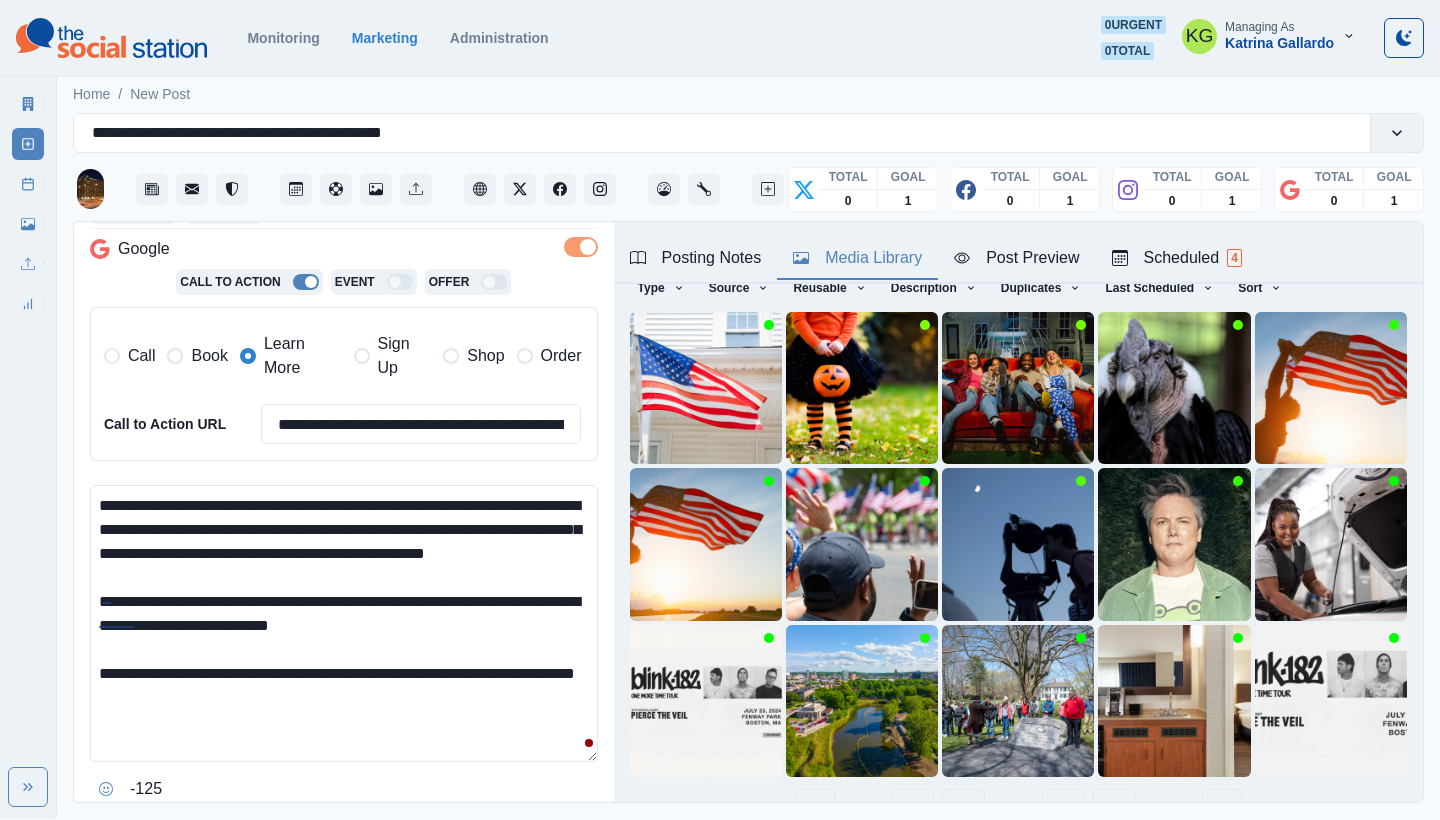 drag, startPoint x: 125, startPoint y: 687, endPoint x: 83, endPoint y: 686, distance: 42.0119 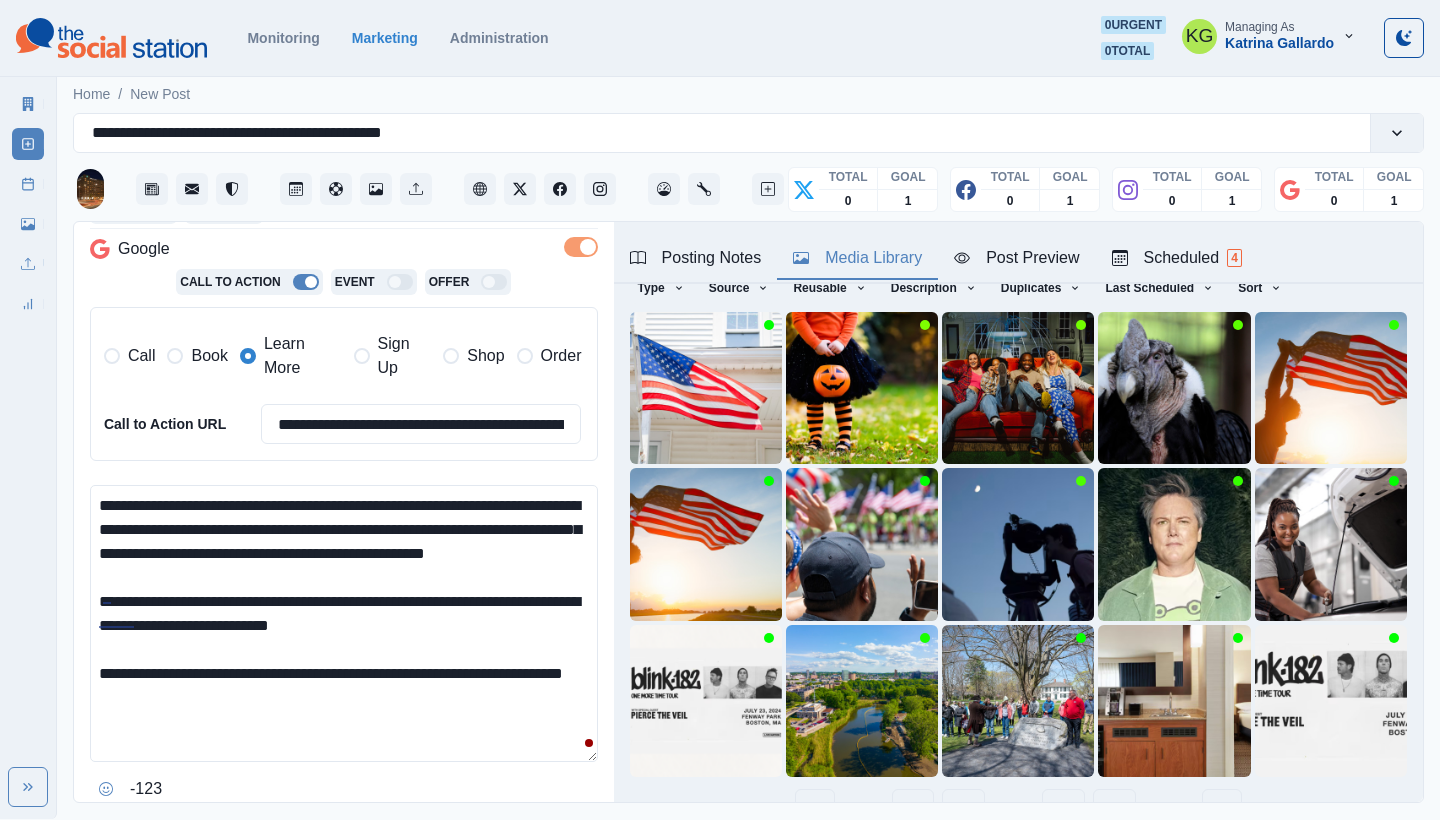 click on "Posting Notes" at bounding box center [696, 258] 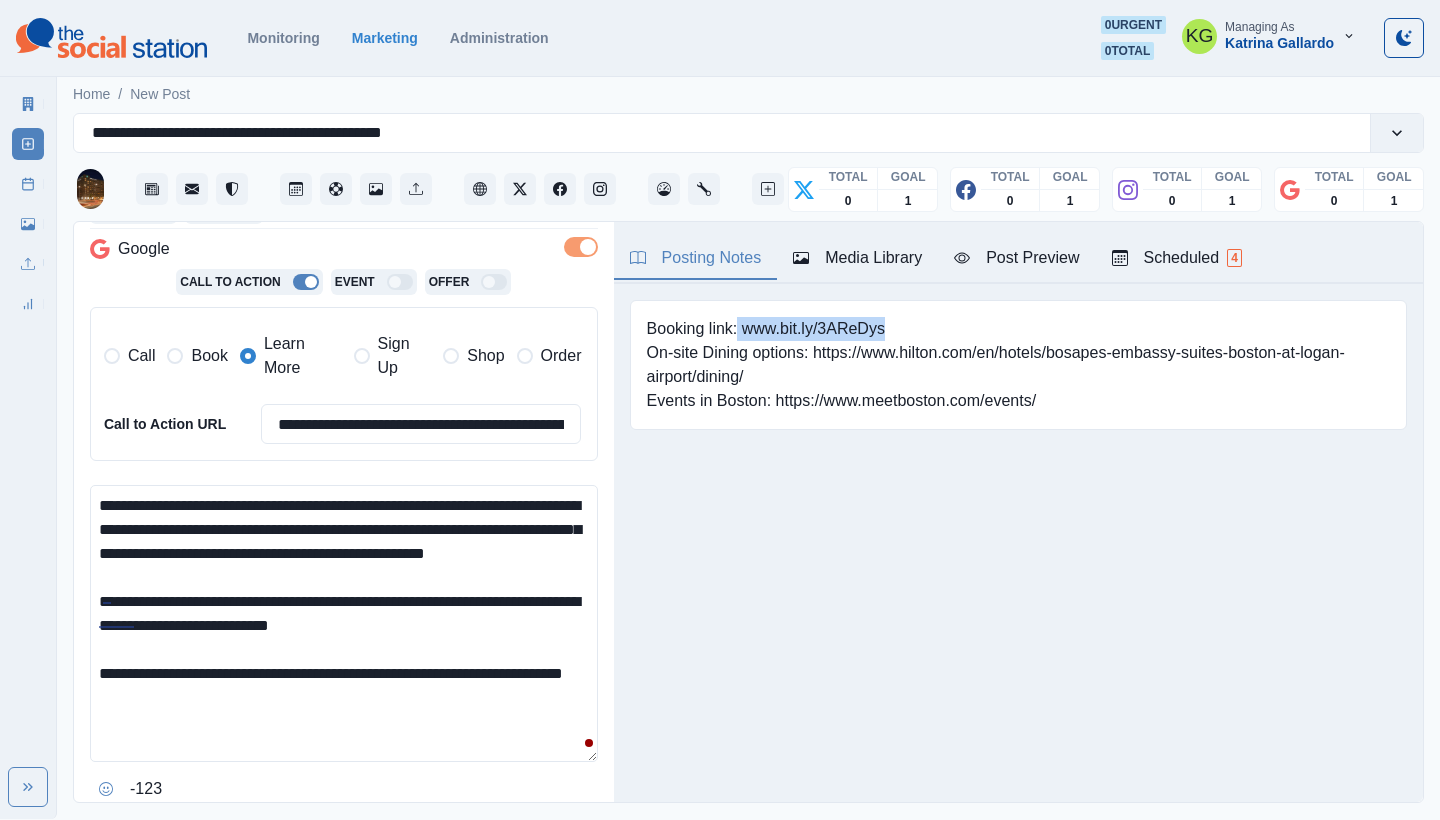 drag, startPoint x: 889, startPoint y: 319, endPoint x: 739, endPoint y: 321, distance: 150.01334 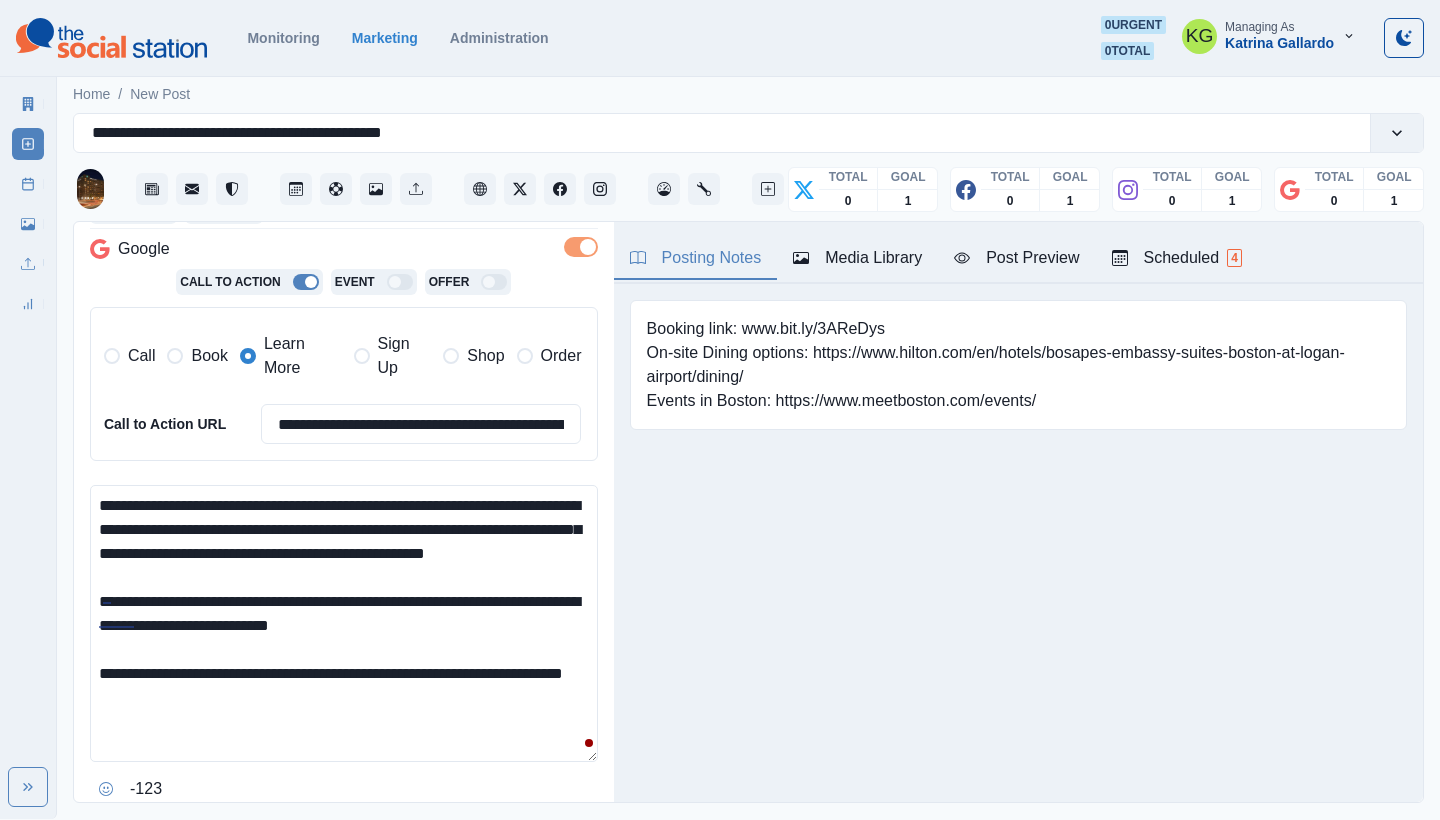 click on "Booking link: www.bit.ly/3AReDys
On-site Dining options: https://www.hilton.com/en/hotels/bosapes-embassy-suites-boston-at-logan-airport/dining/
Events in Boston: https://www.meetboston.com/events/" at bounding box center [1018, 365] 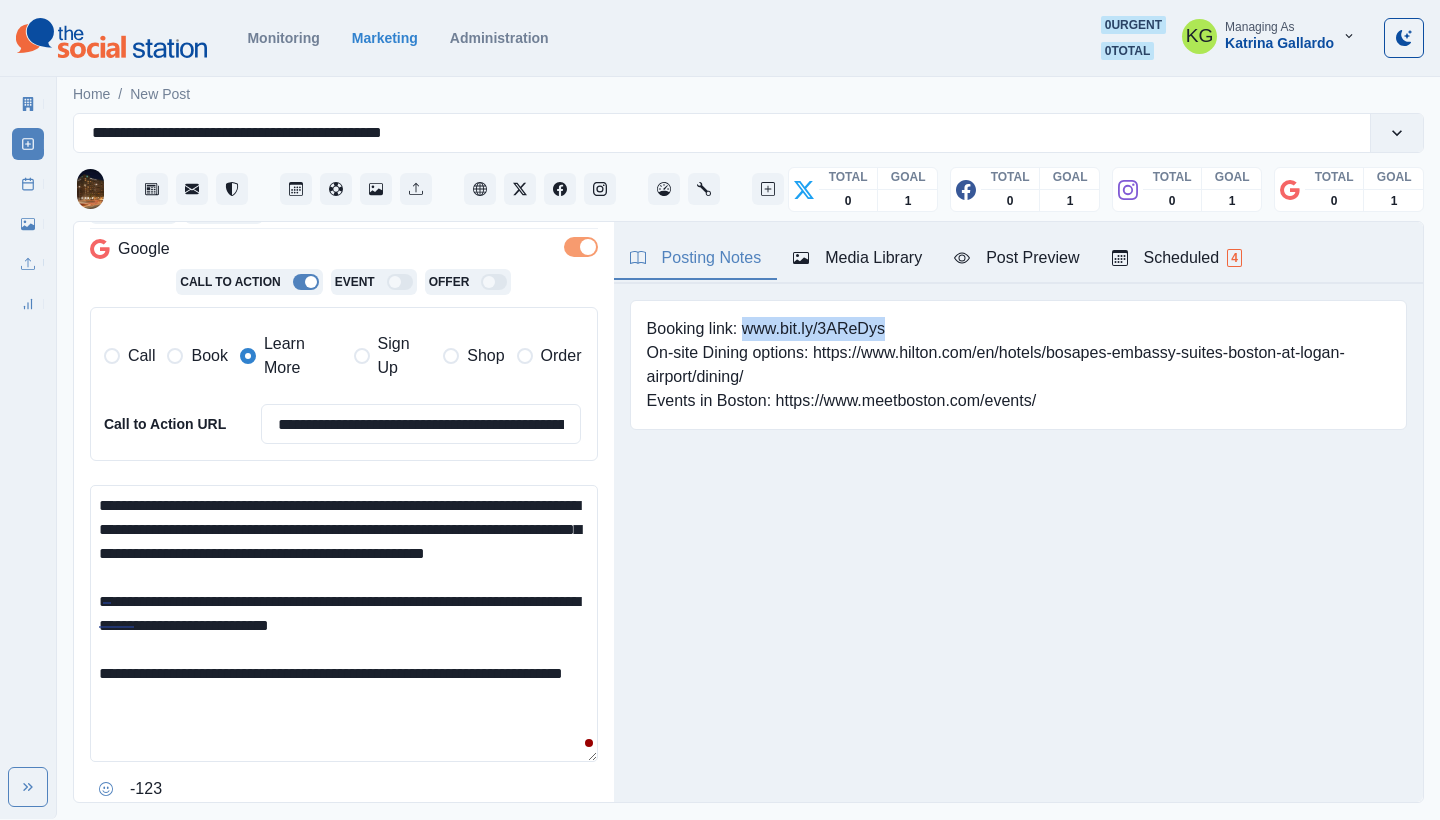 drag, startPoint x: 897, startPoint y: 326, endPoint x: 741, endPoint y: 330, distance: 156.05127 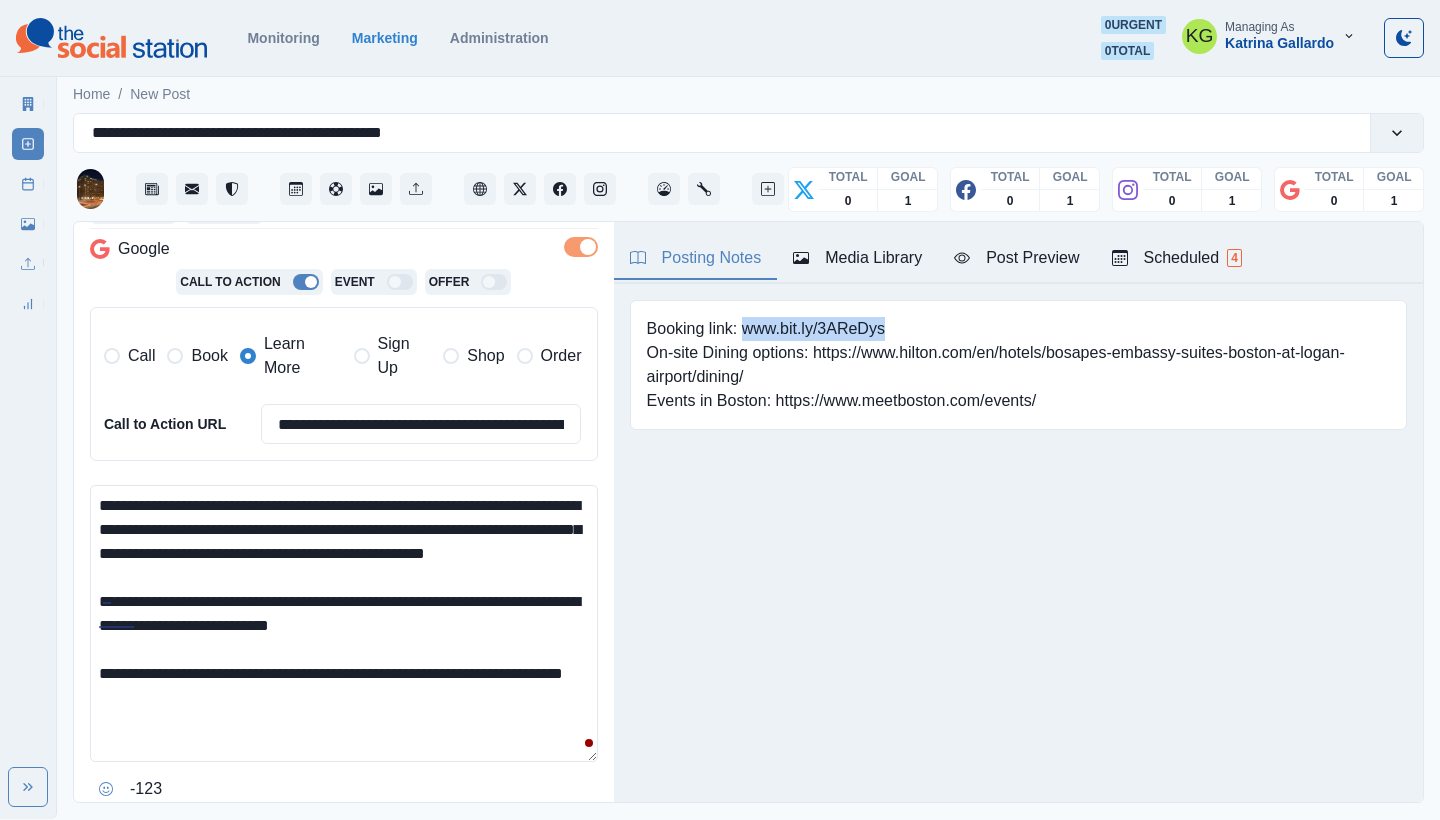 copy on "www.bit.ly/3AReDys" 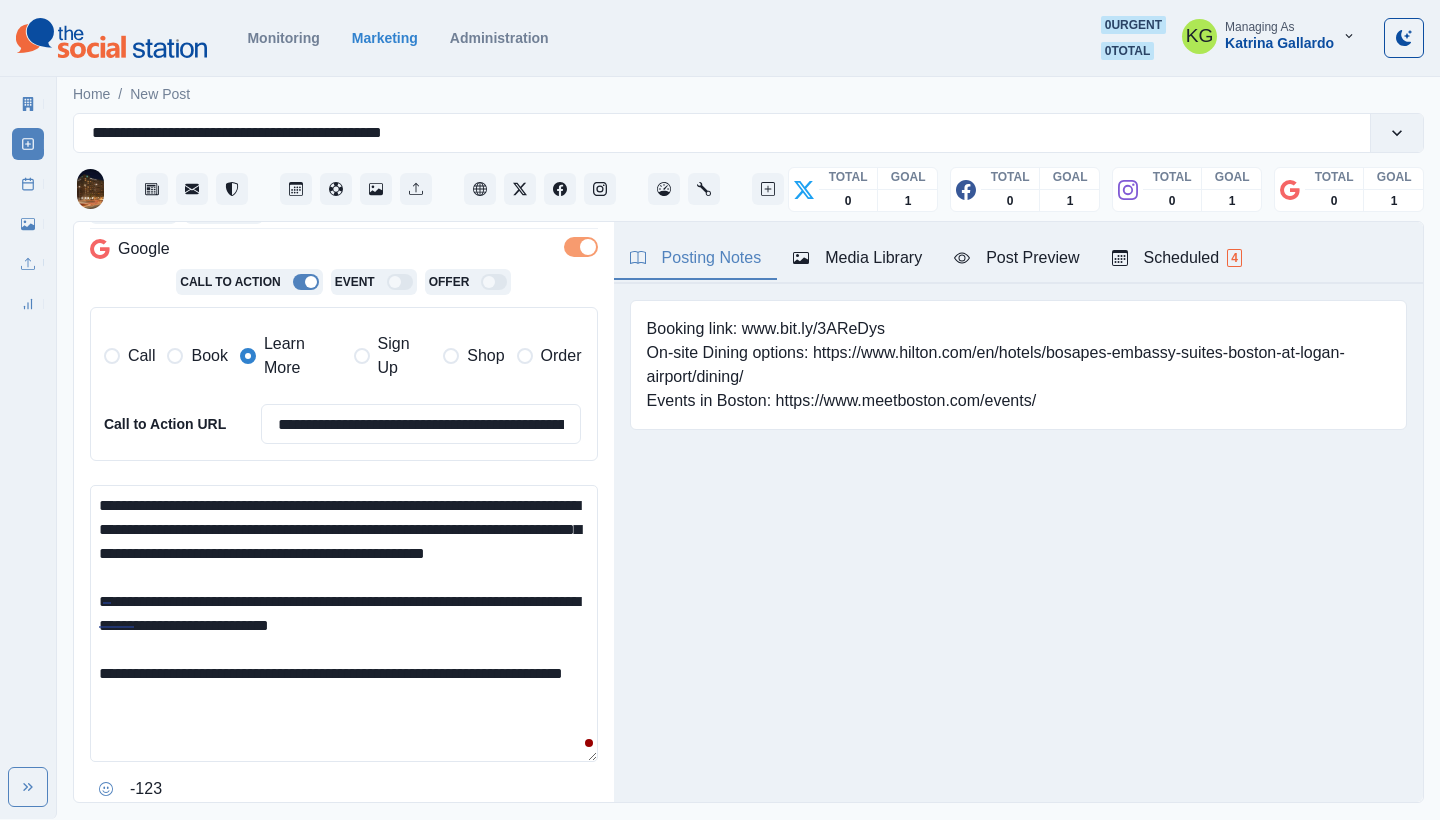 click on "**********" at bounding box center [344, 623] 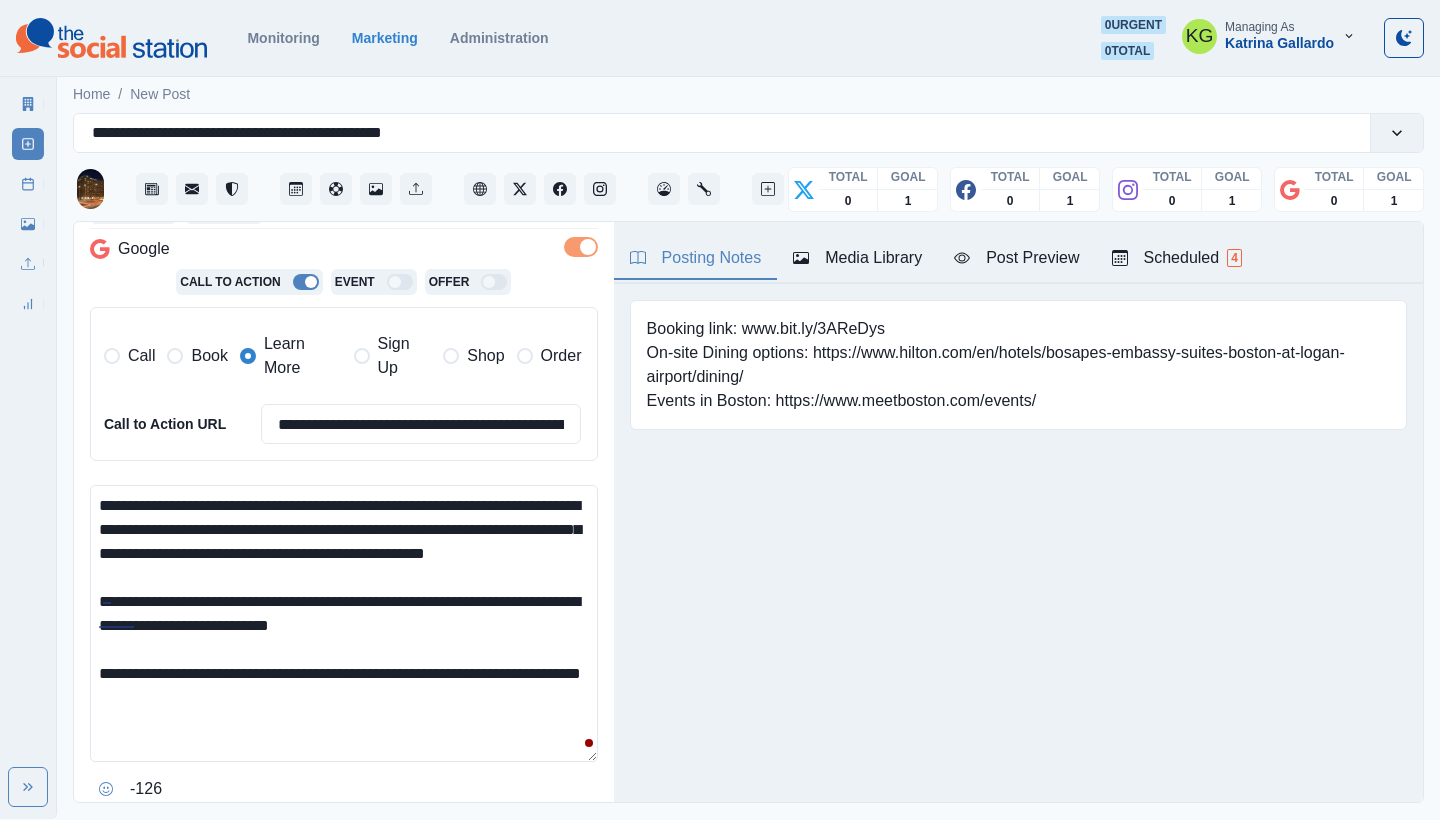 paste on "**********" 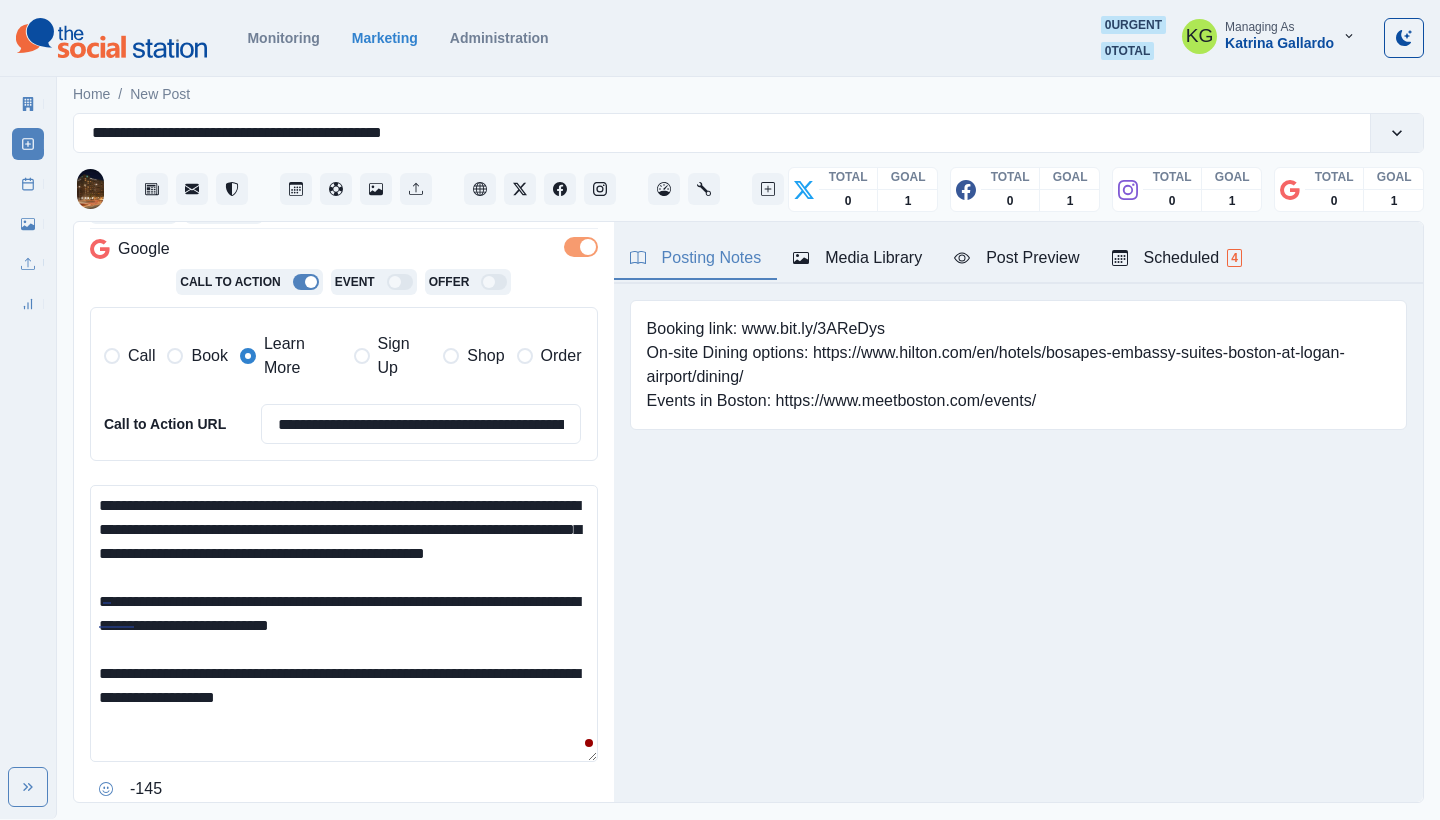 drag, startPoint x: 422, startPoint y: 720, endPoint x: 364, endPoint y: 719, distance: 58.00862 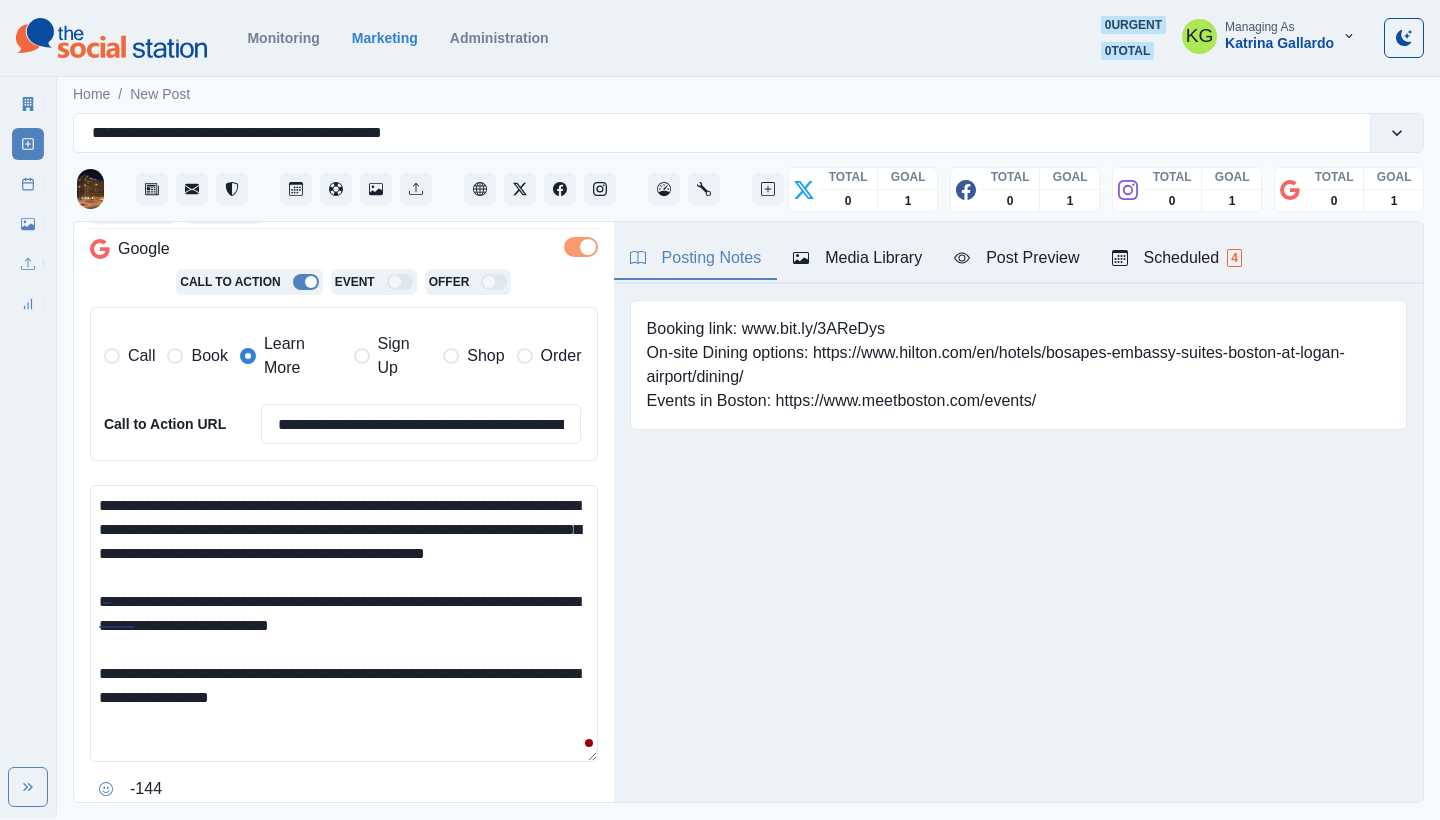 drag, startPoint x: 261, startPoint y: 689, endPoint x: 47, endPoint y: 689, distance: 214 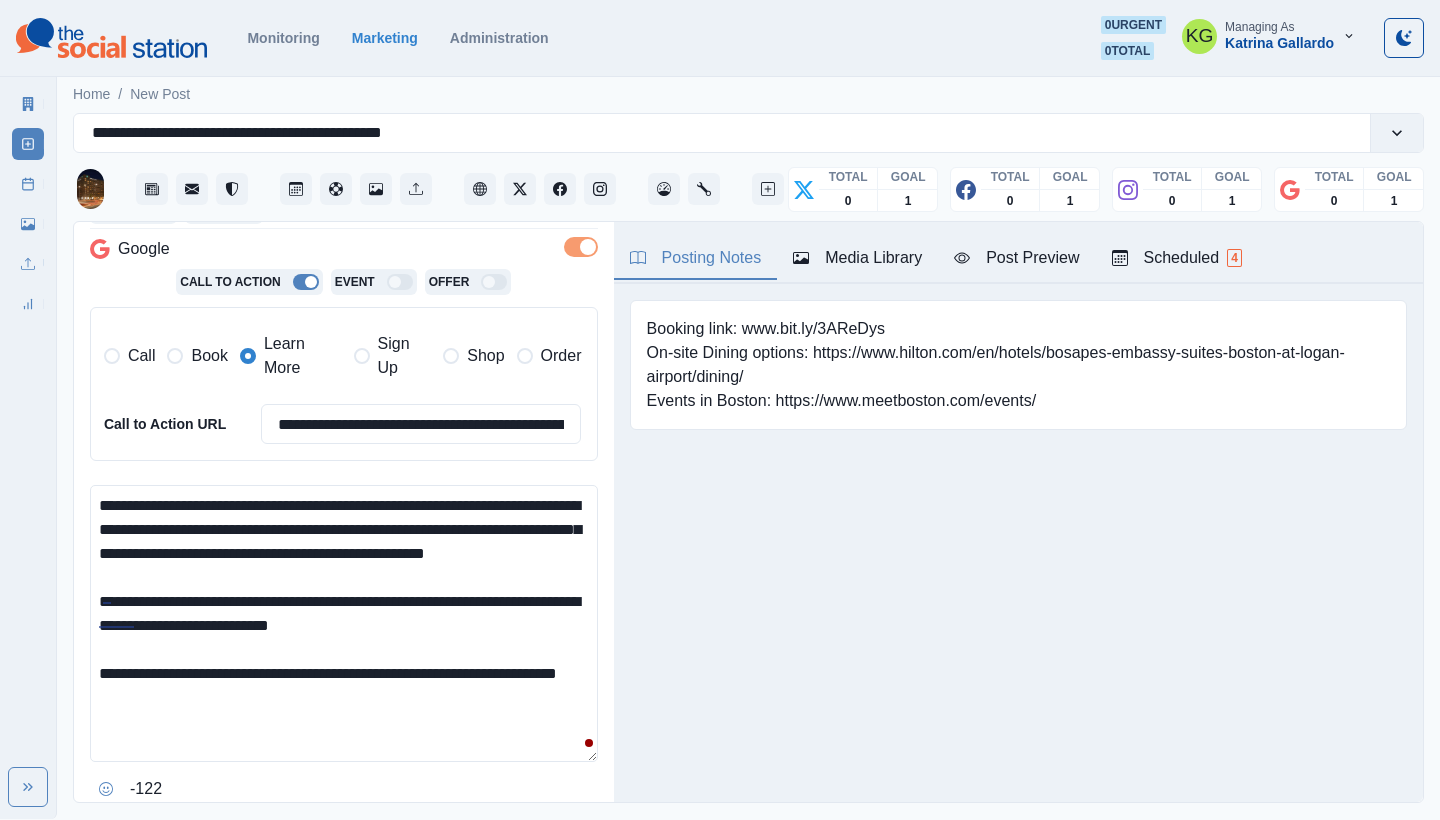 drag, startPoint x: 250, startPoint y: 685, endPoint x: 305, endPoint y: 707, distance: 59.236813 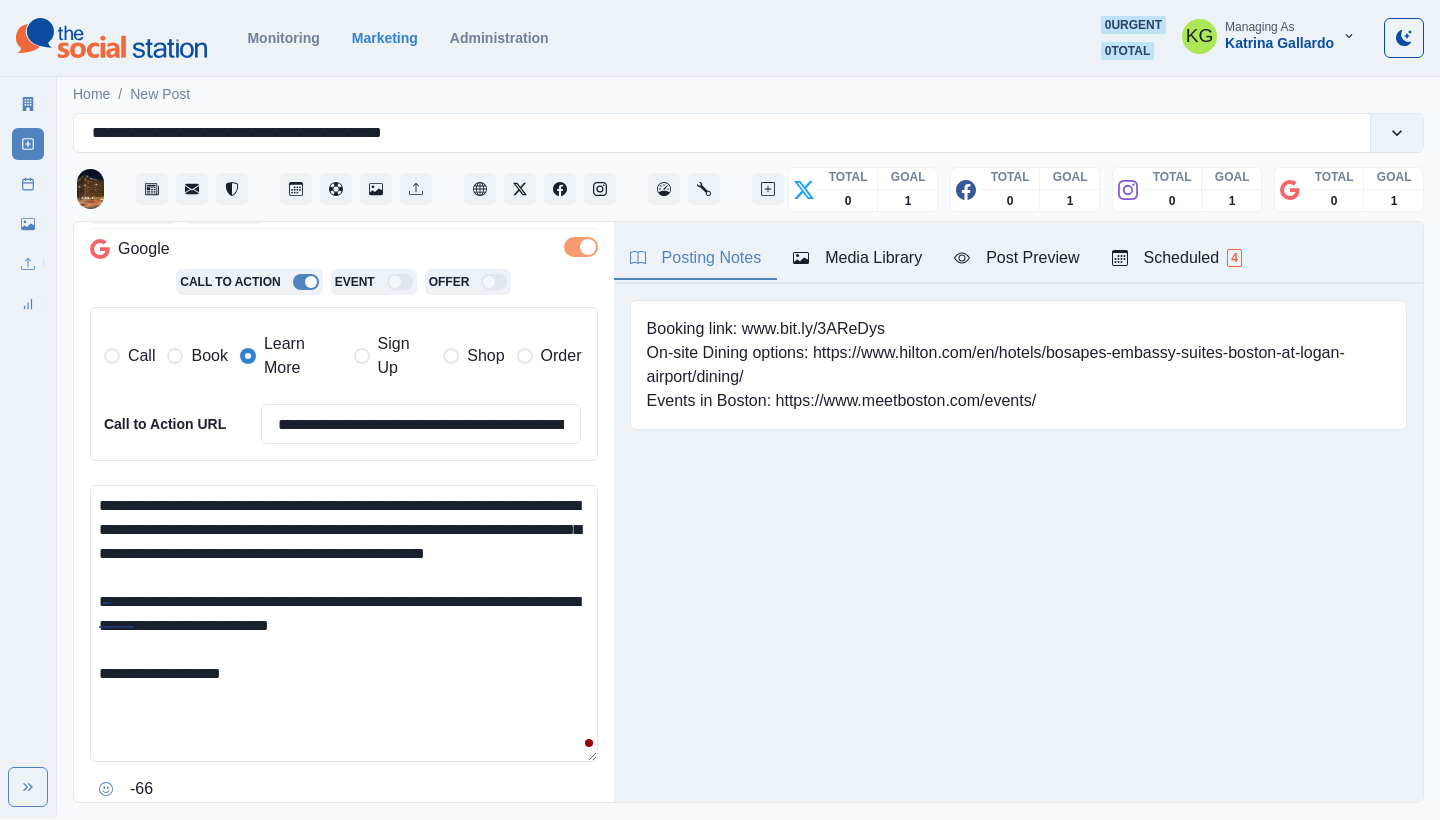 click at bounding box center (106, 789) 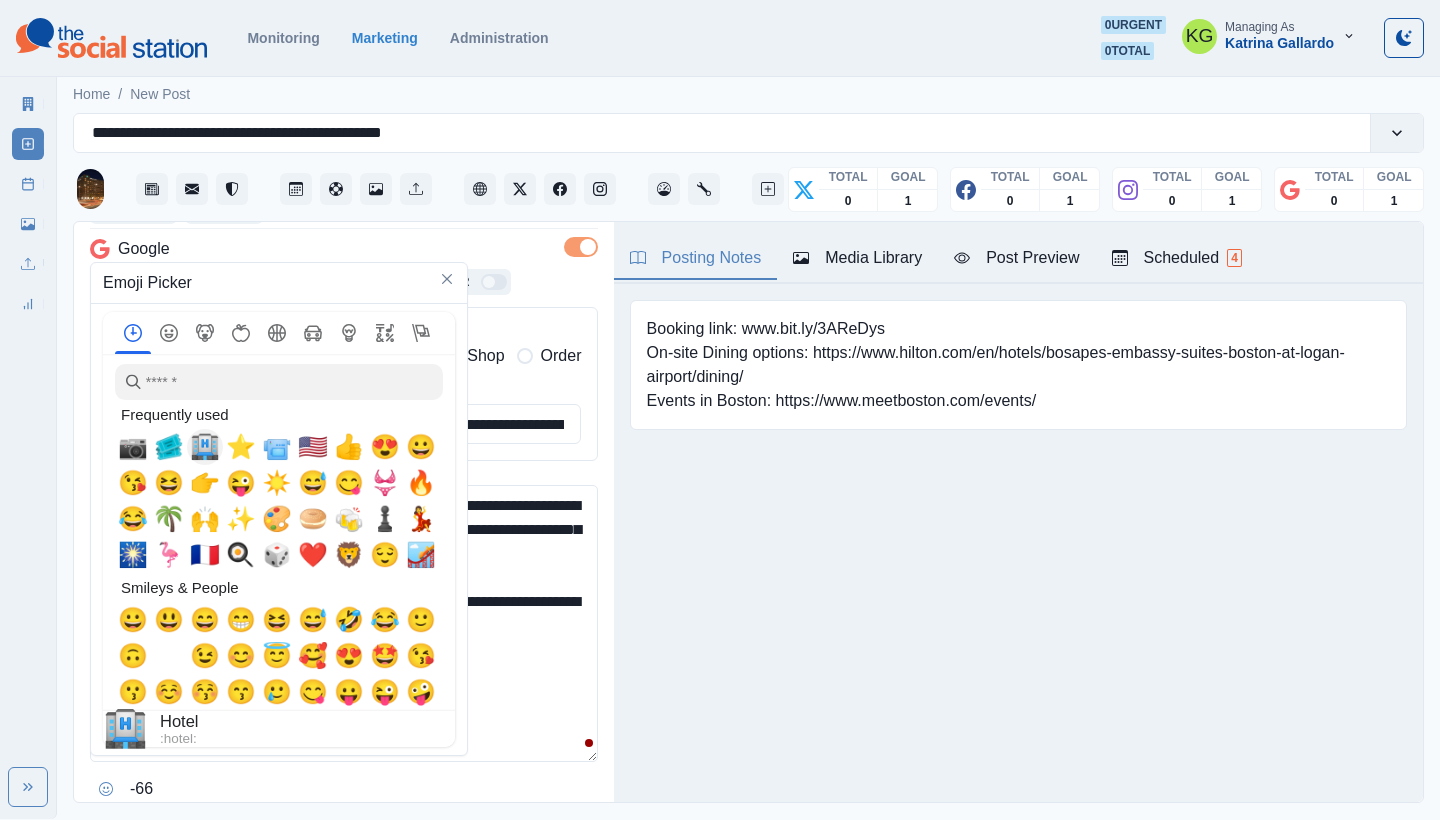click on "🏨" at bounding box center (205, 447) 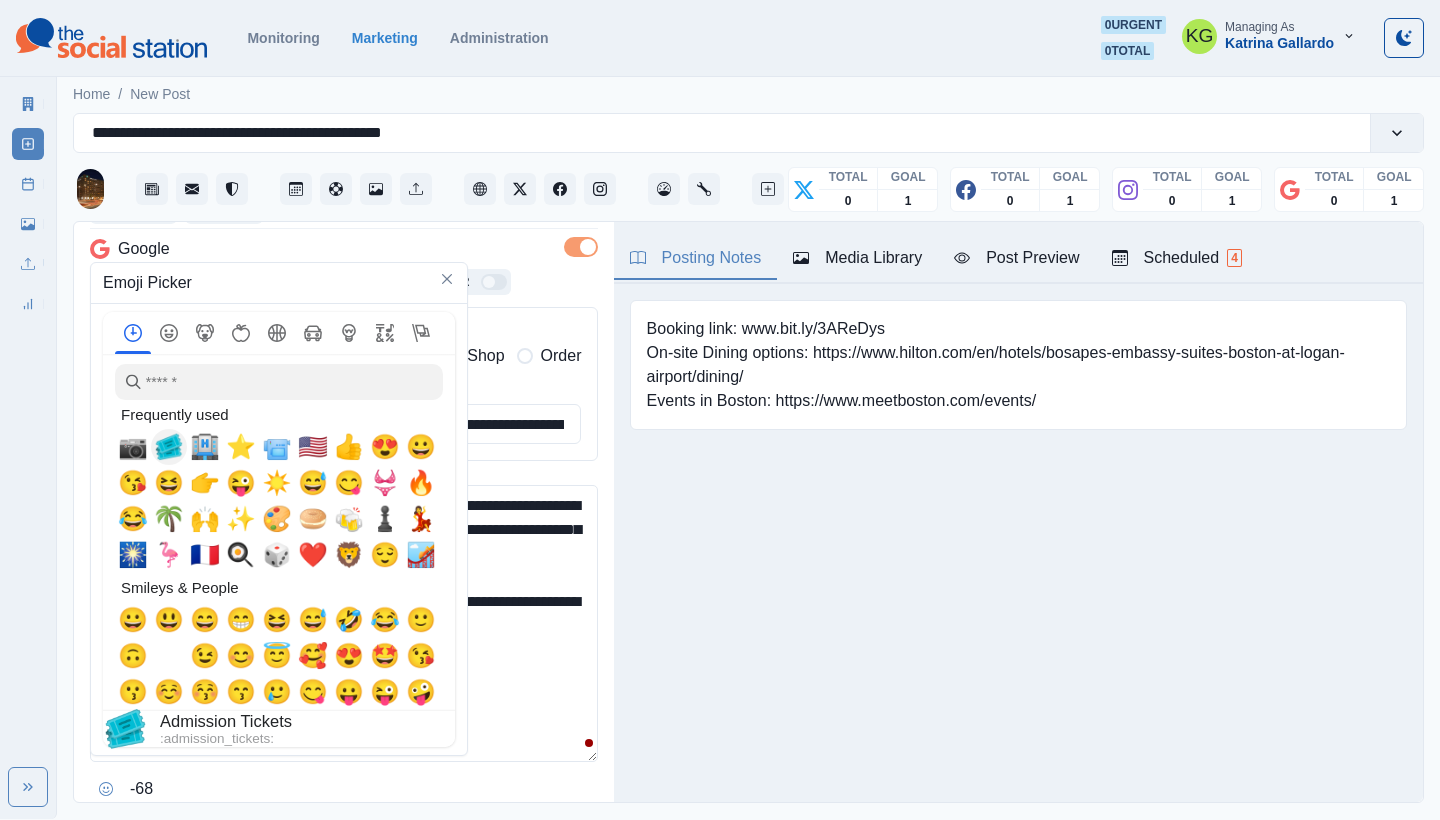click on "🎟️" at bounding box center [169, 447] 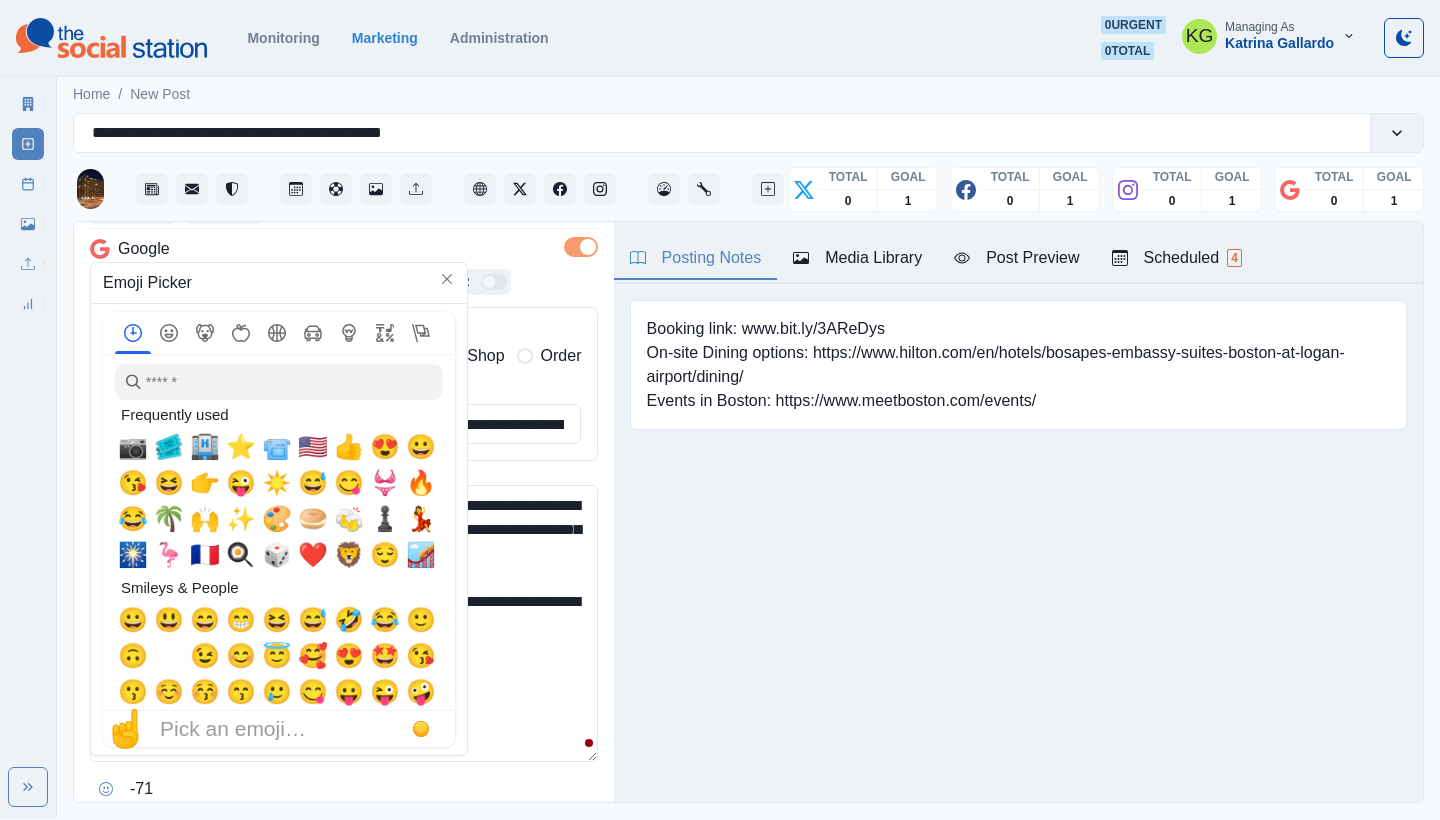 click on "**********" at bounding box center [344, 623] 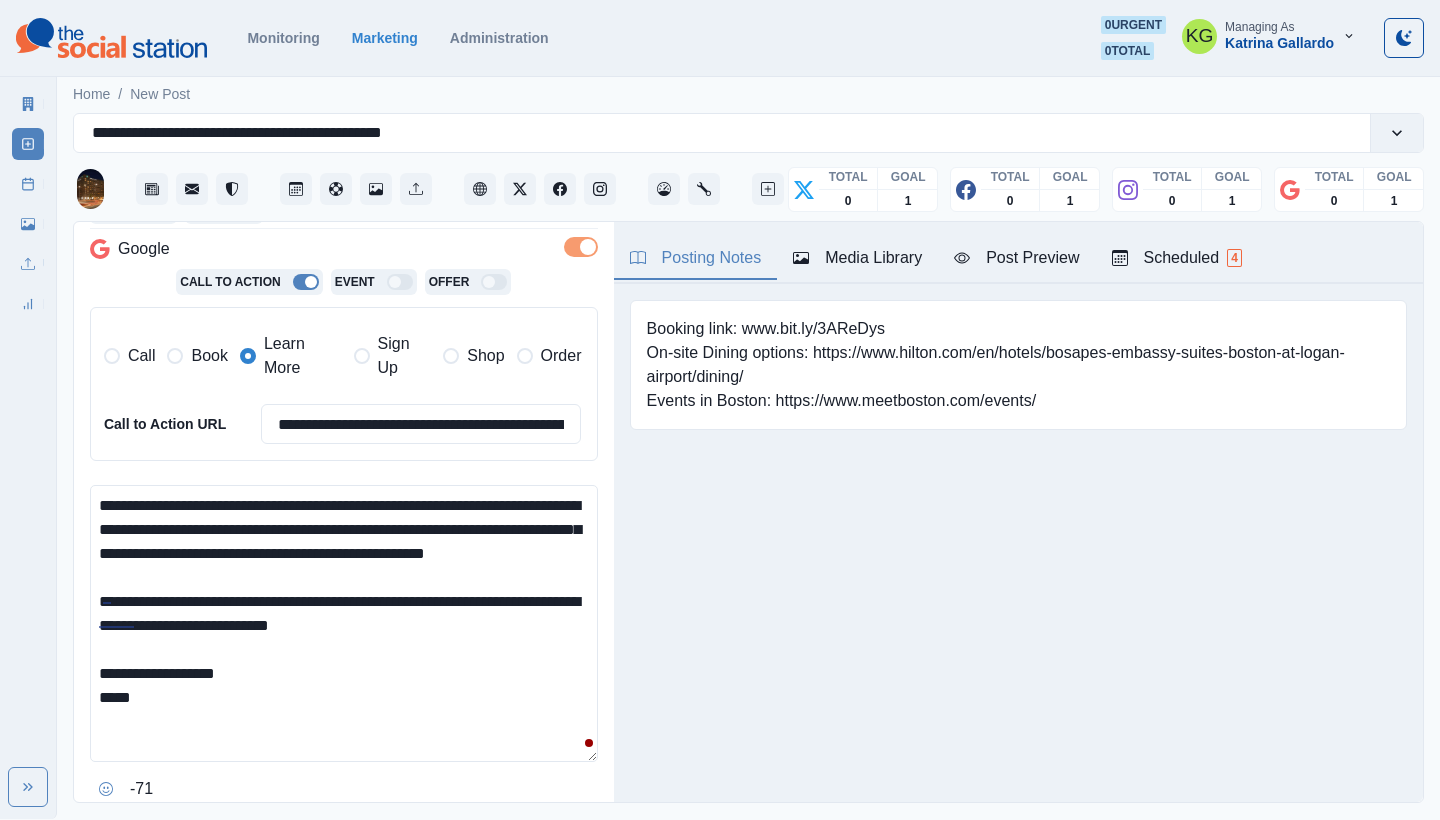 drag, startPoint x: 119, startPoint y: 715, endPoint x: 104, endPoint y: 715, distance: 15 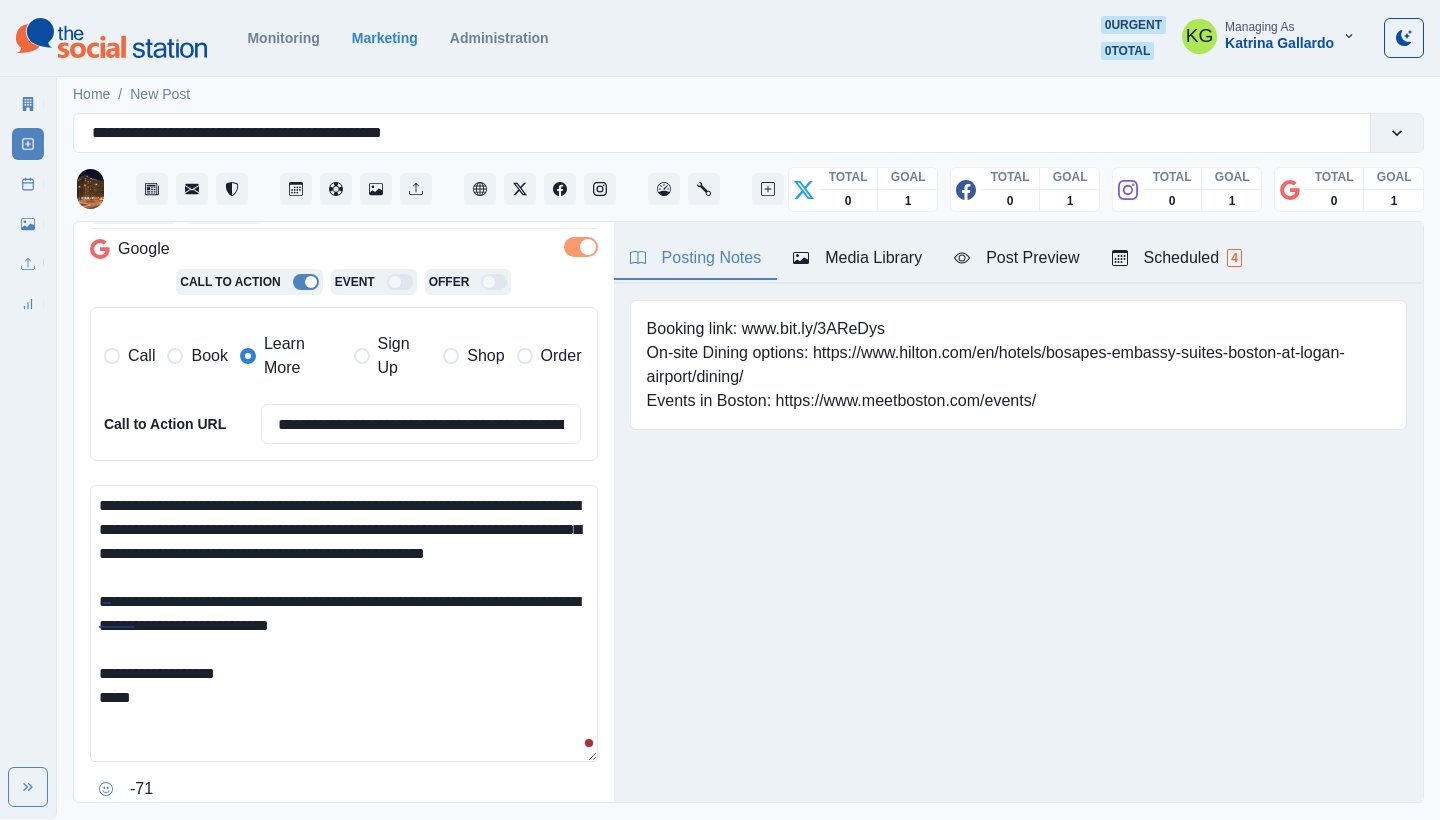 click on "**********" at bounding box center (344, 623) 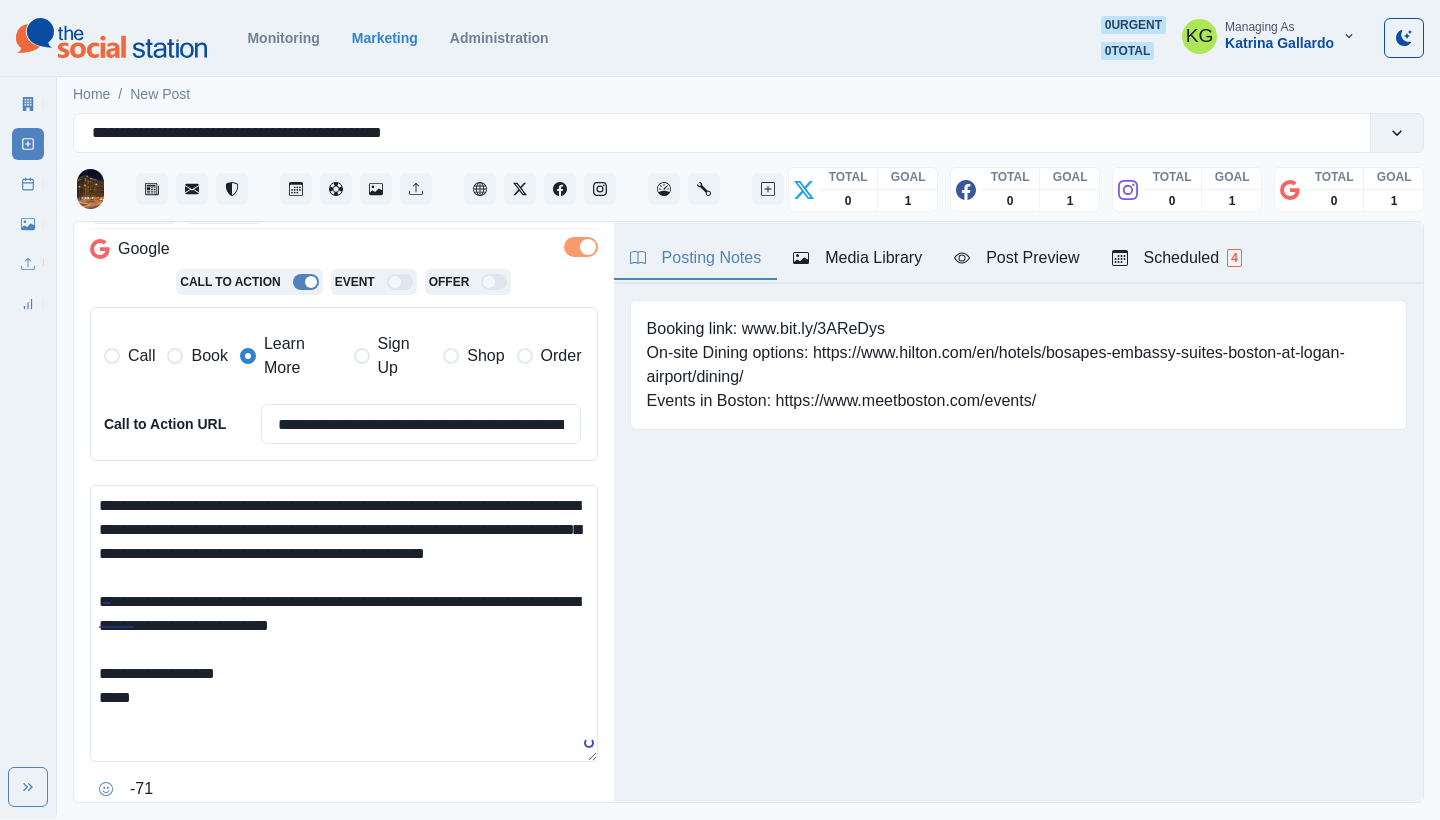 paste on "**" 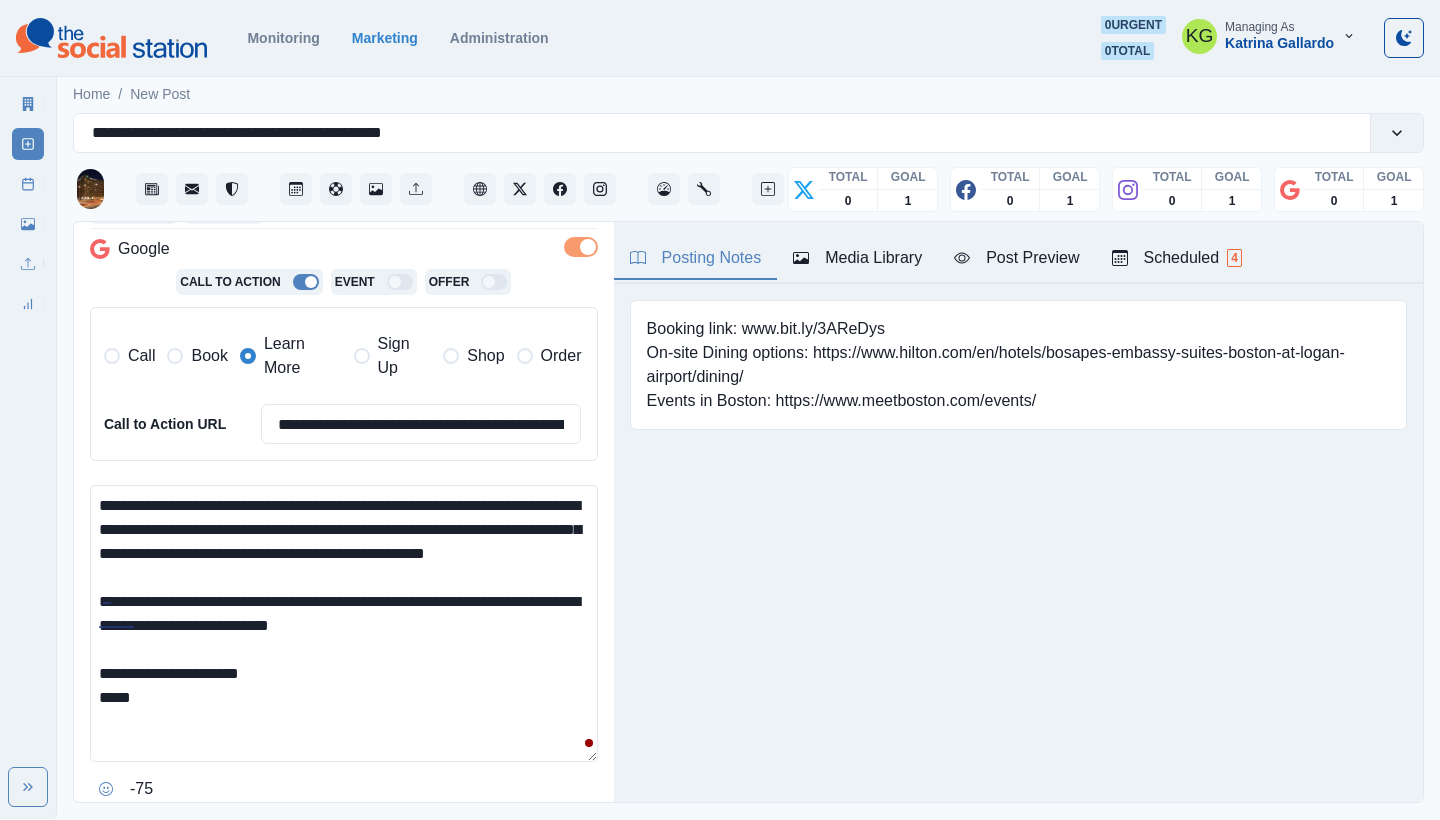 drag, startPoint x: 122, startPoint y: 714, endPoint x: 85, endPoint y: 714, distance: 37 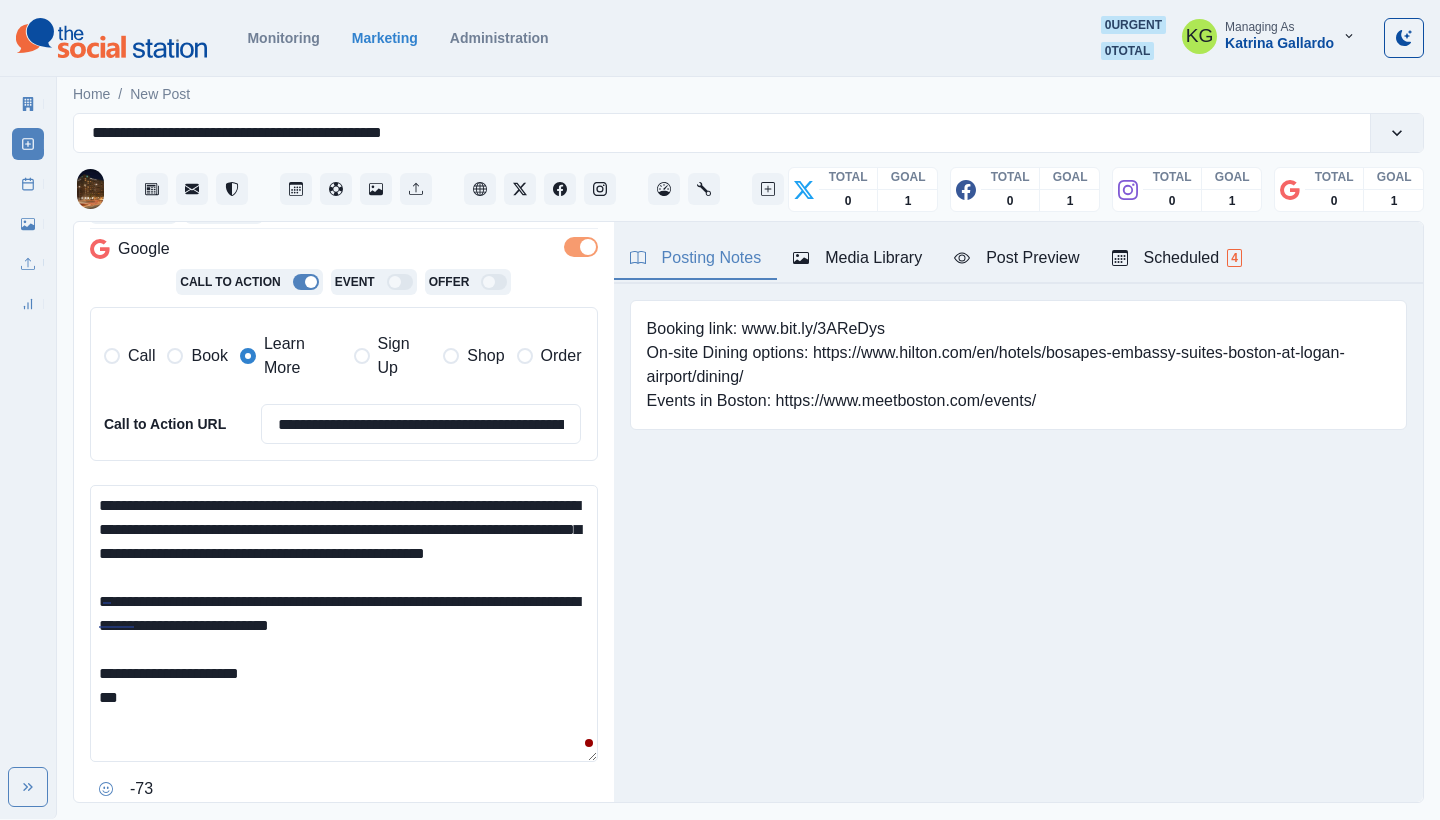 drag, startPoint x: 135, startPoint y: 712, endPoint x: 103, endPoint y: 712, distance: 32 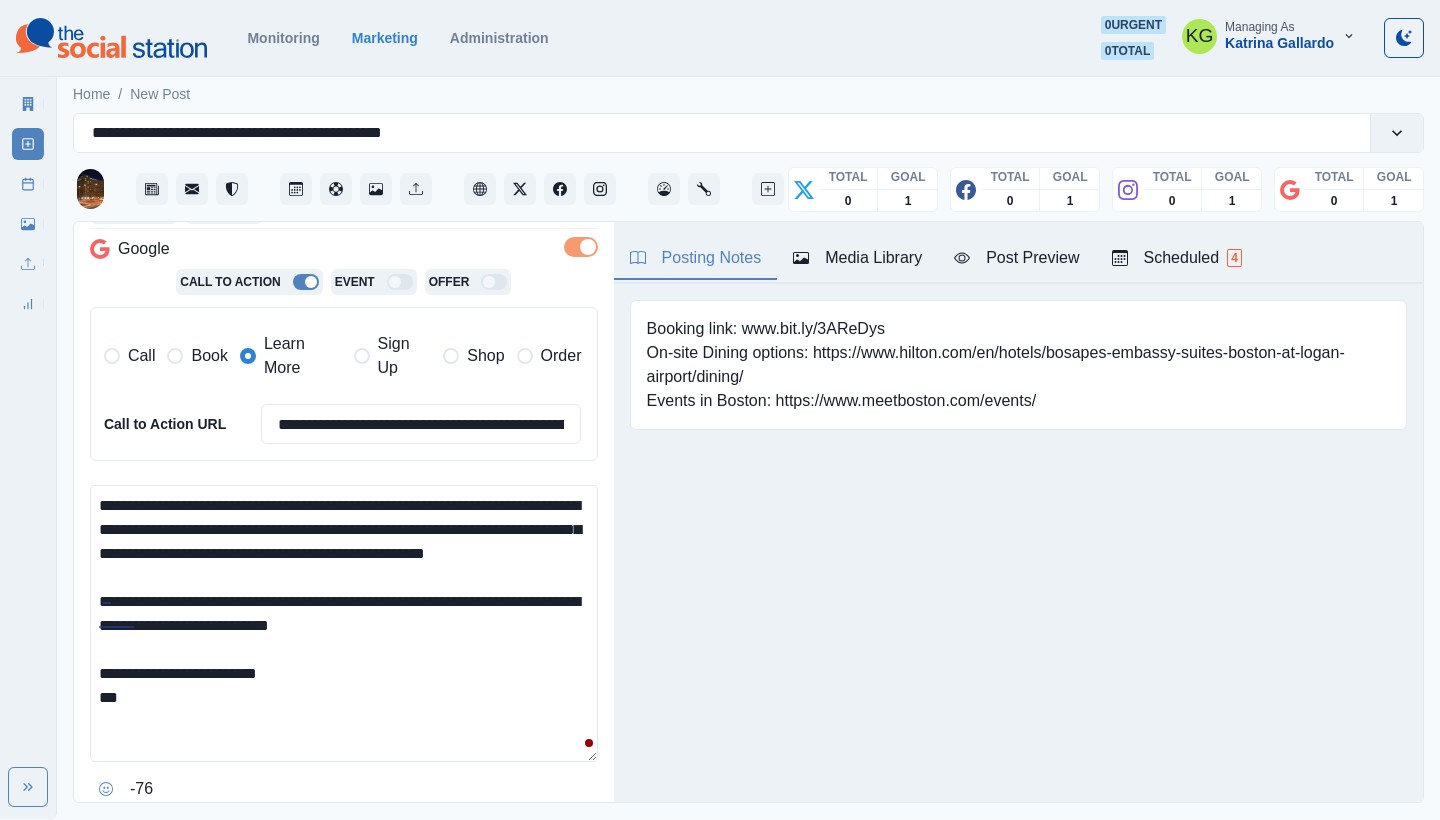 click on "**********" at bounding box center [344, 623] 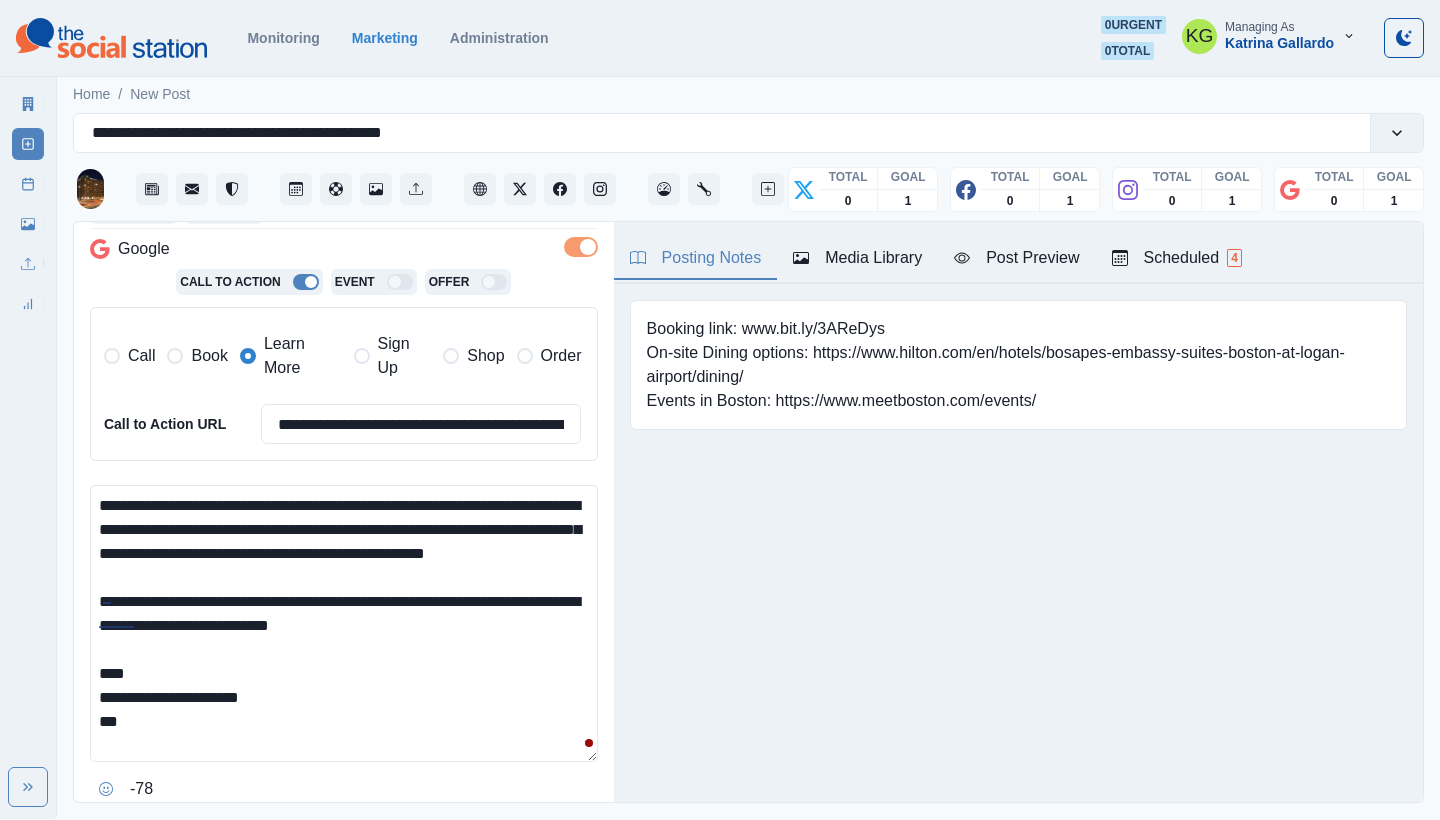 click on "**********" at bounding box center (344, 623) 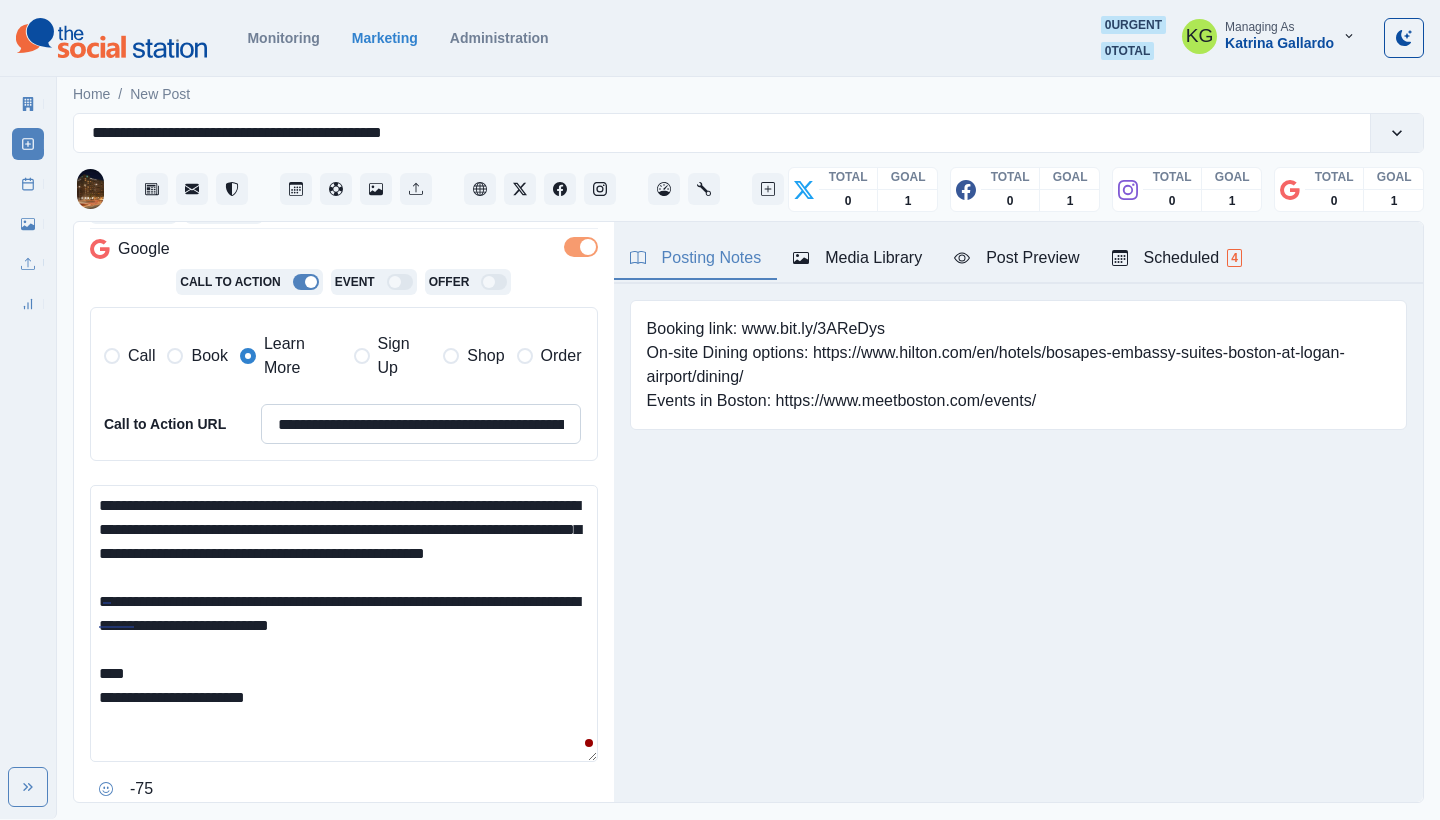 type on "**********" 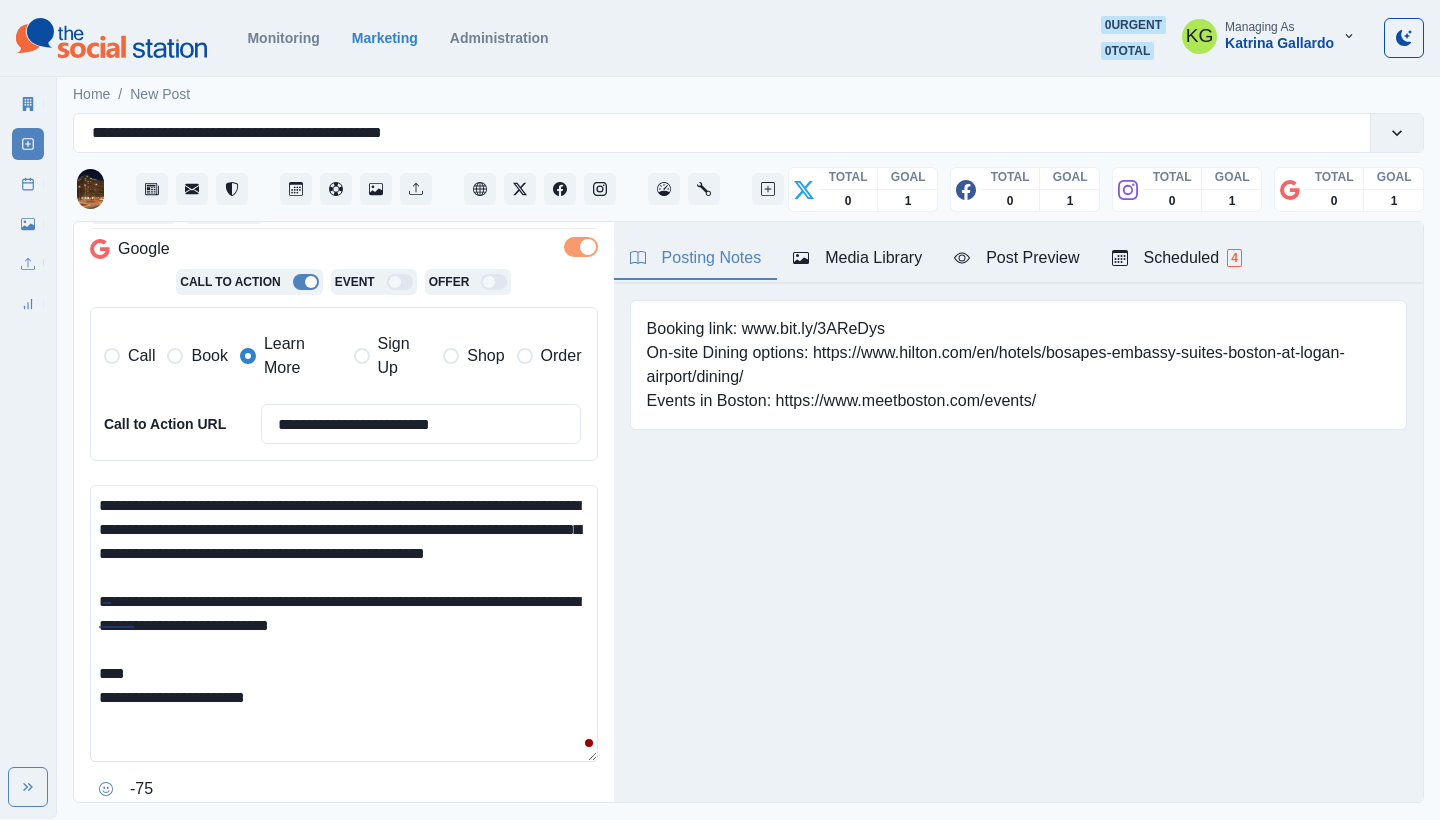 type on "**********" 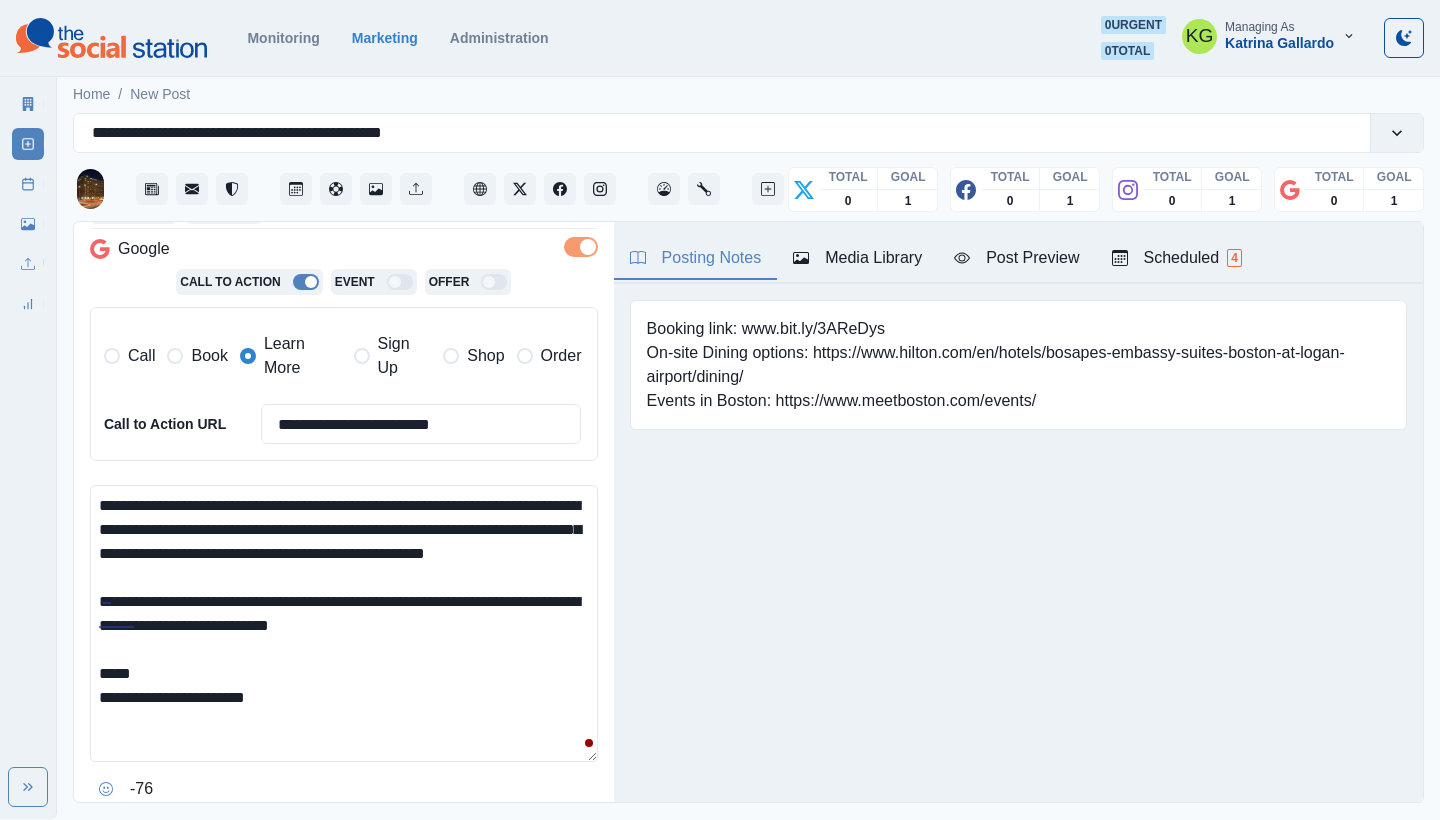 paste on "**********" 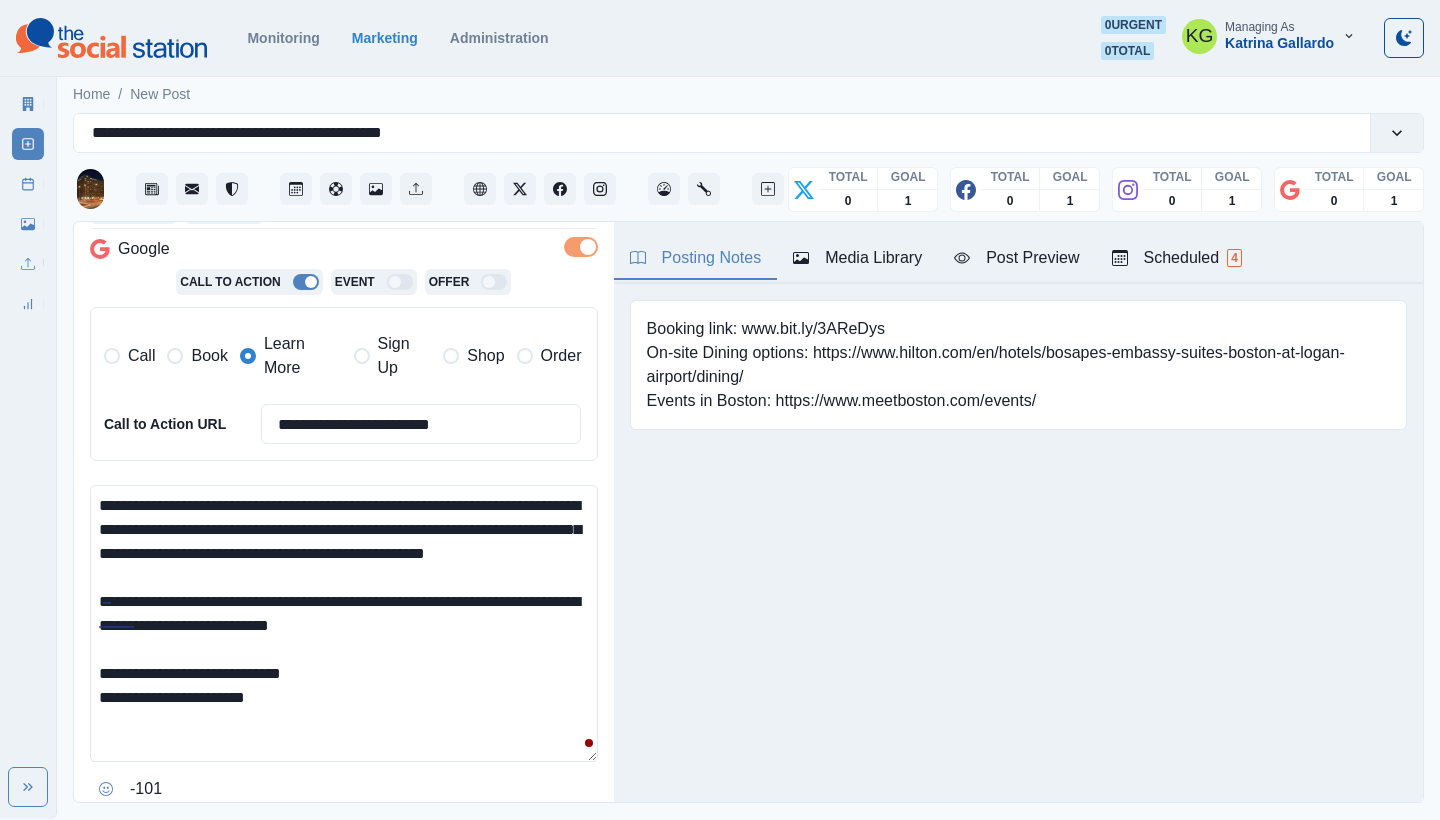 drag, startPoint x: 182, startPoint y: 691, endPoint x: 134, endPoint y: 691, distance: 48 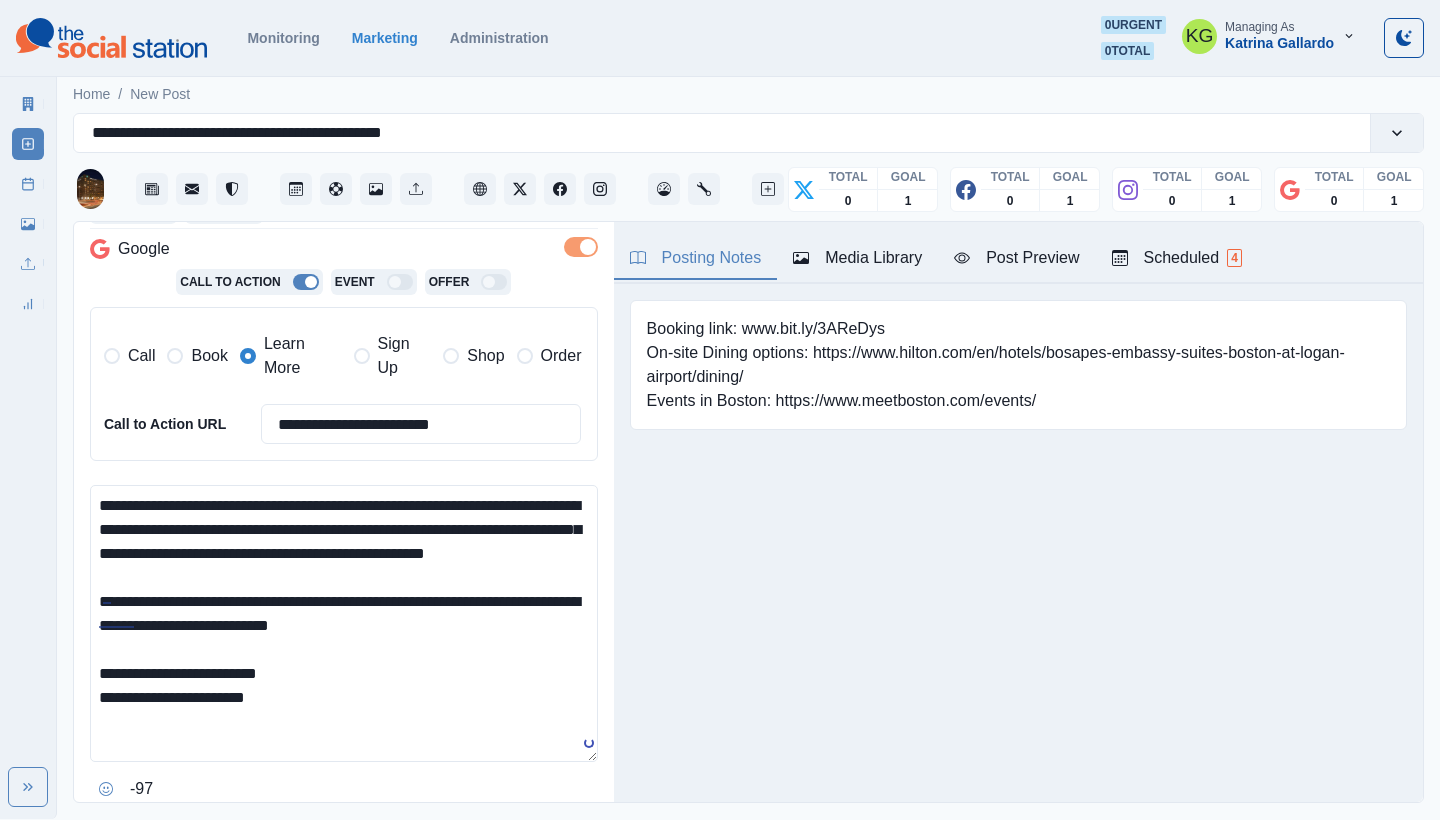 click on "**********" at bounding box center [344, 623] 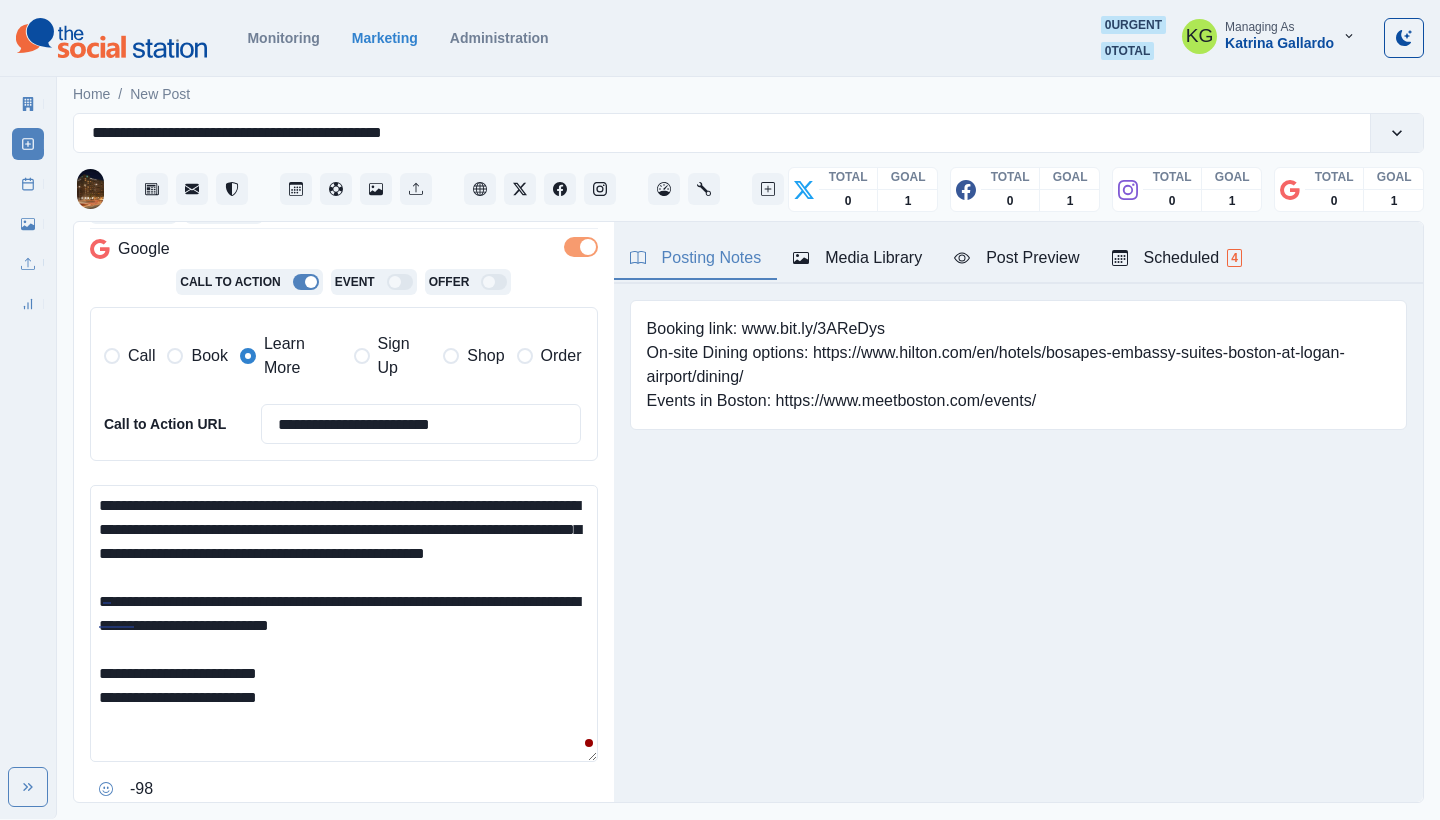 scroll, scrollTop: 18, scrollLeft: 0, axis: vertical 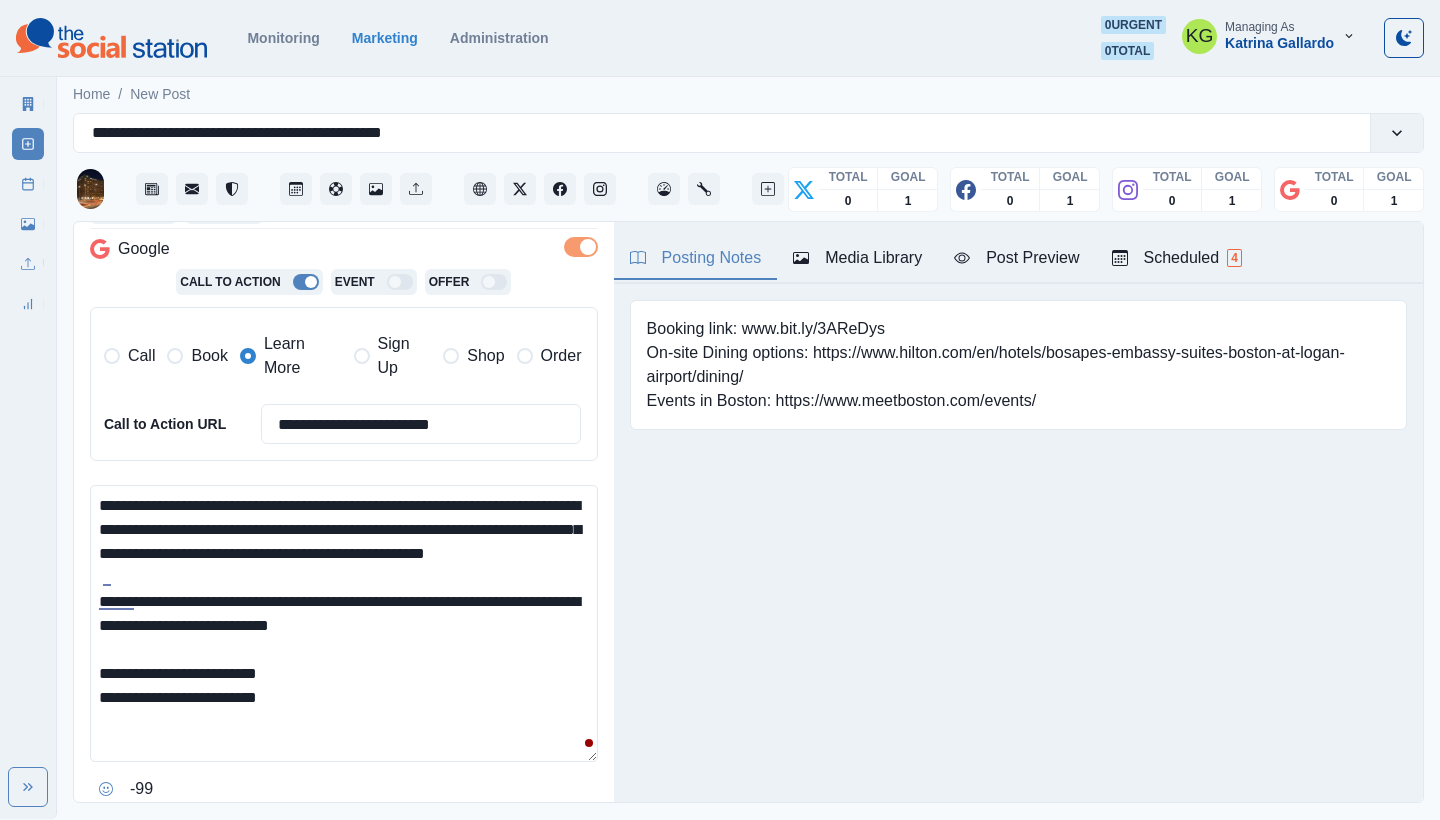 click 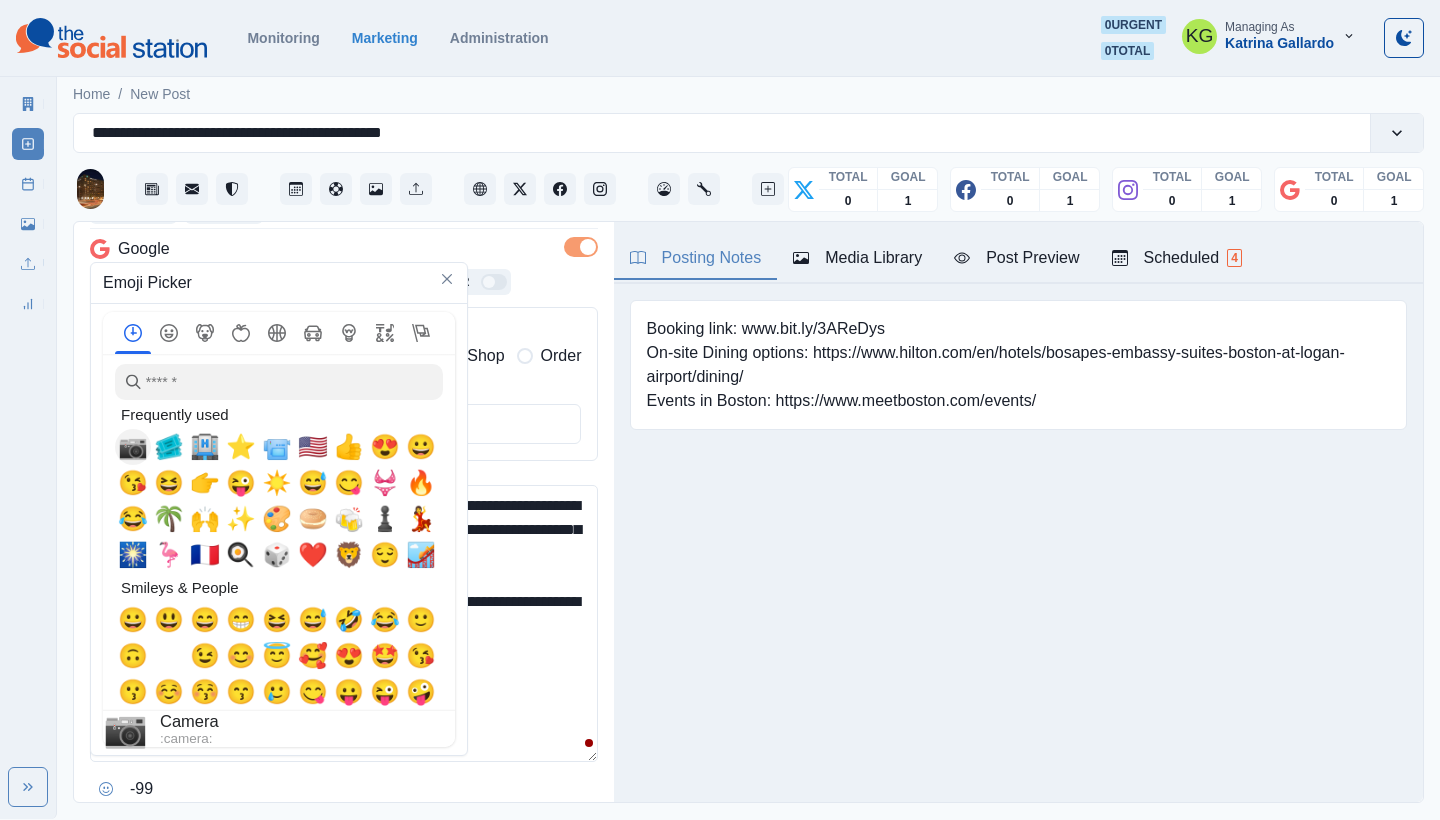 click on "📷" at bounding box center (133, 447) 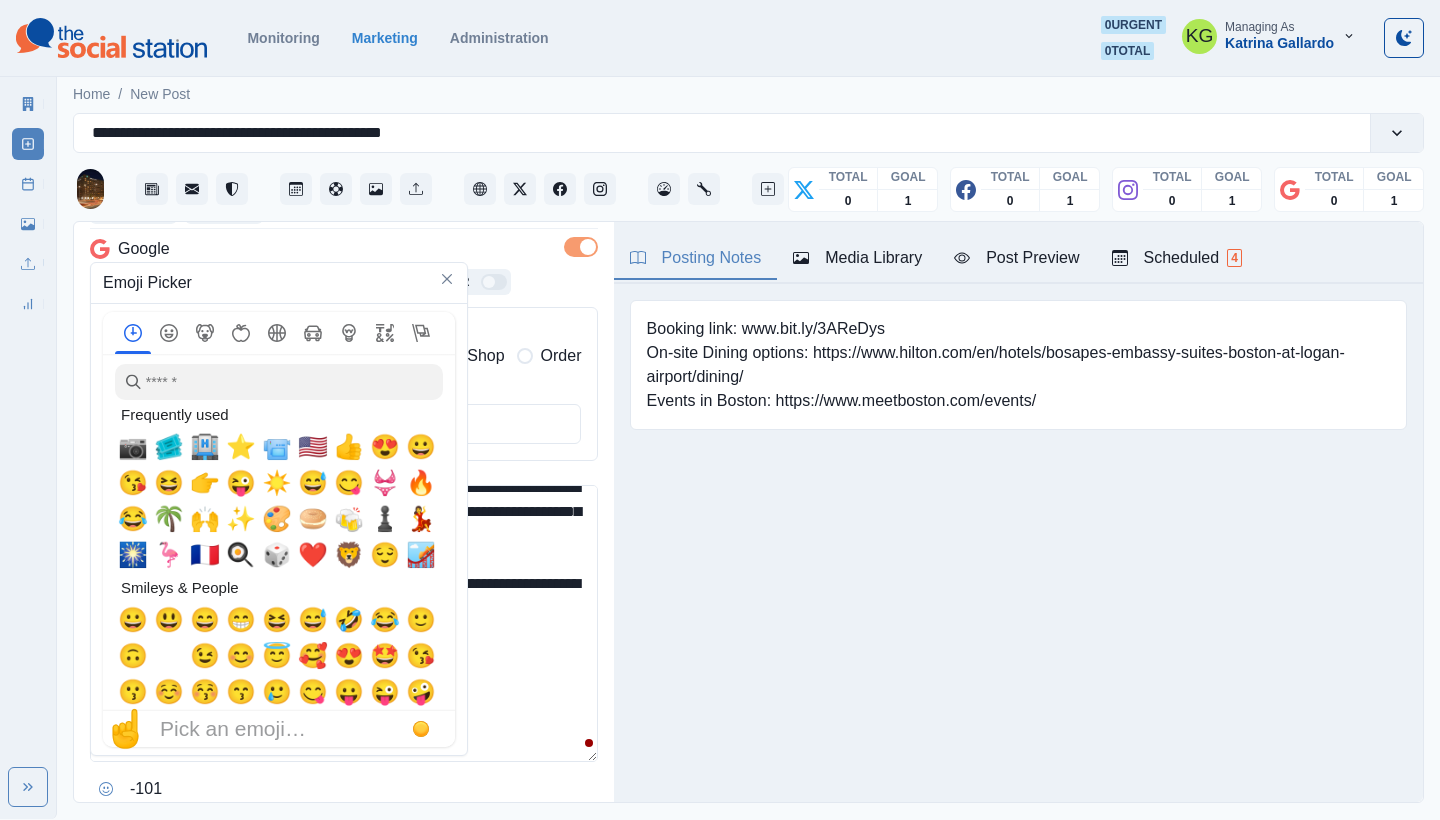 click on "**********" at bounding box center [344, 623] 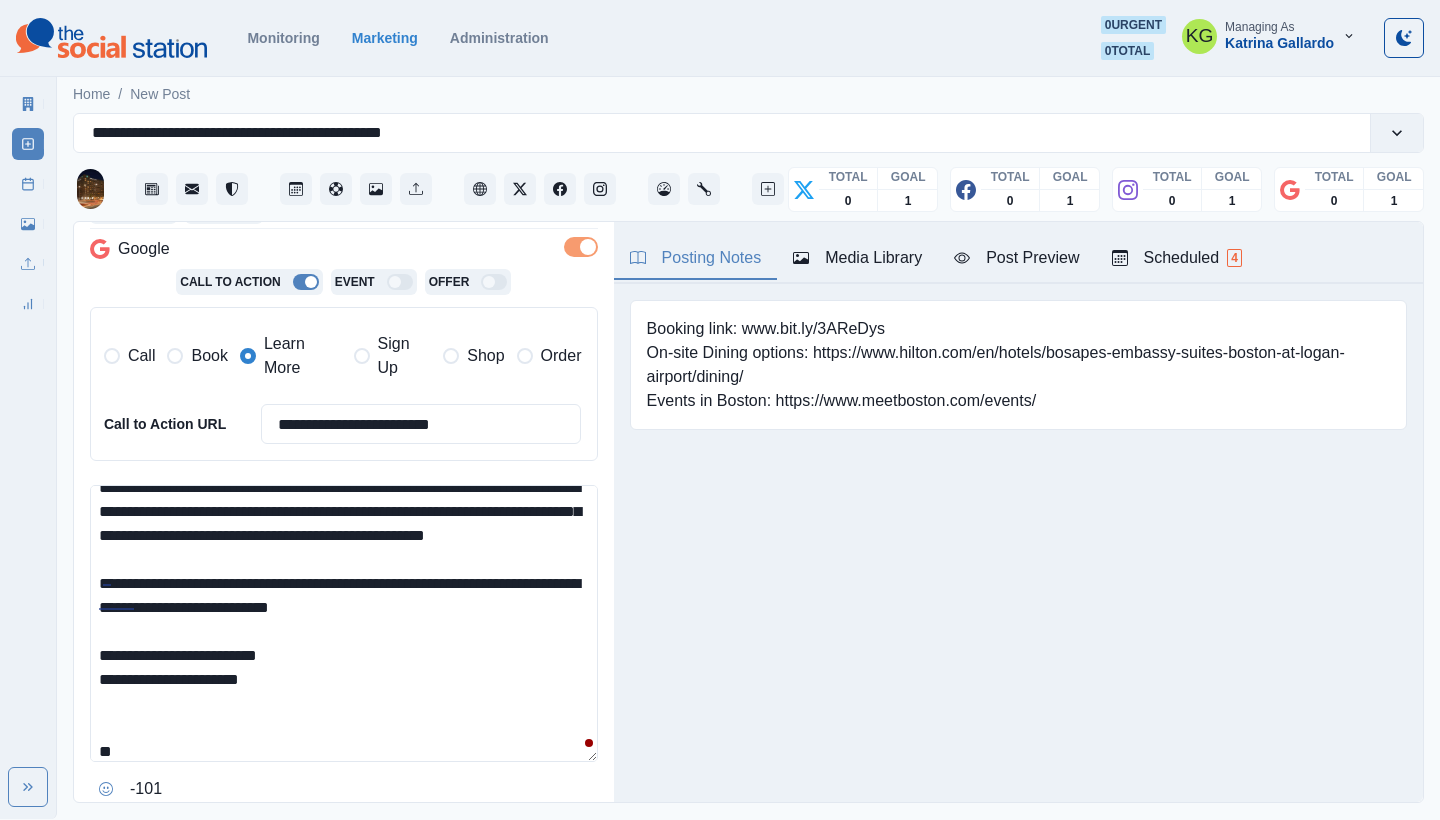 click on "**********" at bounding box center [344, 645] 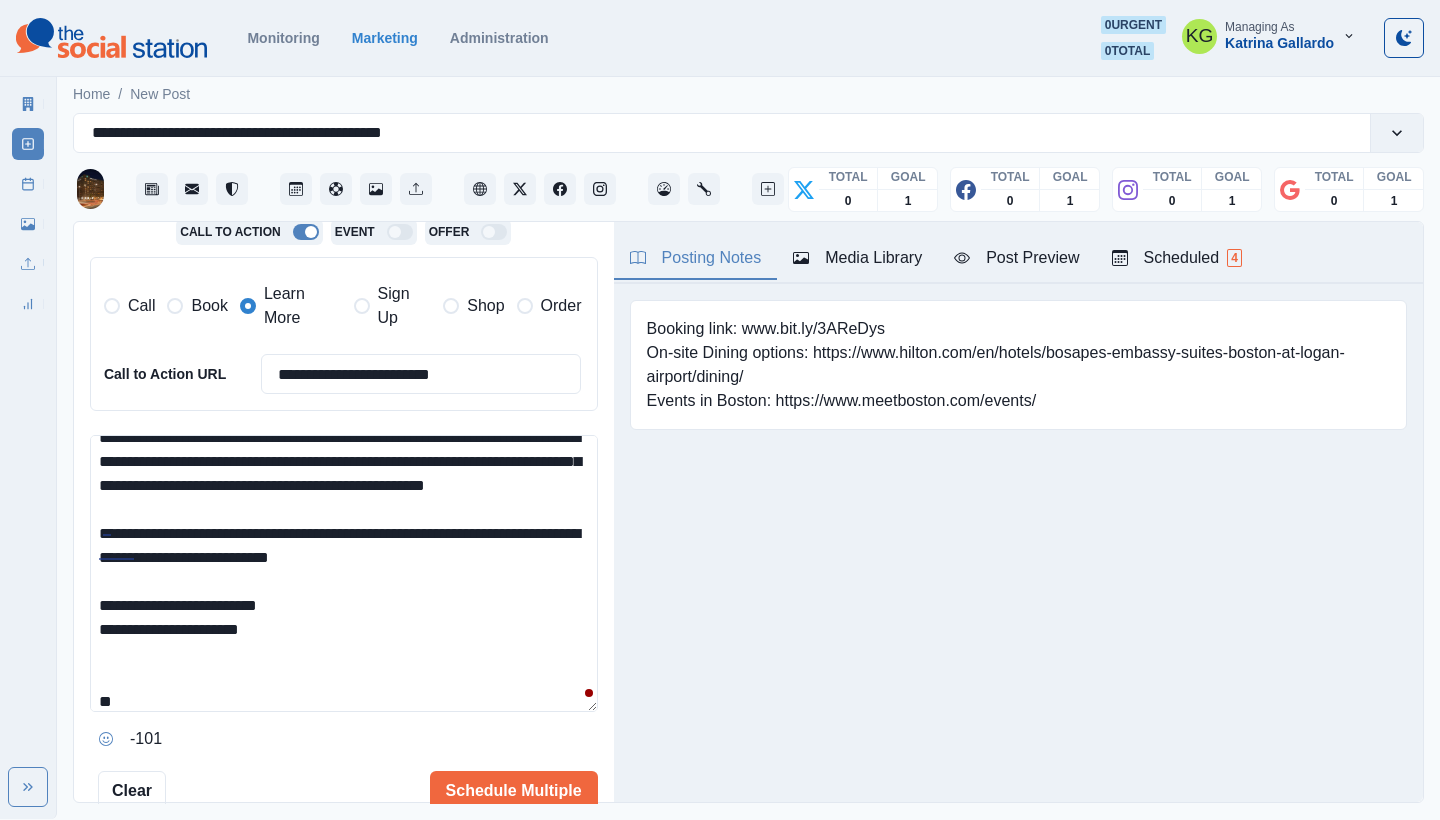 scroll, scrollTop: 503, scrollLeft: 0, axis: vertical 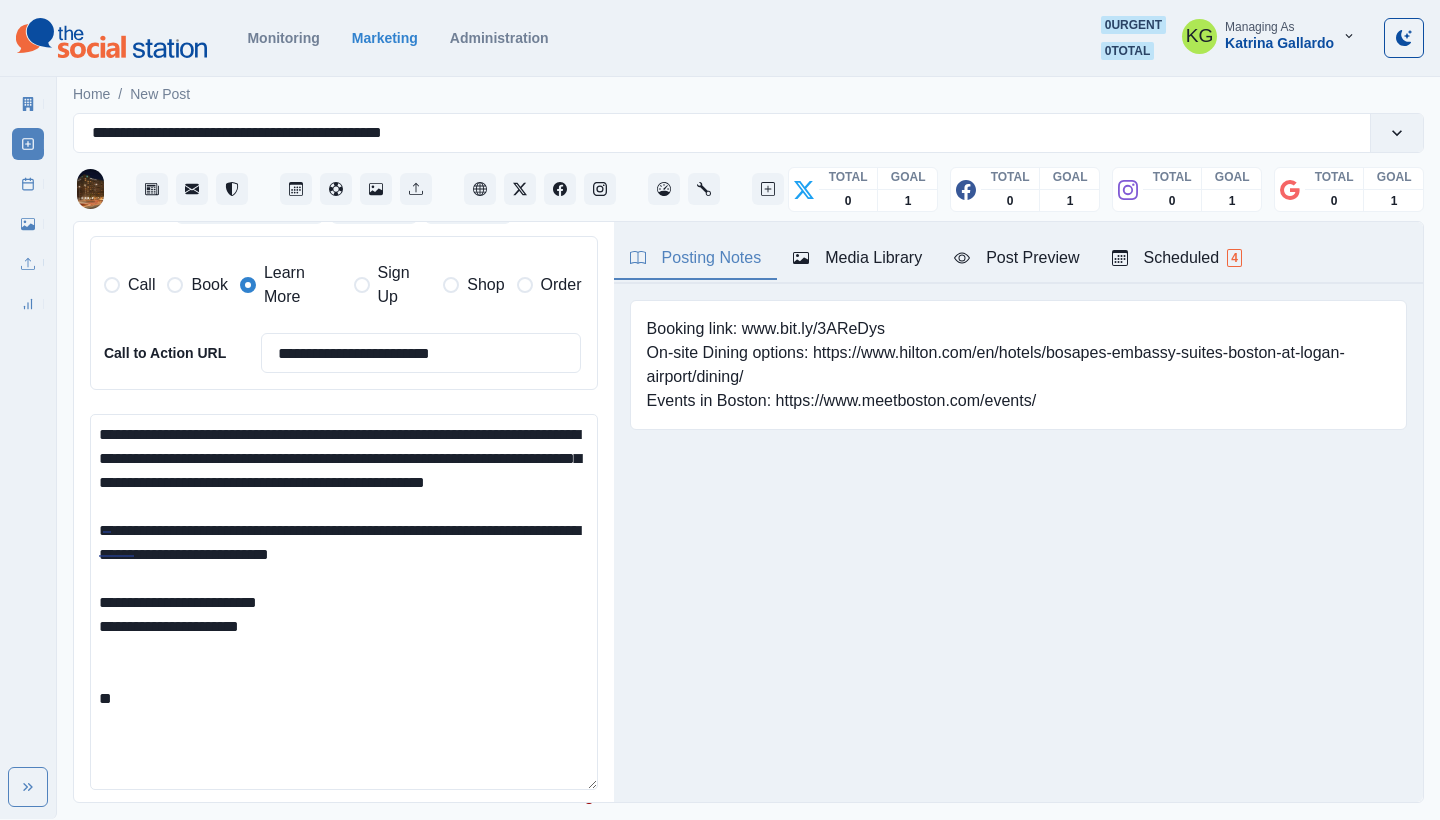 click on "**********" at bounding box center (720, 409) 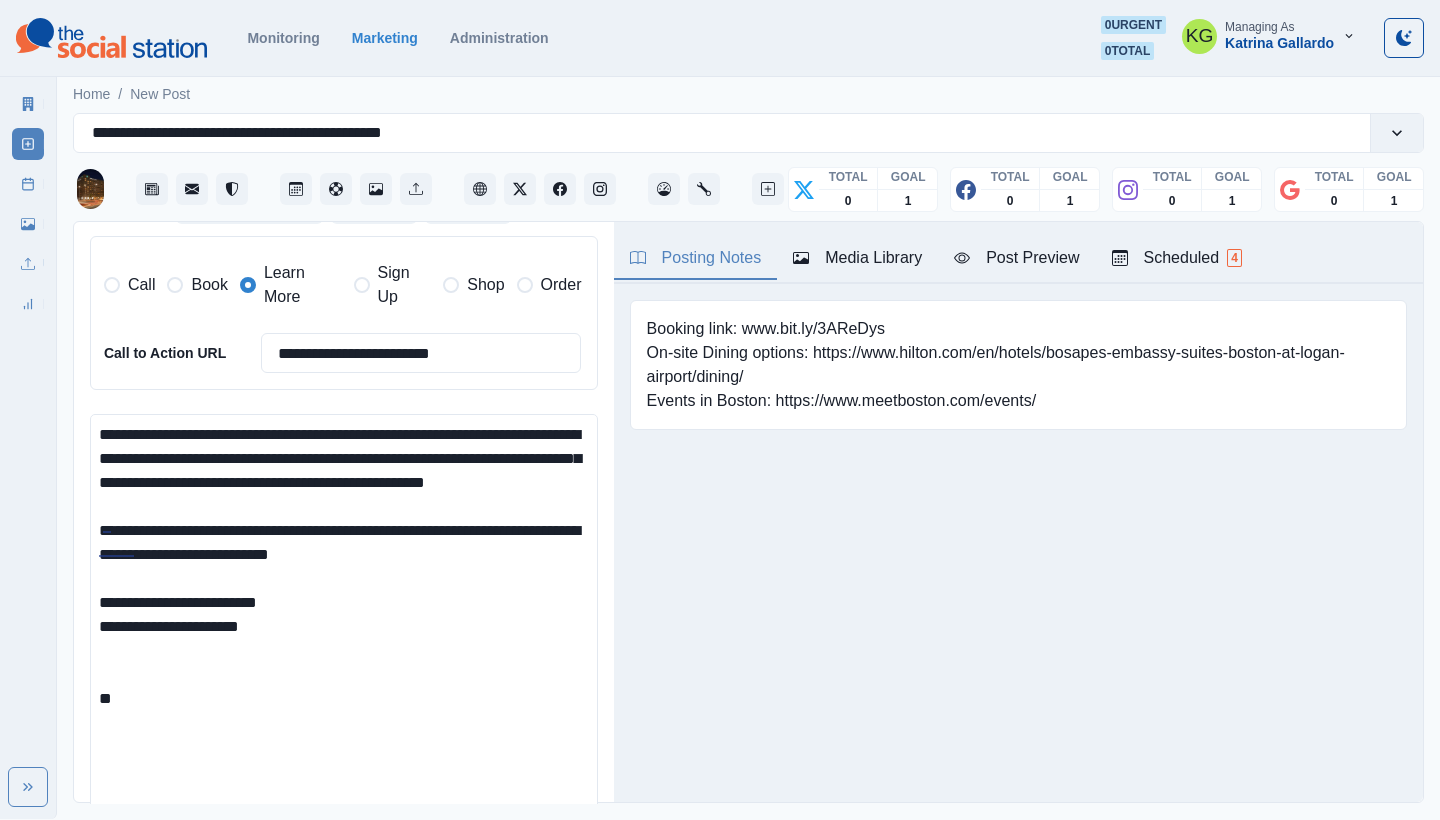 click on "**********" at bounding box center [344, 626] 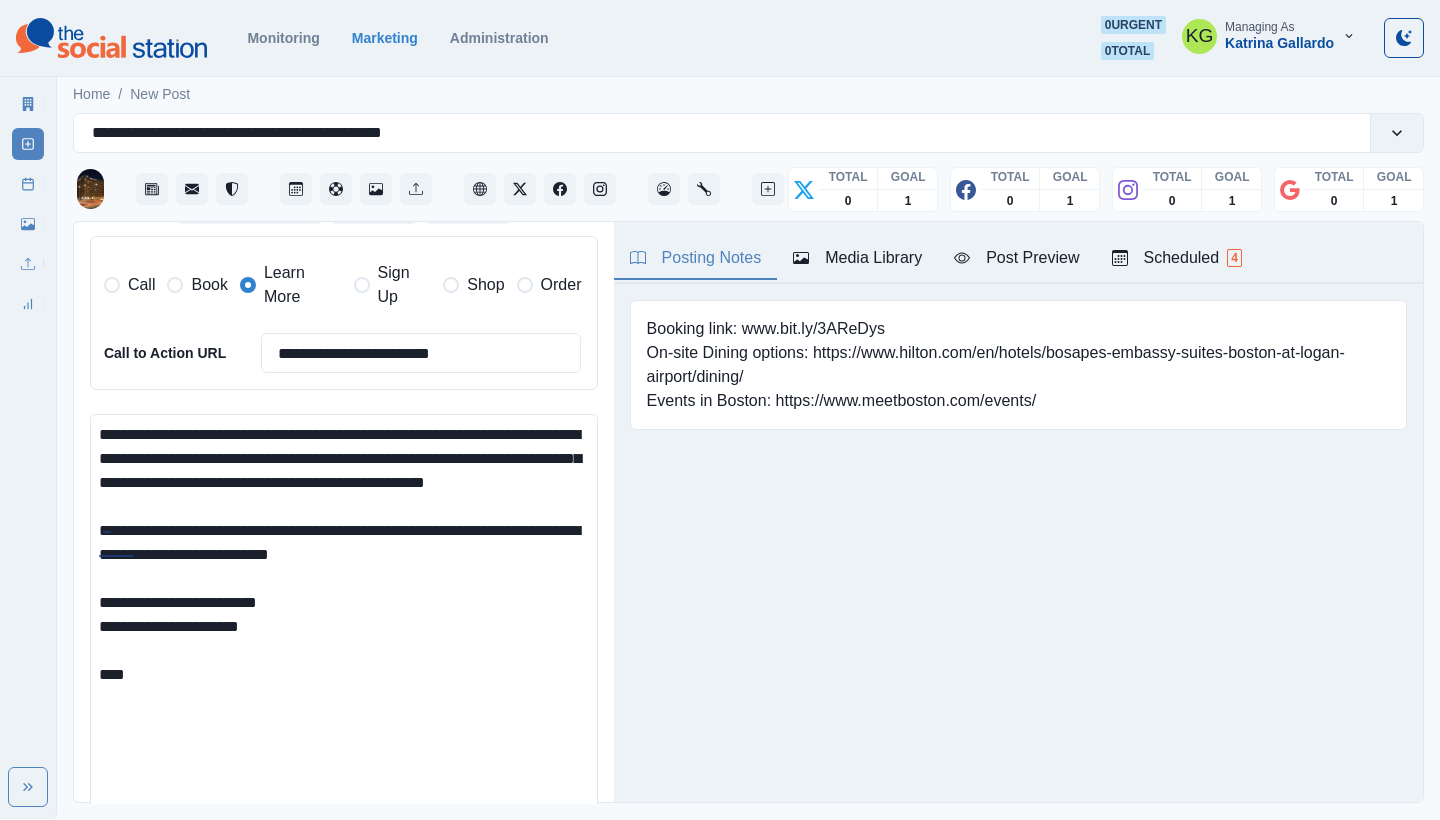 paste on "**********" 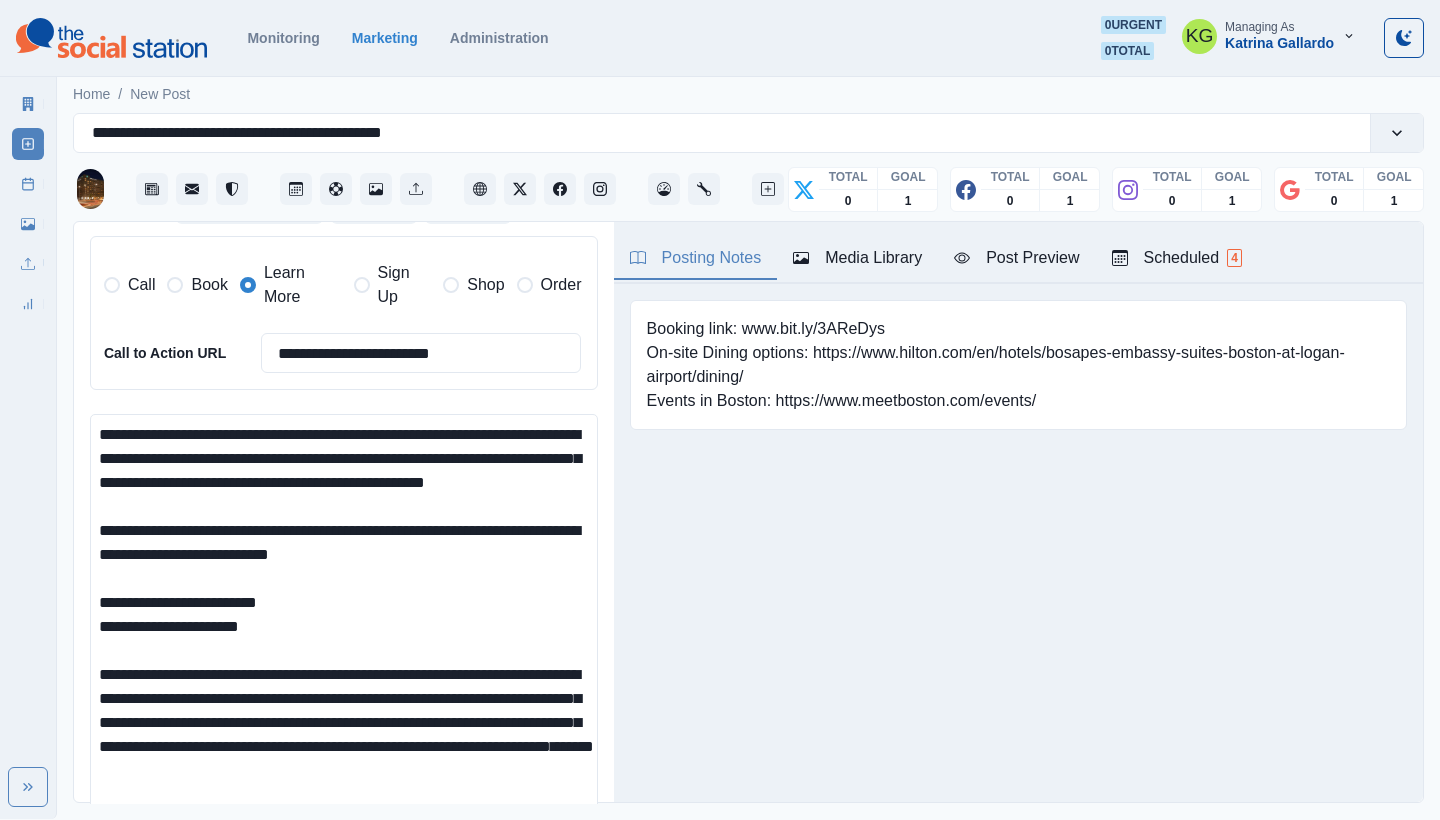 scroll, scrollTop: 50, scrollLeft: 0, axis: vertical 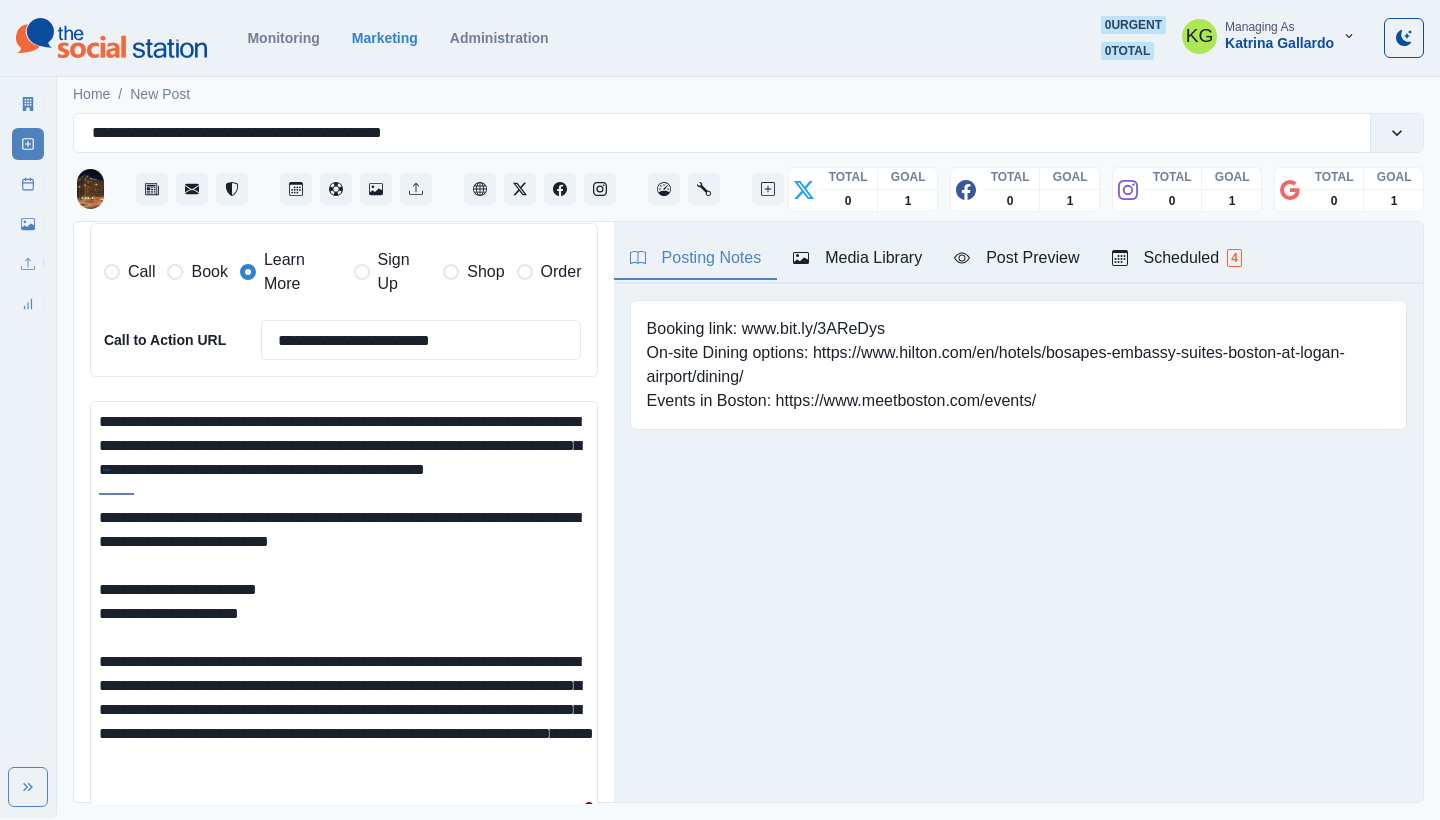 drag, startPoint x: 174, startPoint y: 678, endPoint x: 134, endPoint y: 625, distance: 66.4003 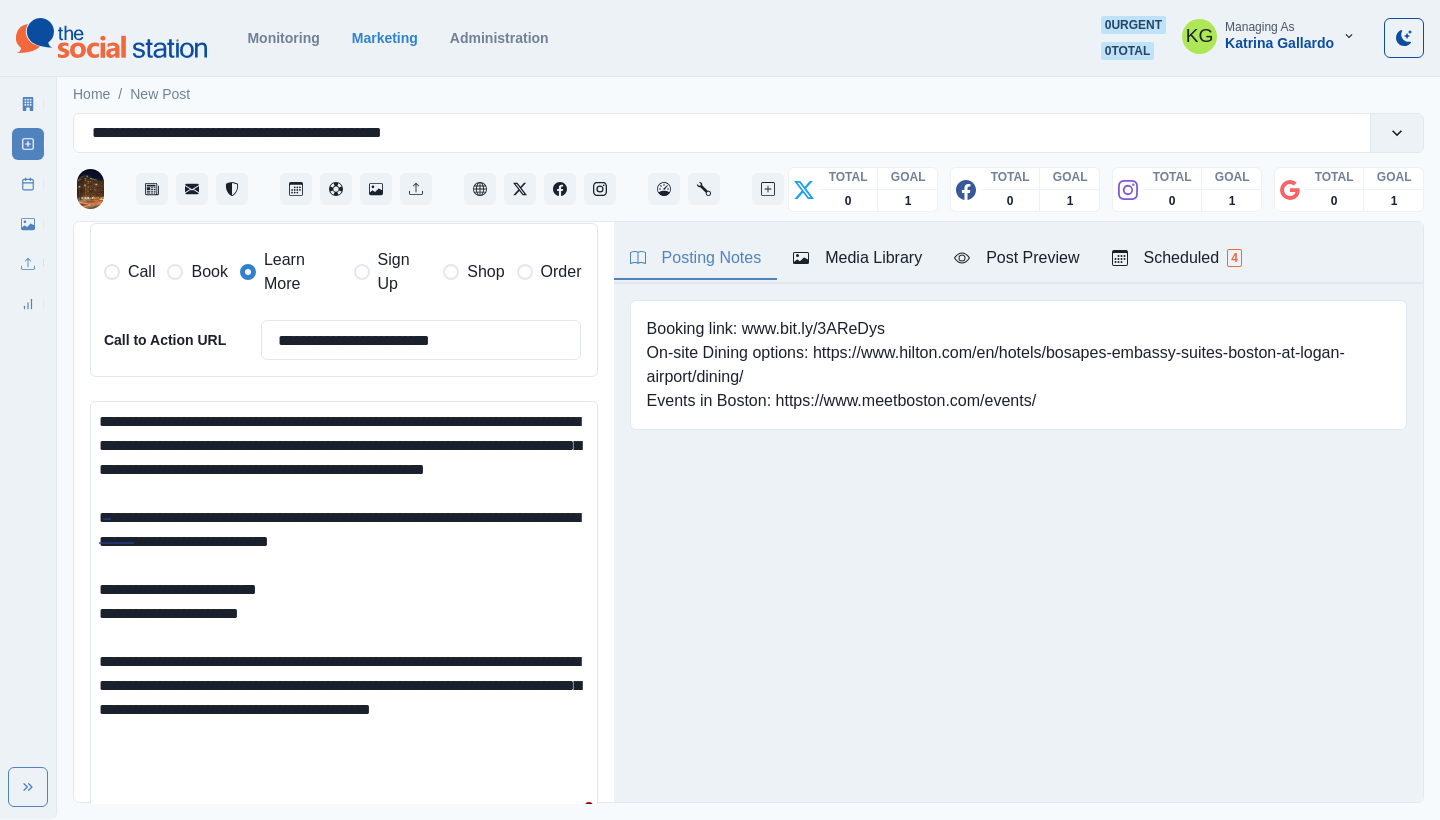 scroll, scrollTop: 0, scrollLeft: 0, axis: both 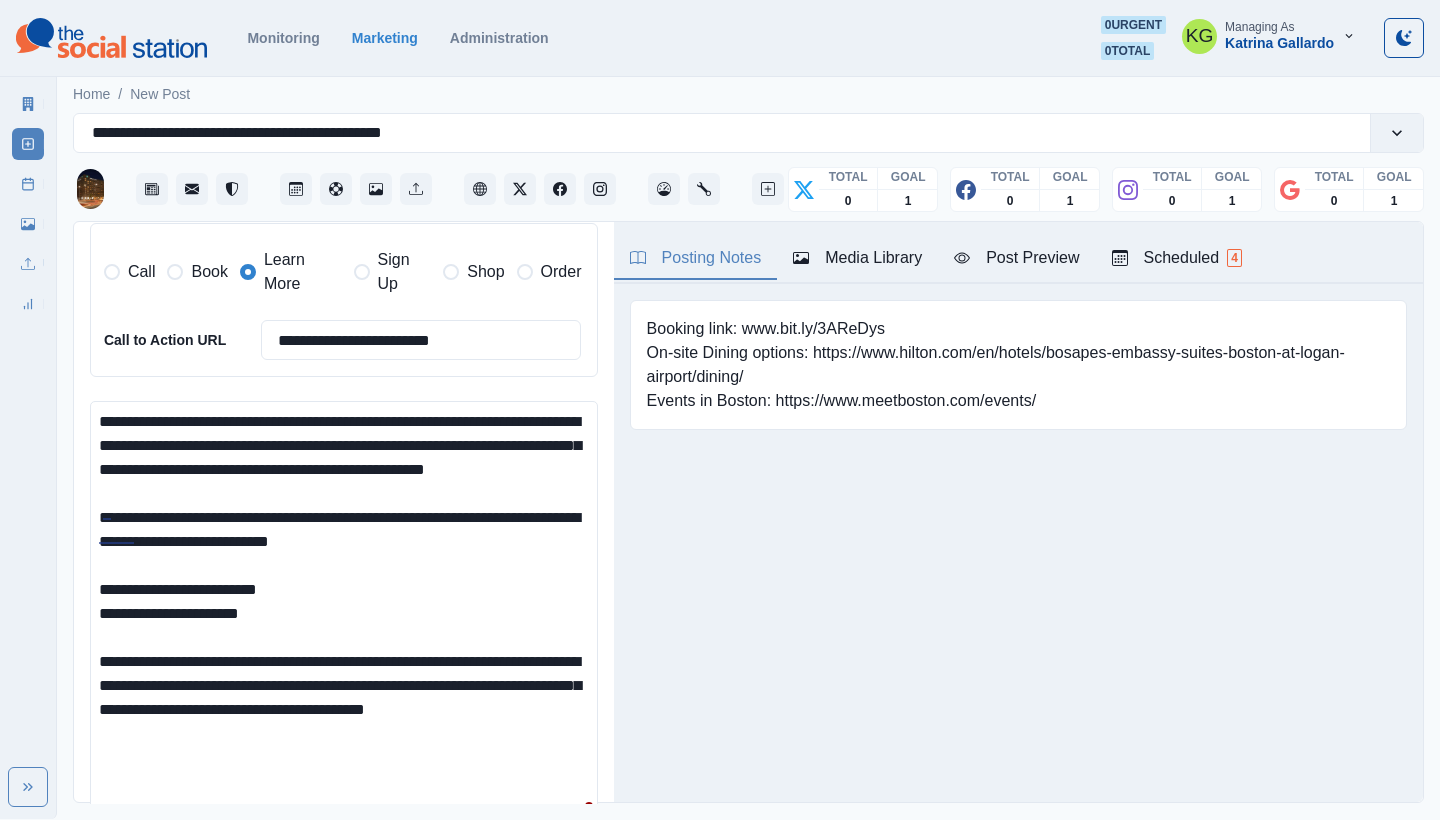 drag, startPoint x: 225, startPoint y: 683, endPoint x: 378, endPoint y: 795, distance: 189.61276 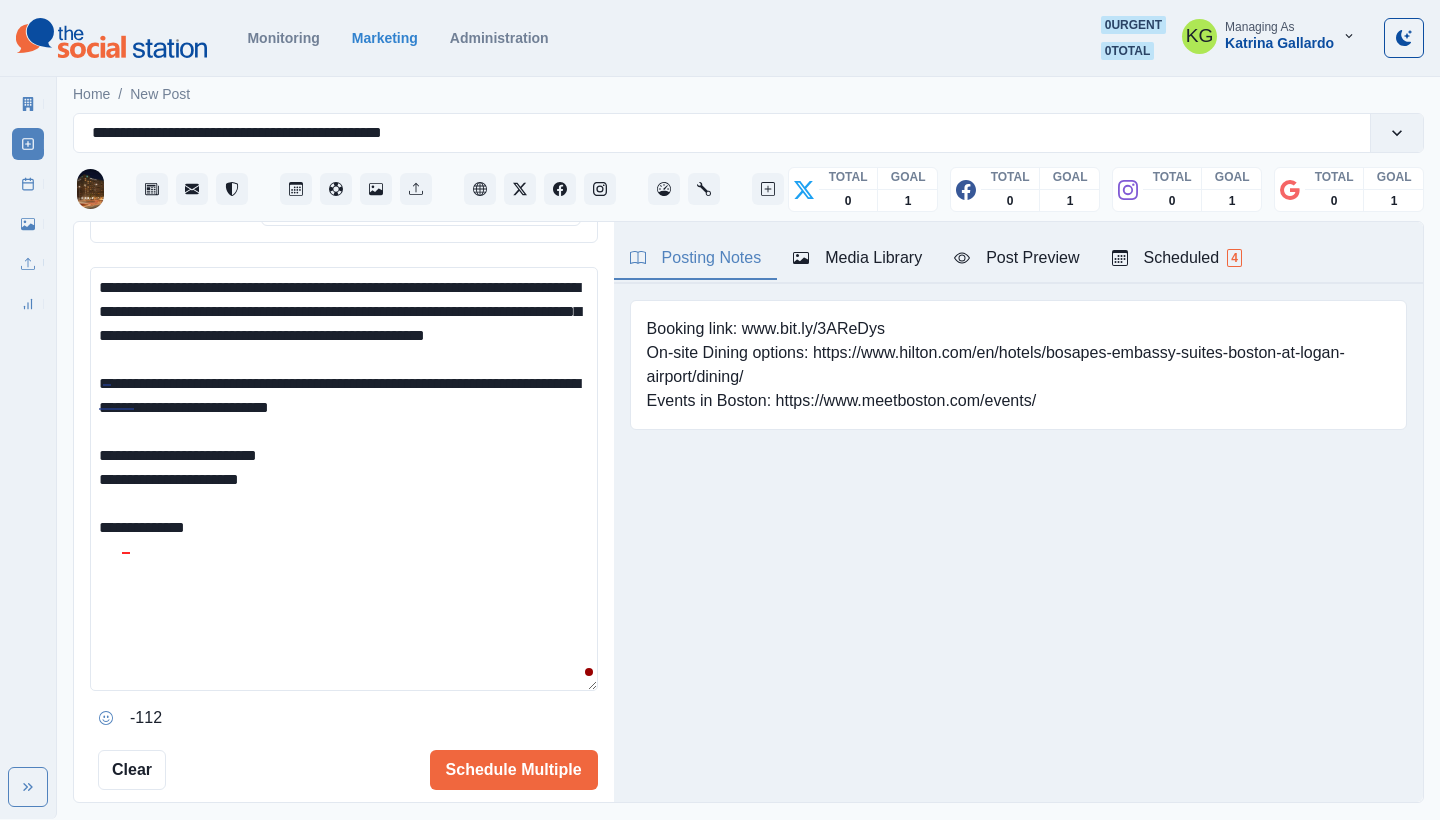 scroll, scrollTop: 652, scrollLeft: 0, axis: vertical 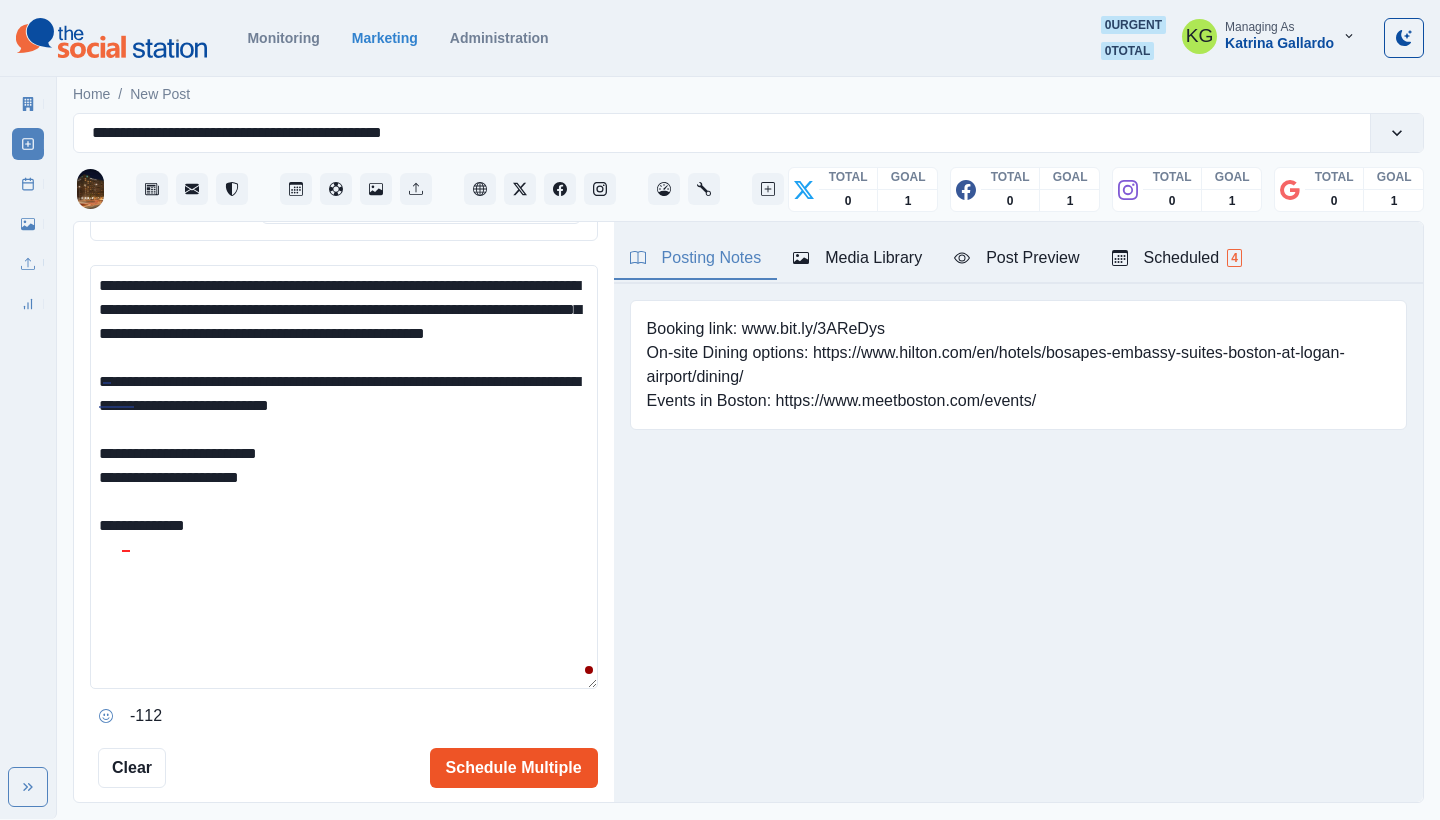 type on "**********" 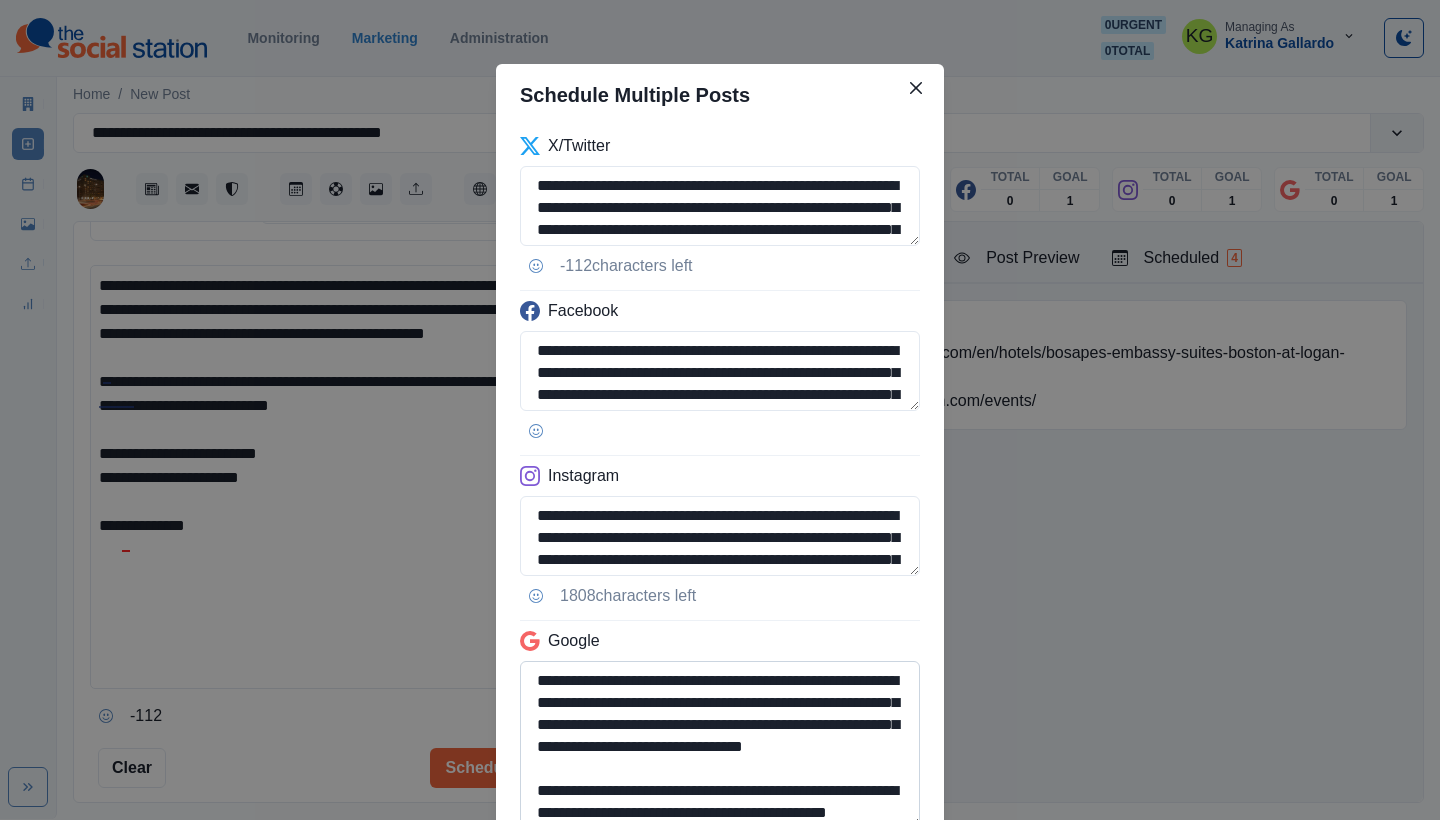 click on "**********" at bounding box center [720, 744] 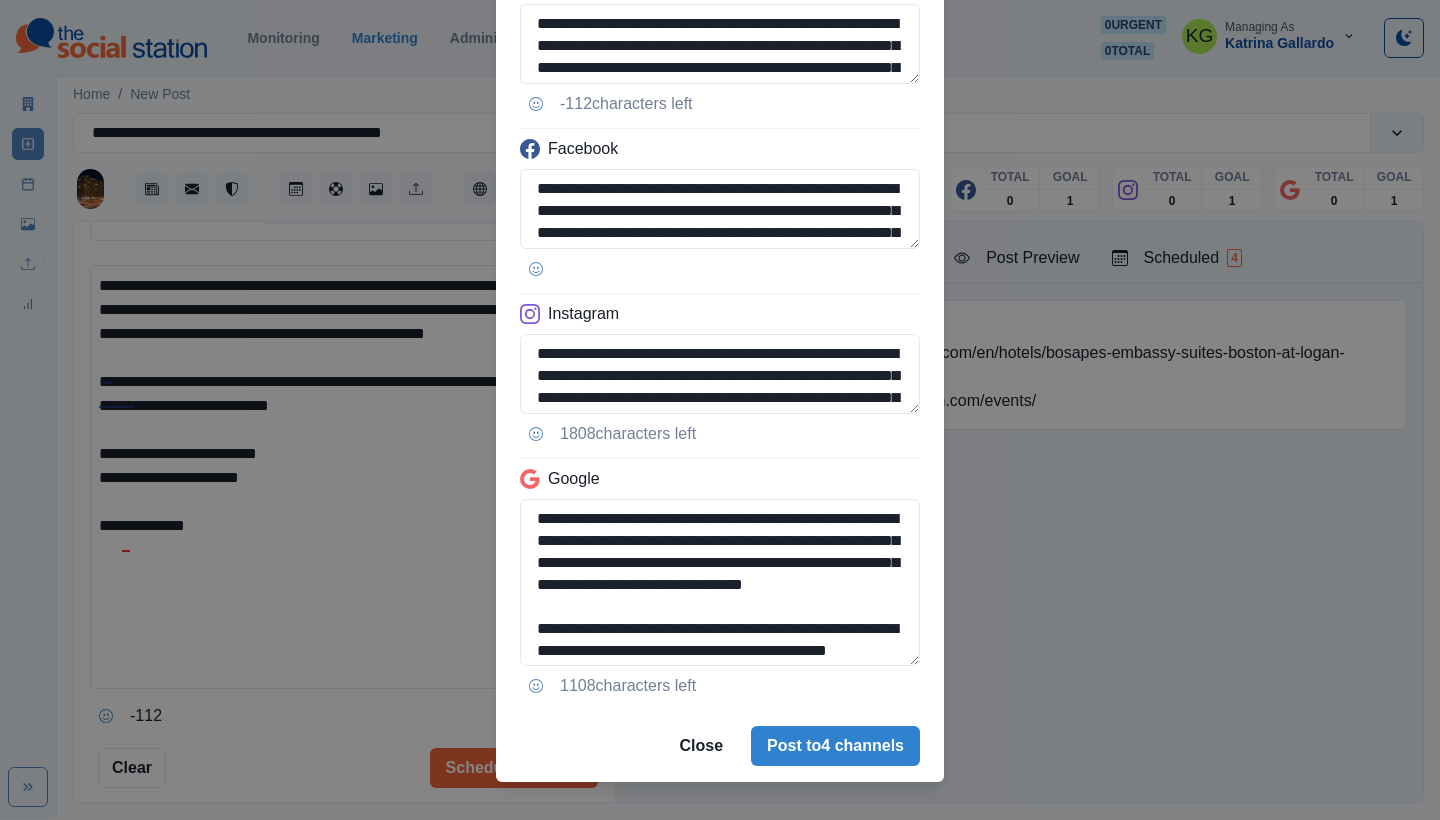 scroll, scrollTop: 188, scrollLeft: 0, axis: vertical 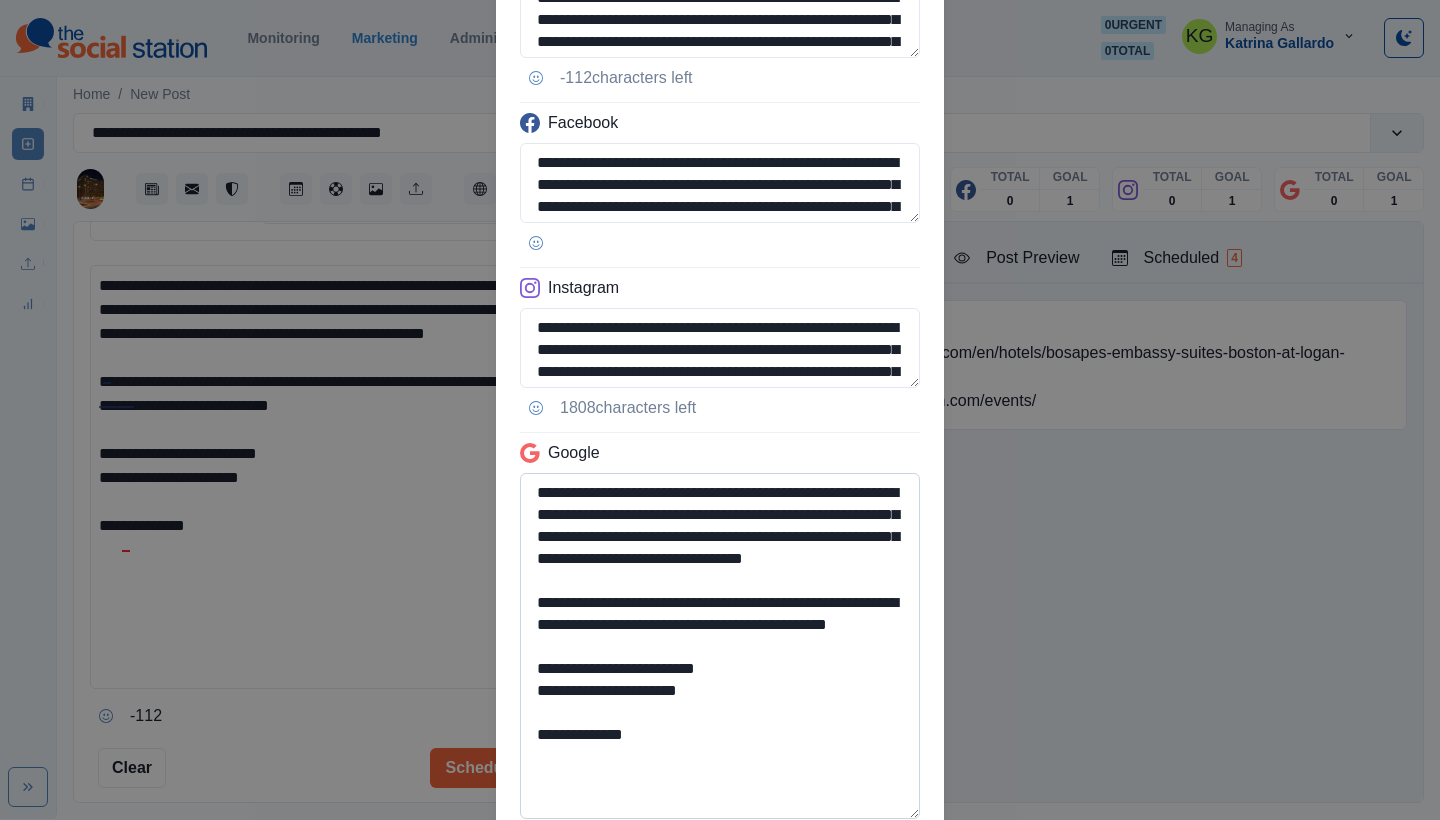click on "**********" at bounding box center [720, 646] 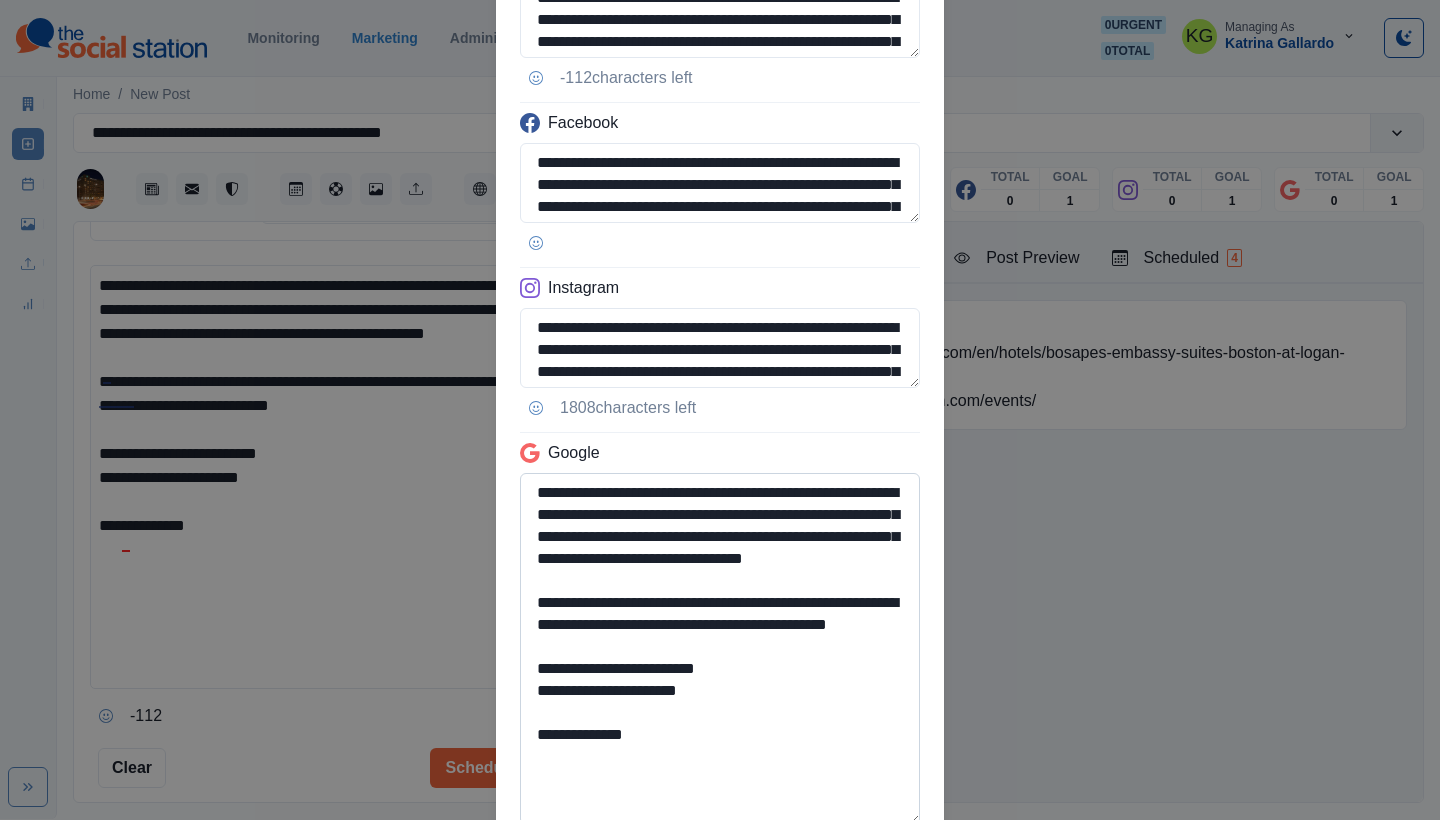drag, startPoint x: 746, startPoint y: 743, endPoint x: 543, endPoint y: 701, distance: 207.2993 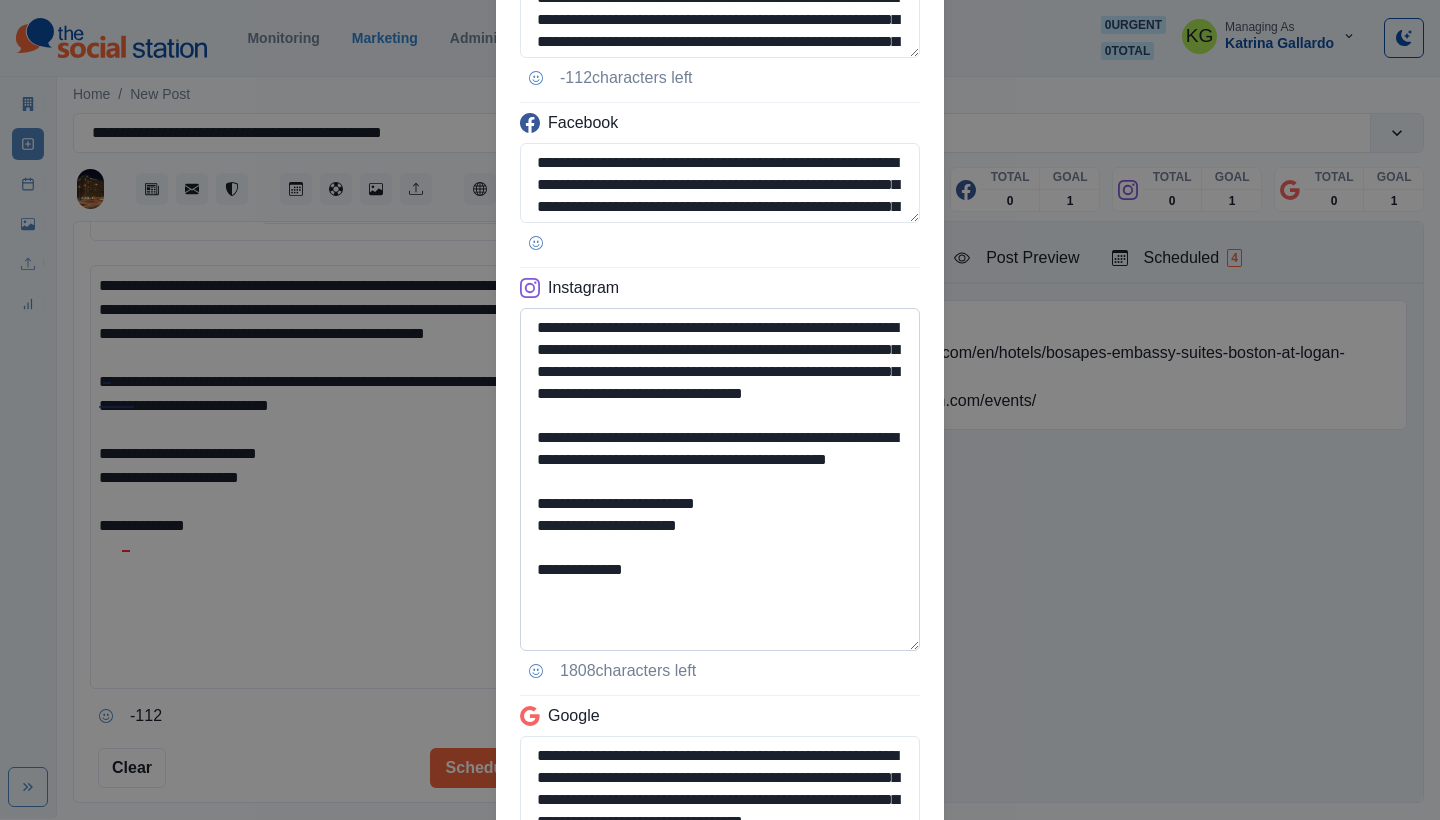 click on "**********" at bounding box center (720, 479) 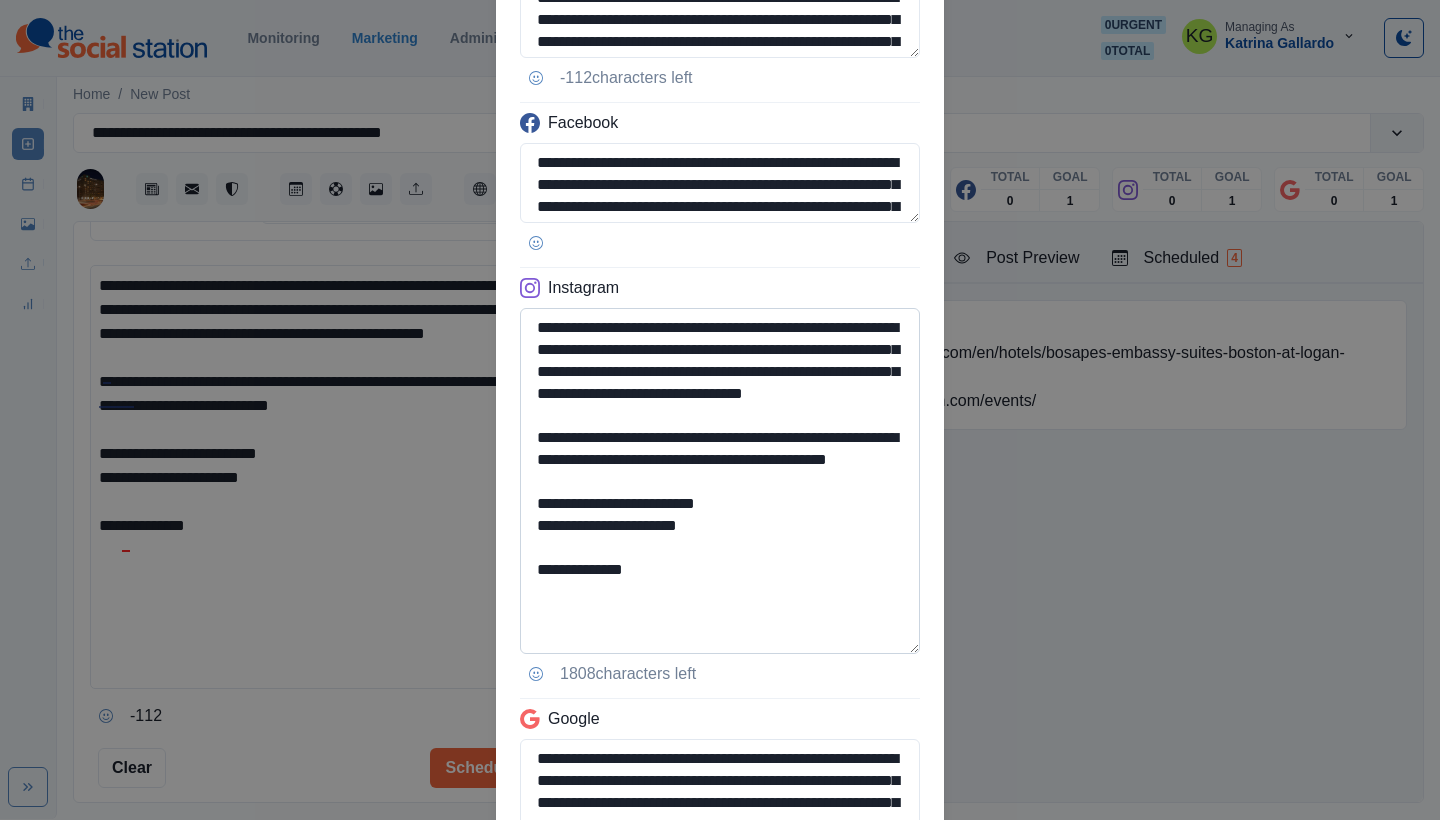 type on "**********" 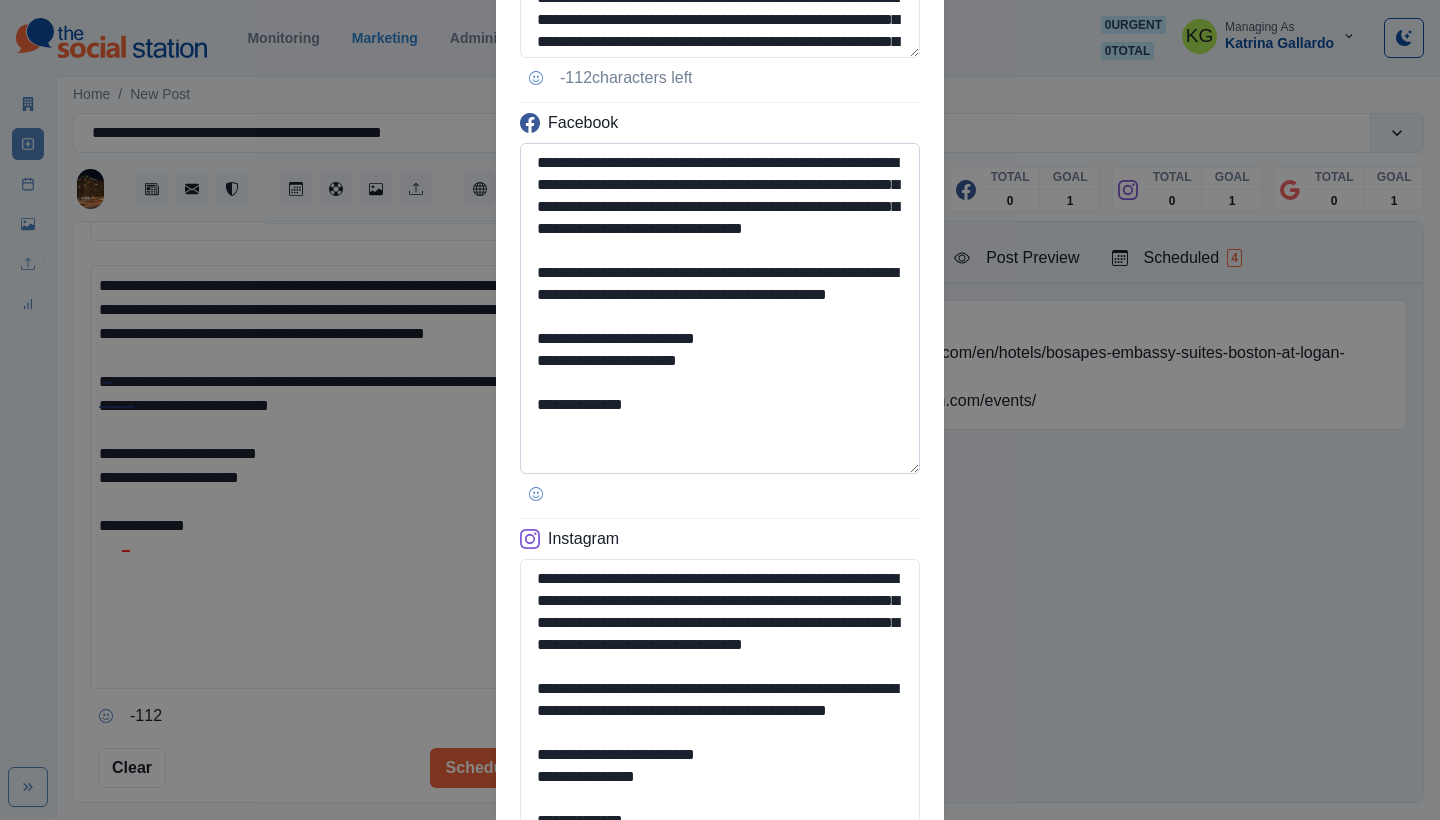 click on "**********" at bounding box center [720, 308] 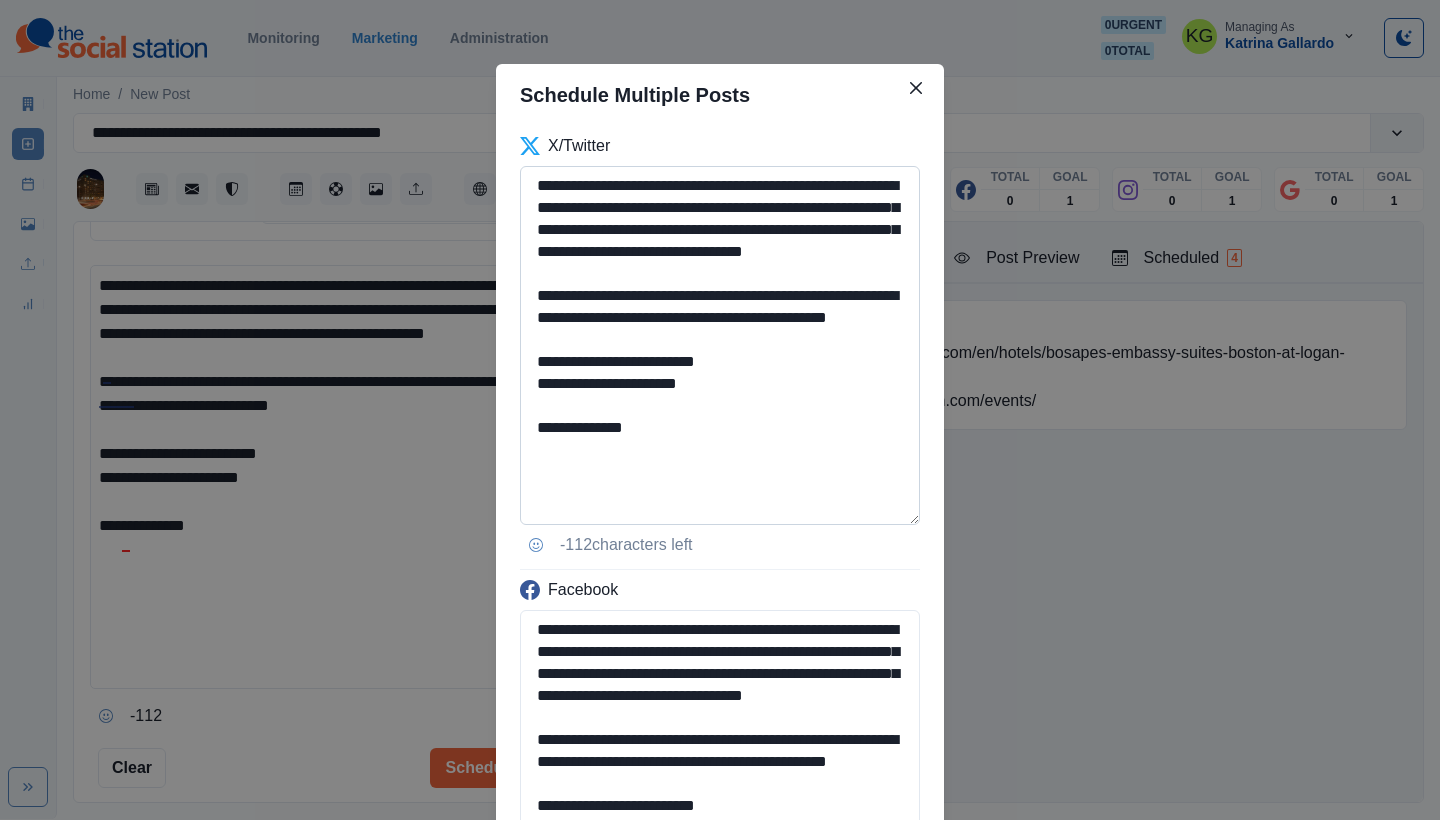 click on "**********" at bounding box center [720, 345] 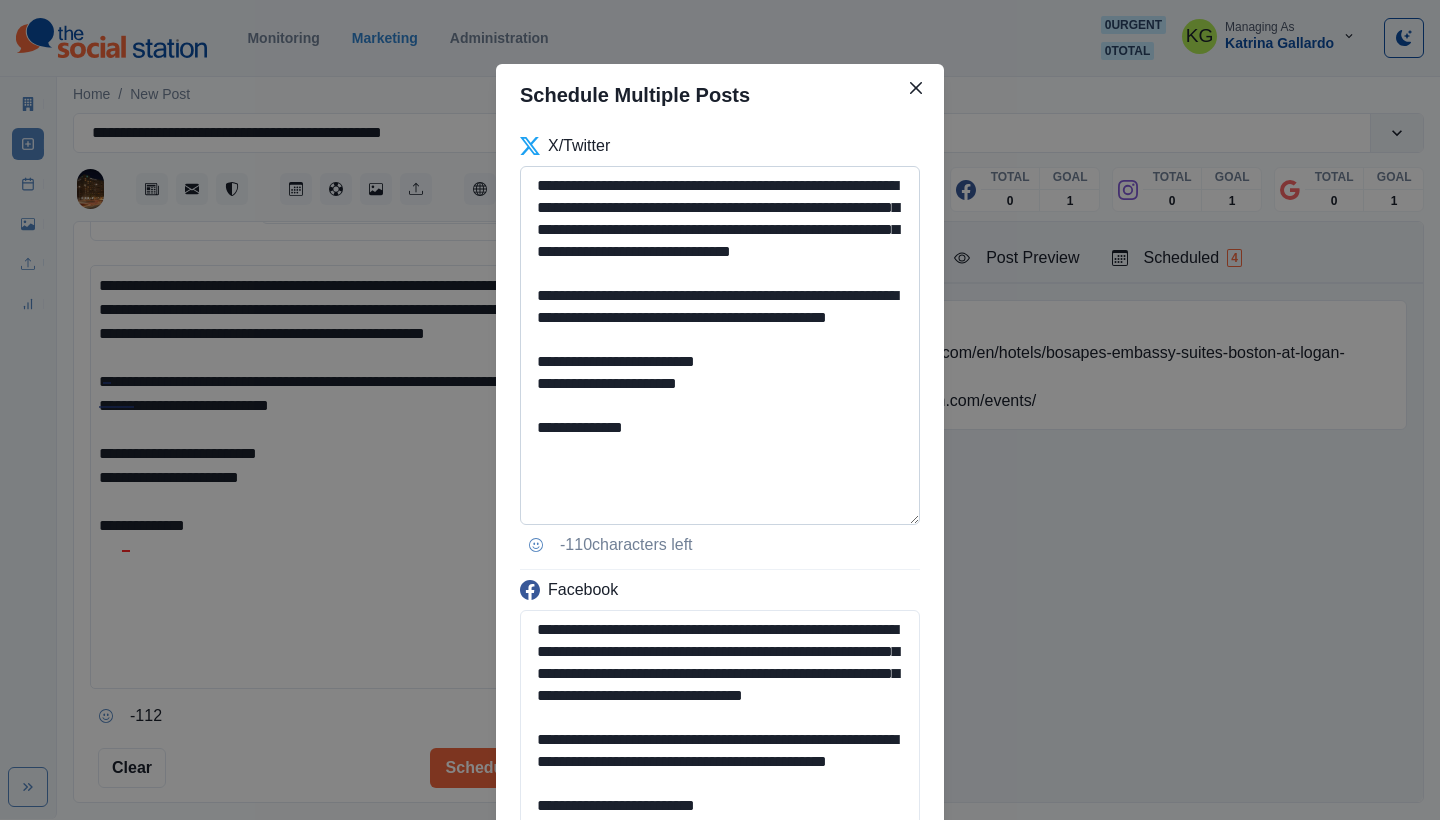 drag, startPoint x: 748, startPoint y: 214, endPoint x: 593, endPoint y: 228, distance: 155.63097 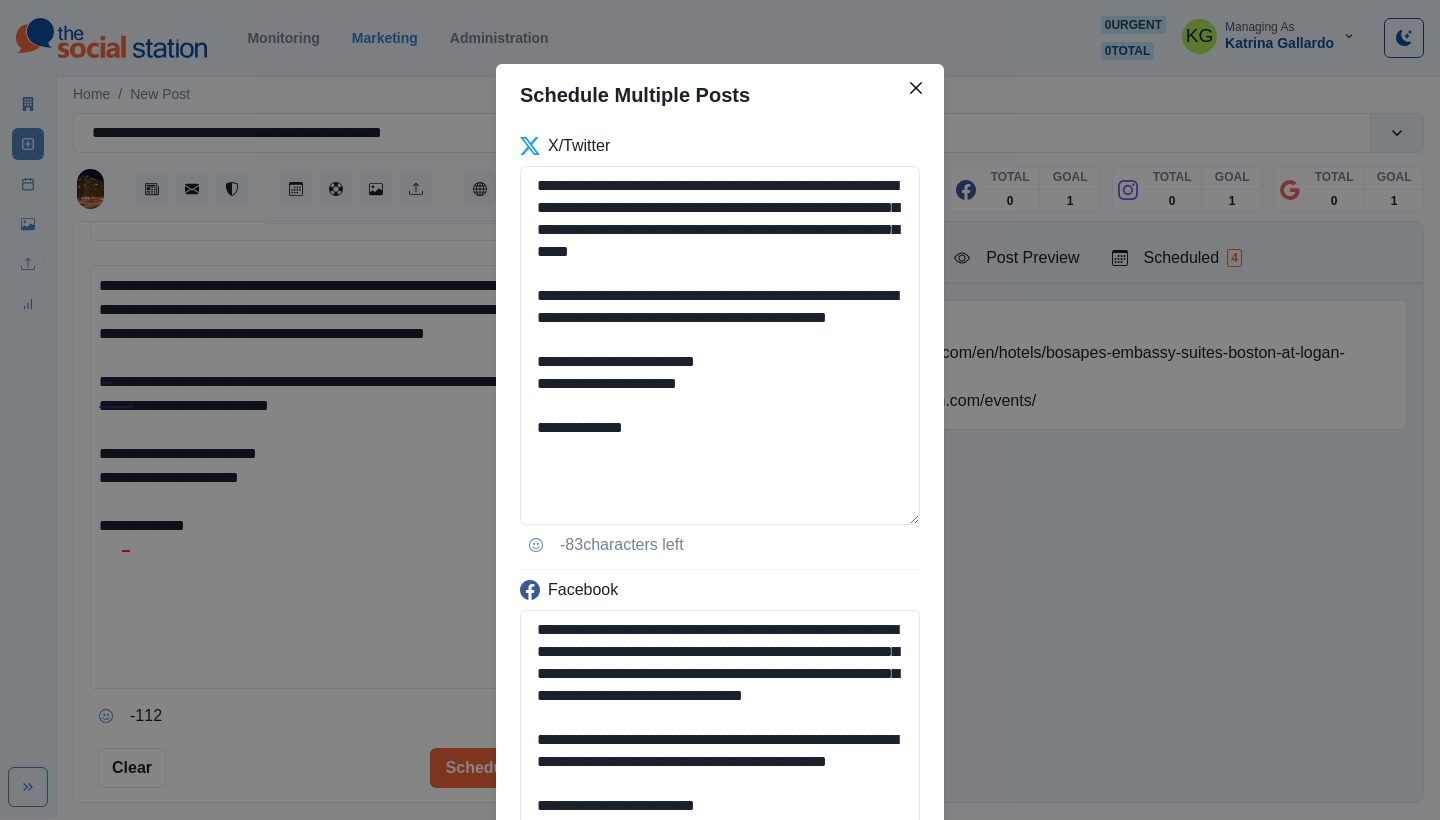 drag, startPoint x: 646, startPoint y: 345, endPoint x: 492, endPoint y: 297, distance: 161.30716 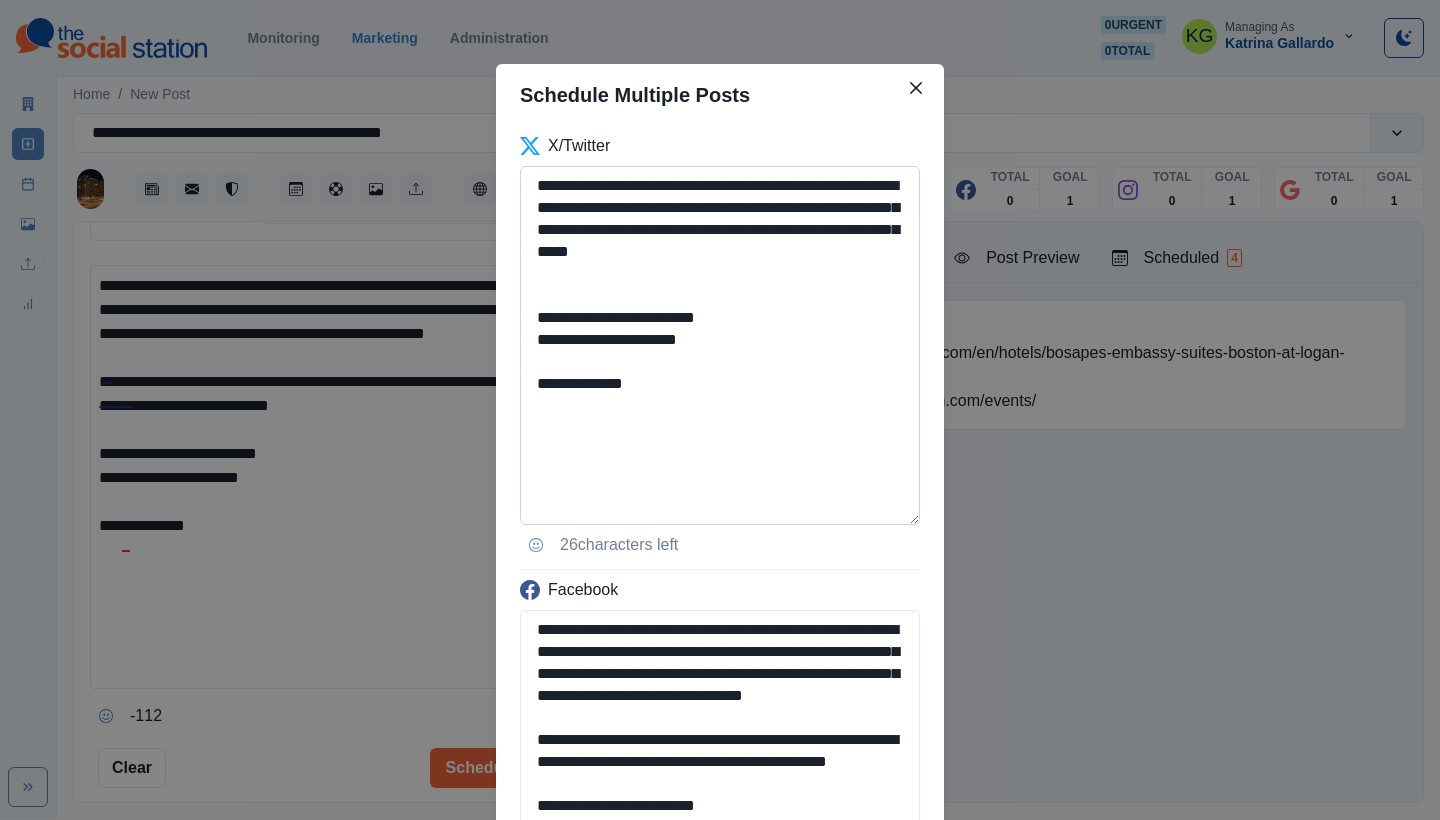click on "**********" at bounding box center (720, 345) 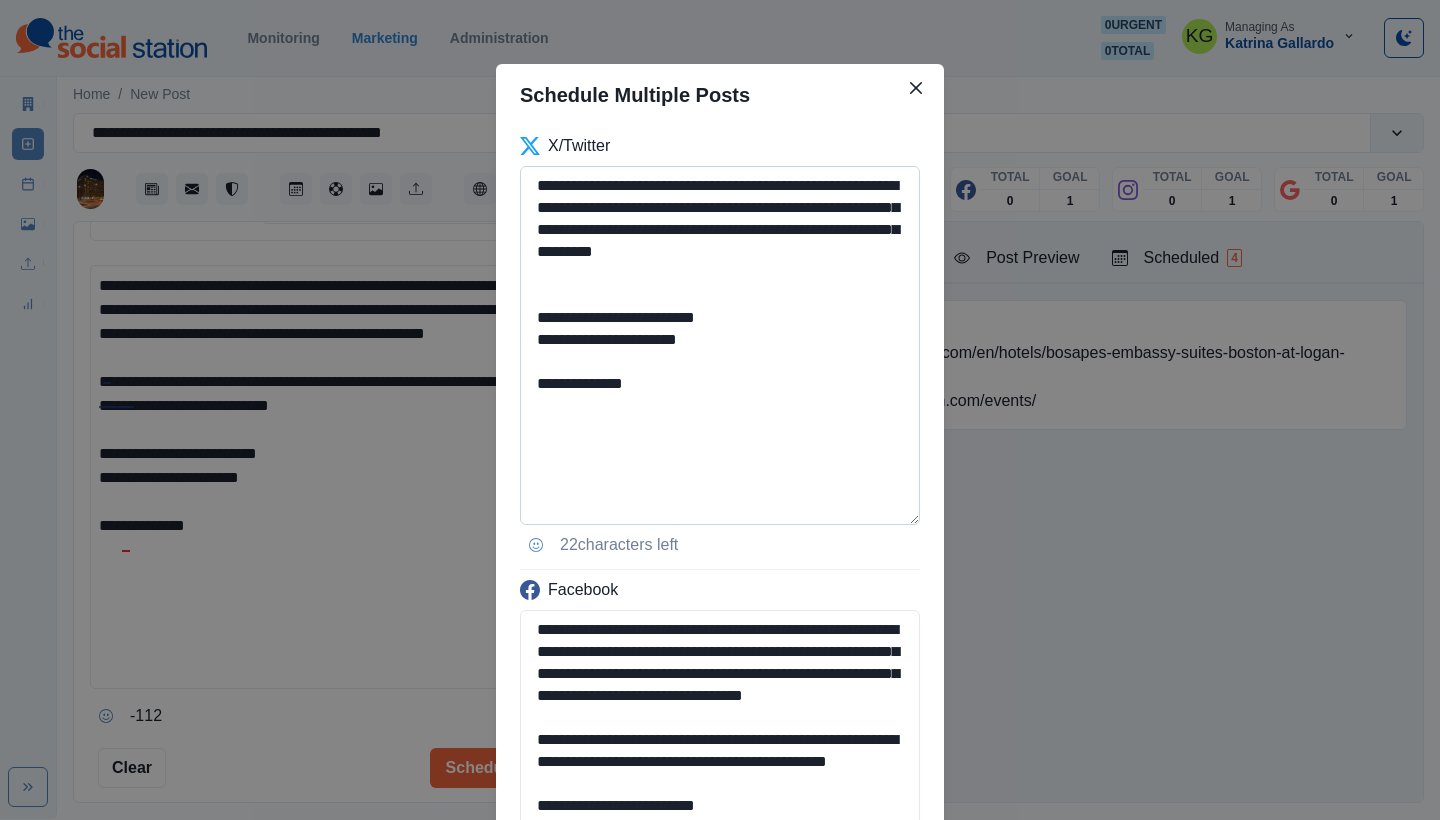 click on "**********" at bounding box center (720, 345) 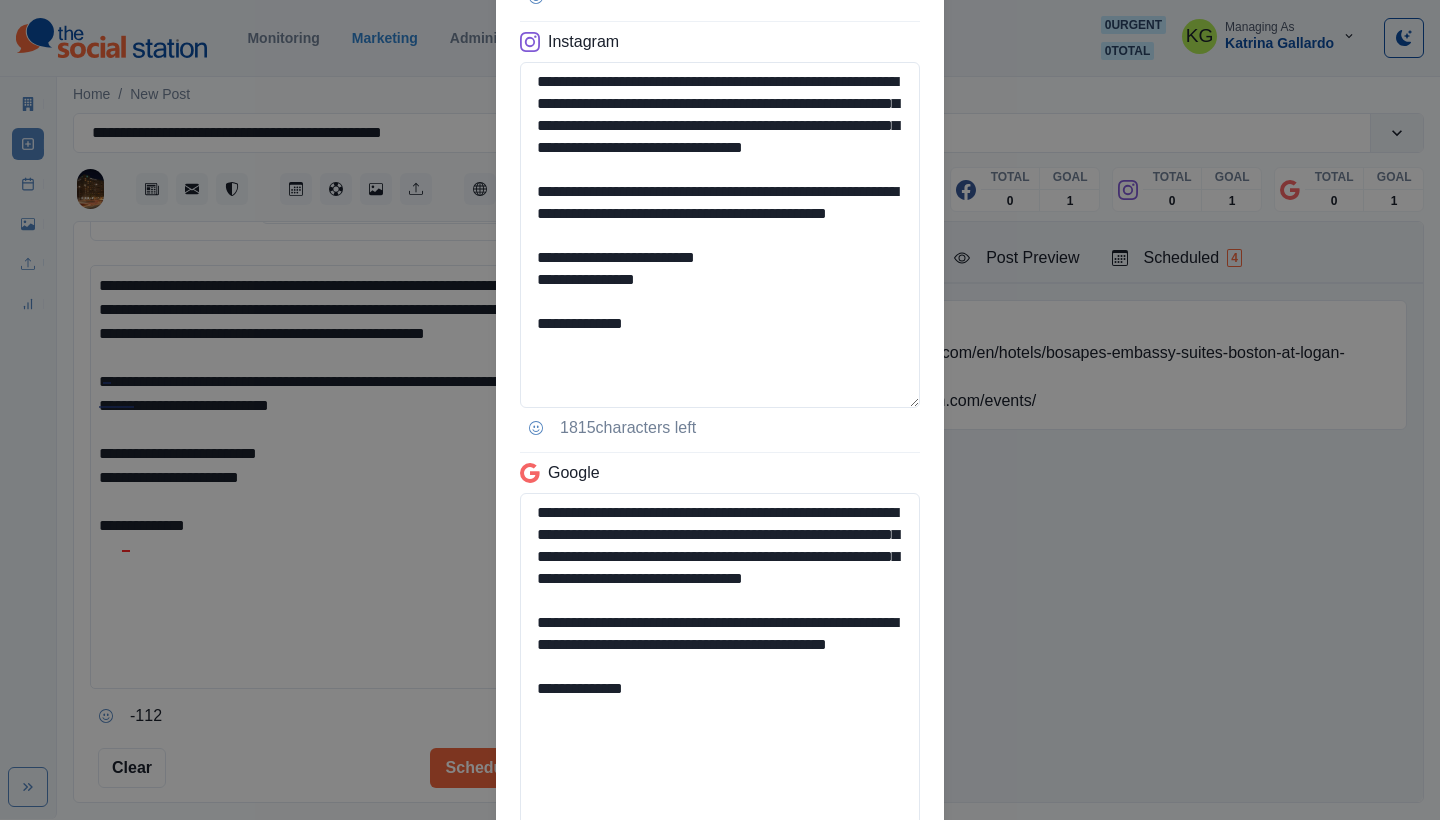 scroll, scrollTop: 1169, scrollLeft: 0, axis: vertical 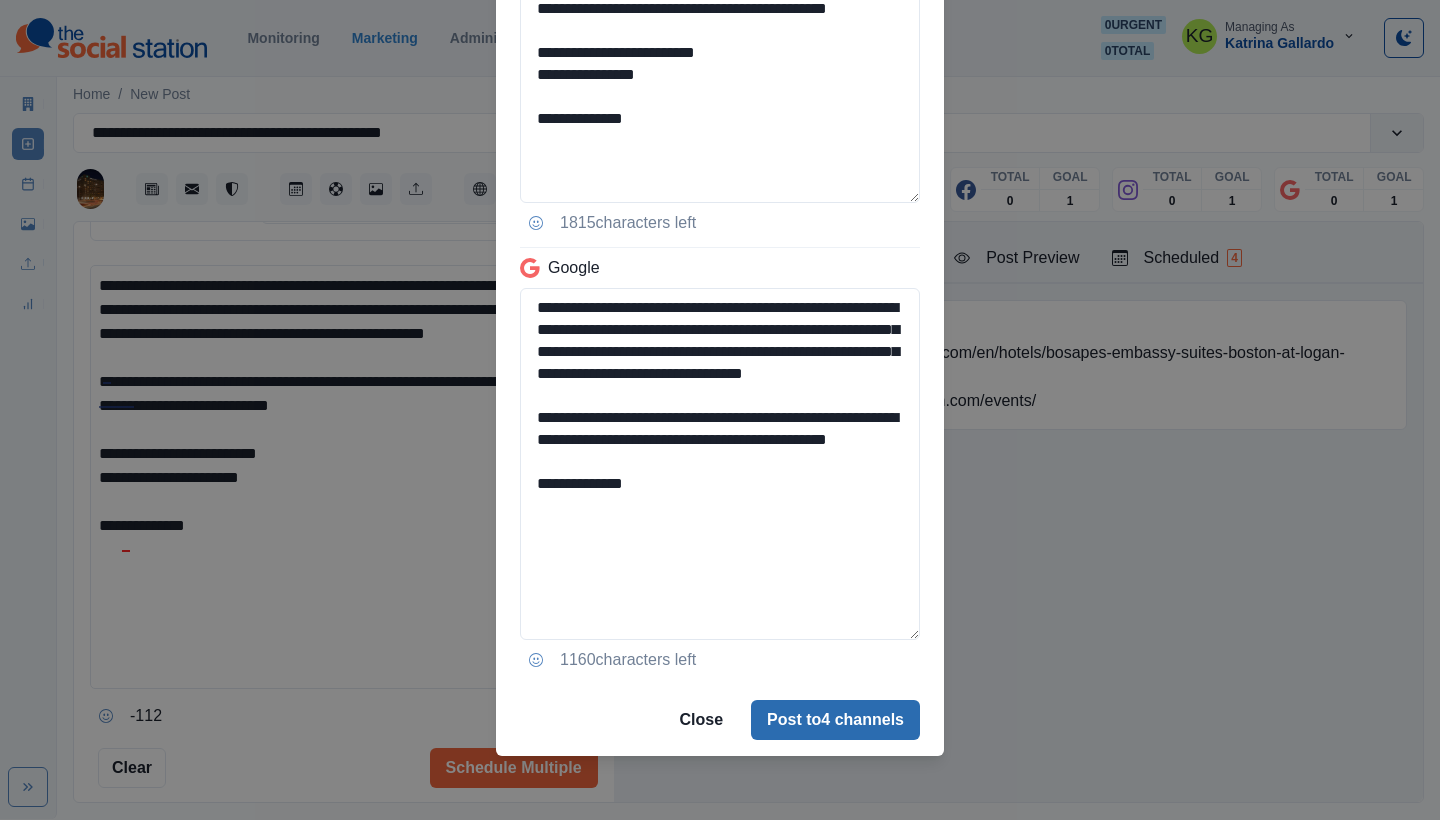 type on "**********" 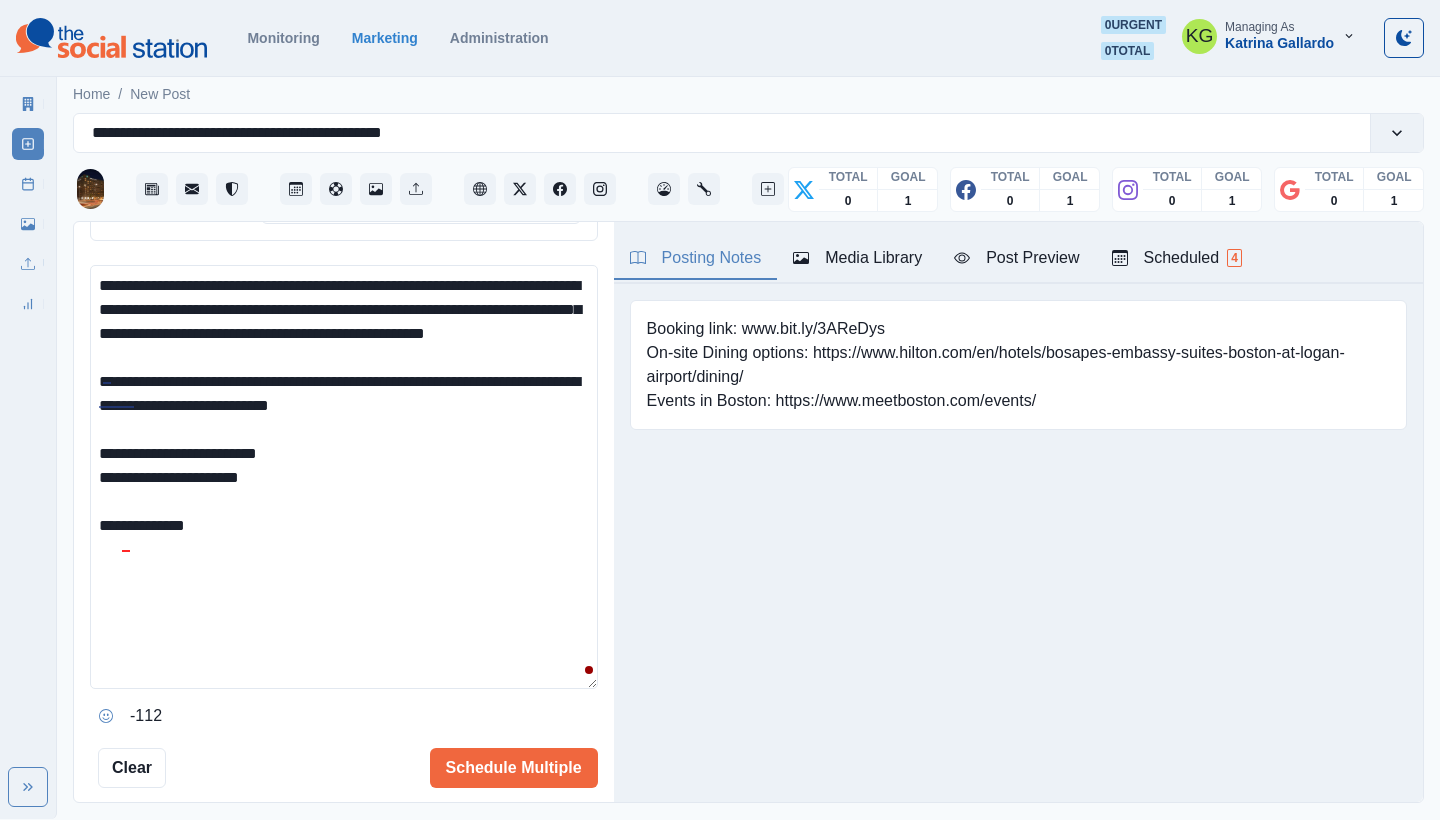 type 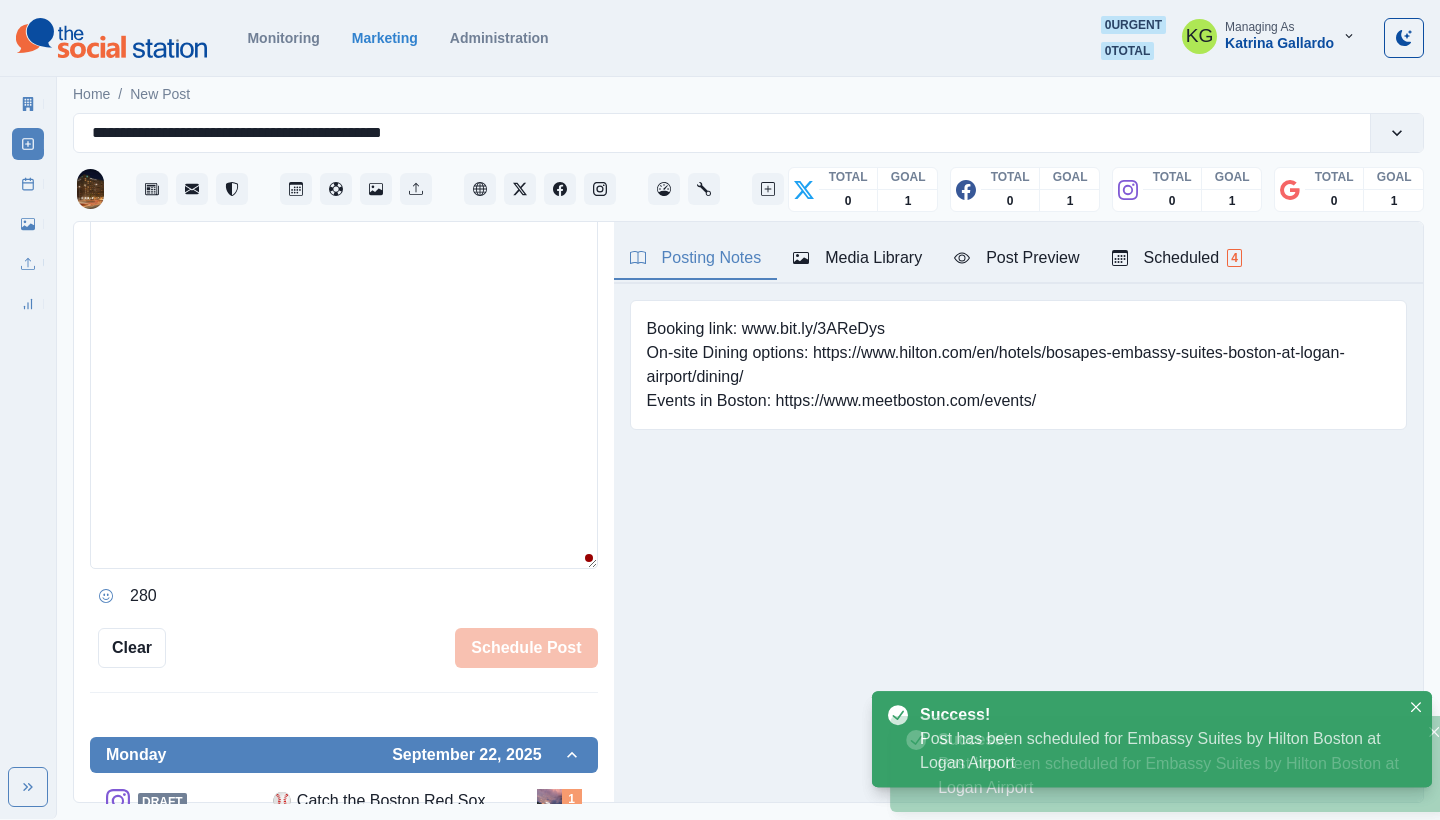 scroll, scrollTop: 432, scrollLeft: 0, axis: vertical 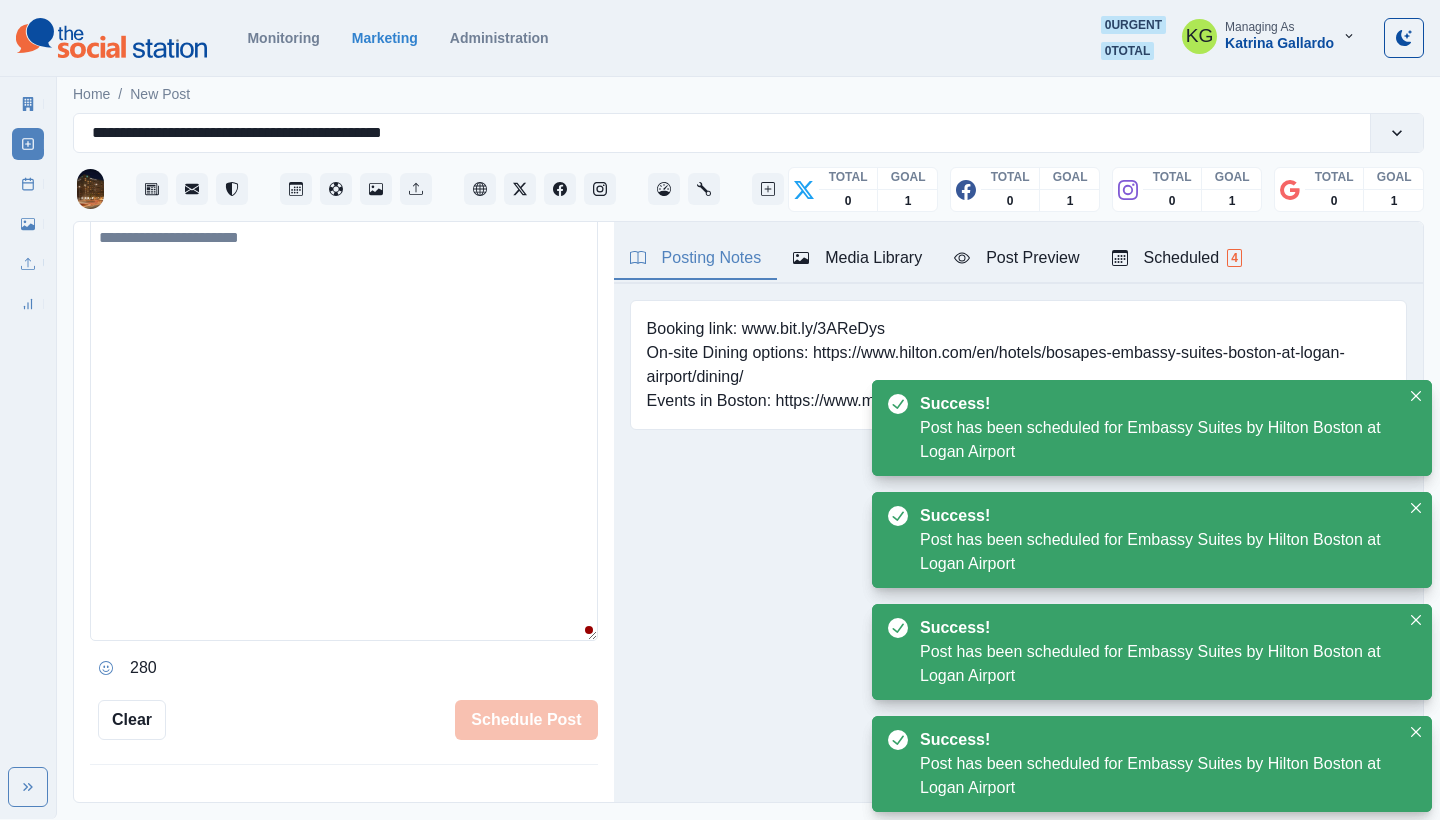 click on "Post Schedule" at bounding box center [28, 184] 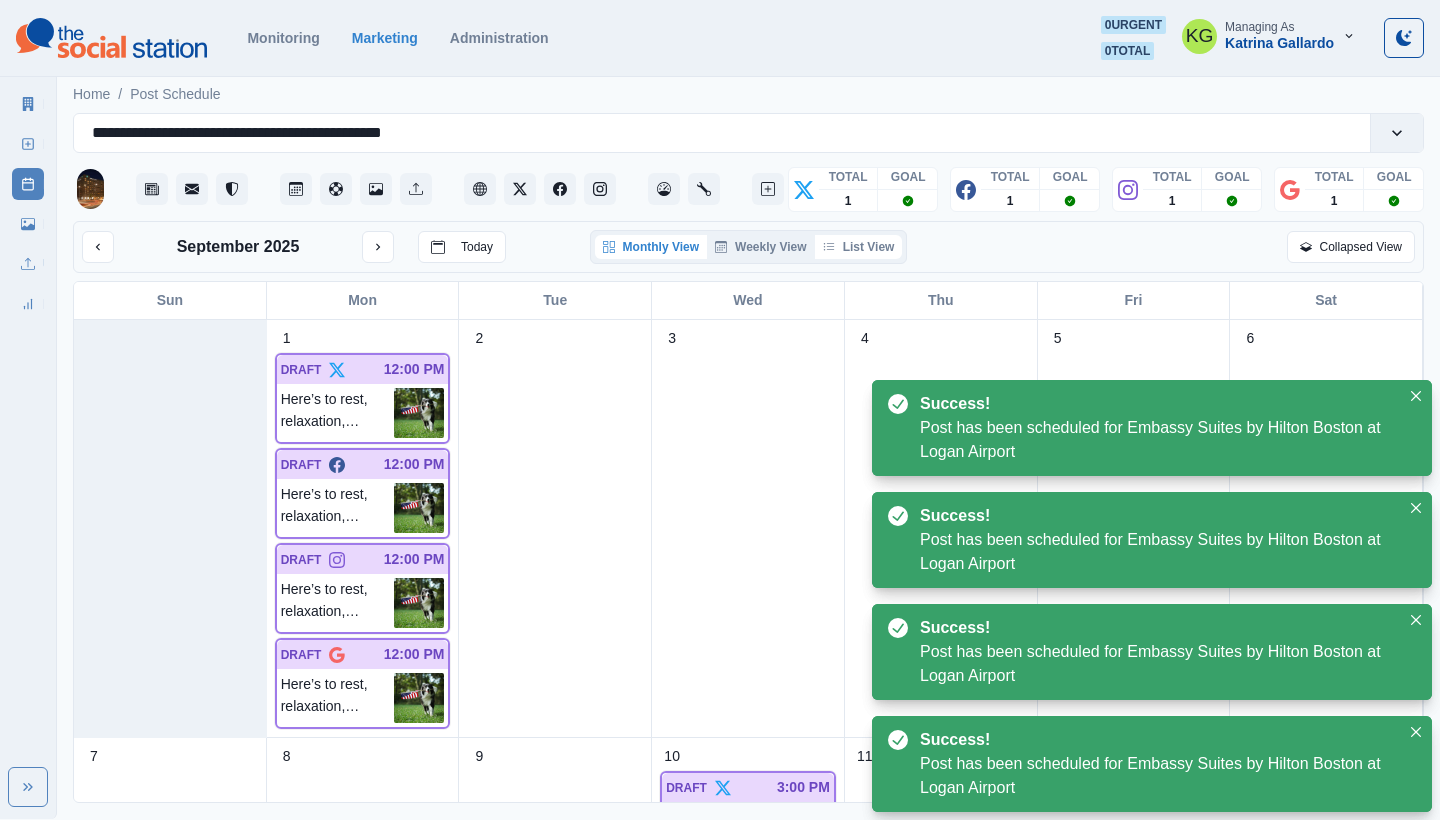 click on "List View" at bounding box center [859, 247] 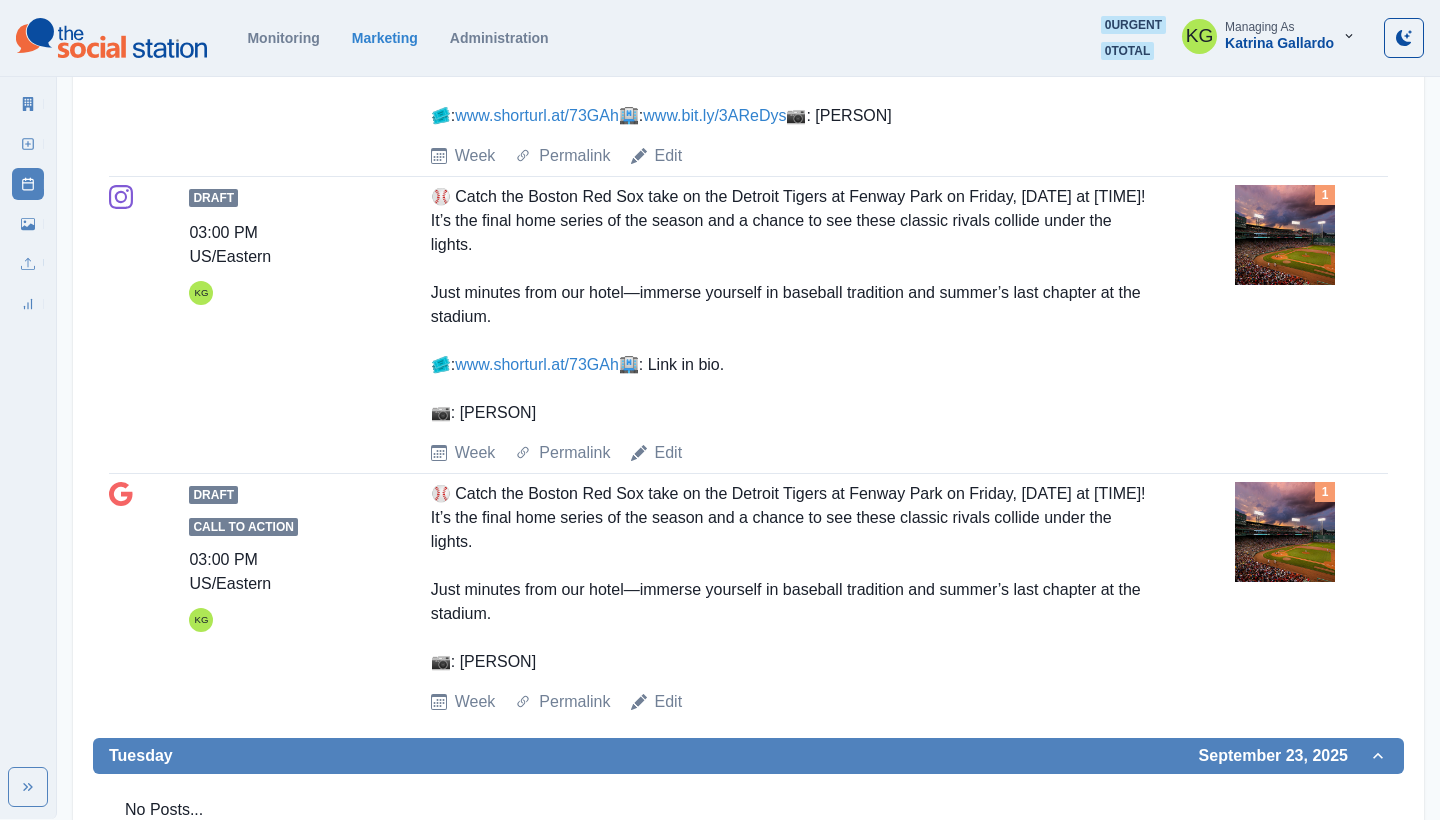 scroll, scrollTop: 332, scrollLeft: 0, axis: vertical 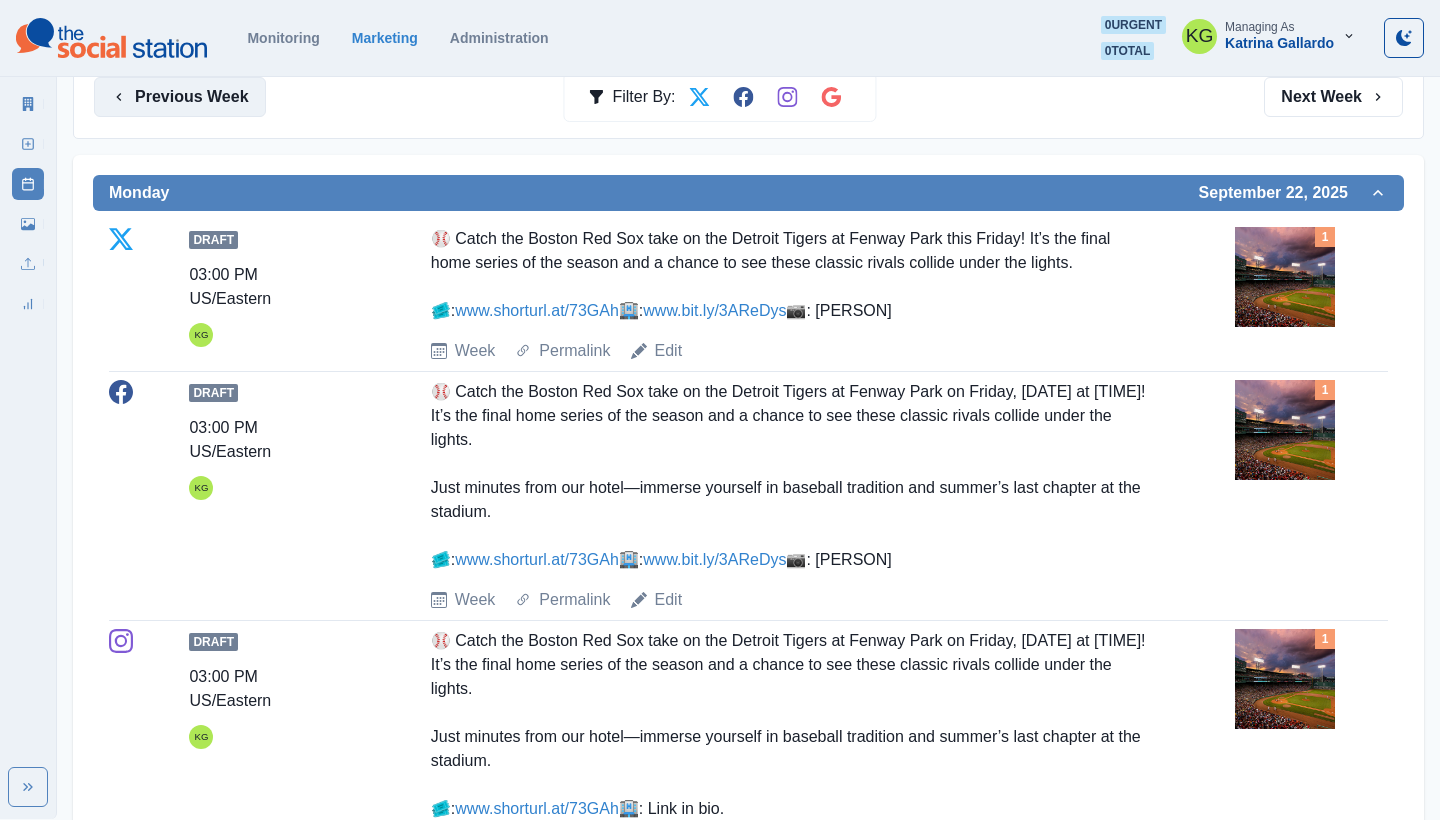 click on "Previous Week" at bounding box center [180, 97] 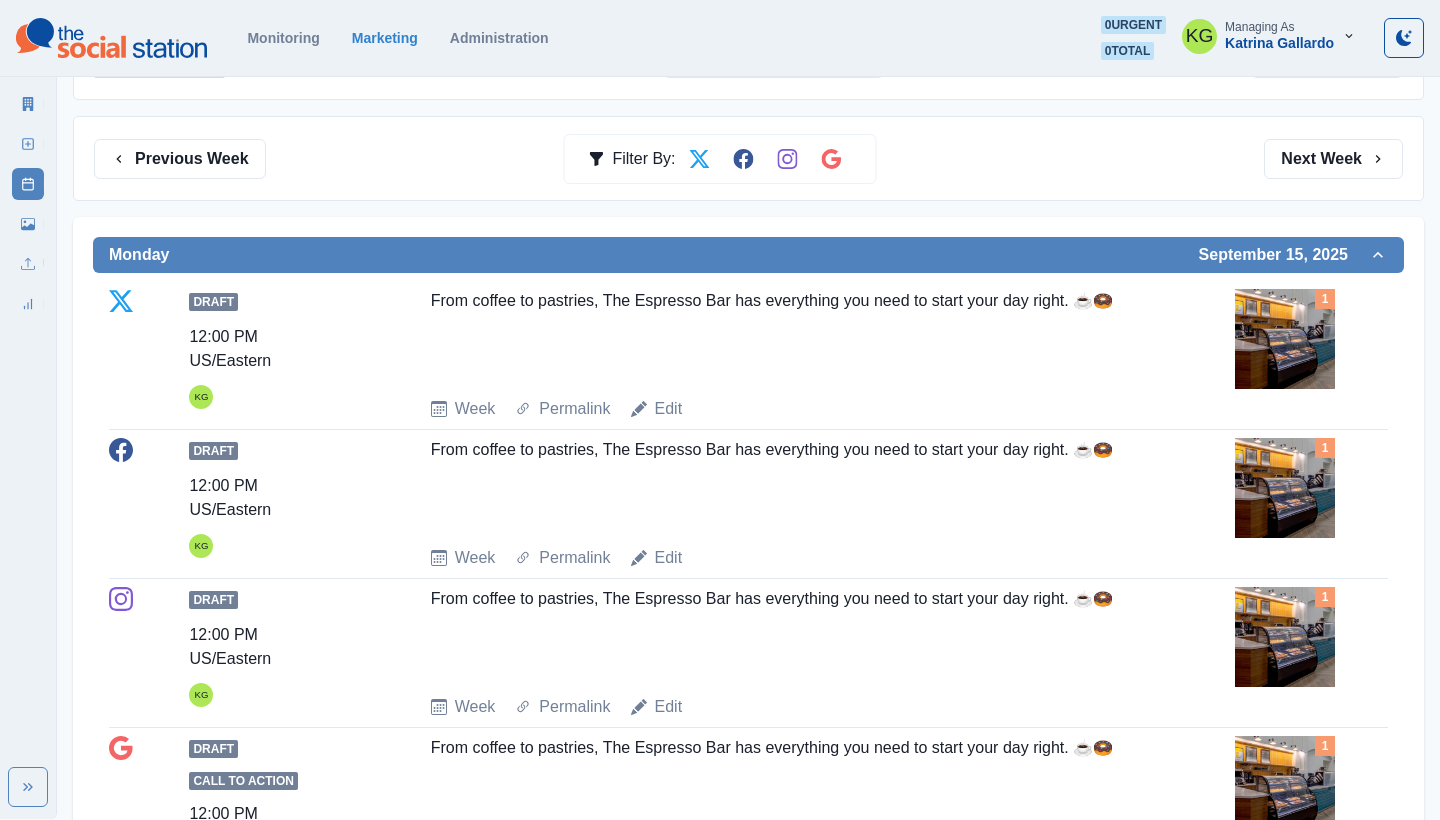 scroll, scrollTop: 189, scrollLeft: 0, axis: vertical 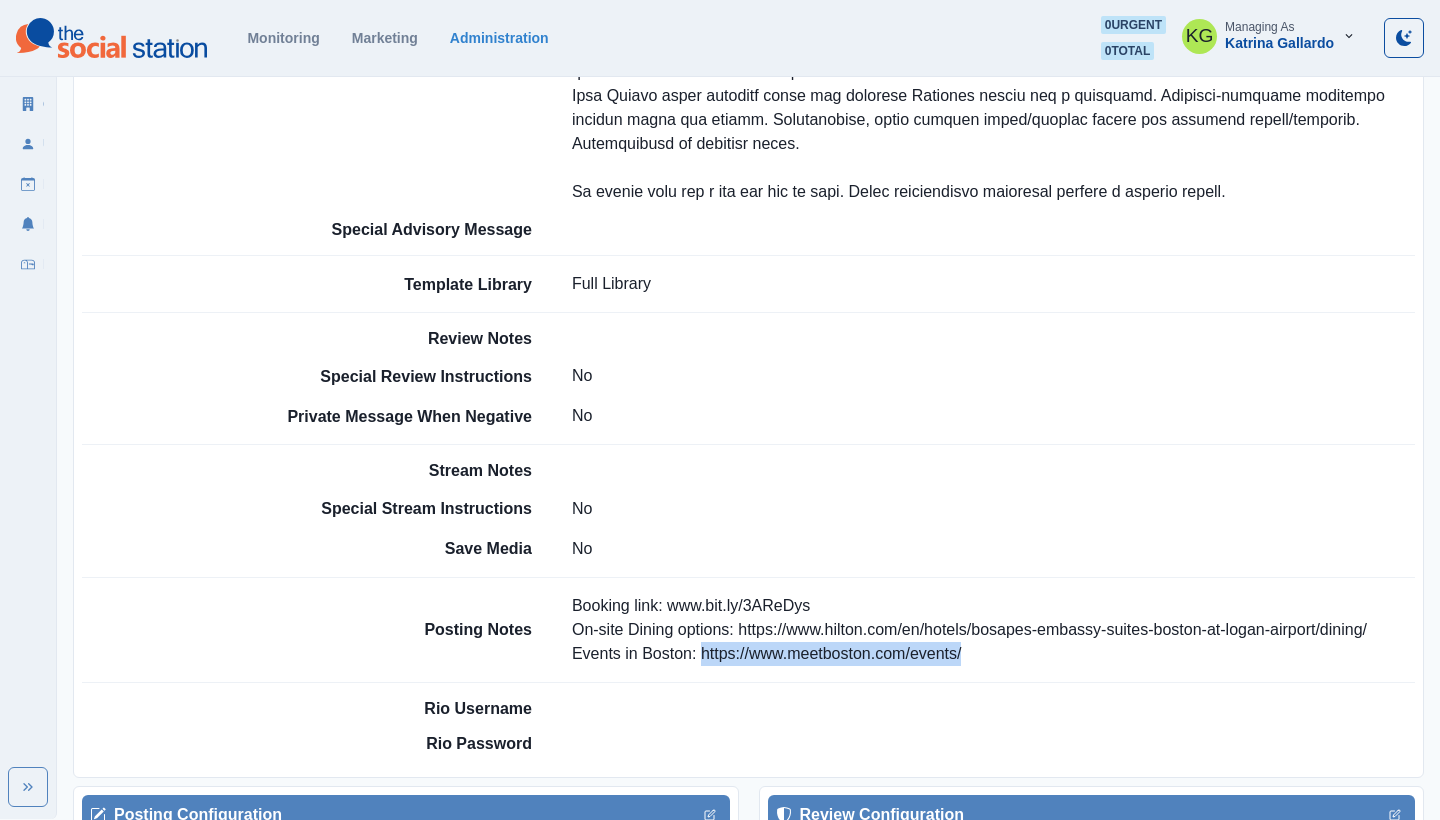 drag, startPoint x: 973, startPoint y: 652, endPoint x: 702, endPoint y: 650, distance: 271.0074 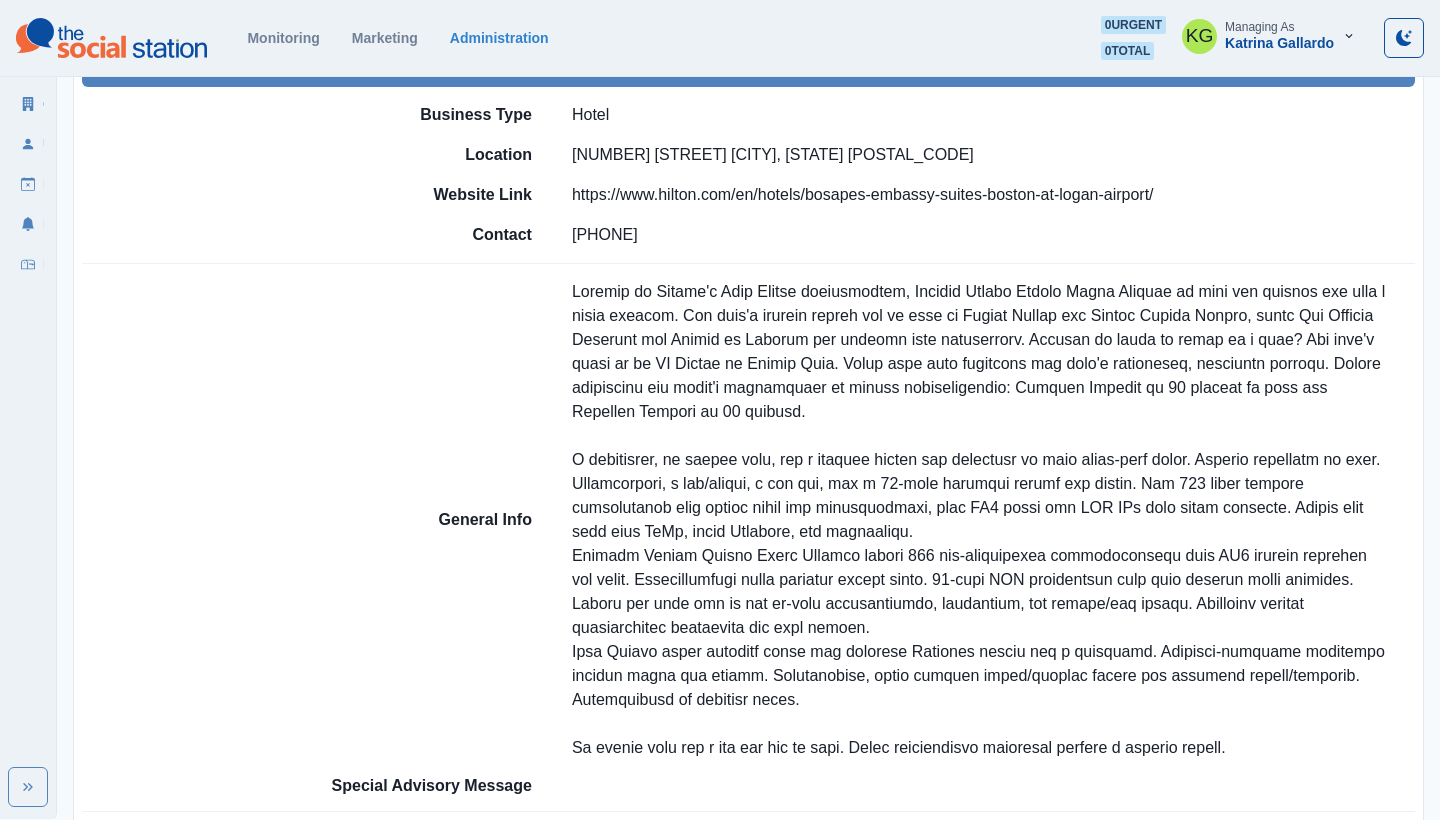 scroll, scrollTop: 785, scrollLeft: 0, axis: vertical 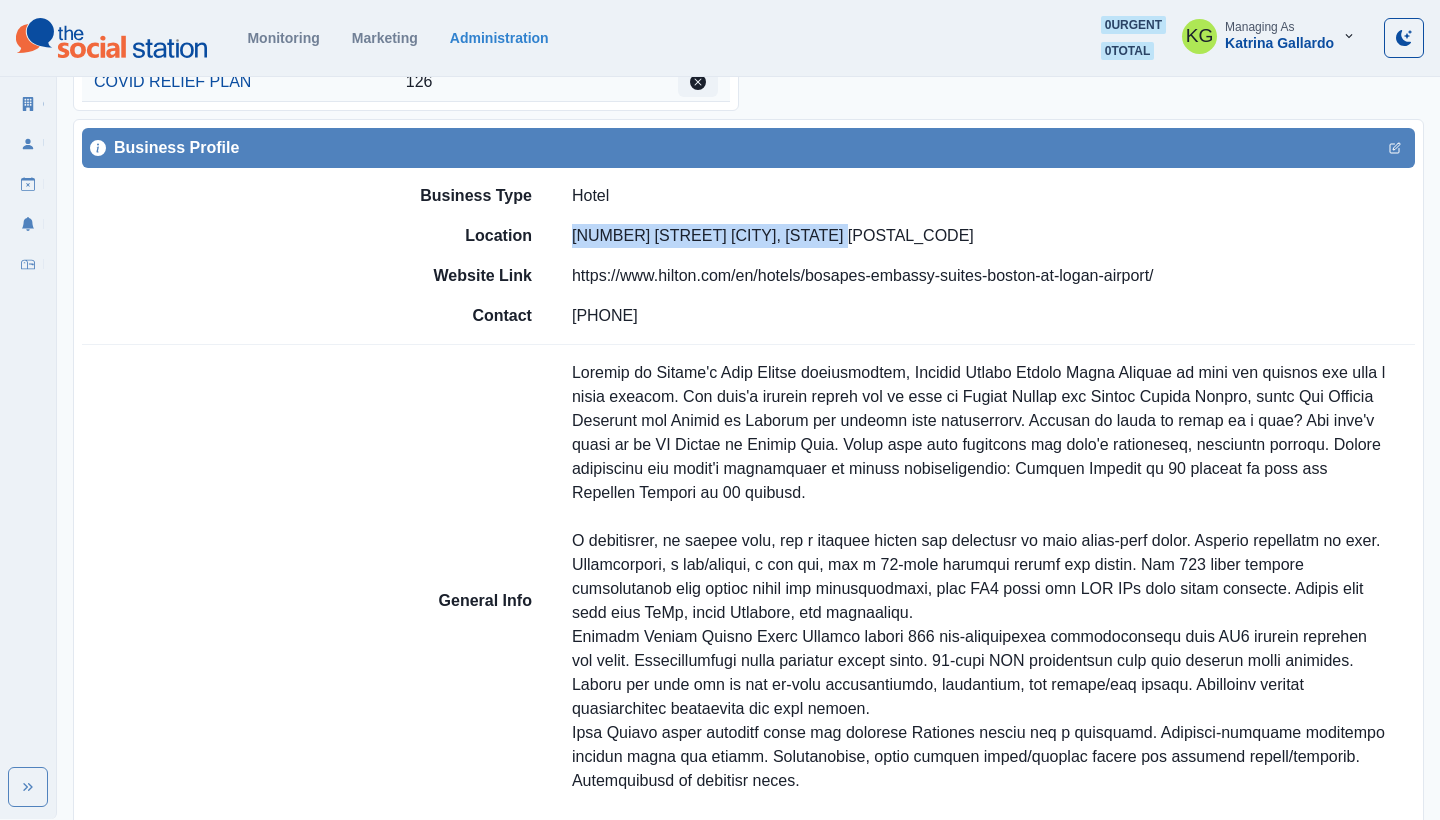 drag, startPoint x: 834, startPoint y: 232, endPoint x: 559, endPoint y: 242, distance: 275.18176 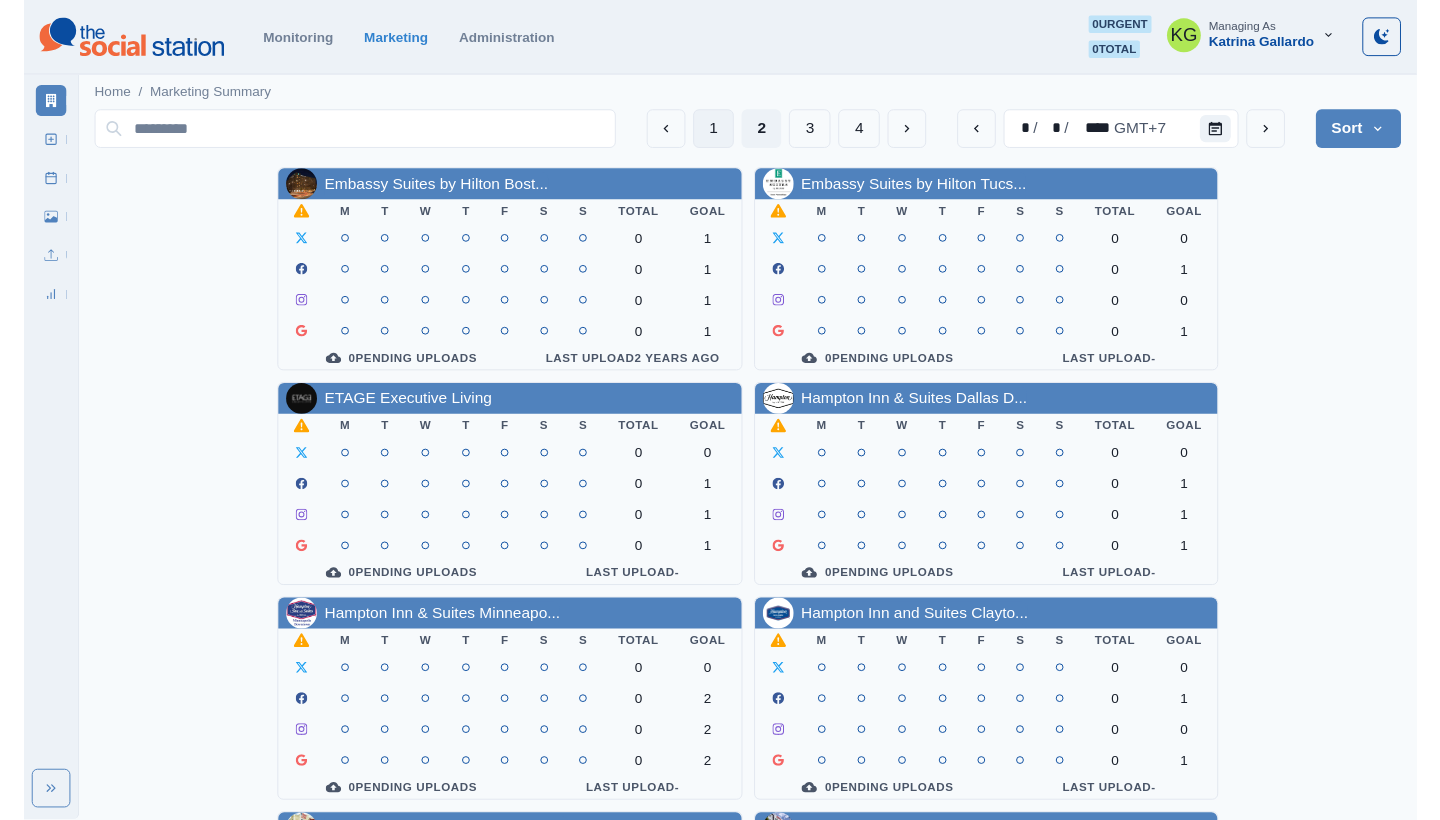 scroll, scrollTop: 0, scrollLeft: 0, axis: both 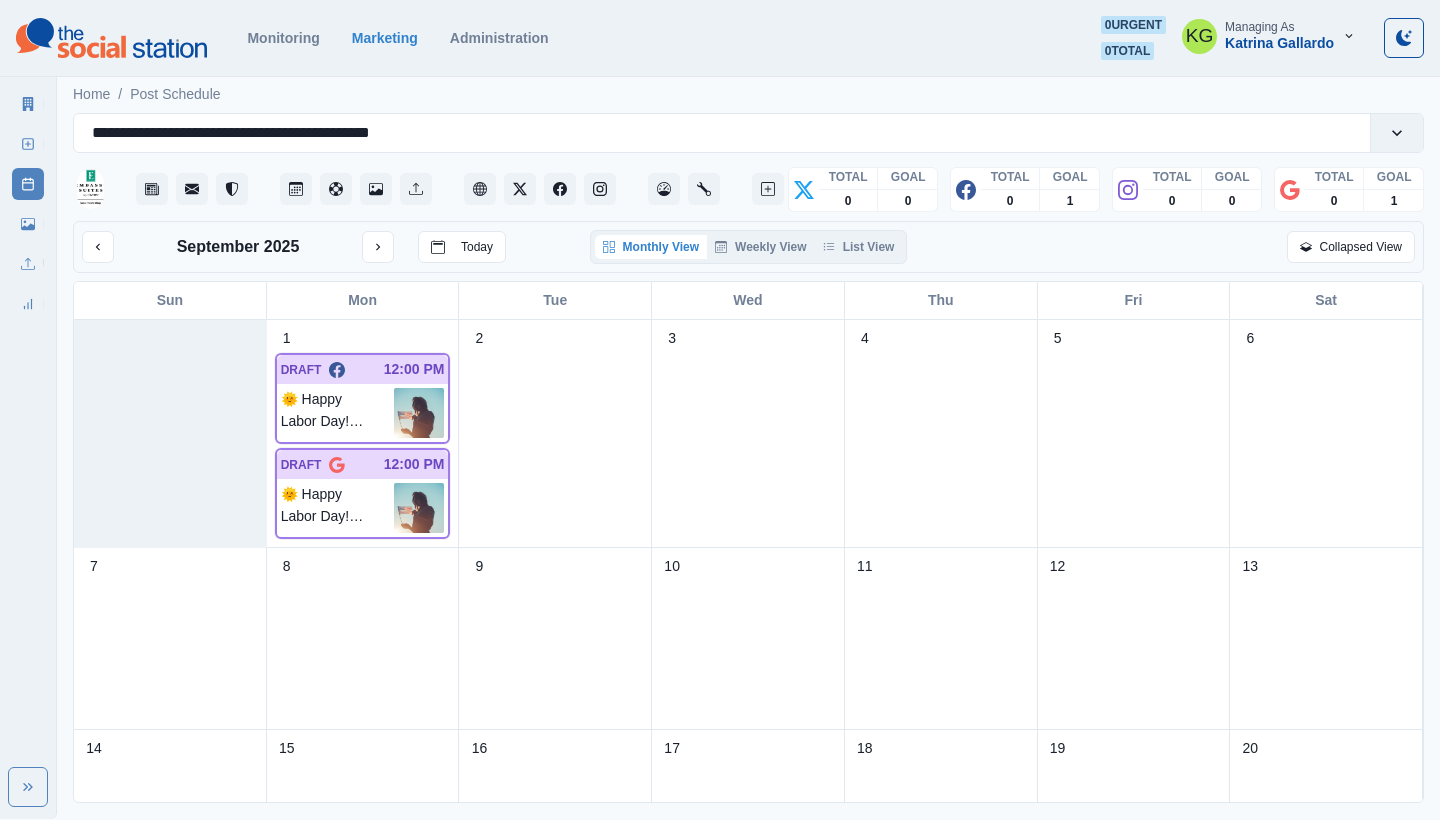 click on "Monthly View Weekly View List View" at bounding box center [749, 247] 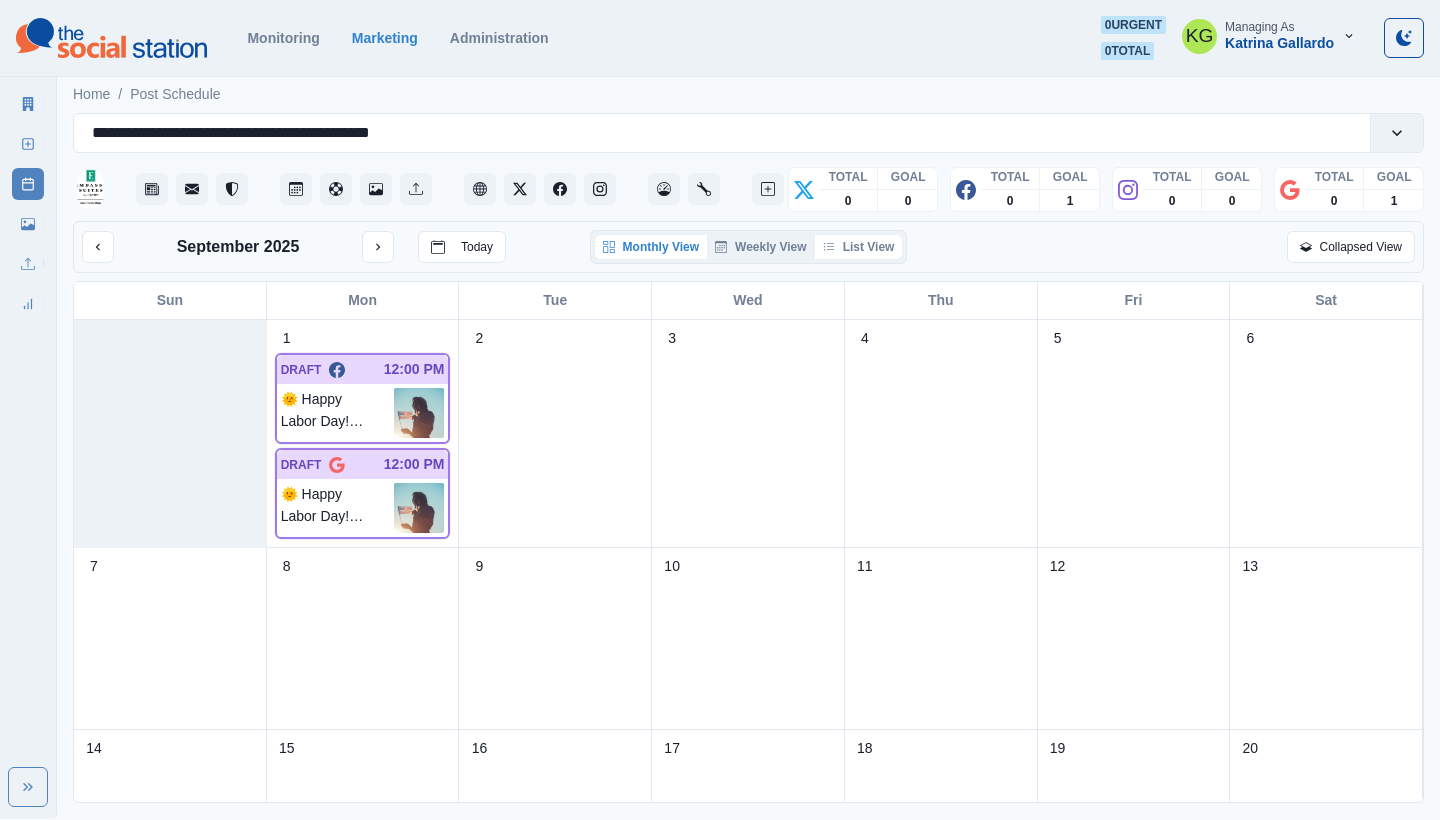 click on "List View" at bounding box center (859, 247) 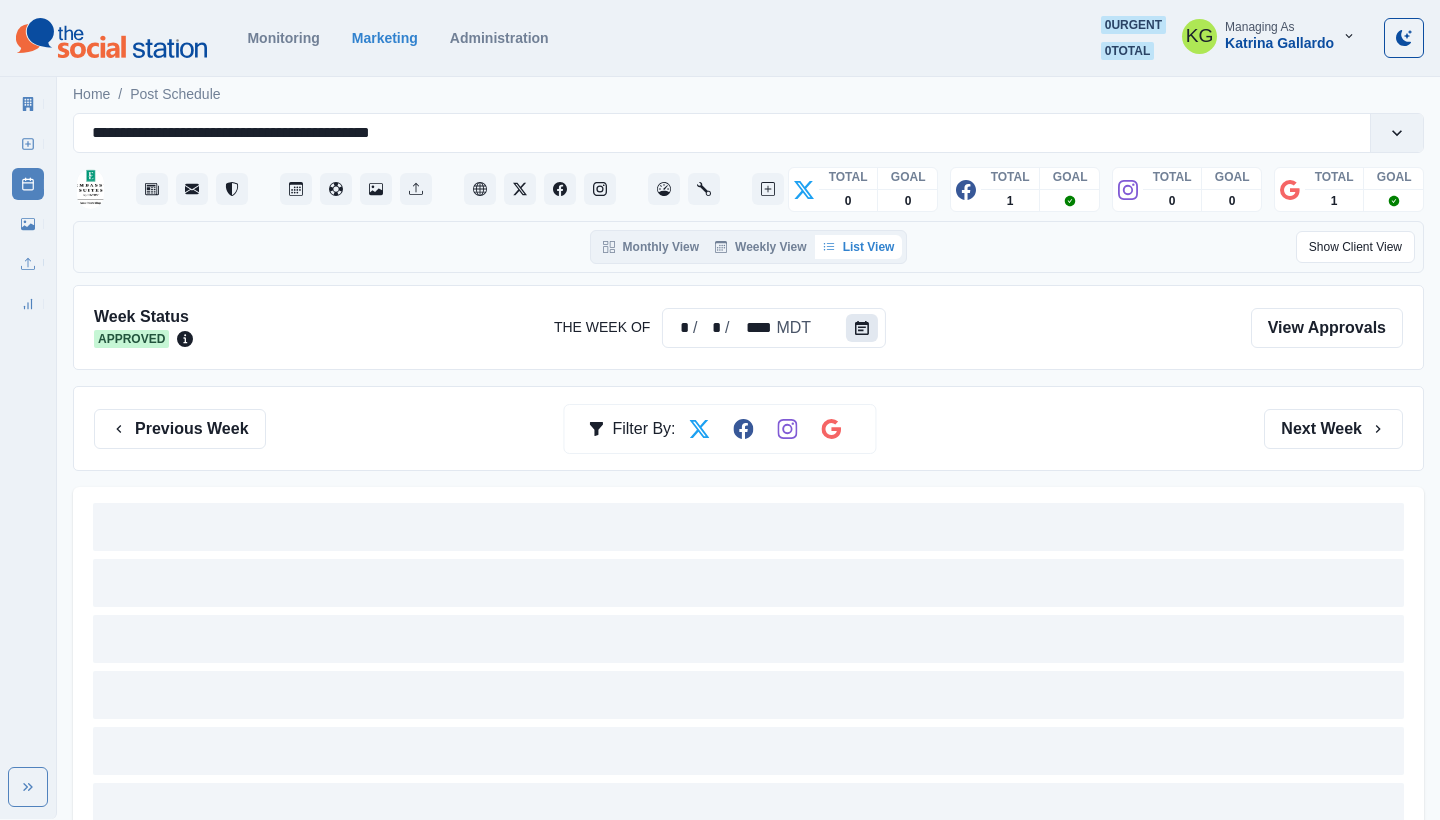click 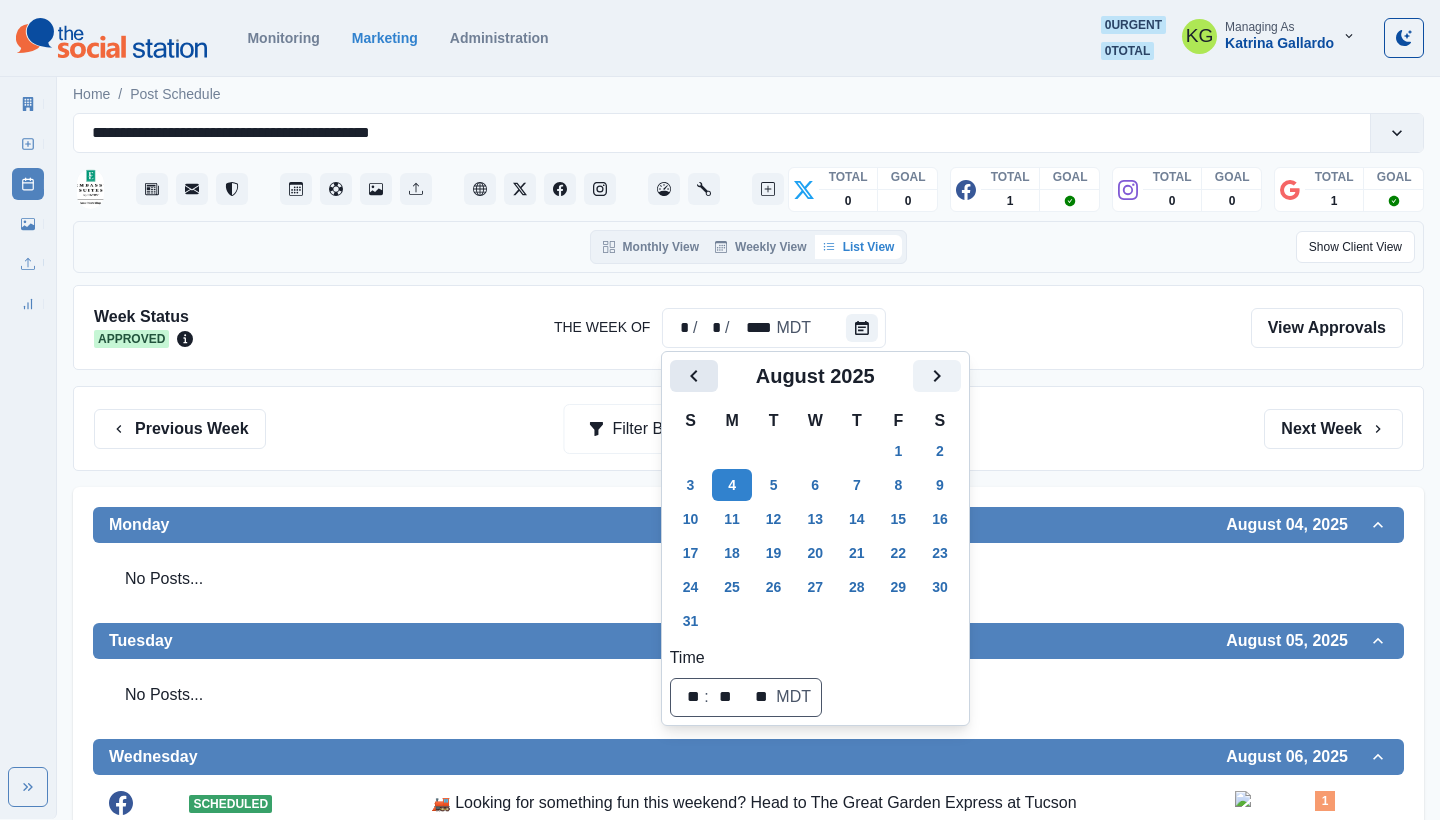 click at bounding box center (694, 376) 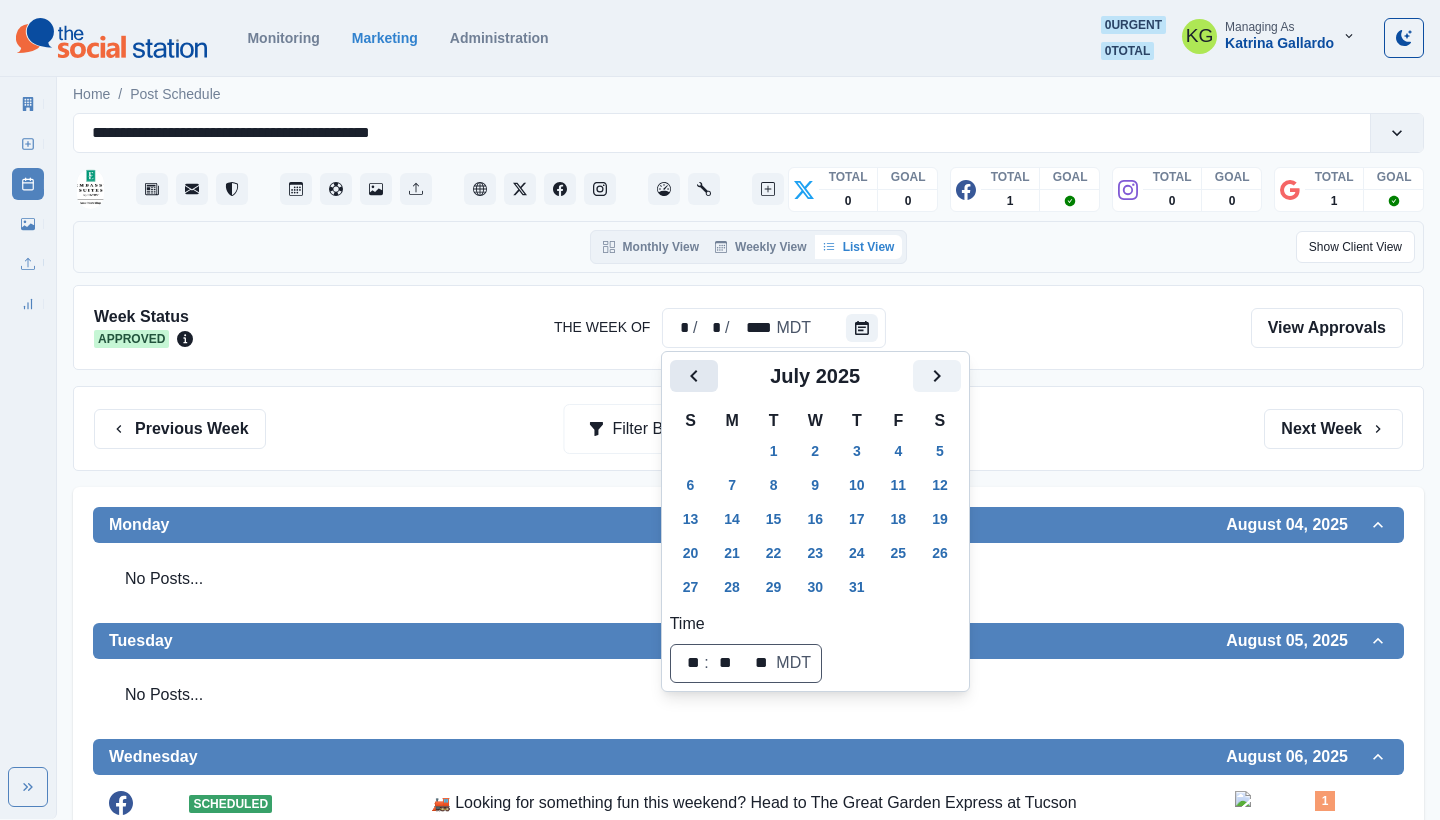 click at bounding box center (694, 376) 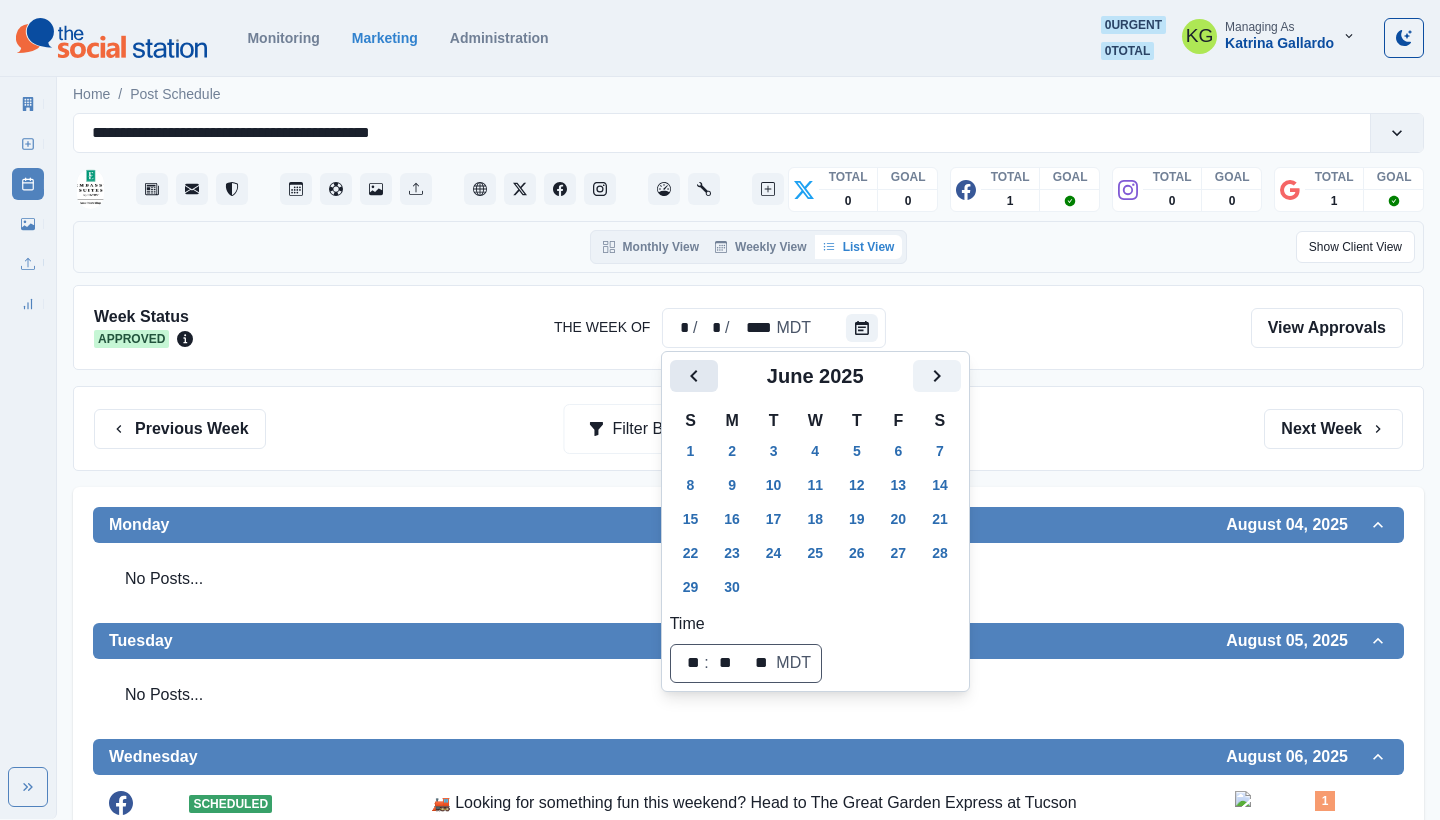 click at bounding box center (694, 376) 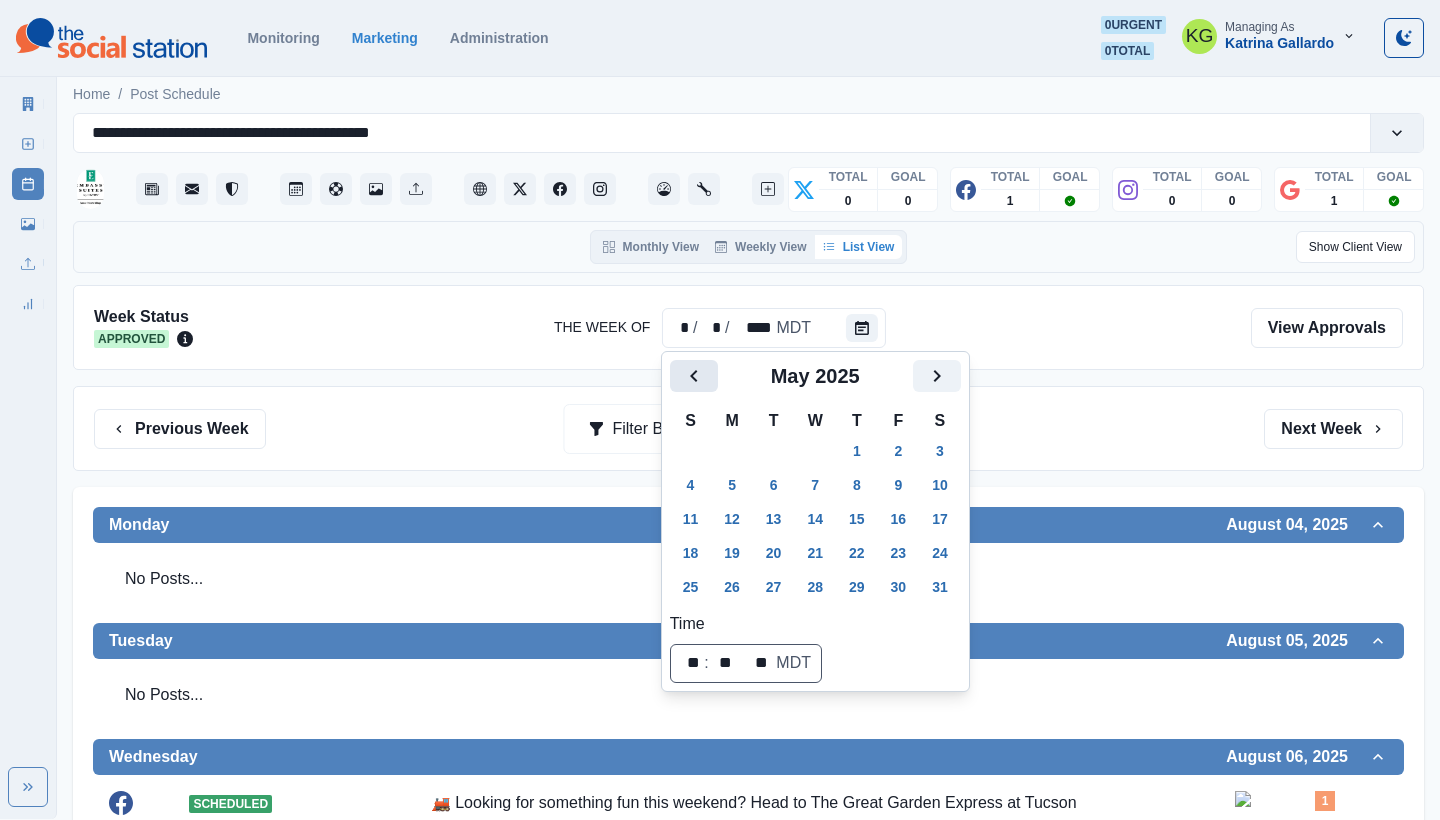 click at bounding box center (694, 376) 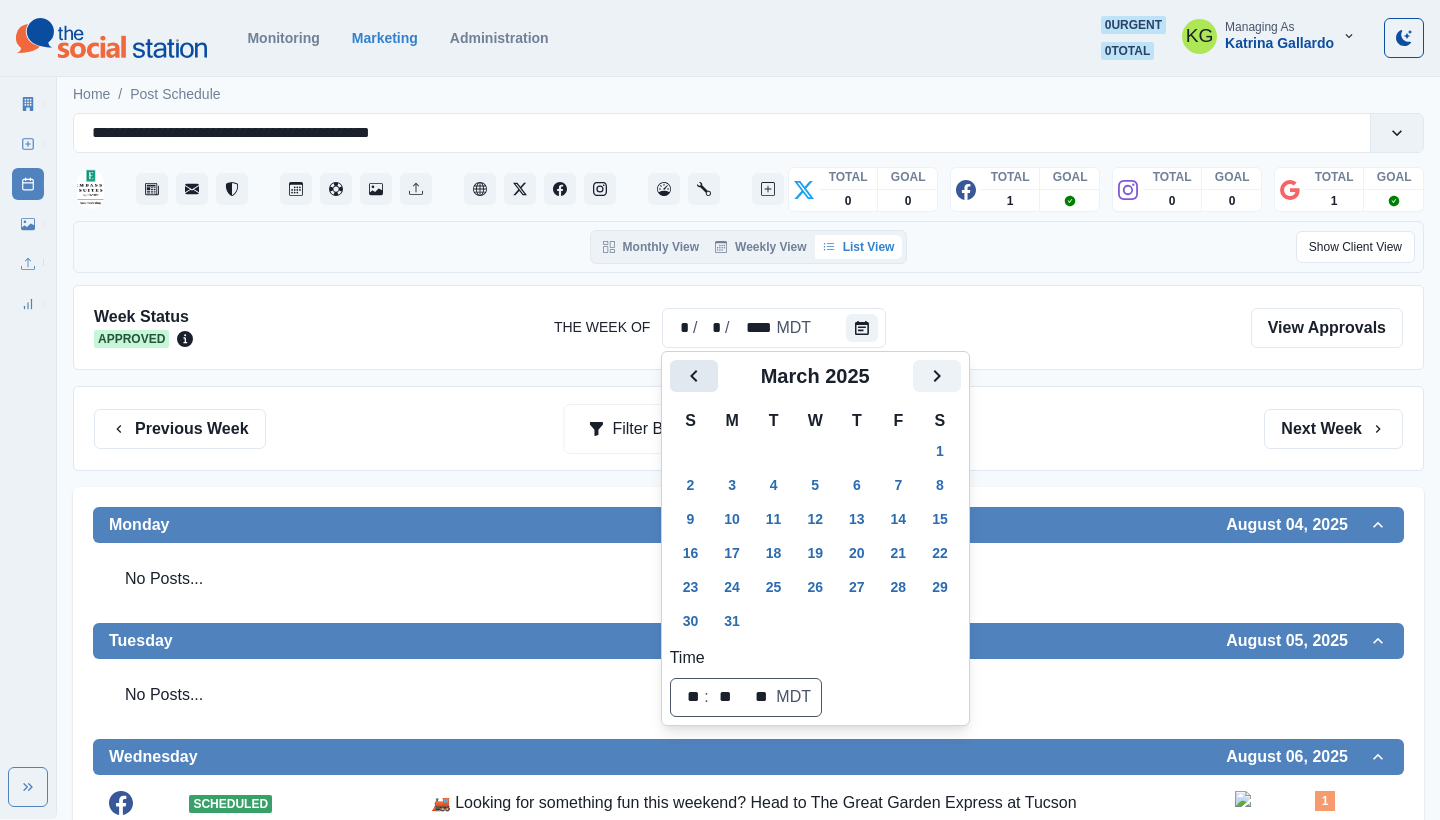 click at bounding box center (694, 376) 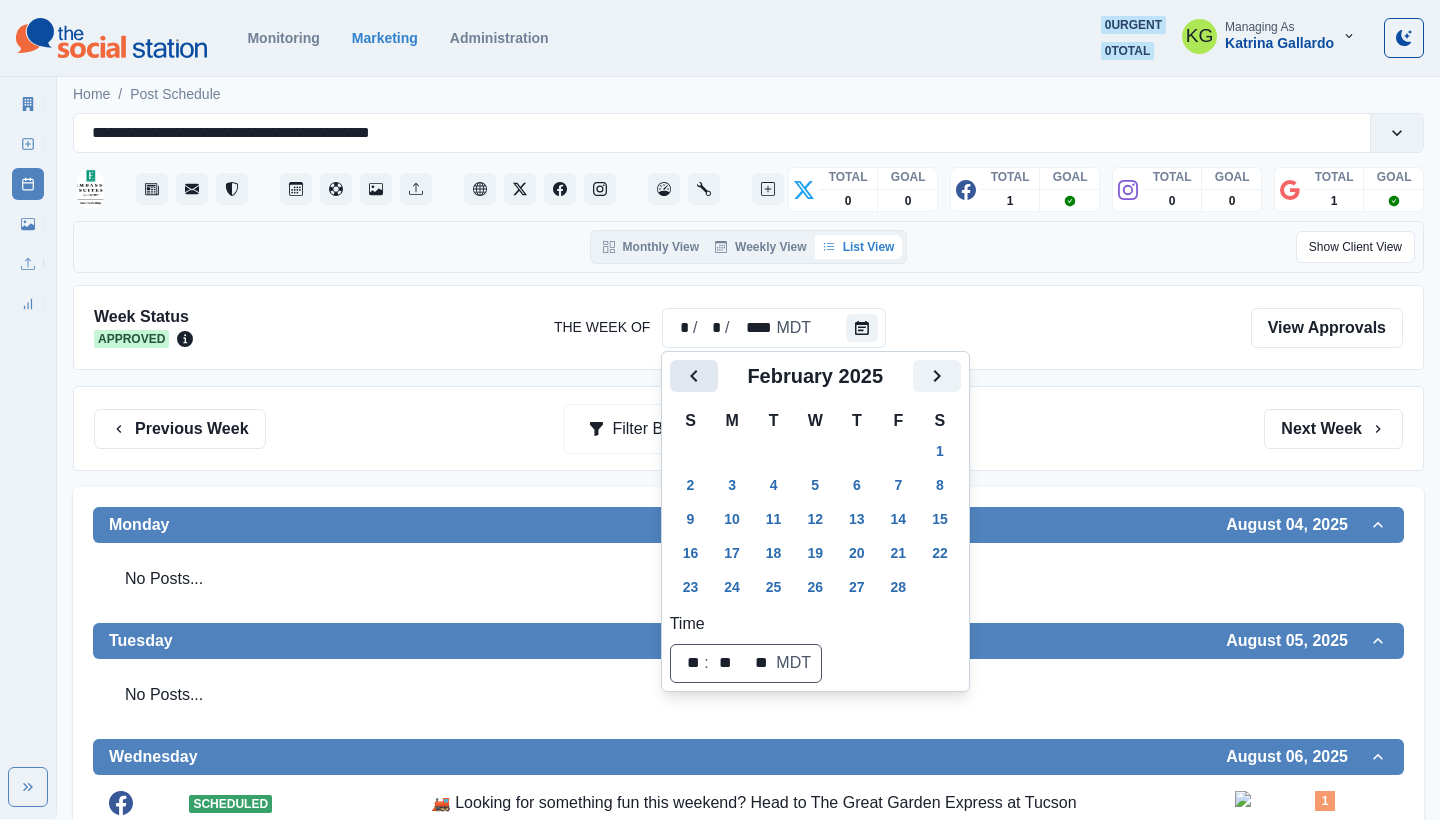 click at bounding box center [694, 376] 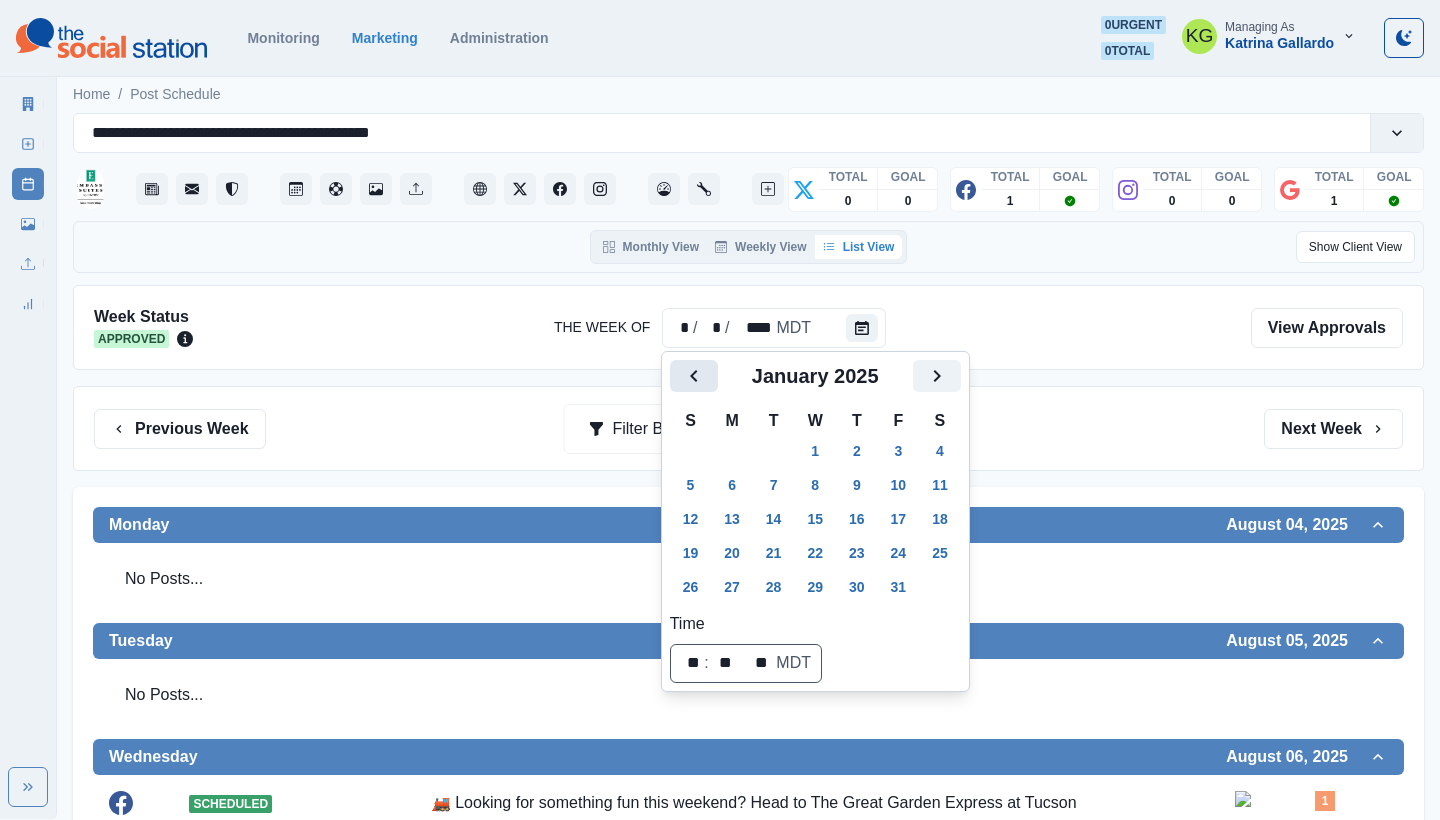 click at bounding box center [694, 376] 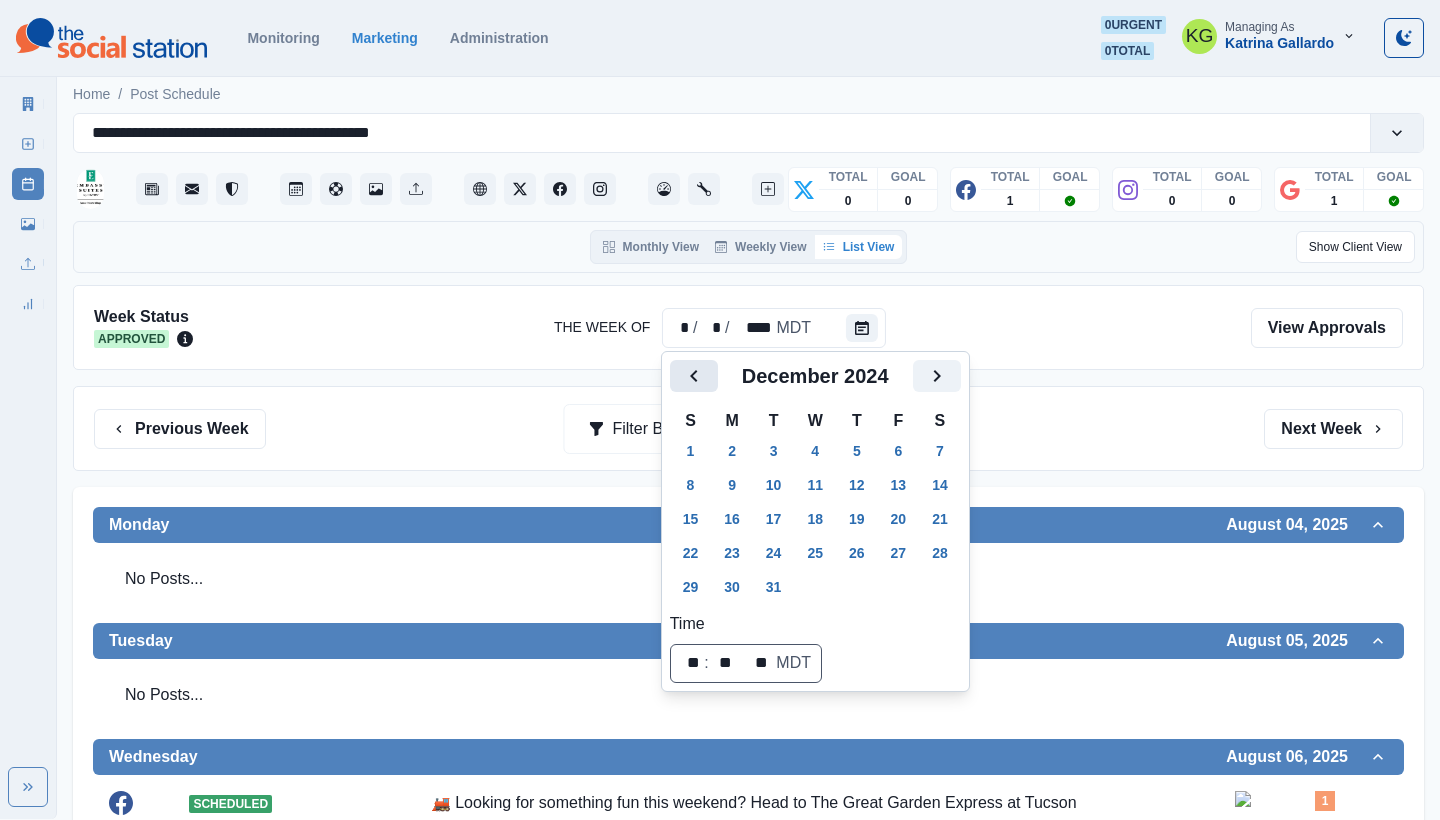 click at bounding box center (694, 376) 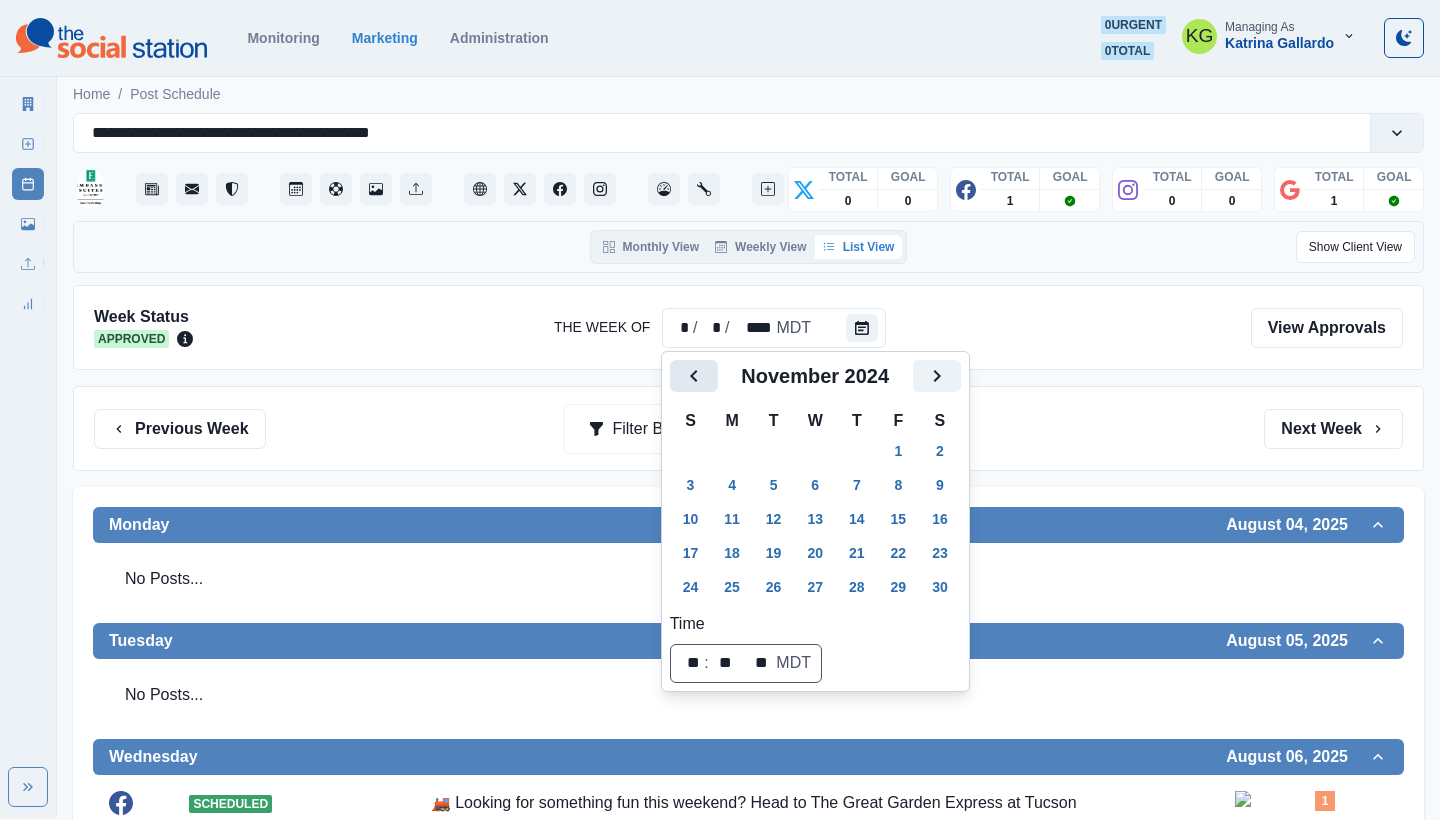 click at bounding box center [694, 376] 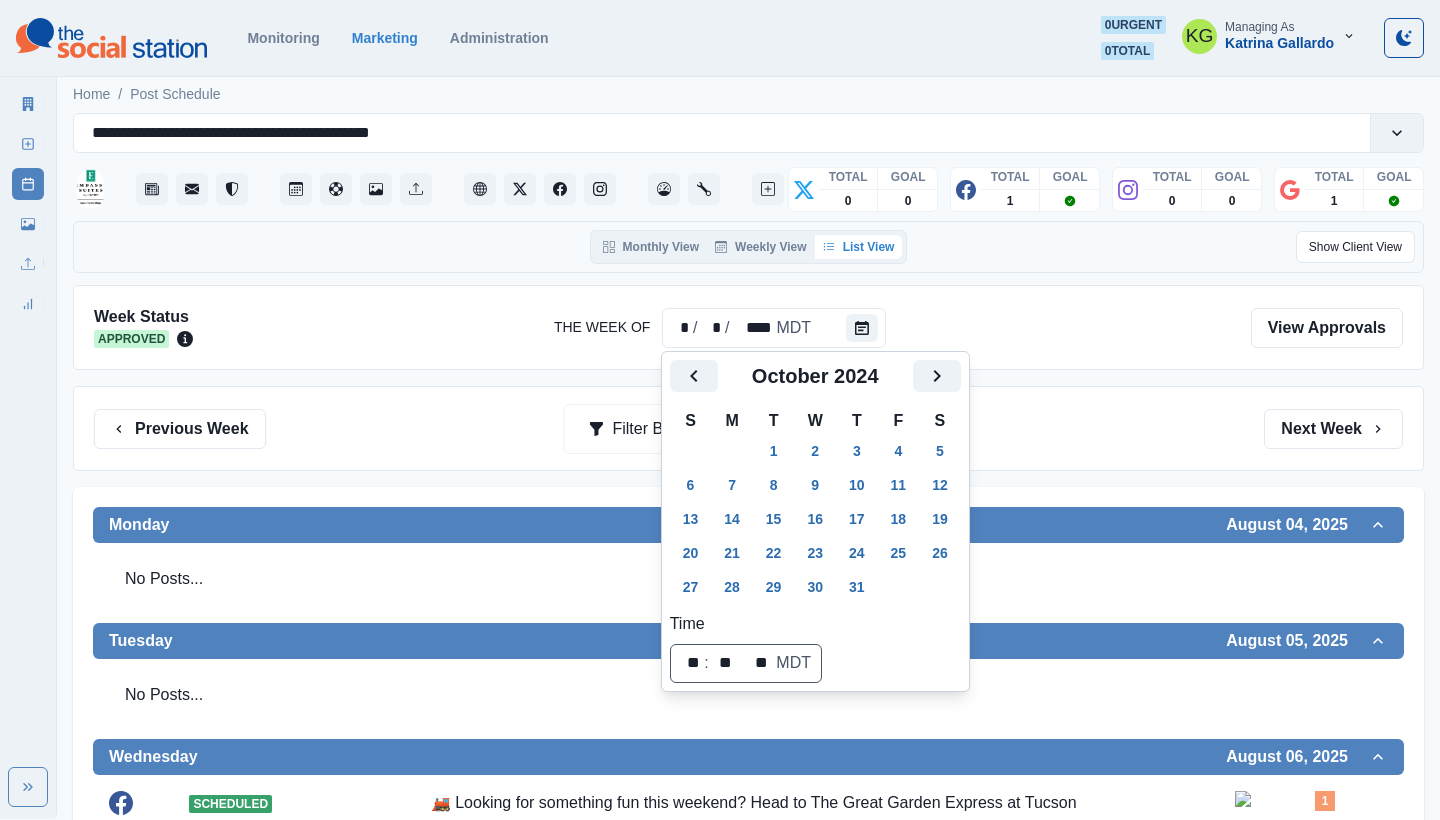 click on "October 2024" at bounding box center [815, 384] 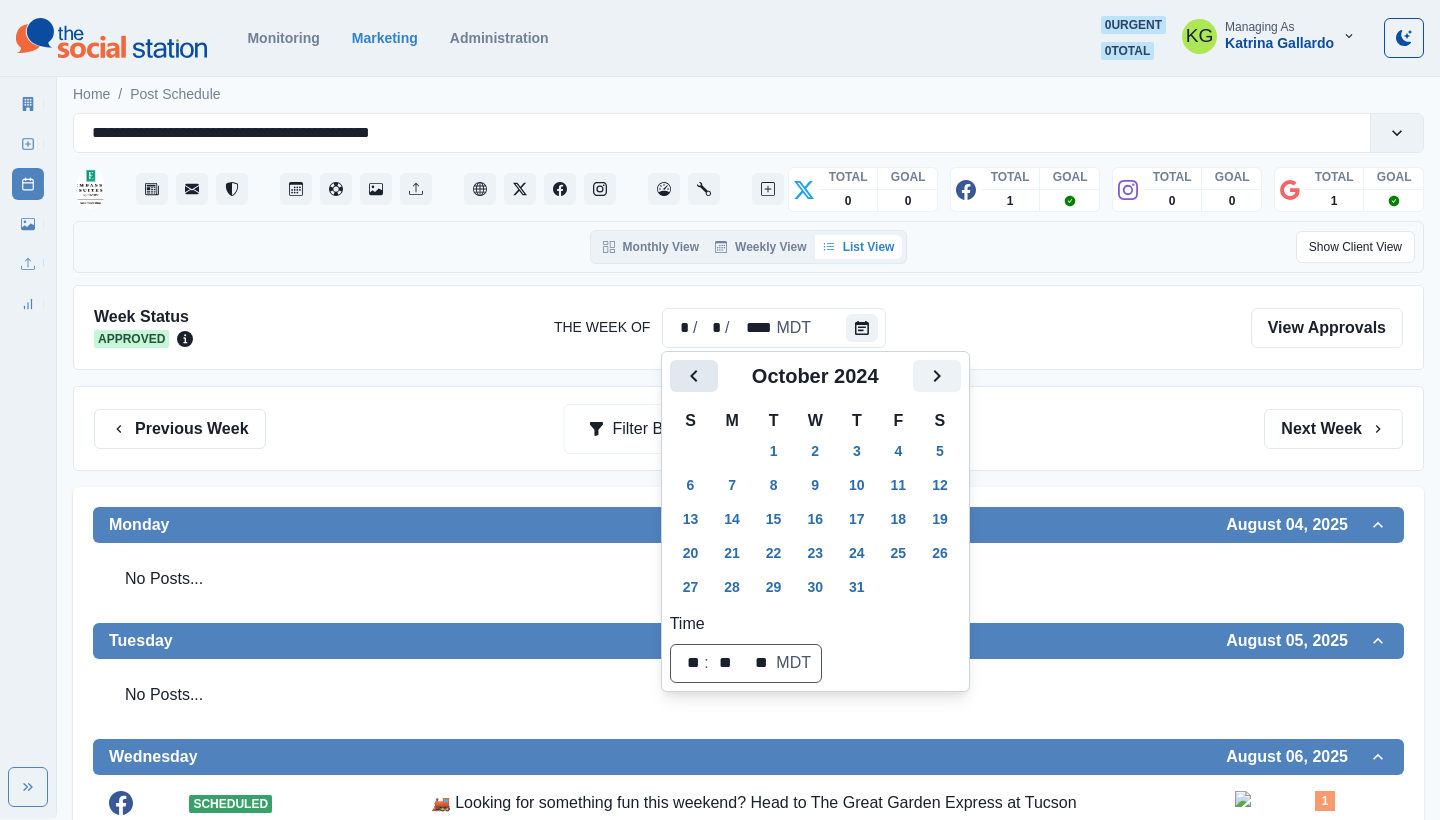 click 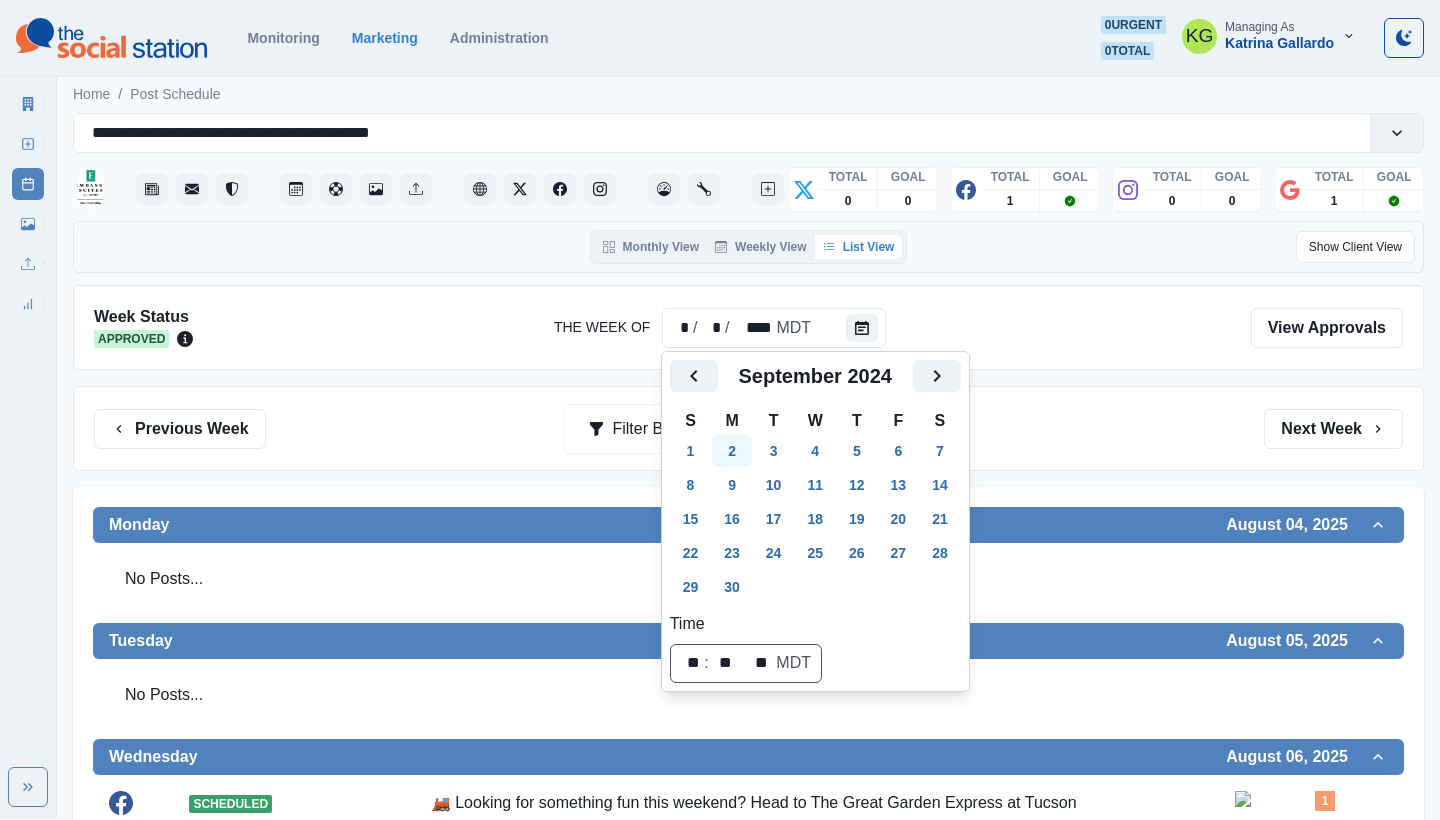 click on "2" at bounding box center [732, 451] 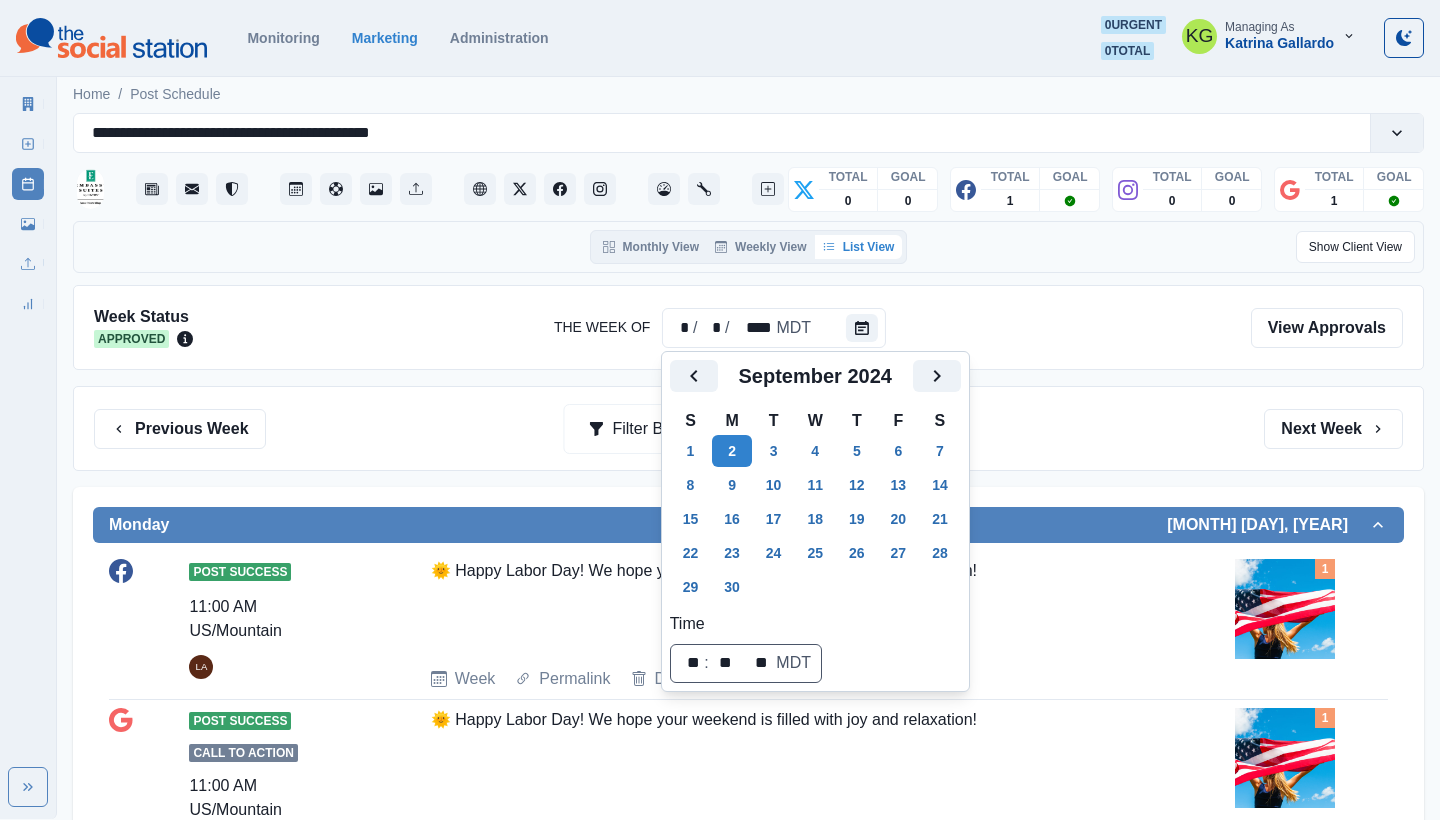 click on "Monday [MONTH] [DAY], [YEAR] Post Success 11:00 AM [TIMEZONE] LA 🌞 Happy Labor Day! We hope your weekend is filled with joy and relaxation! Week Permalink Delete 1 Post Success Call to Action 11:00 AM [TIMEZONE] LA 🌞 Happy Labor Day! We hope your weekend is filled with joy and relaxation! Week Permalink Delete 1 Tuesday [MONTH] [DAY], [YEAR] No Posts... Wednesday [MONTH] [DAY], [YEAR] No Posts... Thursday [MONTH] [DAY], [YEAR] No Posts... Friday [MONTH] [DAY], [YEAR] No Posts... Saturday [MONTH] [DAY], [YEAR] No Posts... Sunday [MONTH] [DAY], [YEAR] No Posts..." at bounding box center [748, 1043] 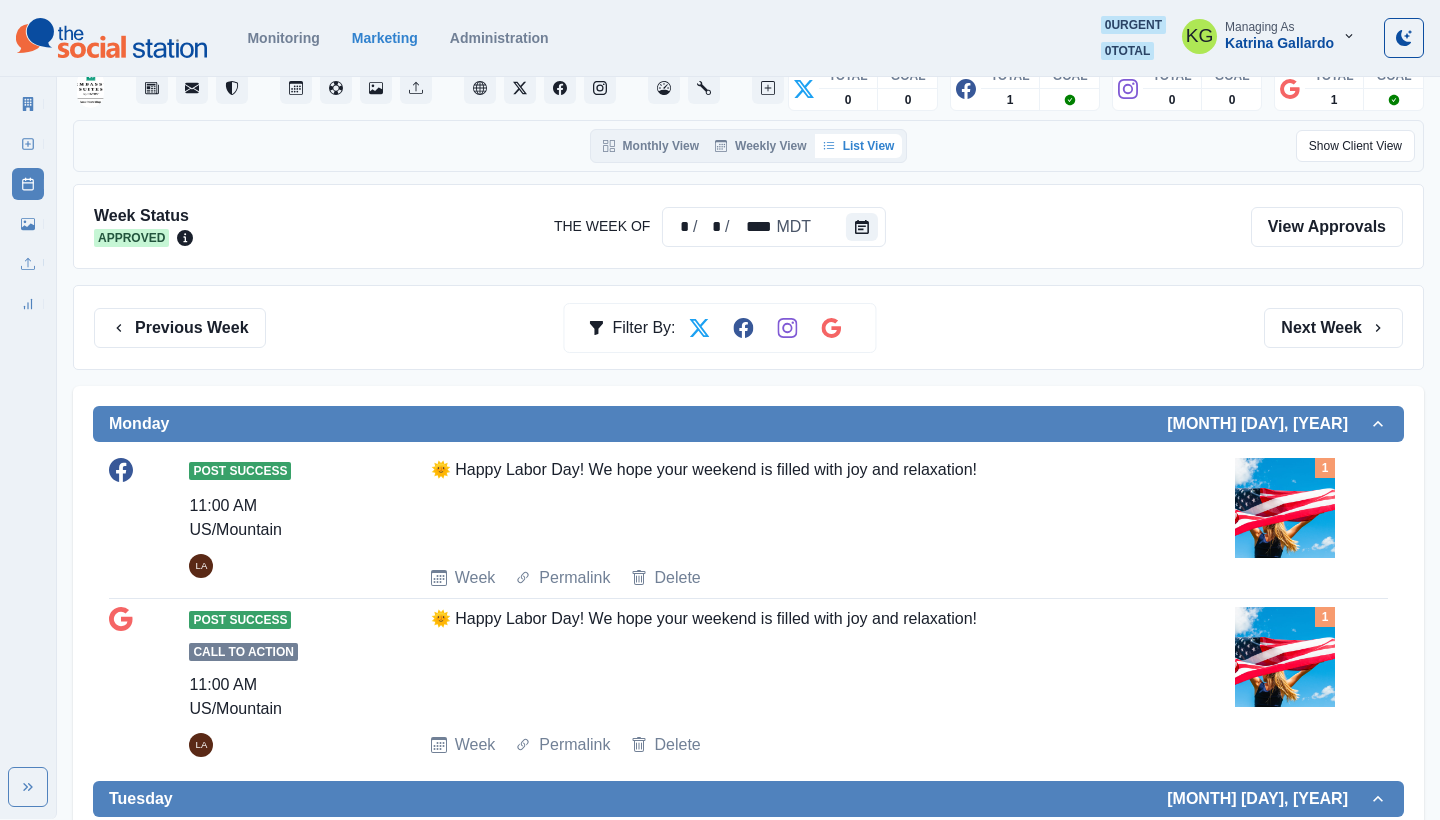 scroll, scrollTop: 0, scrollLeft: 0, axis: both 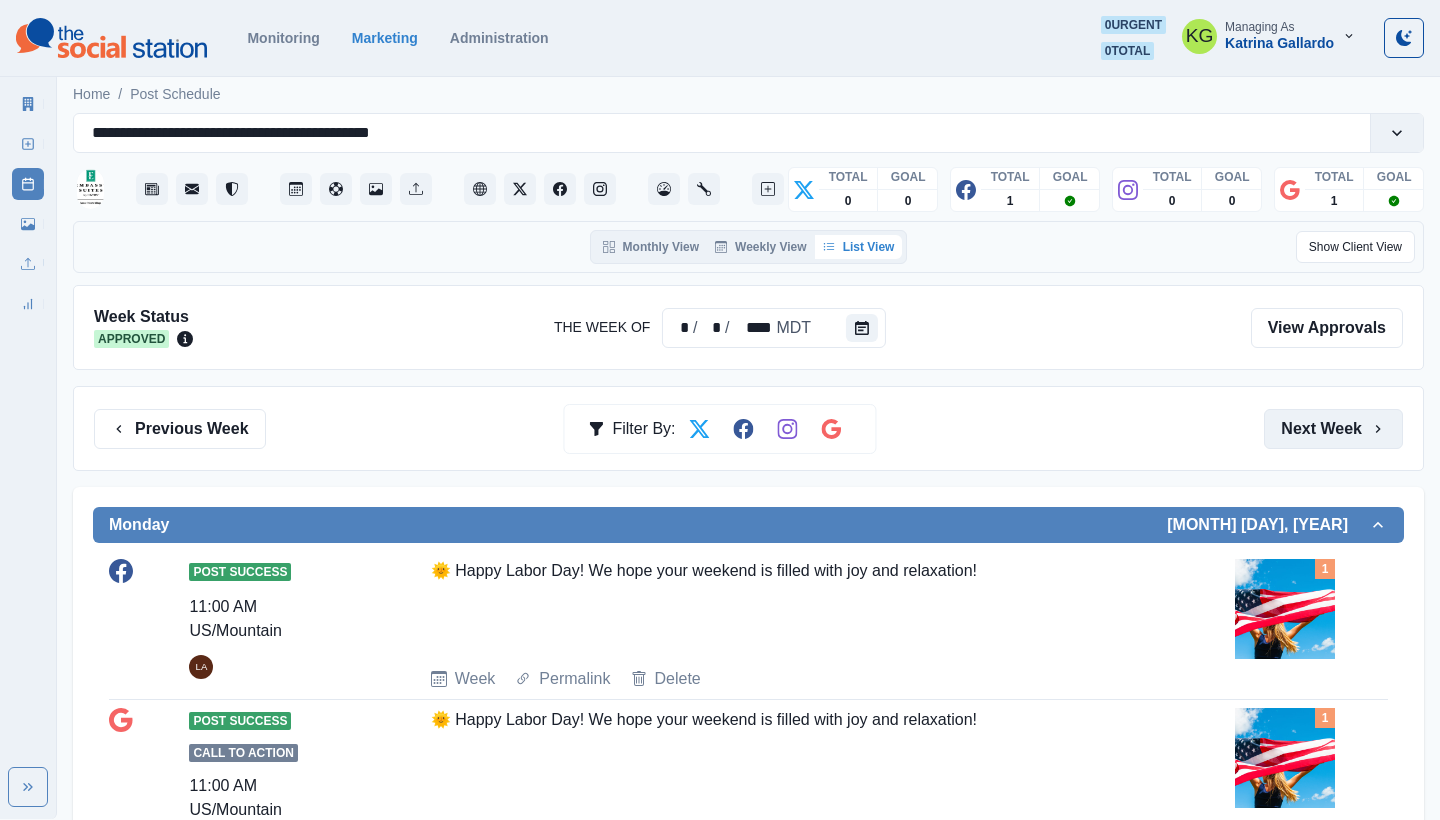 click on "Next Week" at bounding box center (1333, 429) 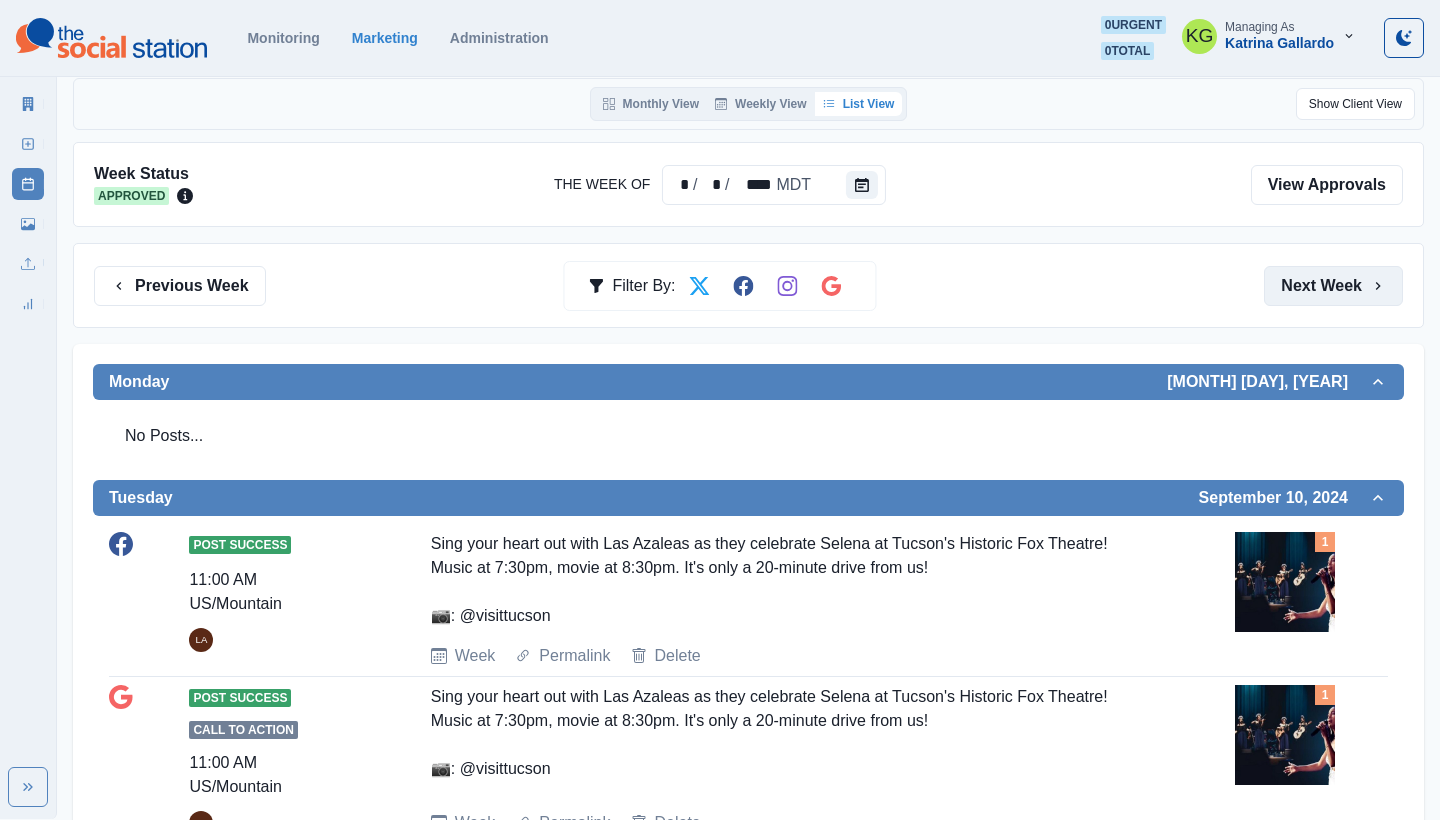 click on "Next Week" at bounding box center [1333, 286] 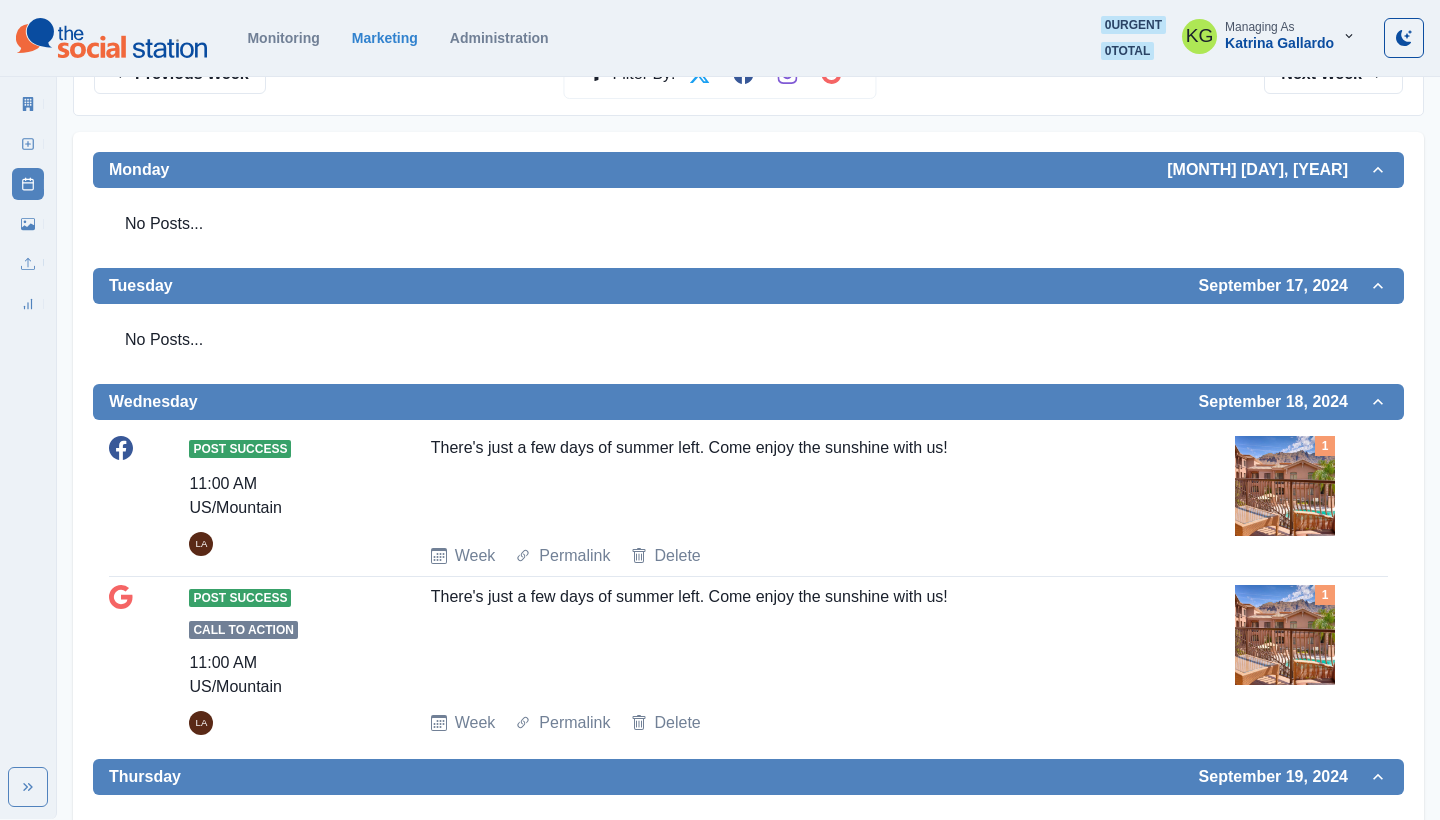 scroll, scrollTop: 353, scrollLeft: 0, axis: vertical 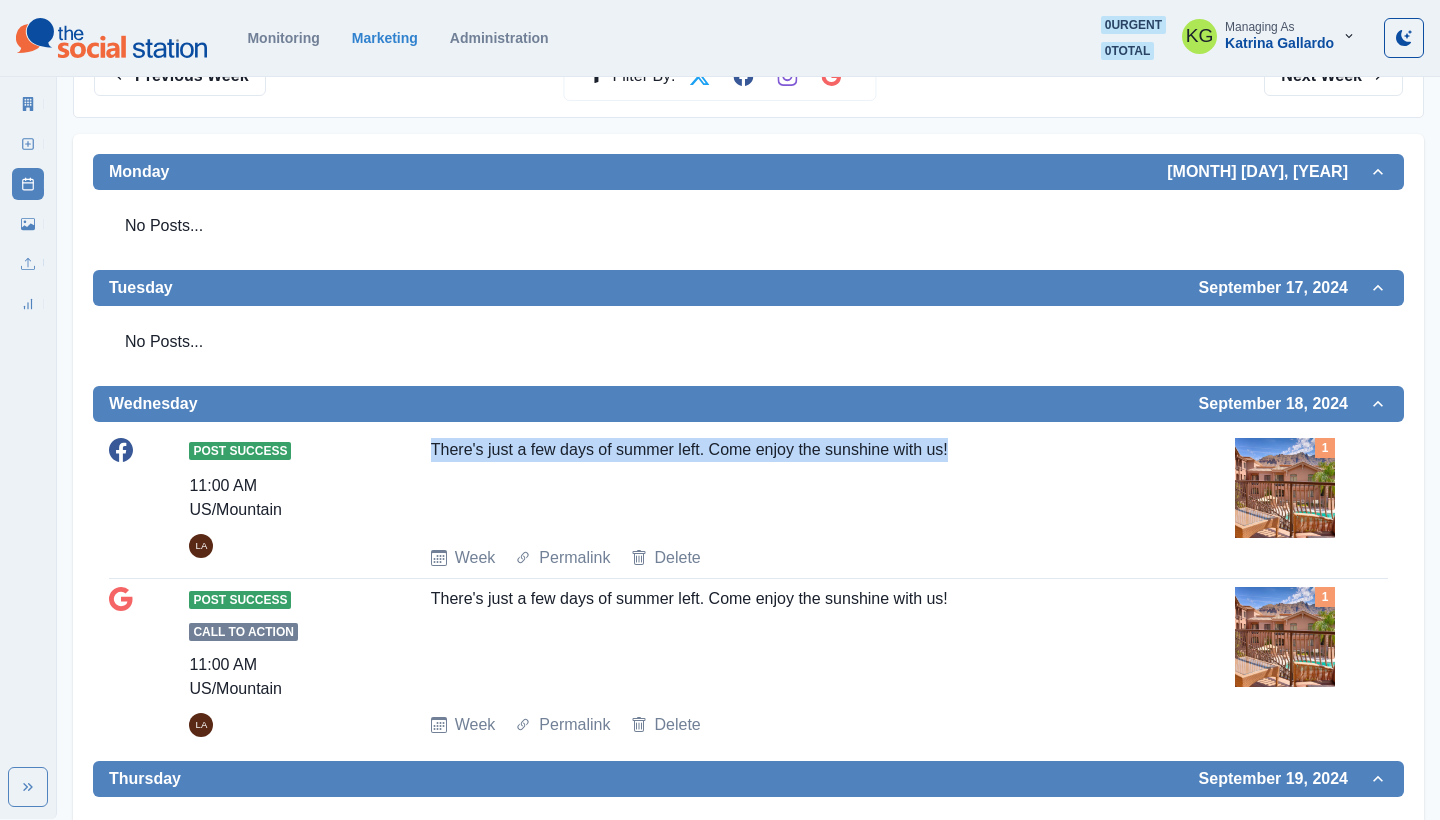 drag, startPoint x: 971, startPoint y: 452, endPoint x: 417, endPoint y: 441, distance: 554.1092 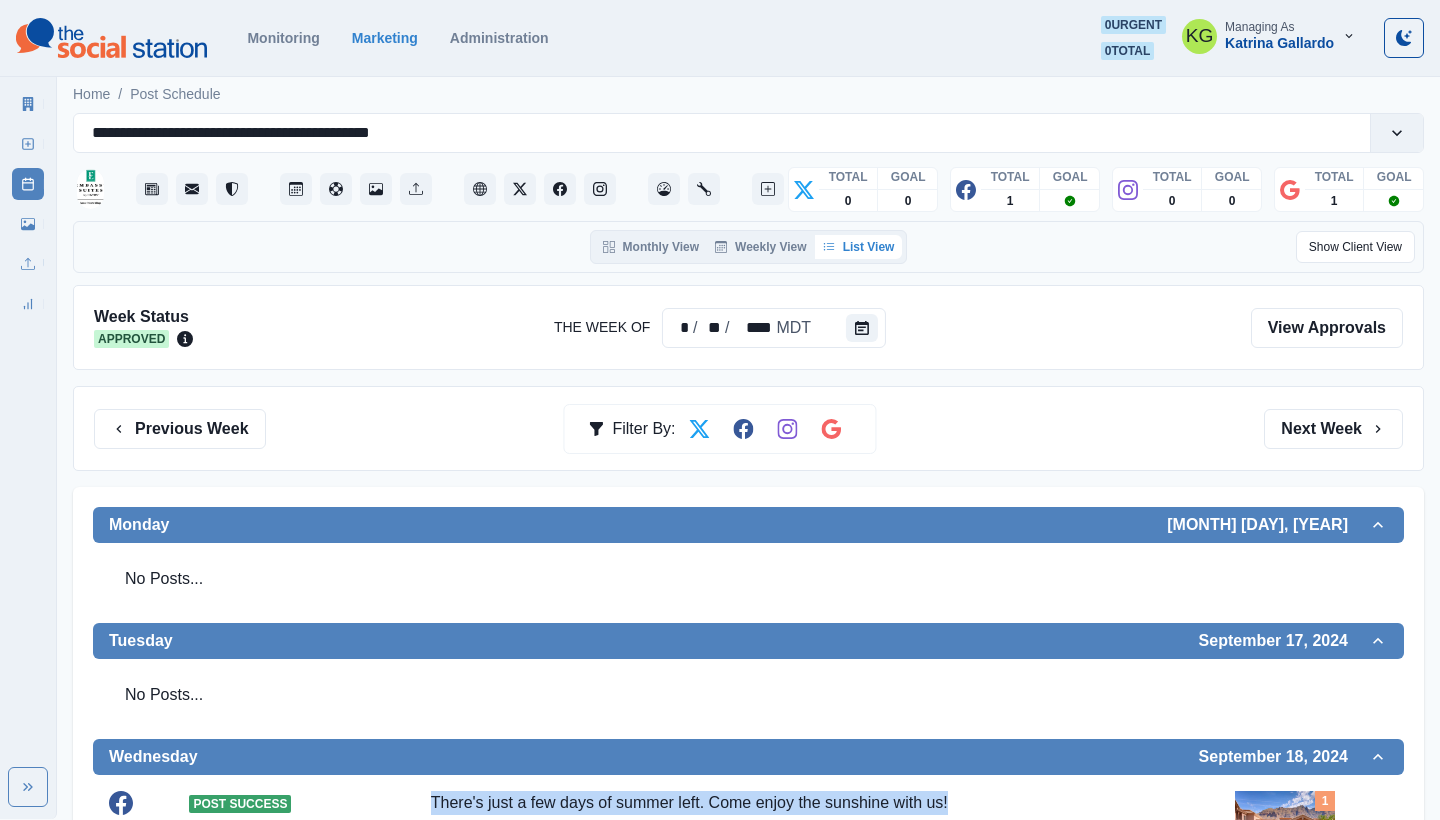 scroll, scrollTop: 0, scrollLeft: 0, axis: both 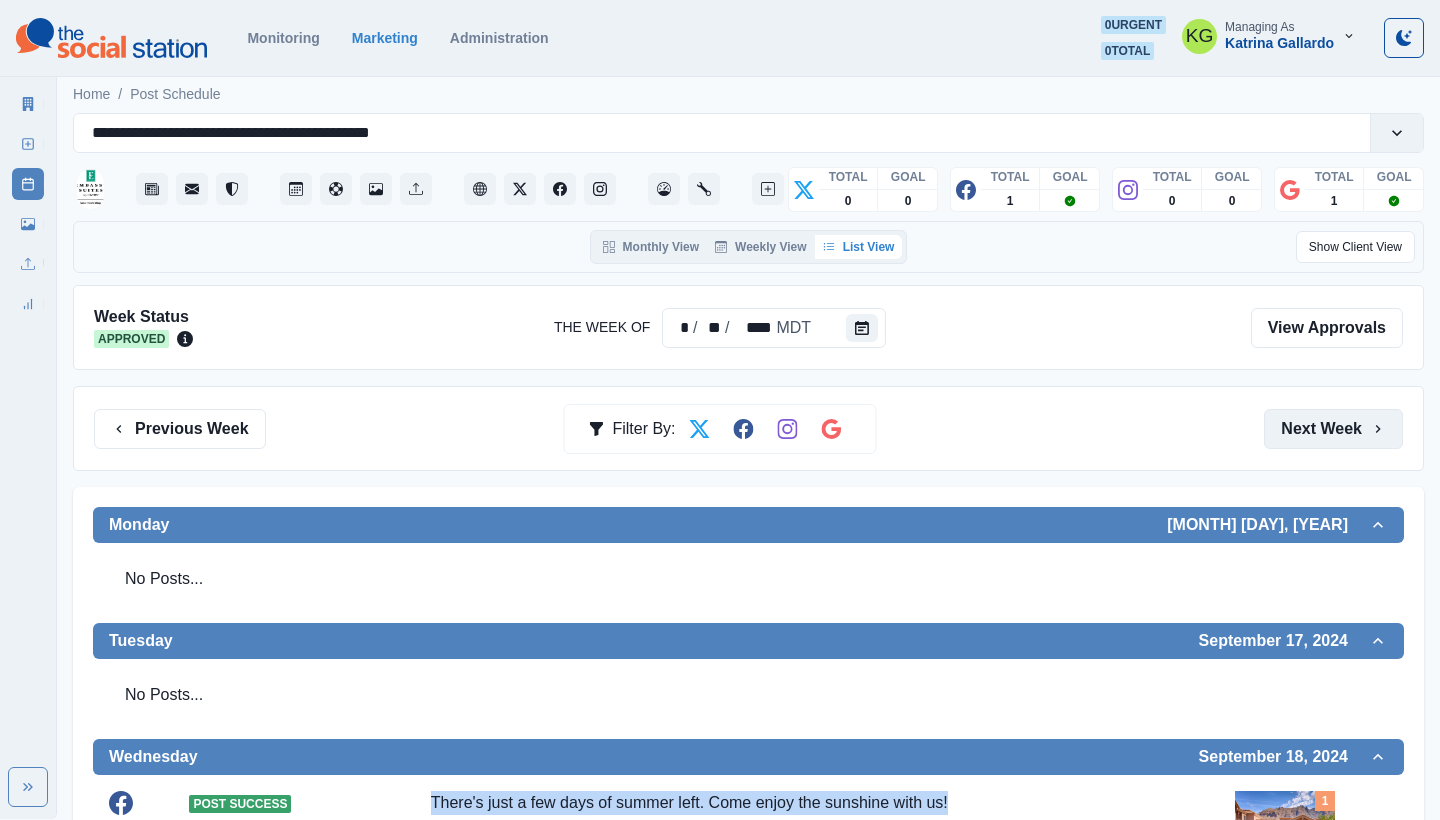 click on "Next Week" at bounding box center (1333, 429) 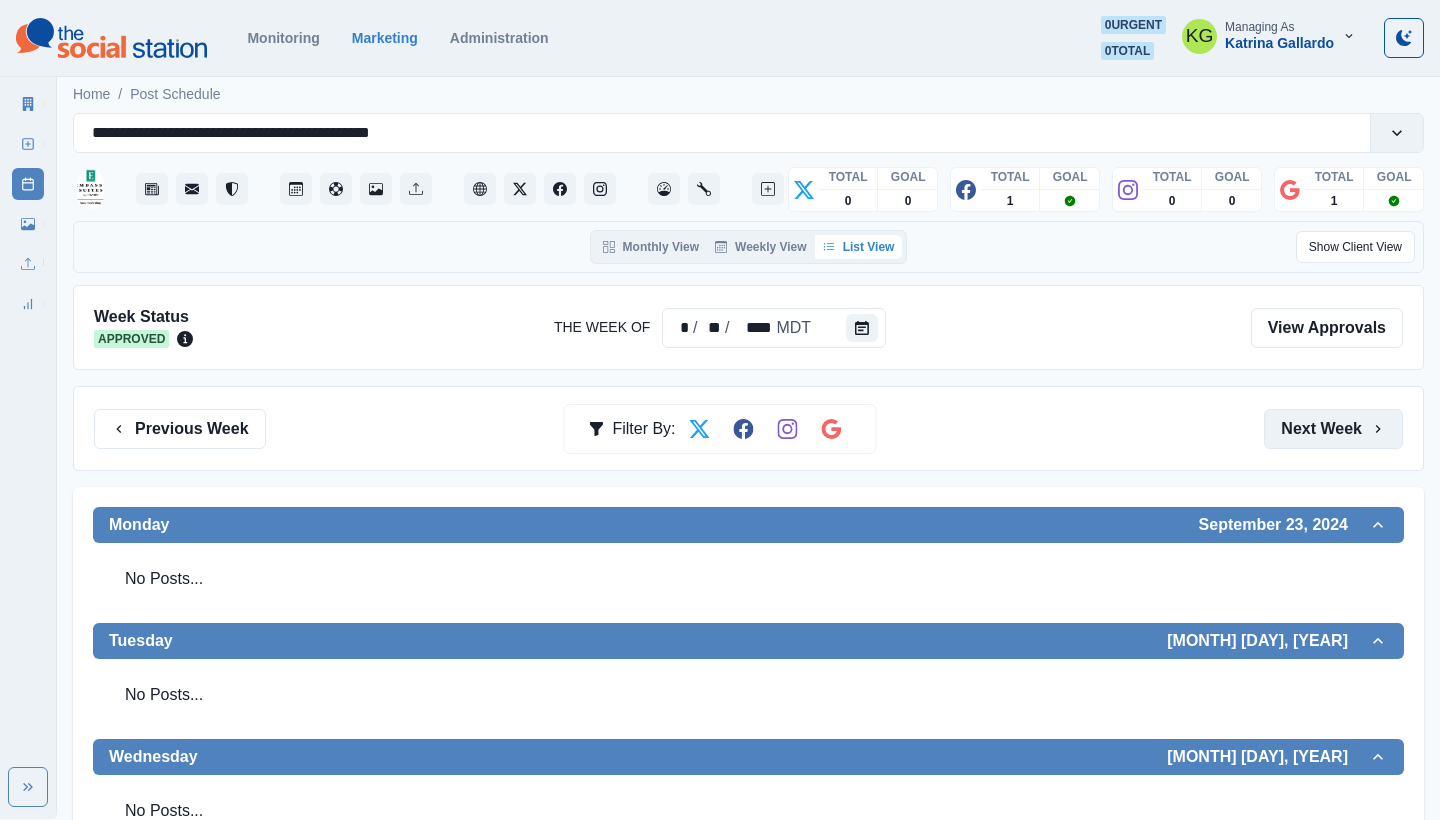scroll, scrollTop: 0, scrollLeft: 0, axis: both 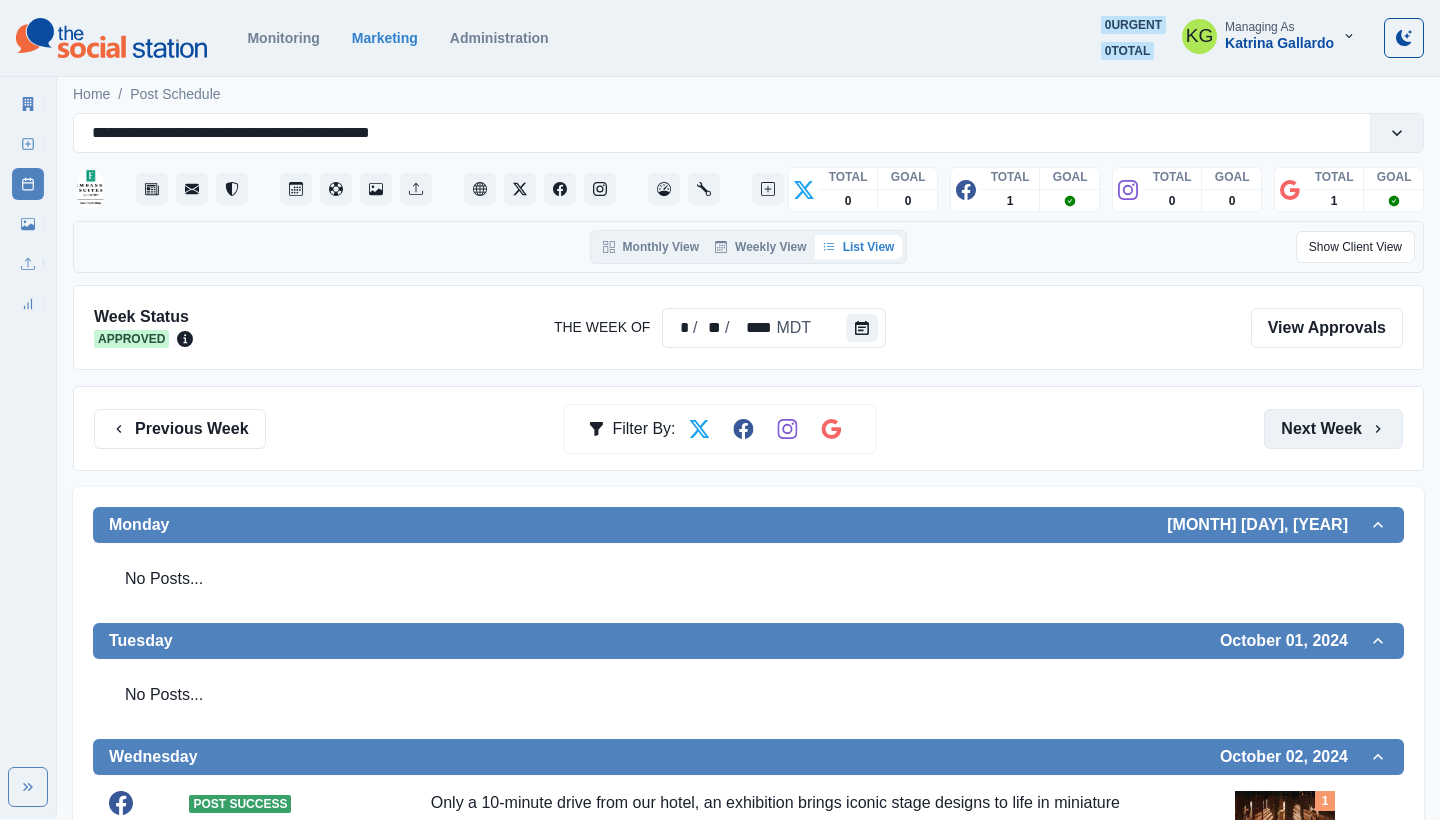 click on "Next Week" at bounding box center [1333, 429] 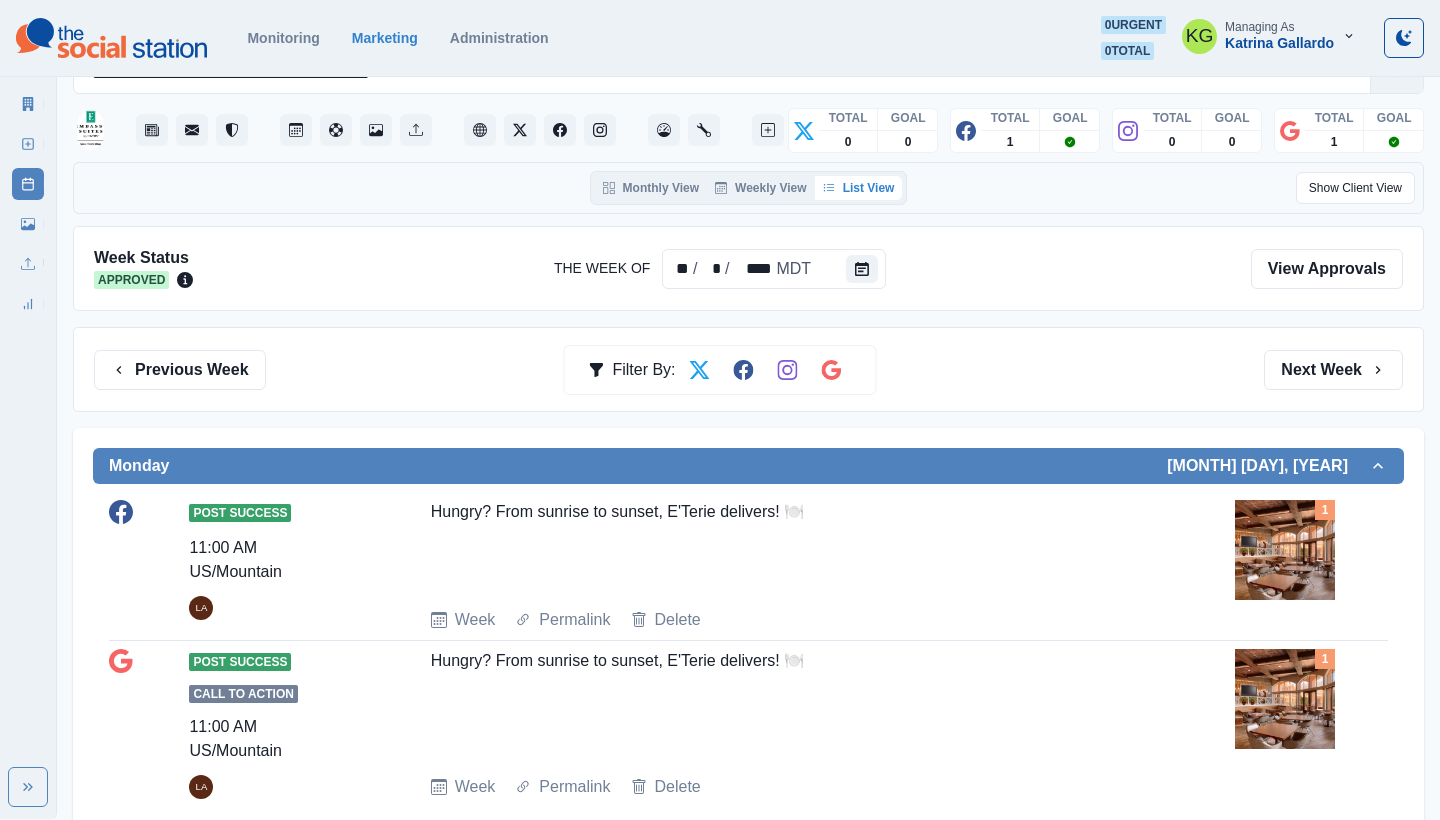 scroll, scrollTop: 61, scrollLeft: 0, axis: vertical 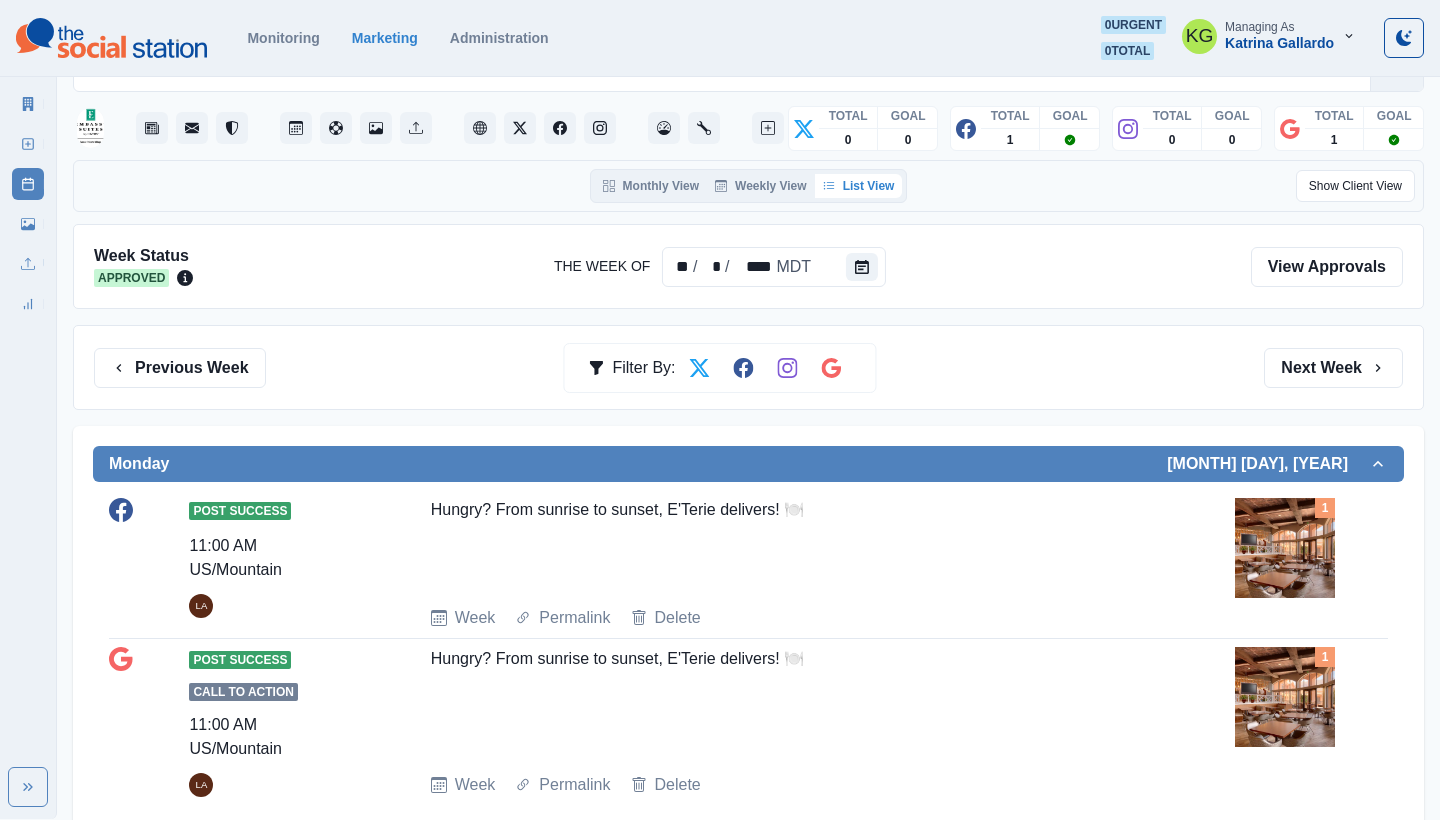 click at bounding box center [1285, 548] 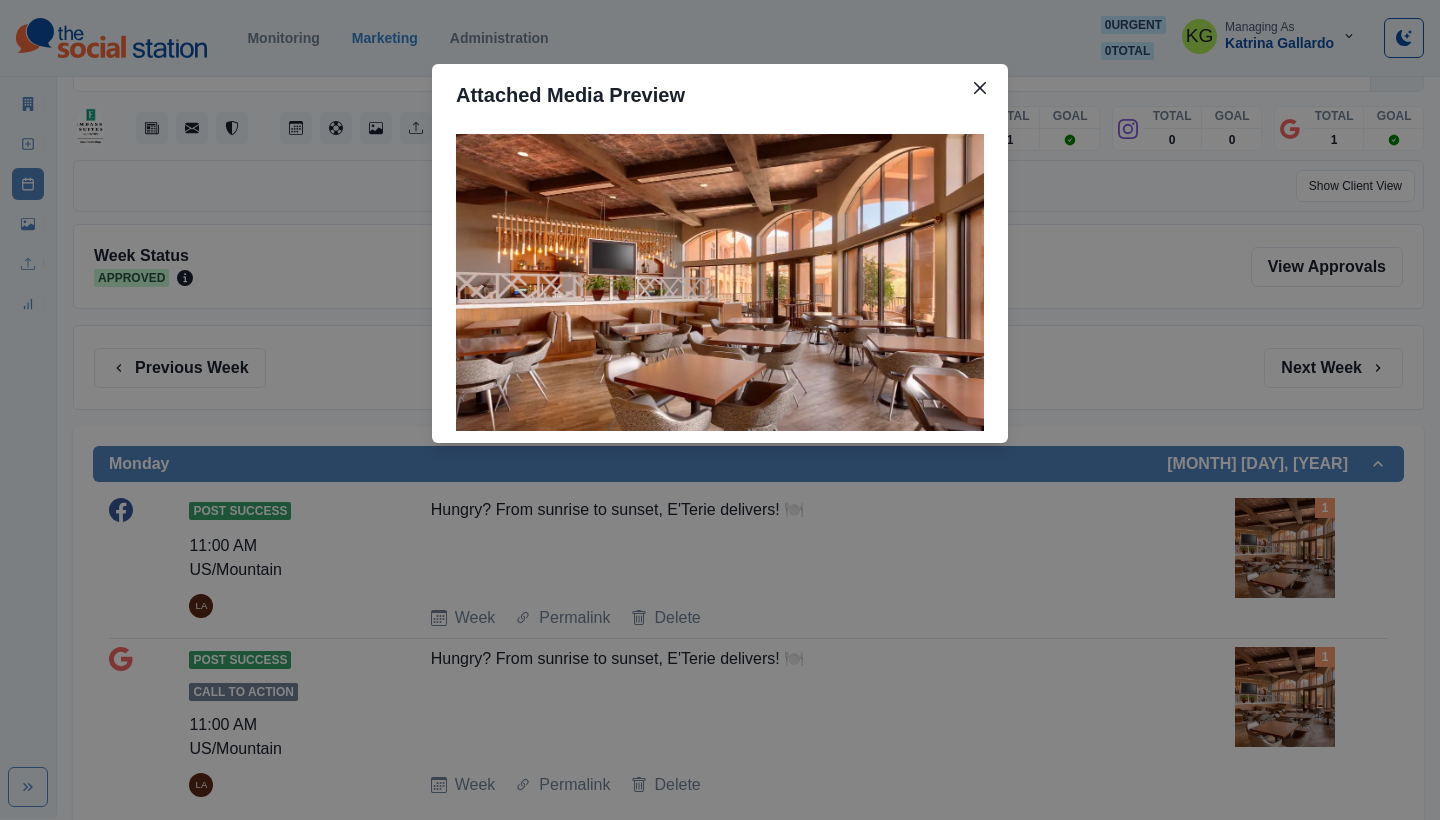 click on "Attached Media Preview" at bounding box center (720, 410) 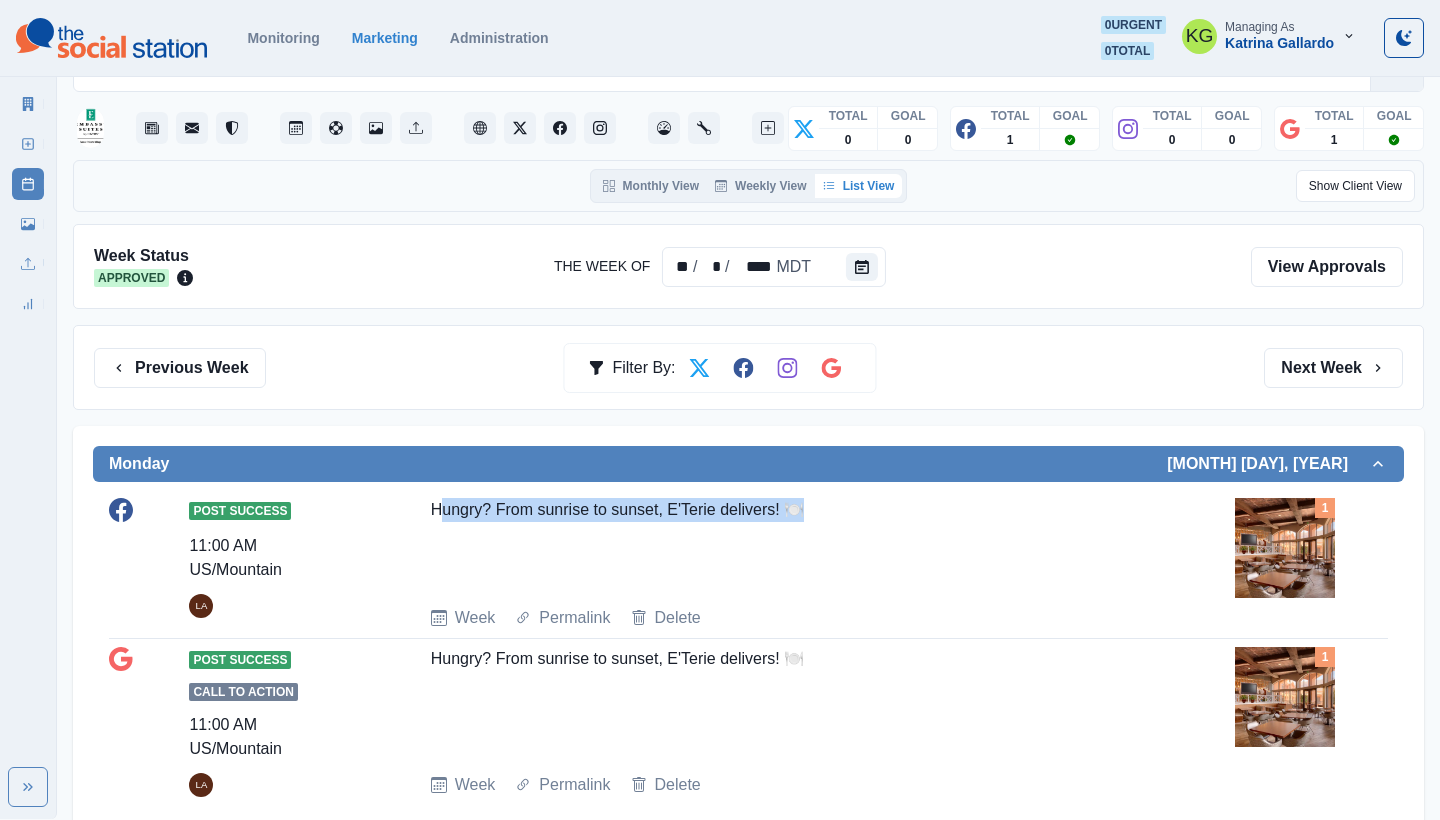 drag, startPoint x: 826, startPoint y: 509, endPoint x: 442, endPoint y: 502, distance: 384.06378 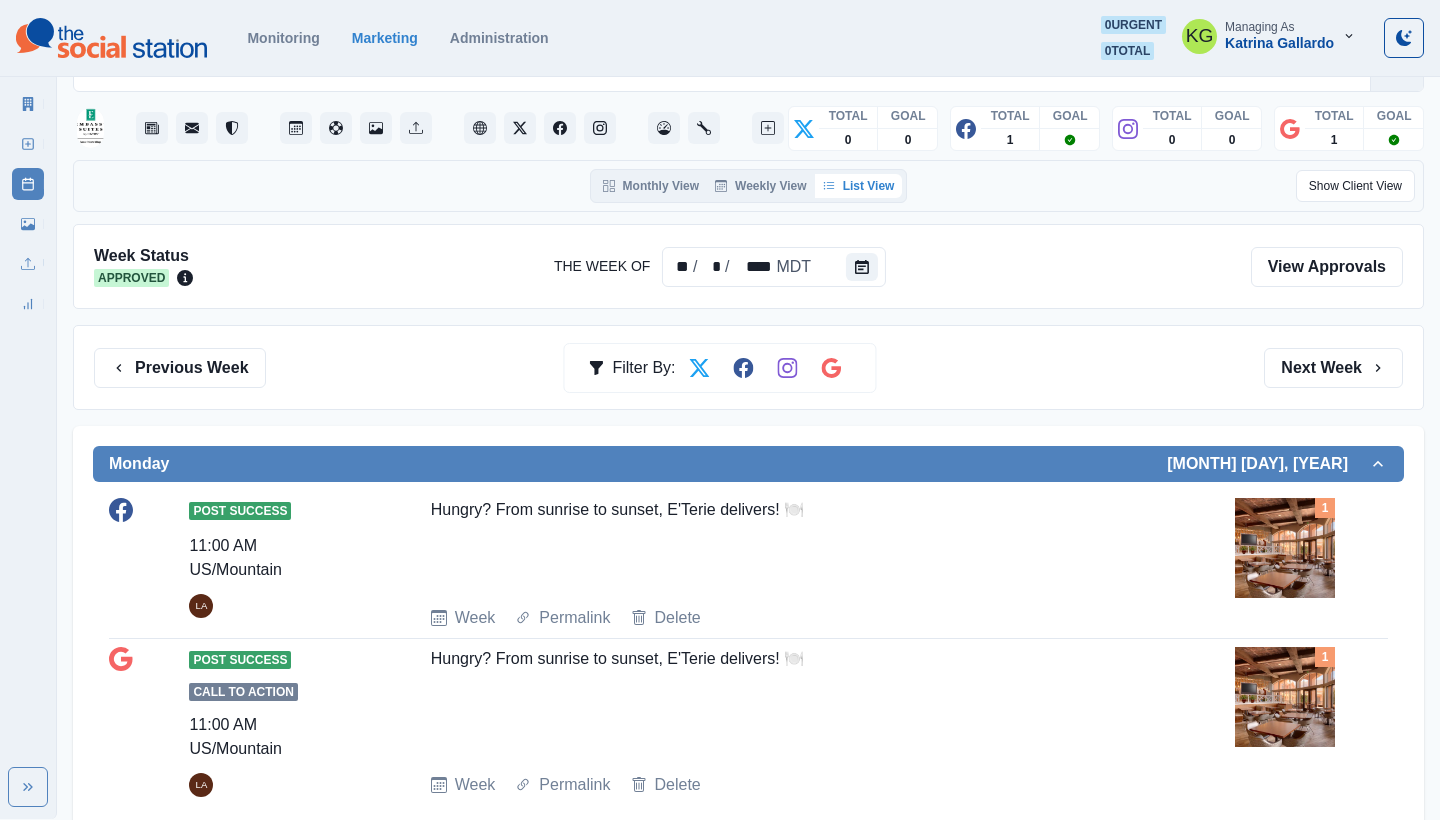 click on "Post Success 11:00 AM [TIMEZONE] LA Hungry? From sunrise to sunset, E'Terie delivers! 🍽️ Week Permalink Delete 1" at bounding box center (748, 564) 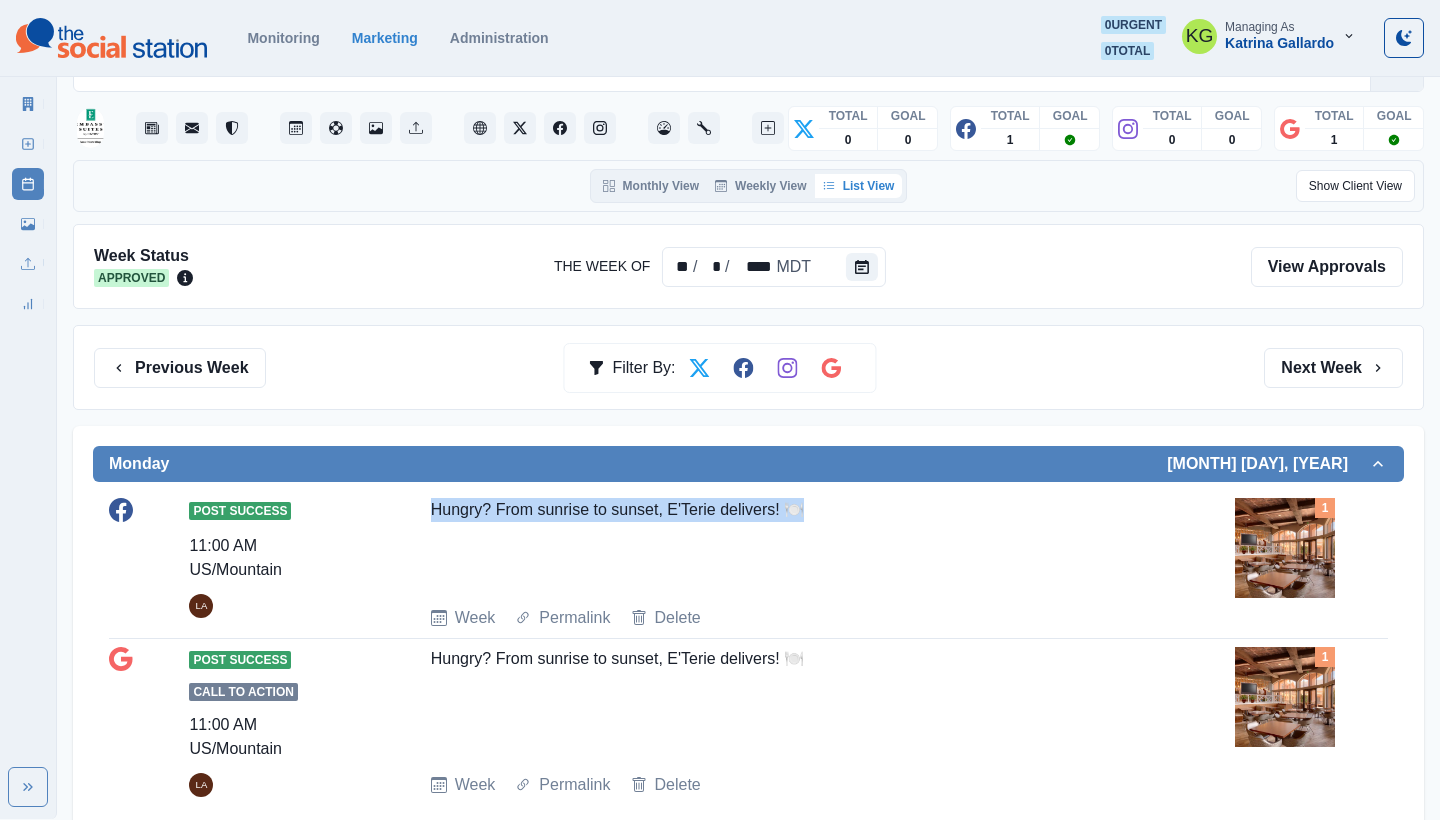 drag, startPoint x: 816, startPoint y: 516, endPoint x: 417, endPoint y: 514, distance: 399.005 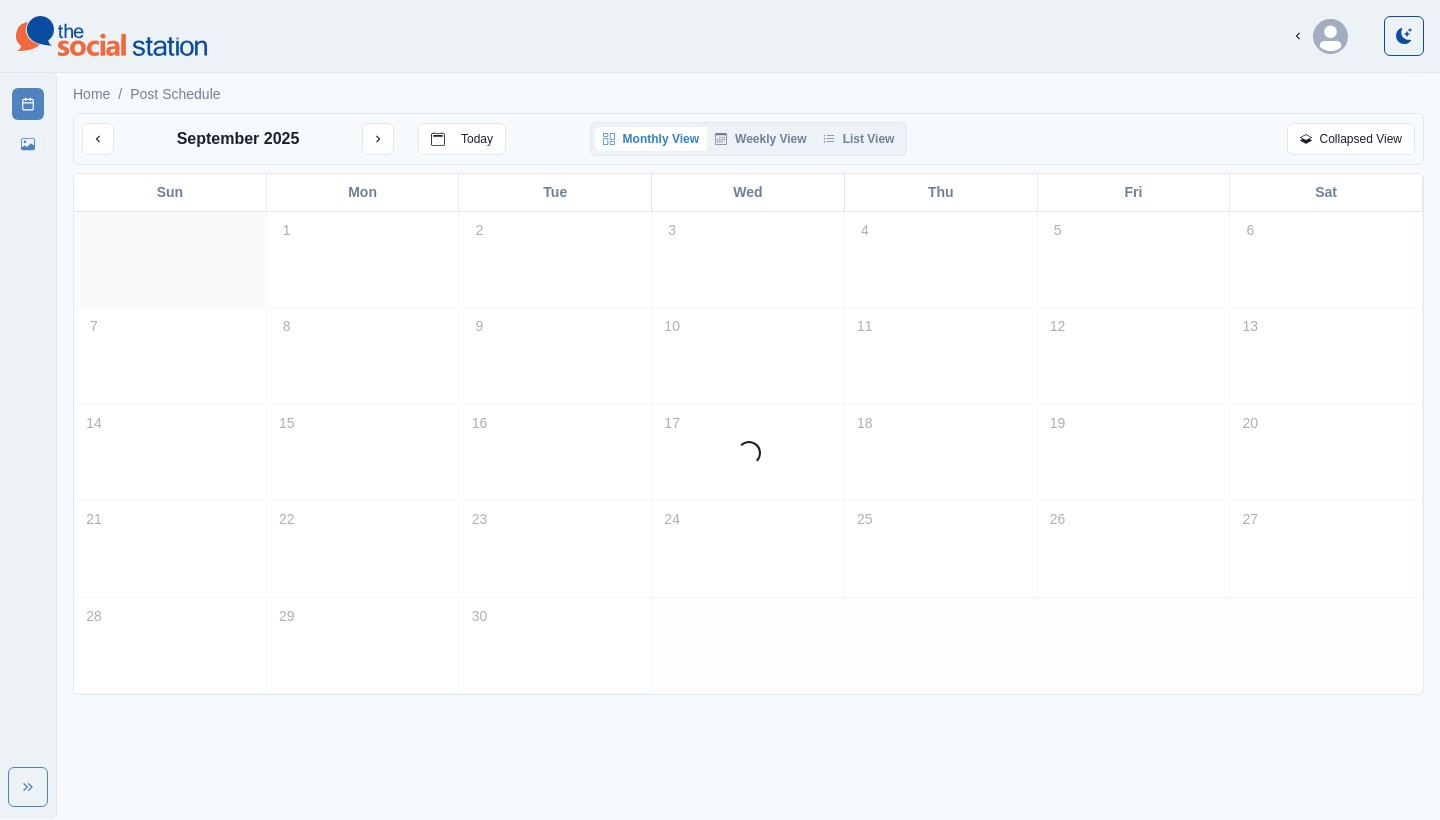 scroll, scrollTop: 0, scrollLeft: 0, axis: both 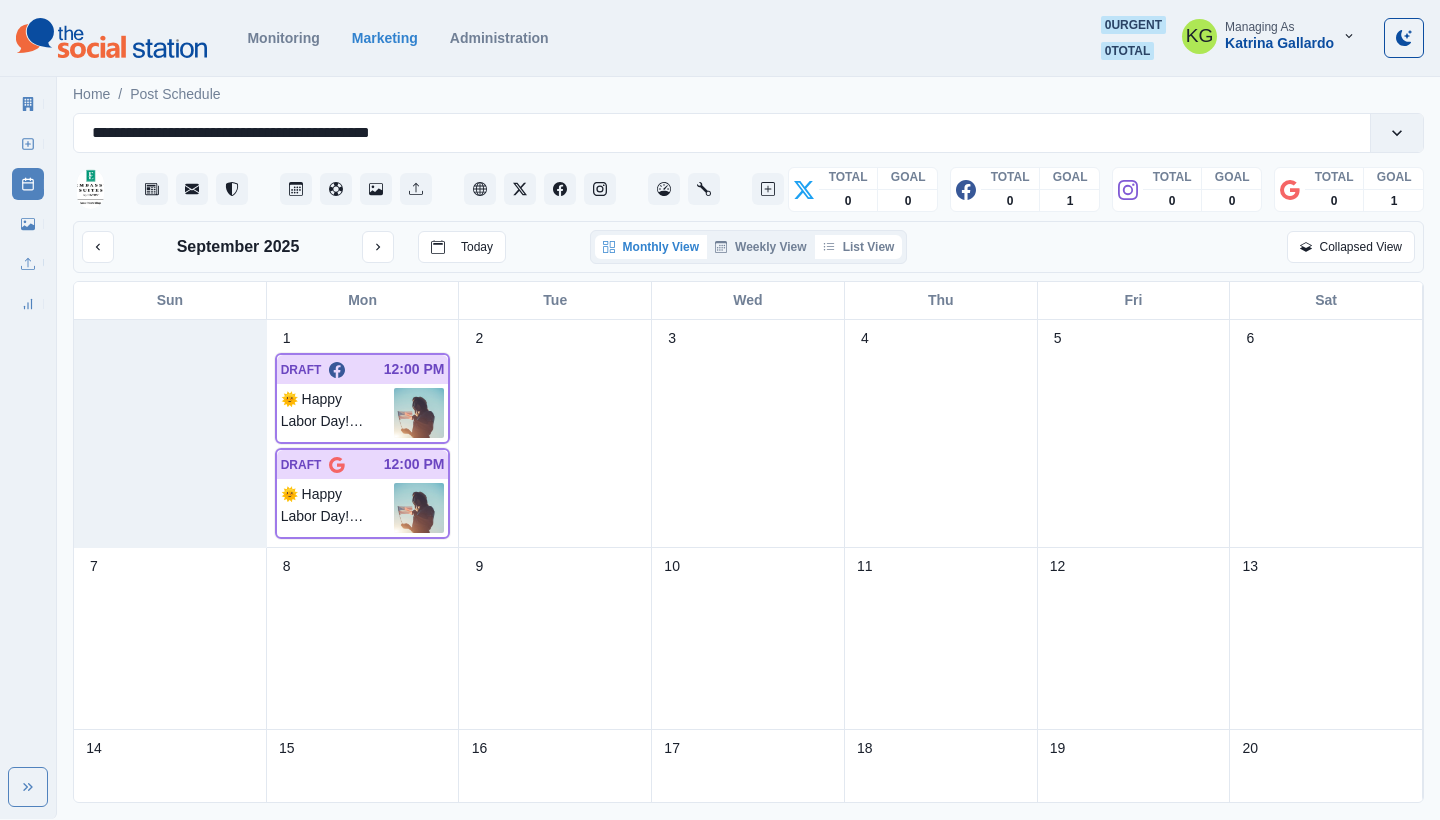 click on "List View" at bounding box center (859, 247) 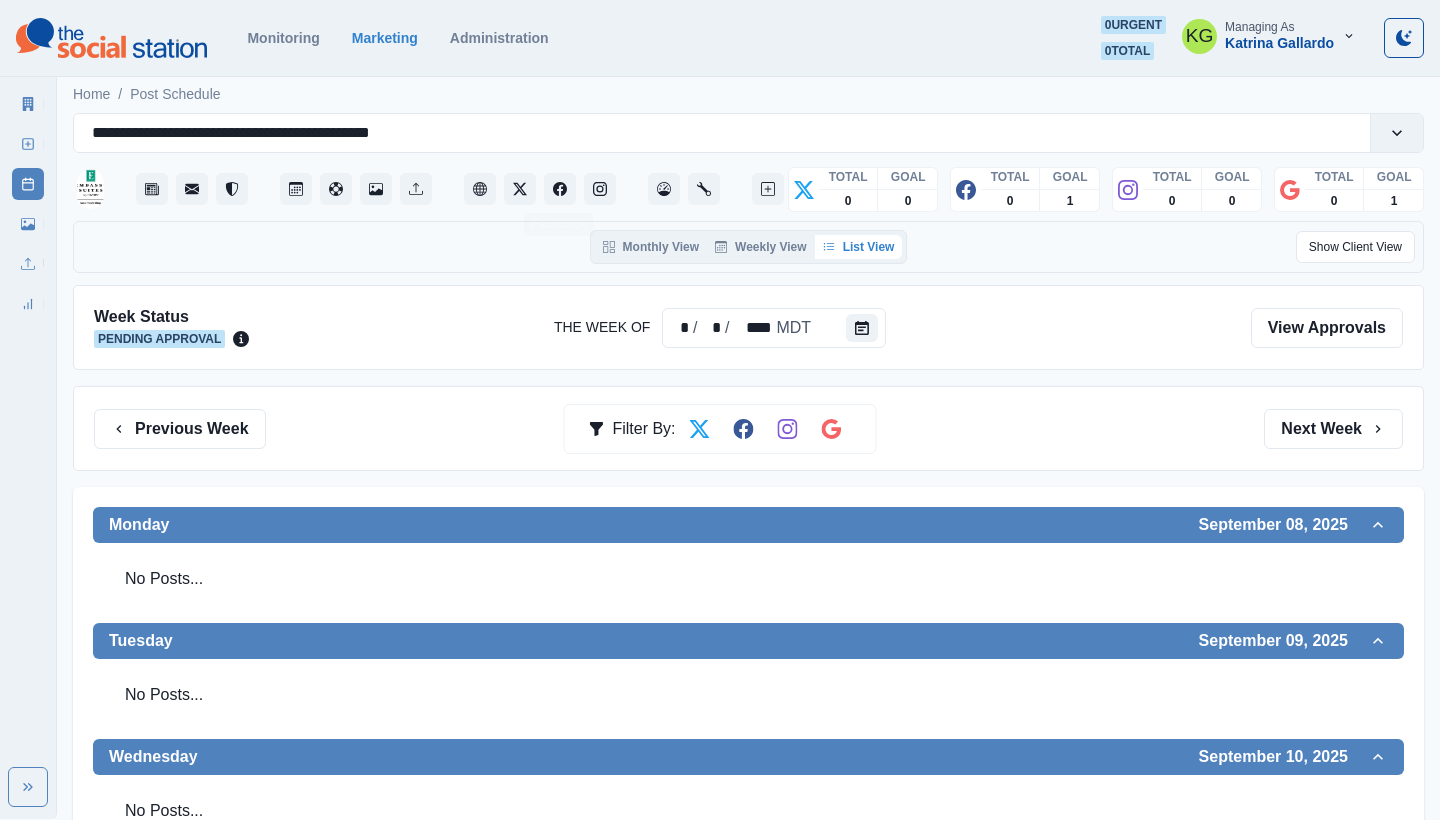 scroll, scrollTop: 0, scrollLeft: 0, axis: both 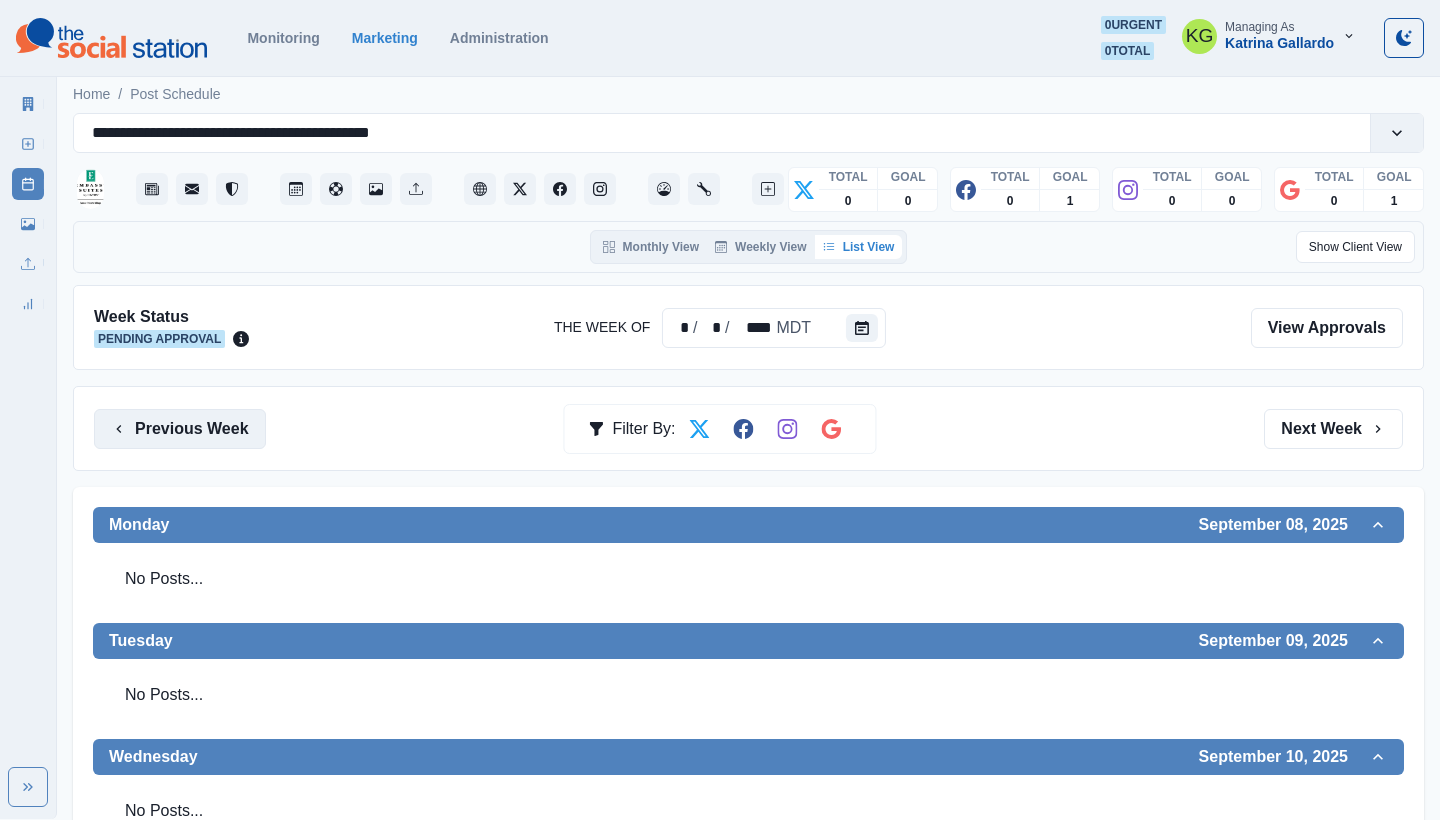 click on "Previous Week" at bounding box center (180, 429) 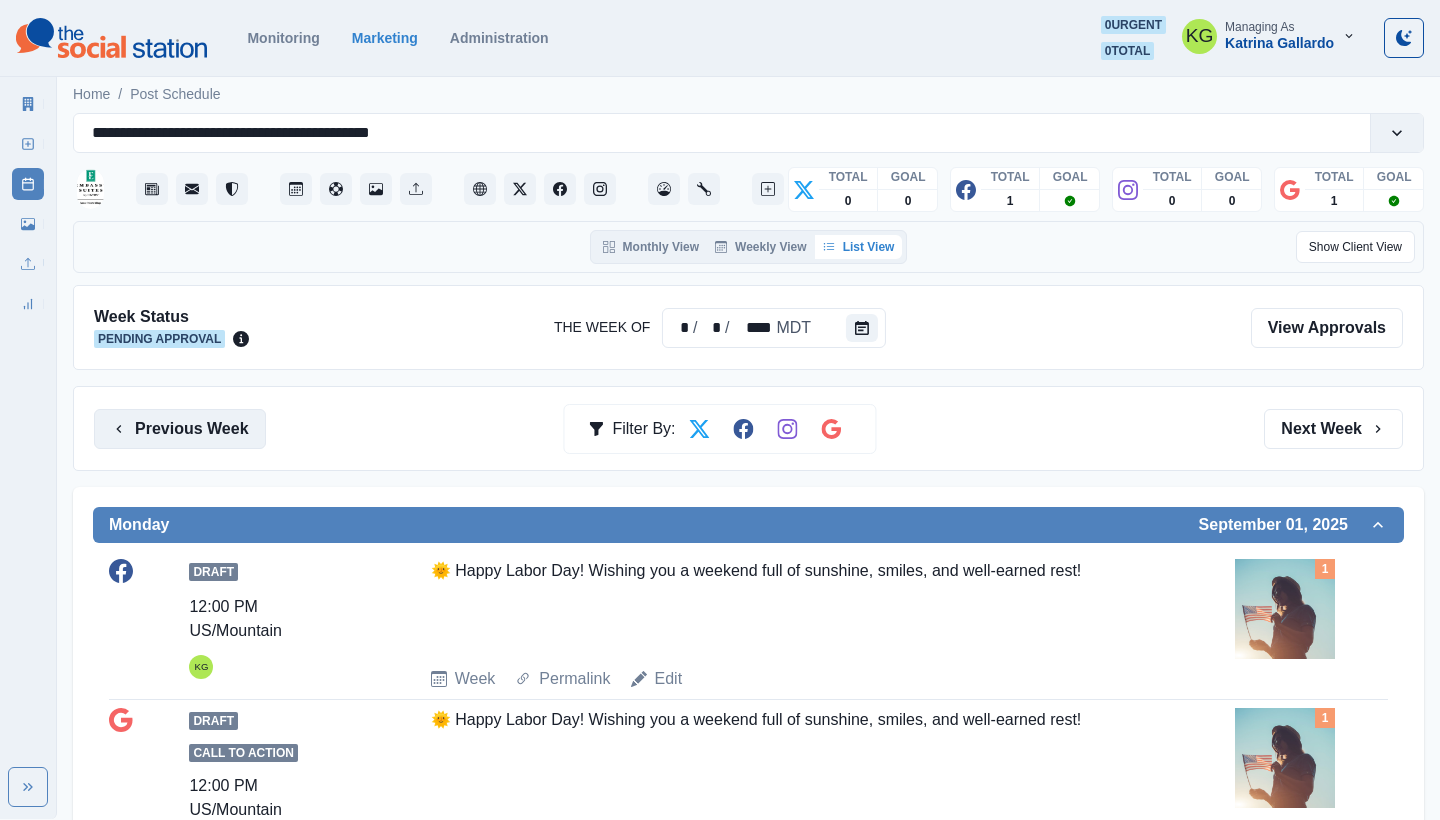 scroll, scrollTop: 0, scrollLeft: 0, axis: both 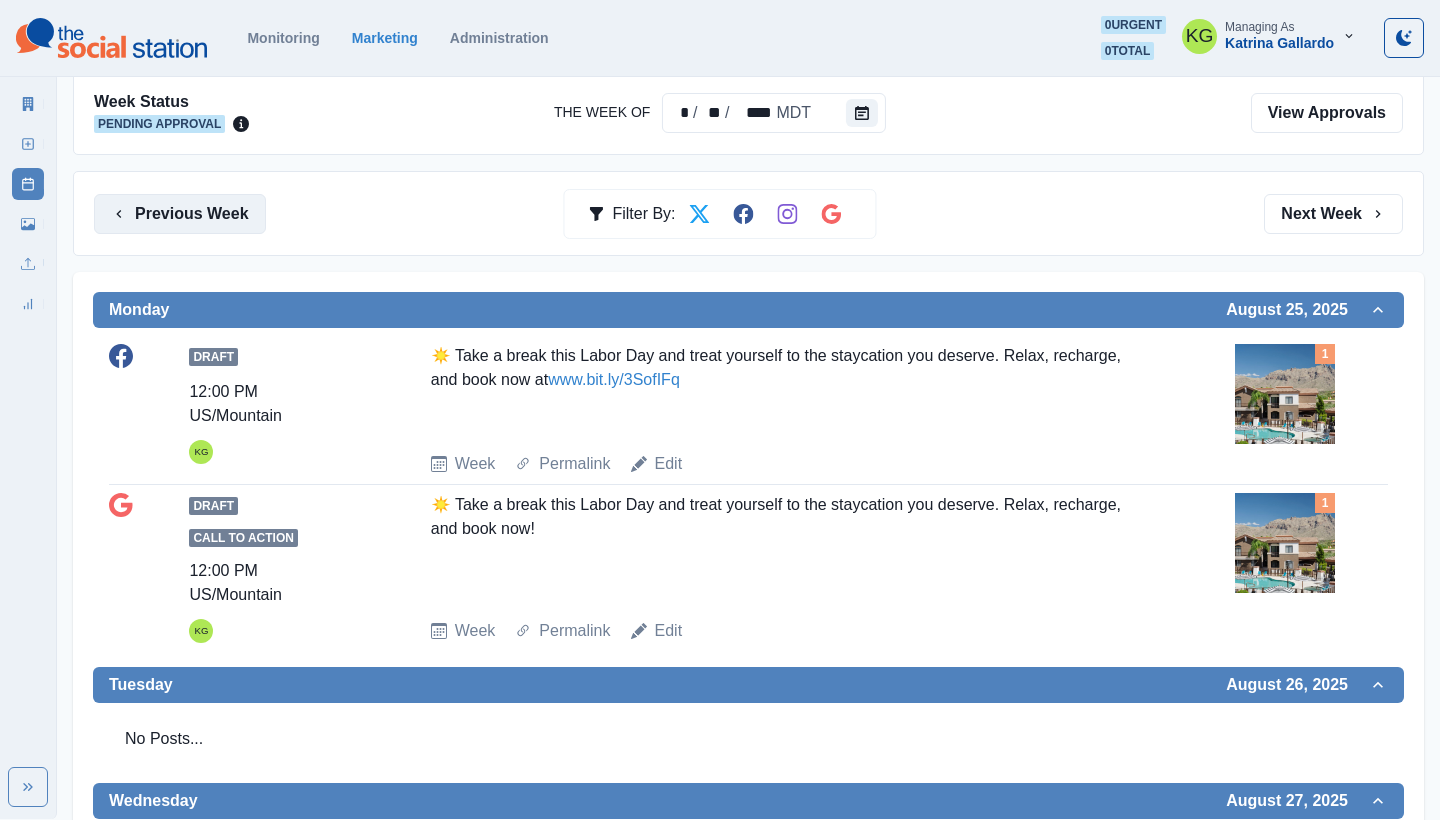 click on "Previous Week" at bounding box center [180, 214] 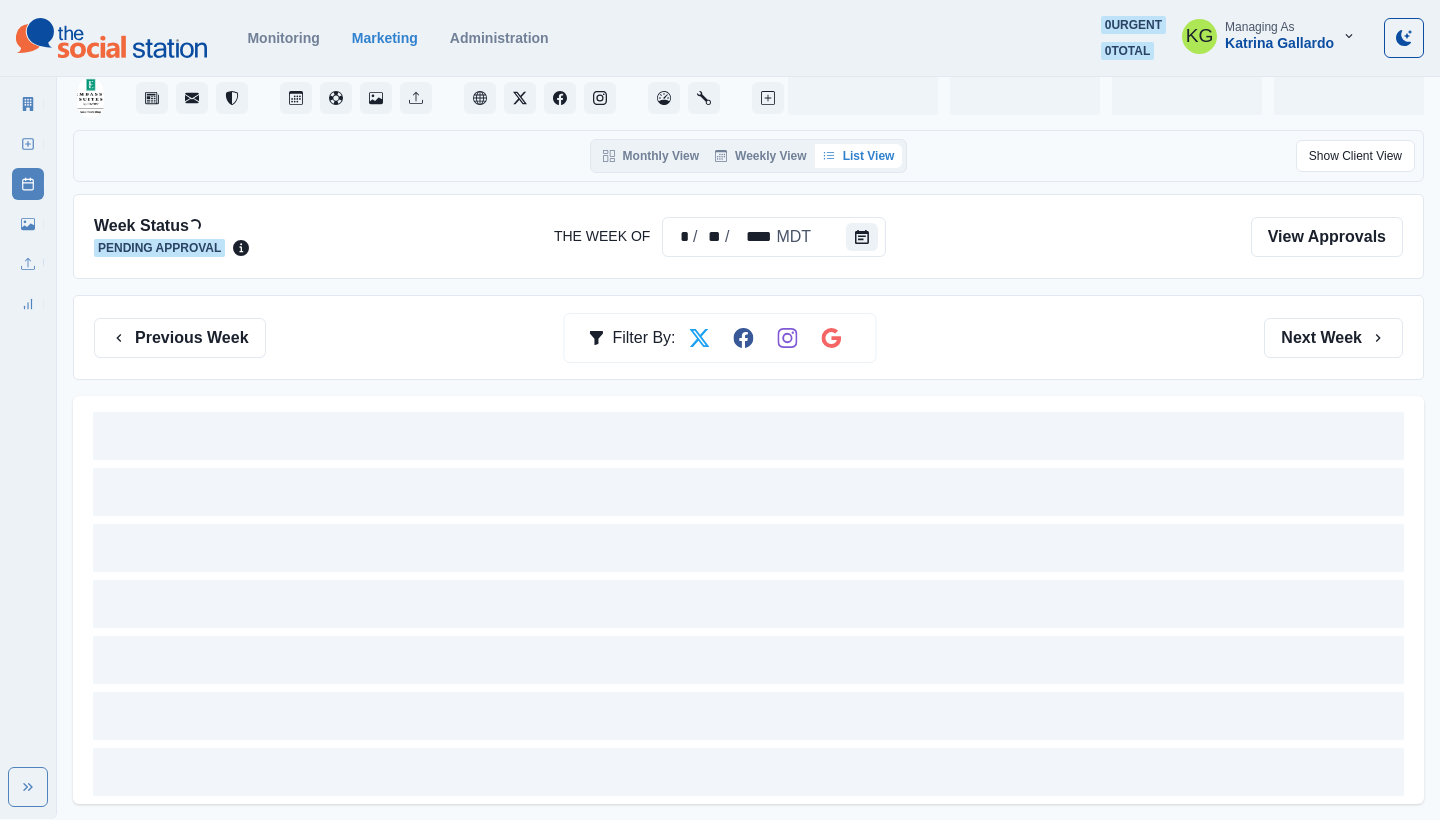 scroll, scrollTop: 0, scrollLeft: 0, axis: both 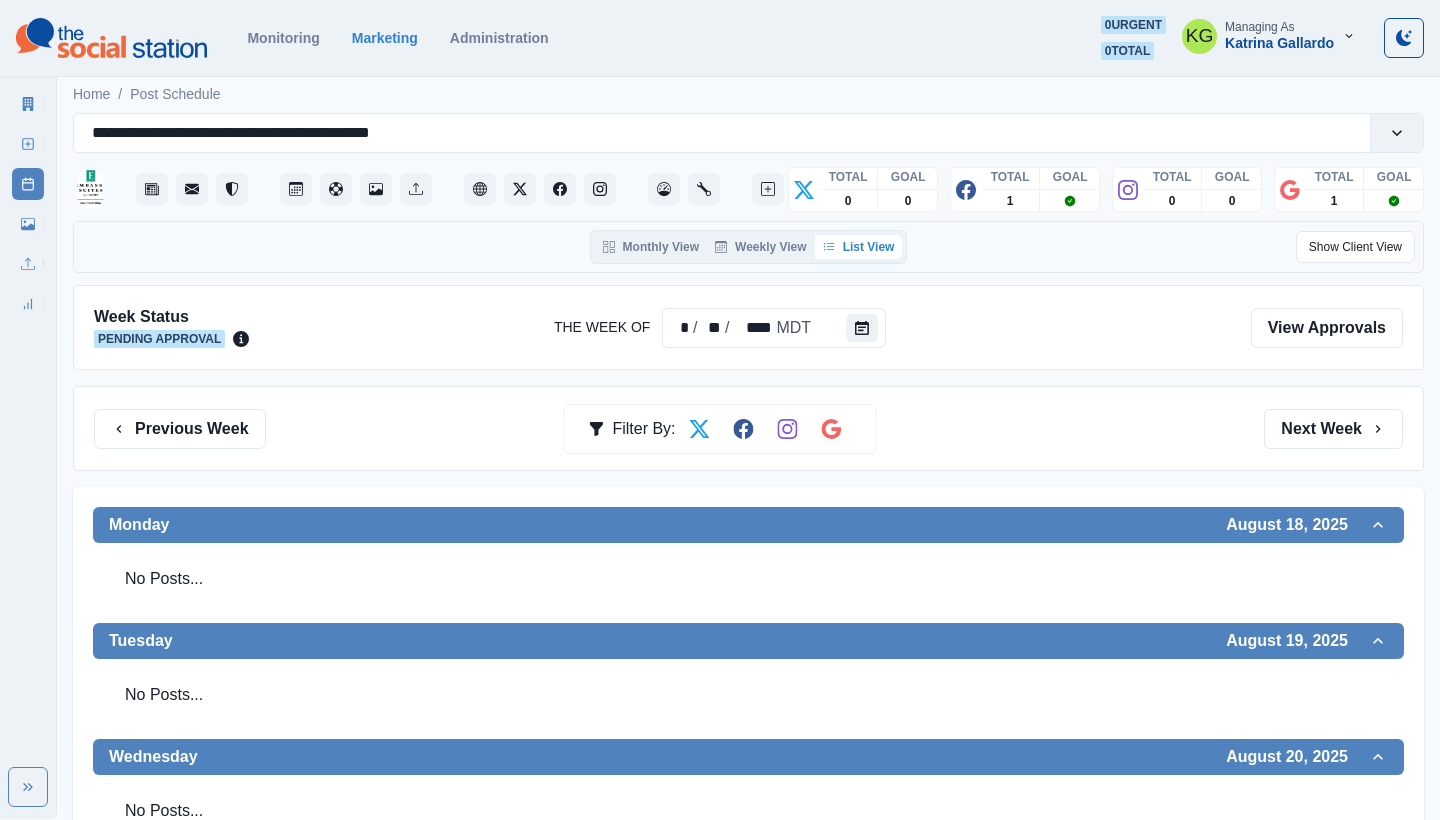 click on "Previous Week Filter By: Next Week" at bounding box center (748, 429) 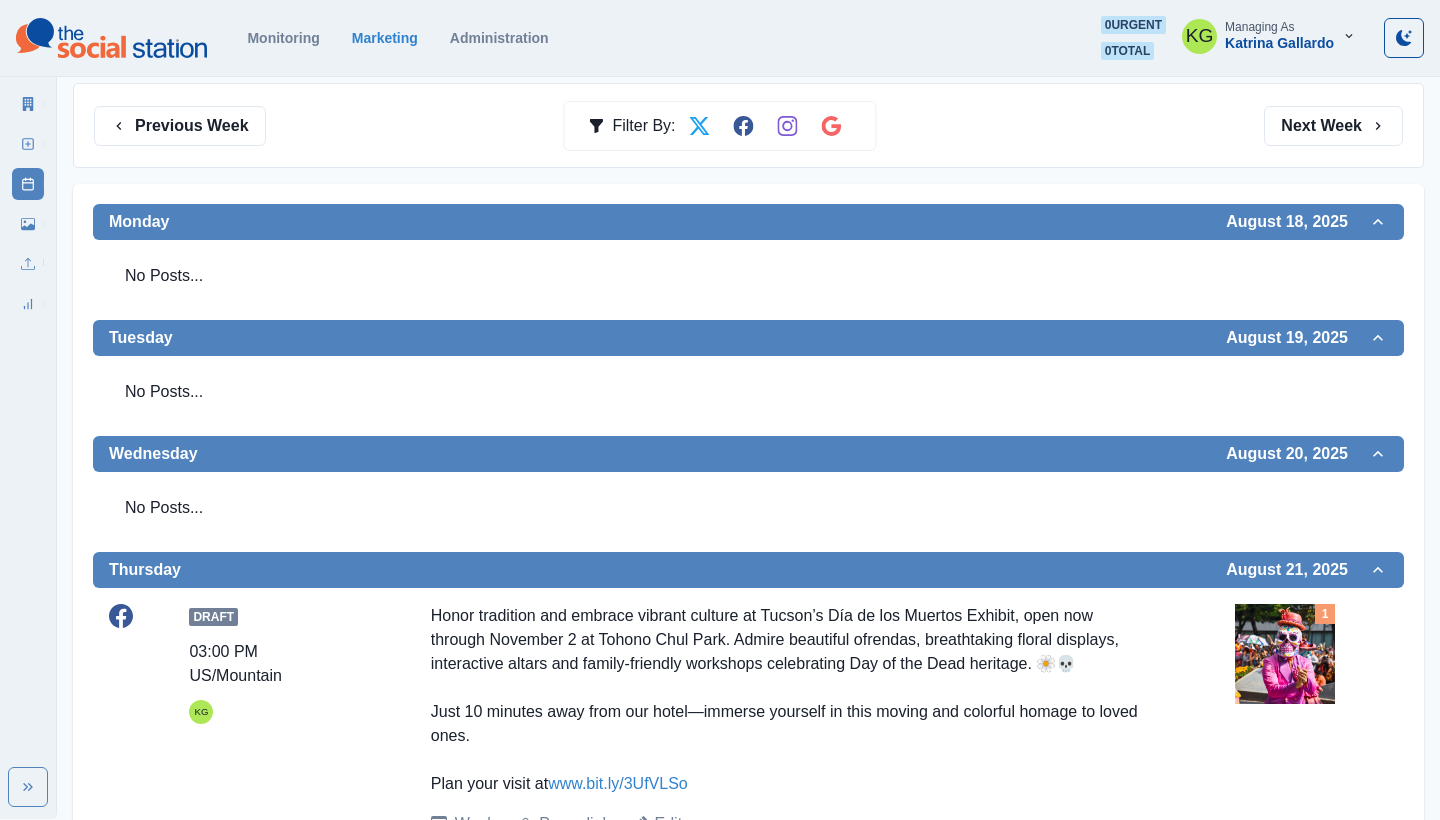 scroll, scrollTop: 264, scrollLeft: 0, axis: vertical 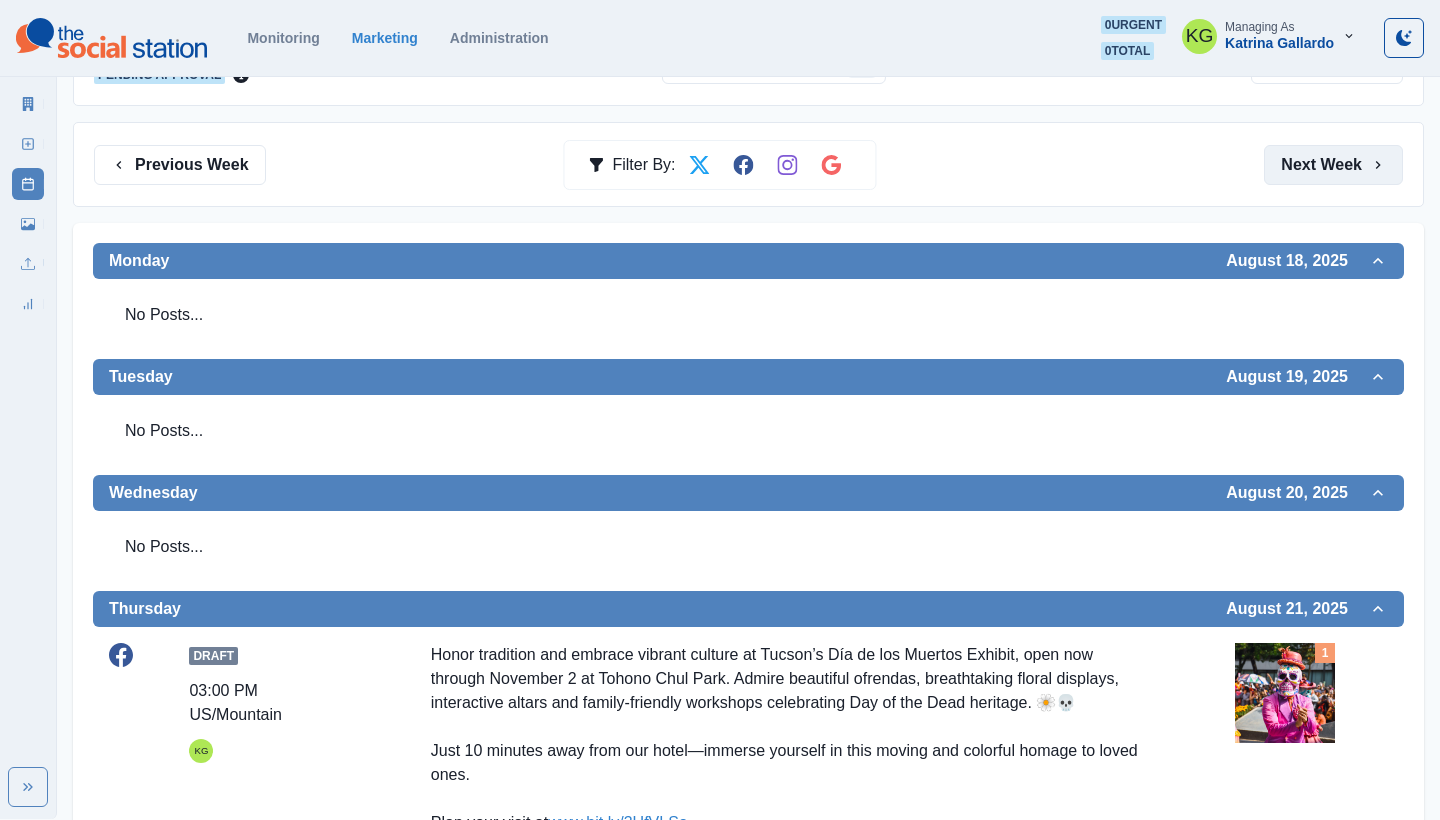 click on "Next Week" at bounding box center (1333, 165) 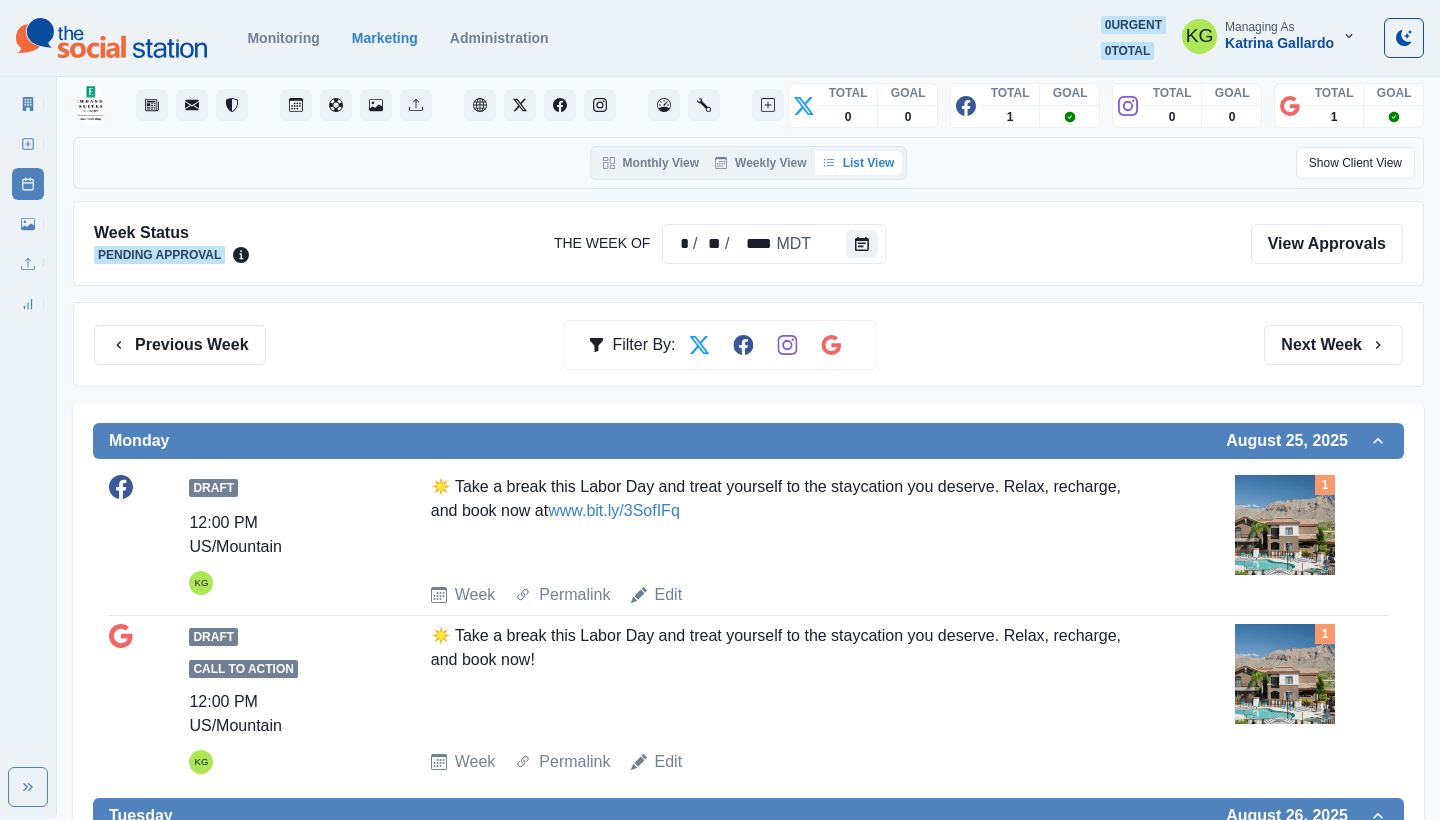 scroll, scrollTop: 85, scrollLeft: 0, axis: vertical 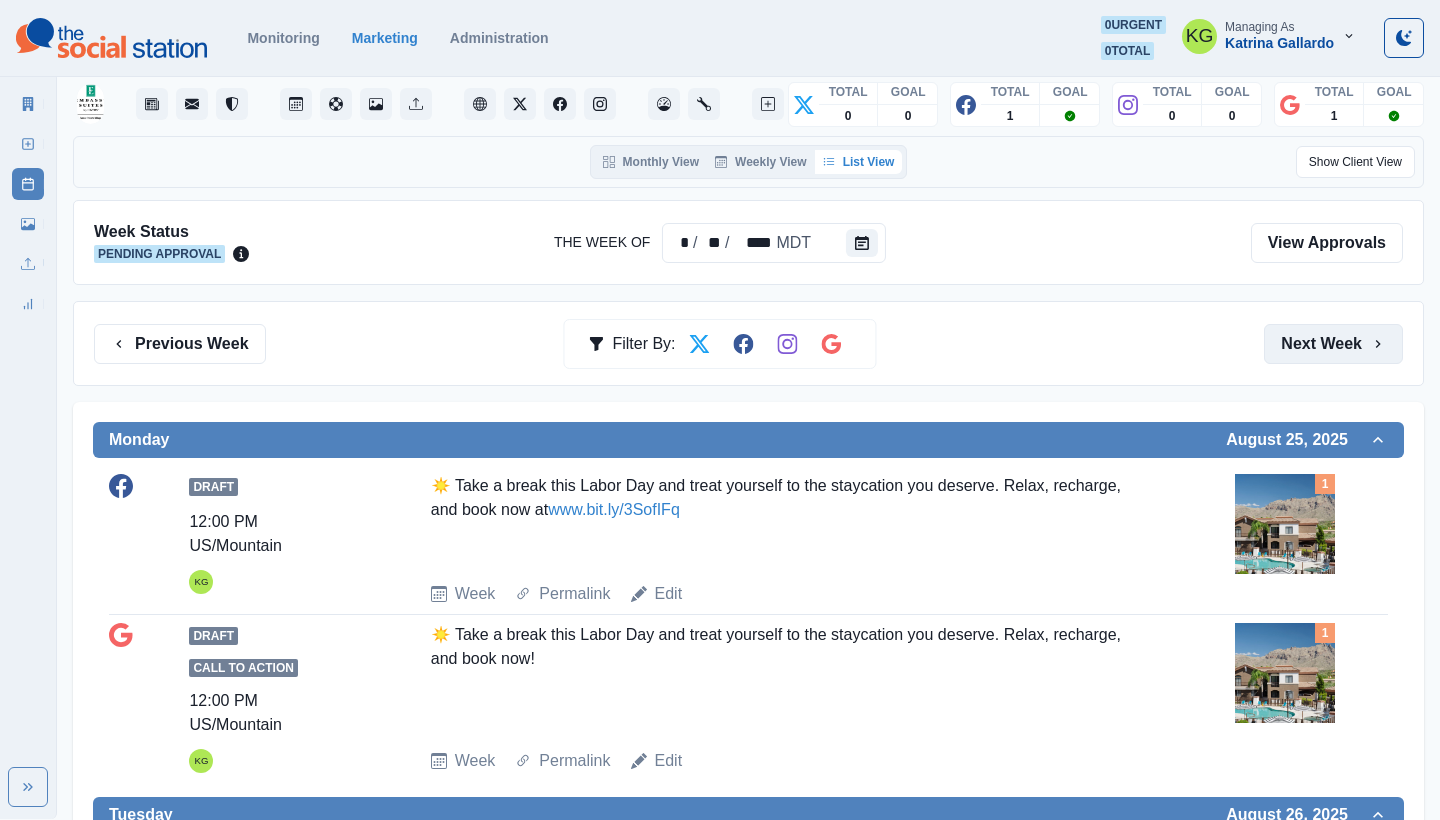 click on "Next Week" at bounding box center (1333, 344) 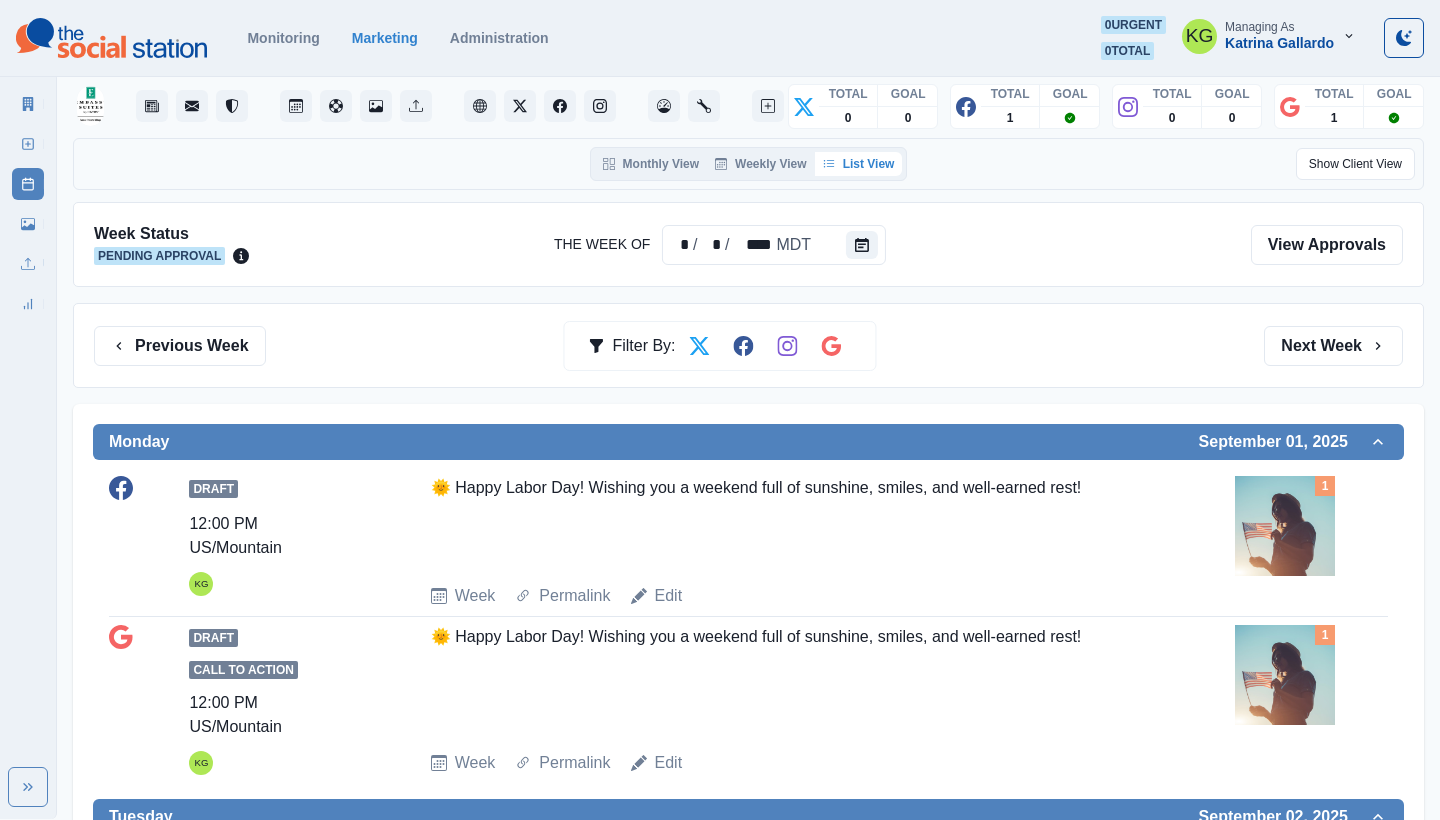 scroll, scrollTop: 85, scrollLeft: 0, axis: vertical 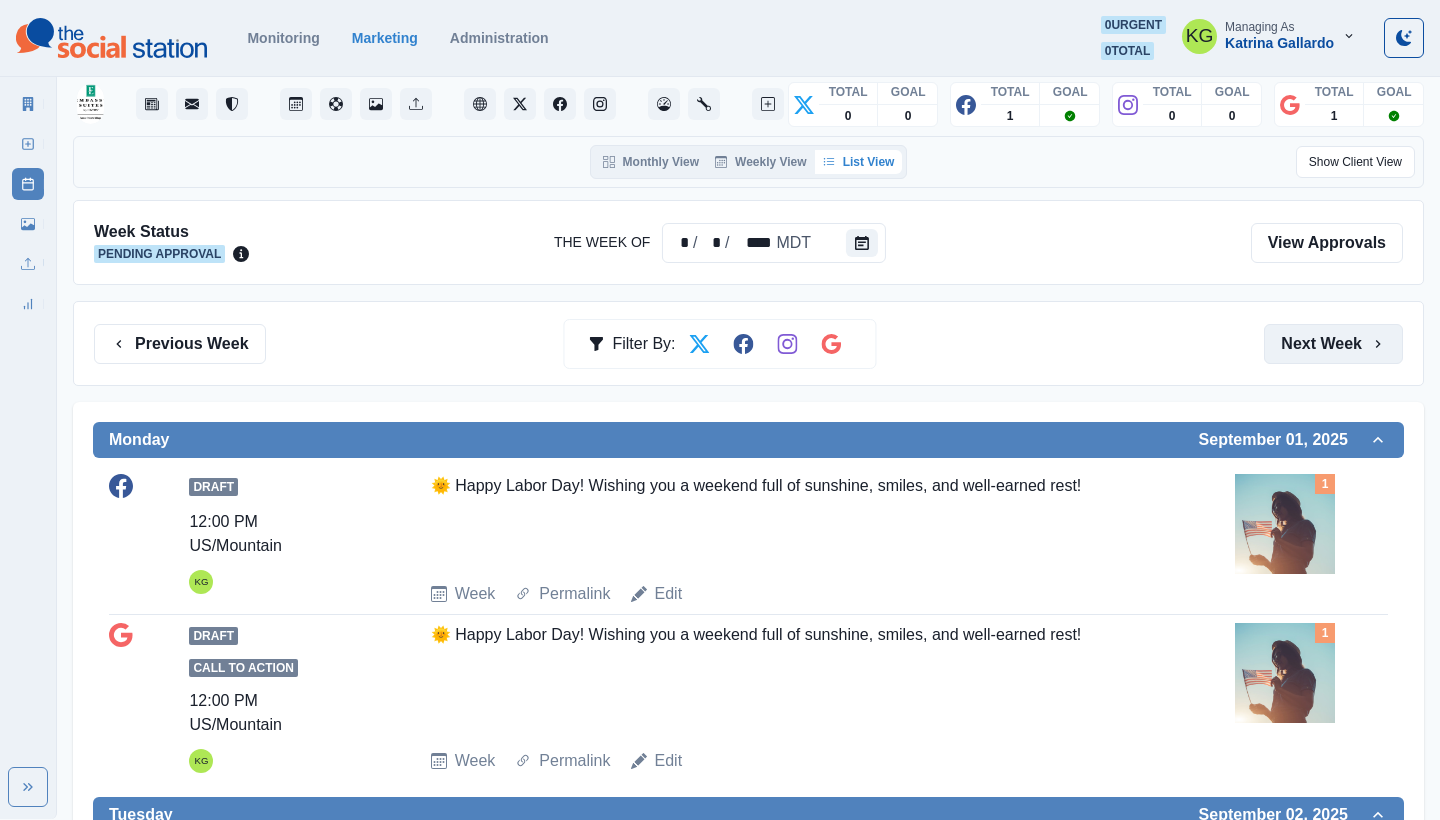 click on "Next Week" at bounding box center [1333, 344] 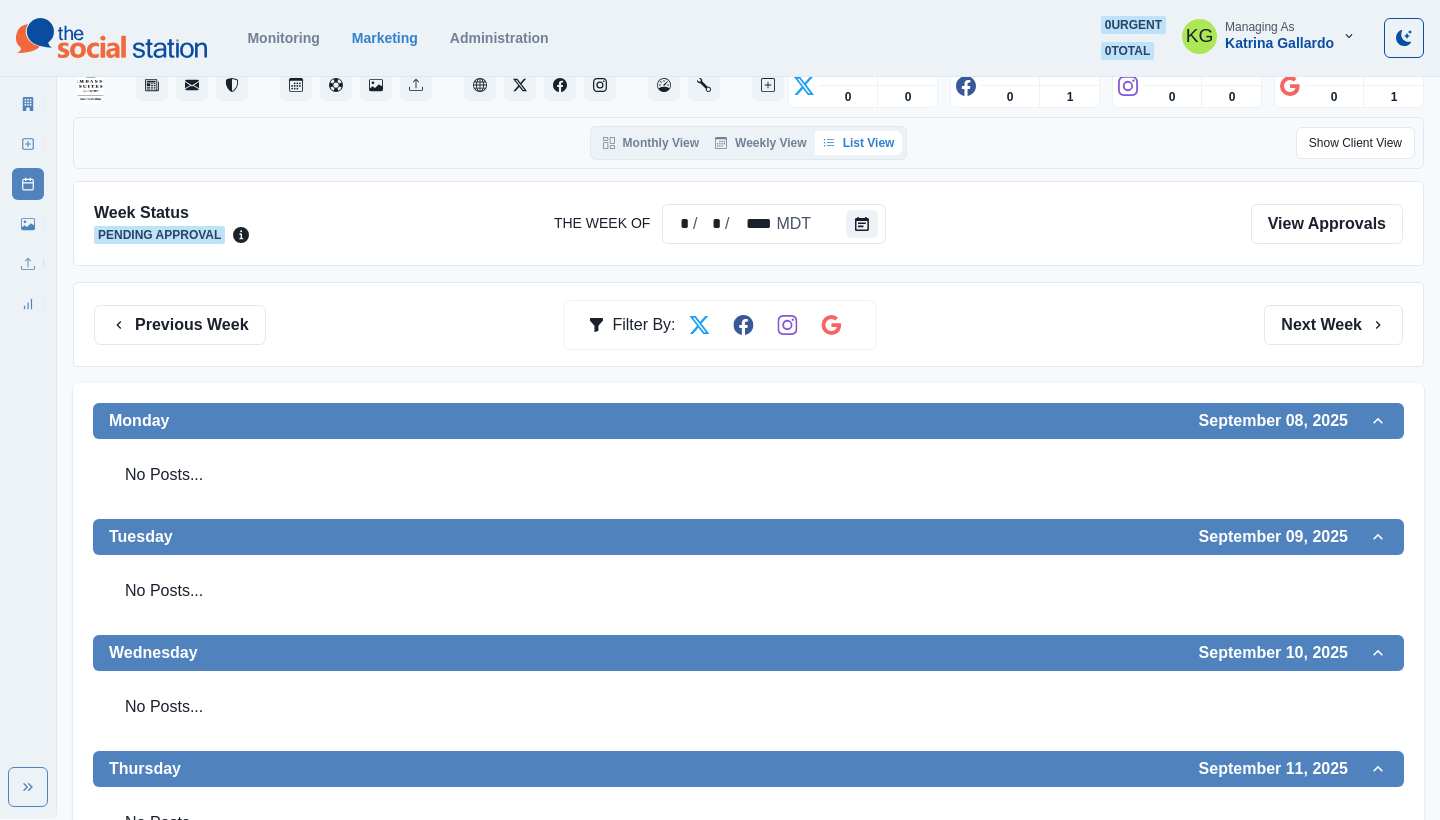 scroll, scrollTop: 4, scrollLeft: 0, axis: vertical 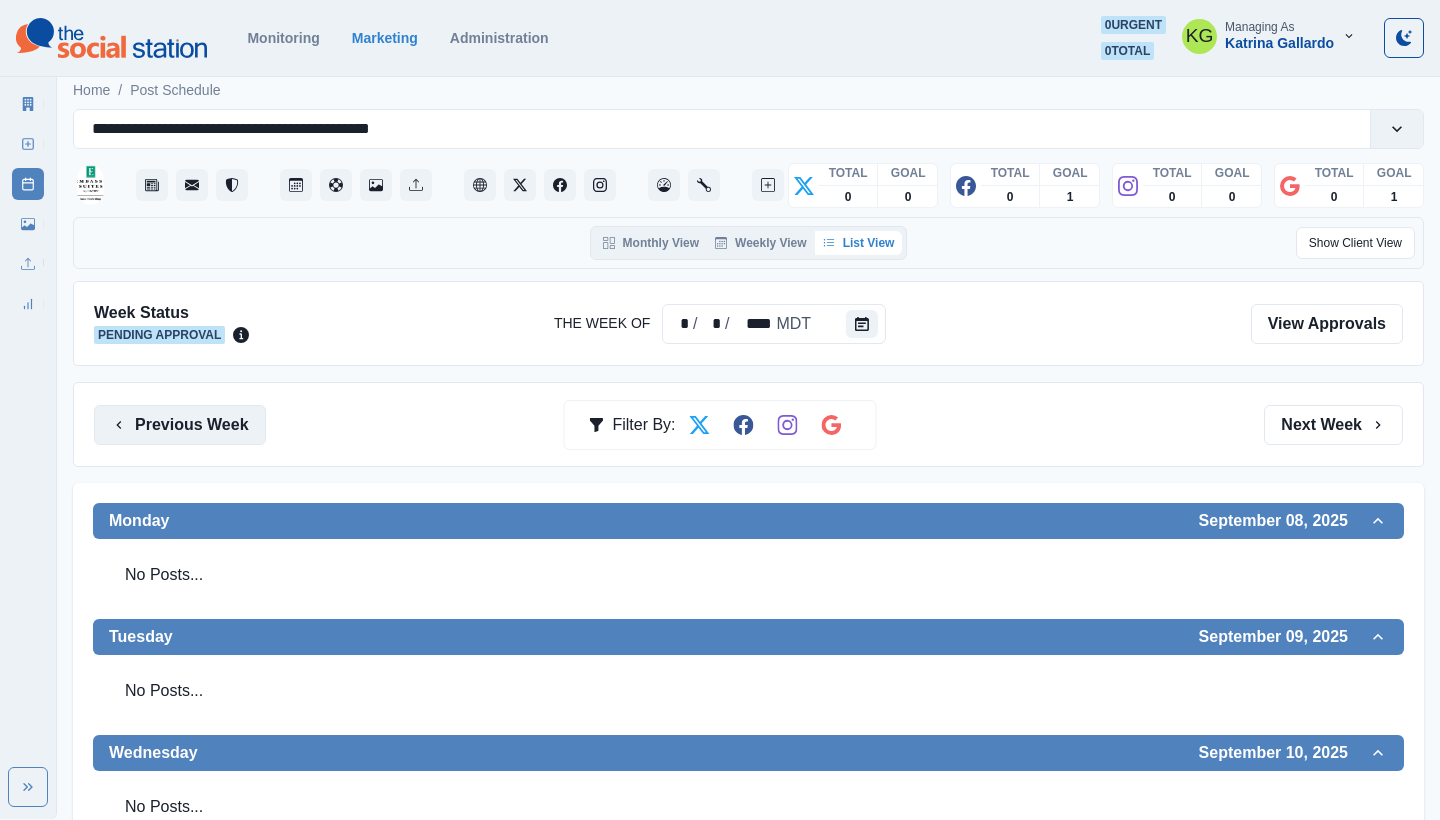 click on "Previous Week" at bounding box center [180, 425] 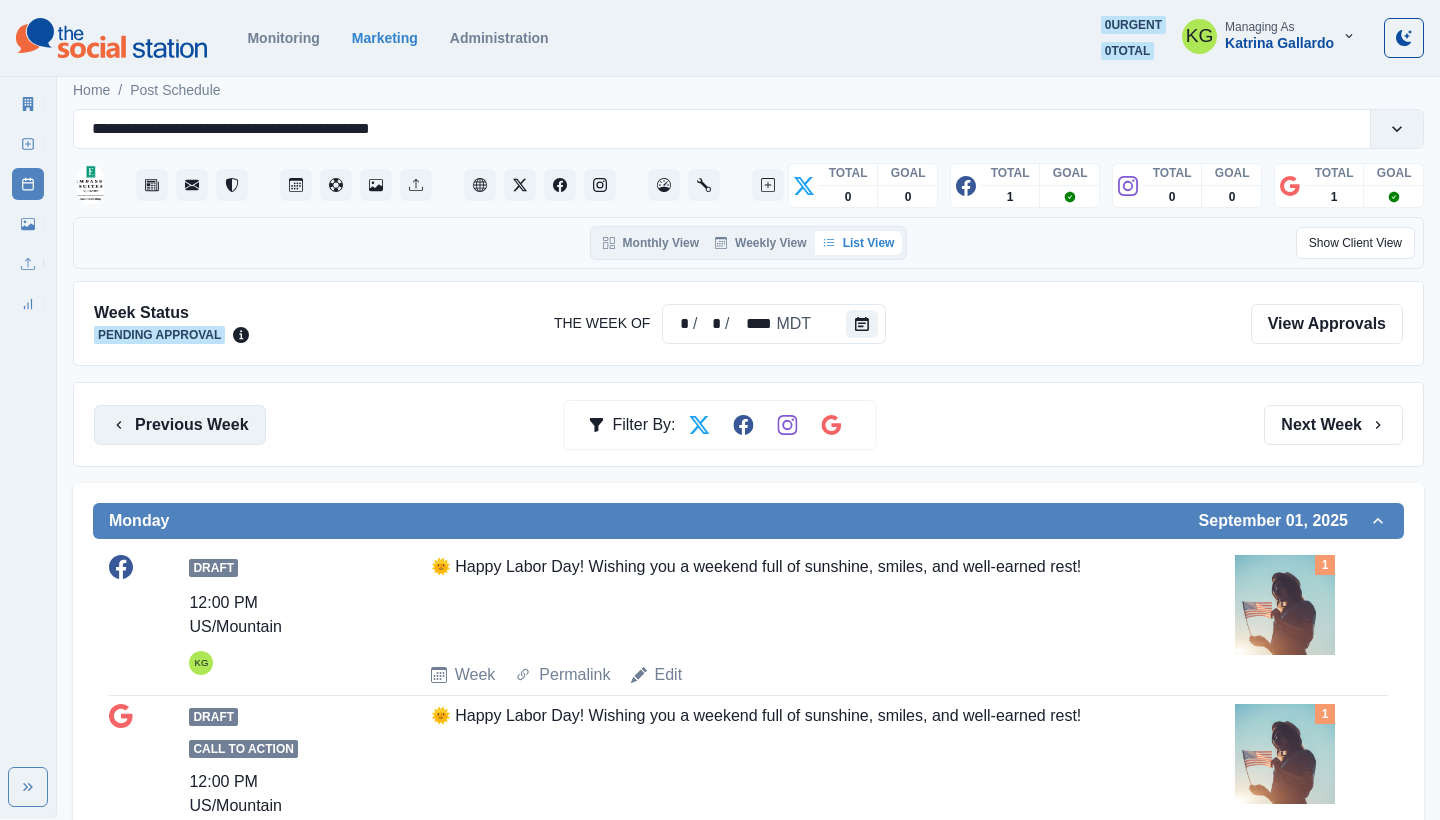 click on "Previous Week" at bounding box center (180, 425) 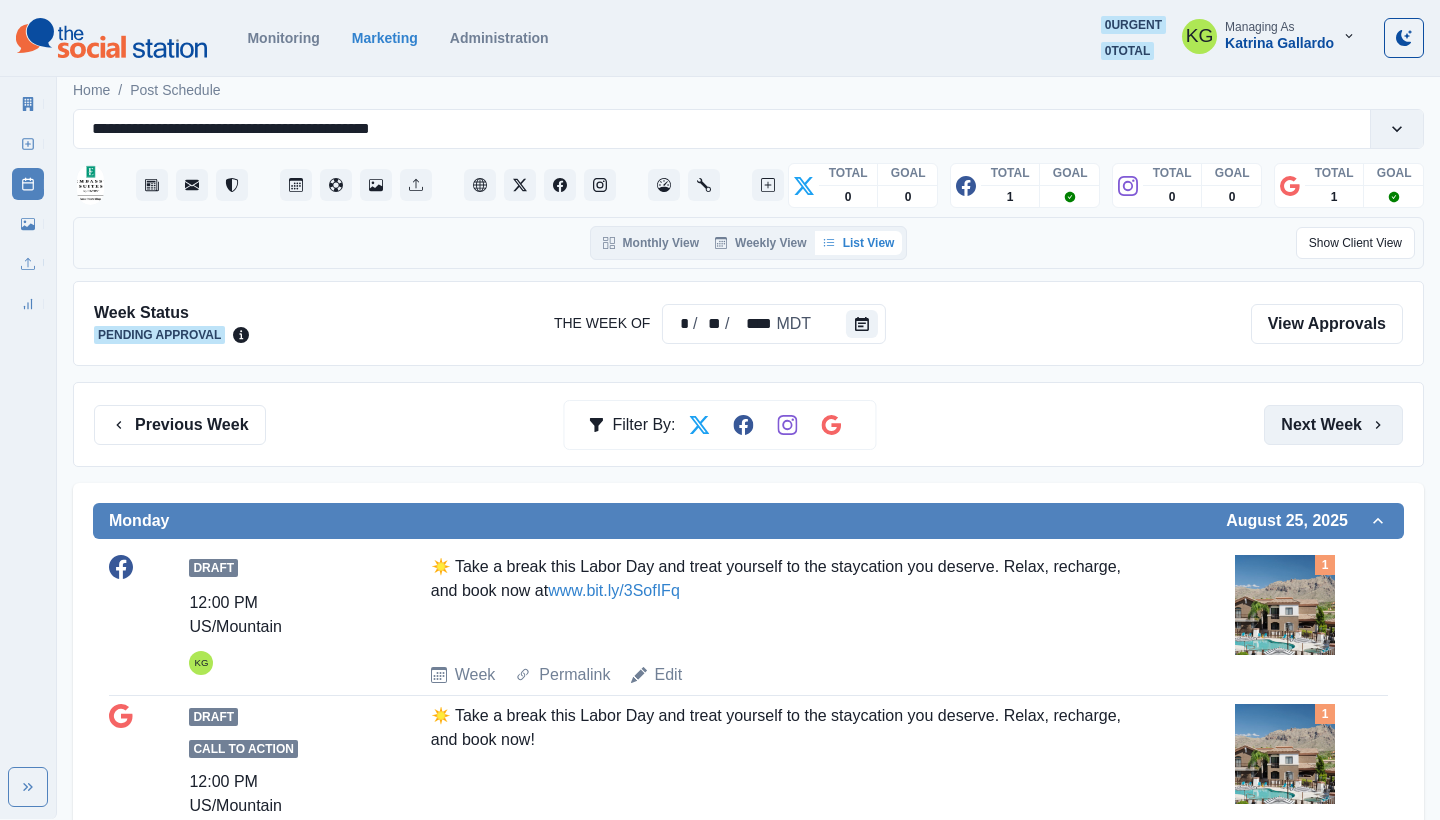 click on "Next Week" at bounding box center (1333, 425) 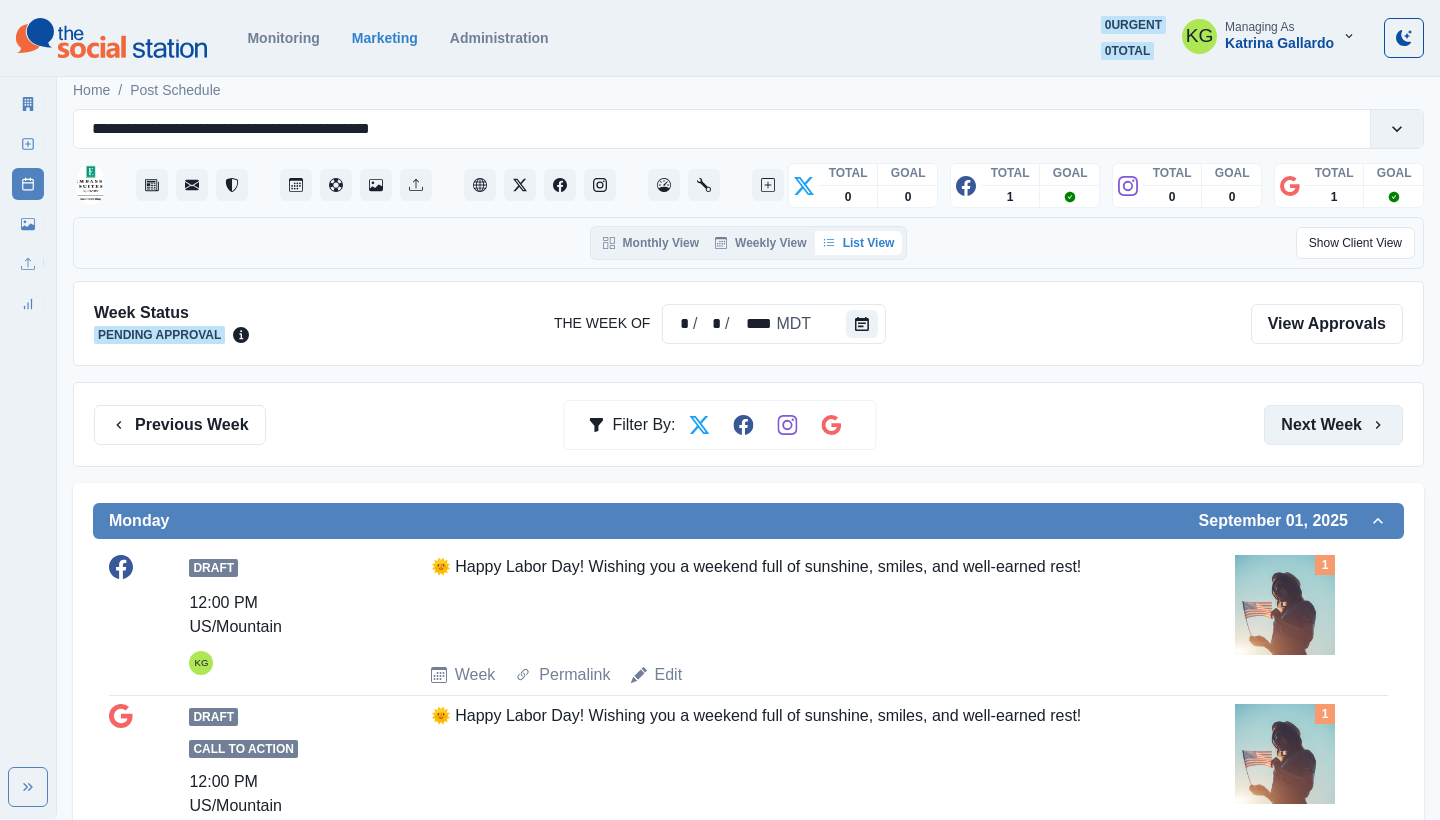 click on "Next Week" at bounding box center [1333, 425] 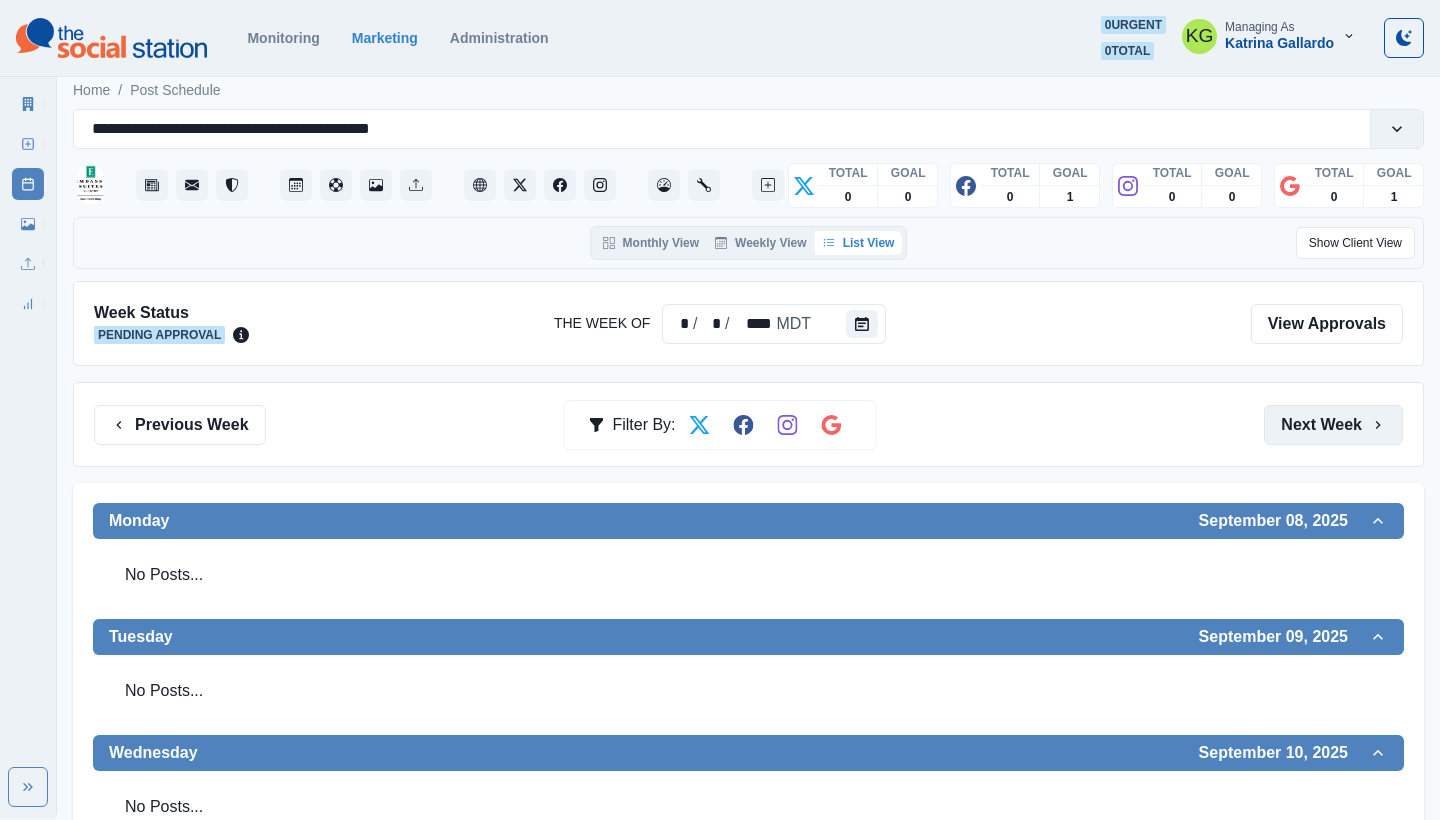click on "Next Week" at bounding box center (1333, 425) 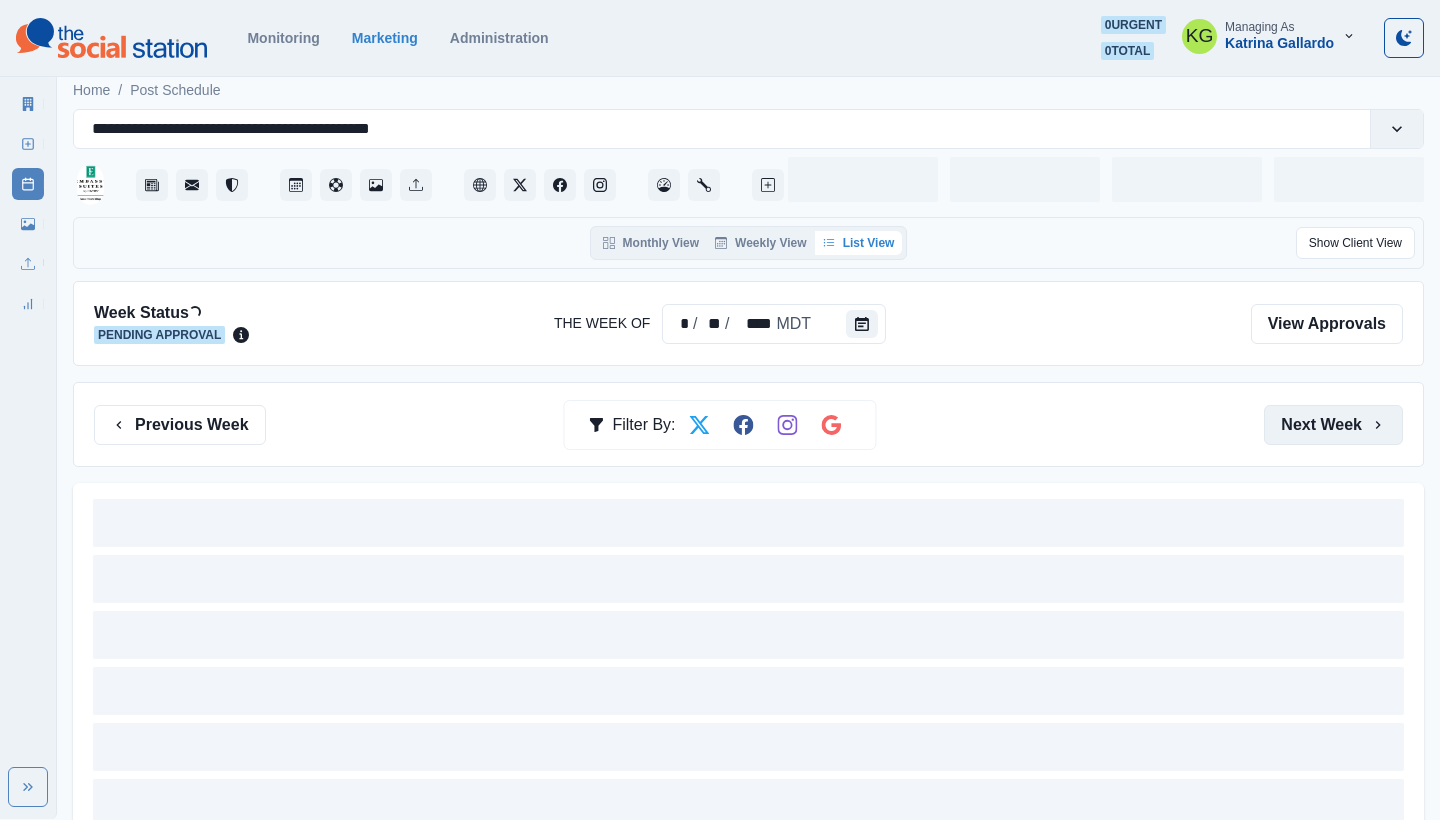 scroll, scrollTop: 0, scrollLeft: 0, axis: both 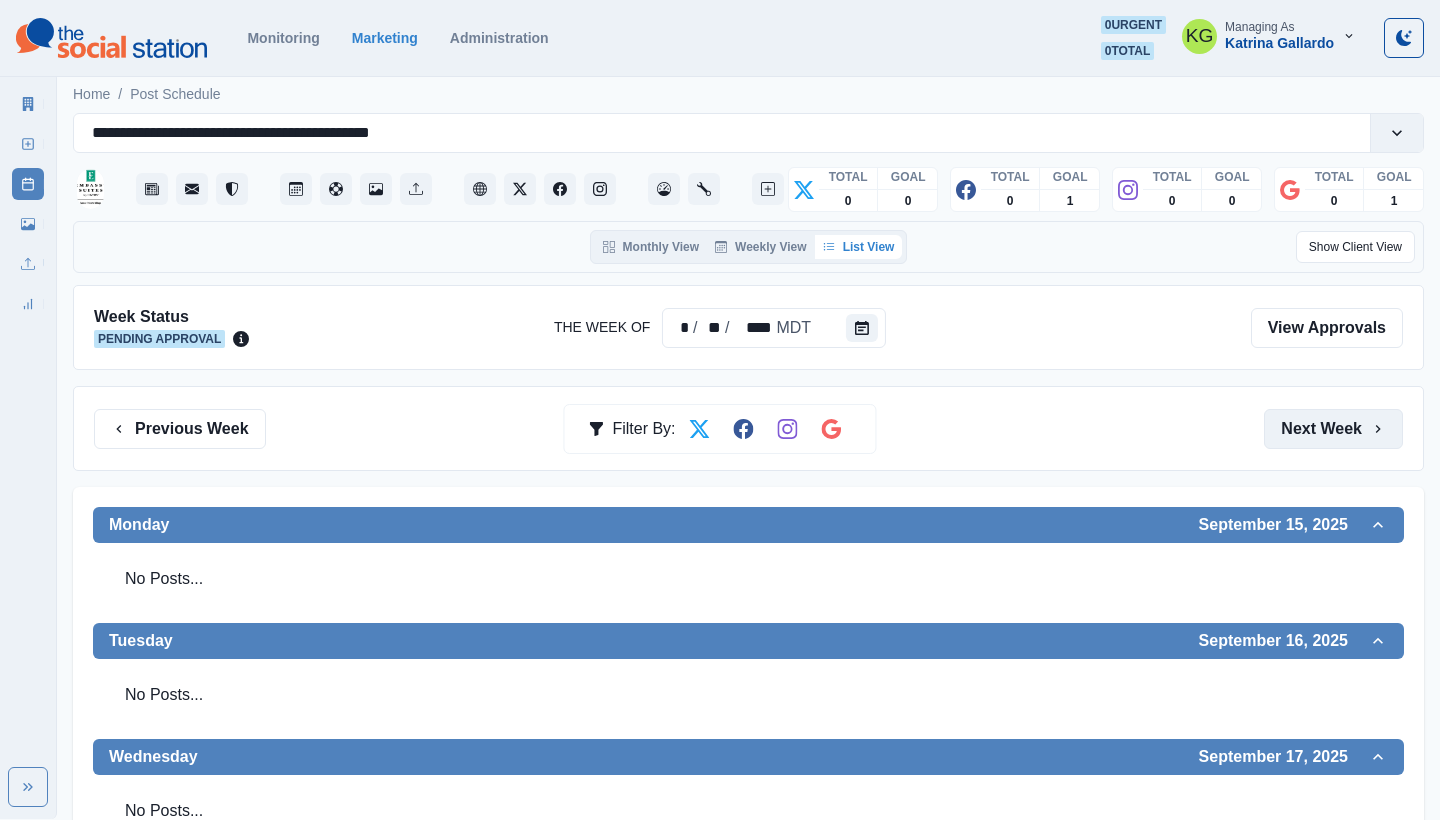 click on "Next Week" at bounding box center (1333, 429) 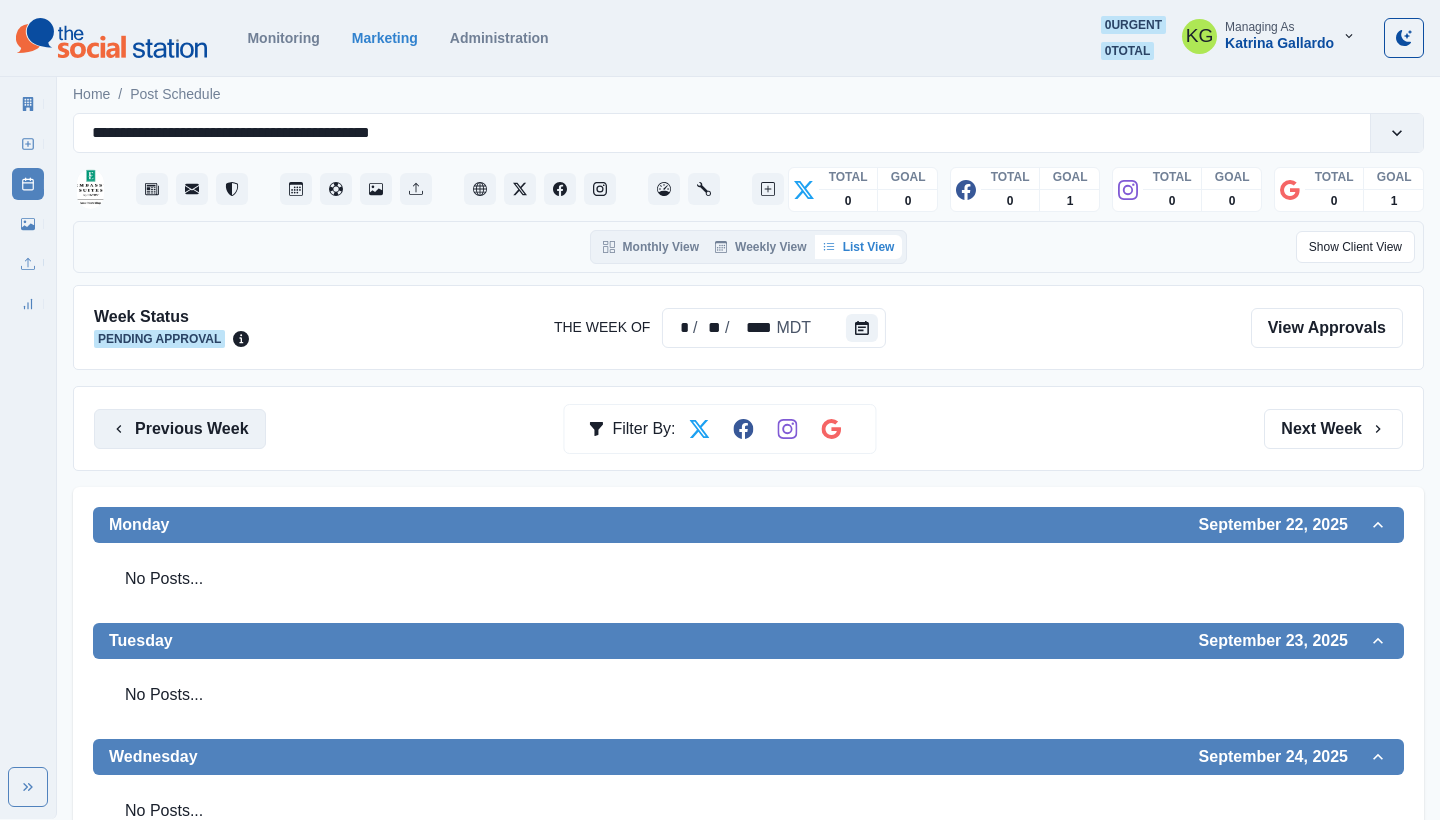 click on "Previous Week" at bounding box center (180, 429) 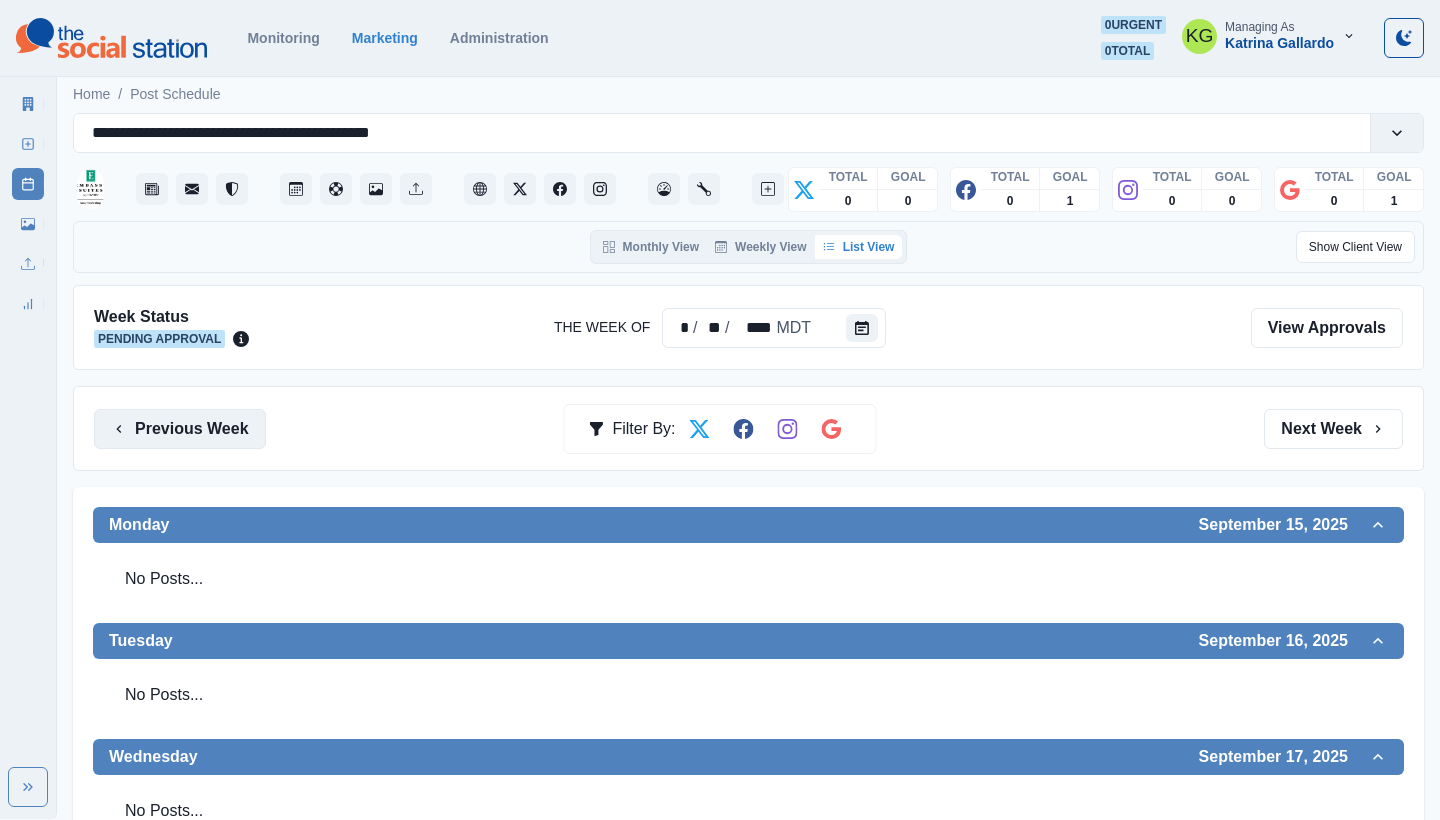 click on "Previous Week" at bounding box center [180, 429] 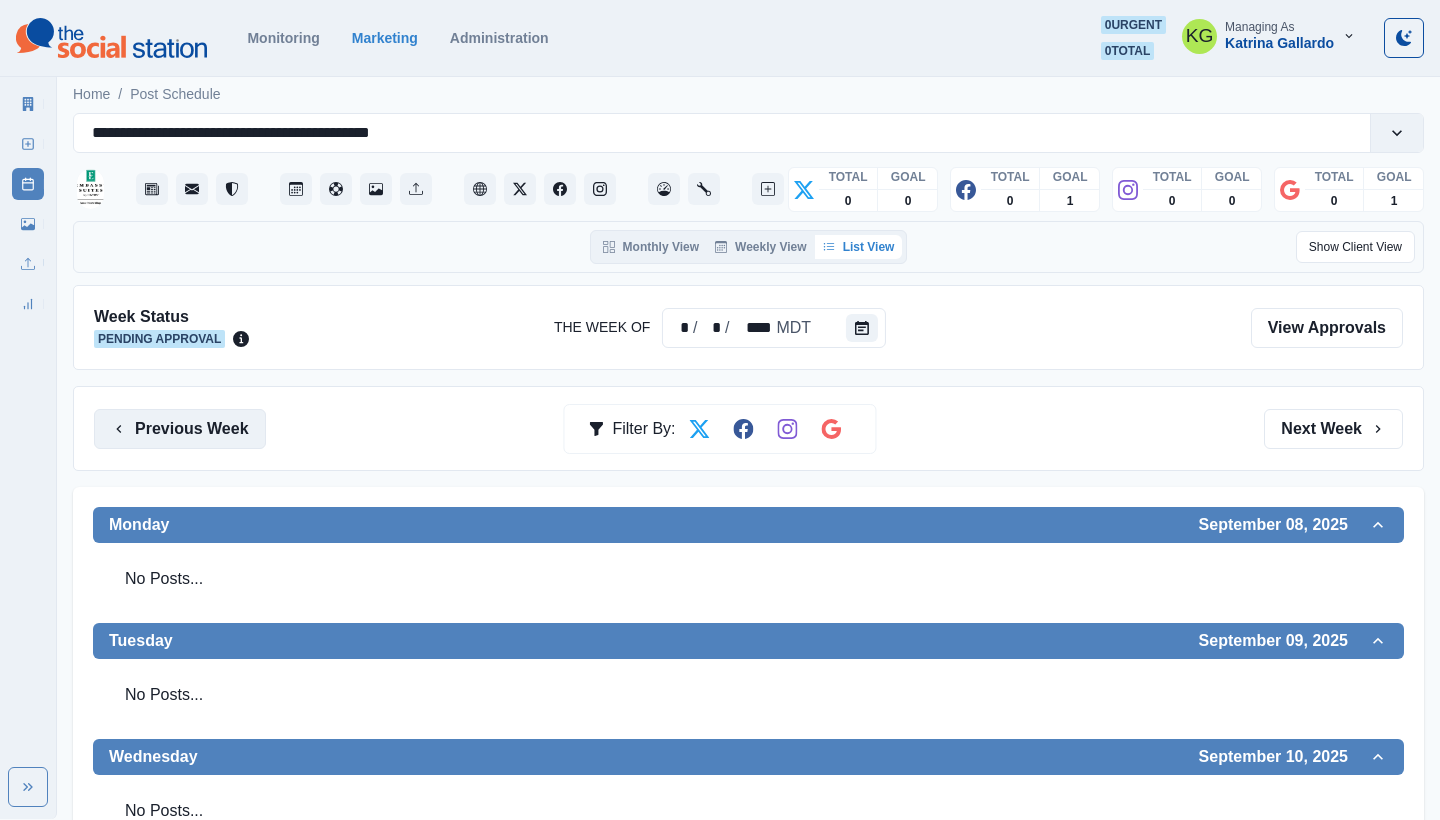 click on "Previous Week" at bounding box center [180, 429] 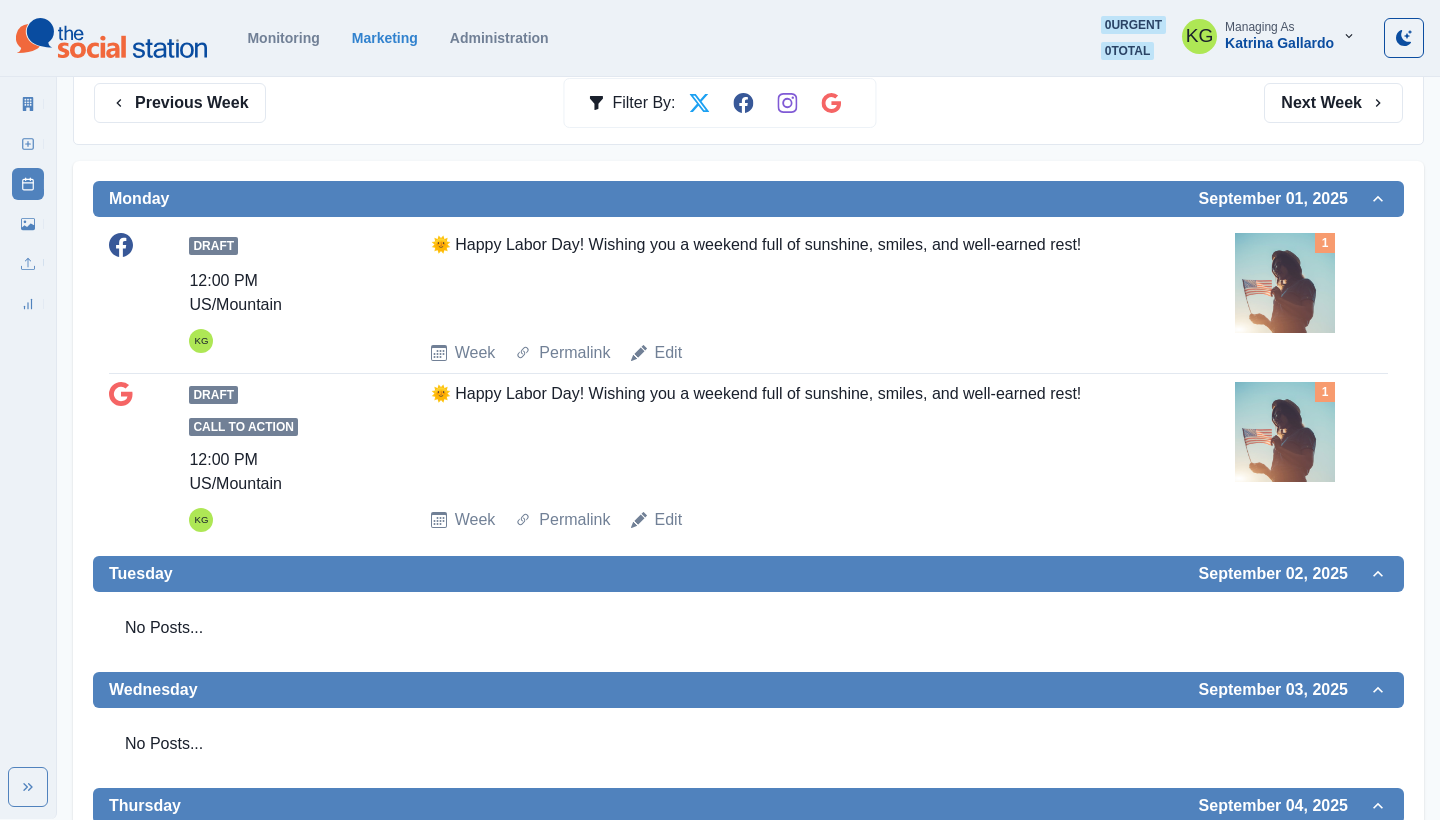 scroll, scrollTop: 56, scrollLeft: 0, axis: vertical 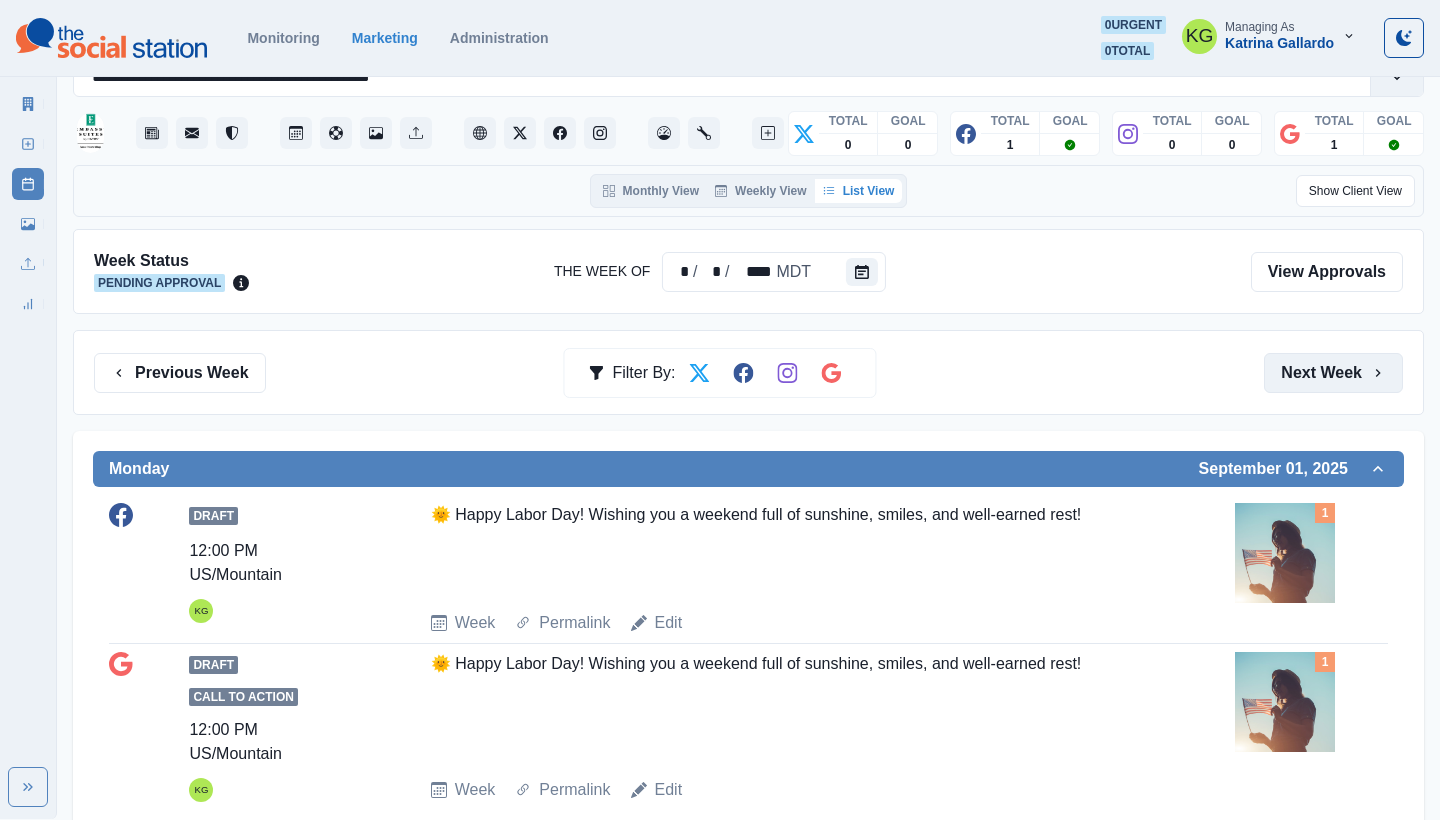 click on "Next Week" at bounding box center [1333, 373] 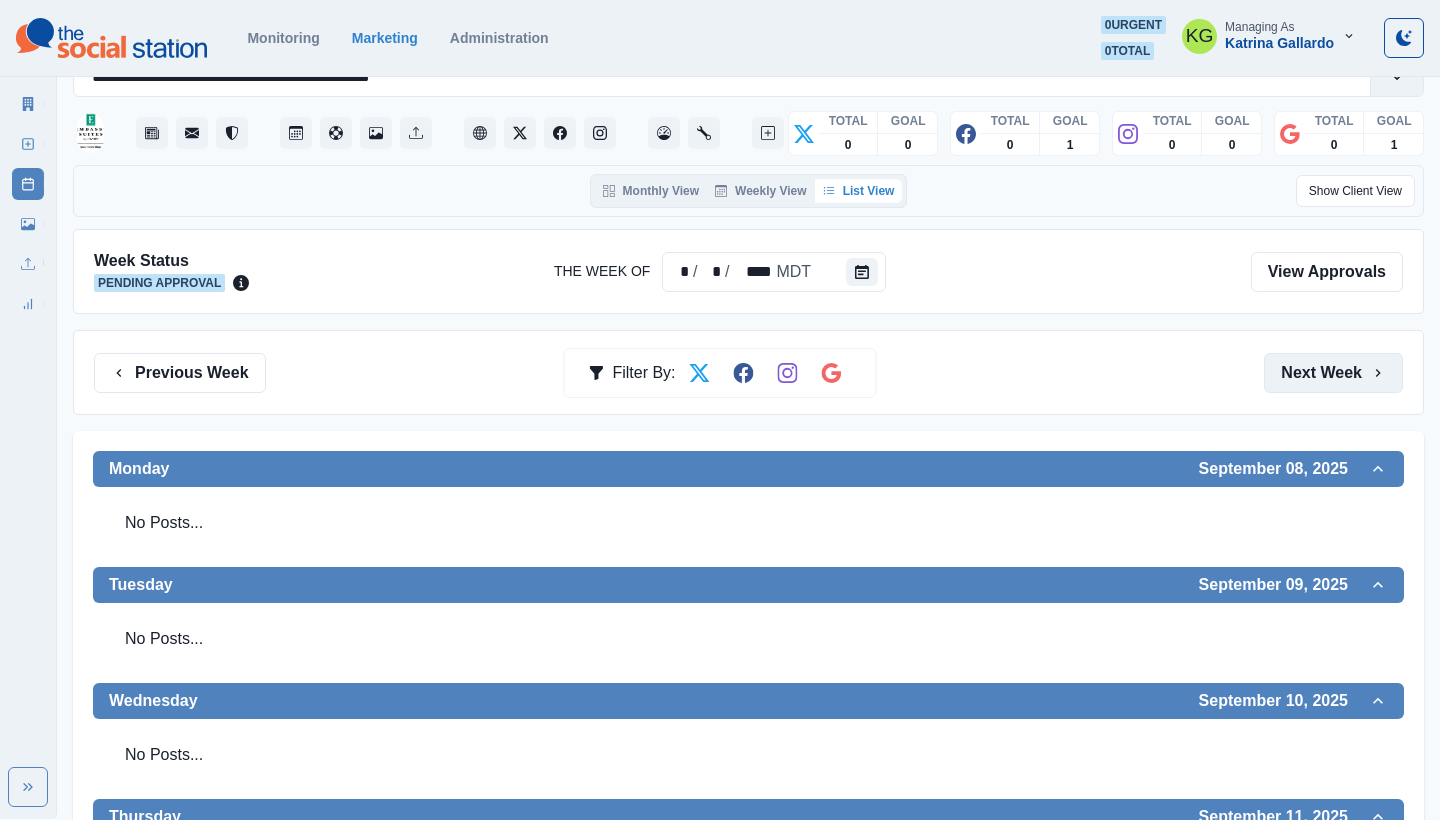 click on "Next Week" at bounding box center [1333, 373] 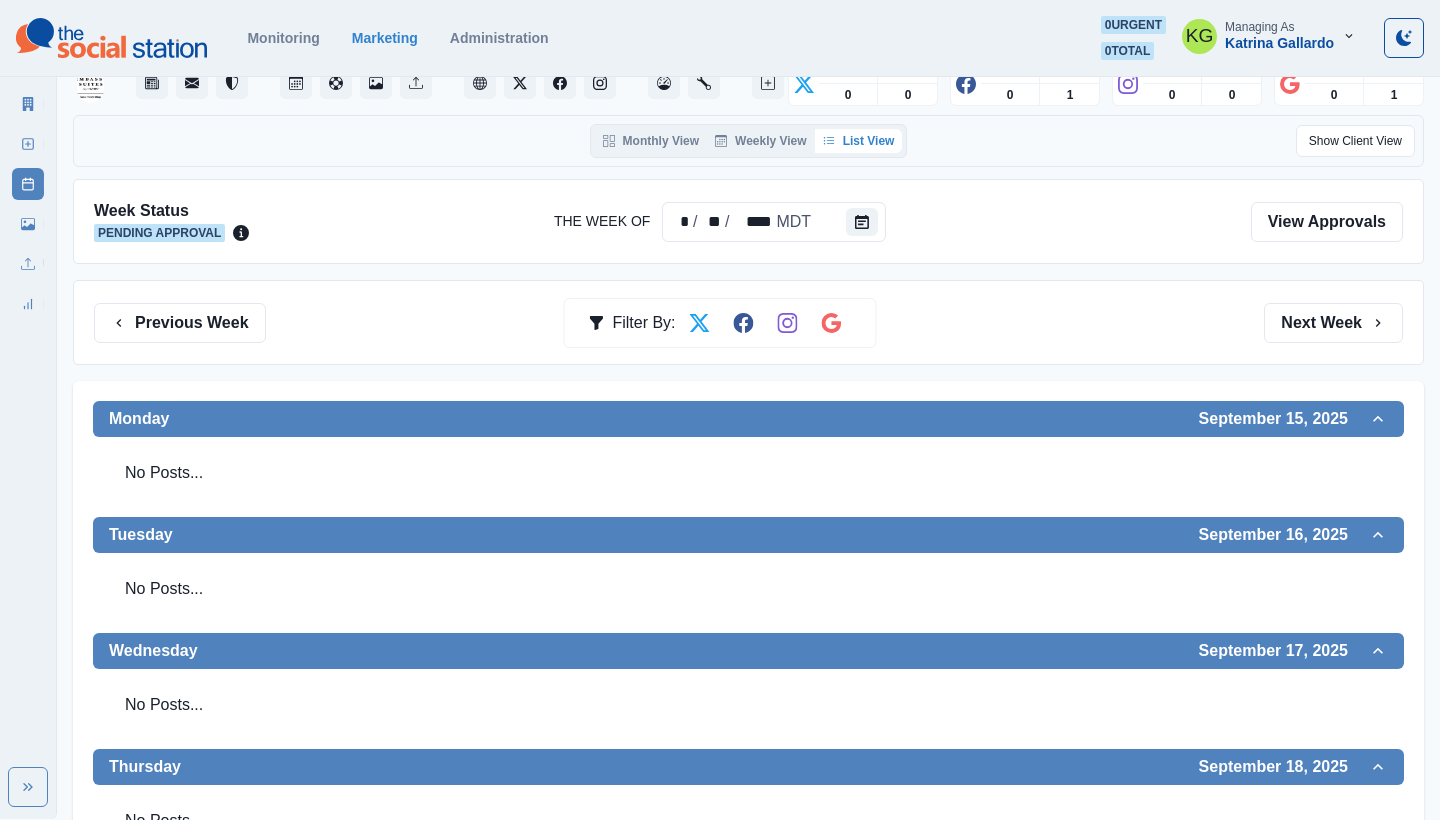 scroll, scrollTop: 134, scrollLeft: 0, axis: vertical 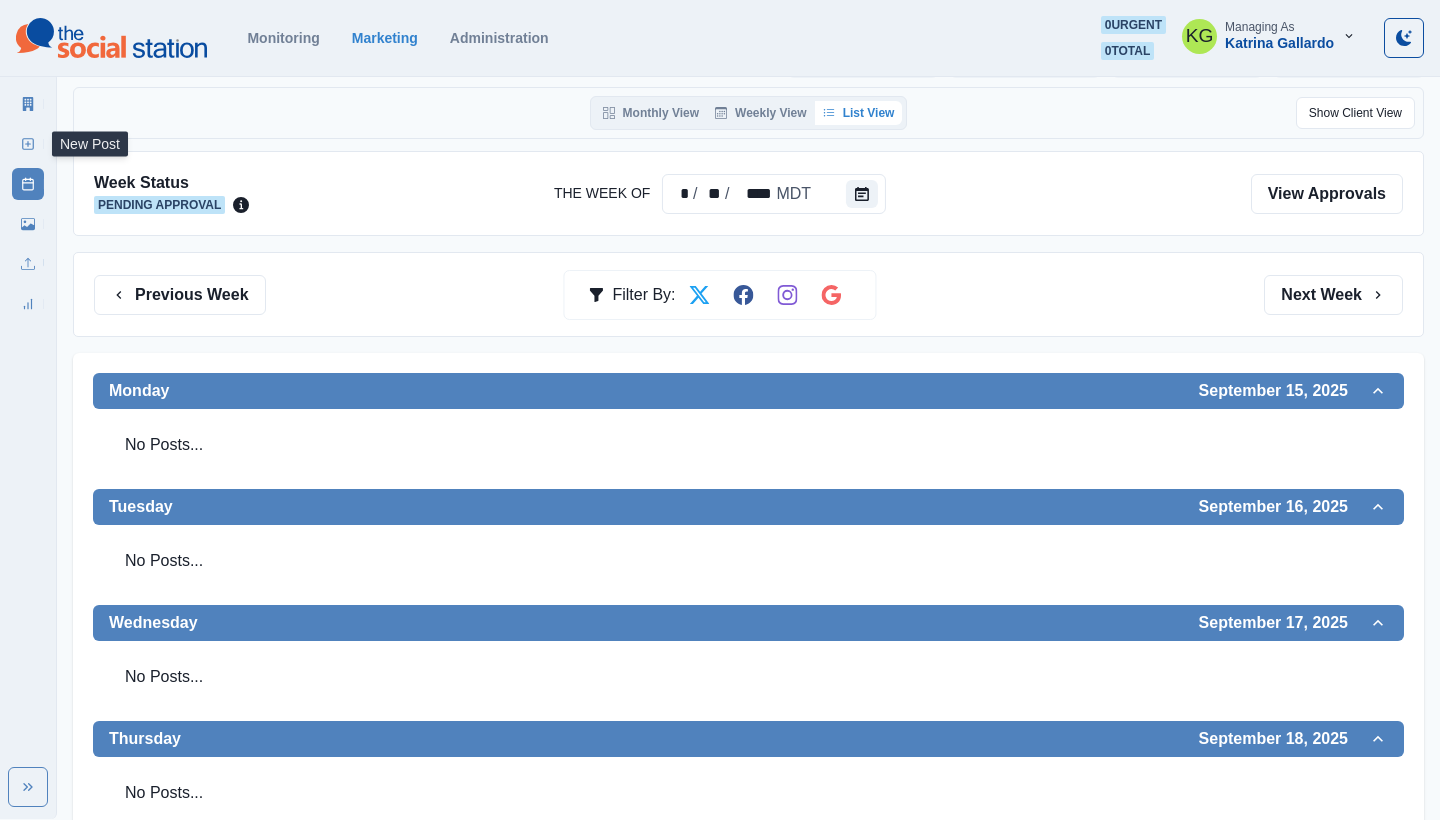 click 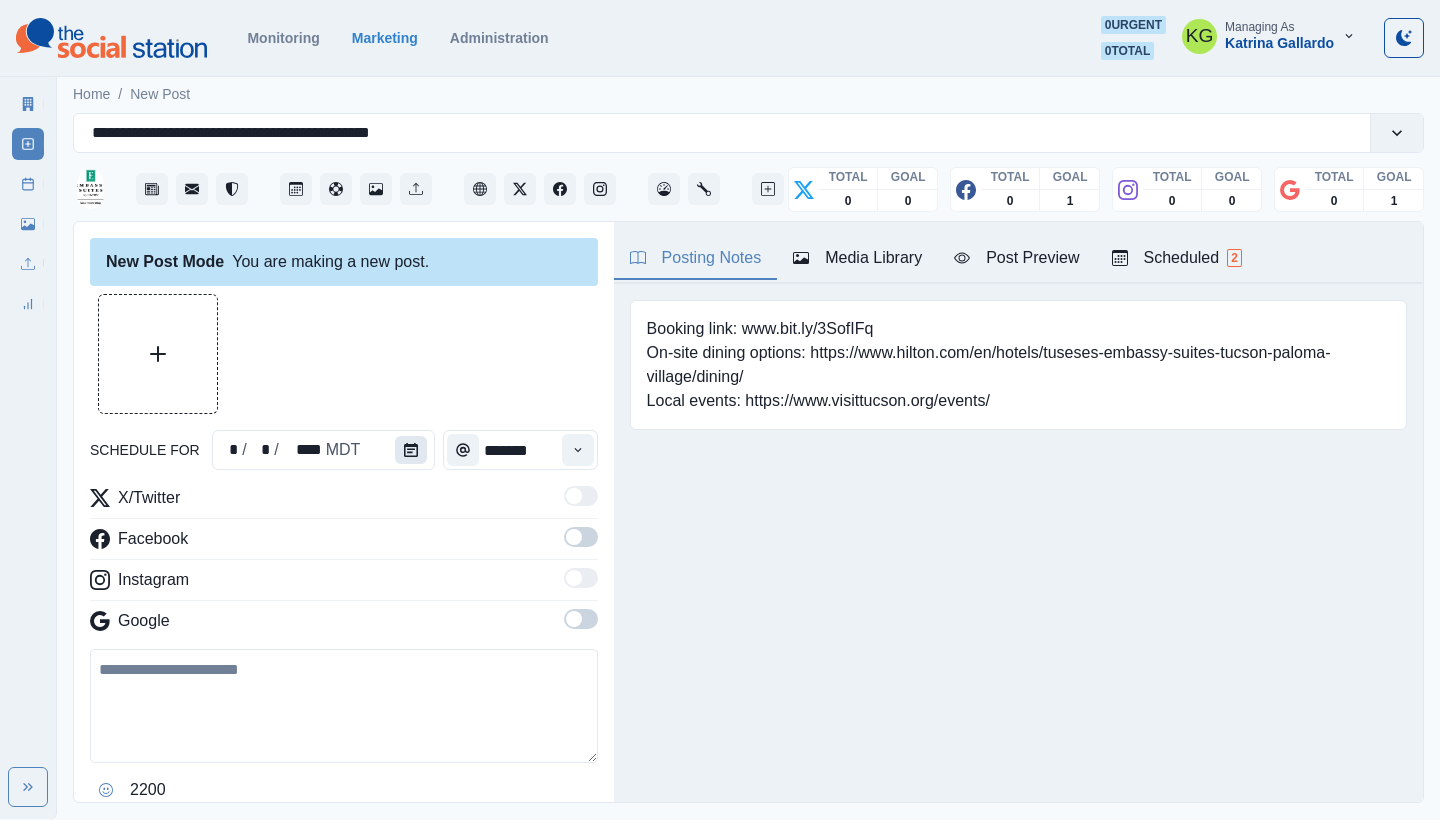 click 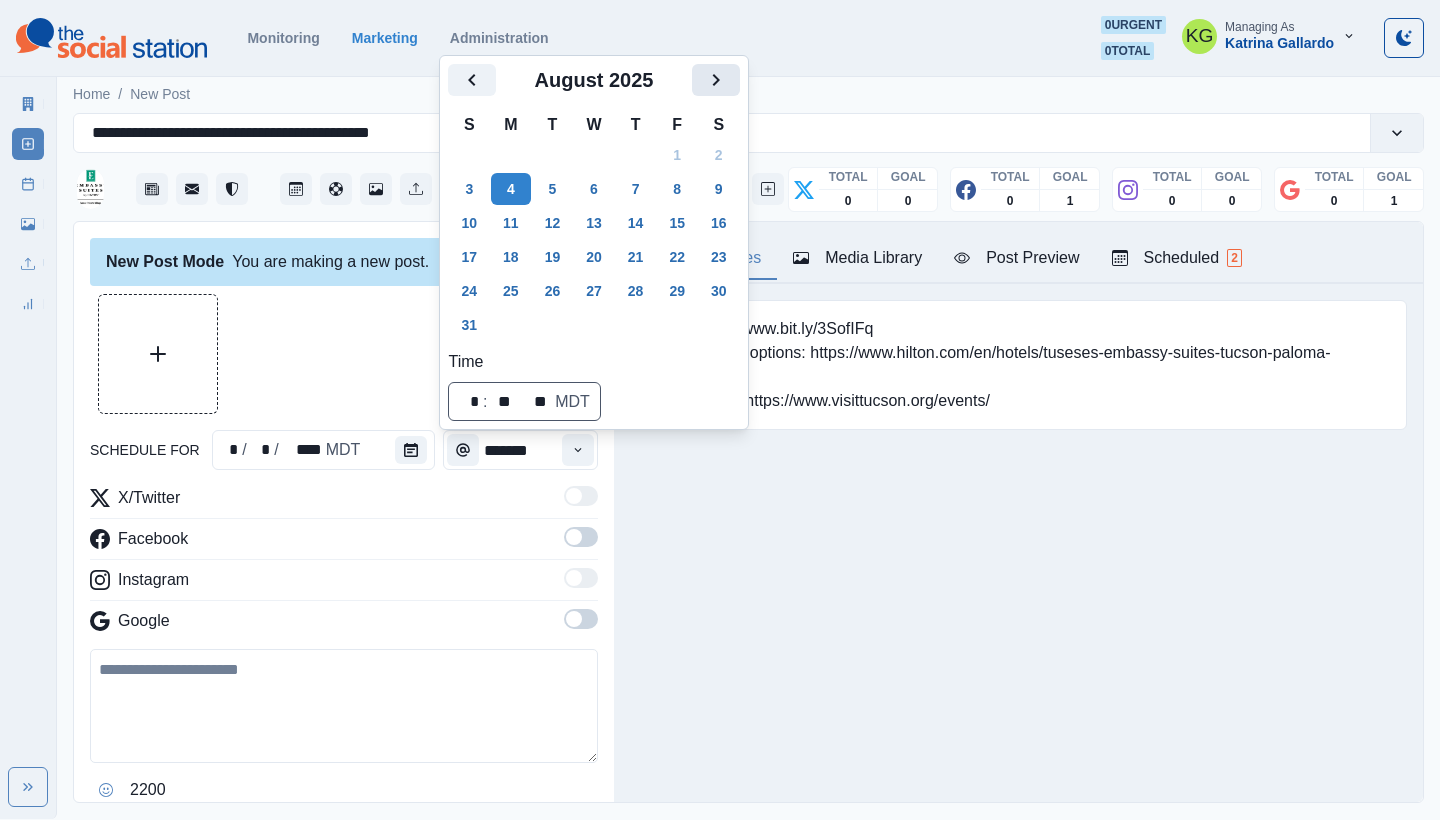 click 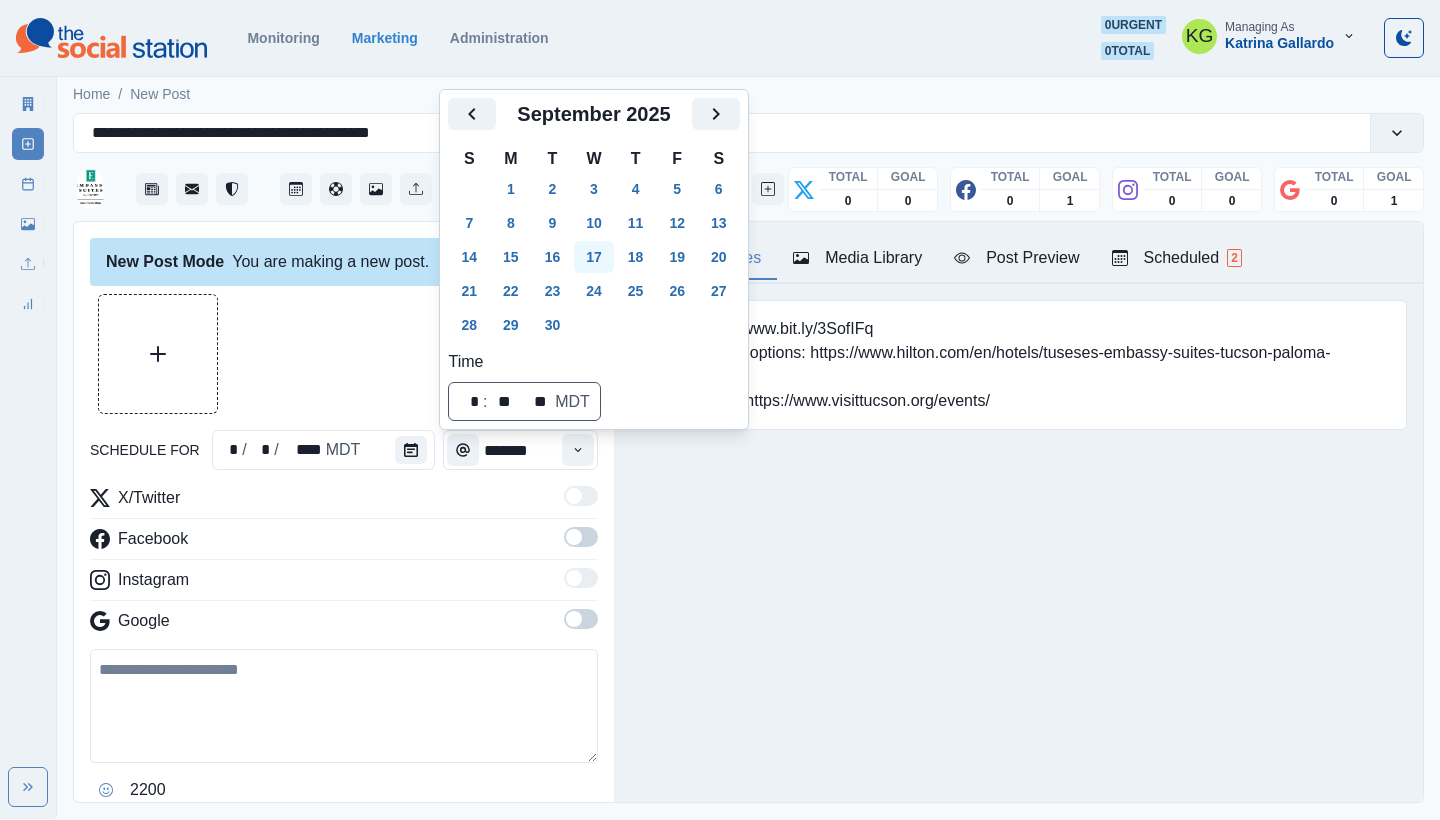 click on "17" at bounding box center (594, 257) 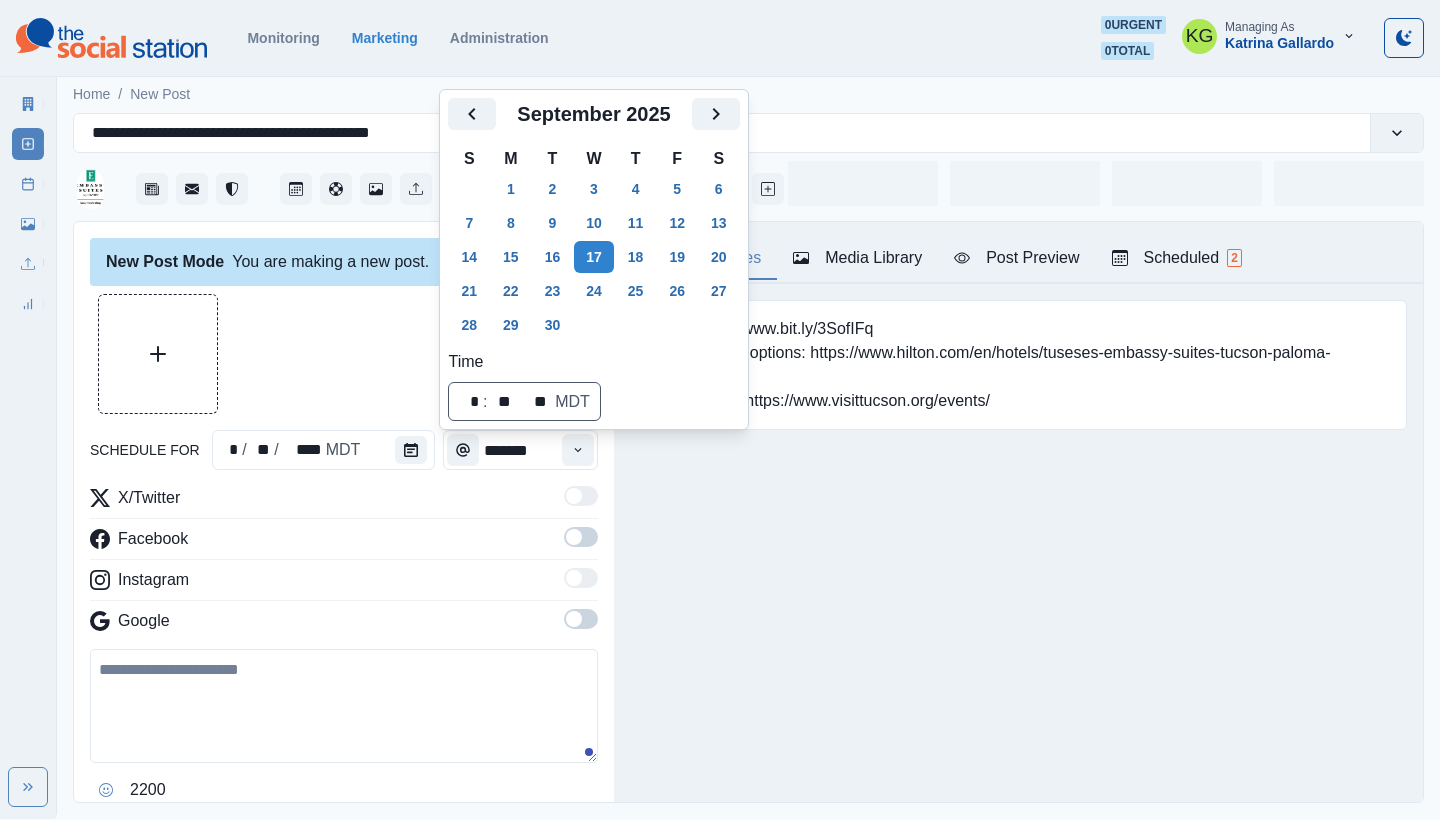 click at bounding box center (344, 354) 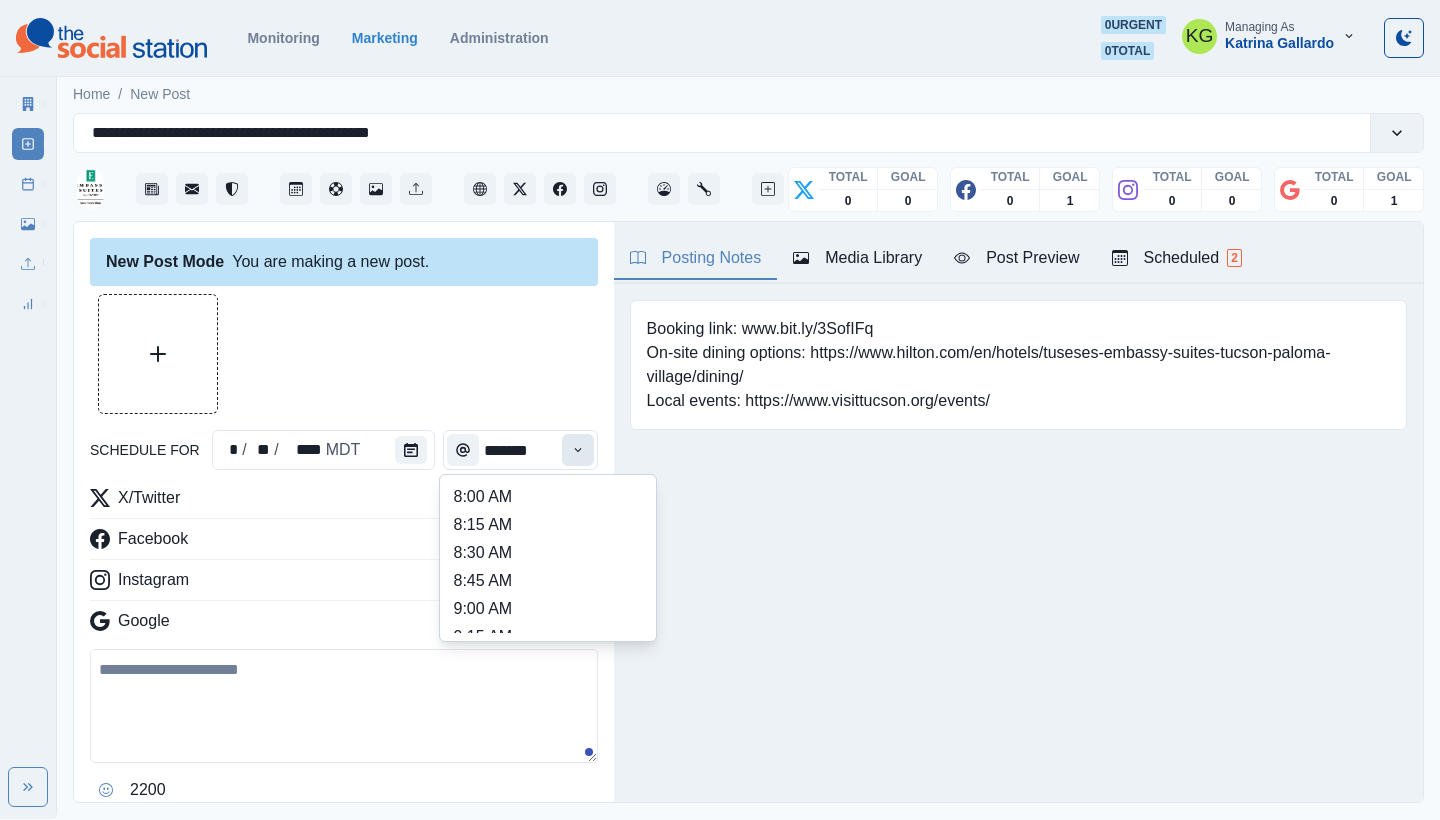 click at bounding box center (578, 450) 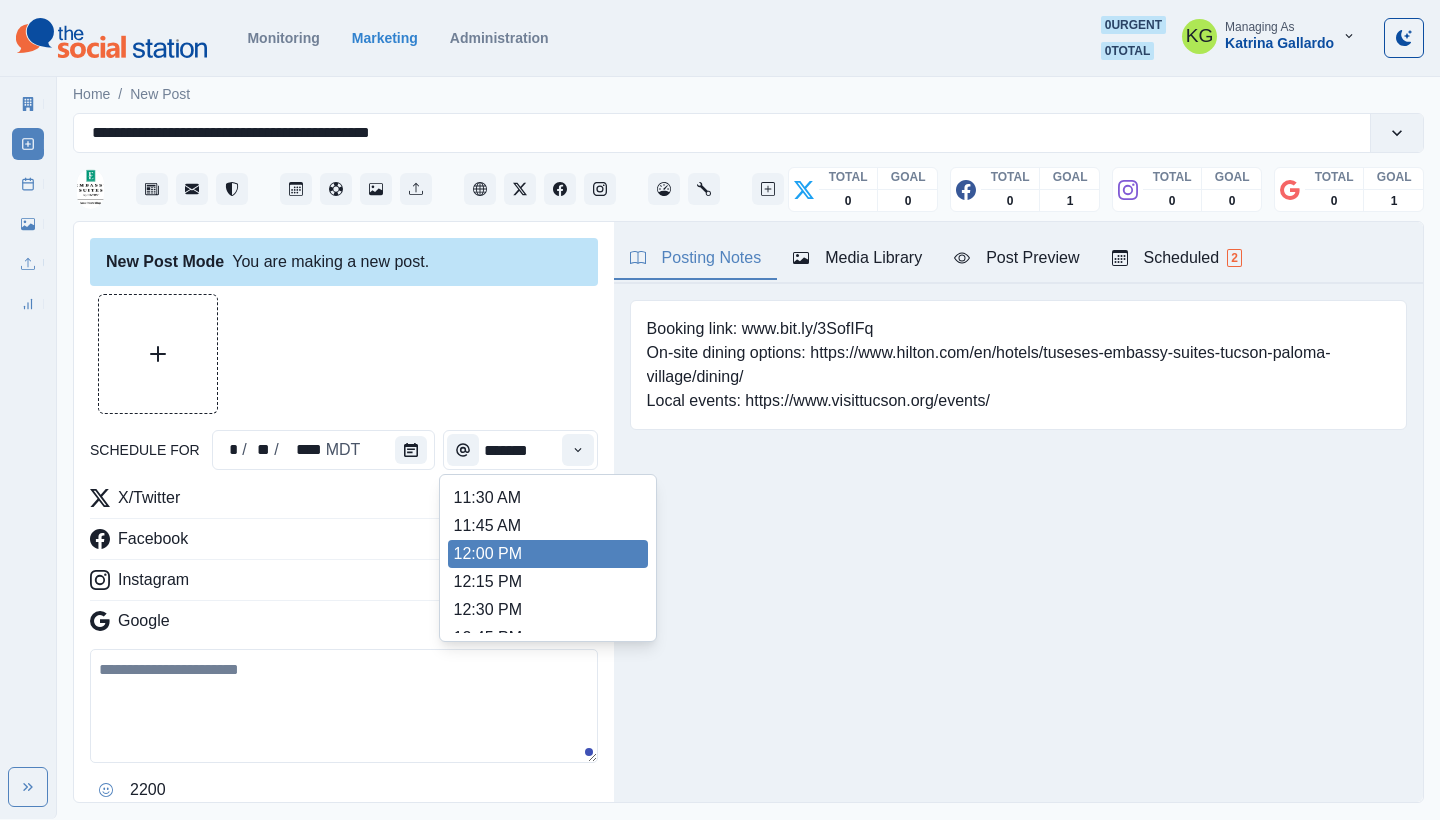 scroll, scrollTop: 393, scrollLeft: 0, axis: vertical 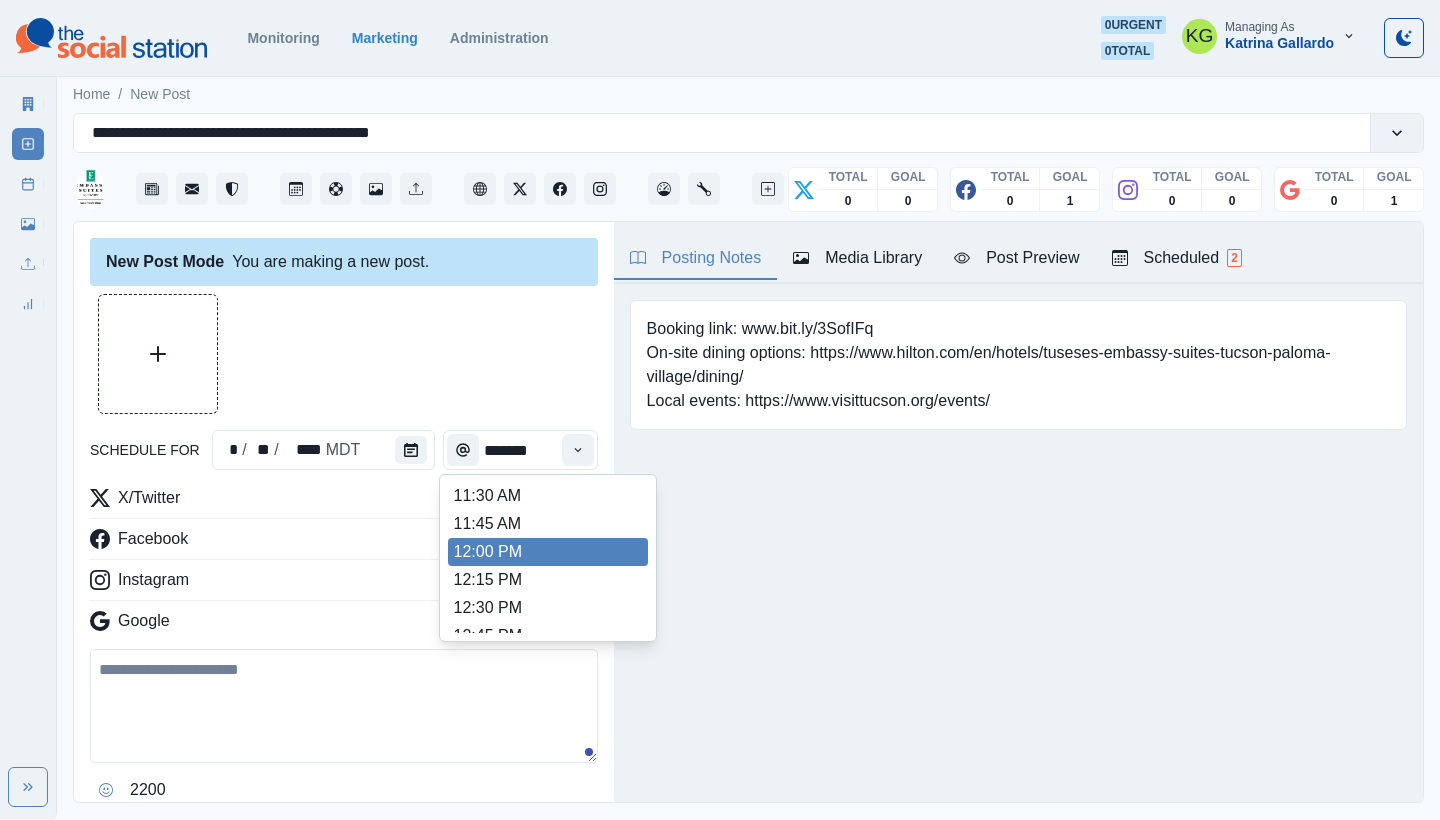 click on "12:00 PM" at bounding box center (548, 552) 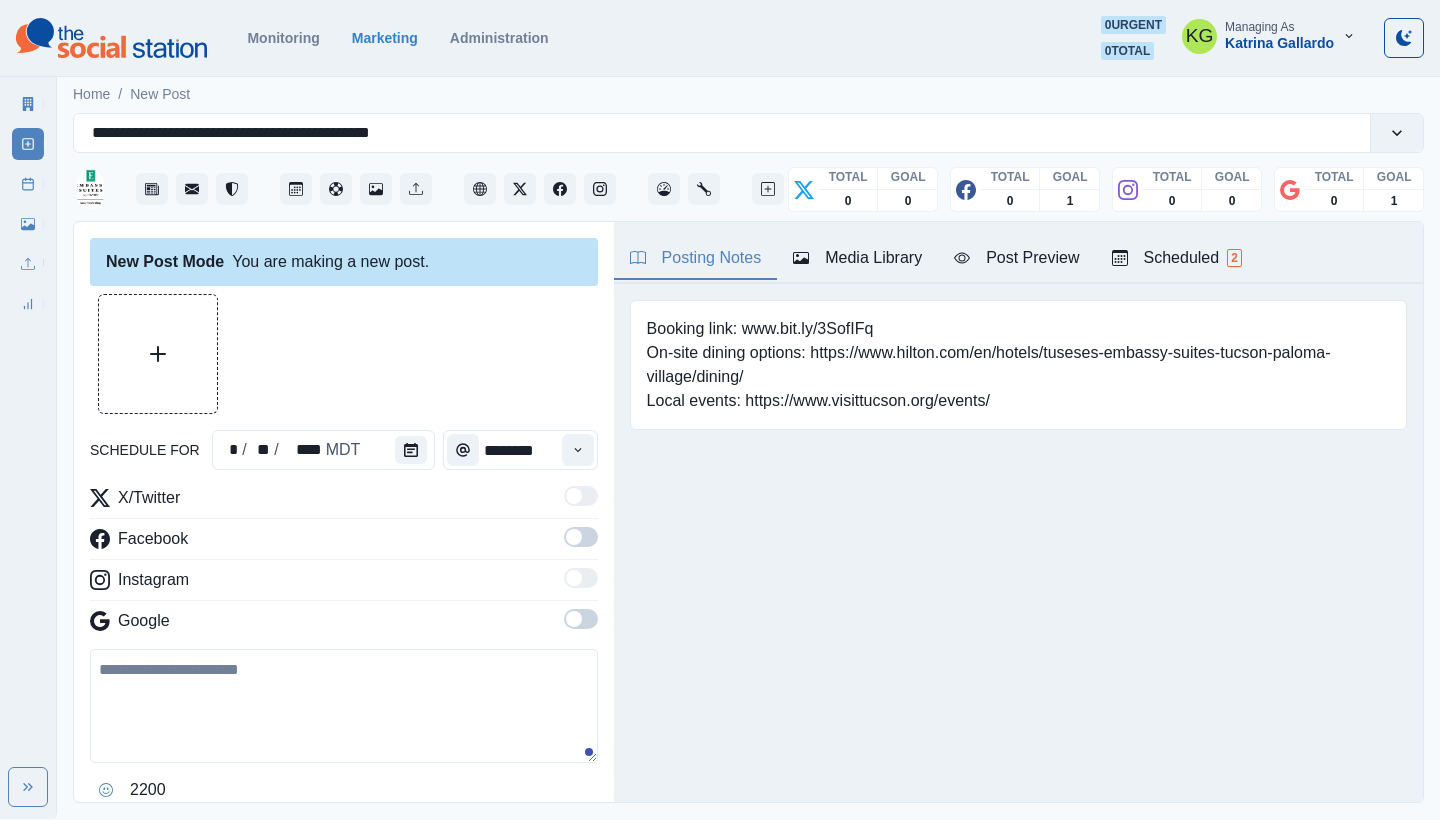 click at bounding box center (581, 619) 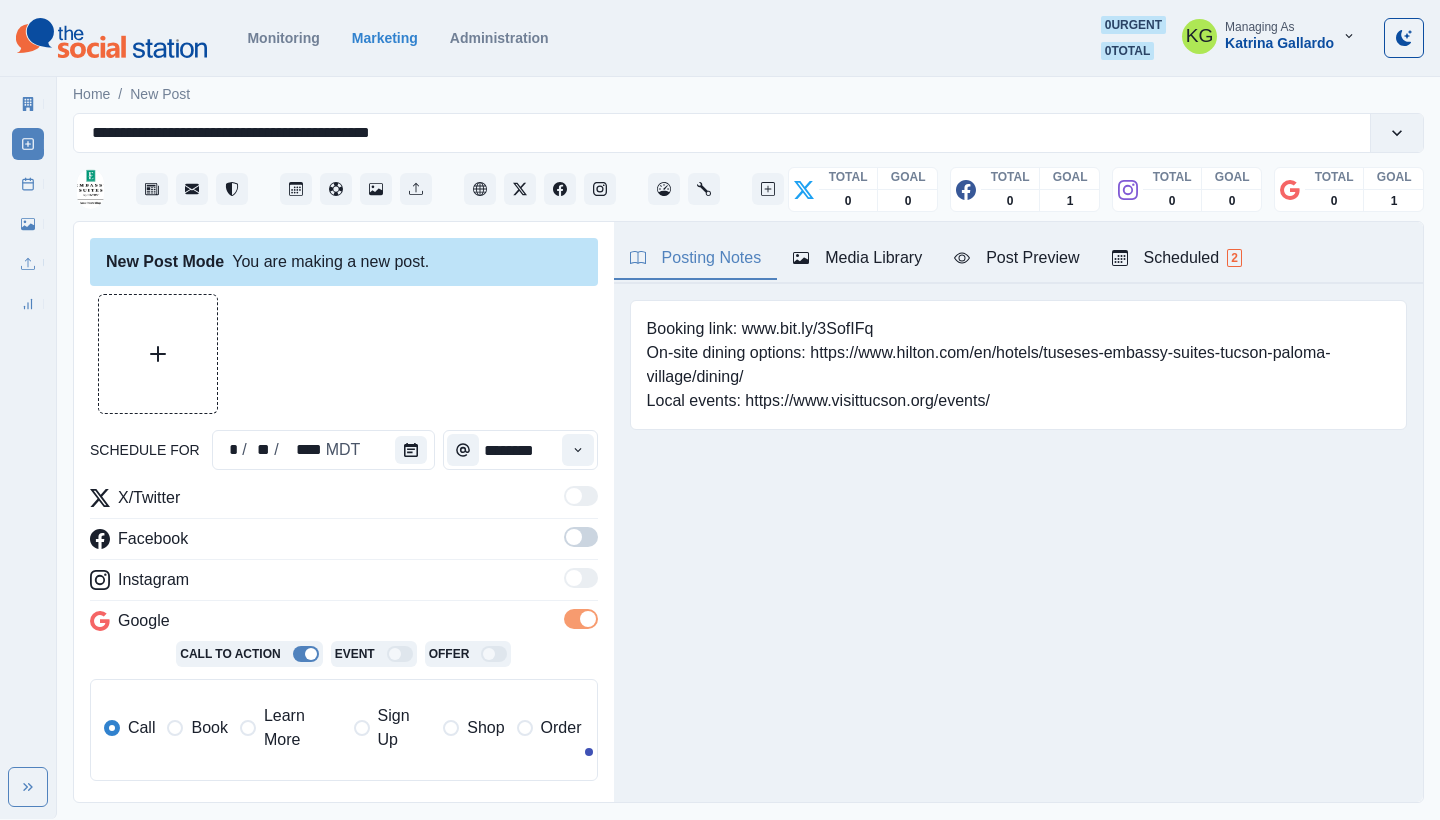 click at bounding box center [581, 496] 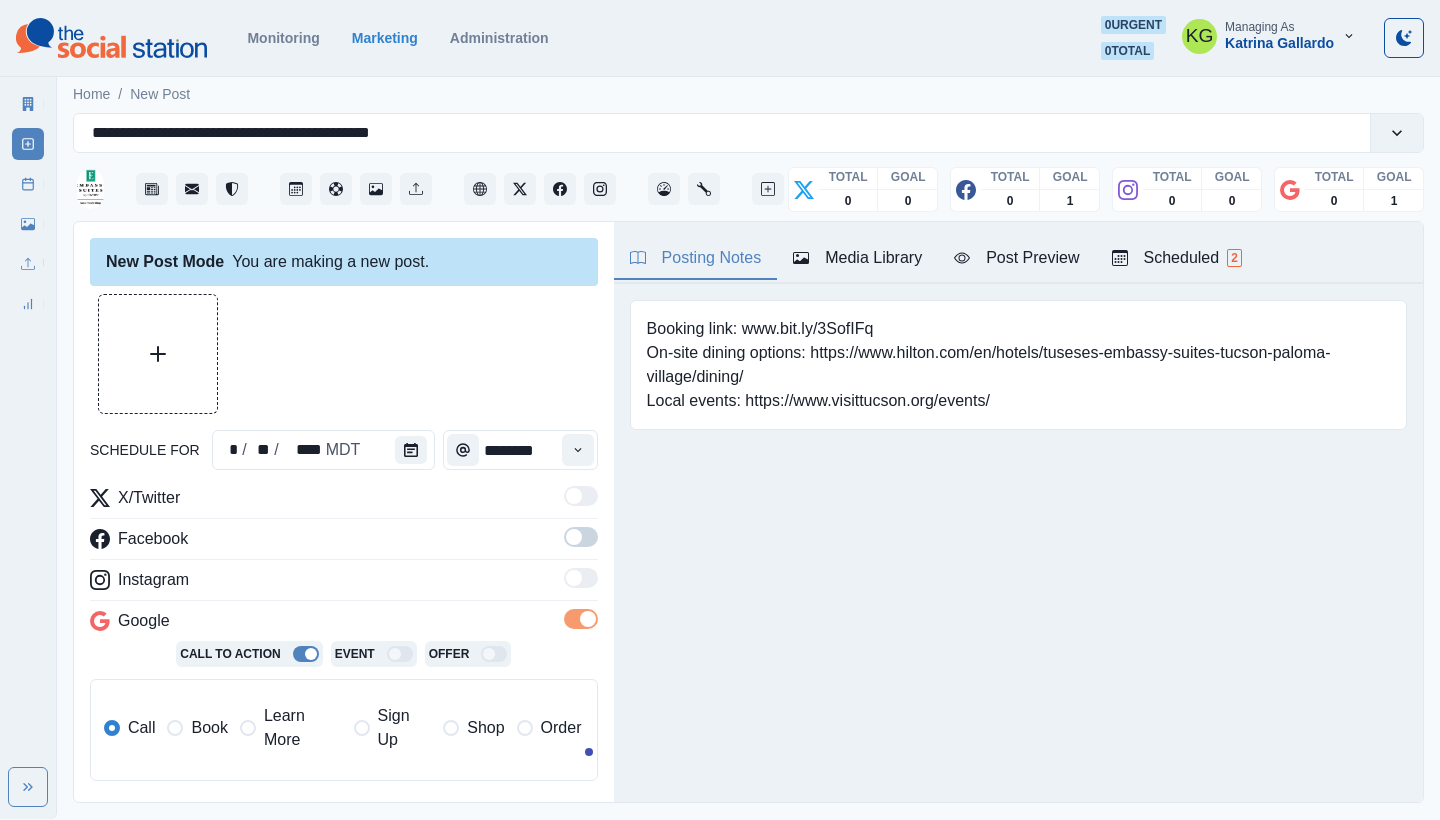 click at bounding box center (581, 537) 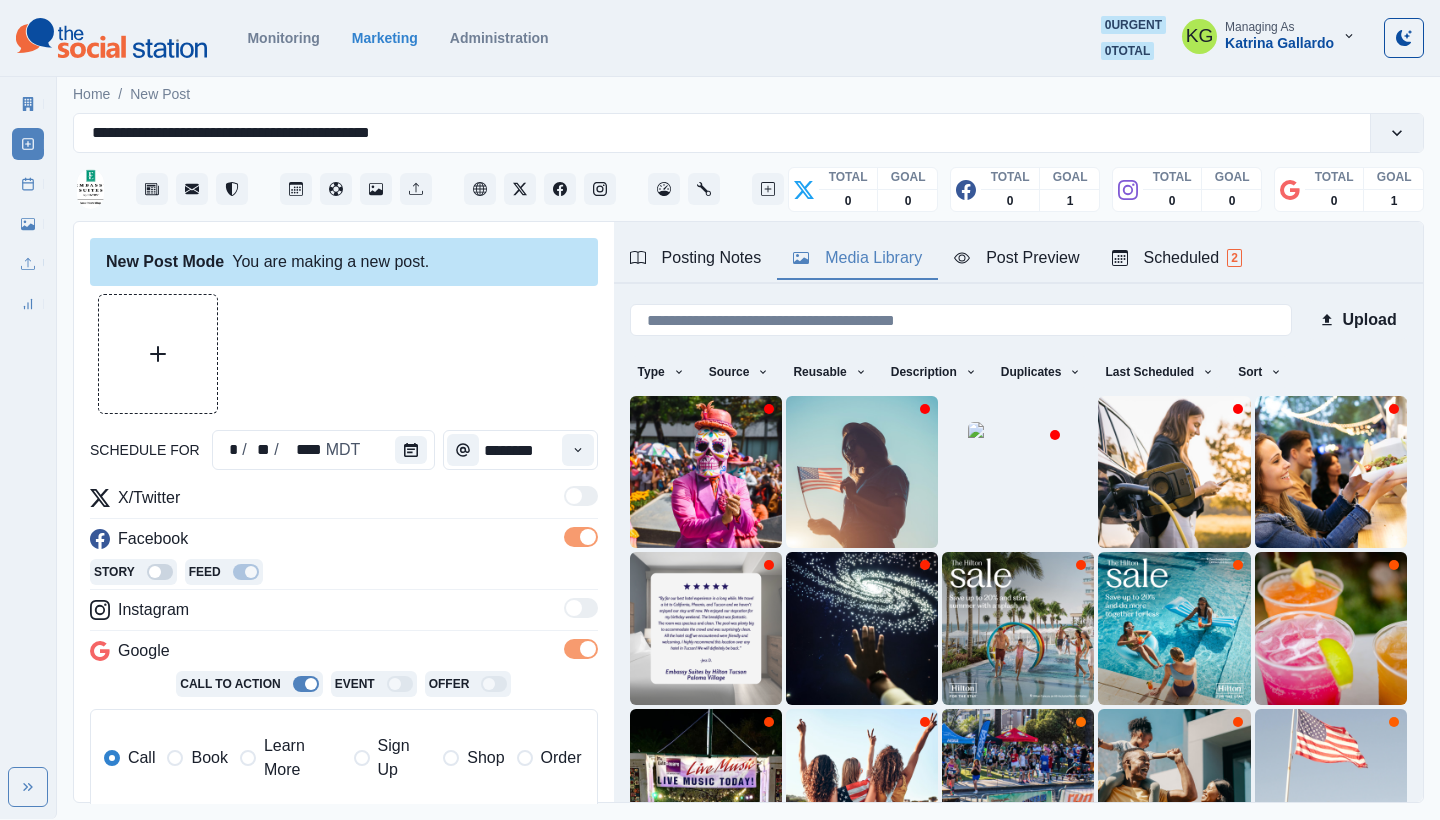 click on "Media Library" at bounding box center (857, 258) 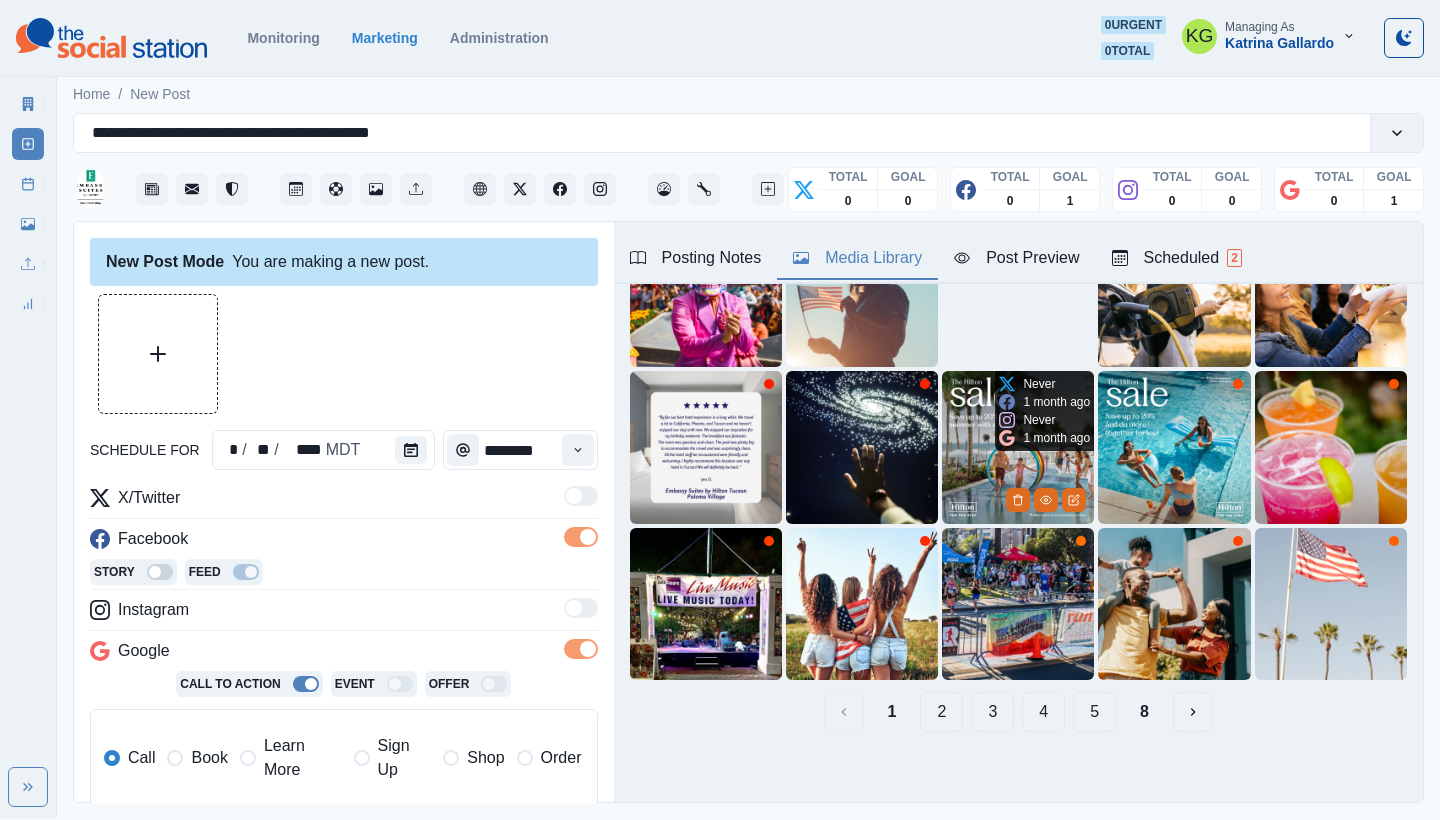 scroll, scrollTop: 189, scrollLeft: 0, axis: vertical 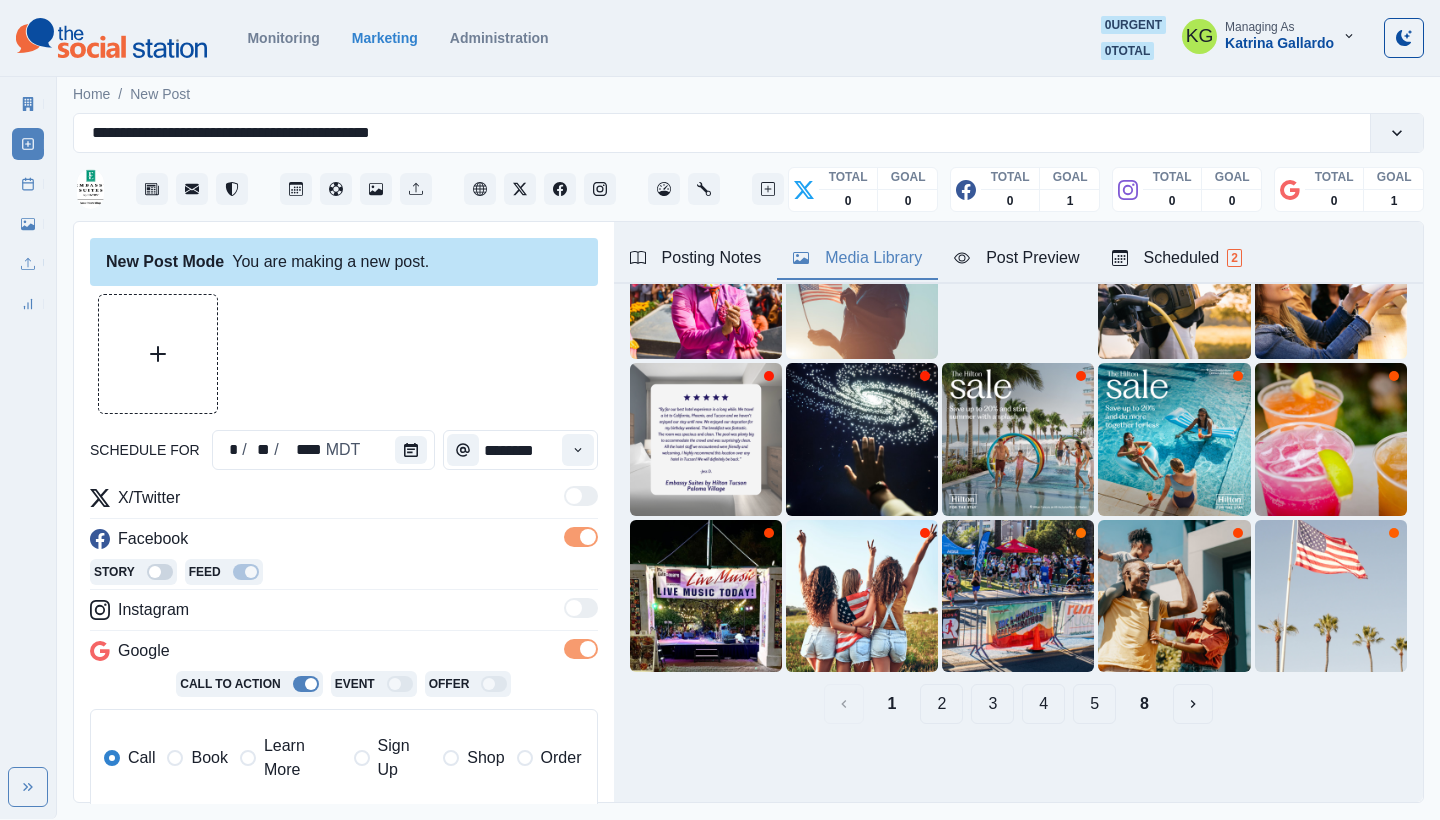 click on "8" at bounding box center [1144, 704] 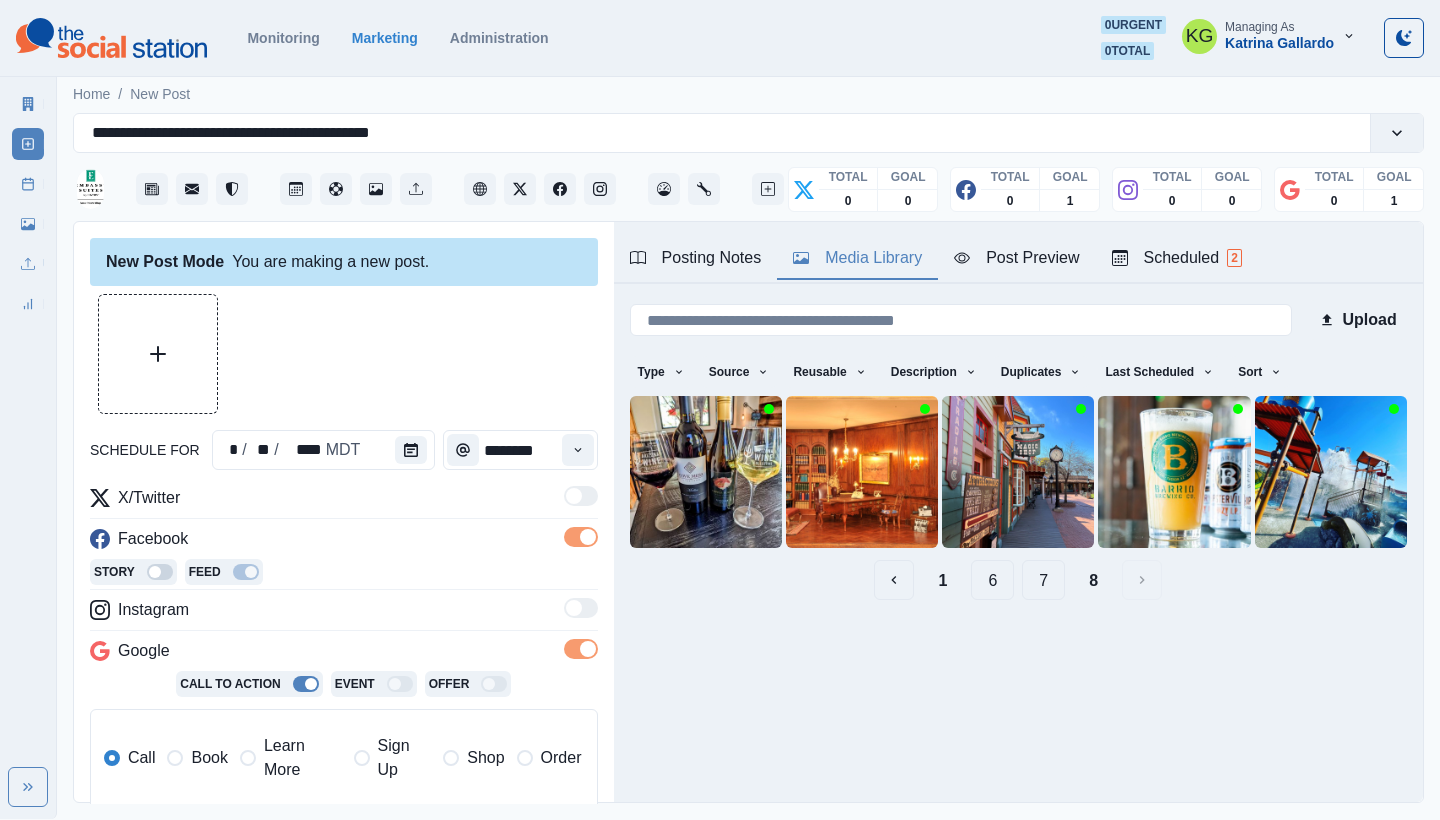 scroll, scrollTop: 0, scrollLeft: 0, axis: both 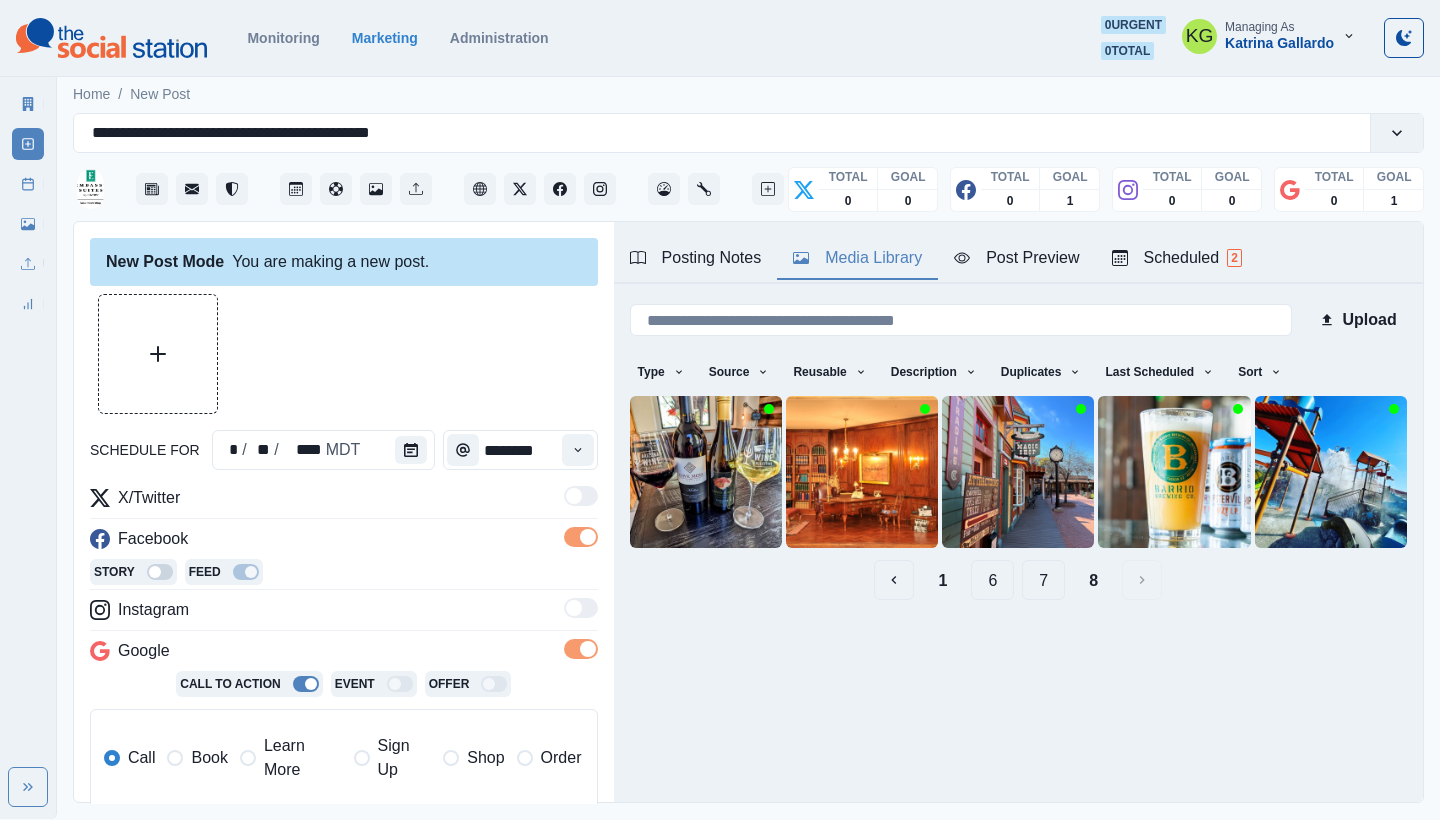 click on "7" at bounding box center (1043, 580) 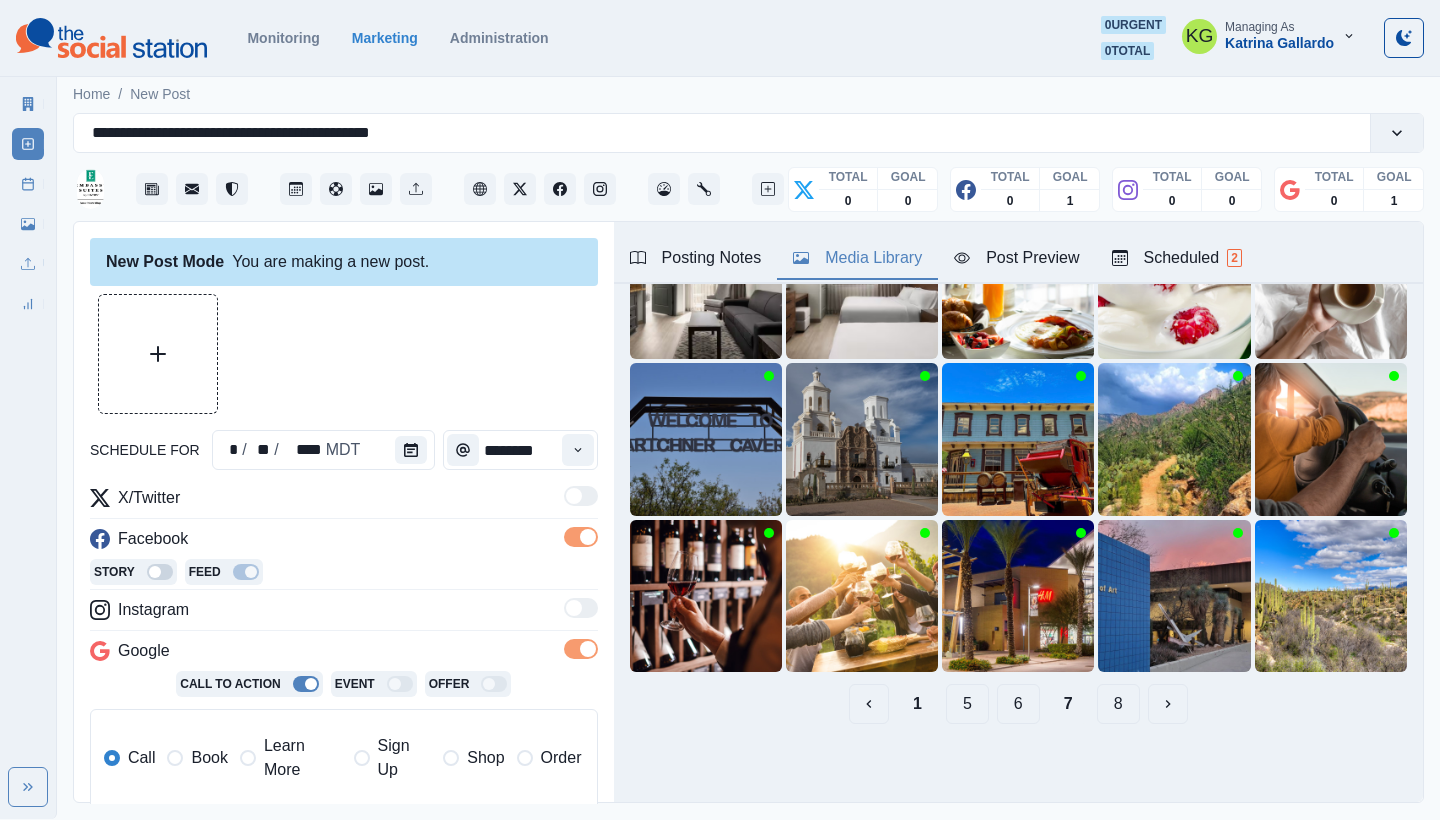scroll, scrollTop: 189, scrollLeft: 0, axis: vertical 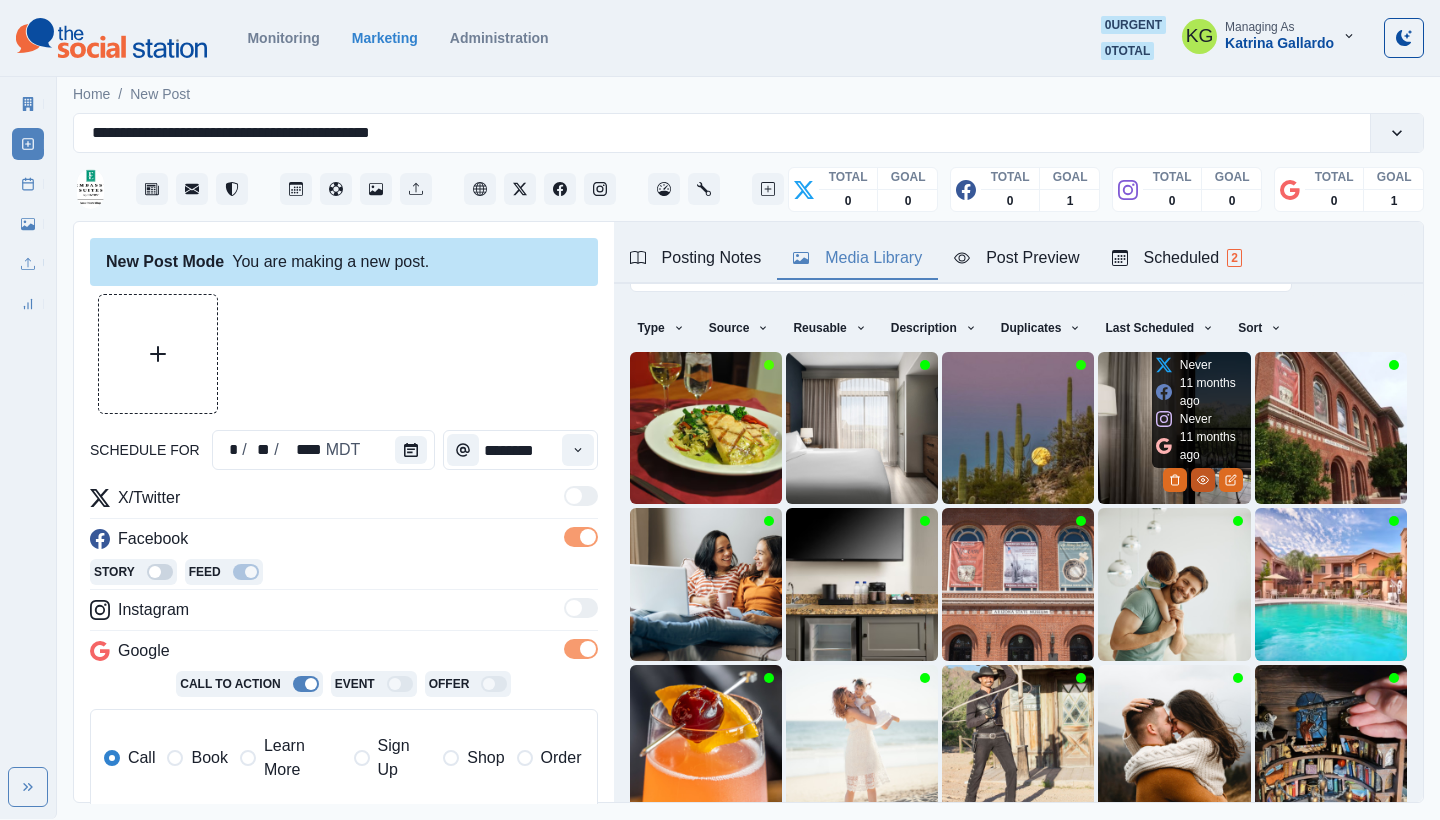 click 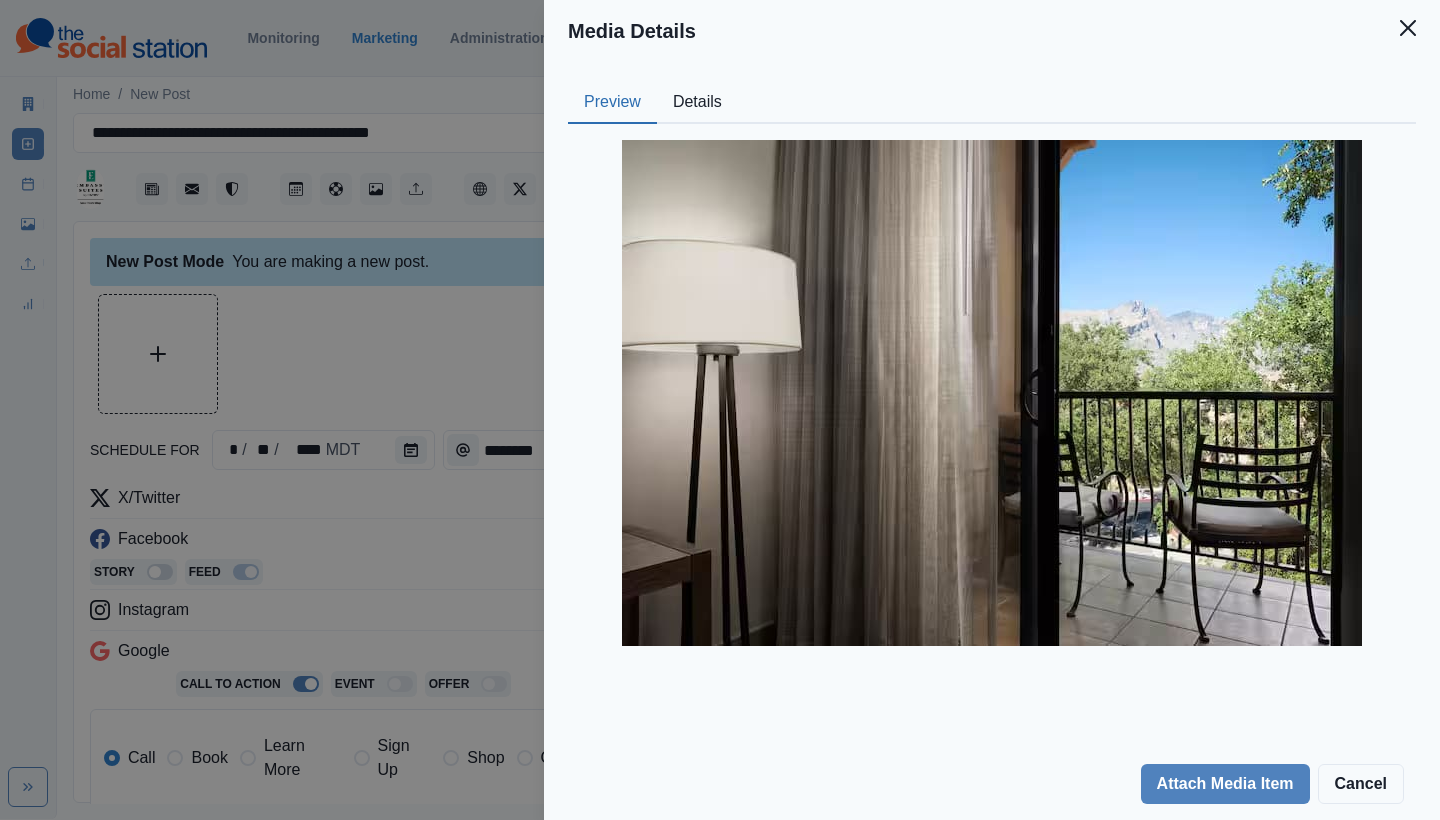 click on "Details" at bounding box center (697, 103) 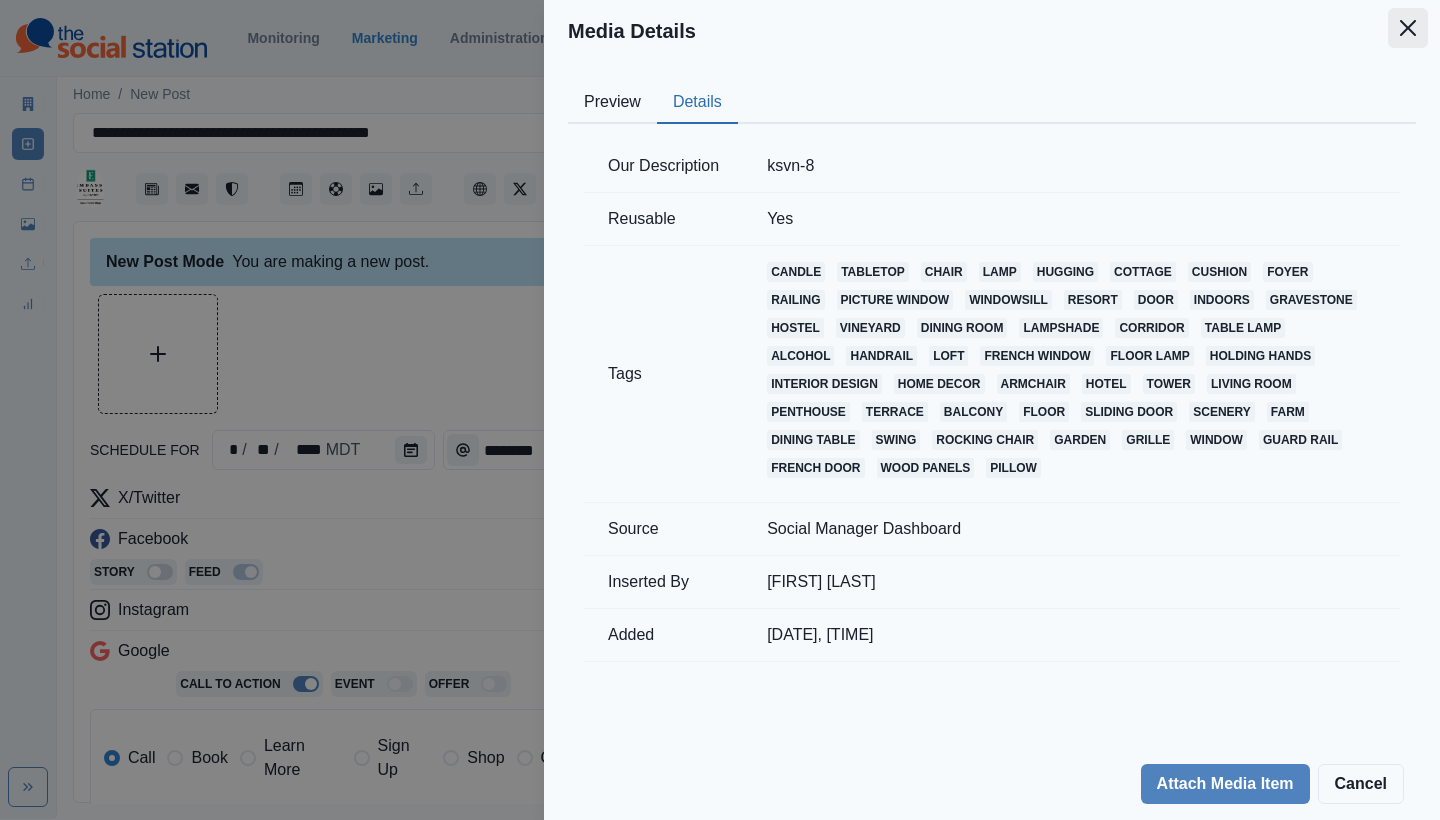 click at bounding box center (1408, 28) 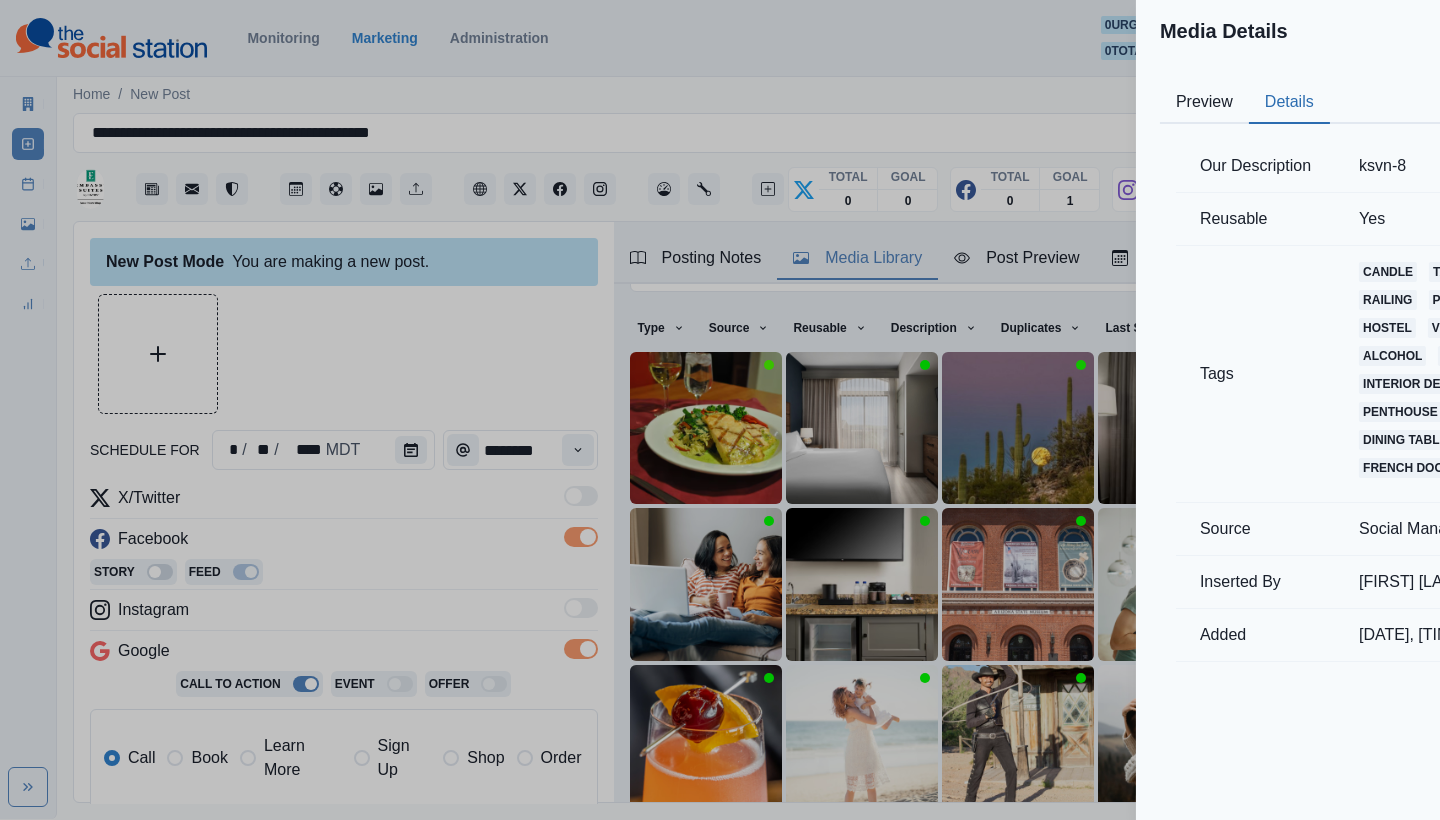 scroll, scrollTop: 62, scrollLeft: 0, axis: vertical 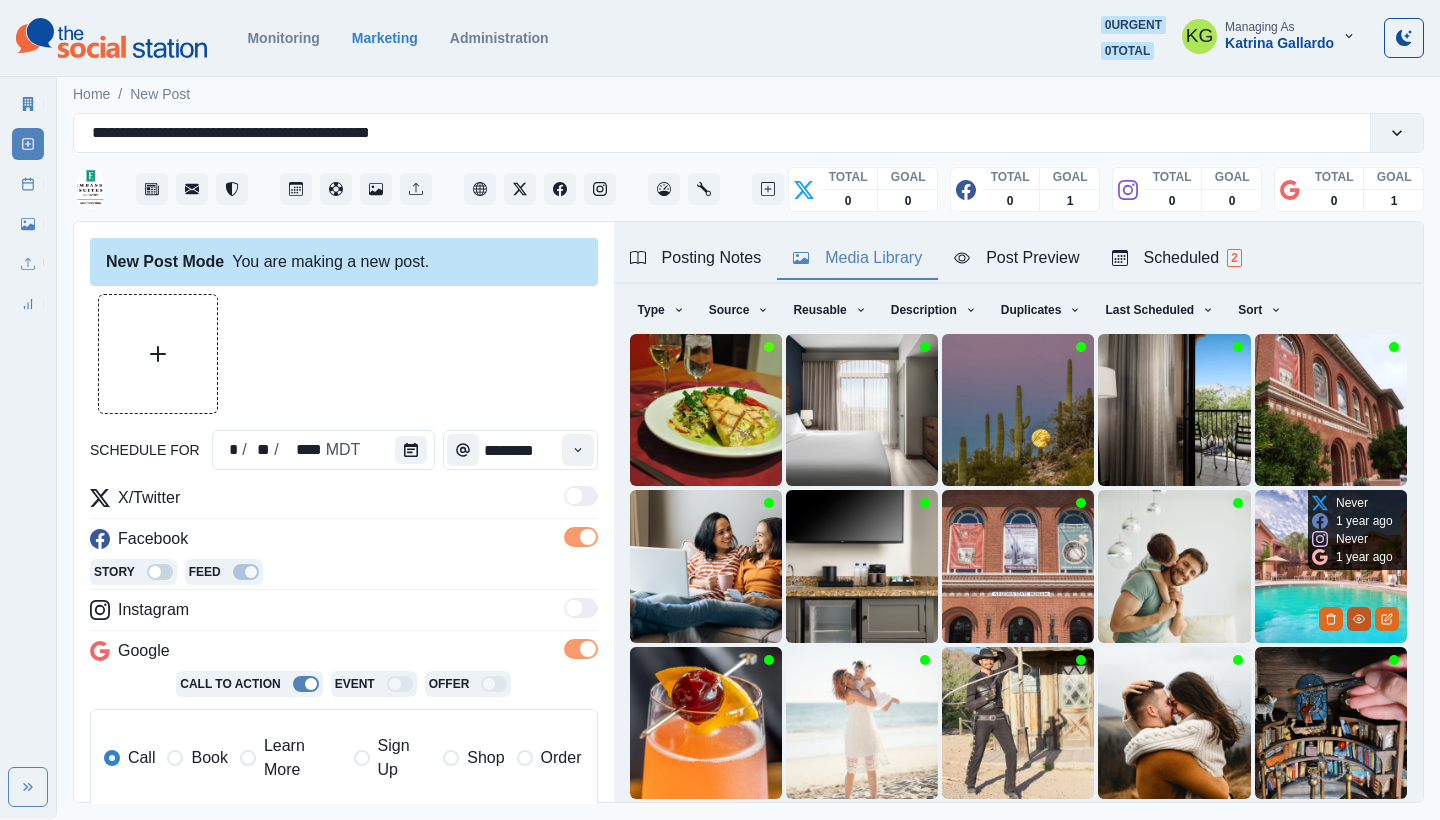click 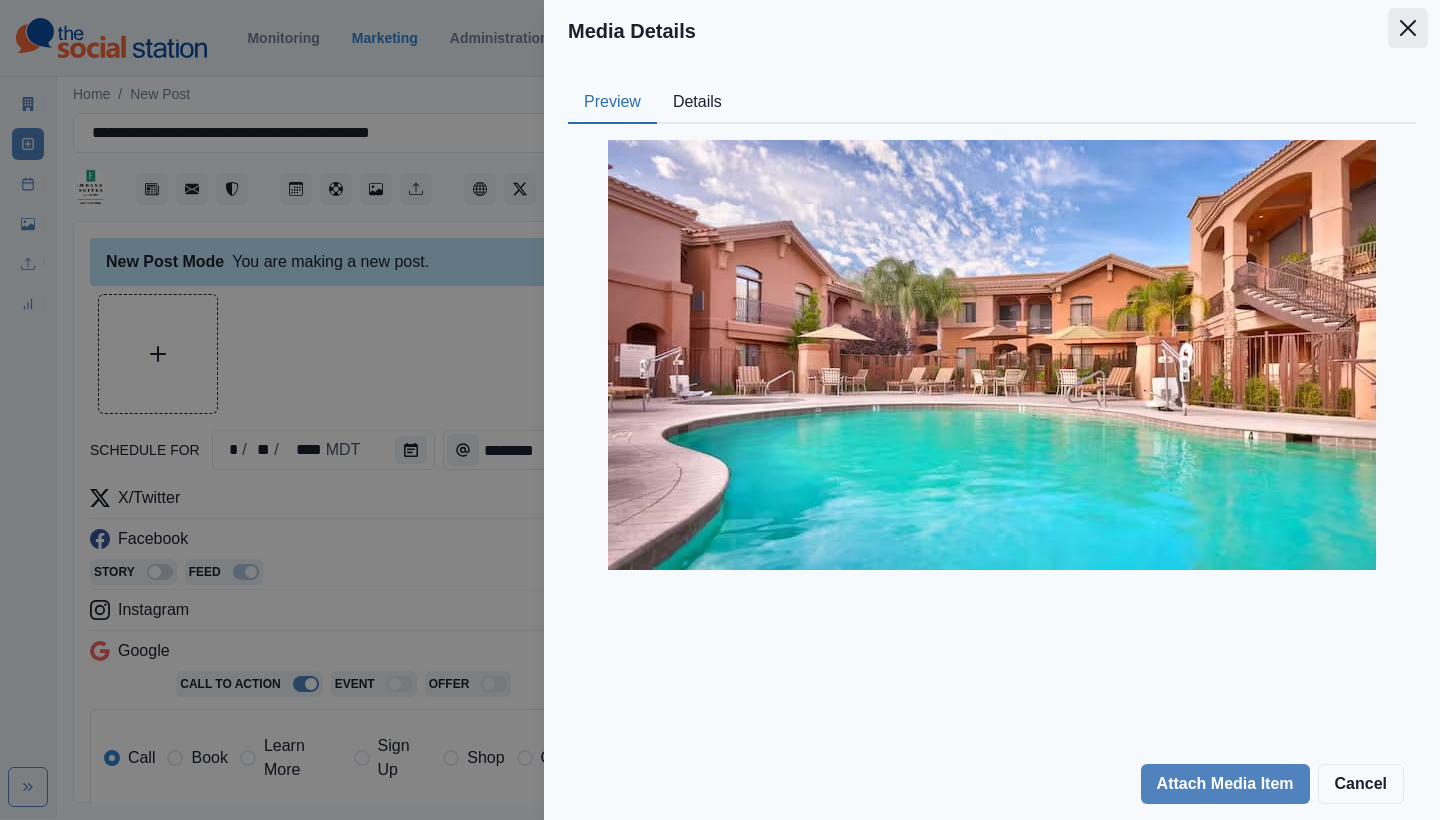 click 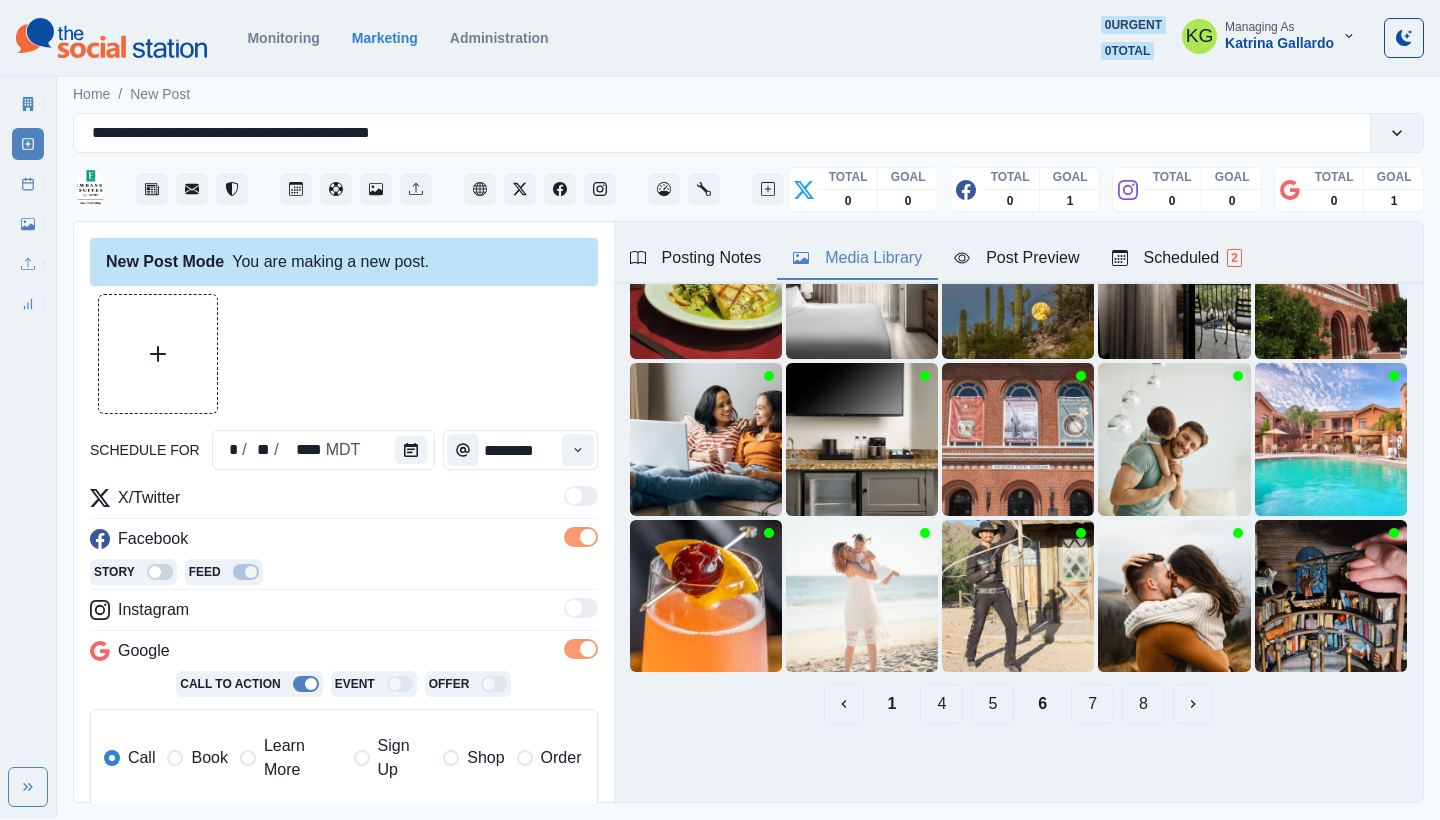 scroll, scrollTop: 189, scrollLeft: 0, axis: vertical 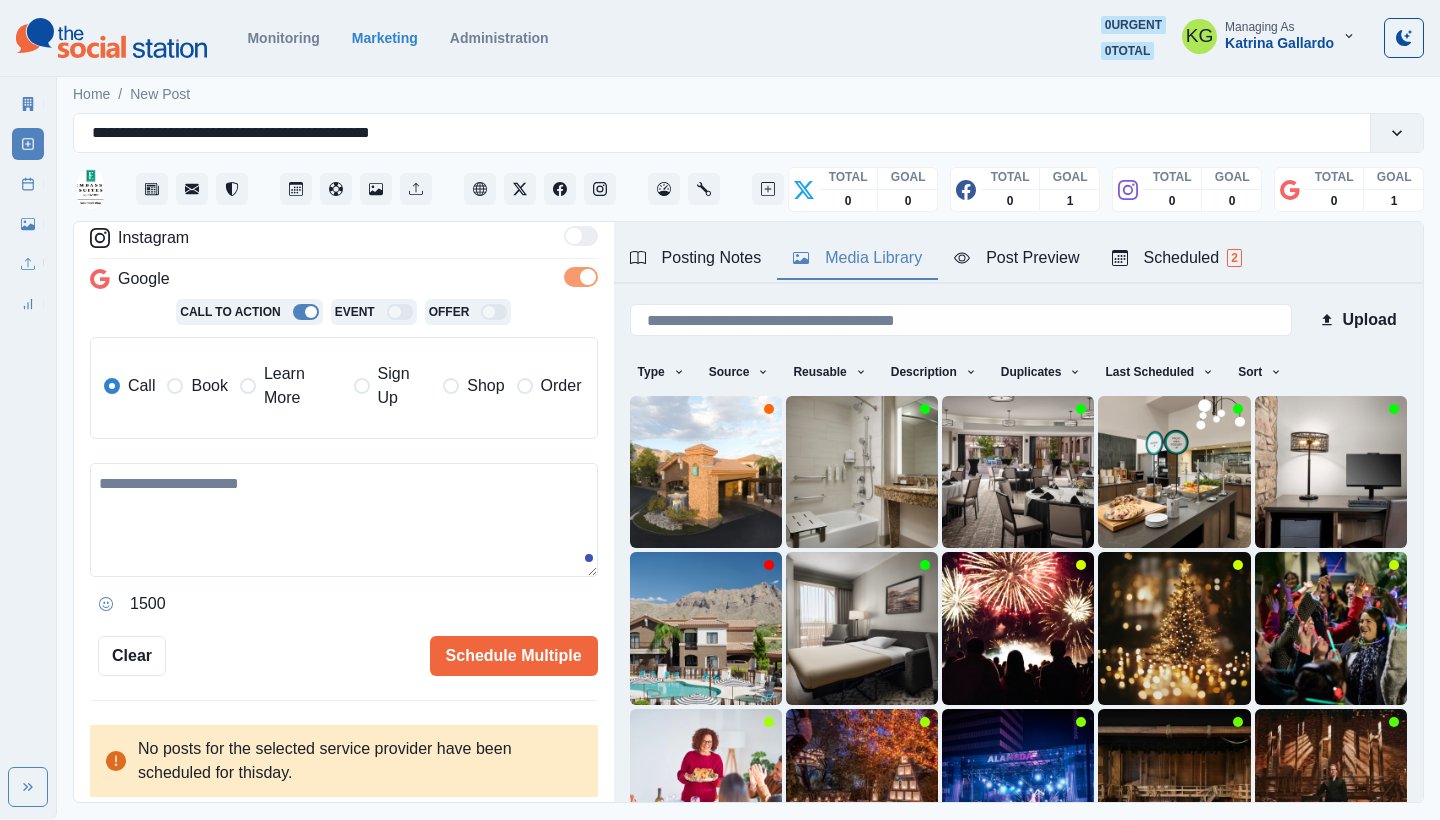 click at bounding box center (344, 520) 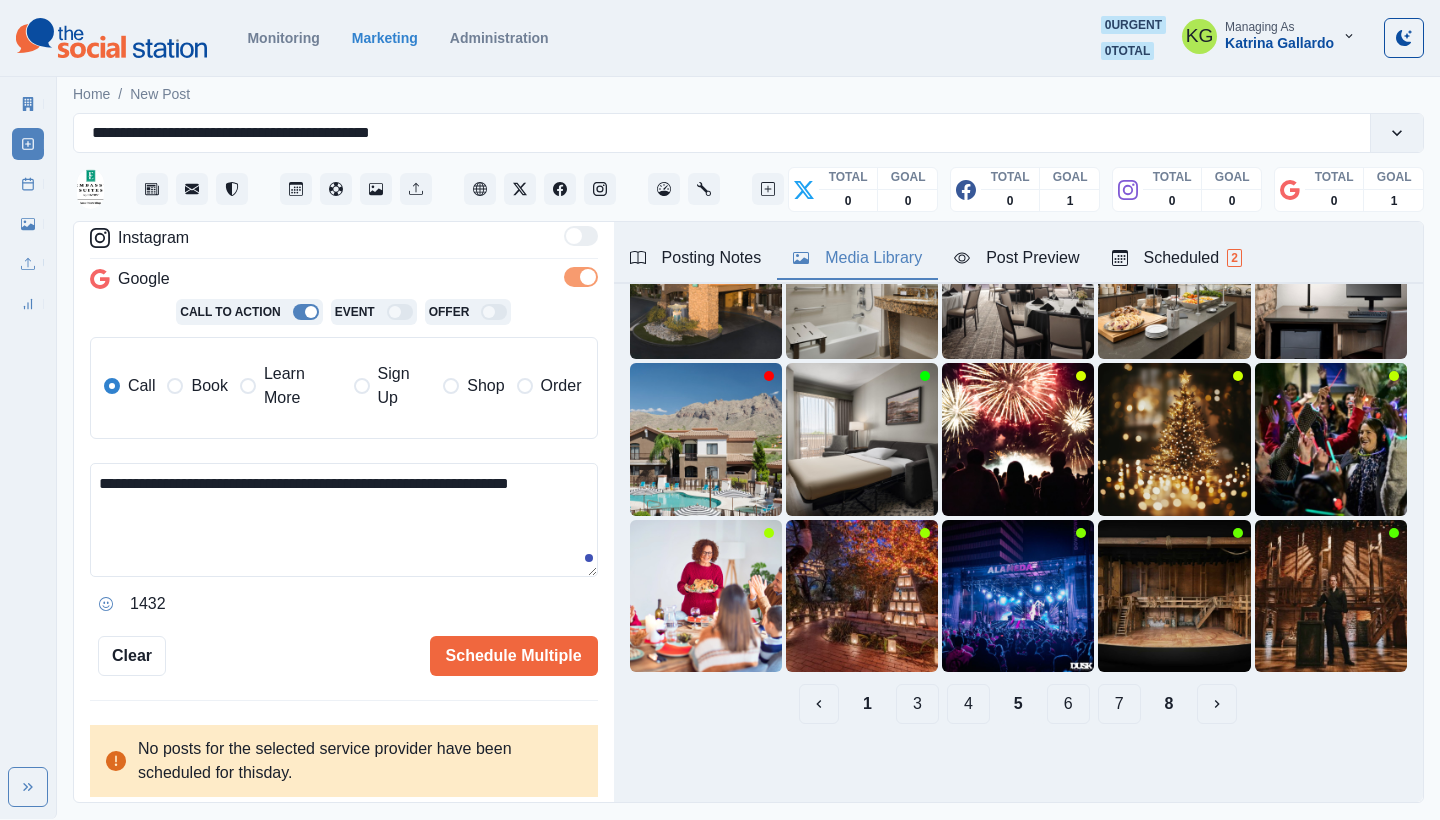 scroll, scrollTop: 189, scrollLeft: 0, axis: vertical 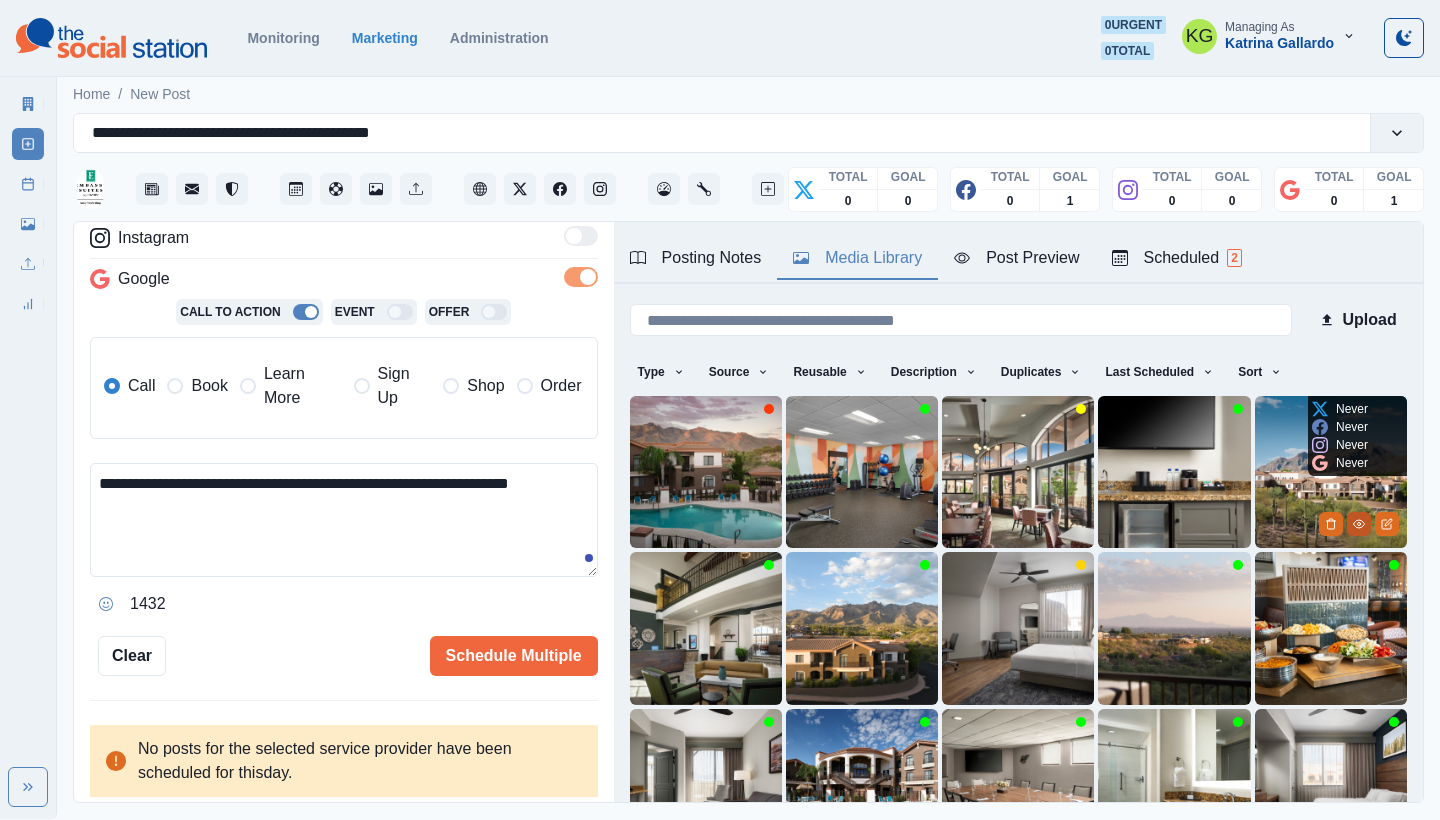 click 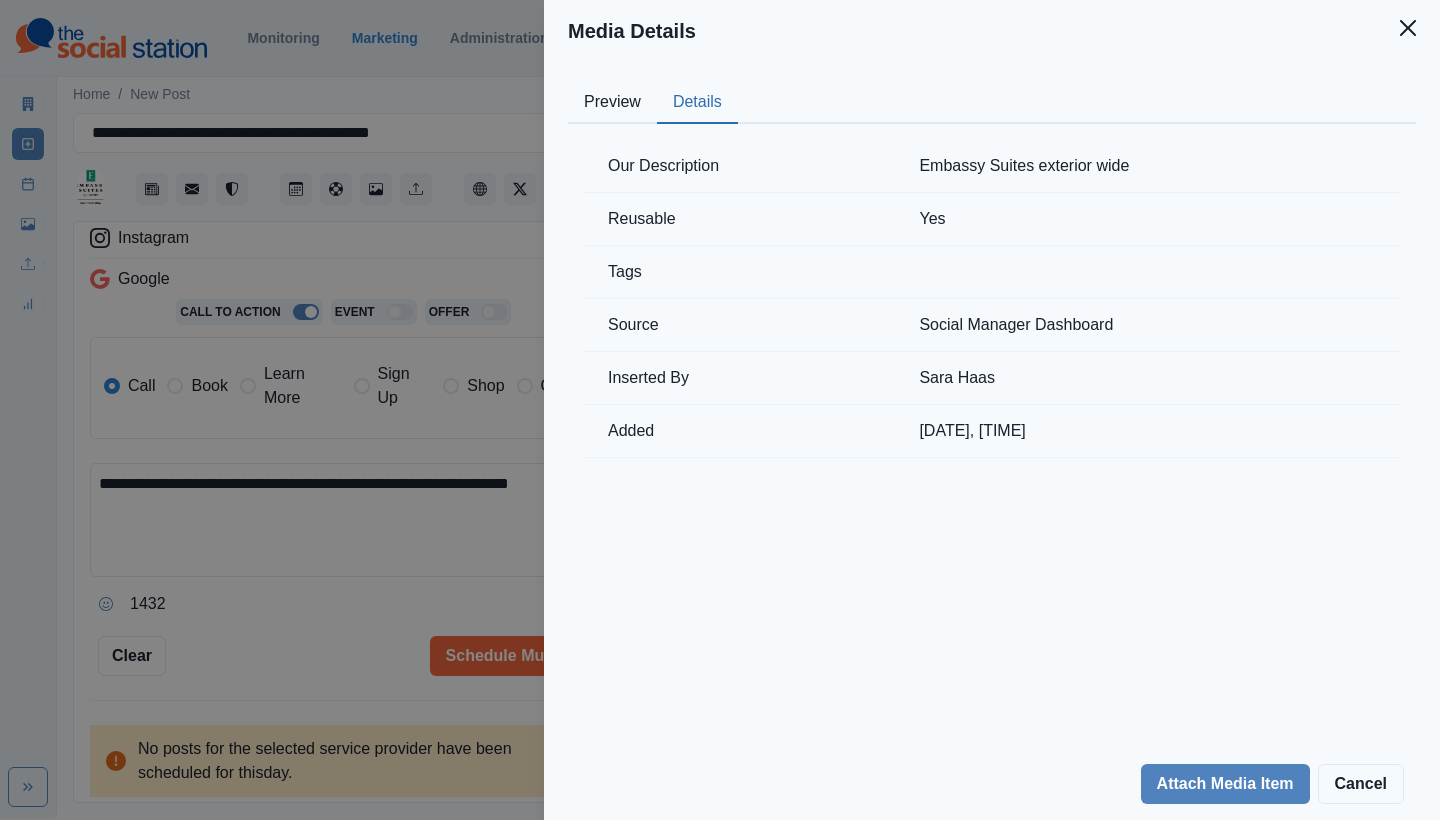 click on "Details" at bounding box center (697, 103) 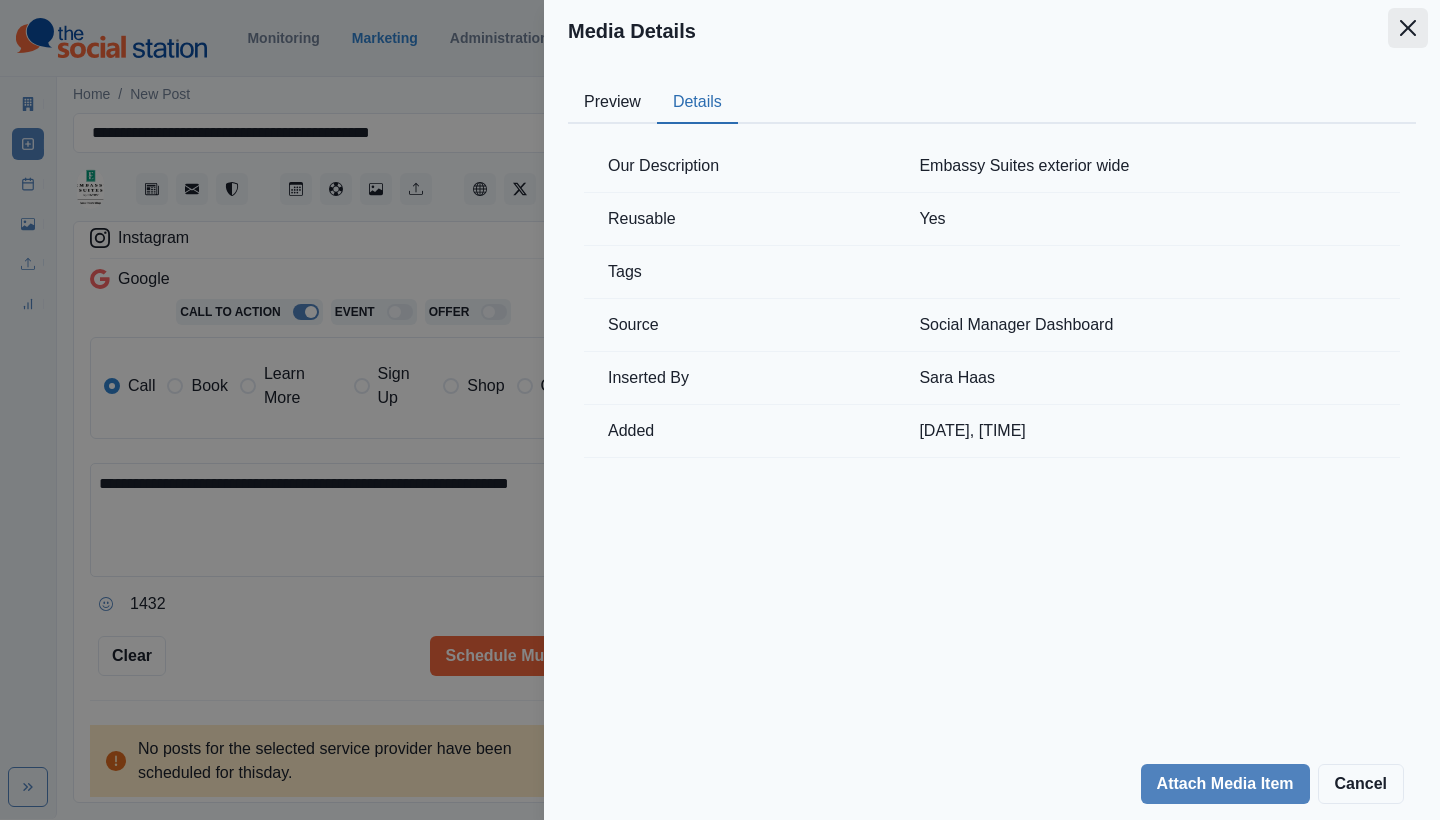 click 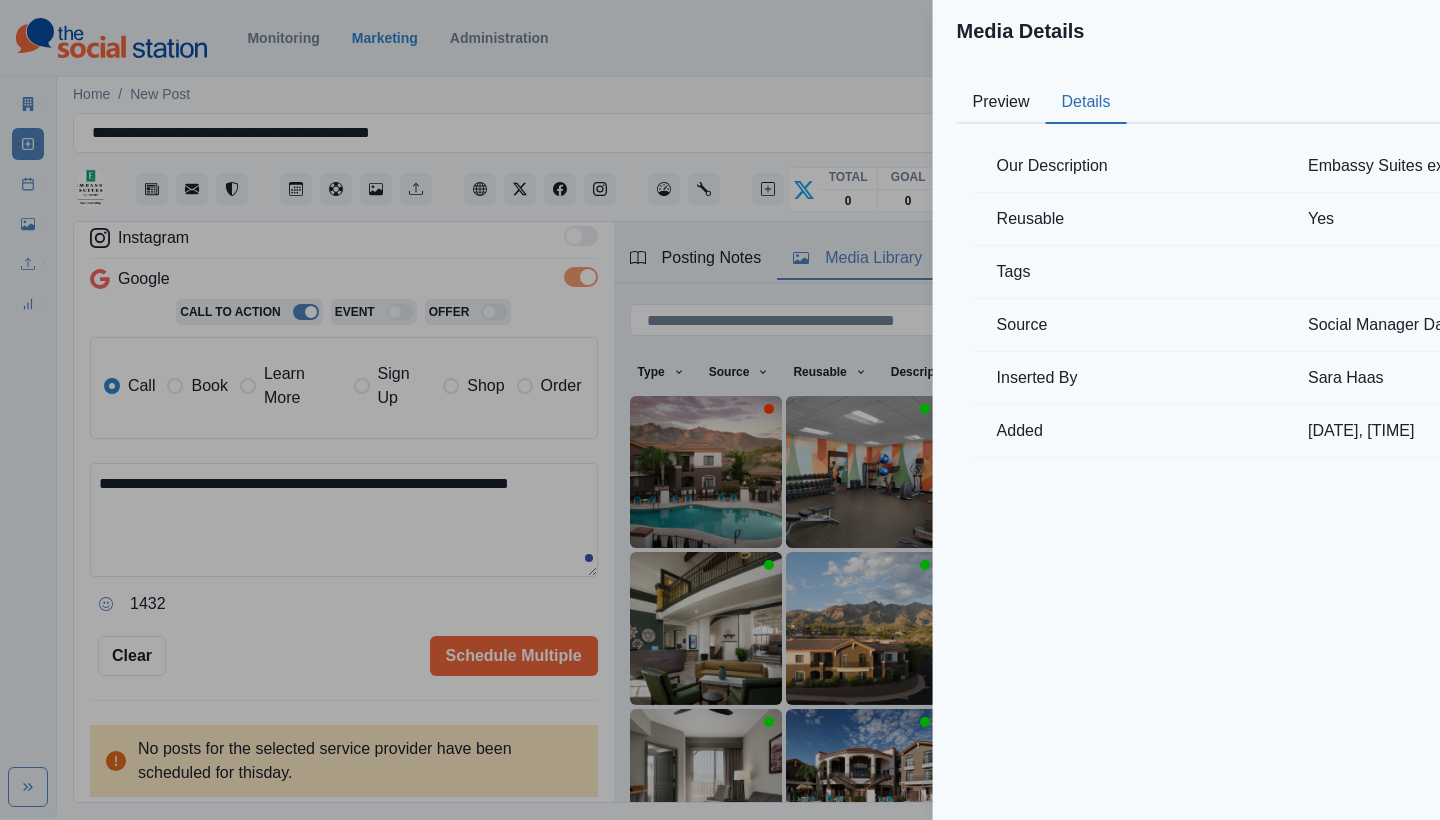 scroll, scrollTop: 62, scrollLeft: 0, axis: vertical 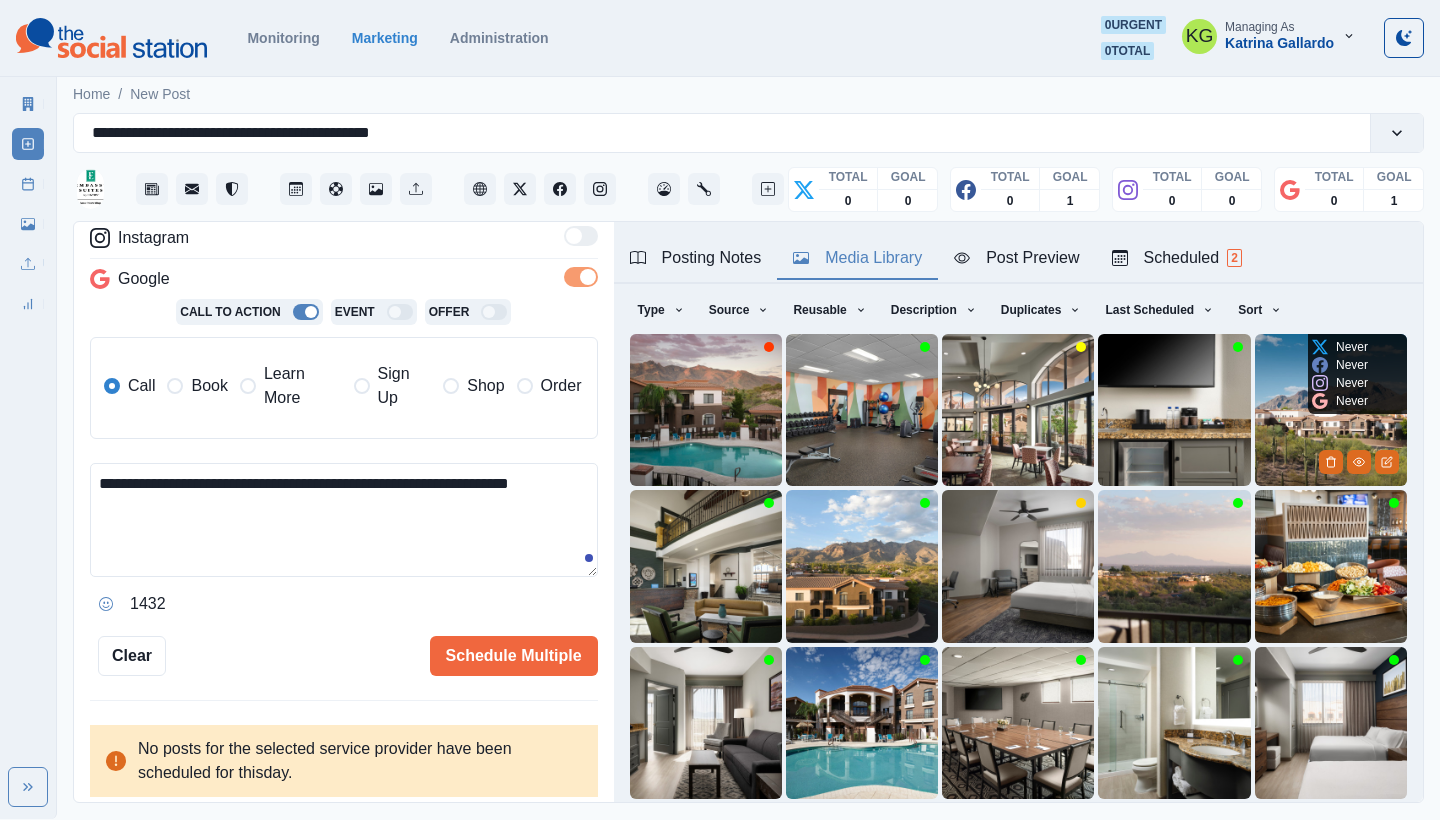 click at bounding box center [1331, 410] 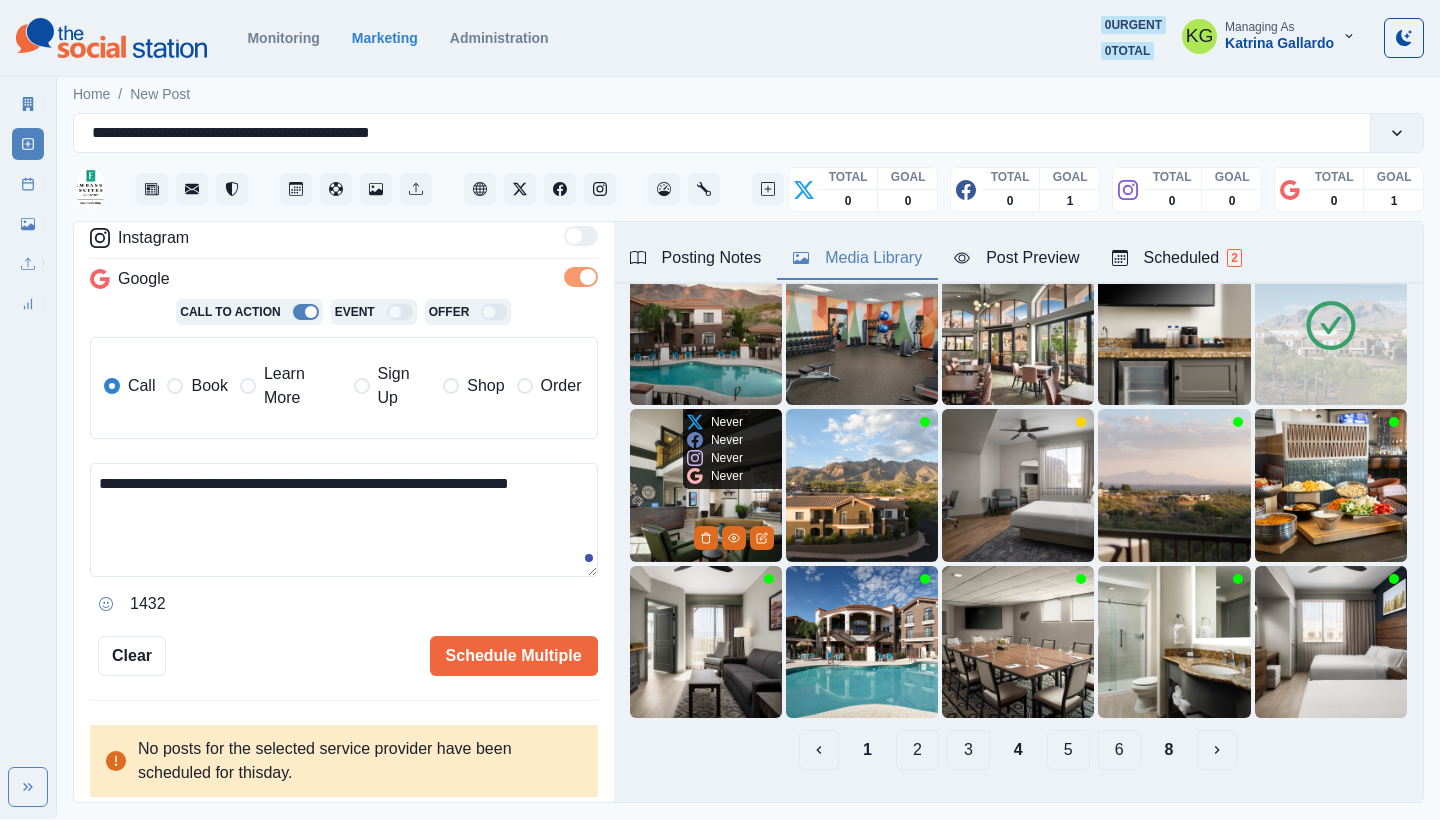 scroll, scrollTop: 145, scrollLeft: 0, axis: vertical 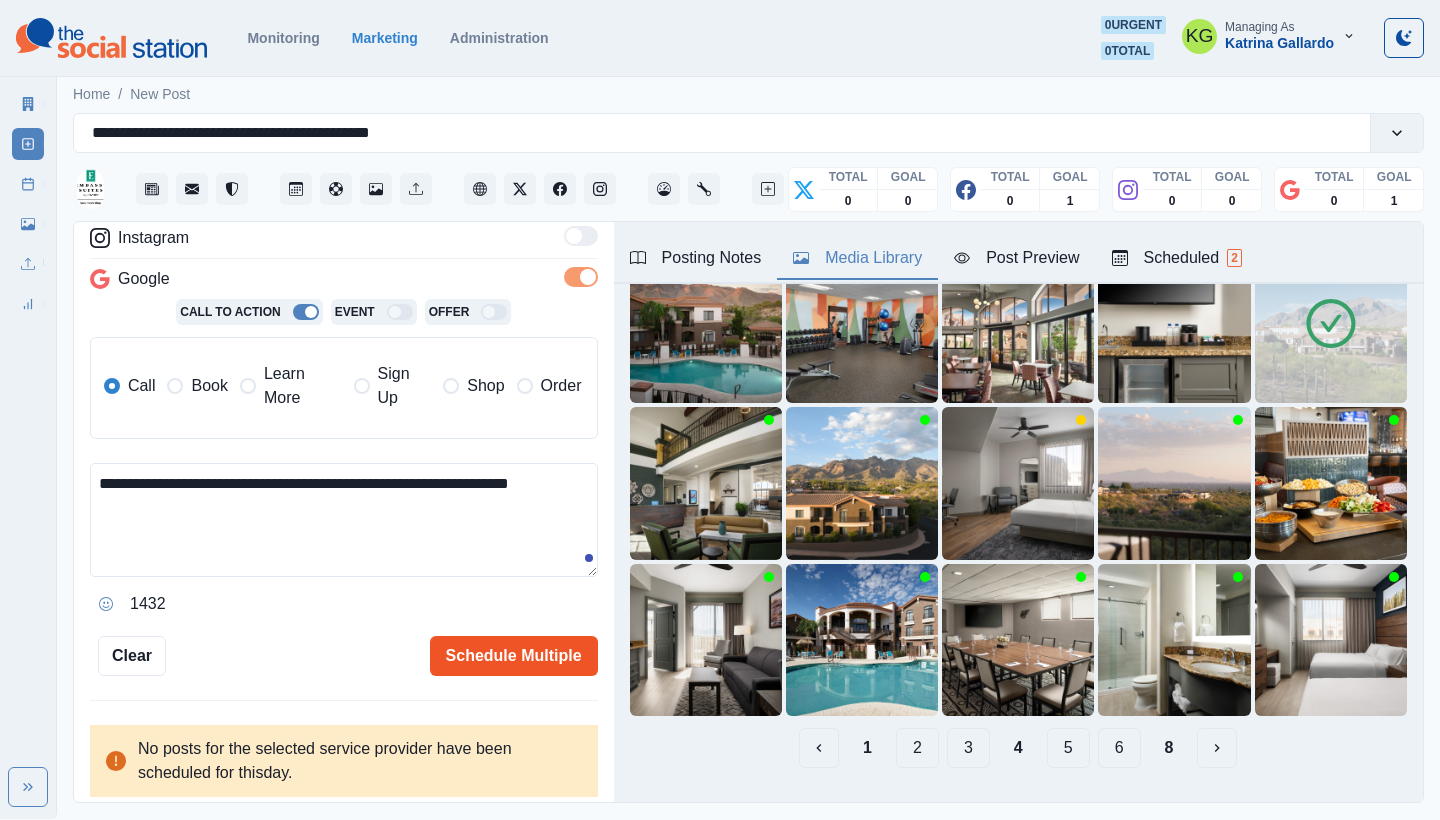 click on "Schedule Multiple" at bounding box center [514, 656] 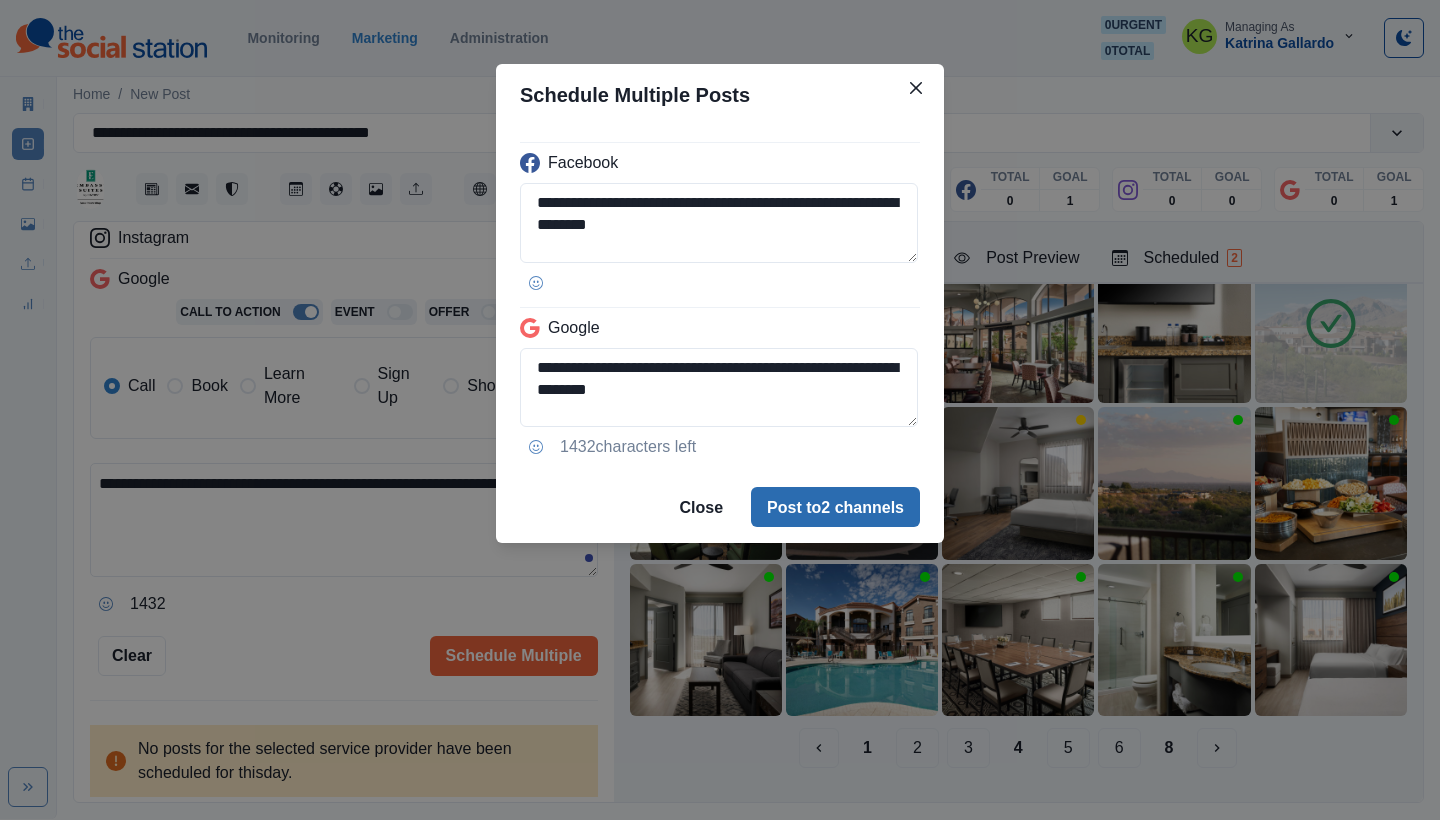 click on "Post to  2   channels" at bounding box center [835, 507] 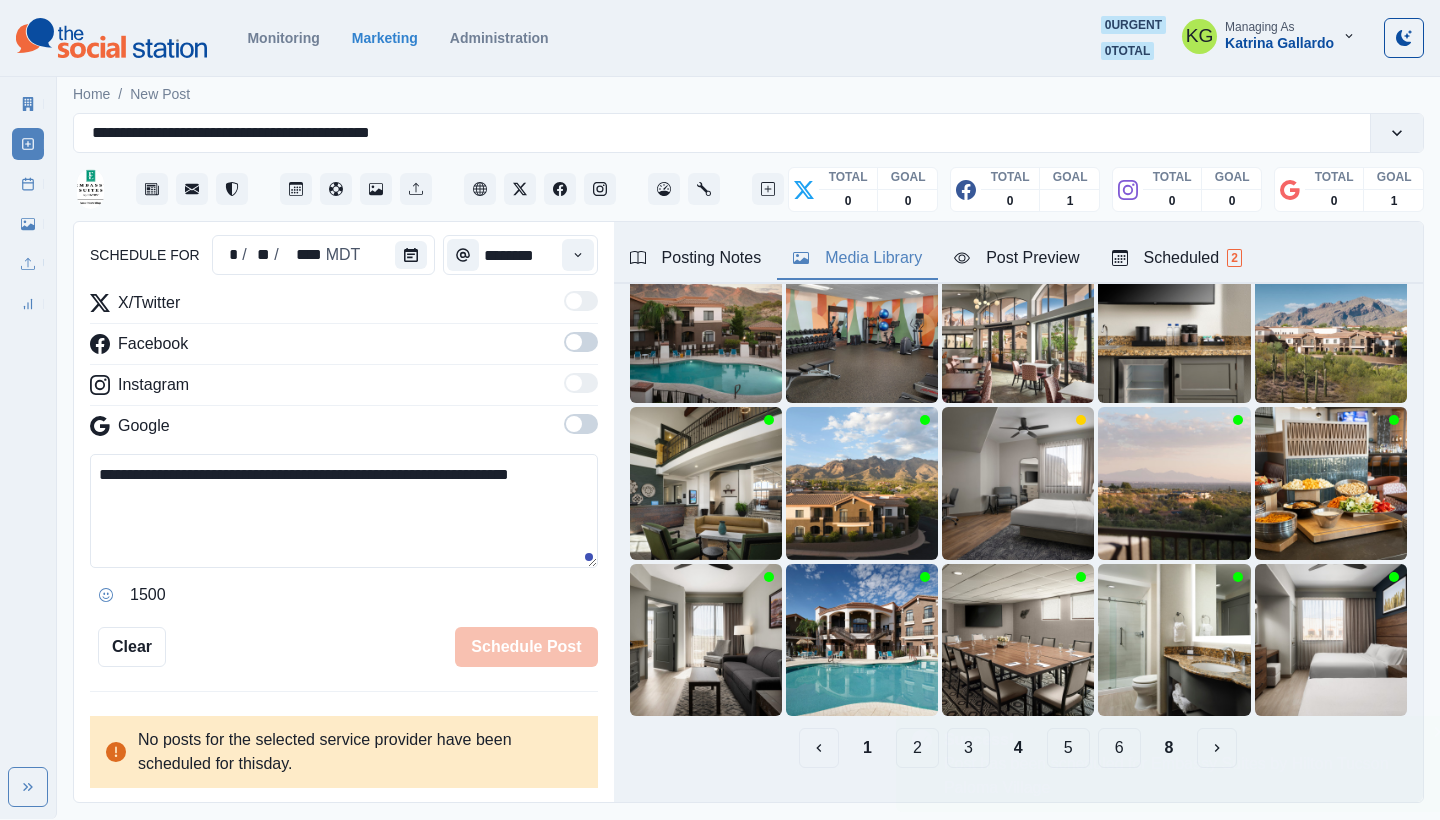 type 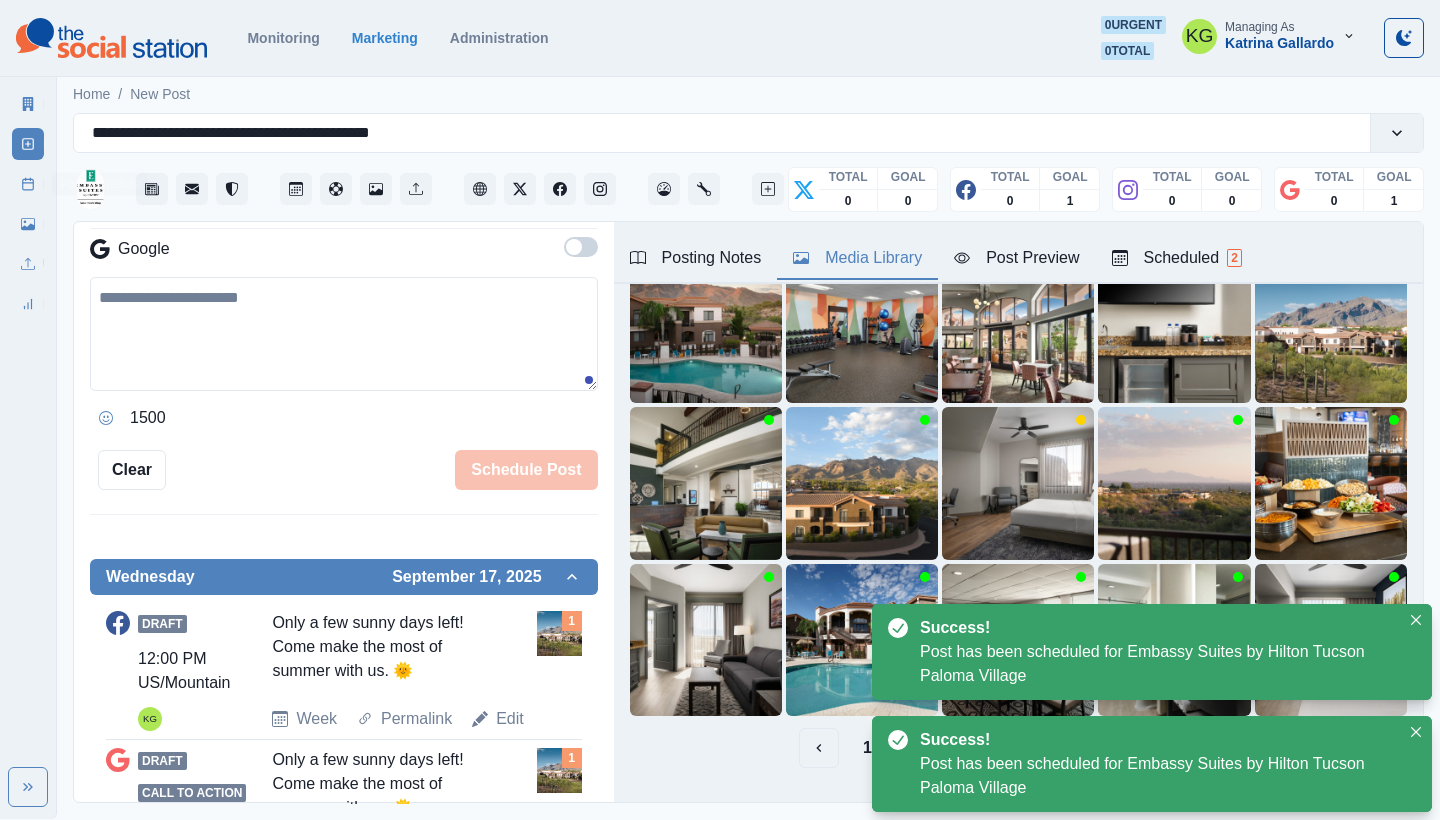 click on "Post Schedule" at bounding box center (28, 184) 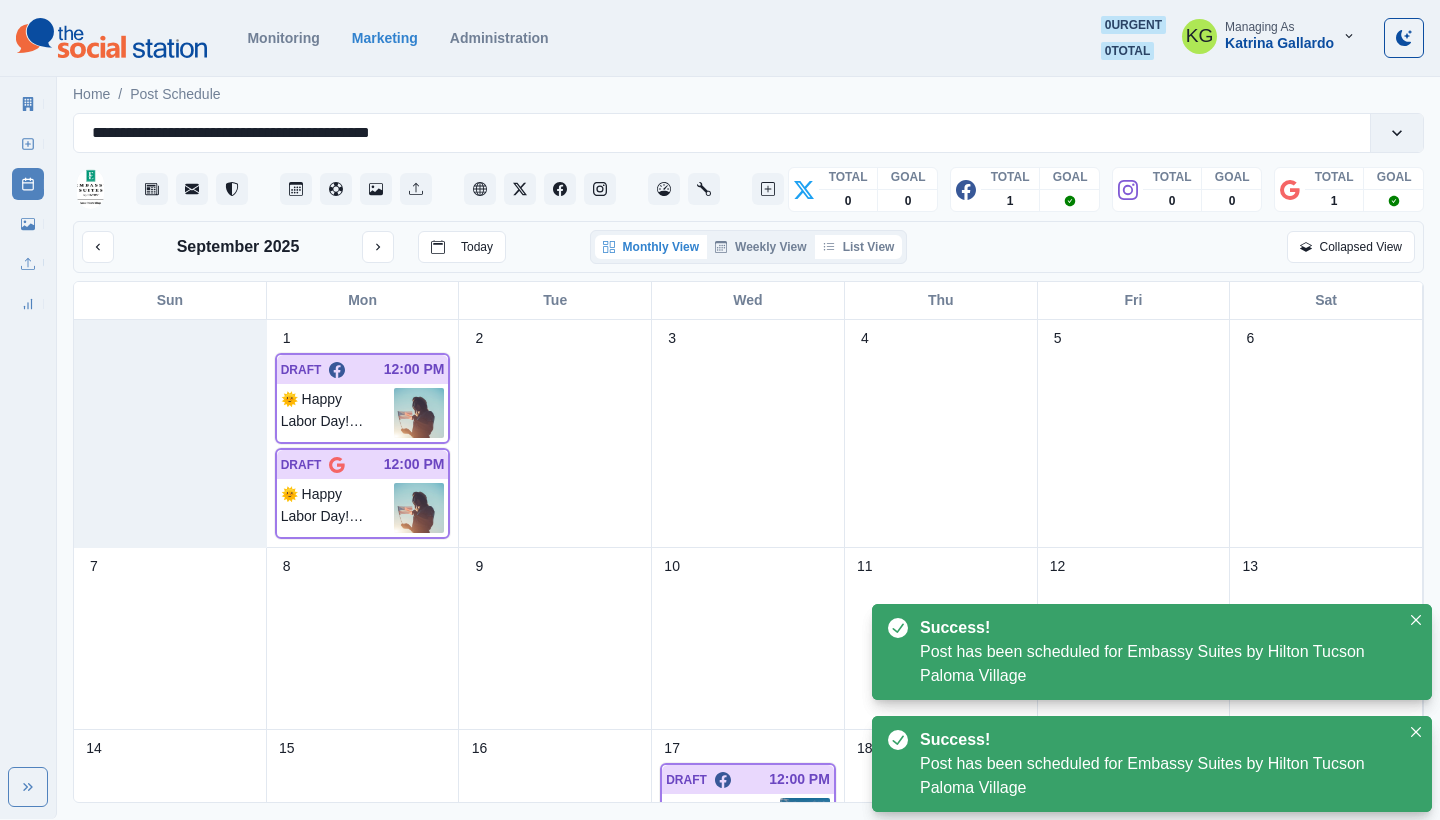 click on "List View" at bounding box center (859, 247) 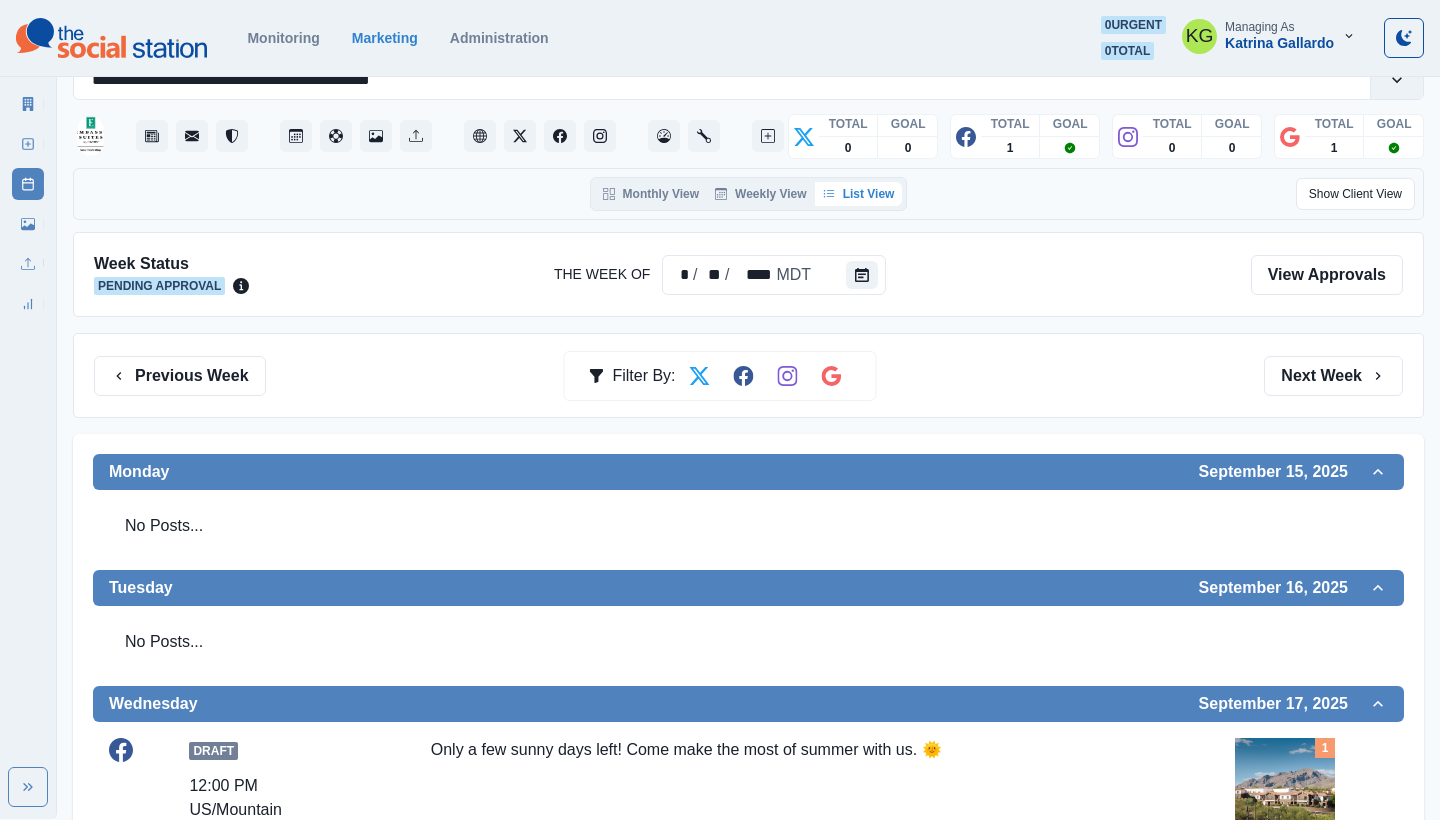 scroll, scrollTop: 0, scrollLeft: 0, axis: both 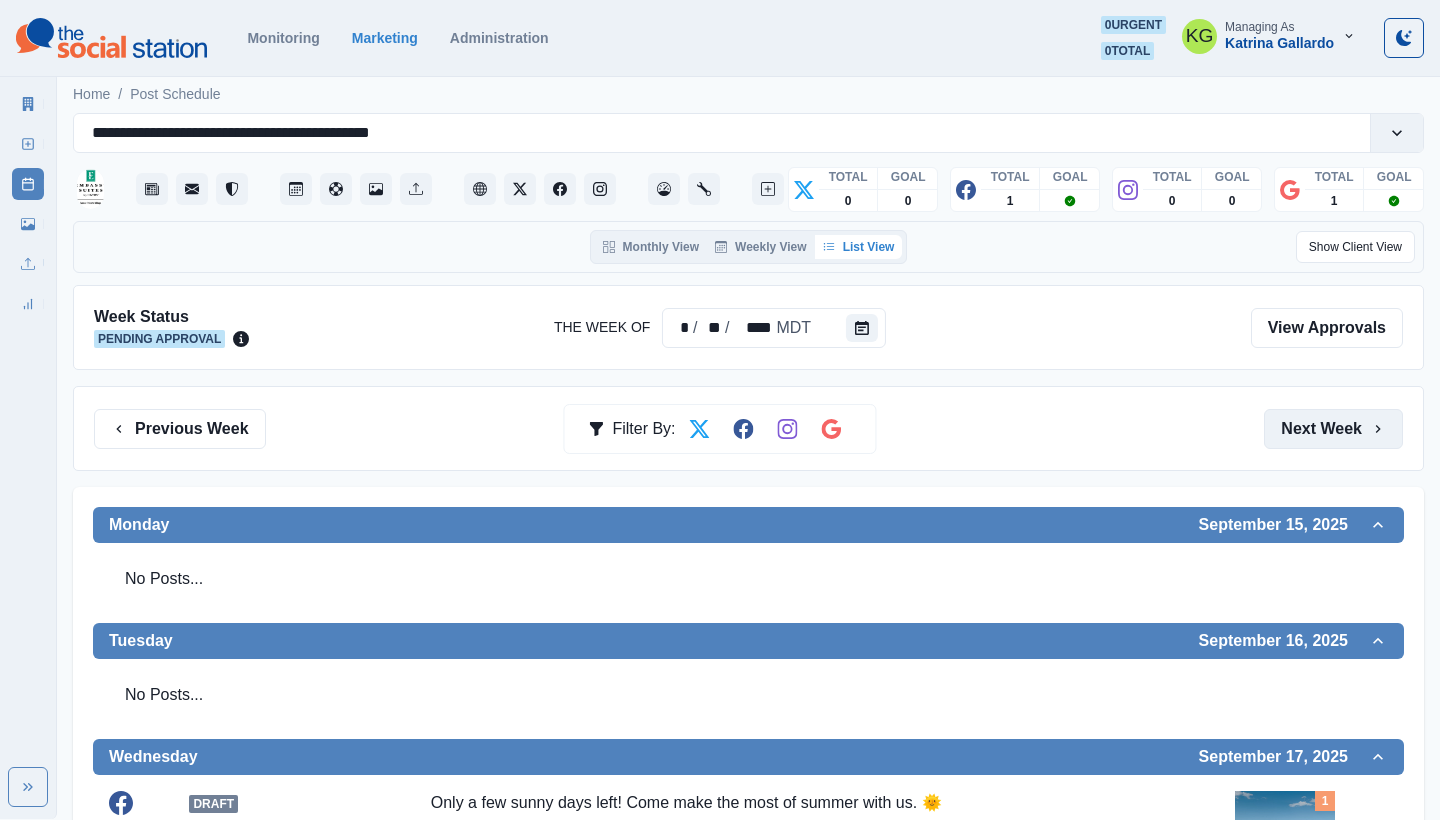 click on "Next Week" at bounding box center [1333, 429] 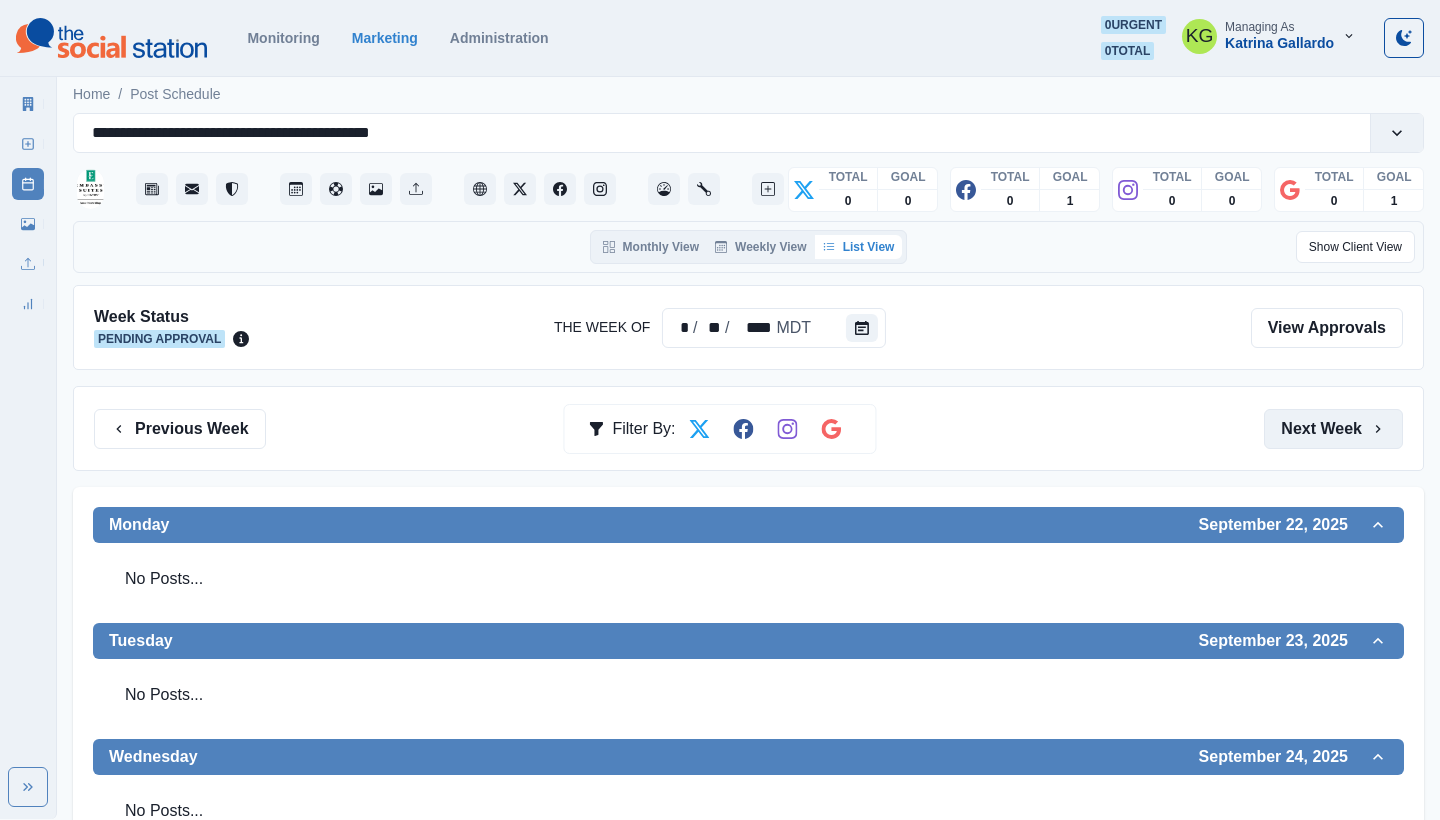 scroll, scrollTop: 0, scrollLeft: 0, axis: both 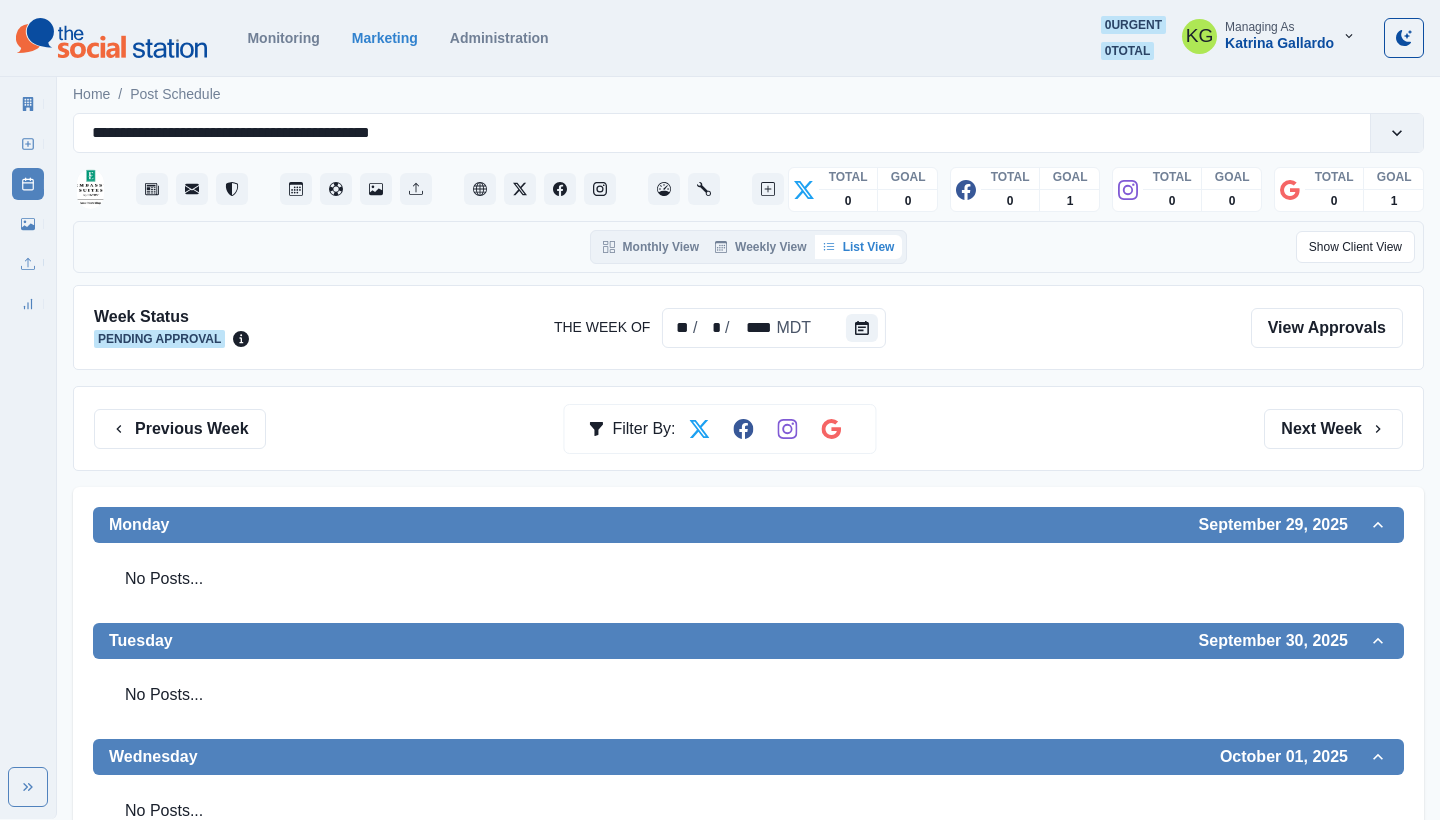 click on "Week Status  Pending Approval The Week Of ** / * / **** MDT View Approvals" at bounding box center (748, 327) 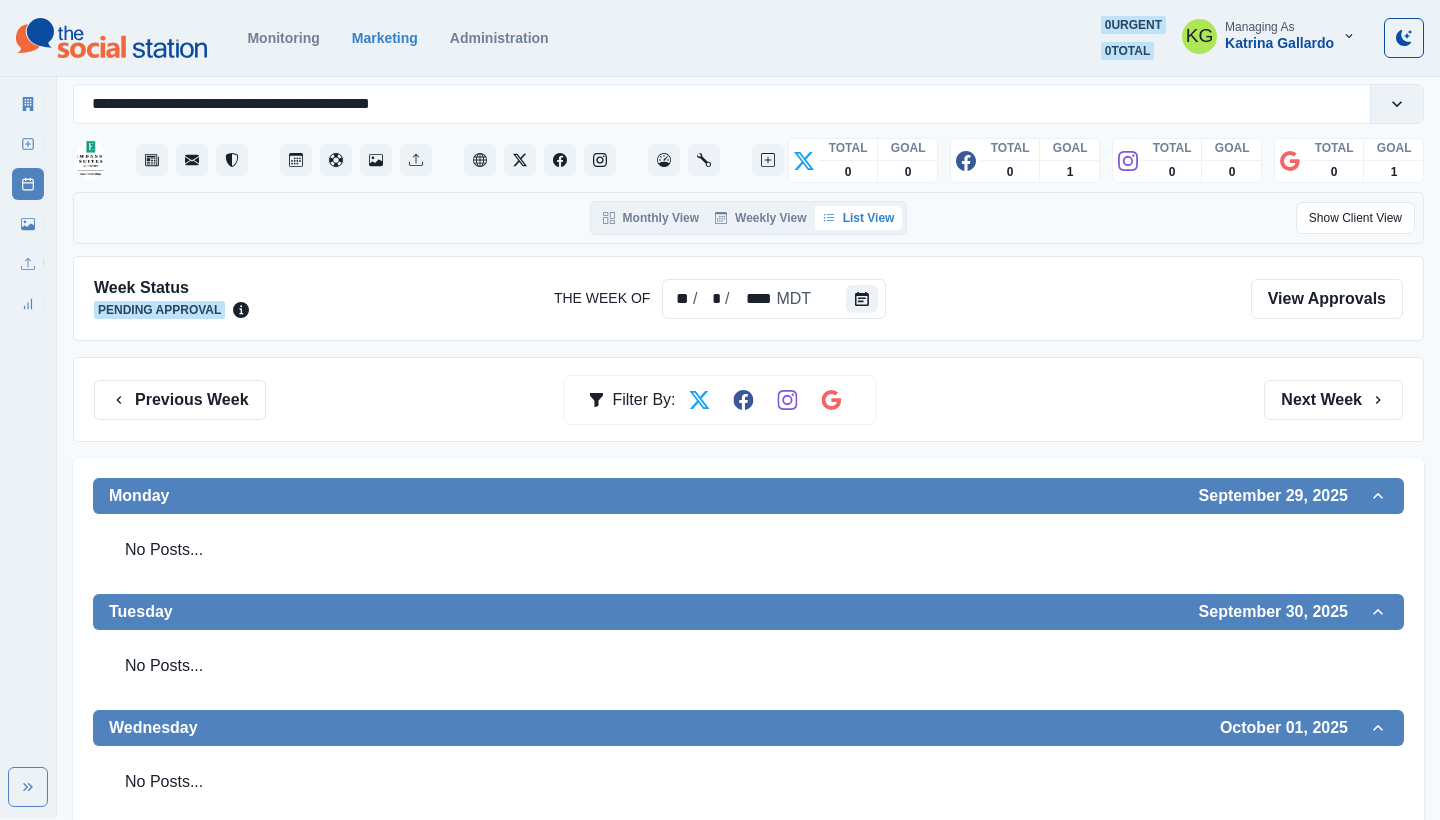 scroll, scrollTop: 37, scrollLeft: 0, axis: vertical 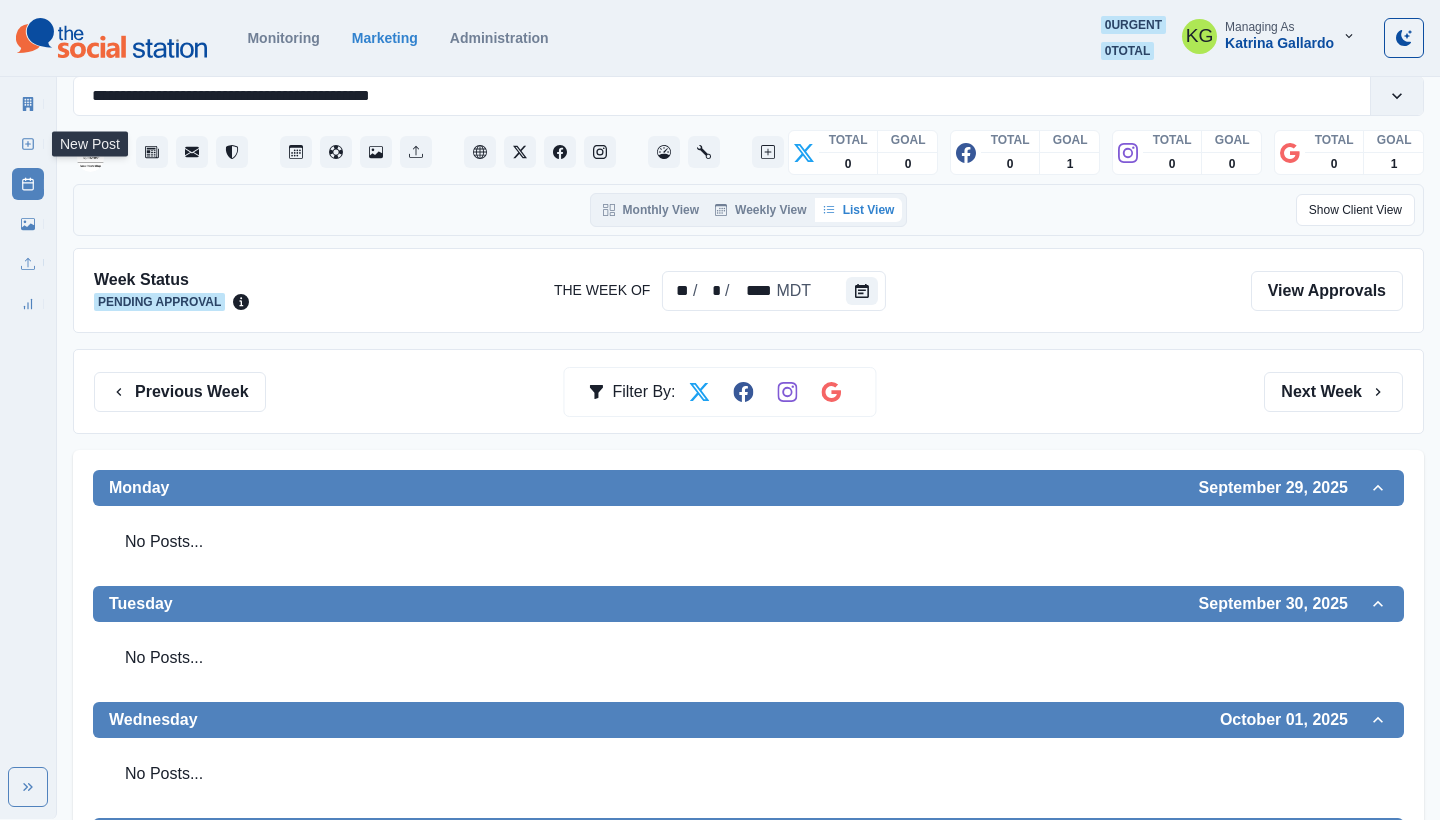 click 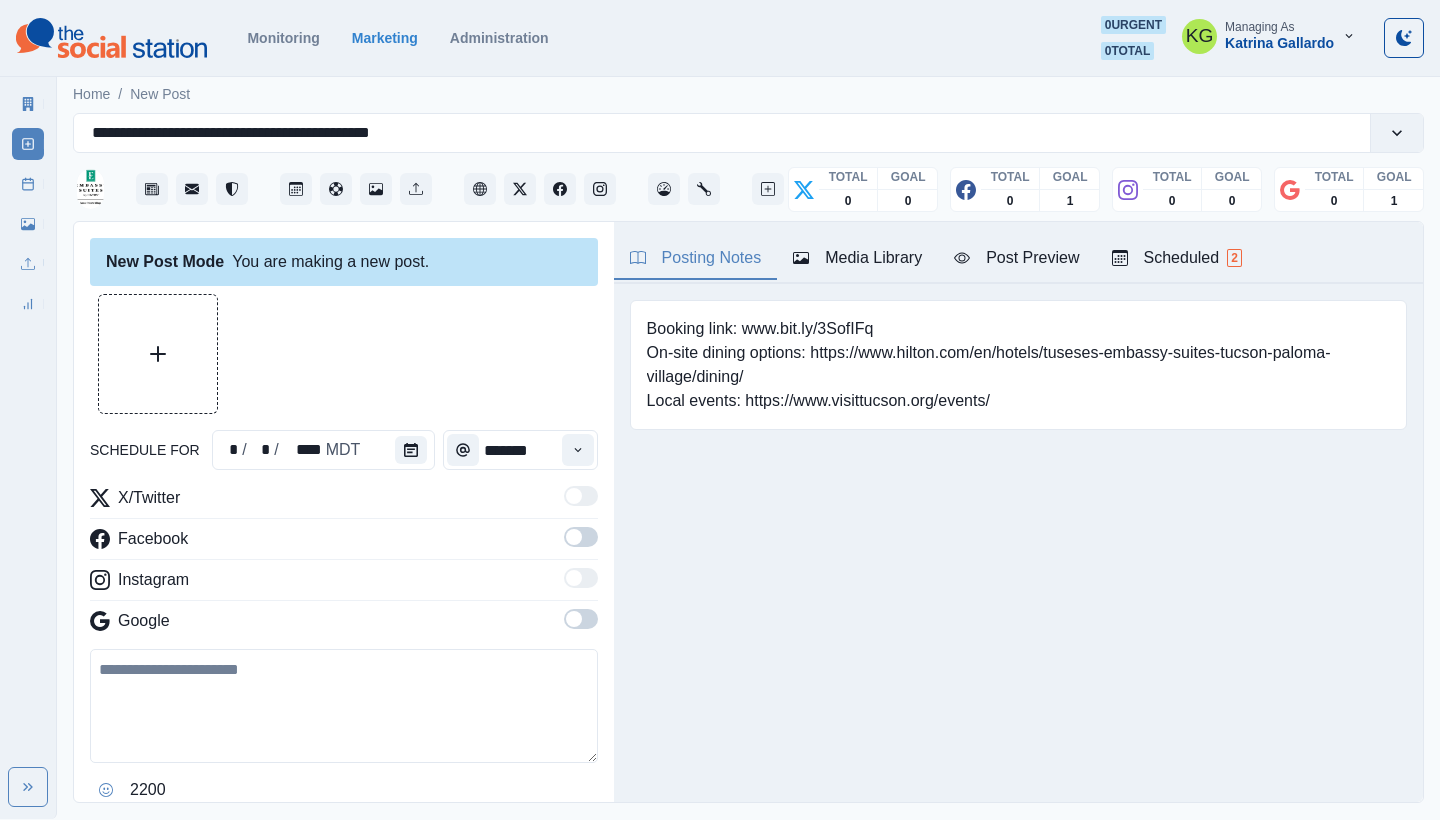 click at bounding box center (344, 706) 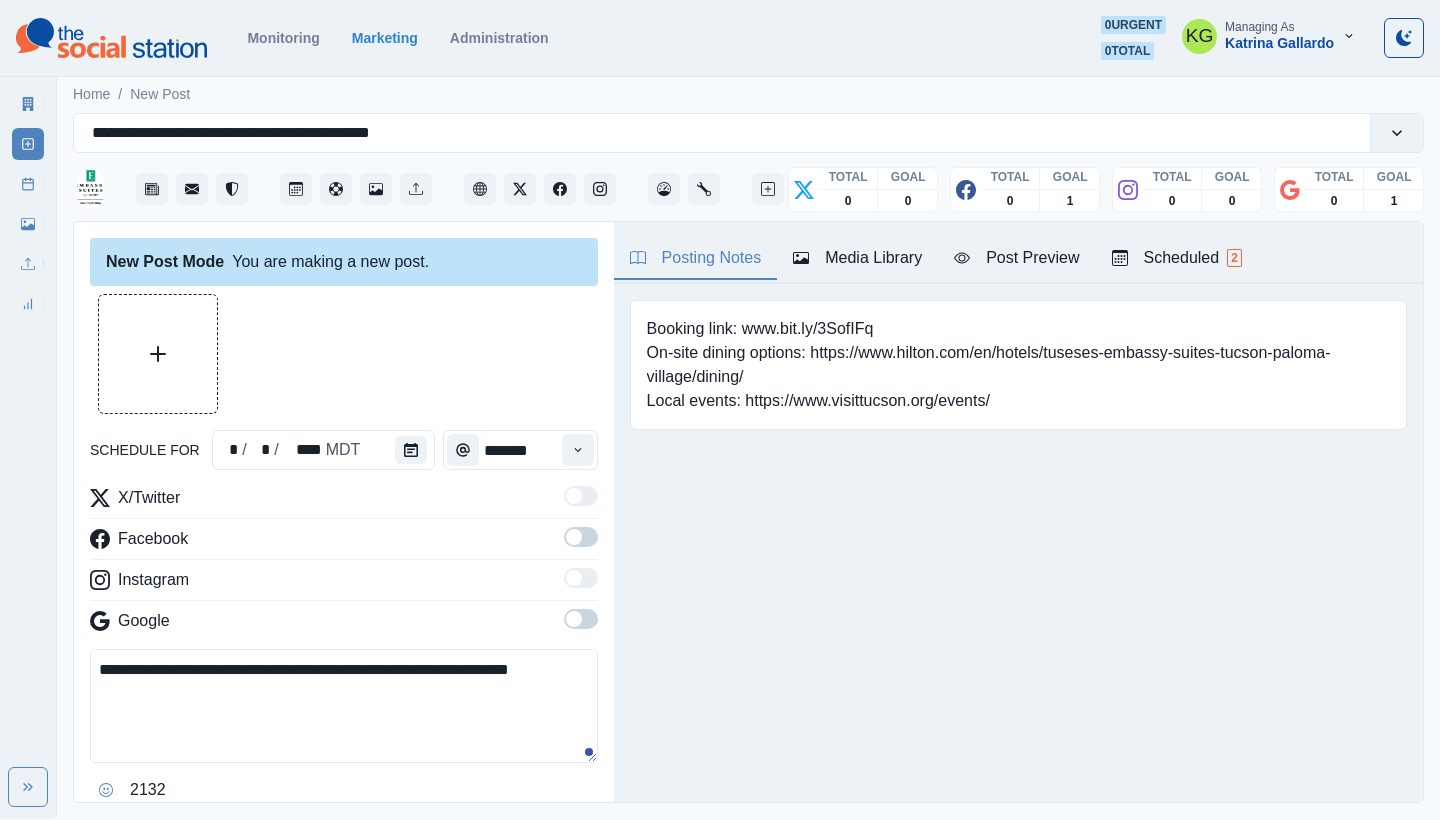 click on "**********" at bounding box center [344, 706] 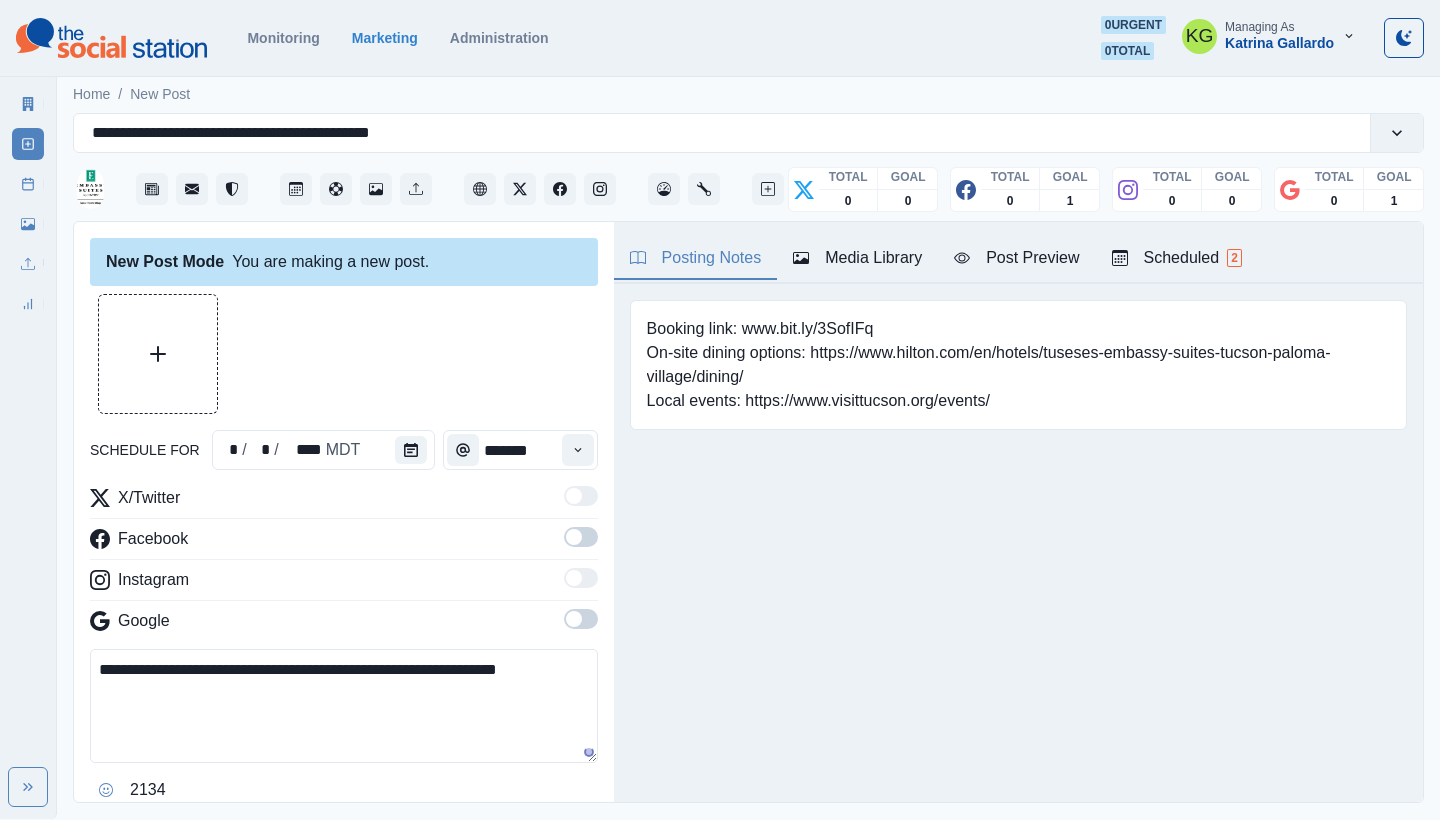 type on "**********" 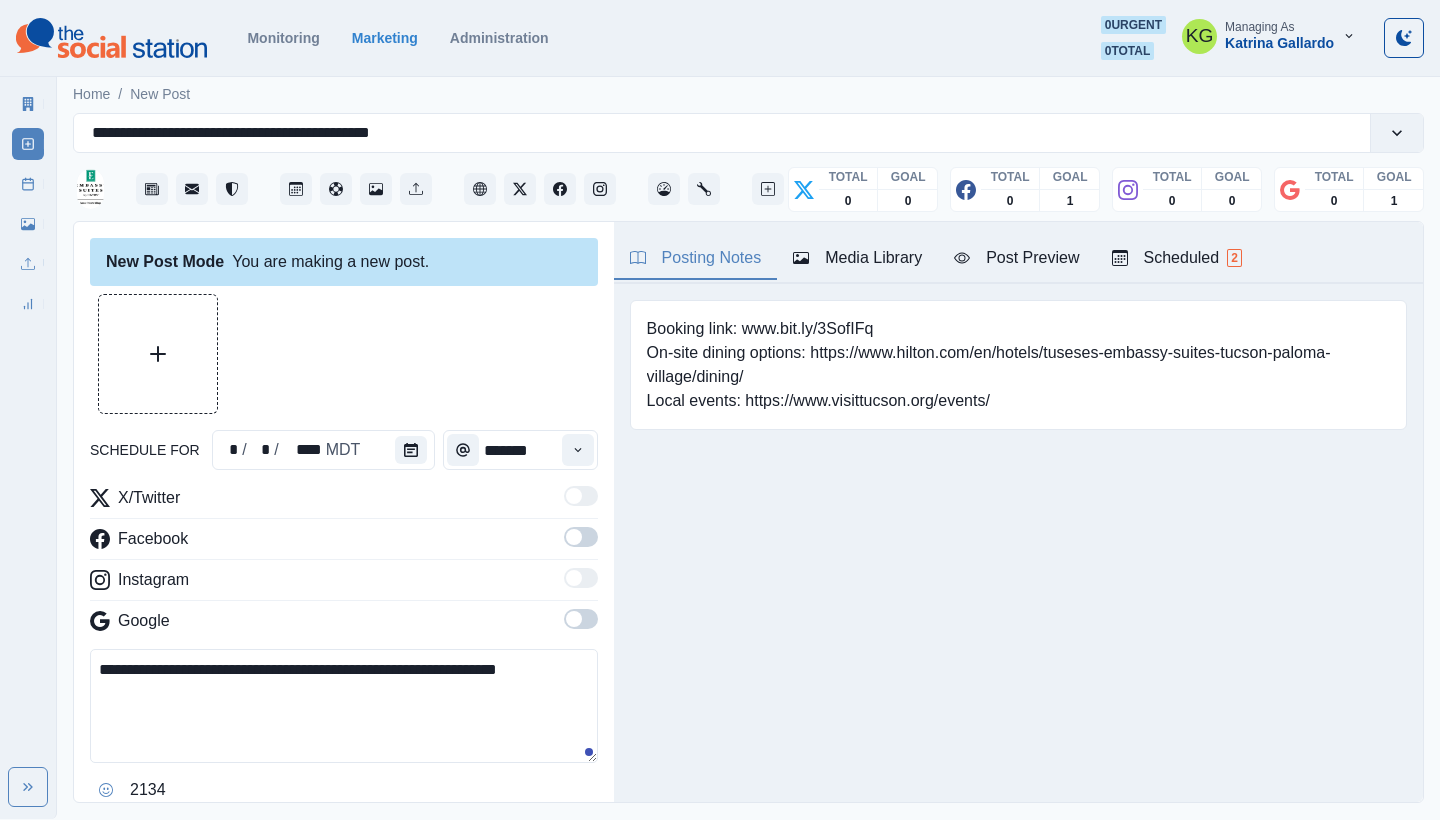 click at bounding box center [574, 619] 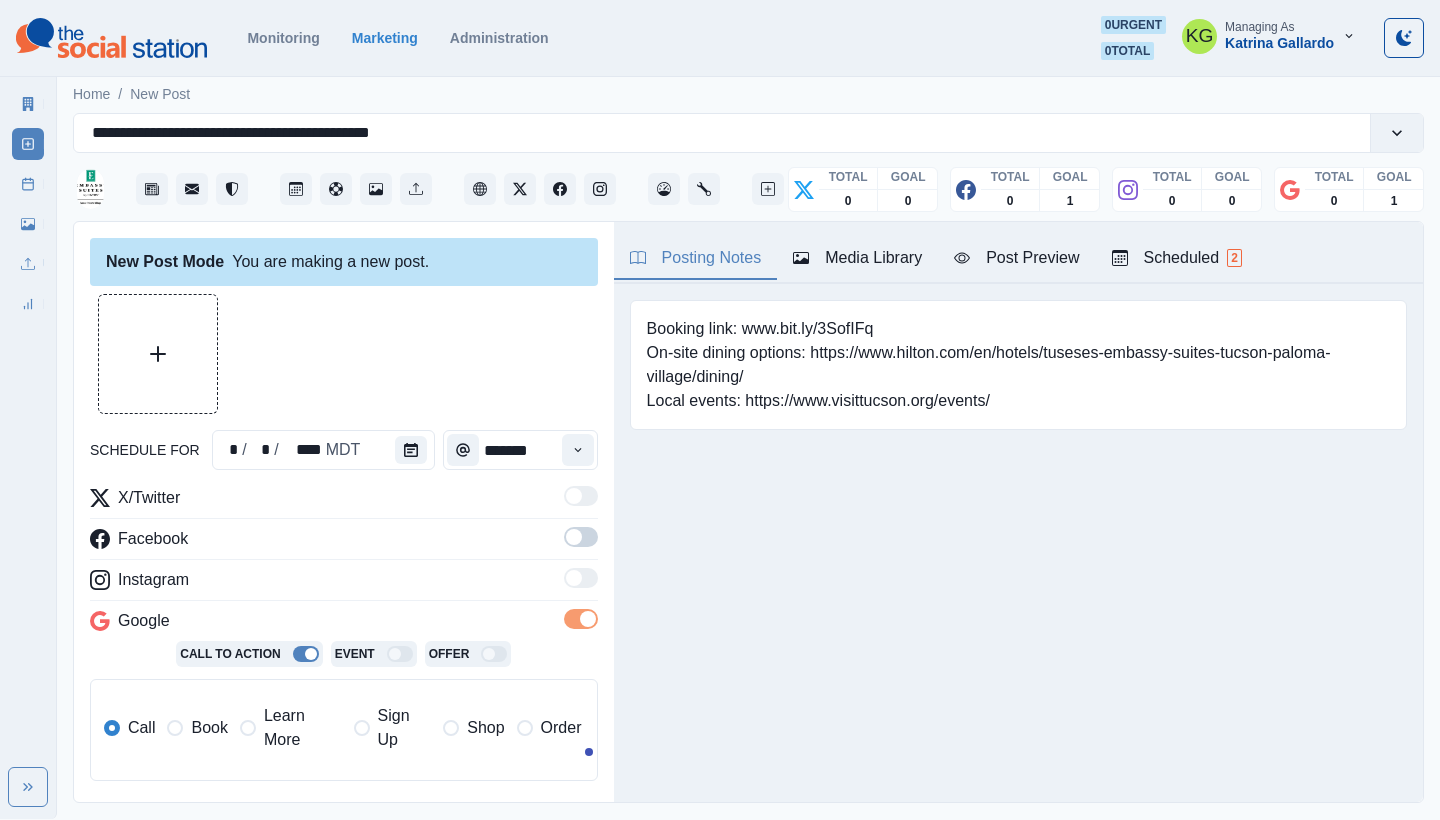 click at bounding box center [581, 537] 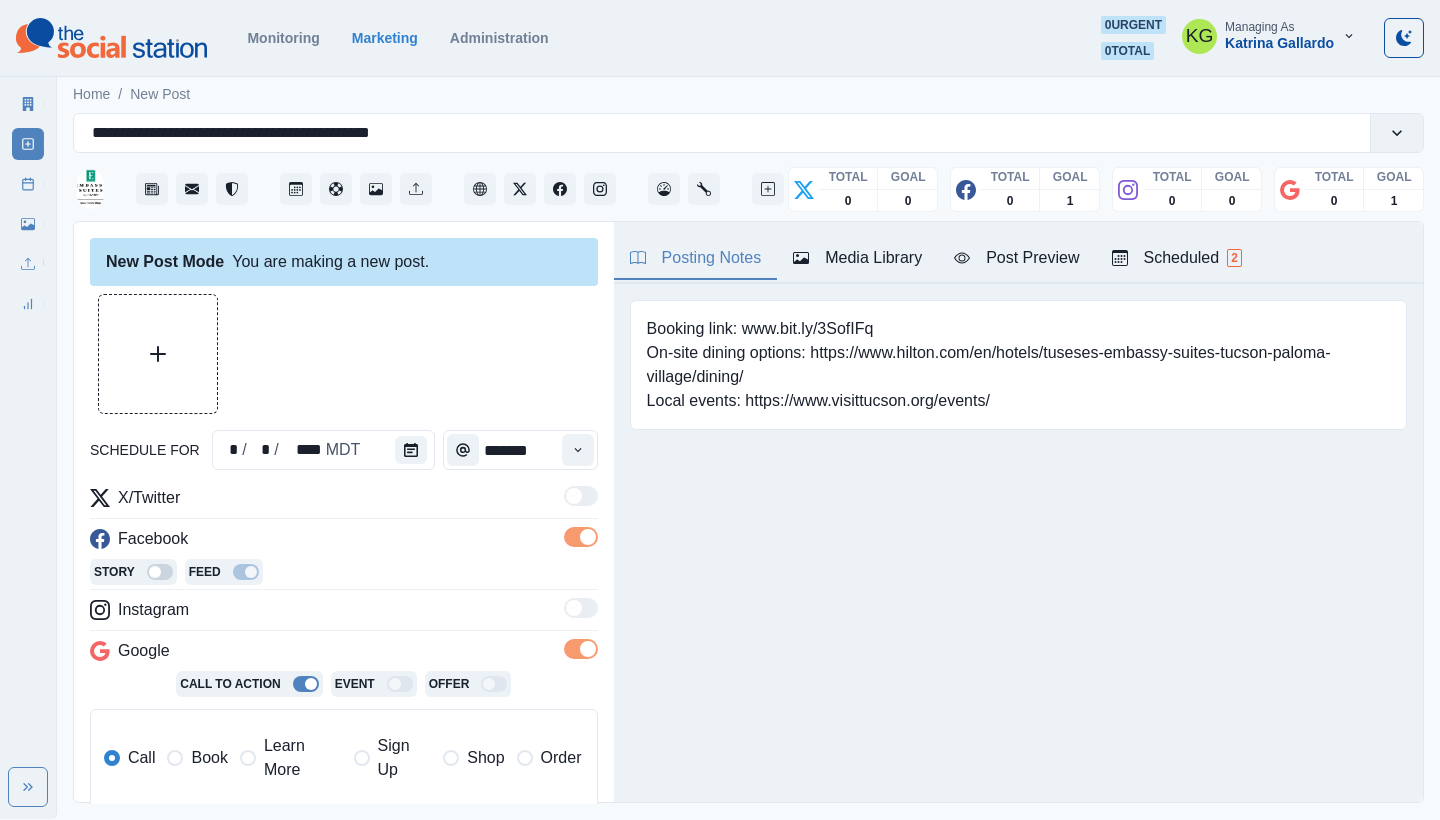 click on "Learn More" at bounding box center [303, 758] 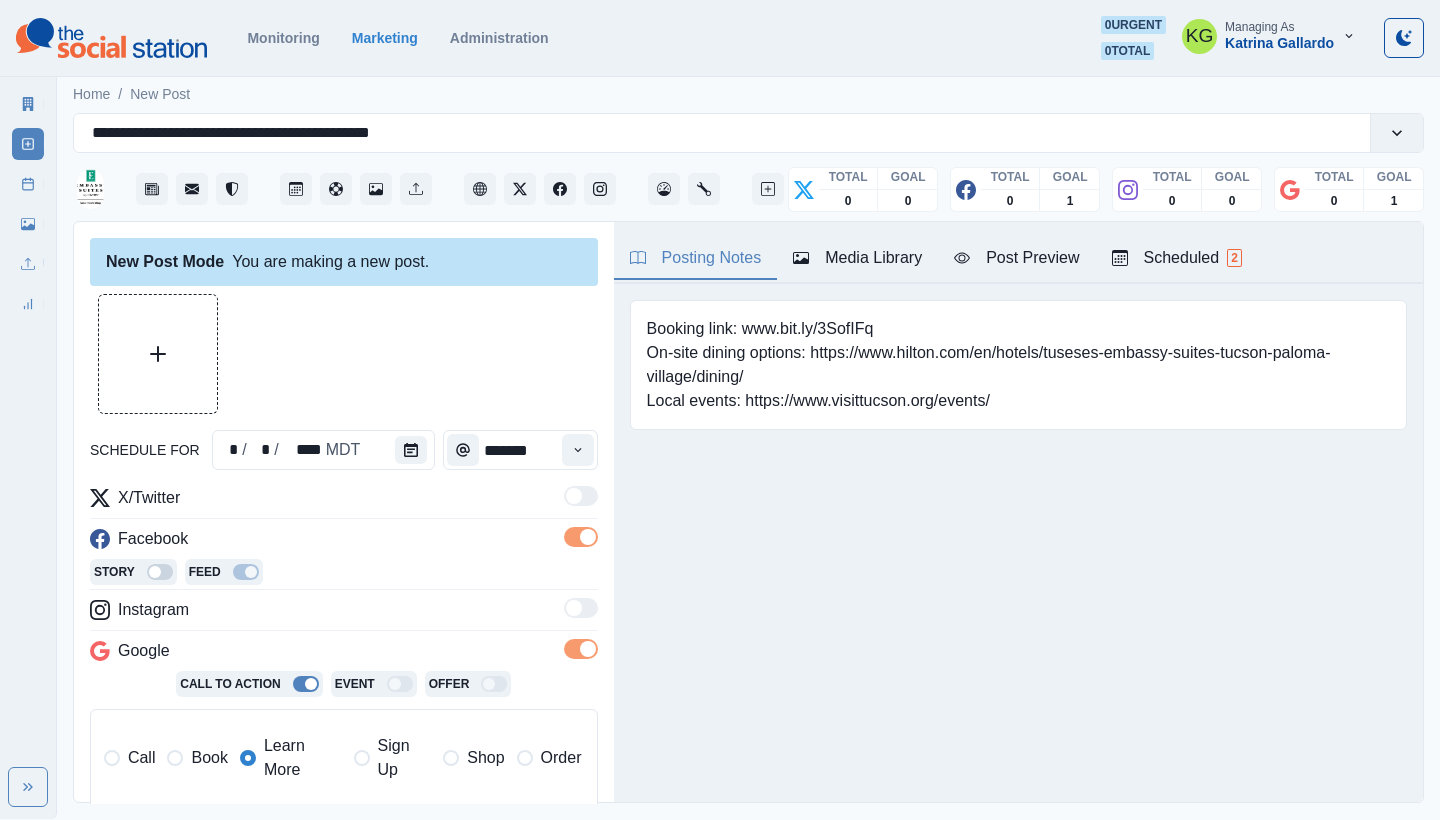click on "Book" at bounding box center (197, 758) 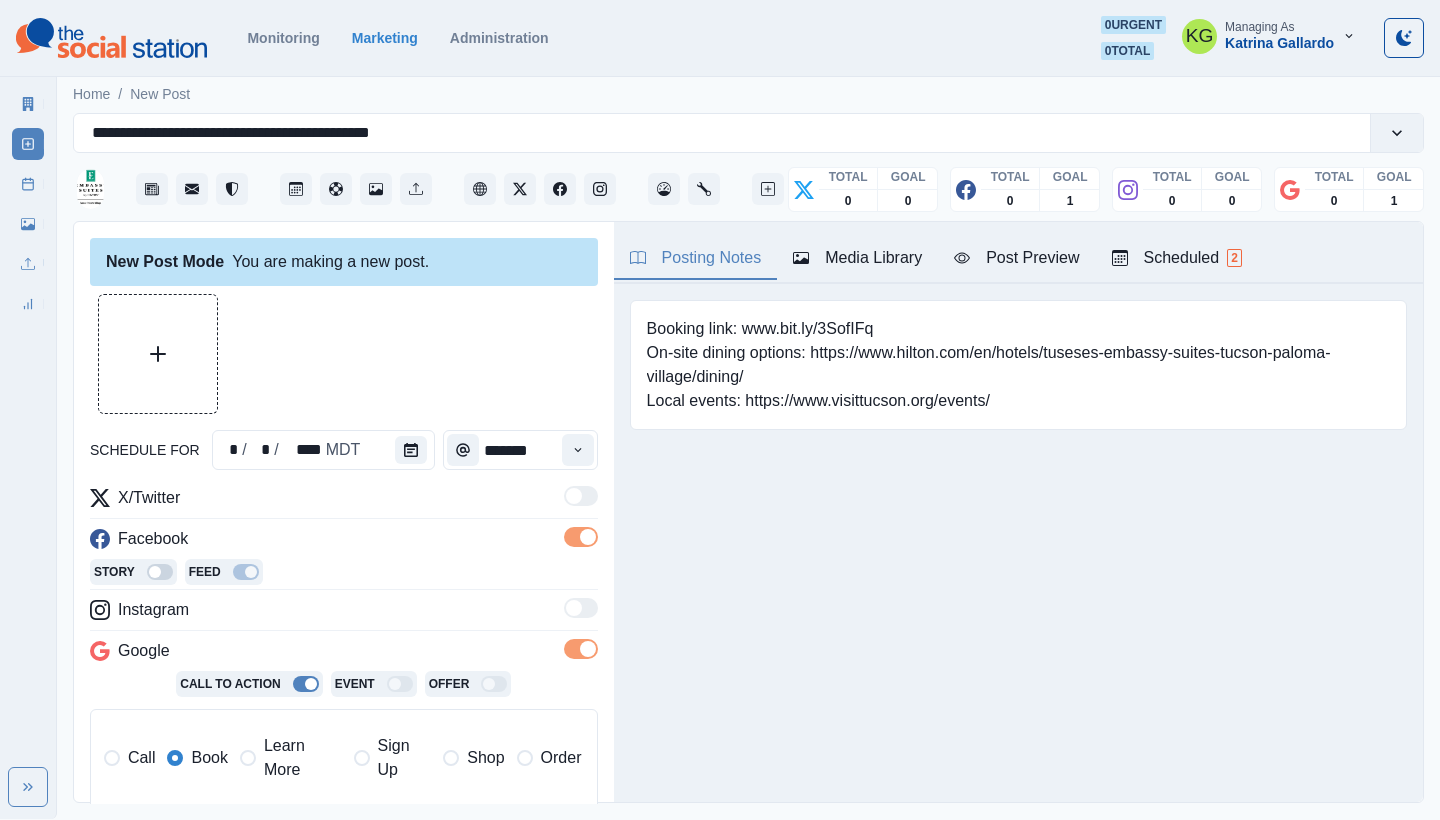 click on "Media Library" at bounding box center (857, 258) 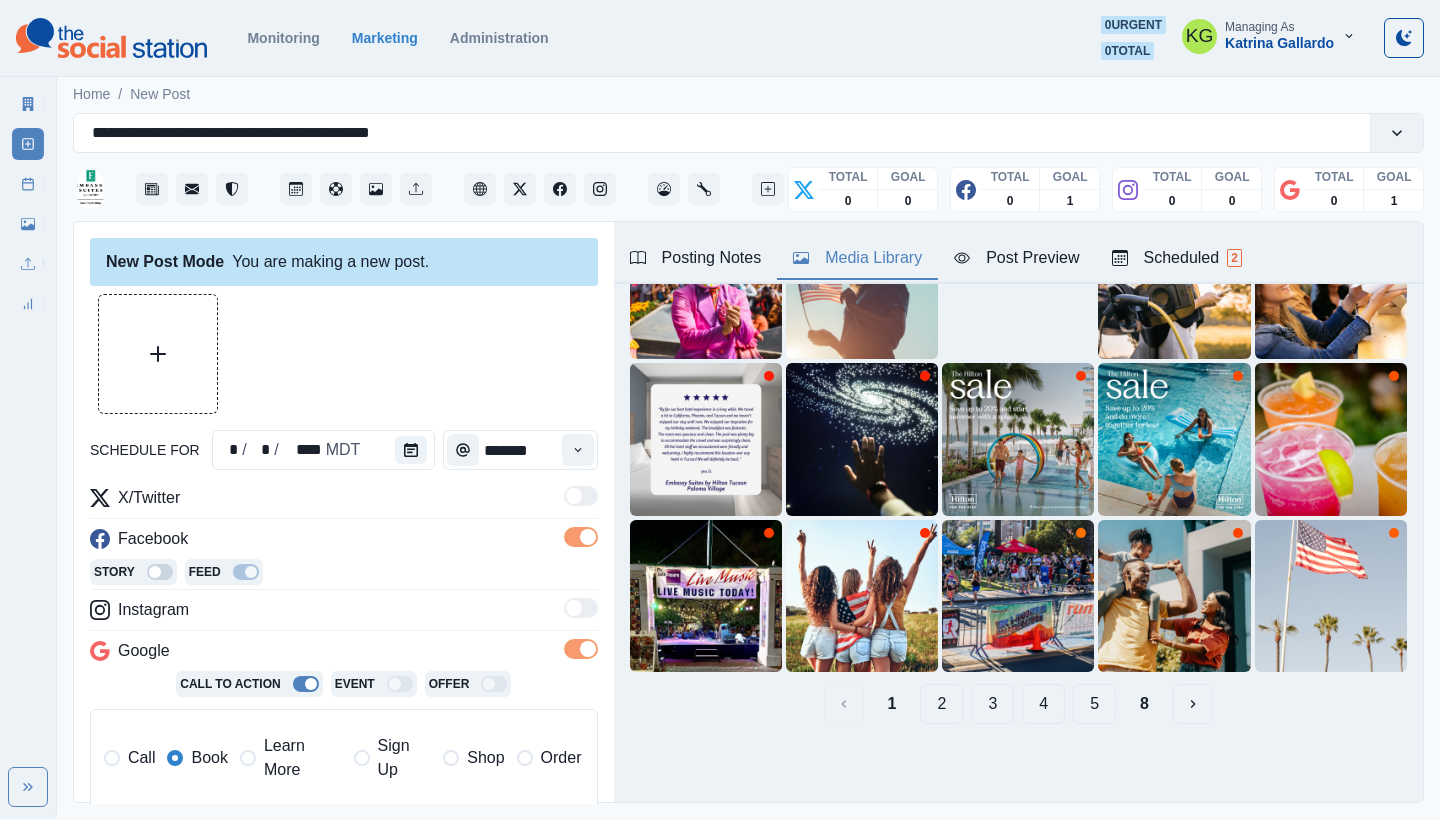 scroll, scrollTop: 145, scrollLeft: 0, axis: vertical 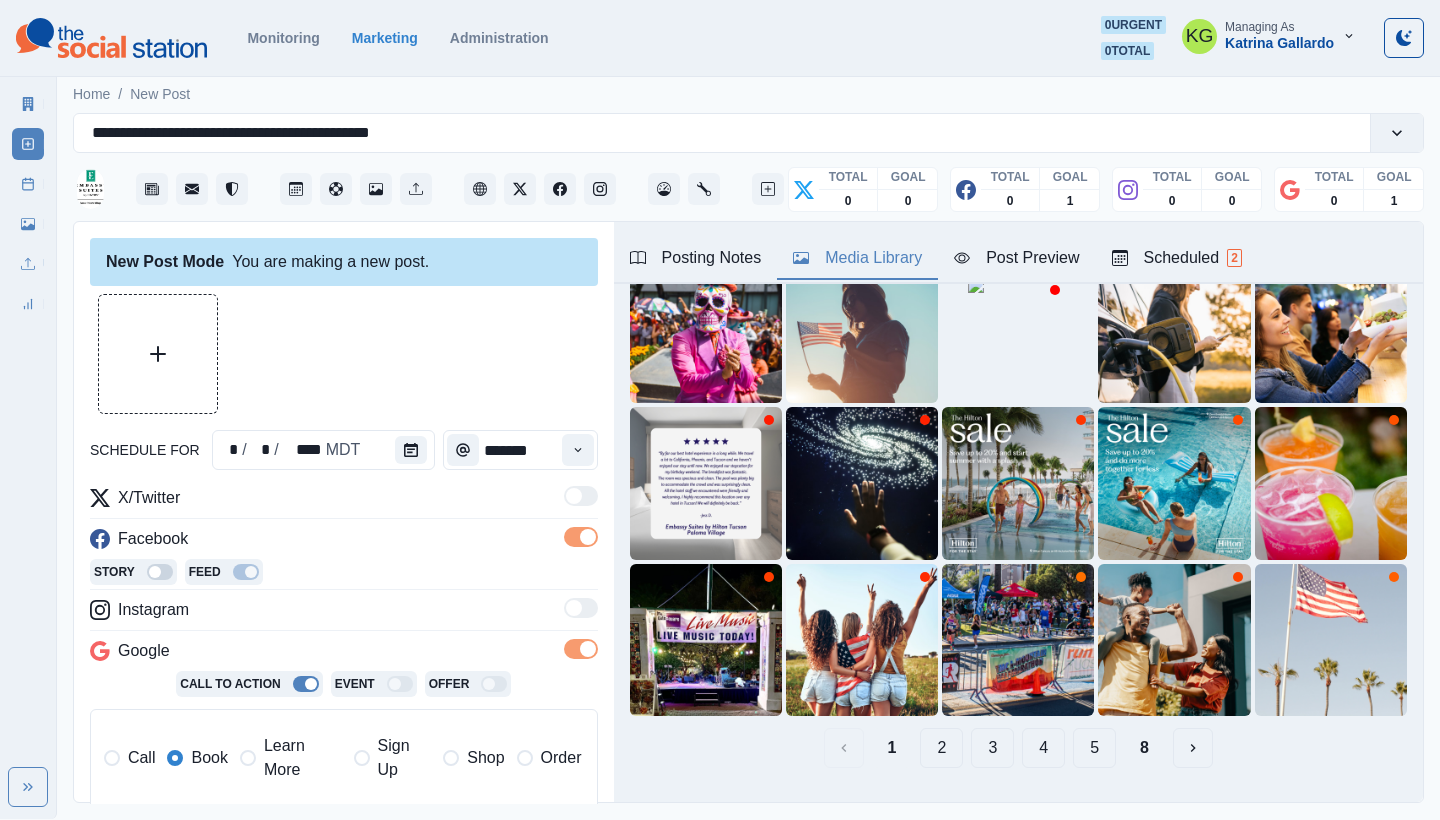 click on "2" at bounding box center [941, 748] 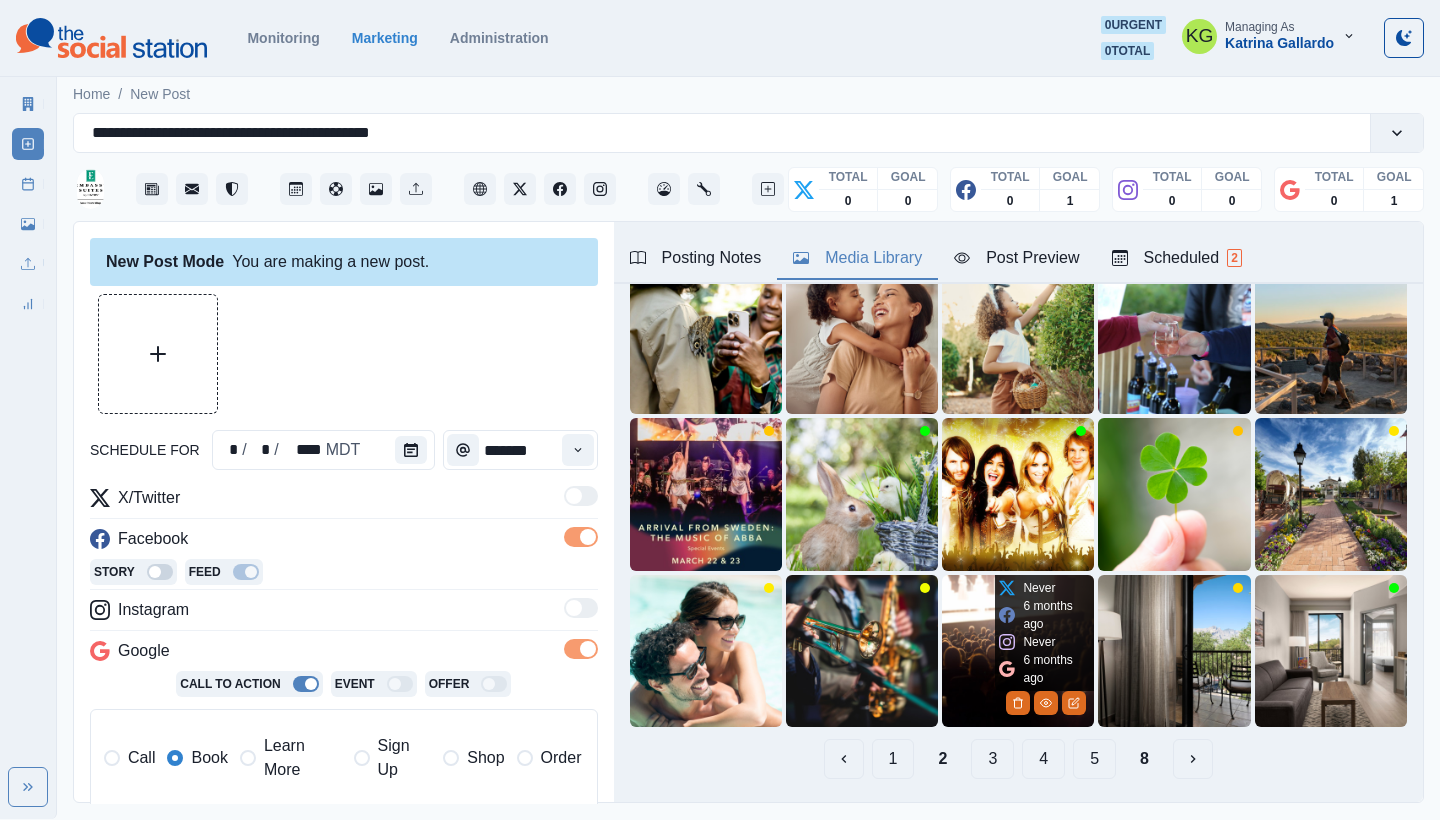 scroll, scrollTop: 185, scrollLeft: 0, axis: vertical 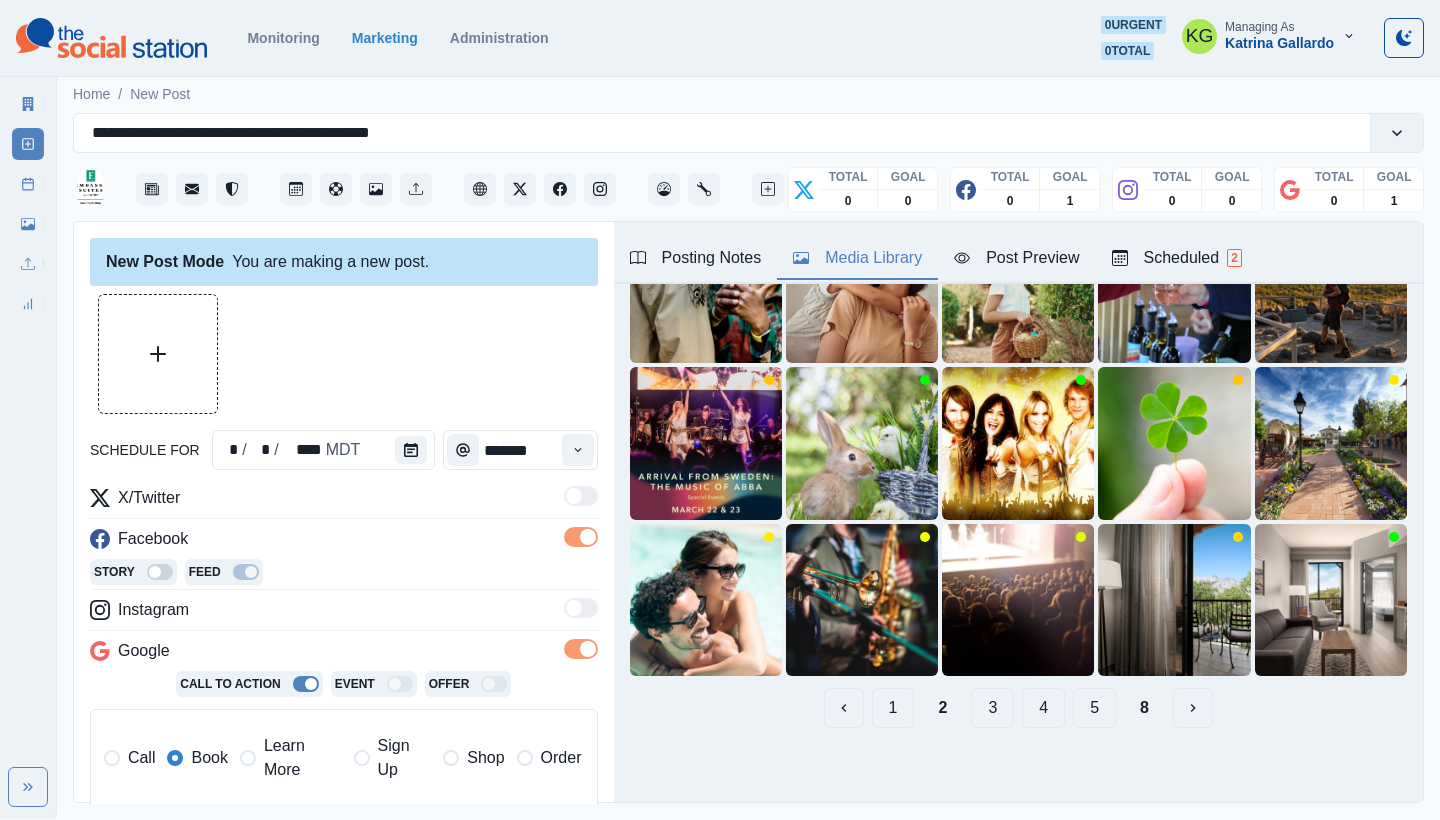 click on "3" at bounding box center [992, 708] 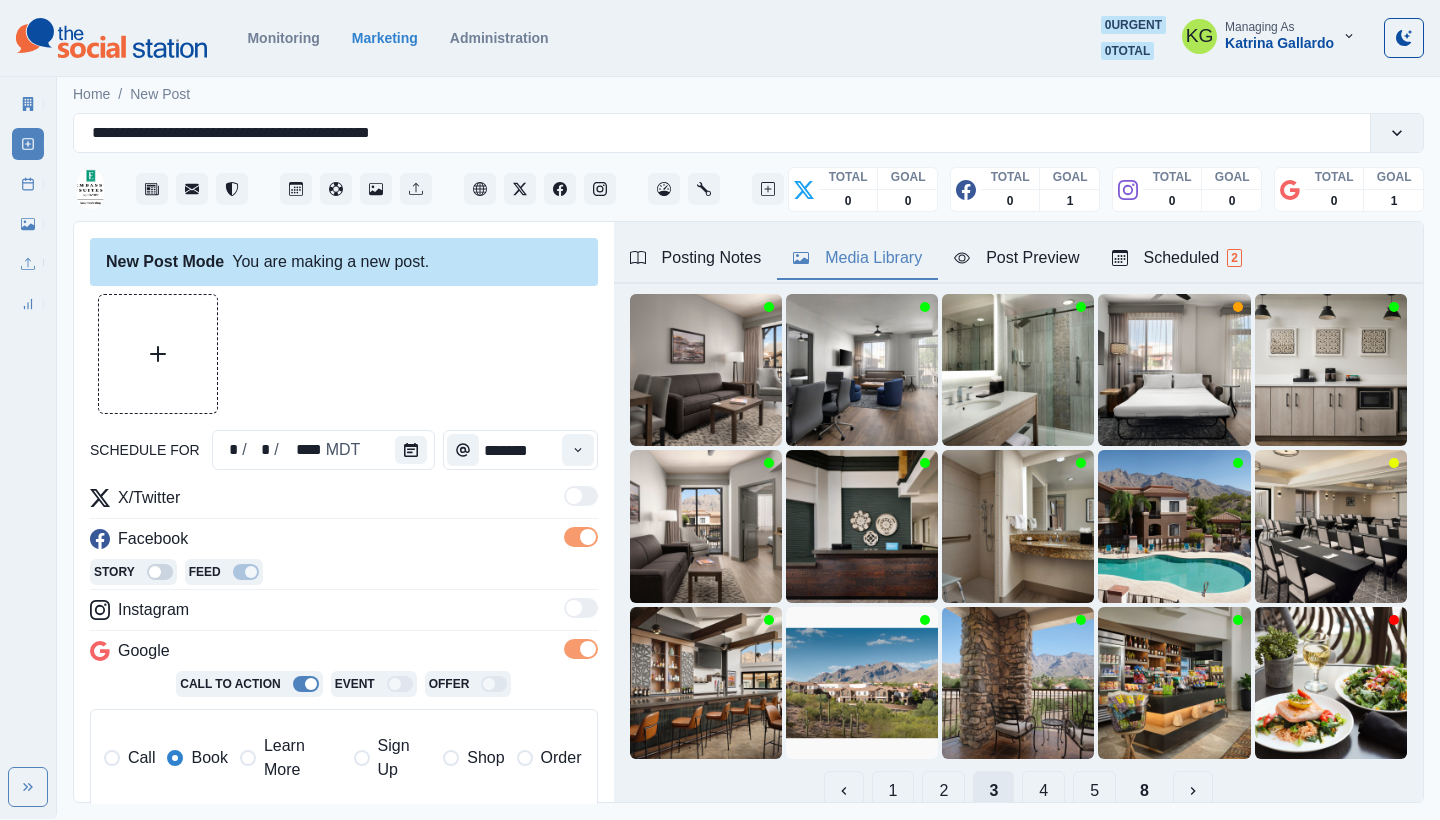scroll, scrollTop: 106, scrollLeft: 0, axis: vertical 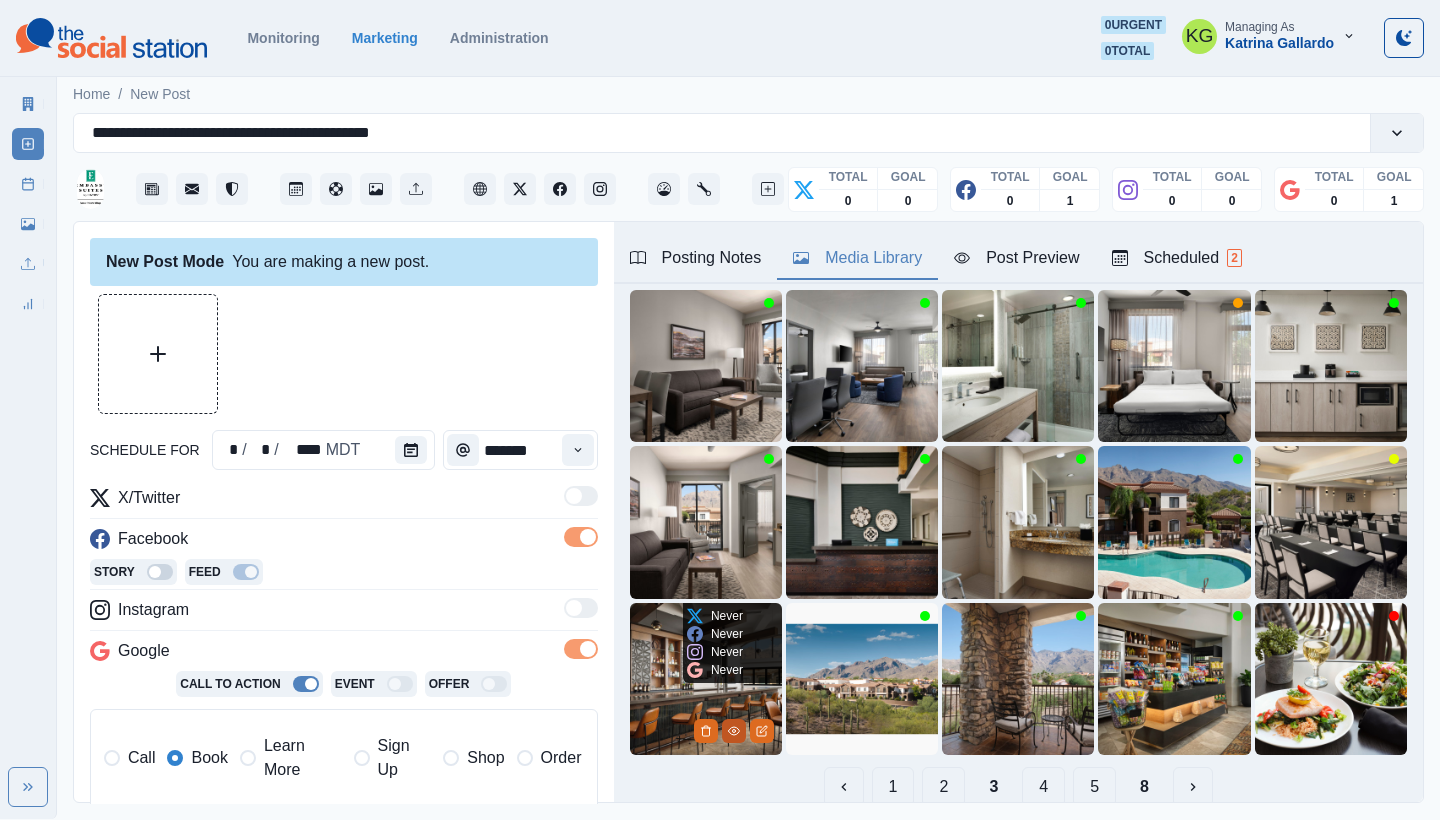 click at bounding box center (734, 731) 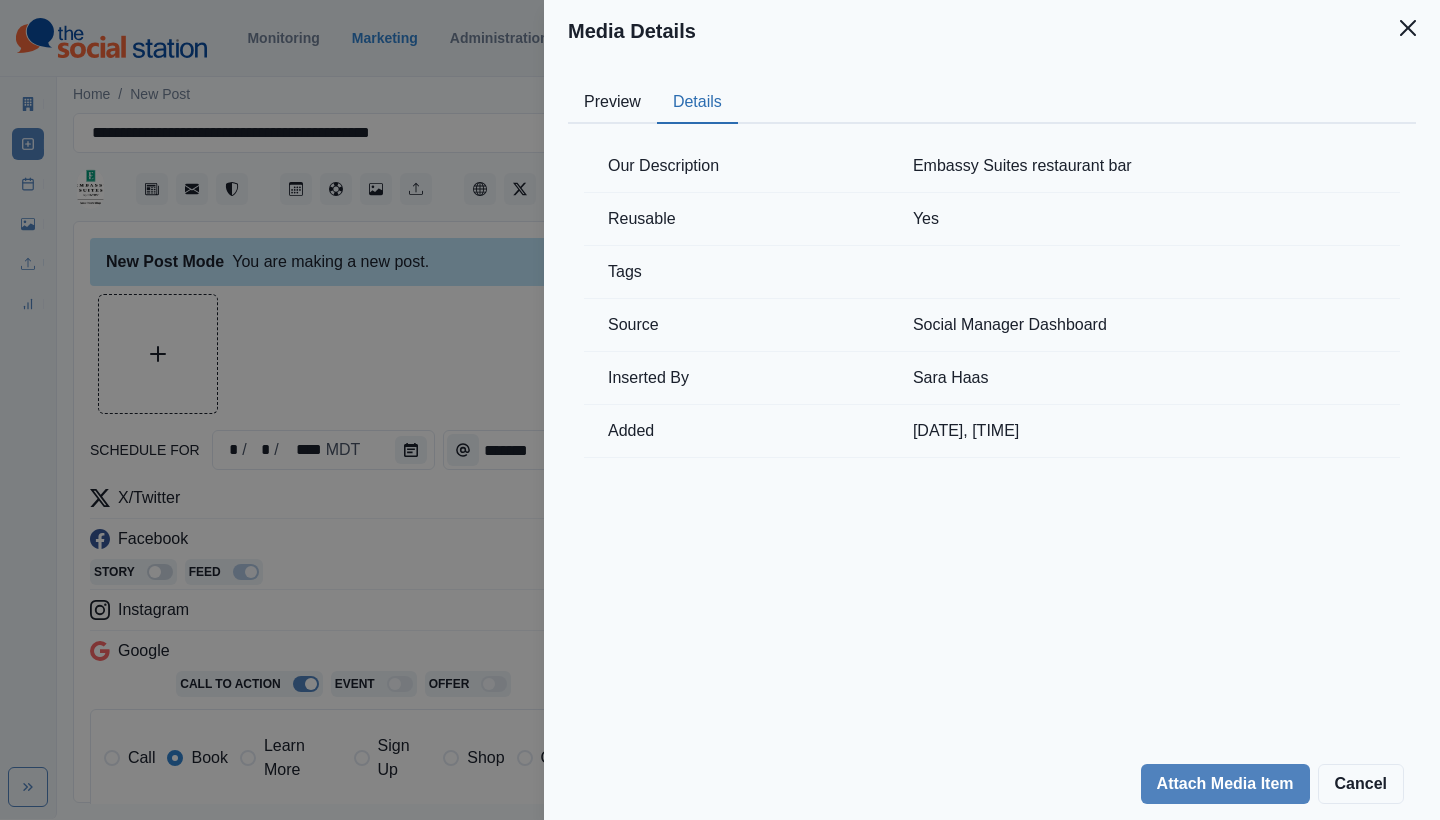click on "Details" at bounding box center (697, 103) 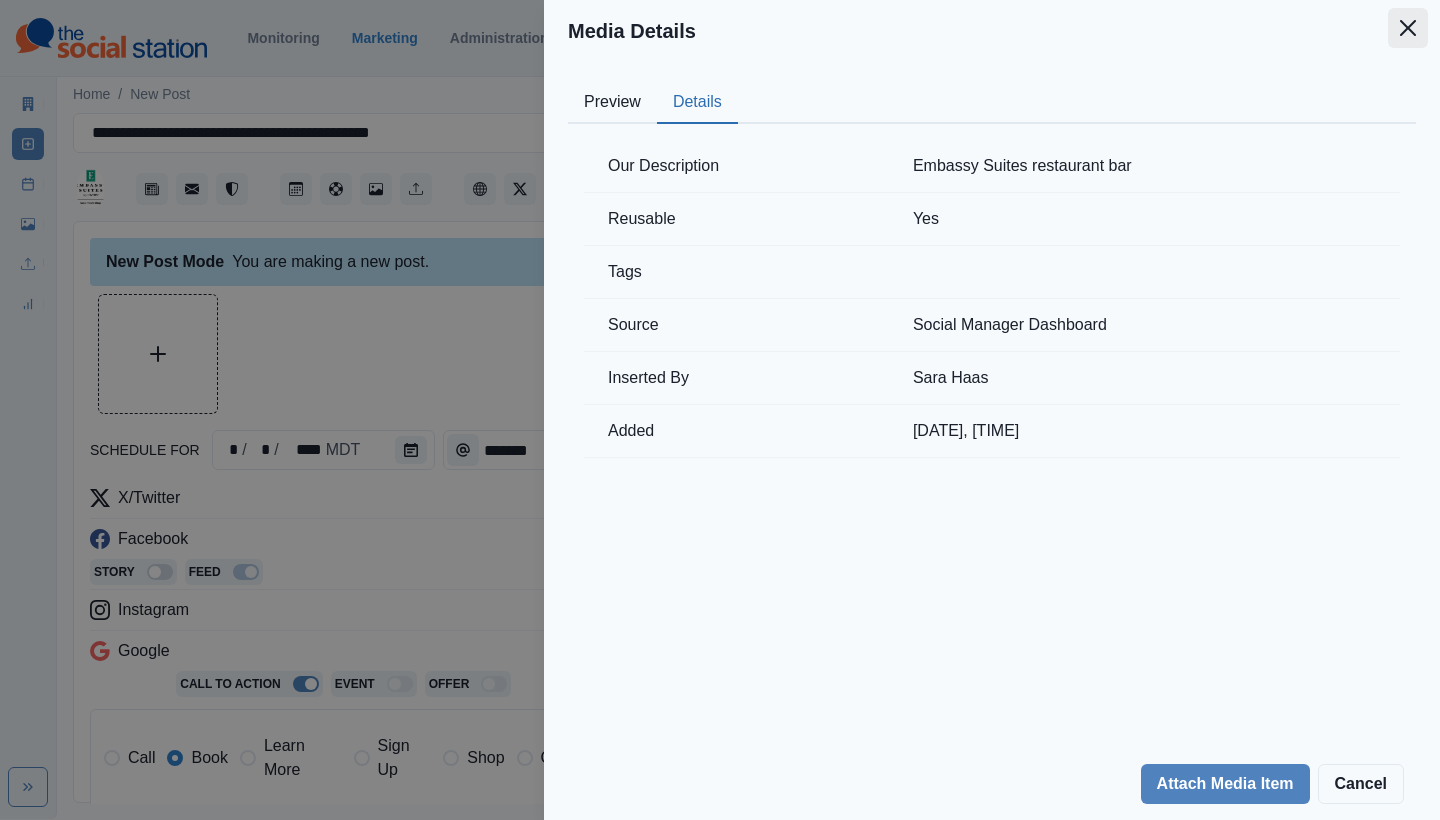 click at bounding box center [1408, 28] 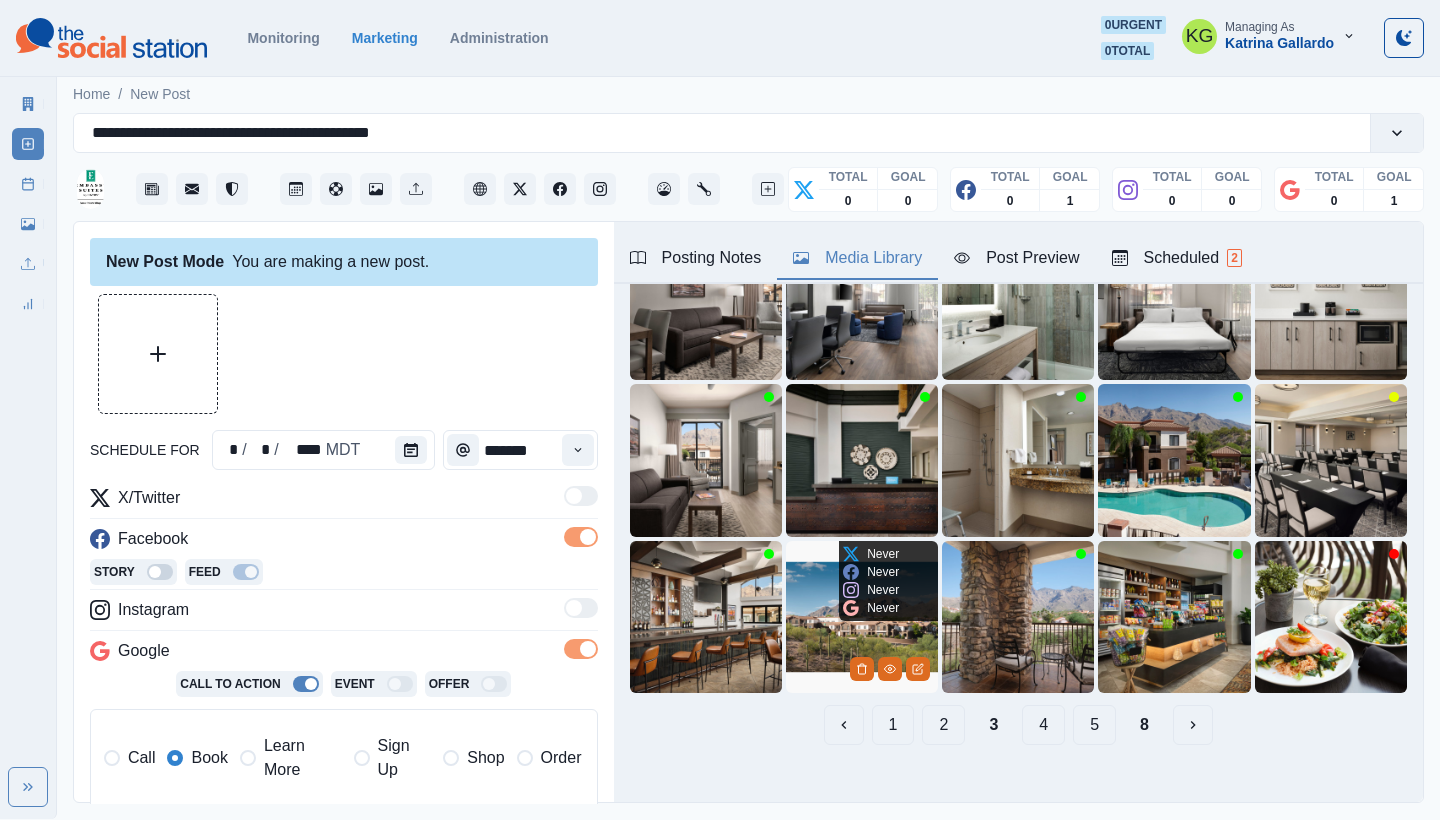 scroll, scrollTop: 183, scrollLeft: 0, axis: vertical 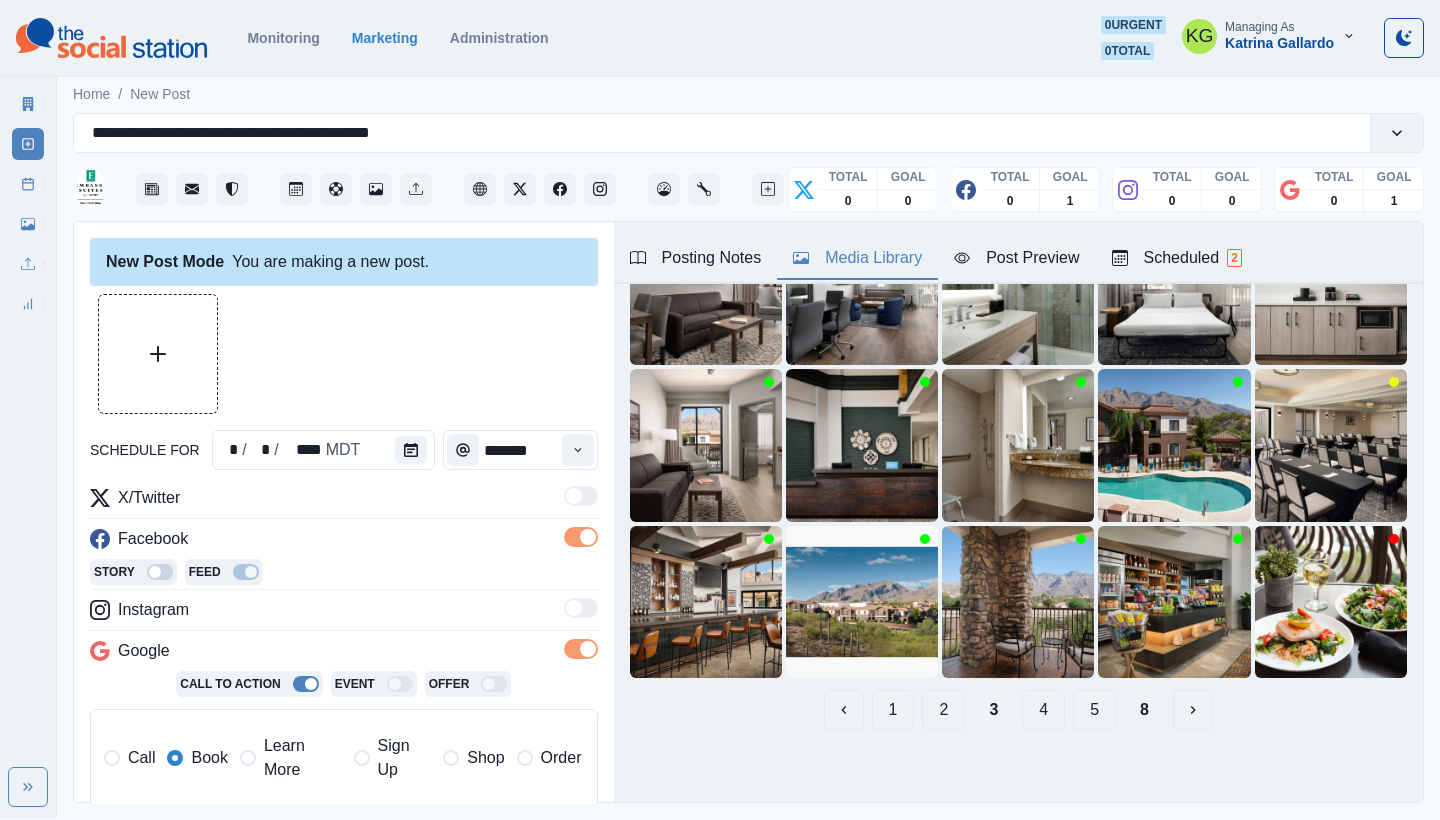 click on "4" at bounding box center [1043, 710] 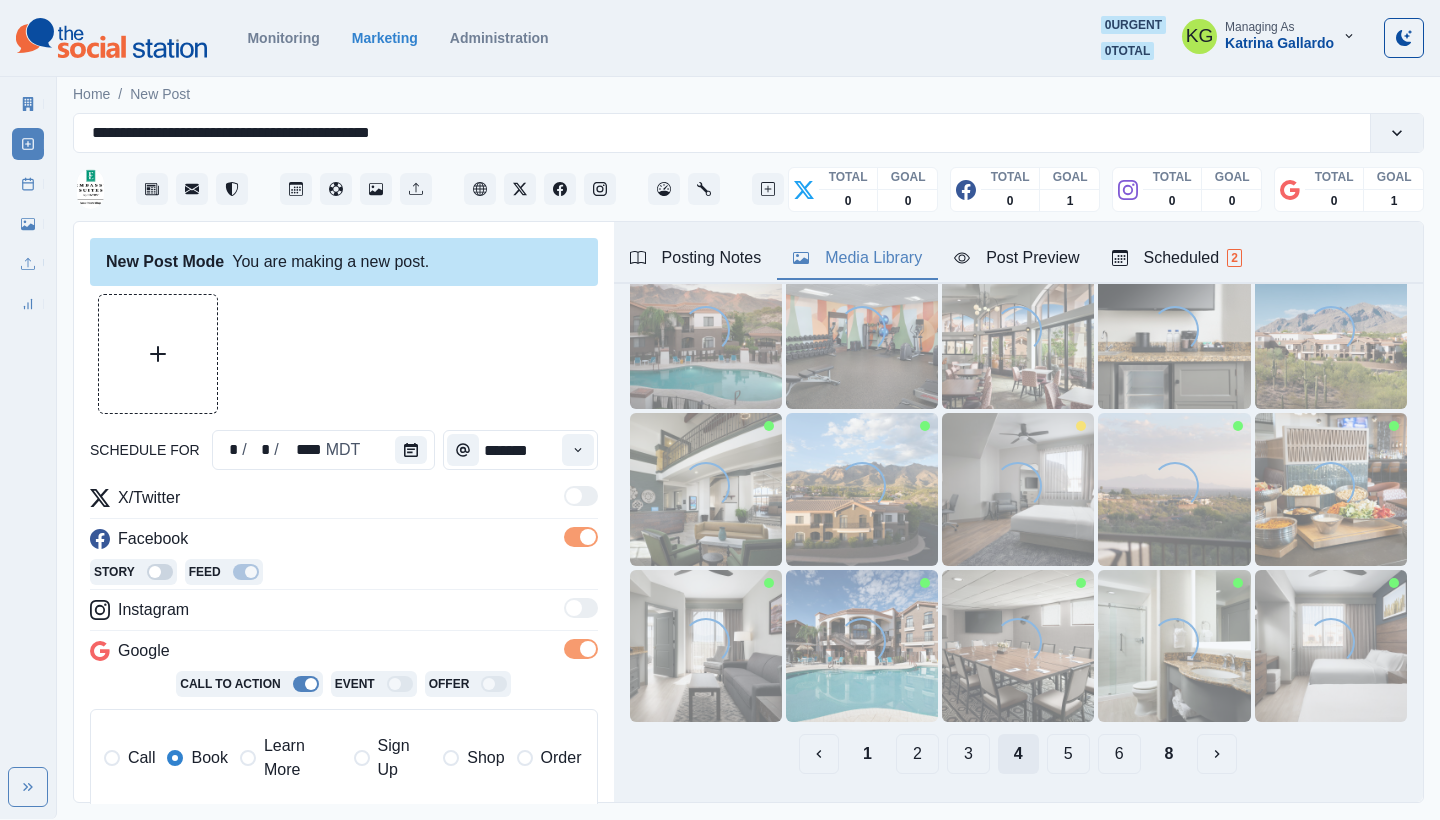 scroll, scrollTop: 133, scrollLeft: 0, axis: vertical 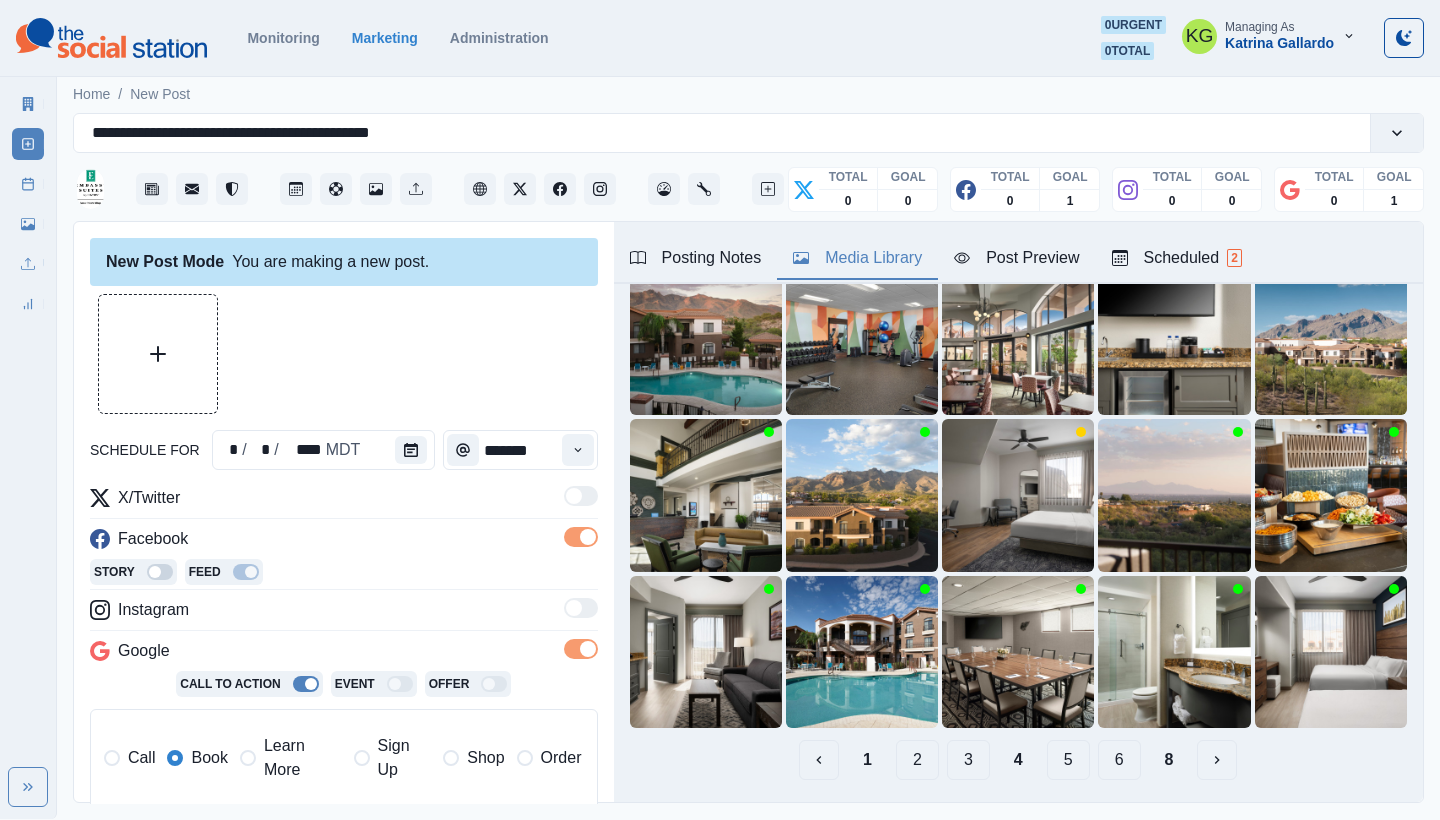click on "5" at bounding box center (1068, 760) 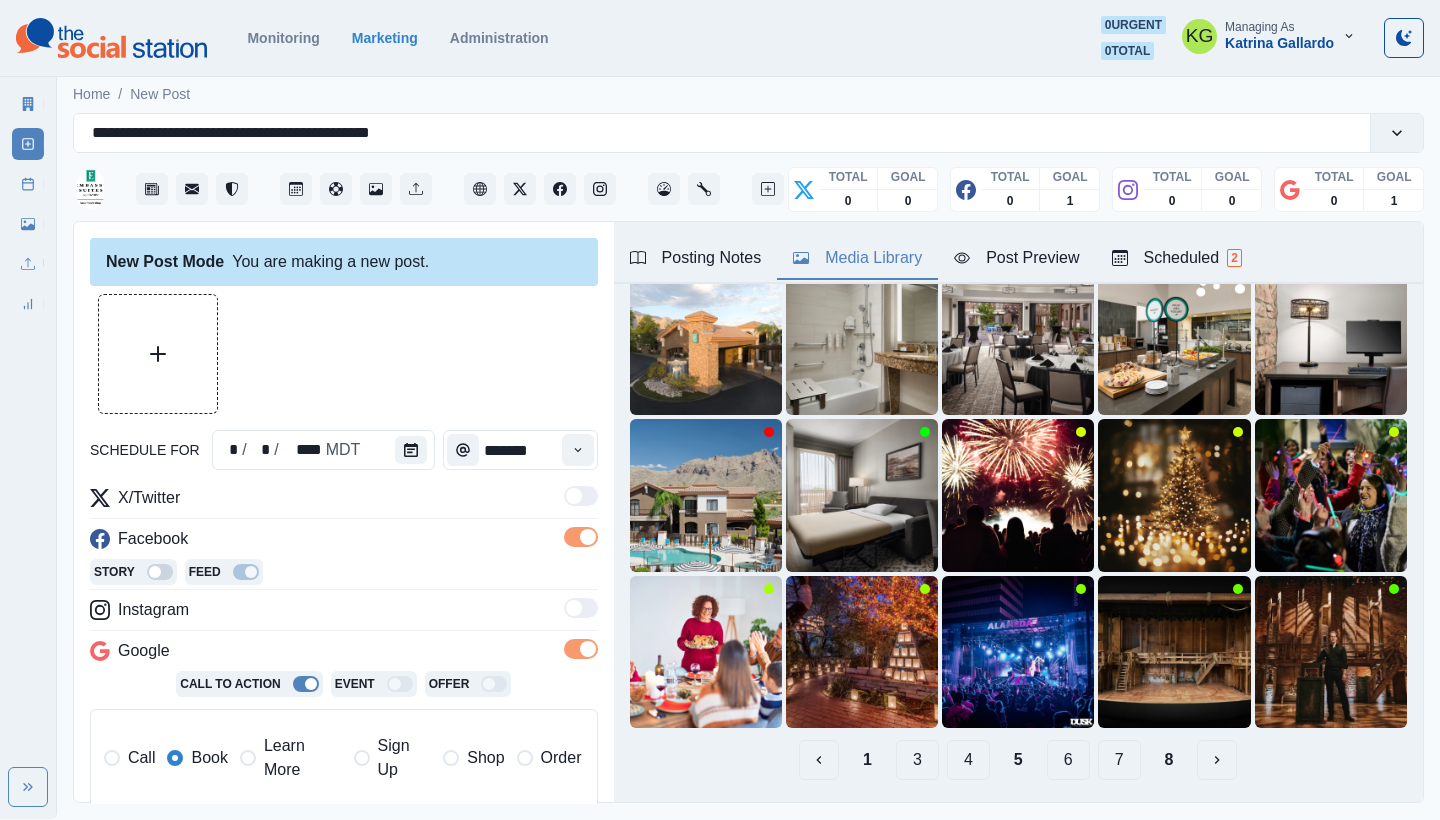 click on "6" at bounding box center [1068, 760] 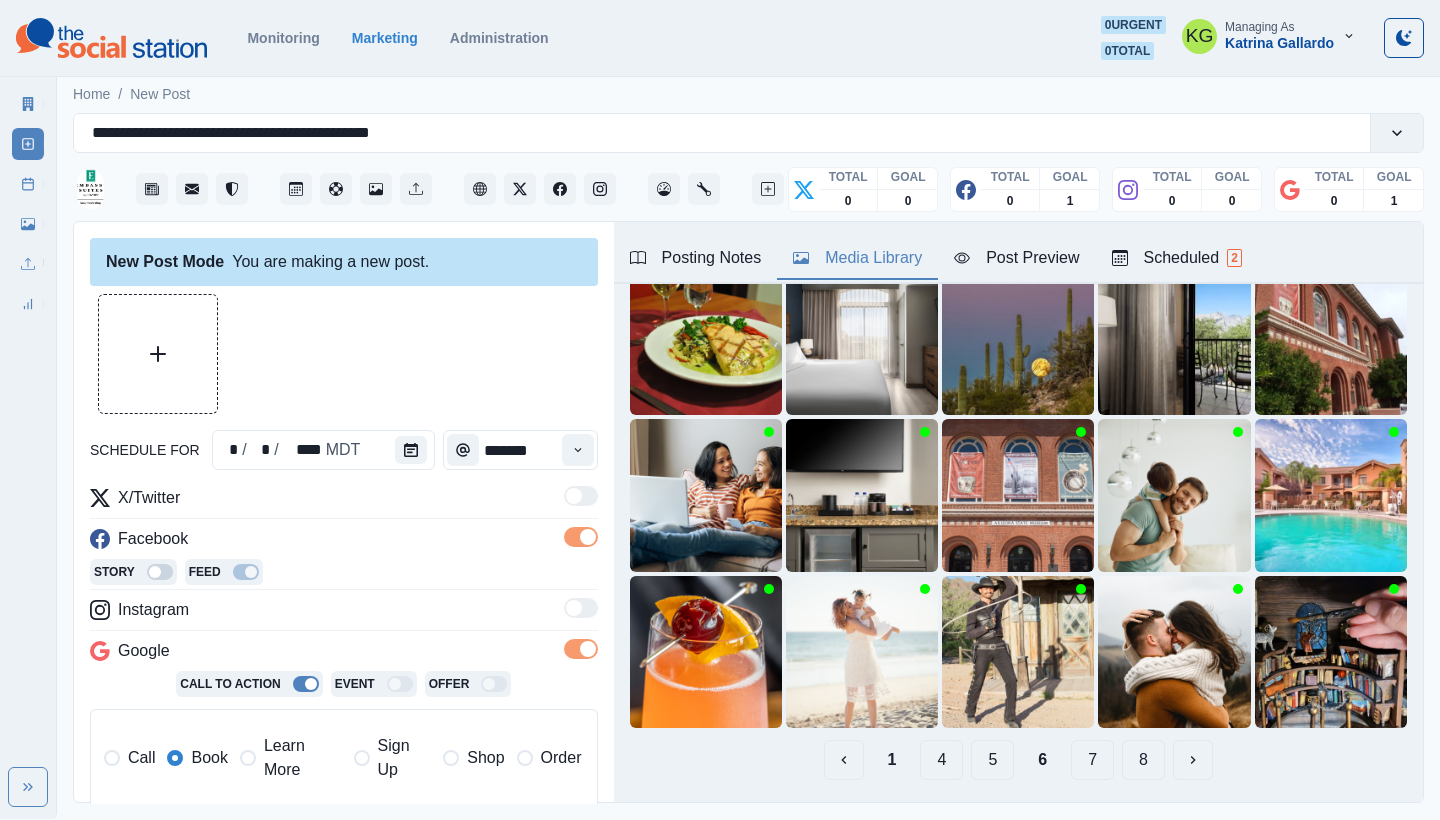 click on "7" at bounding box center [1092, 760] 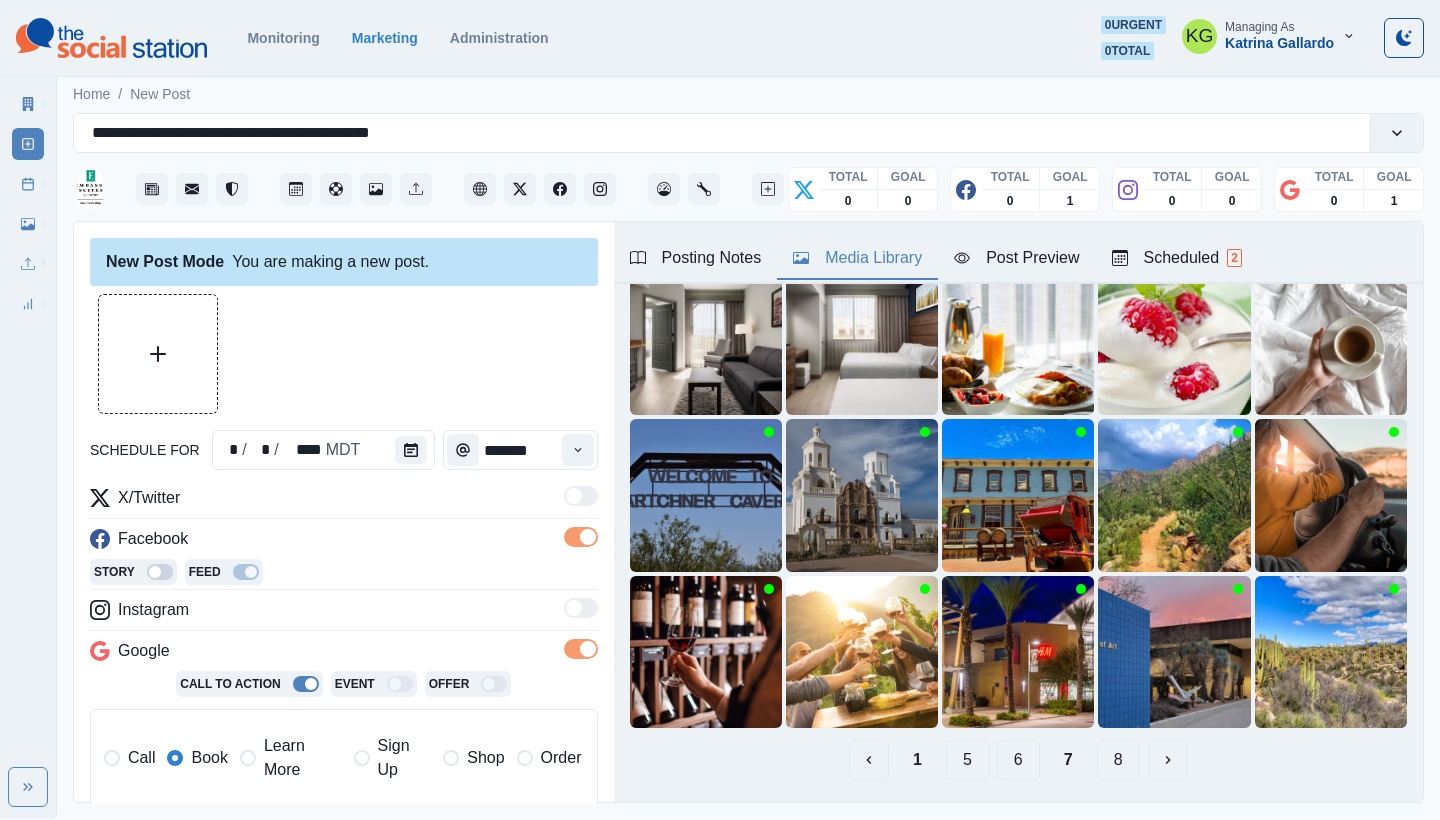 click on "5" at bounding box center (967, 760) 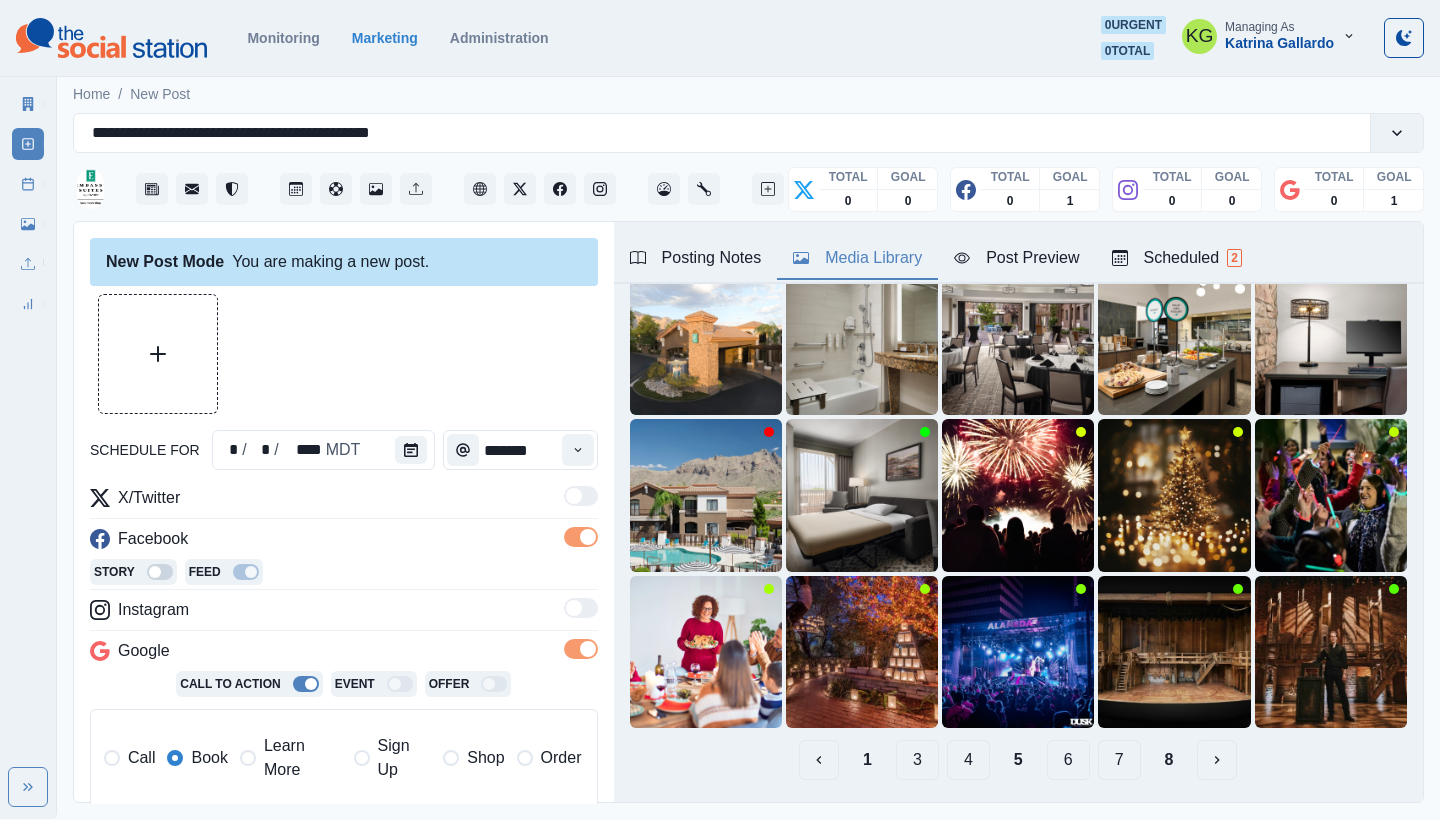 click on "4" at bounding box center (968, 760) 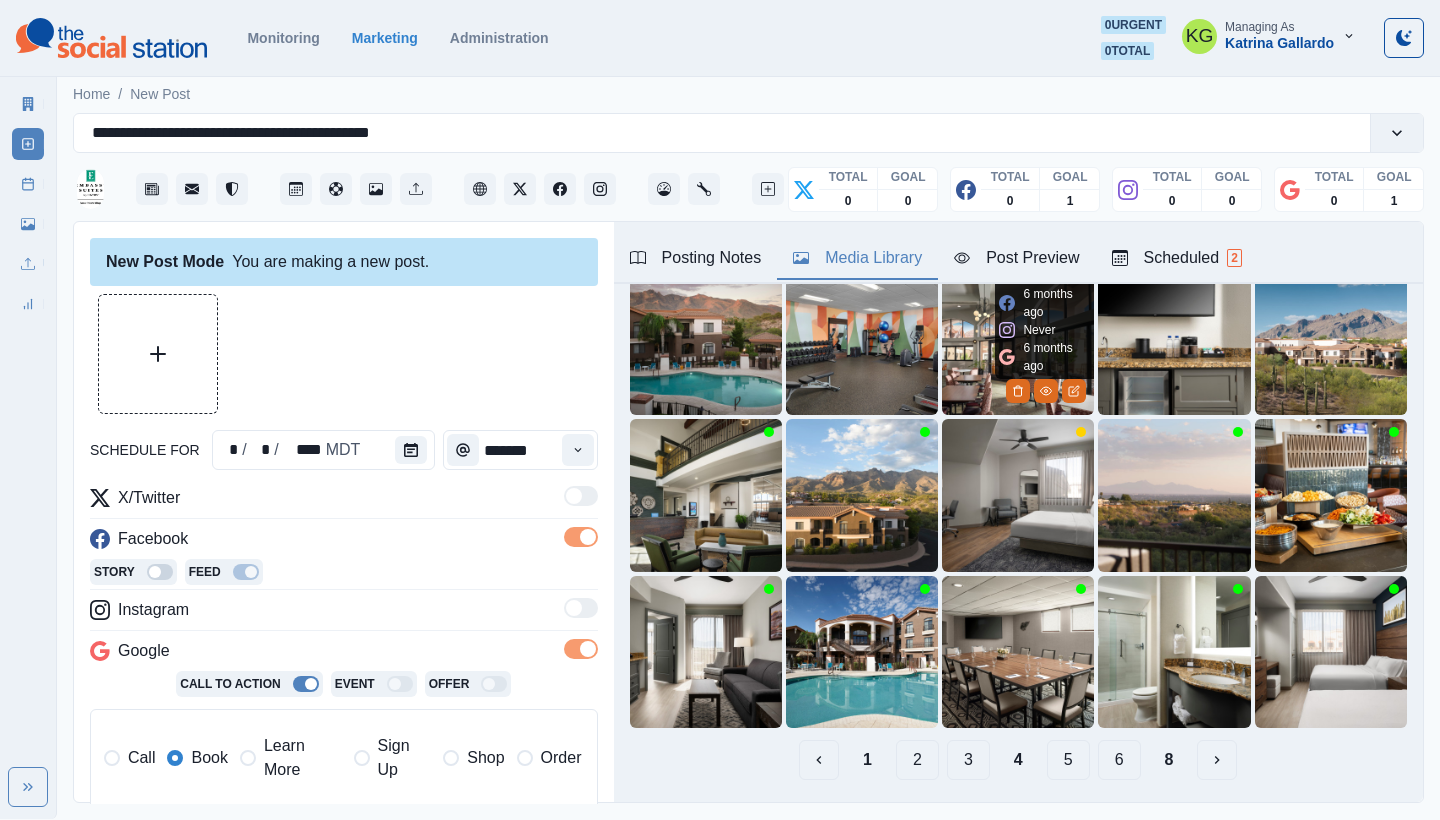 click at bounding box center (1018, 339) 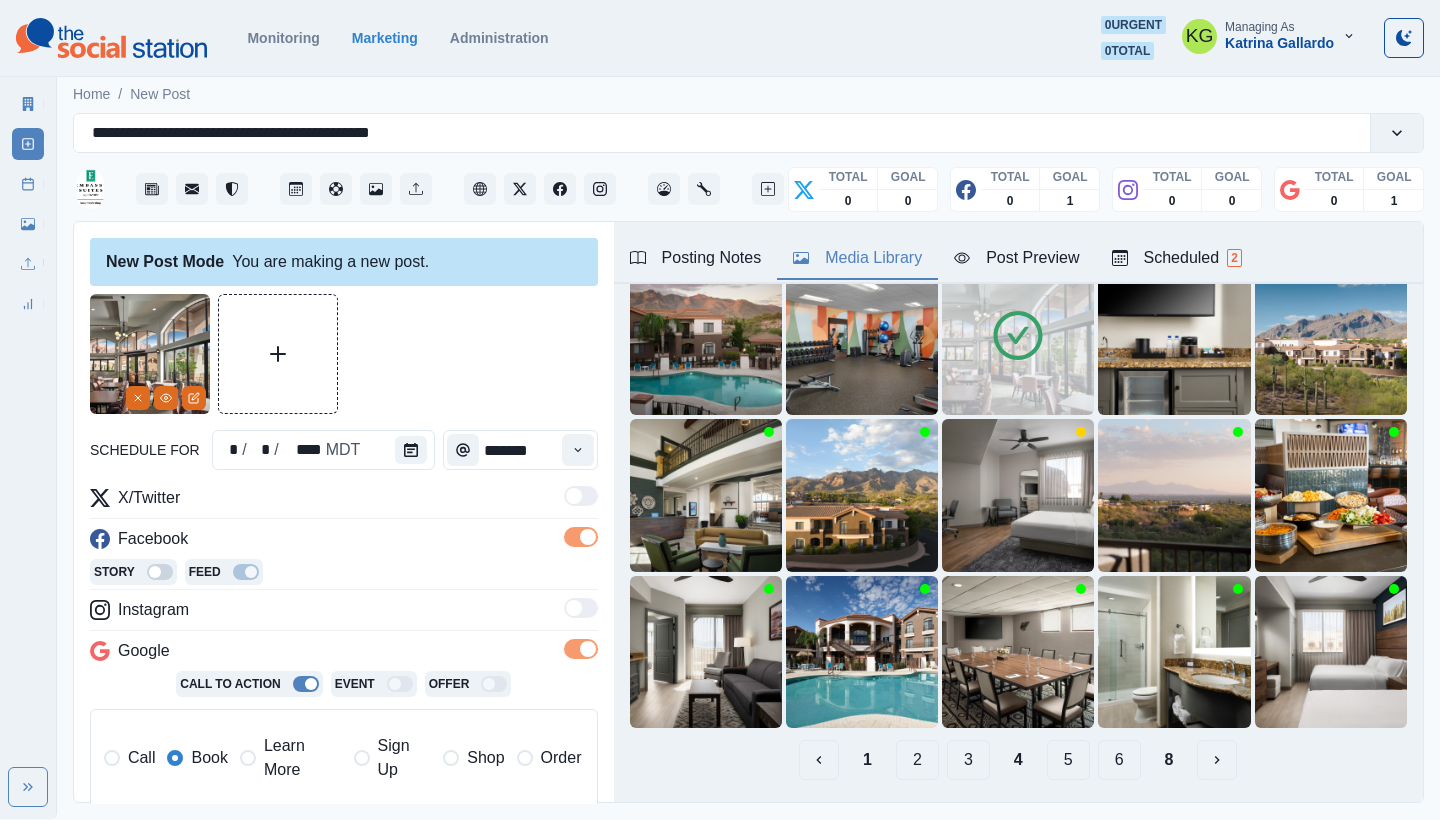 scroll, scrollTop: 234, scrollLeft: 0, axis: vertical 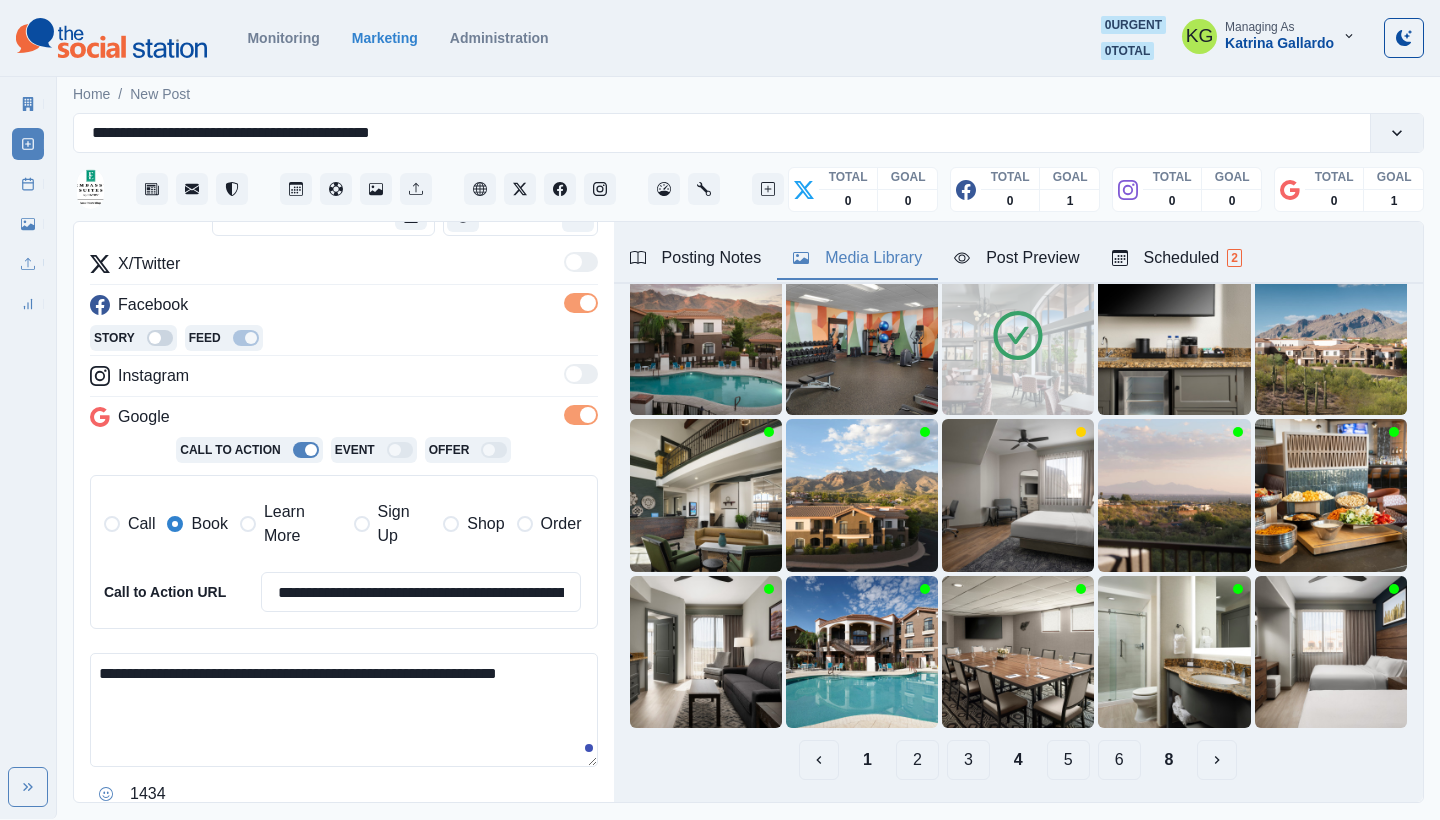 click on "**********" at bounding box center [344, 710] 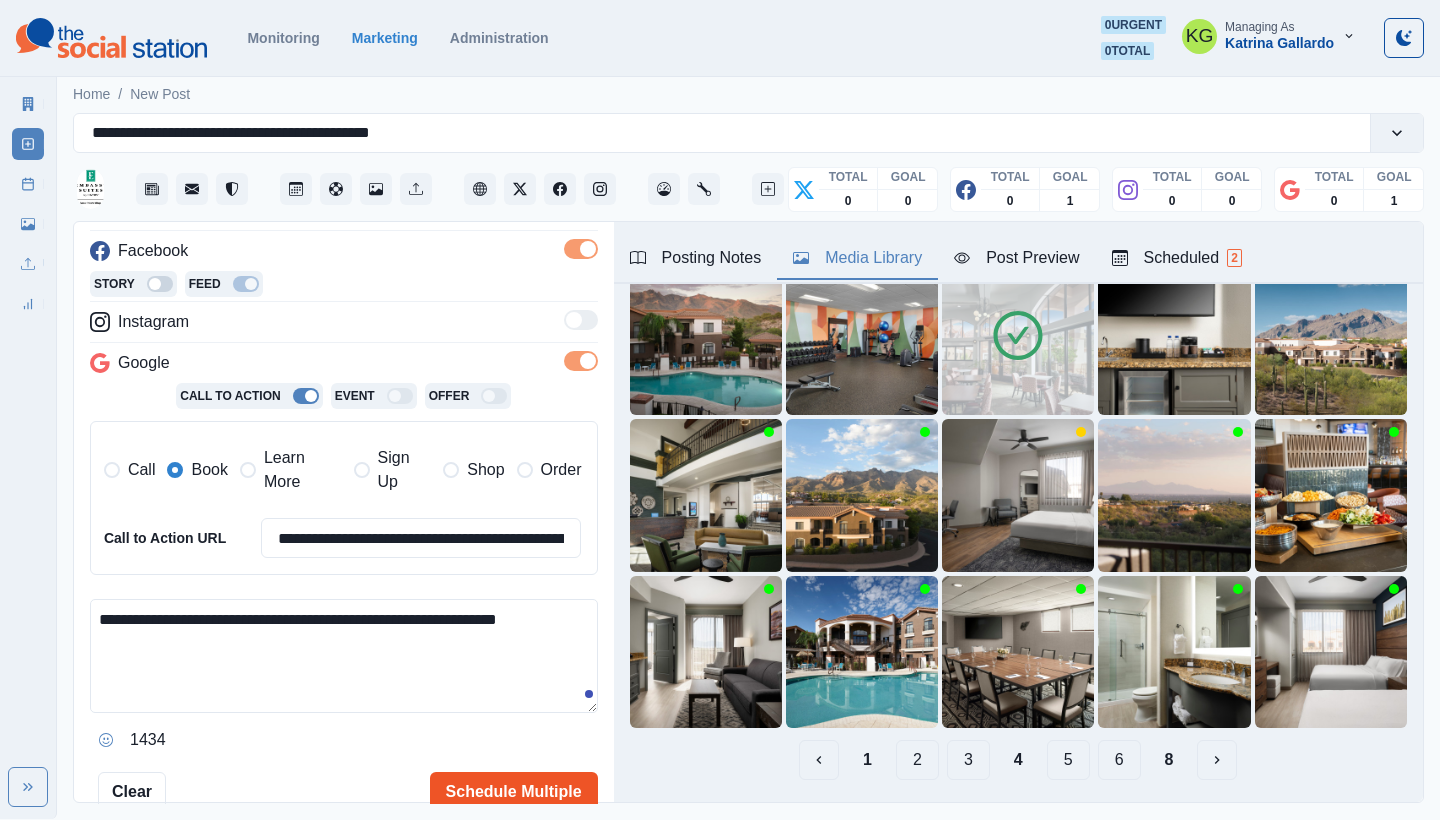 click on "Schedule Multiple" at bounding box center (514, 792) 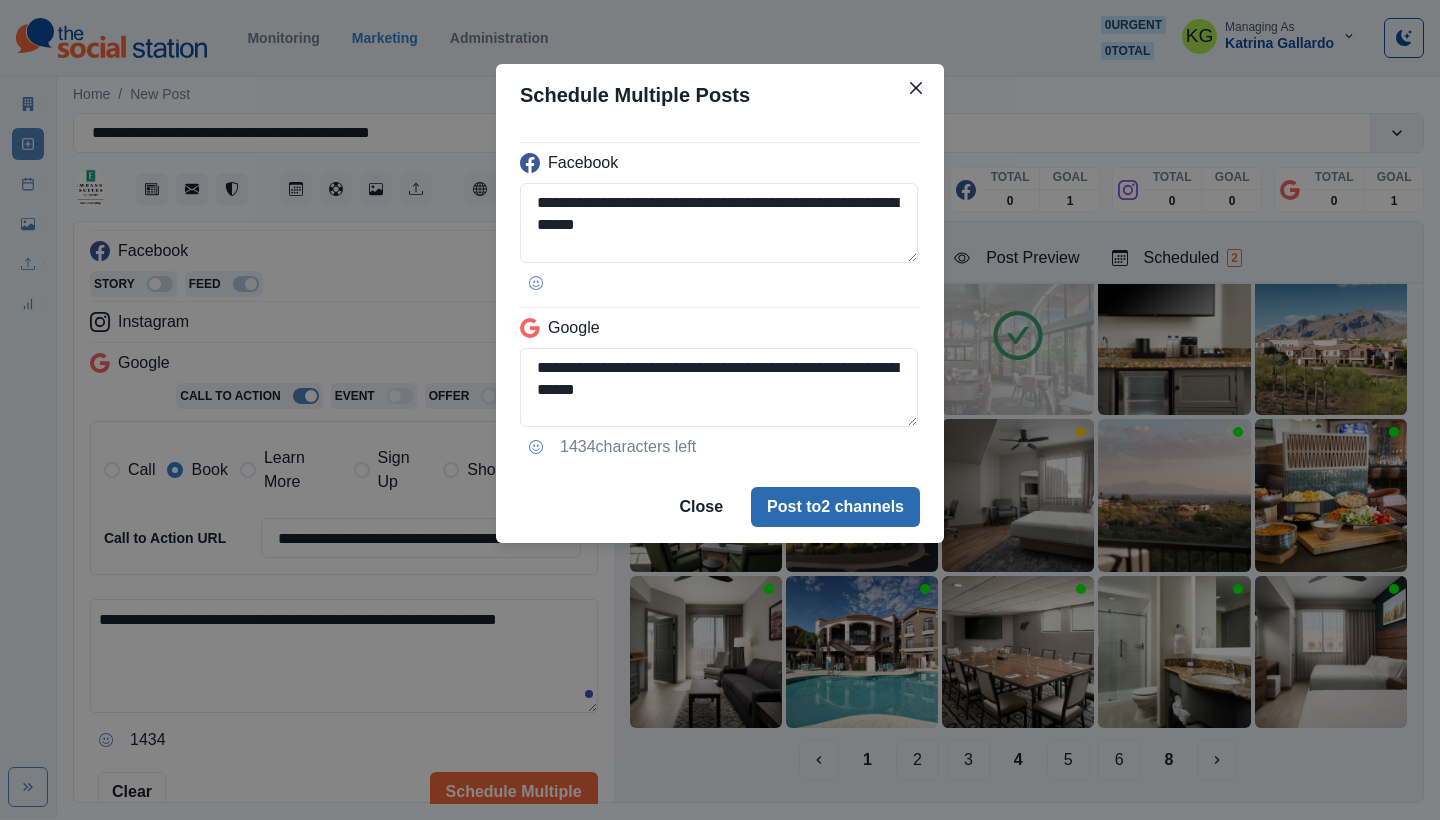 click on "Post to  2   channels" at bounding box center [835, 507] 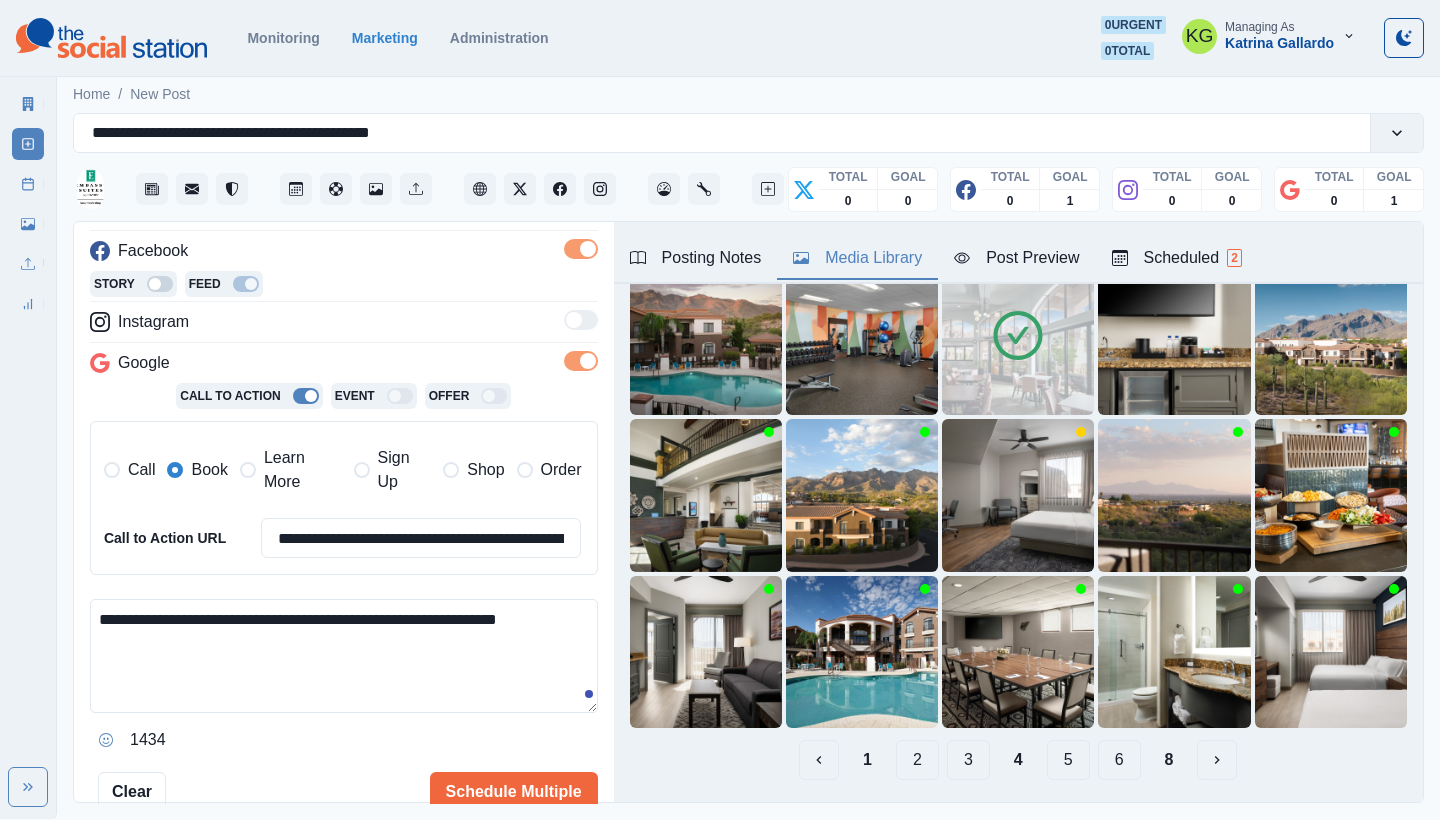 type 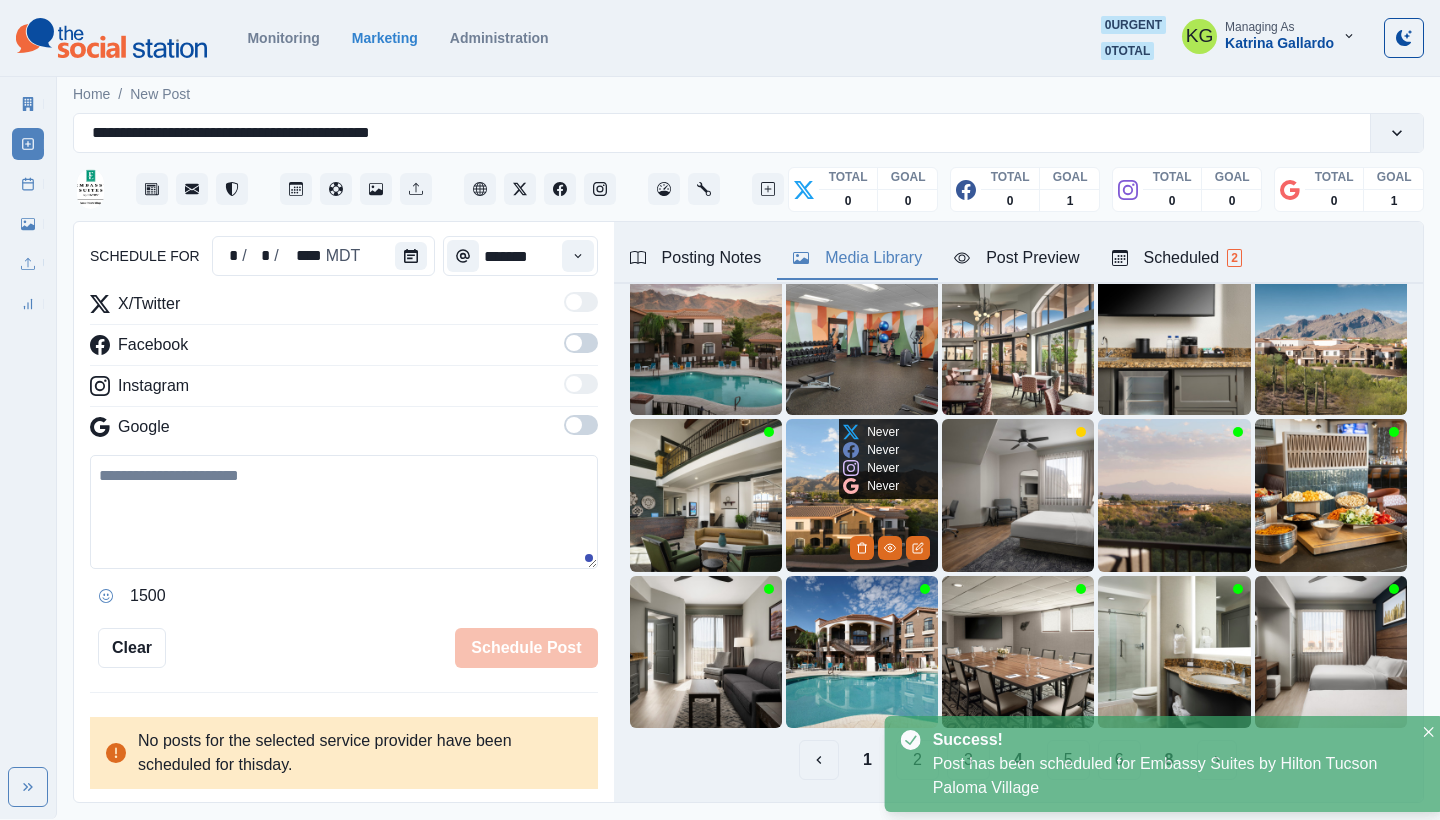 scroll, scrollTop: 122, scrollLeft: 0, axis: vertical 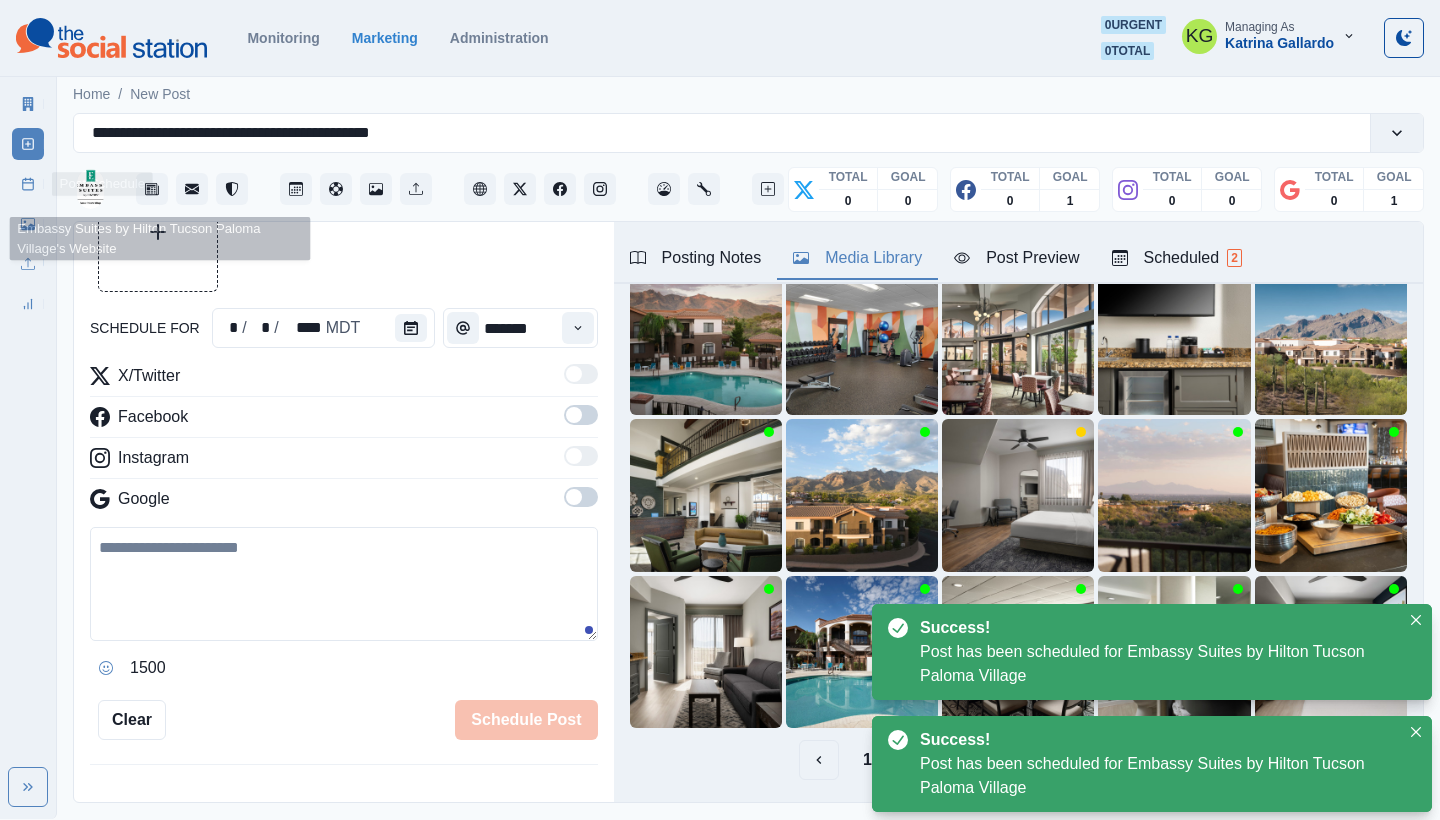 click on "Post Schedule" at bounding box center [28, 184] 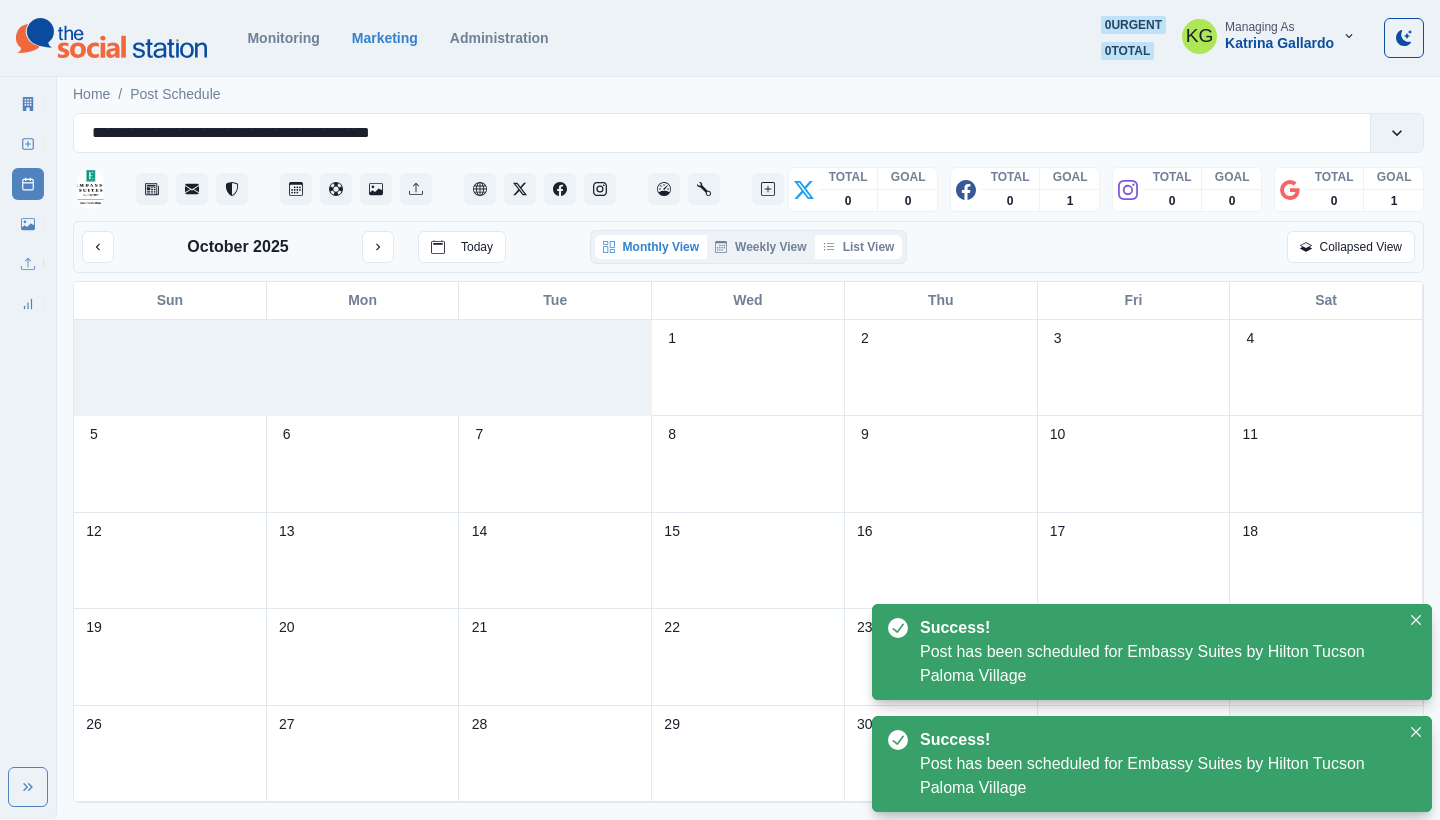 click on "List View" at bounding box center (859, 247) 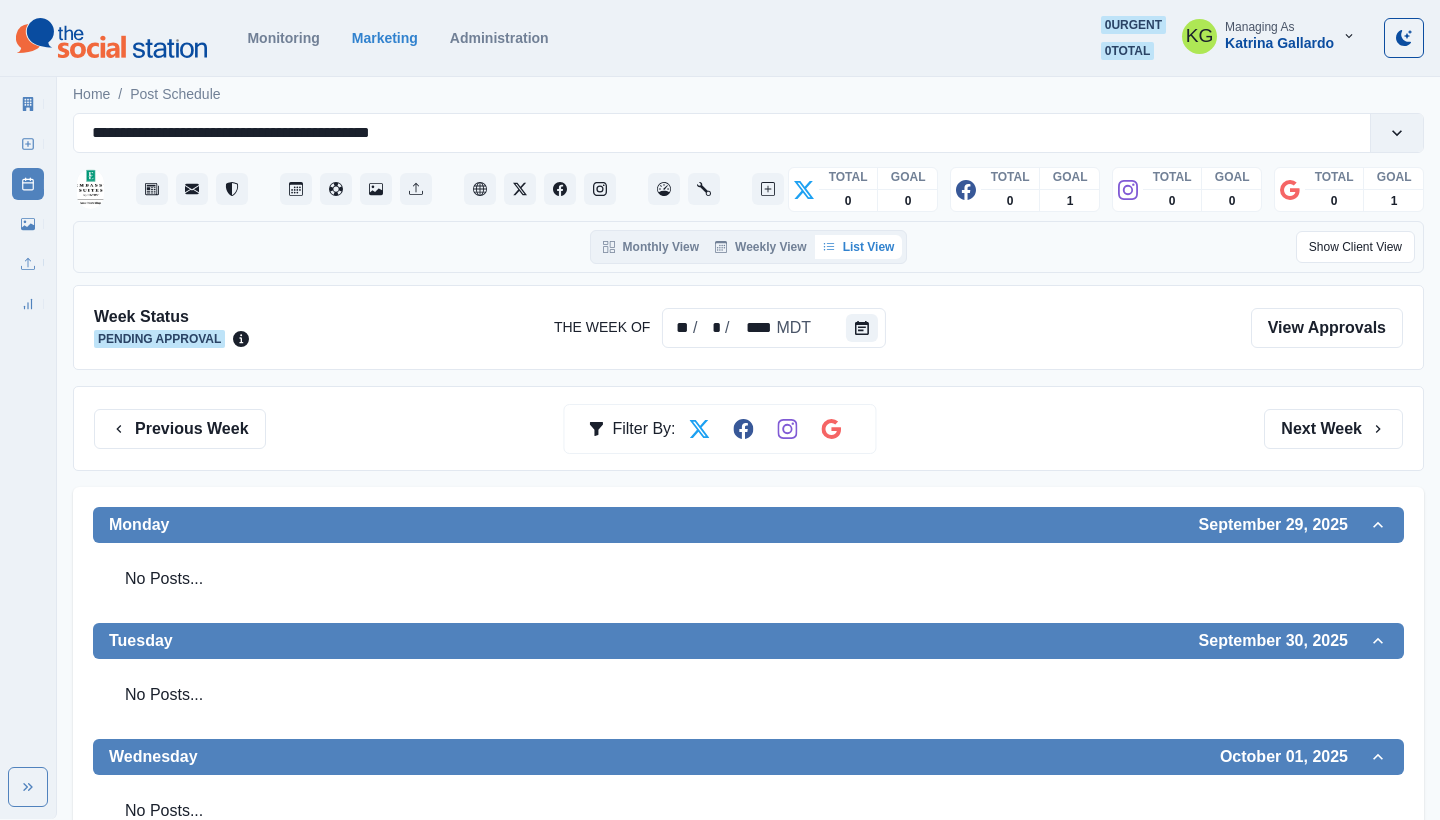 scroll, scrollTop: 0, scrollLeft: 0, axis: both 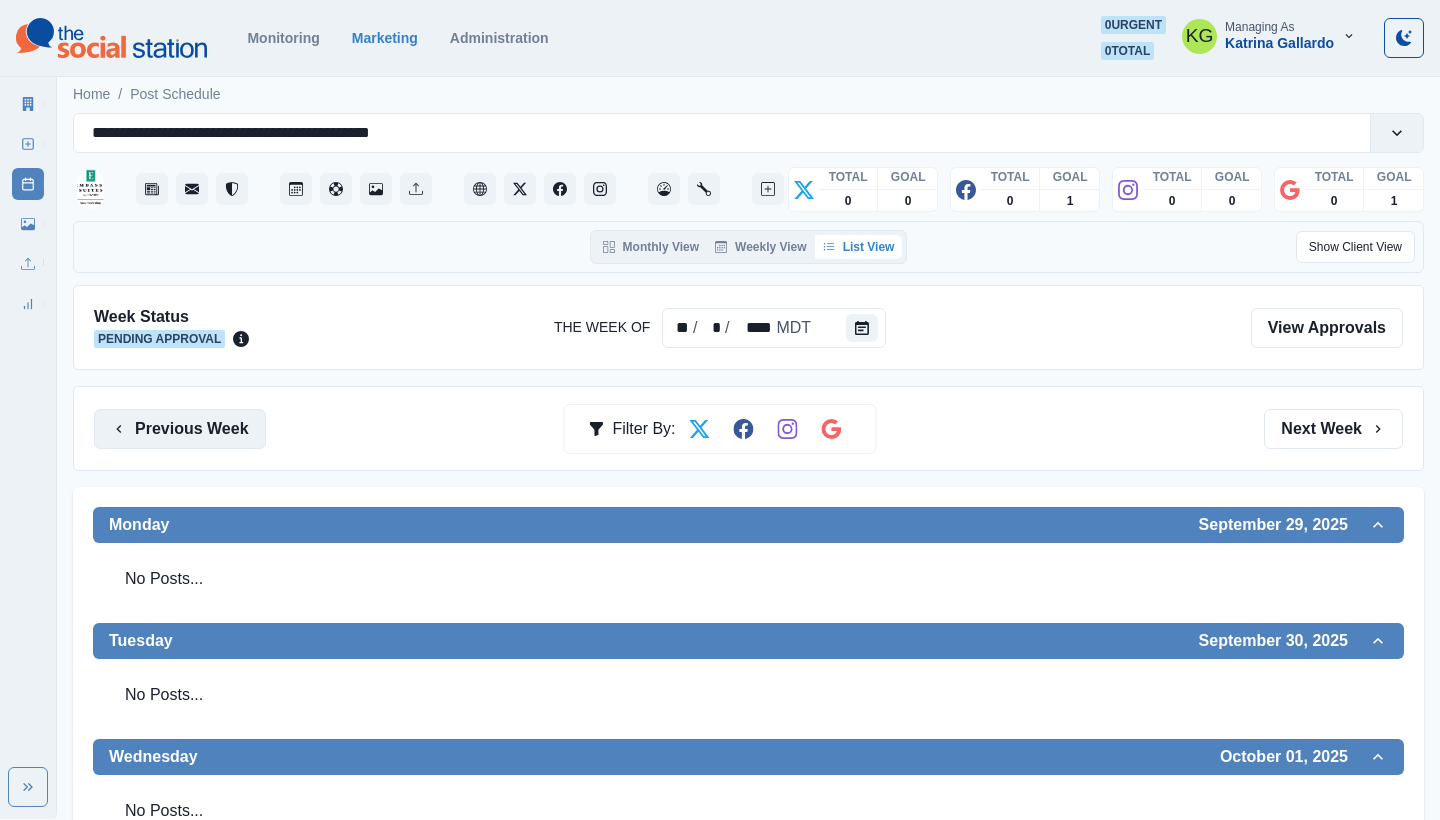 click on "Previous Week" at bounding box center [180, 429] 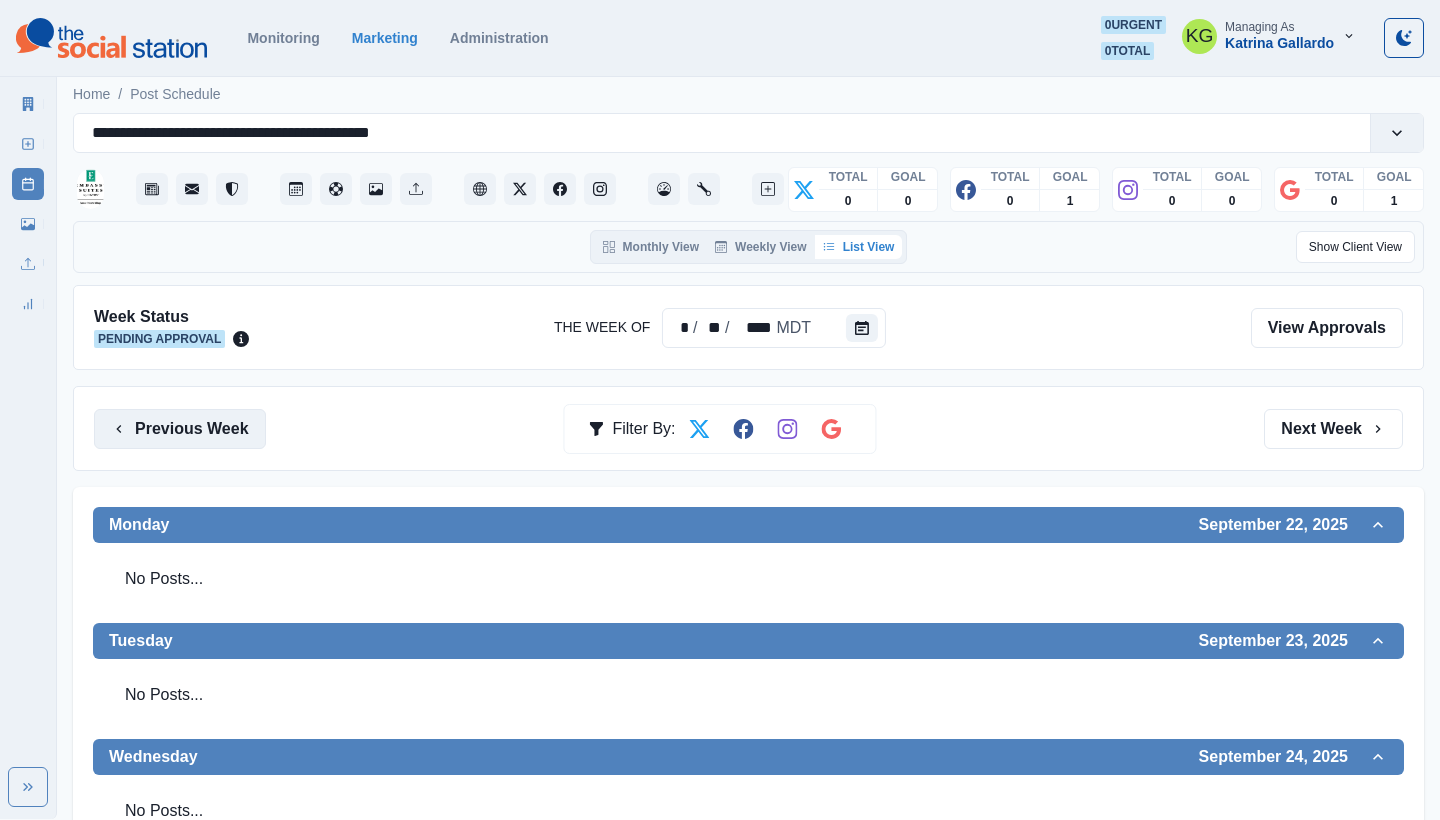 click on "Previous Week" at bounding box center (180, 429) 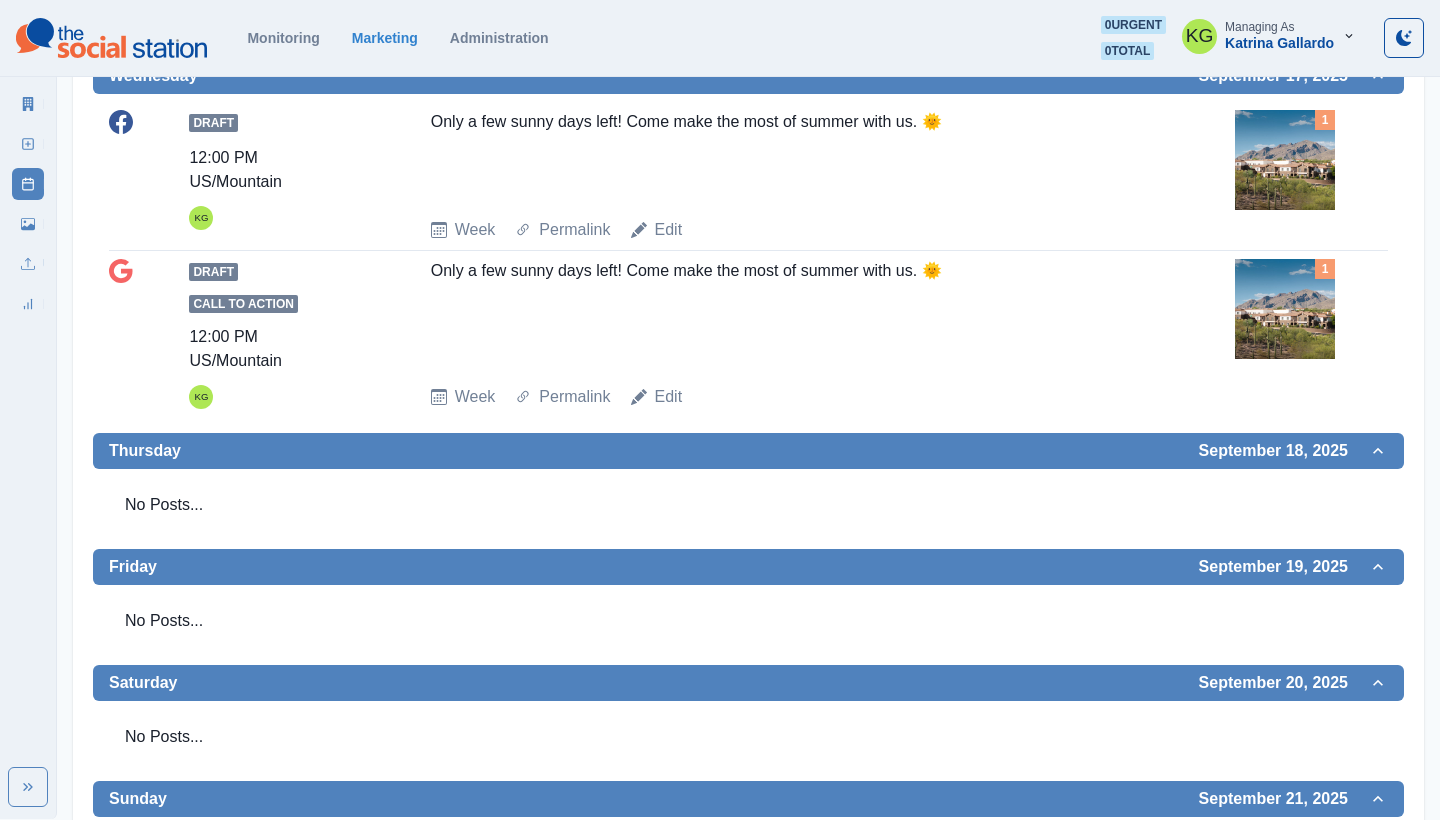 scroll, scrollTop: 0, scrollLeft: 0, axis: both 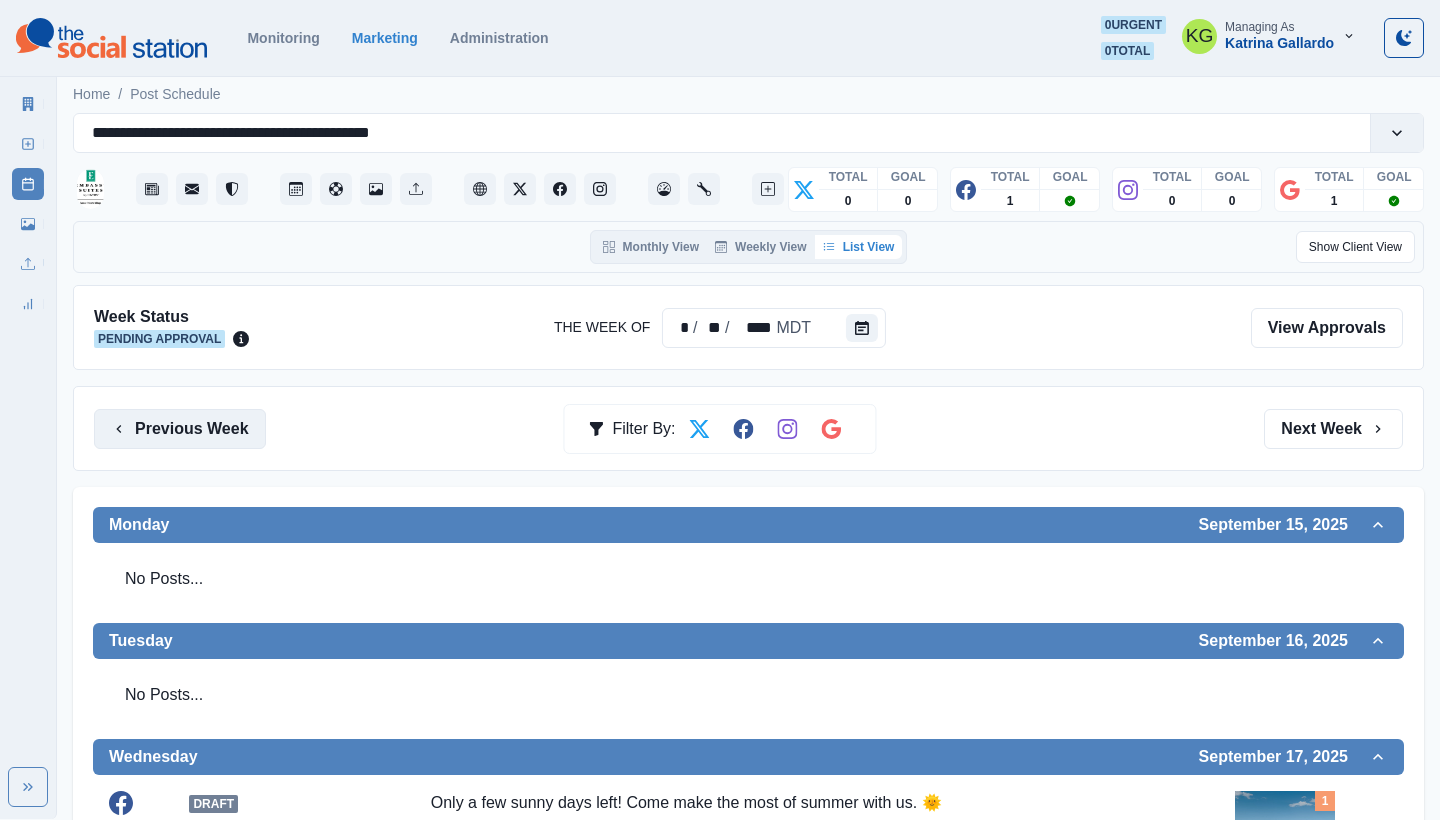 click on "Previous Week" at bounding box center [180, 429] 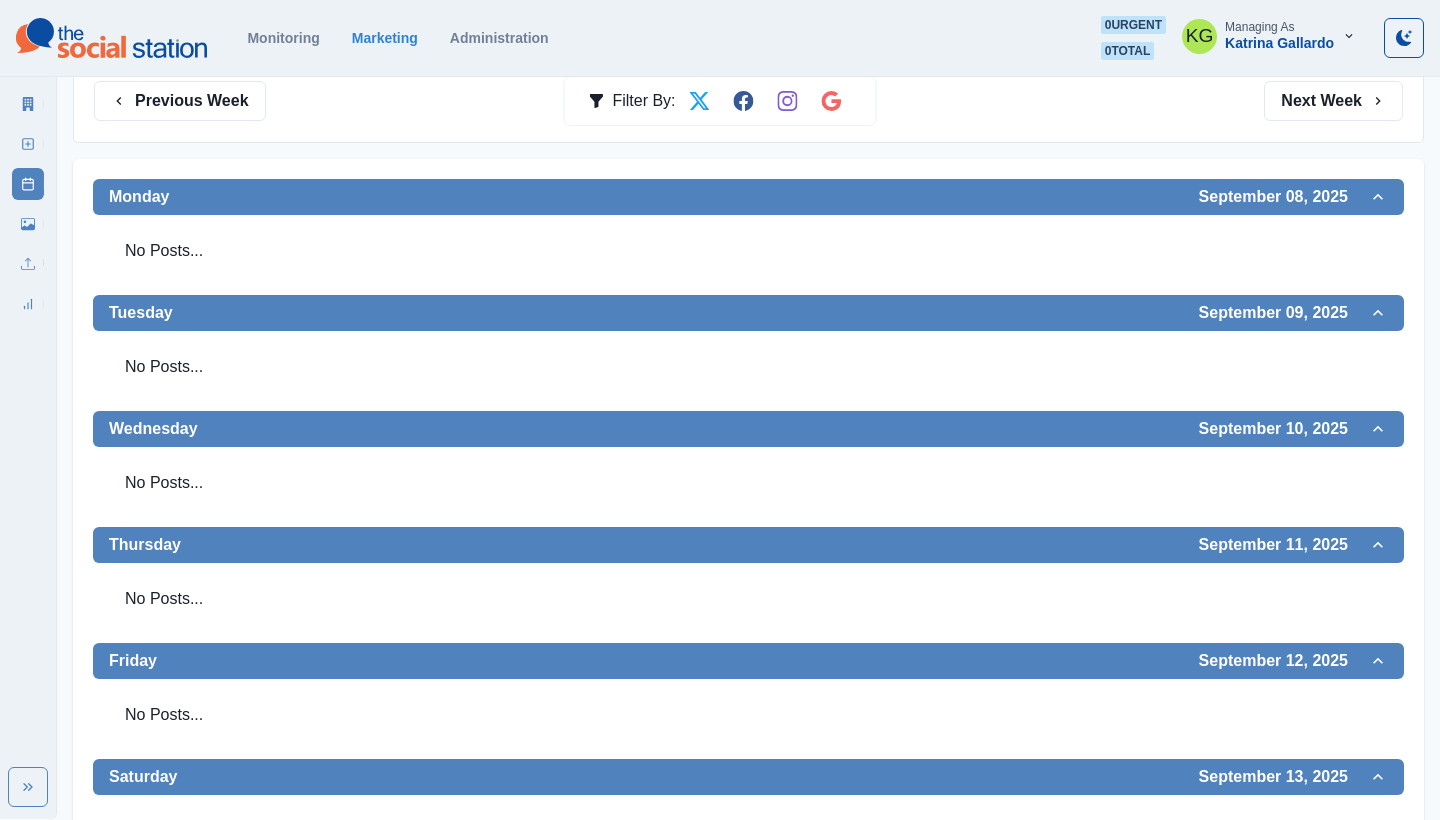 scroll, scrollTop: 0, scrollLeft: 0, axis: both 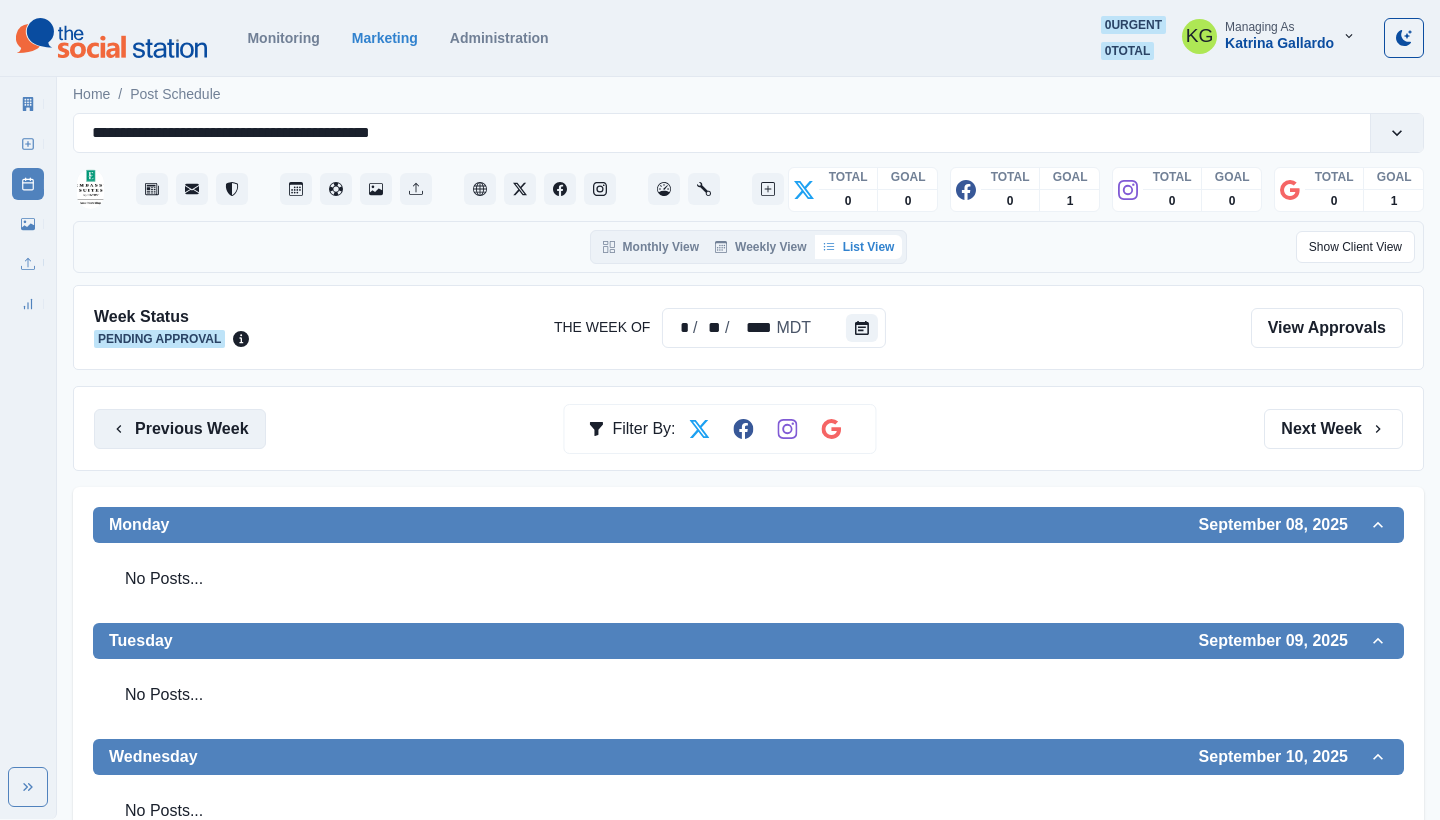 click on "Previous Week" at bounding box center [180, 429] 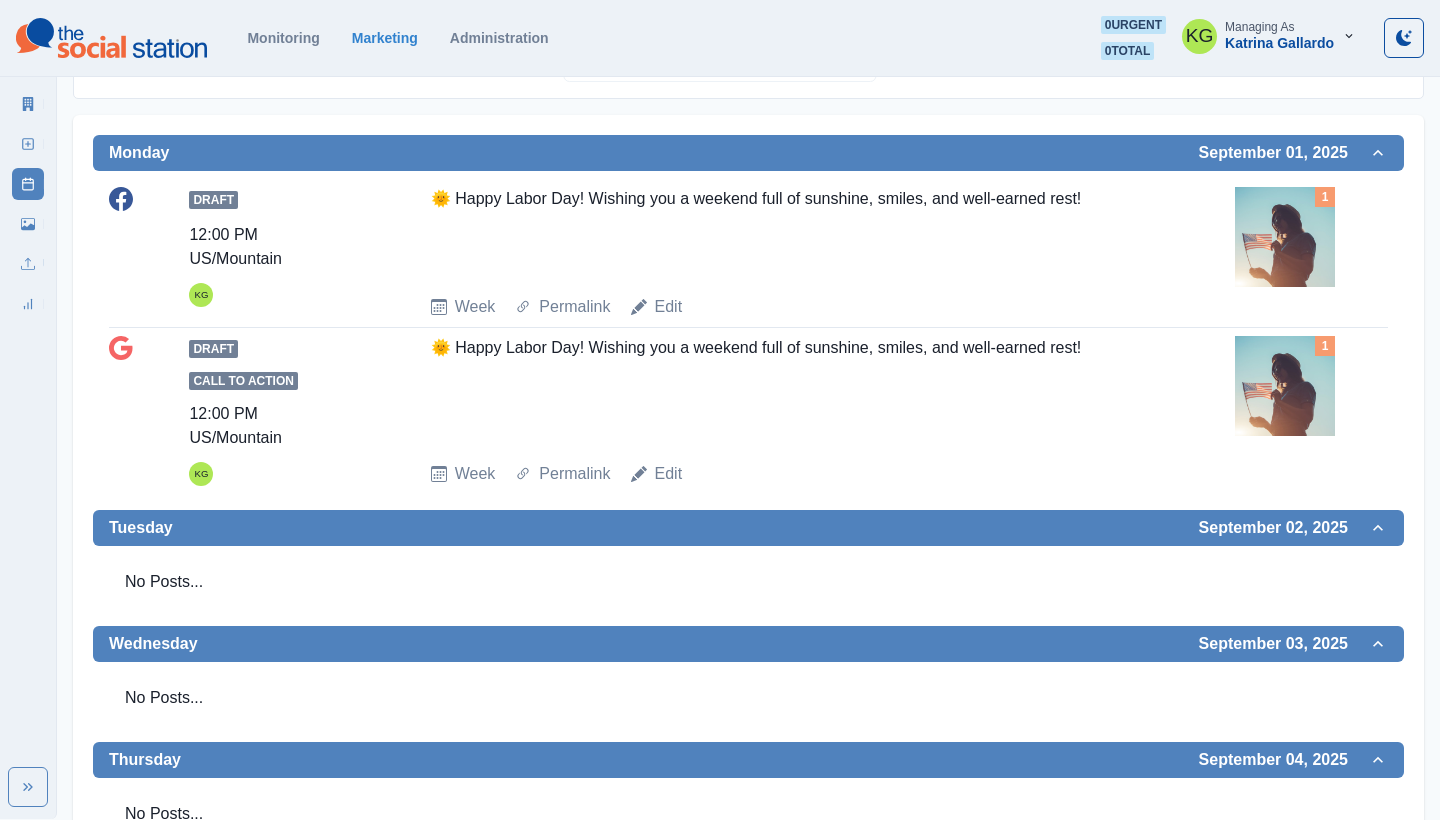 scroll, scrollTop: 53, scrollLeft: 0, axis: vertical 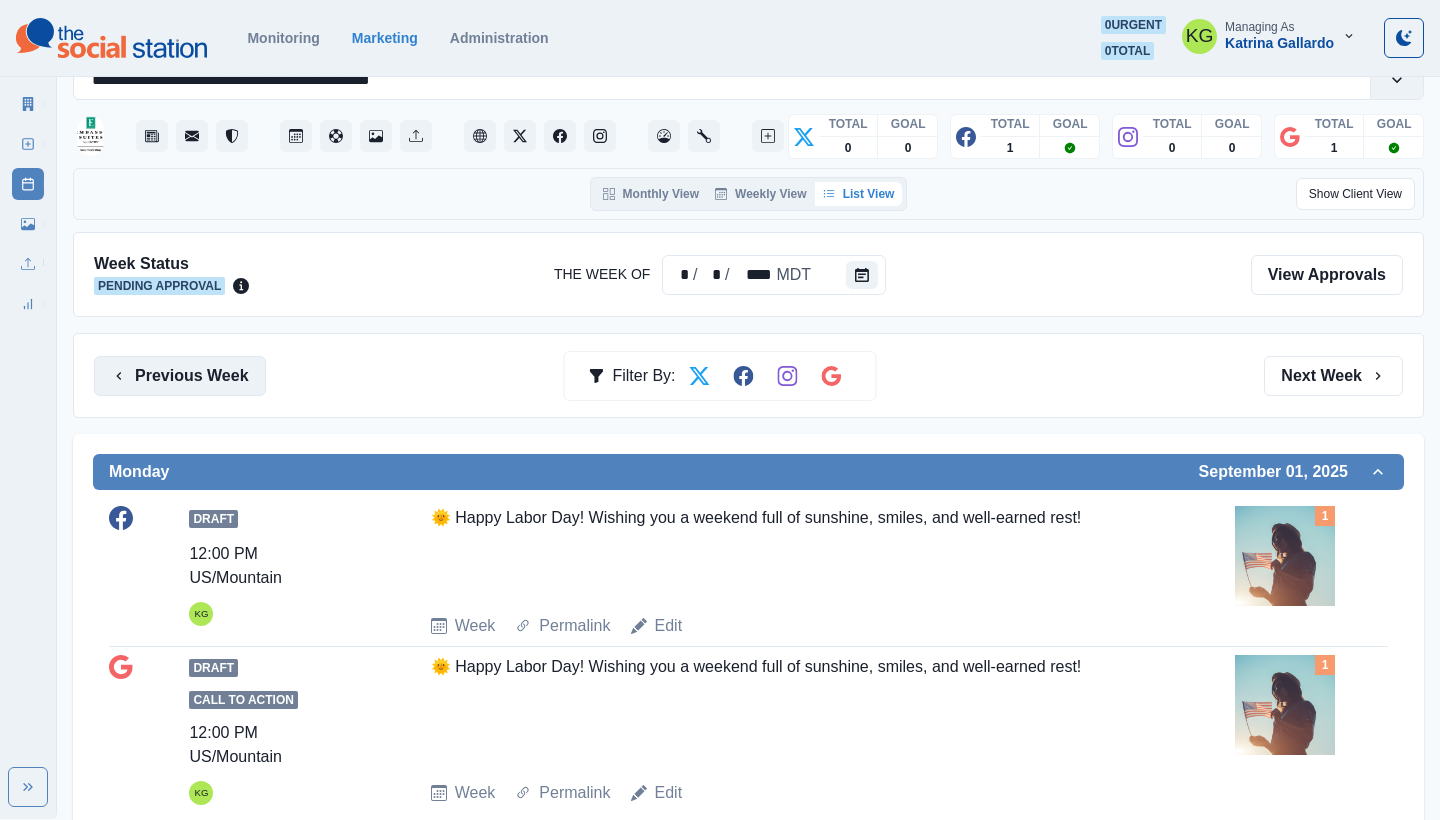 click on "Previous Week" at bounding box center [180, 376] 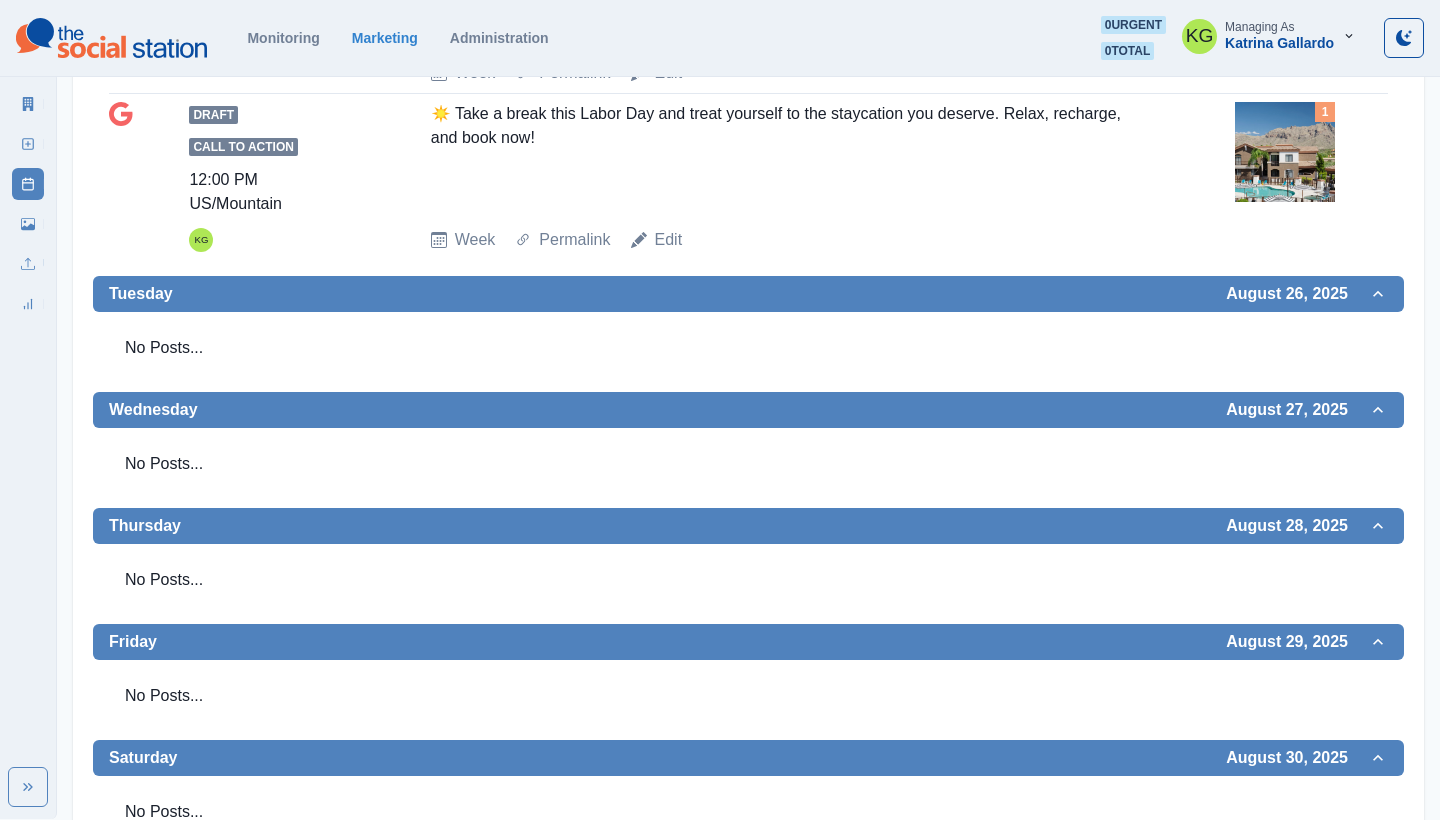 scroll, scrollTop: 293, scrollLeft: 0, axis: vertical 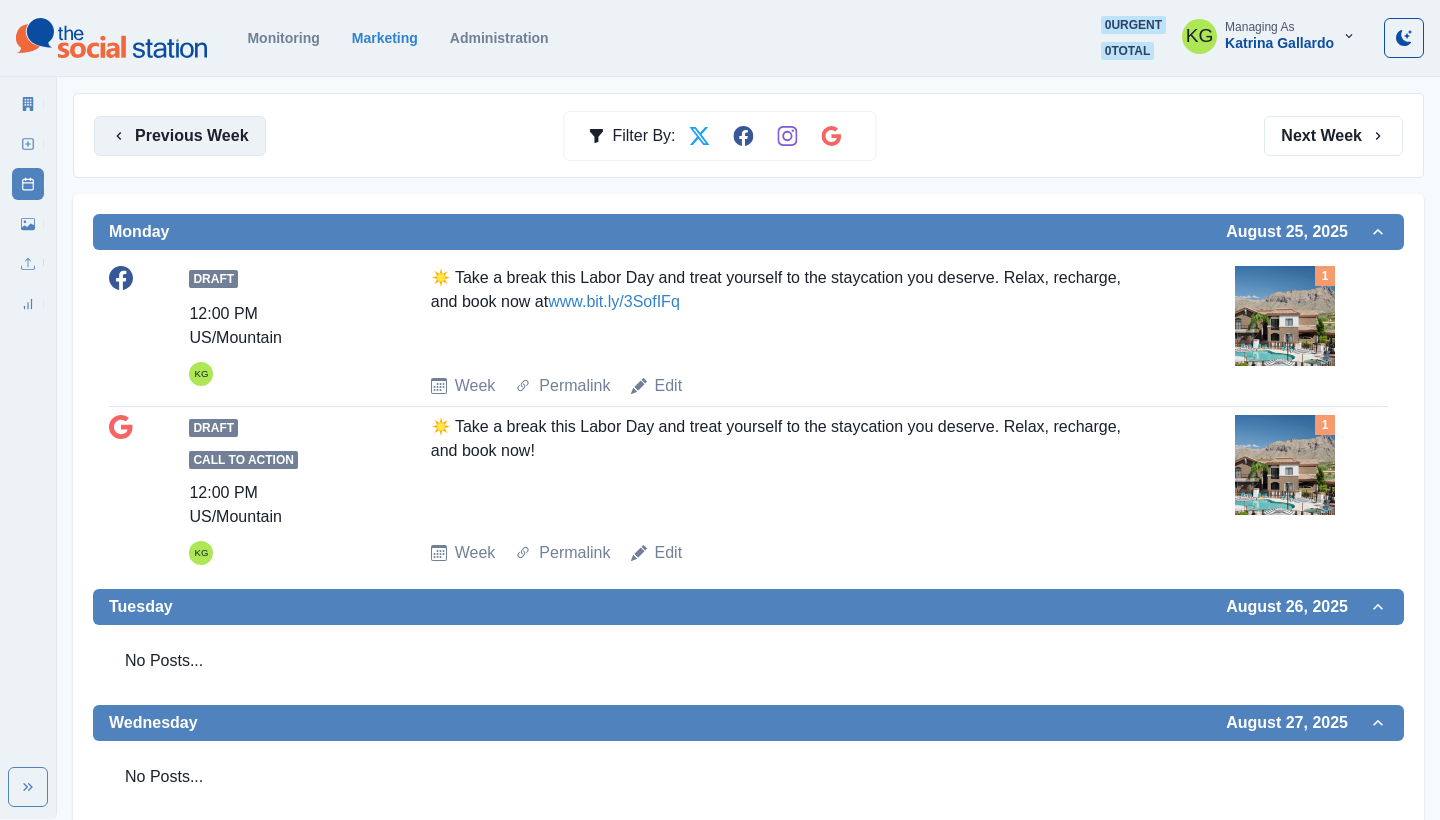 click on "Previous Week" at bounding box center (180, 136) 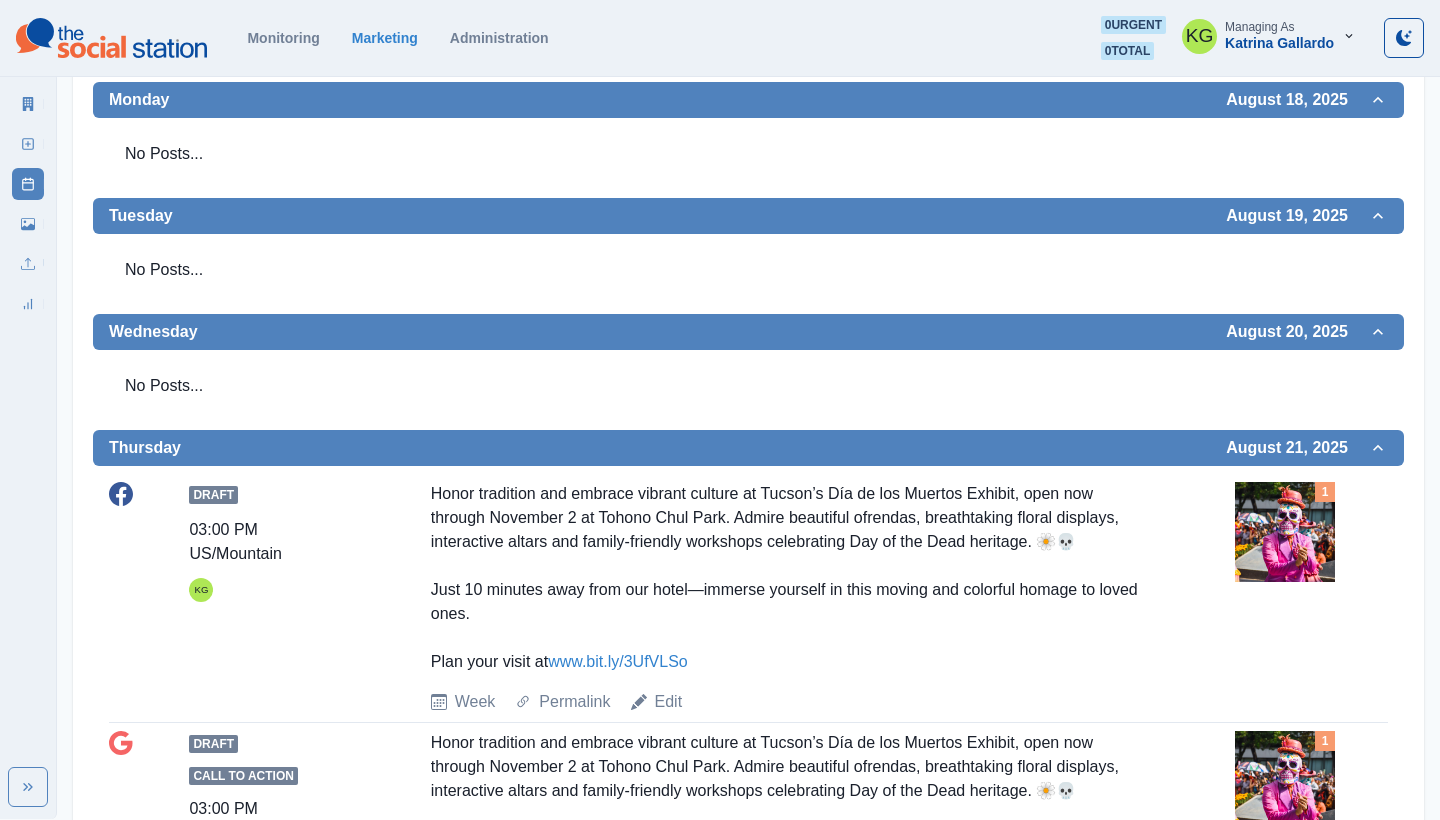 scroll, scrollTop: 222, scrollLeft: 0, axis: vertical 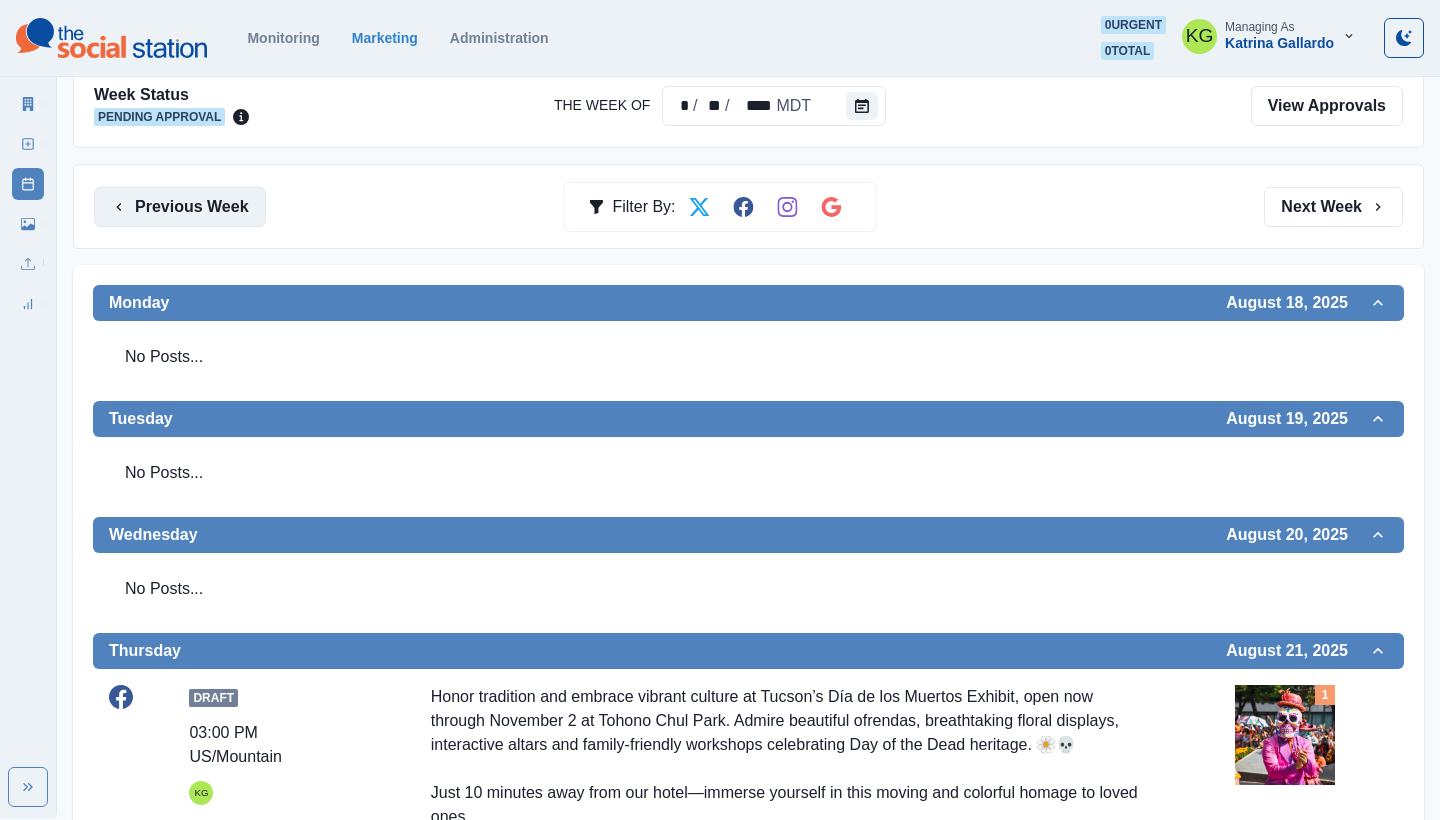 click on "Previous Week" at bounding box center (180, 207) 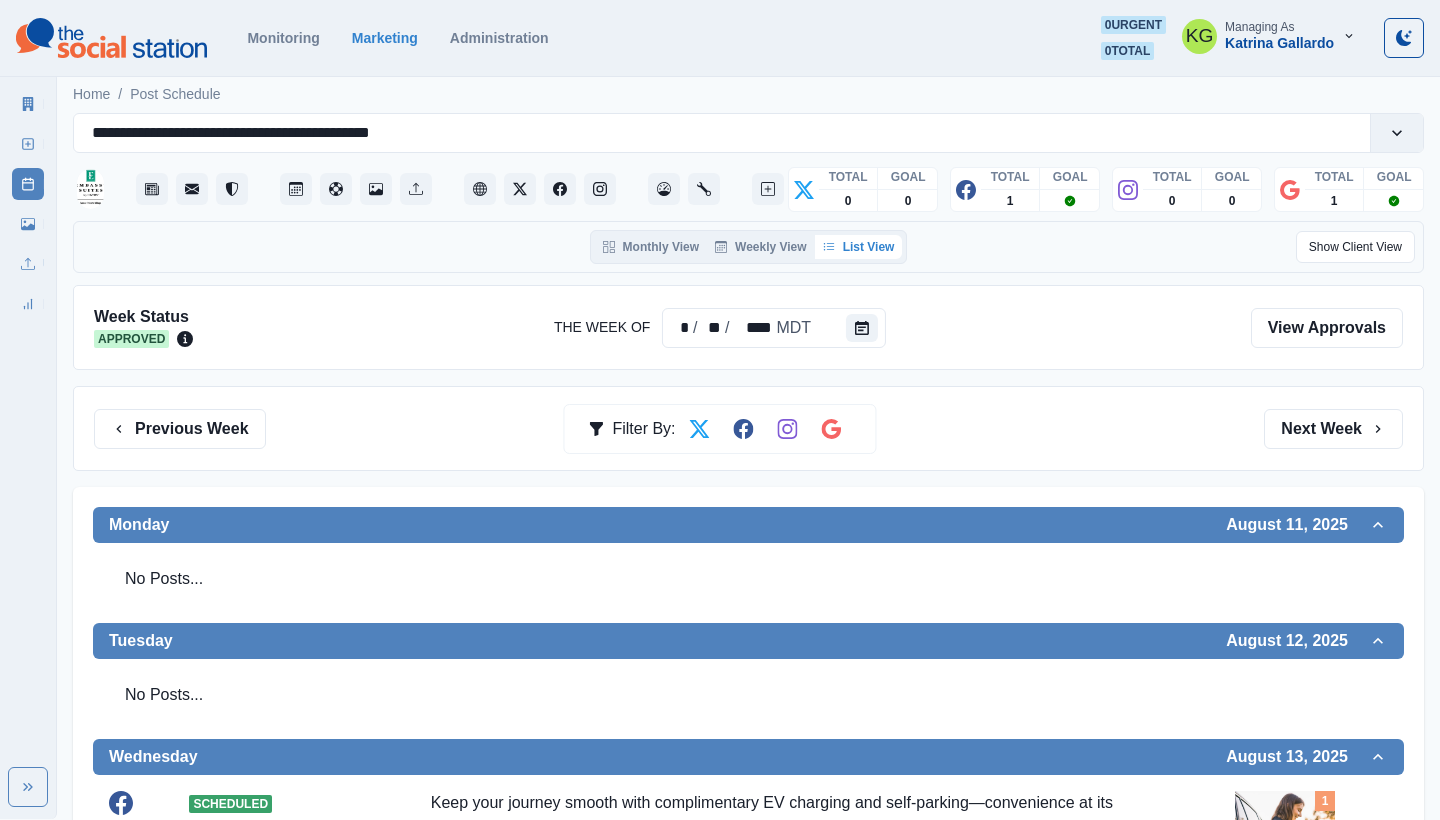 scroll, scrollTop: 0, scrollLeft: 0, axis: both 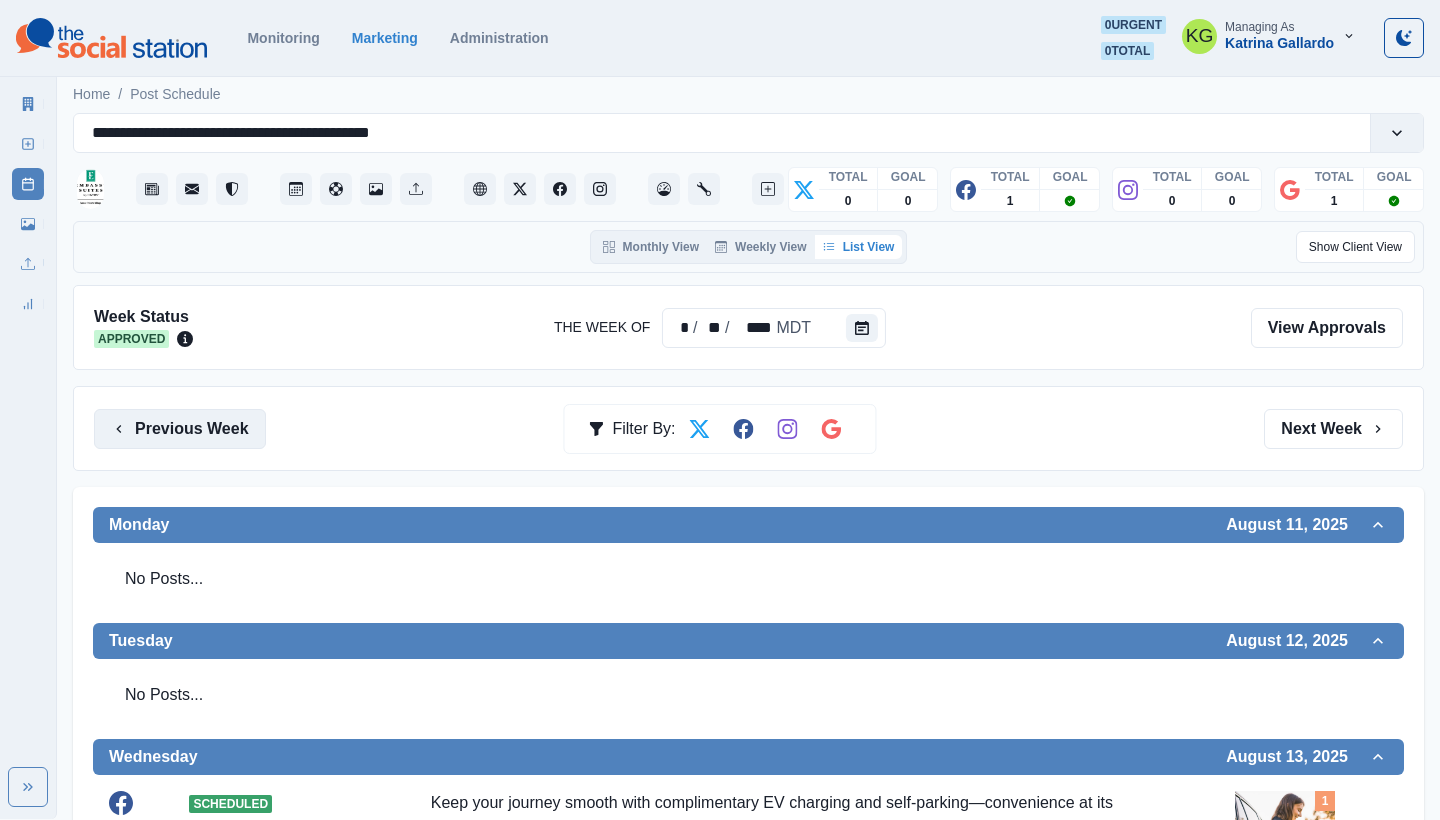 click on "Previous Week" at bounding box center (180, 429) 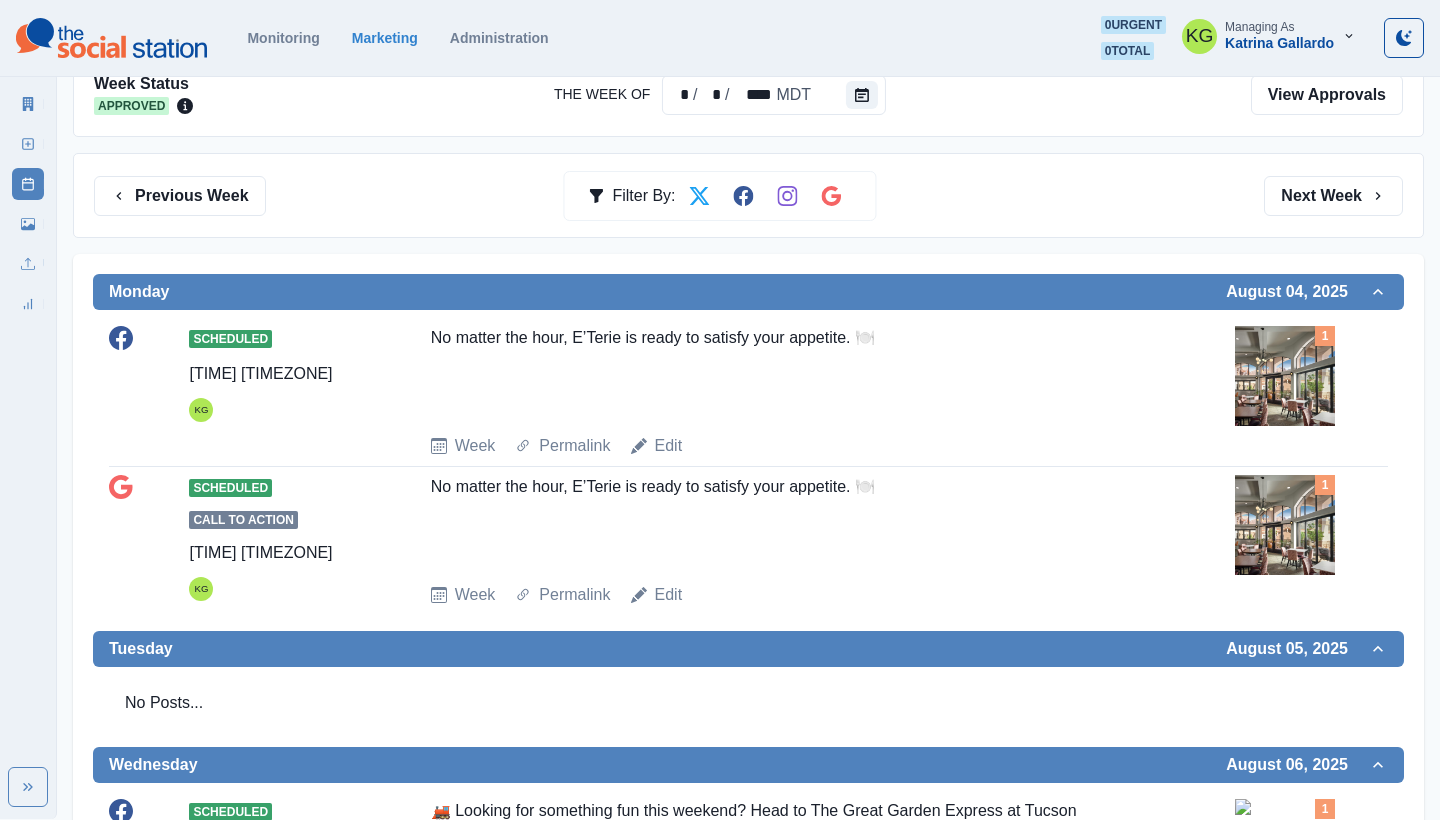 scroll, scrollTop: 42, scrollLeft: 0, axis: vertical 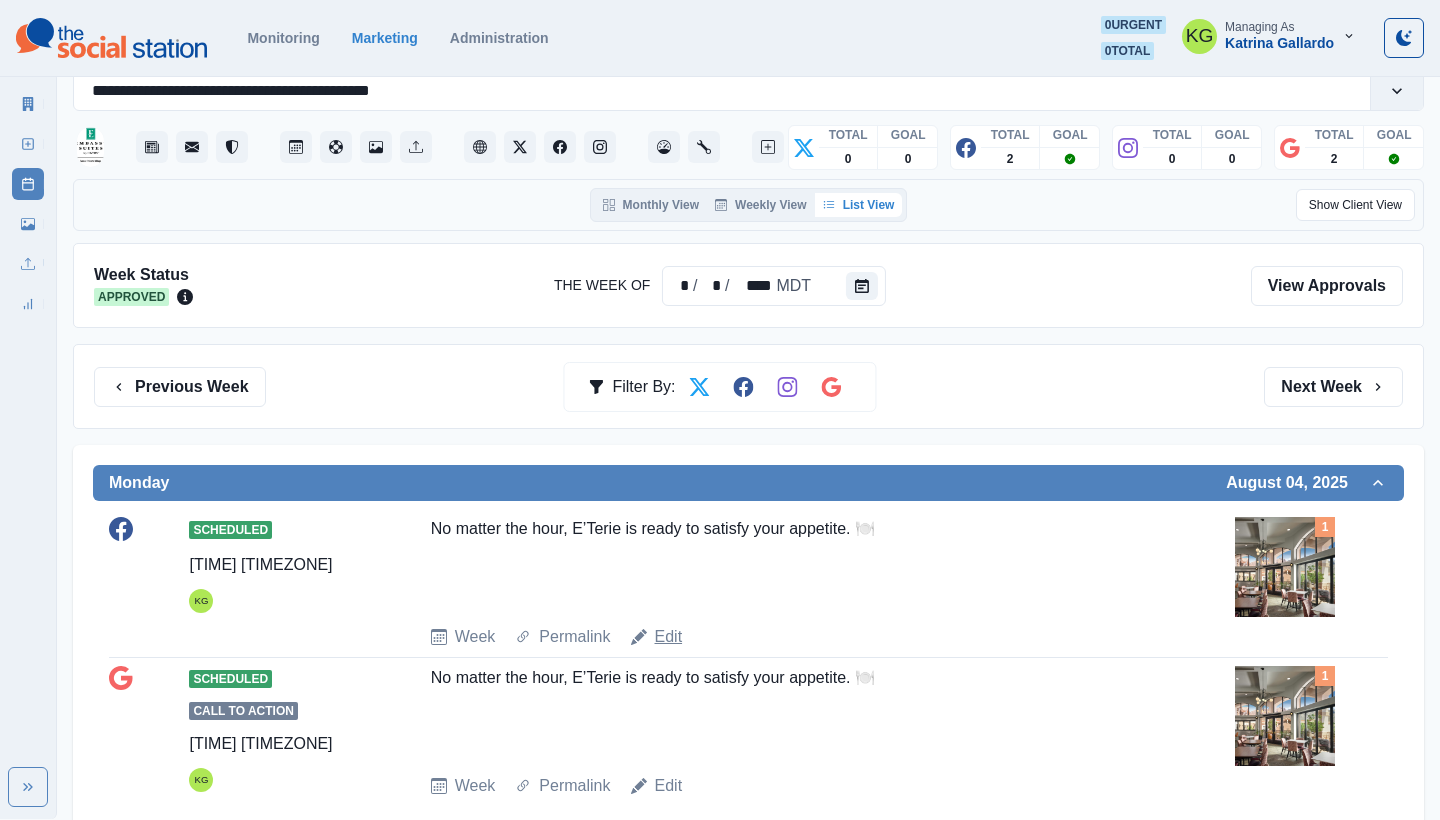 click on "Edit" at bounding box center (669, 637) 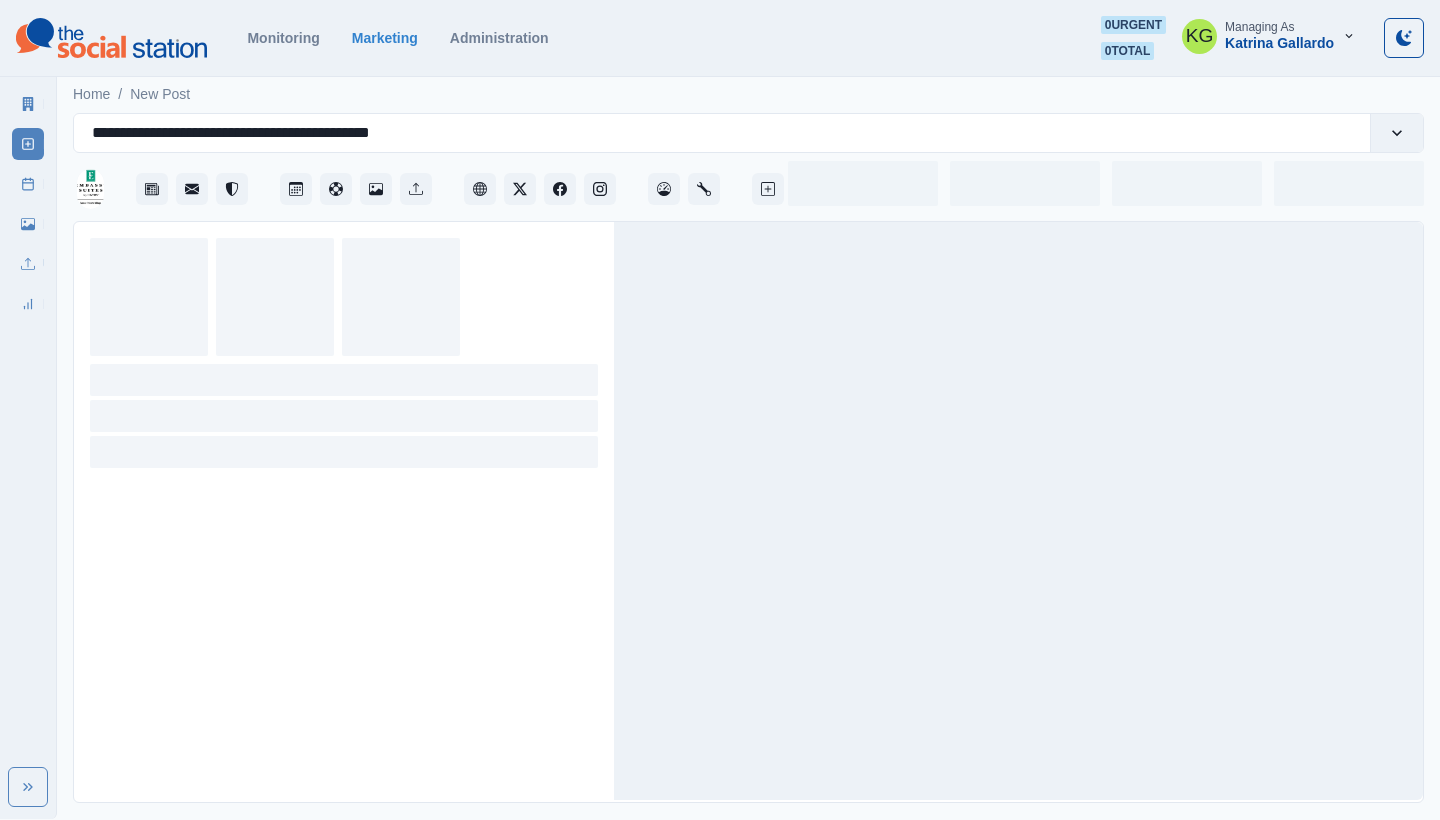 scroll, scrollTop: 0, scrollLeft: 0, axis: both 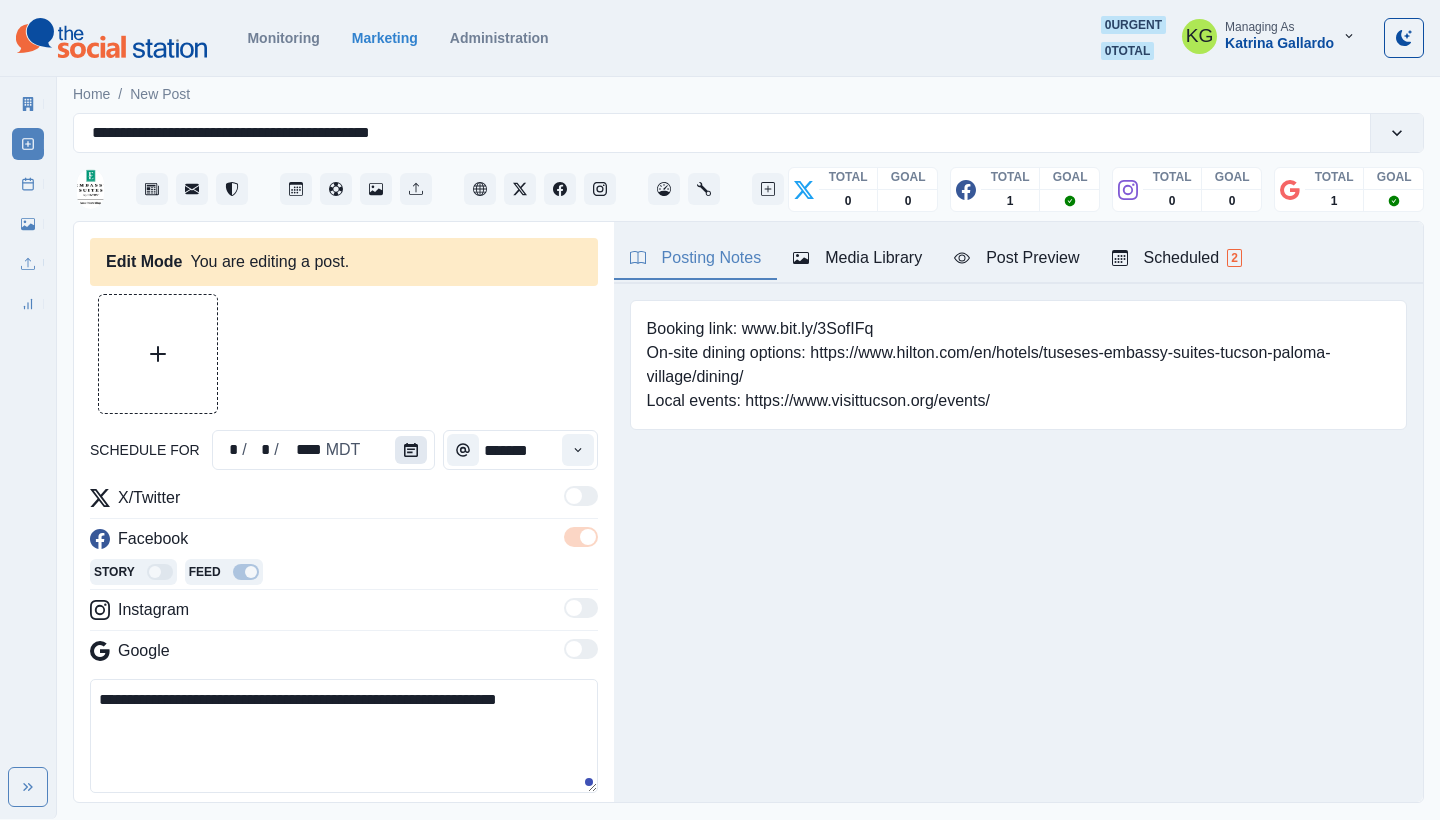 click 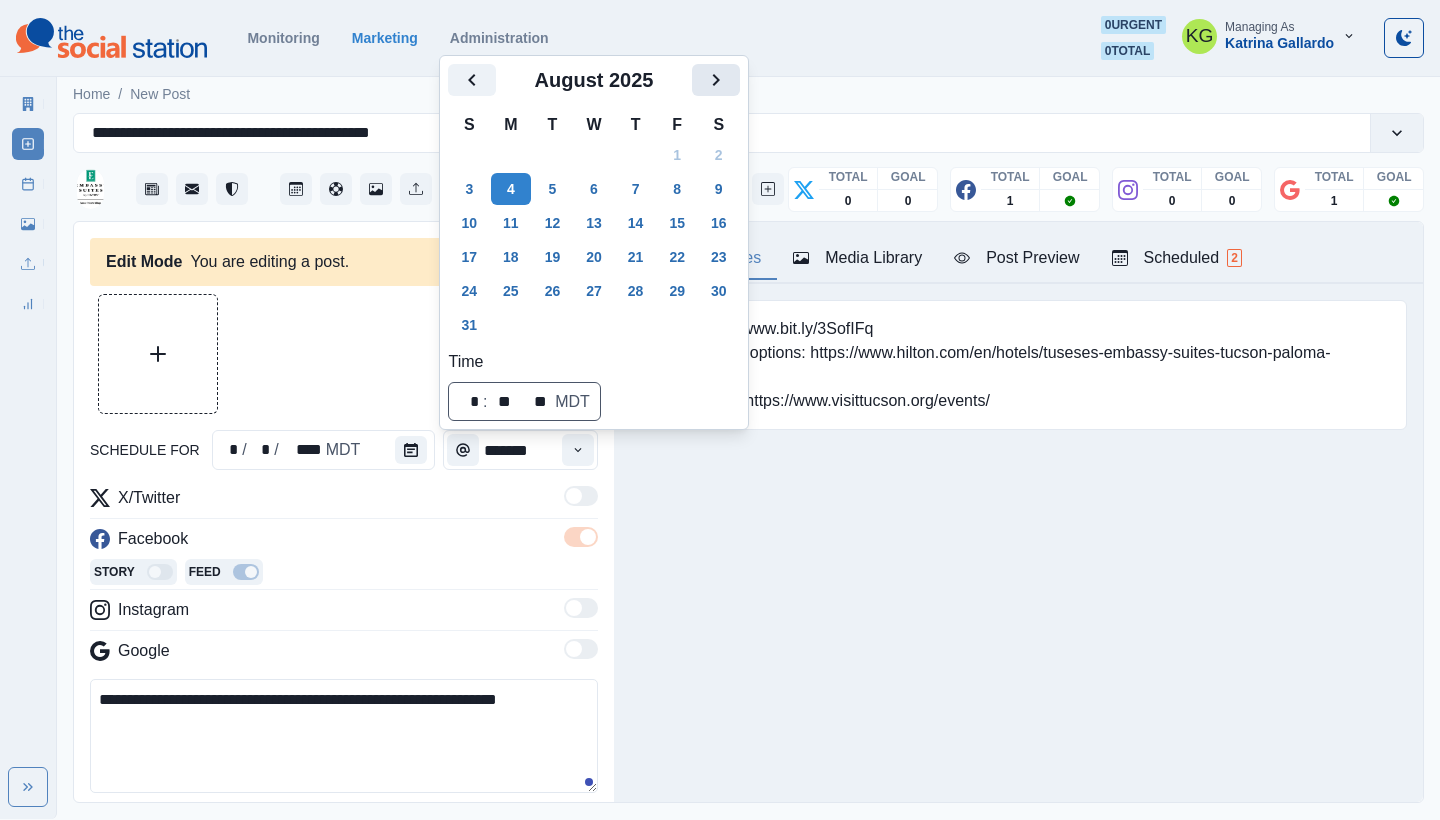 click 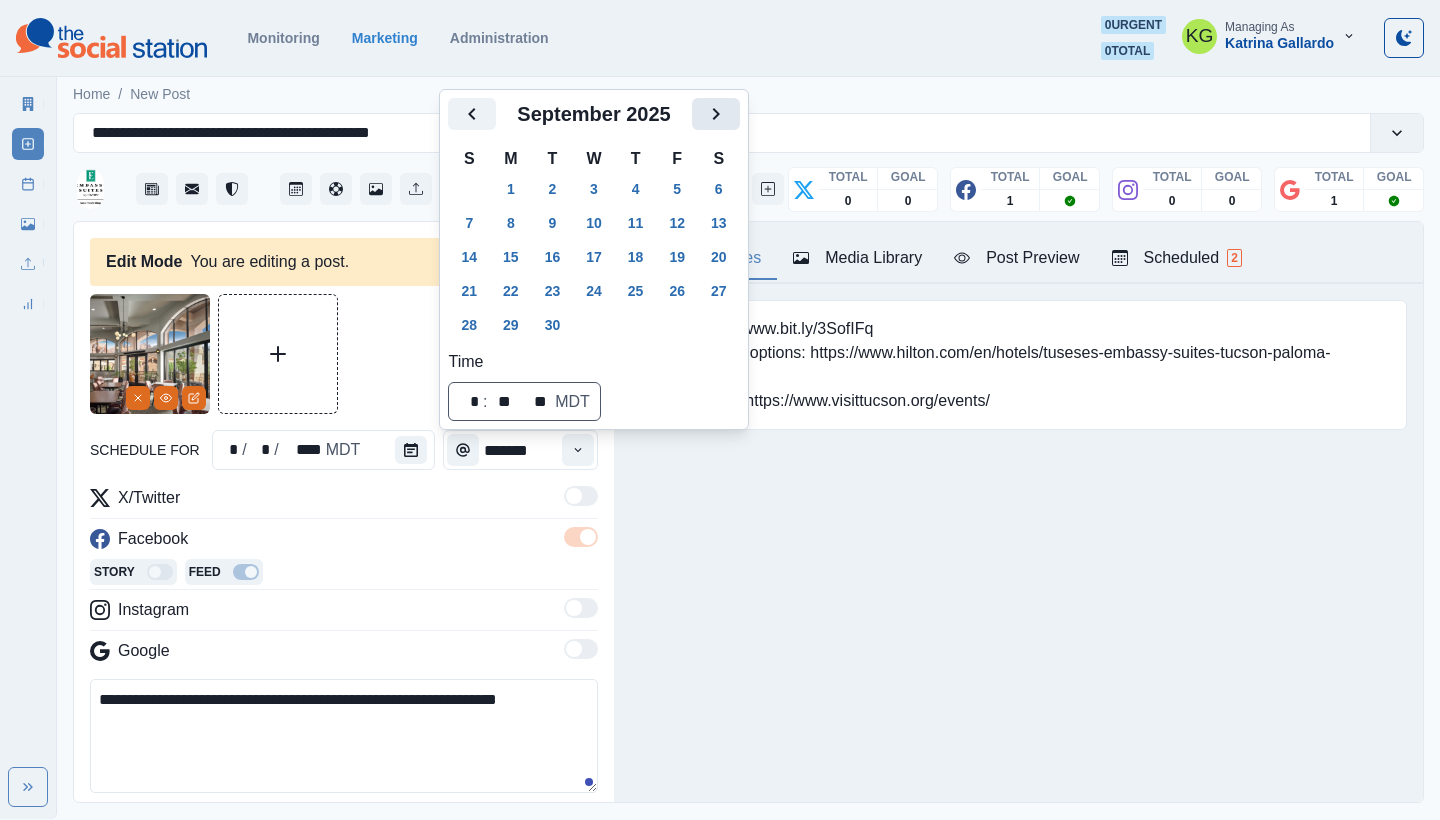 click 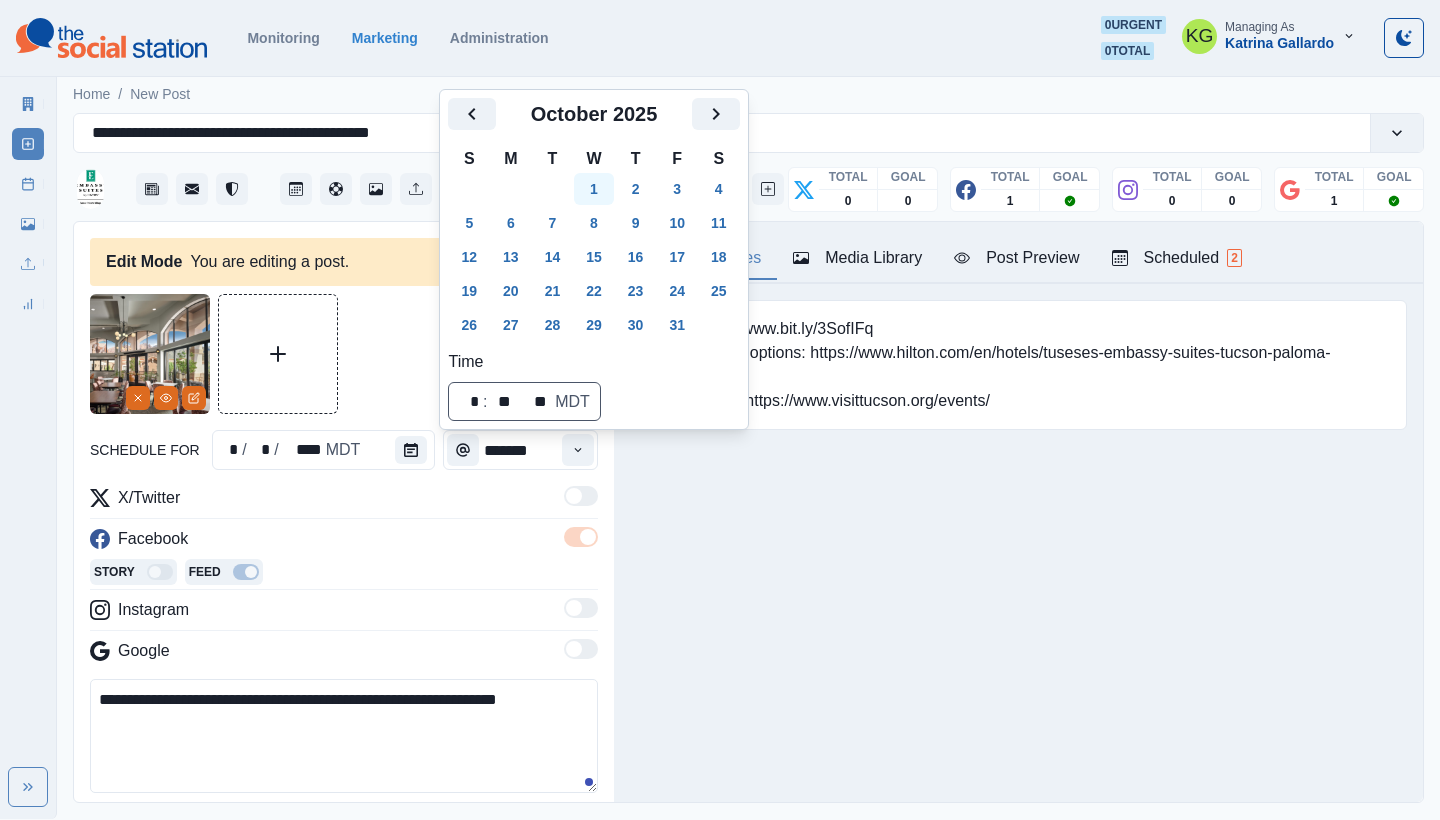 click on "1" at bounding box center [594, 189] 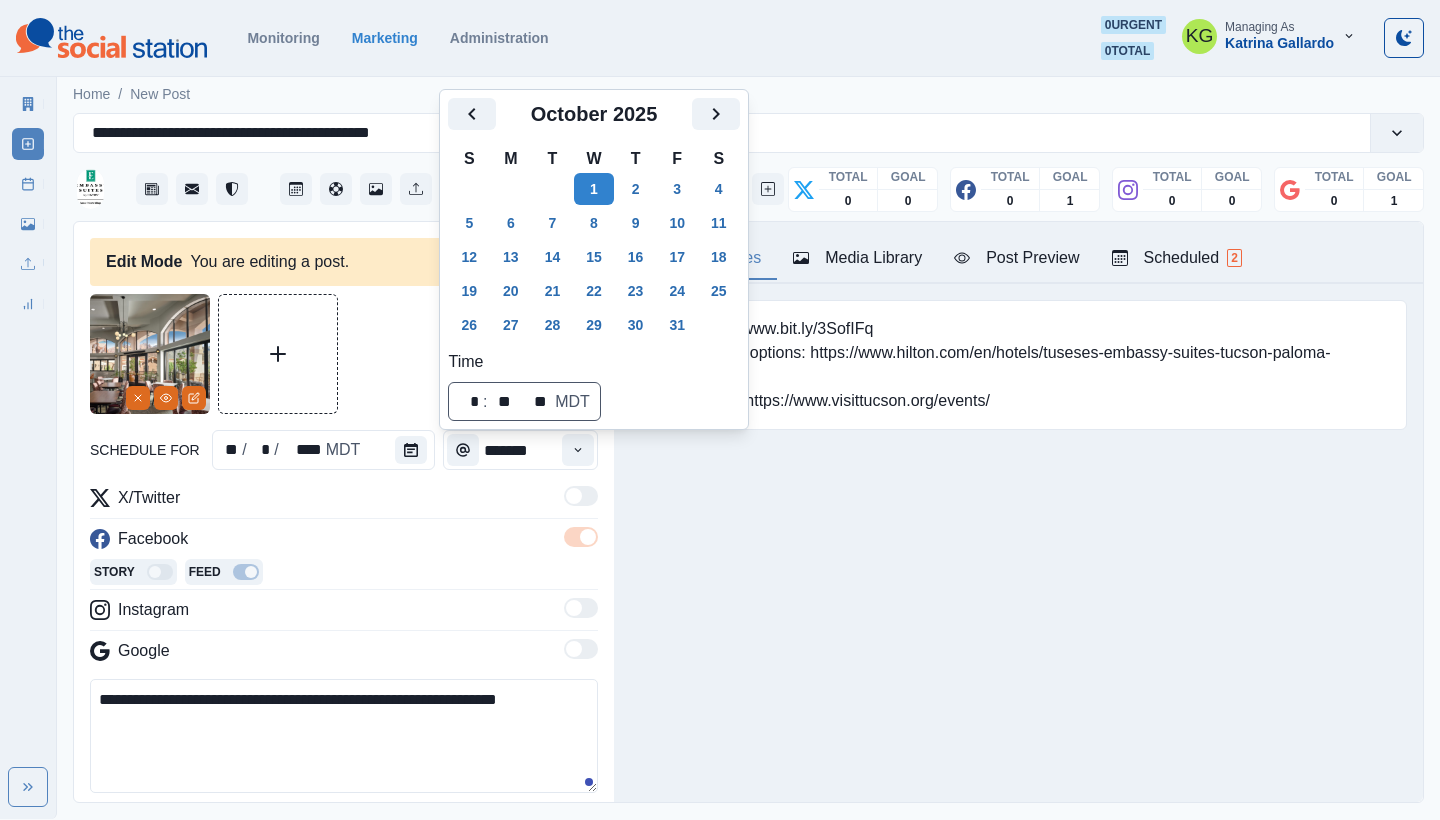 click at bounding box center (344, 354) 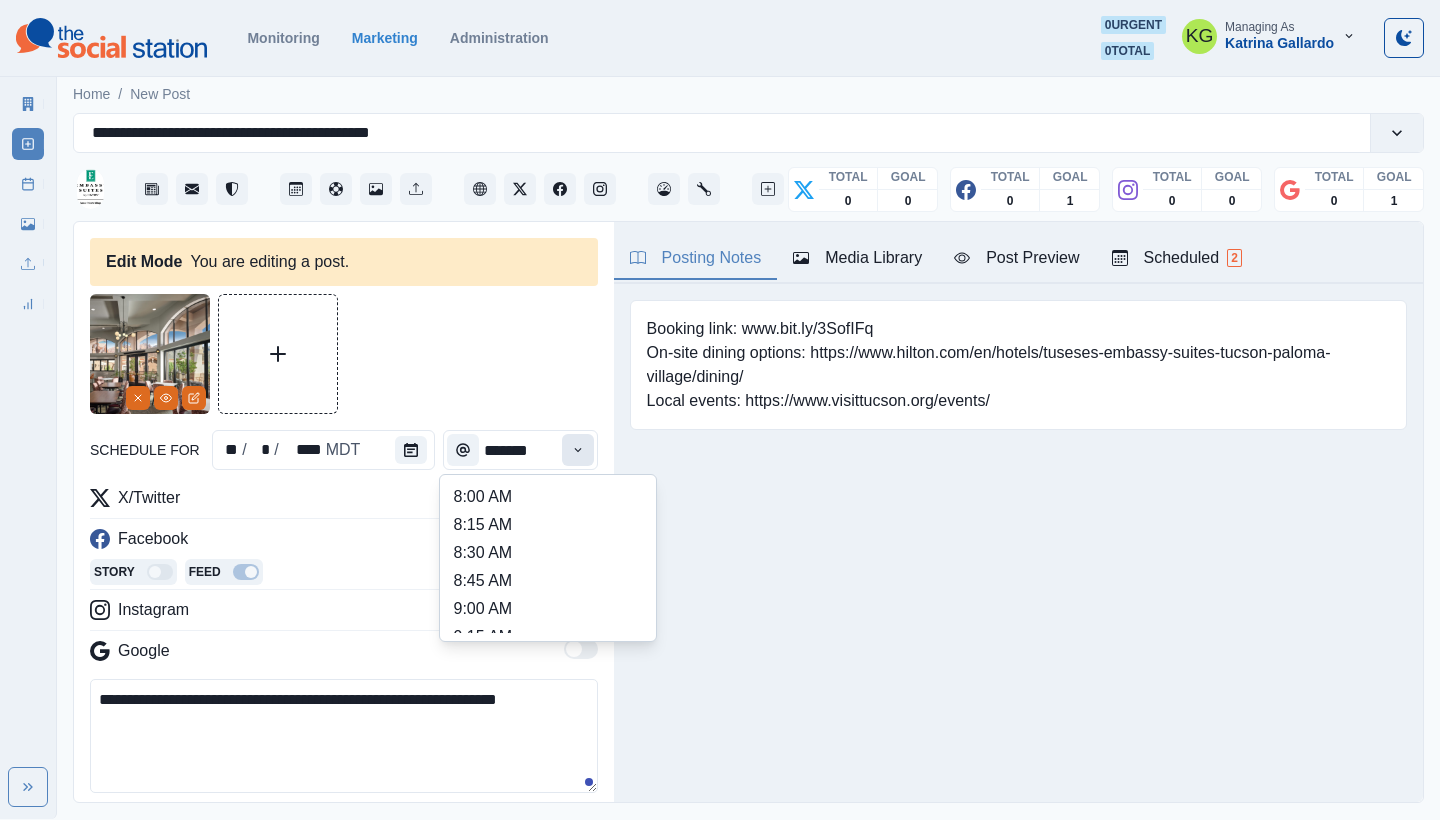 click 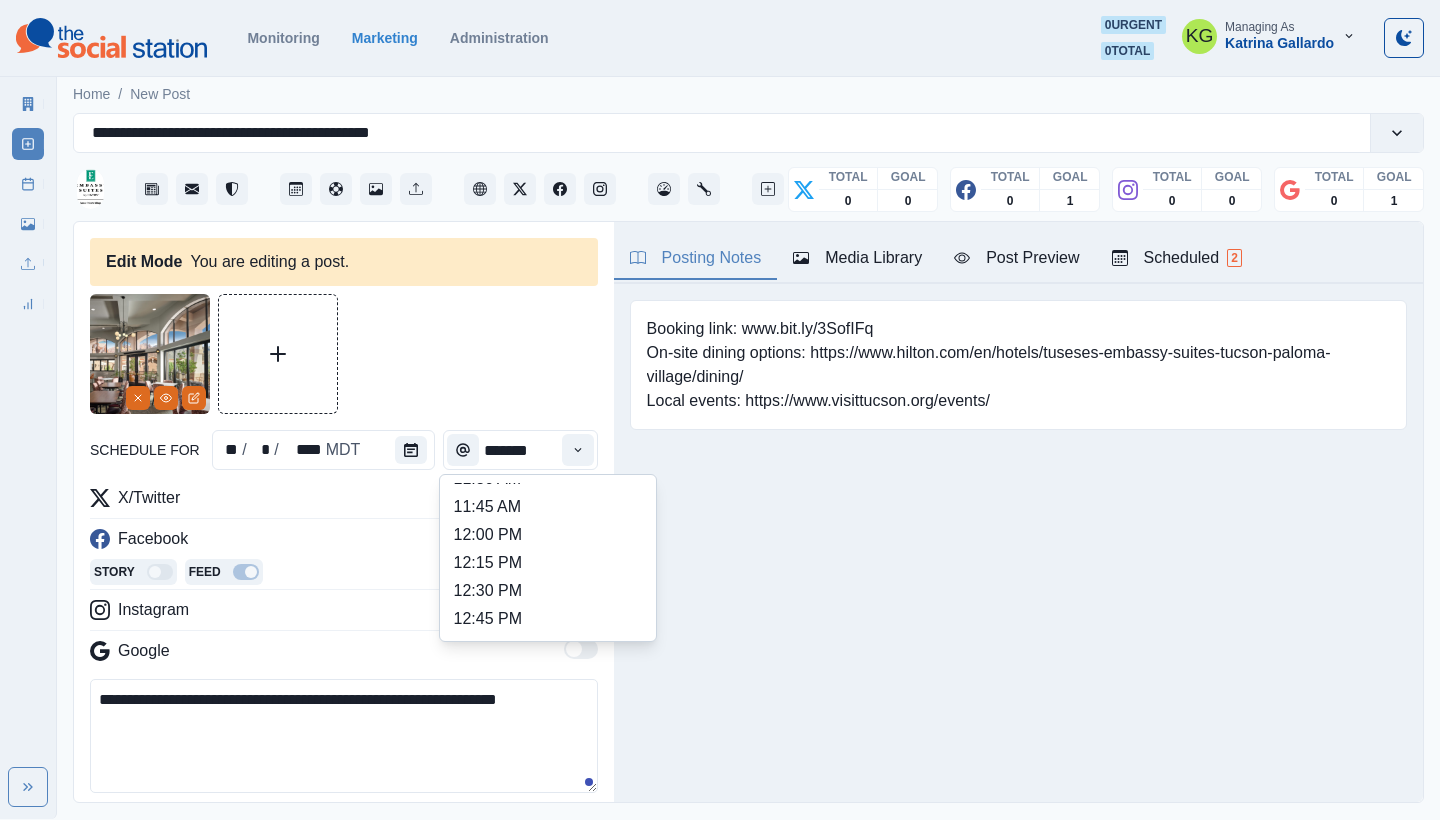 scroll, scrollTop: 388, scrollLeft: 0, axis: vertical 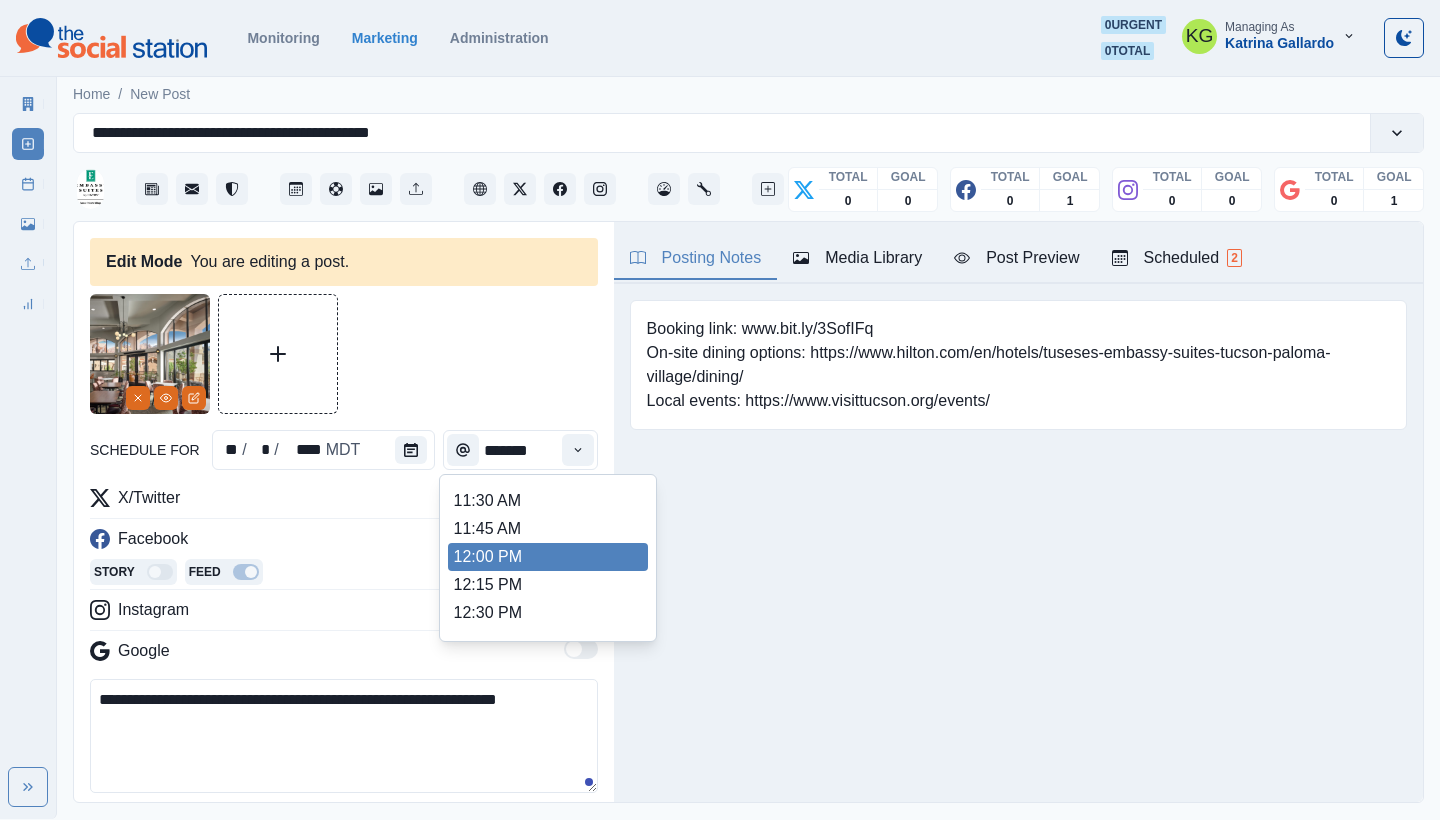click on "12:00 PM" at bounding box center (548, 557) 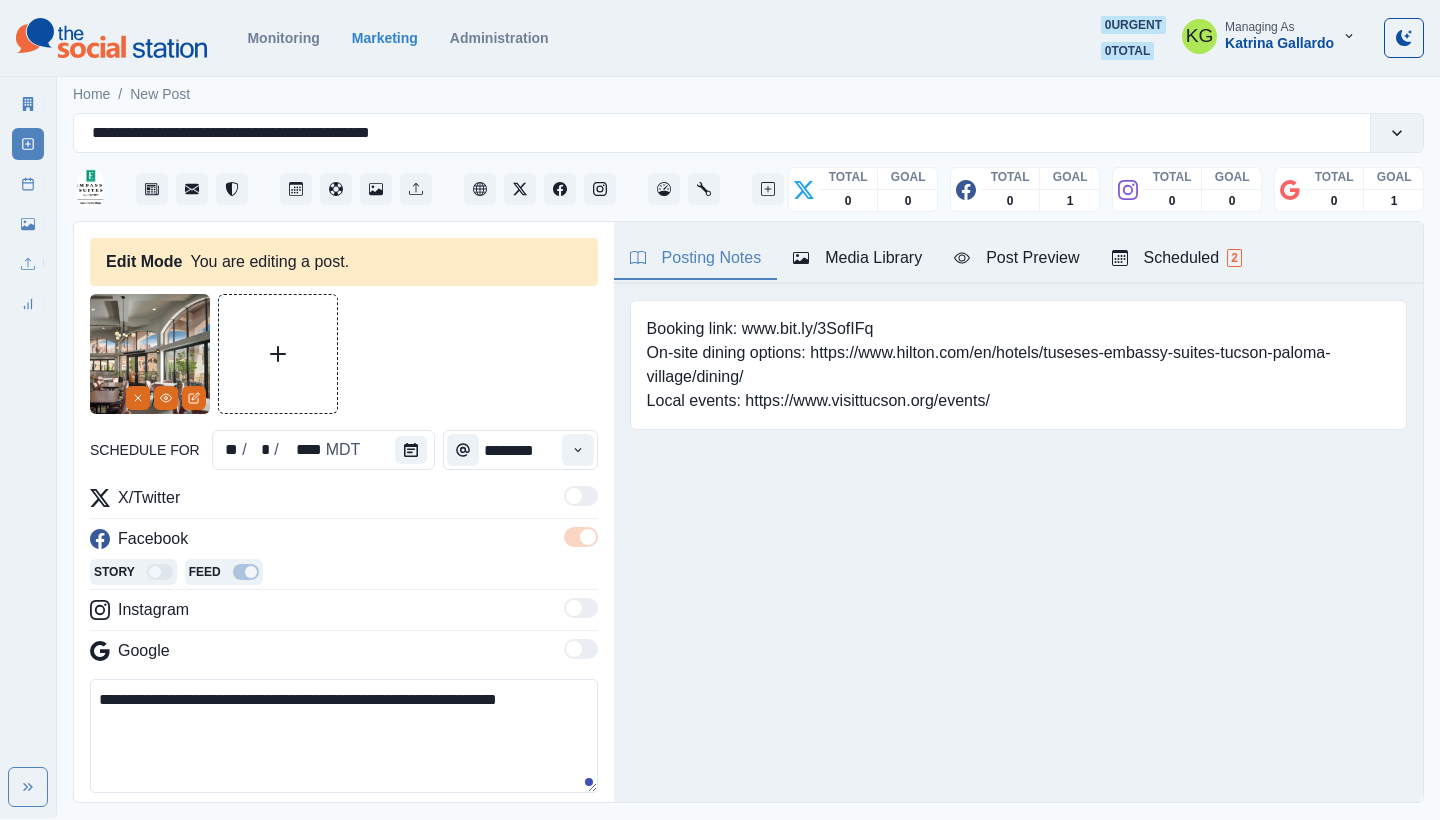 click at bounding box center [344, 354] 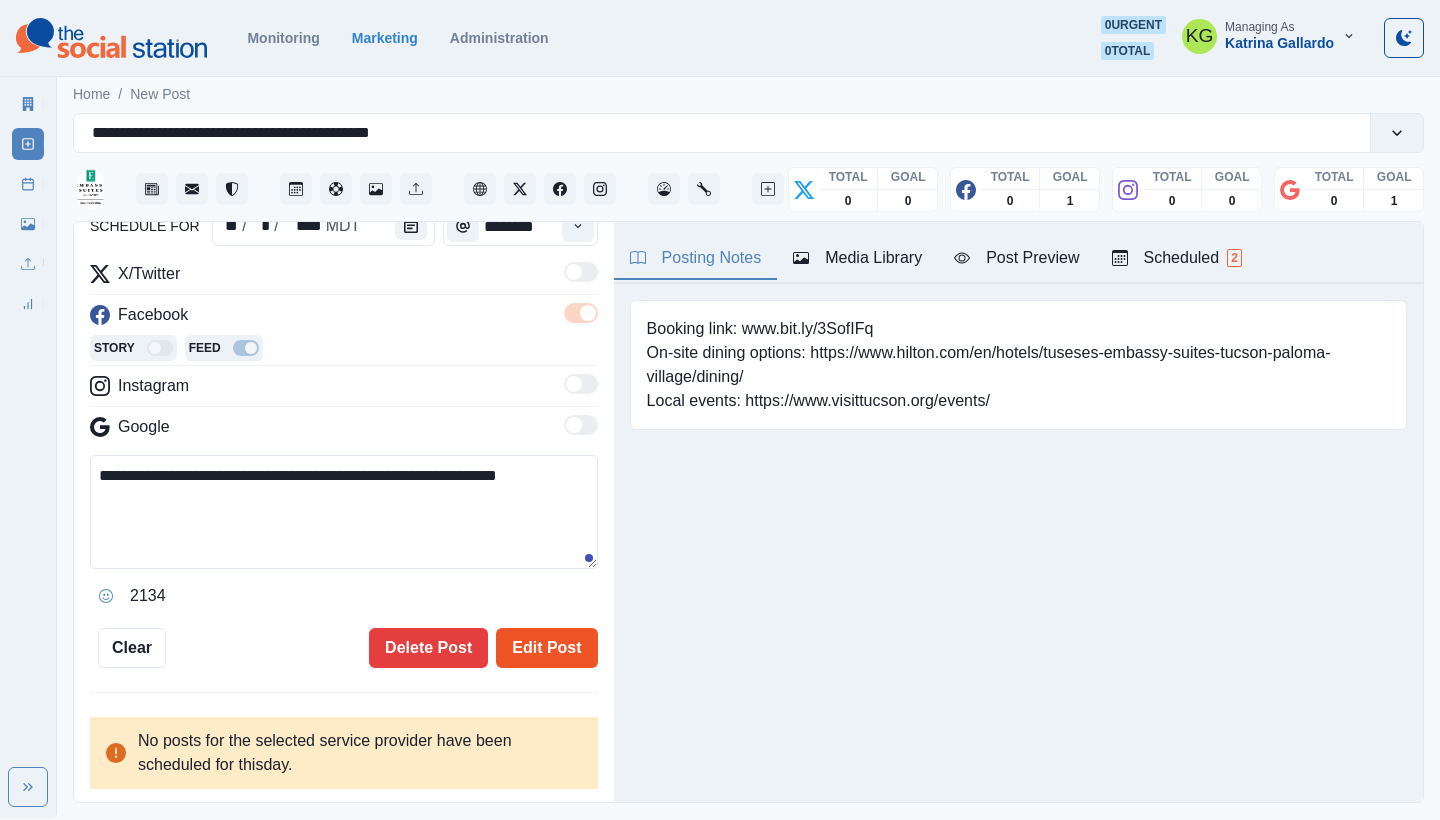 click on "Edit Post" at bounding box center (546, 648) 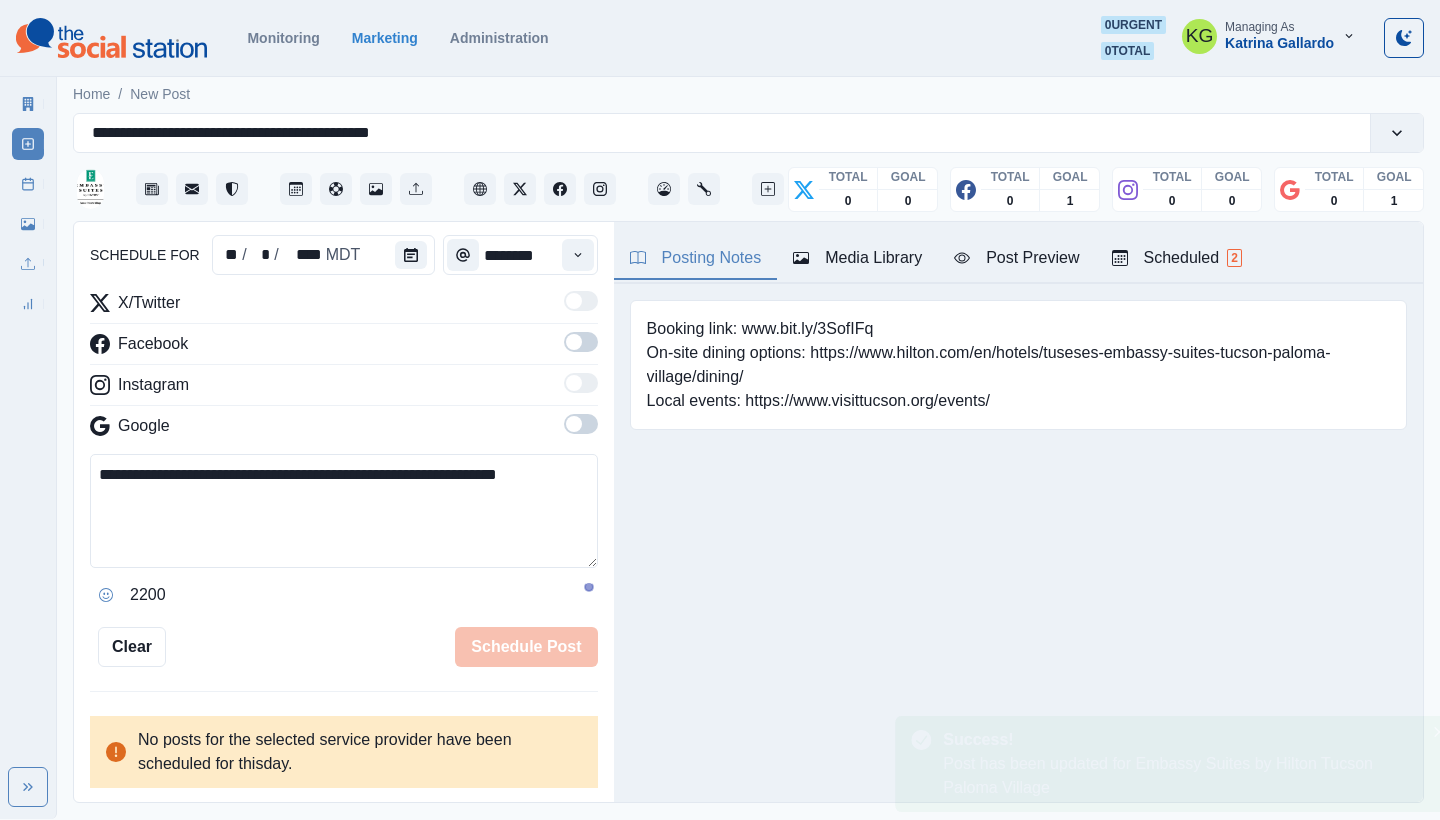 type 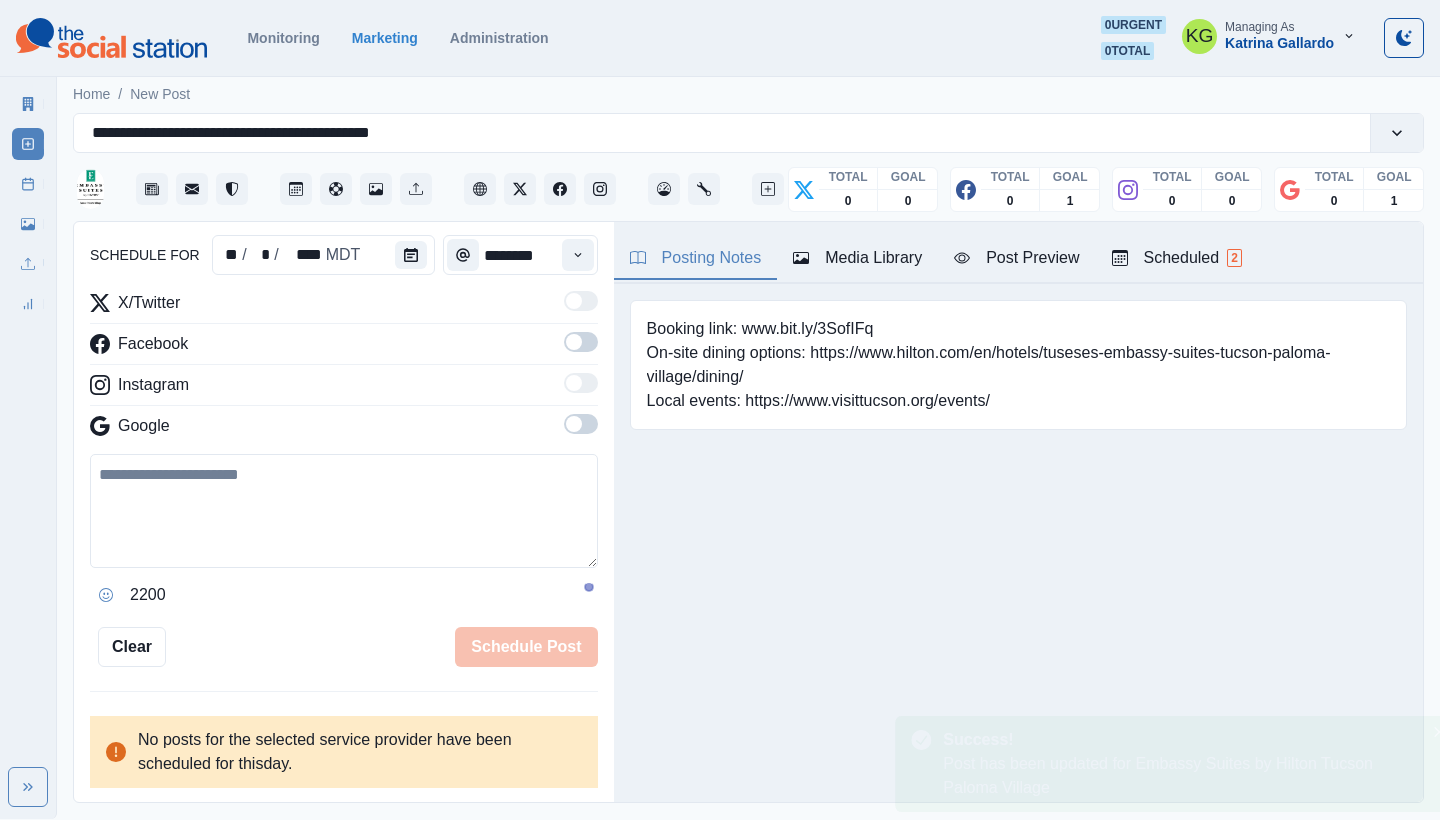 scroll, scrollTop: 194, scrollLeft: 0, axis: vertical 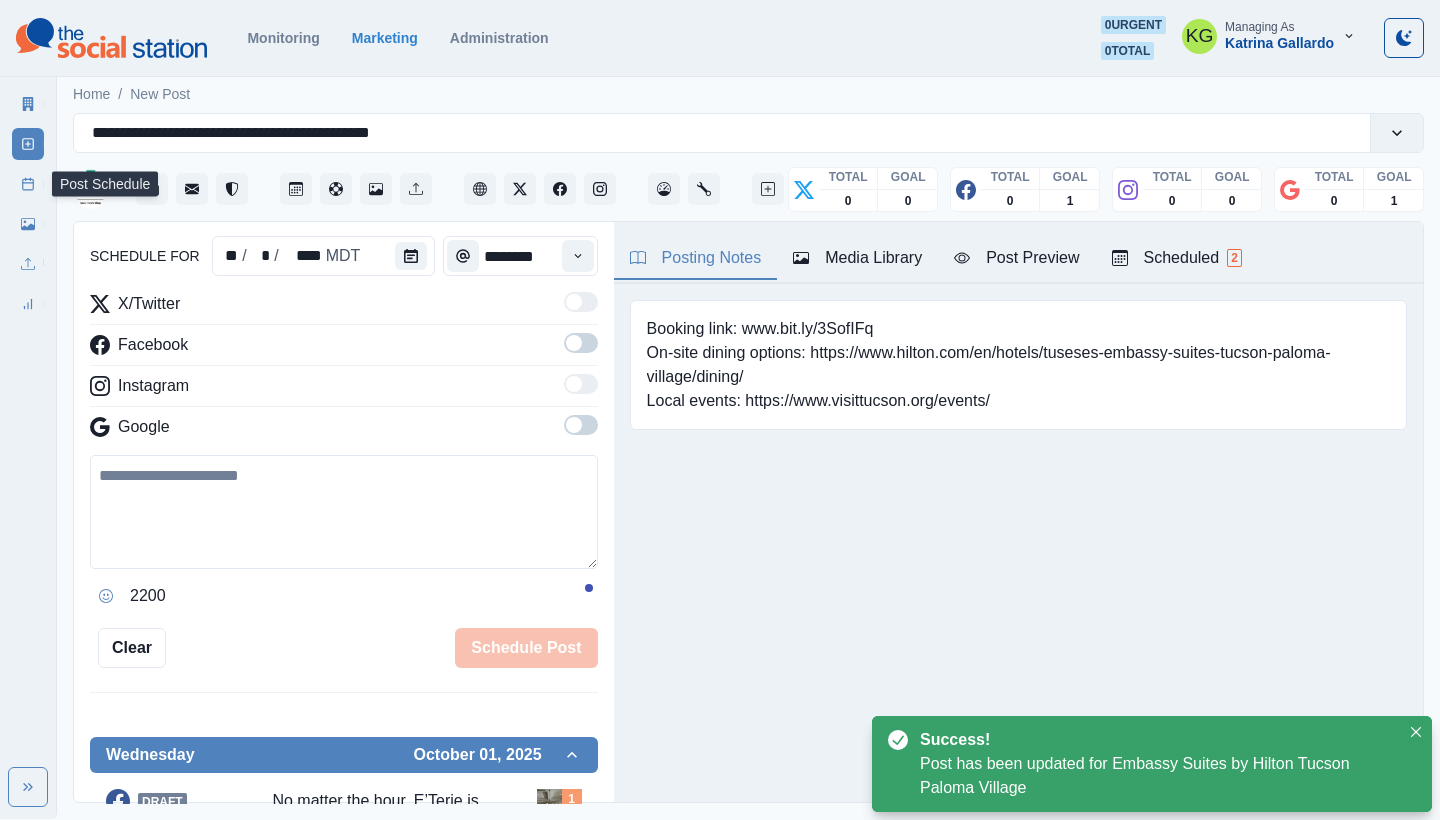 click 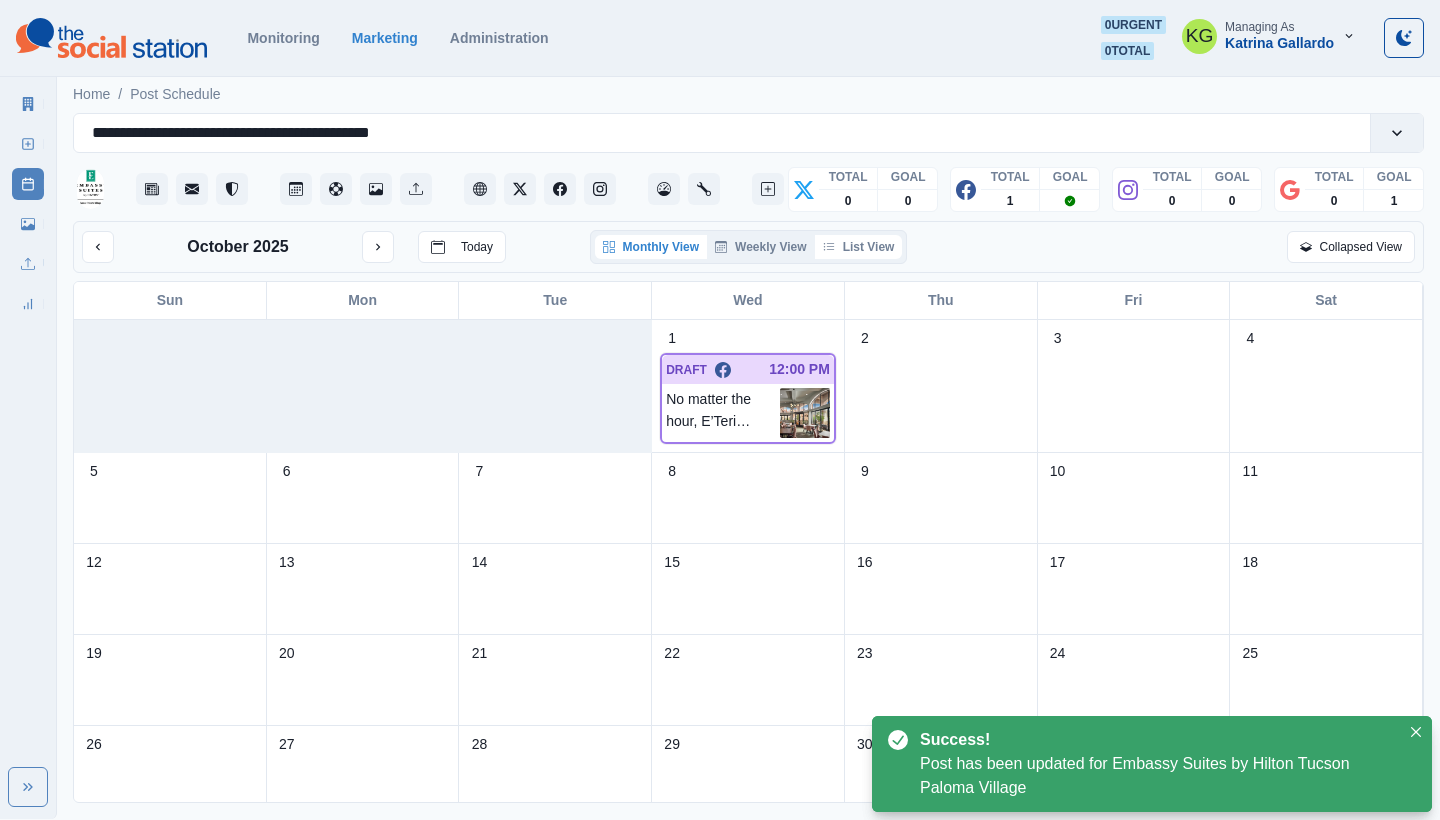 click on "List View" at bounding box center (859, 247) 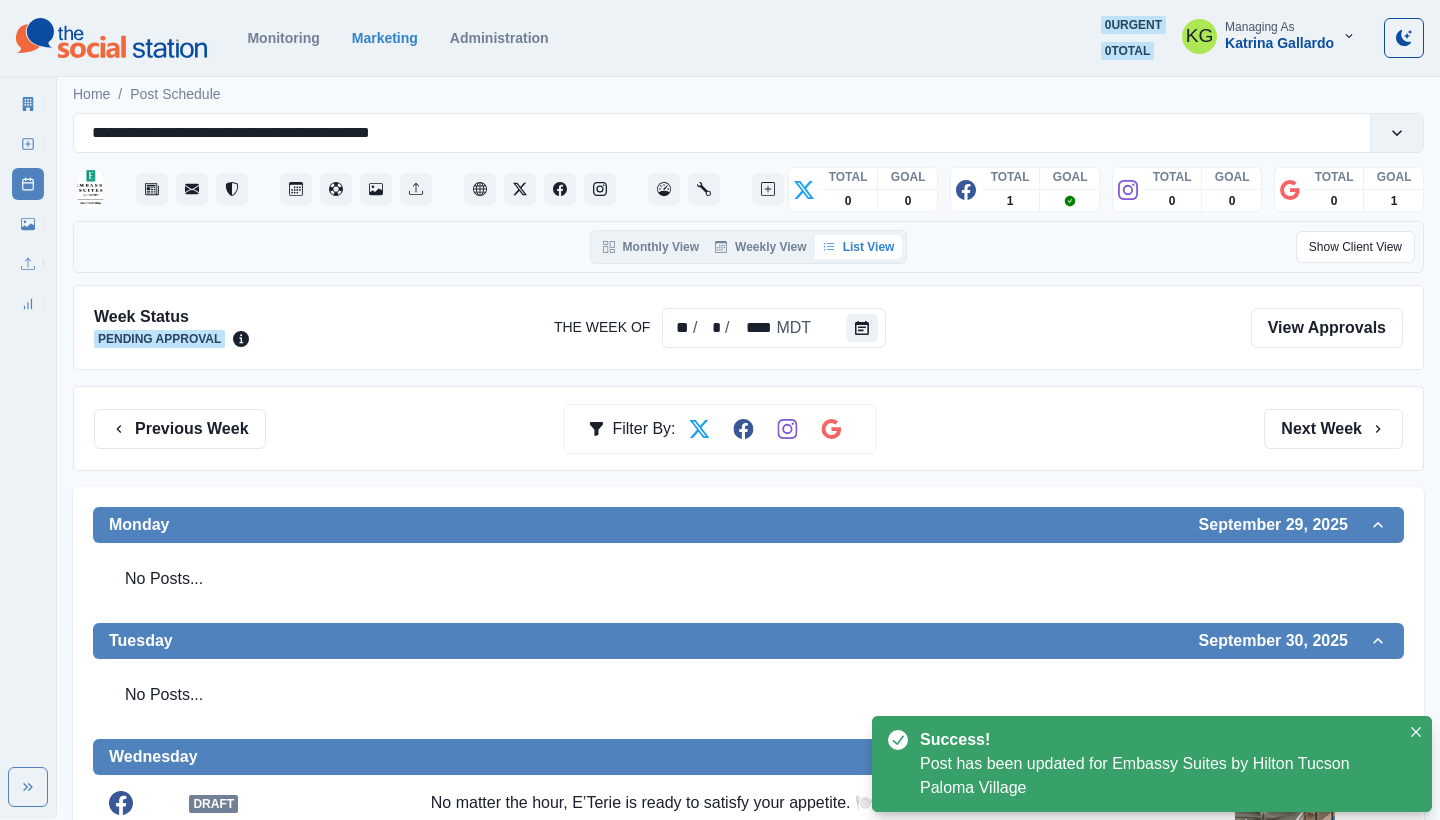 scroll, scrollTop: 0, scrollLeft: 0, axis: both 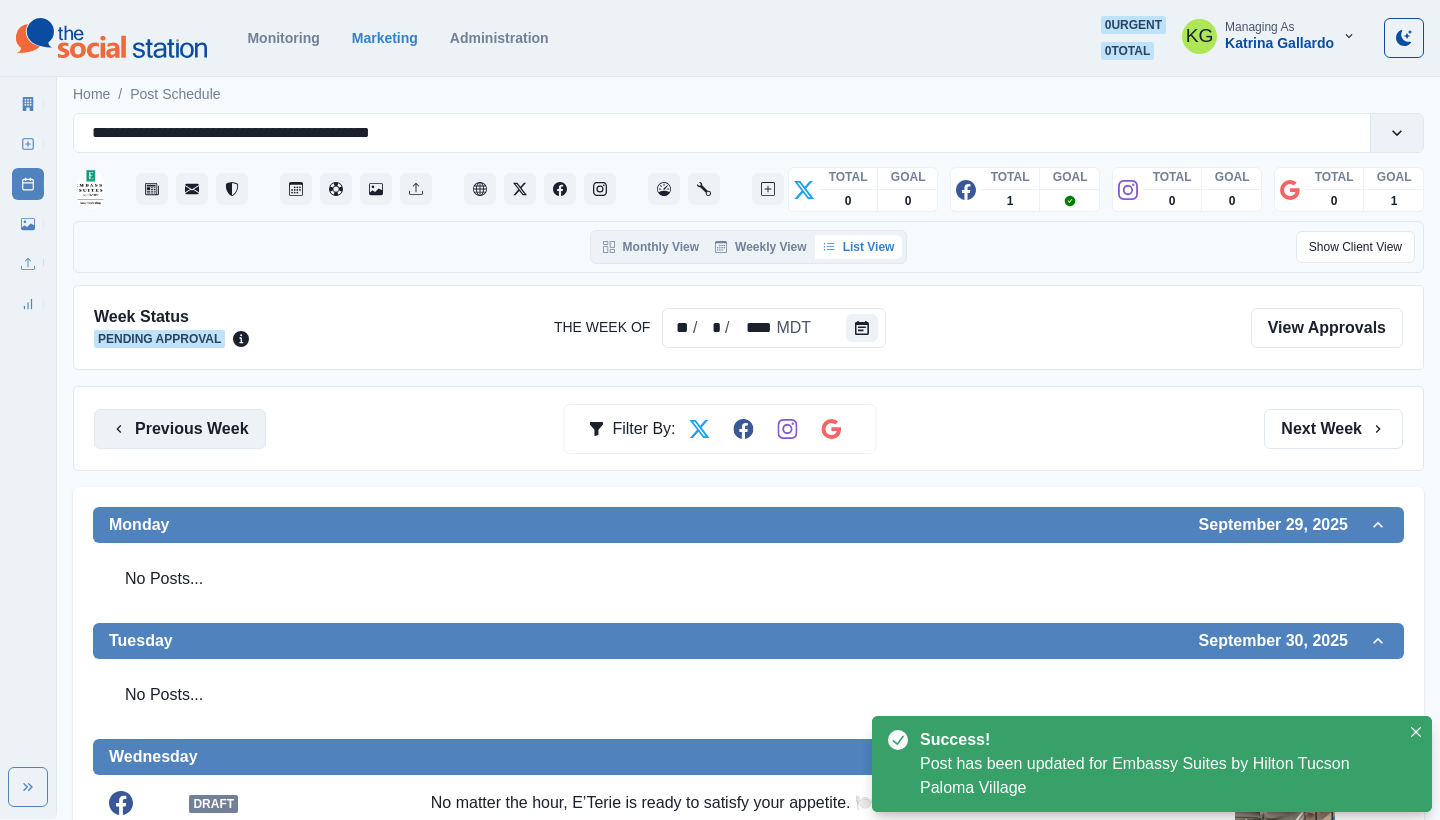 click on "Previous Week" at bounding box center (180, 429) 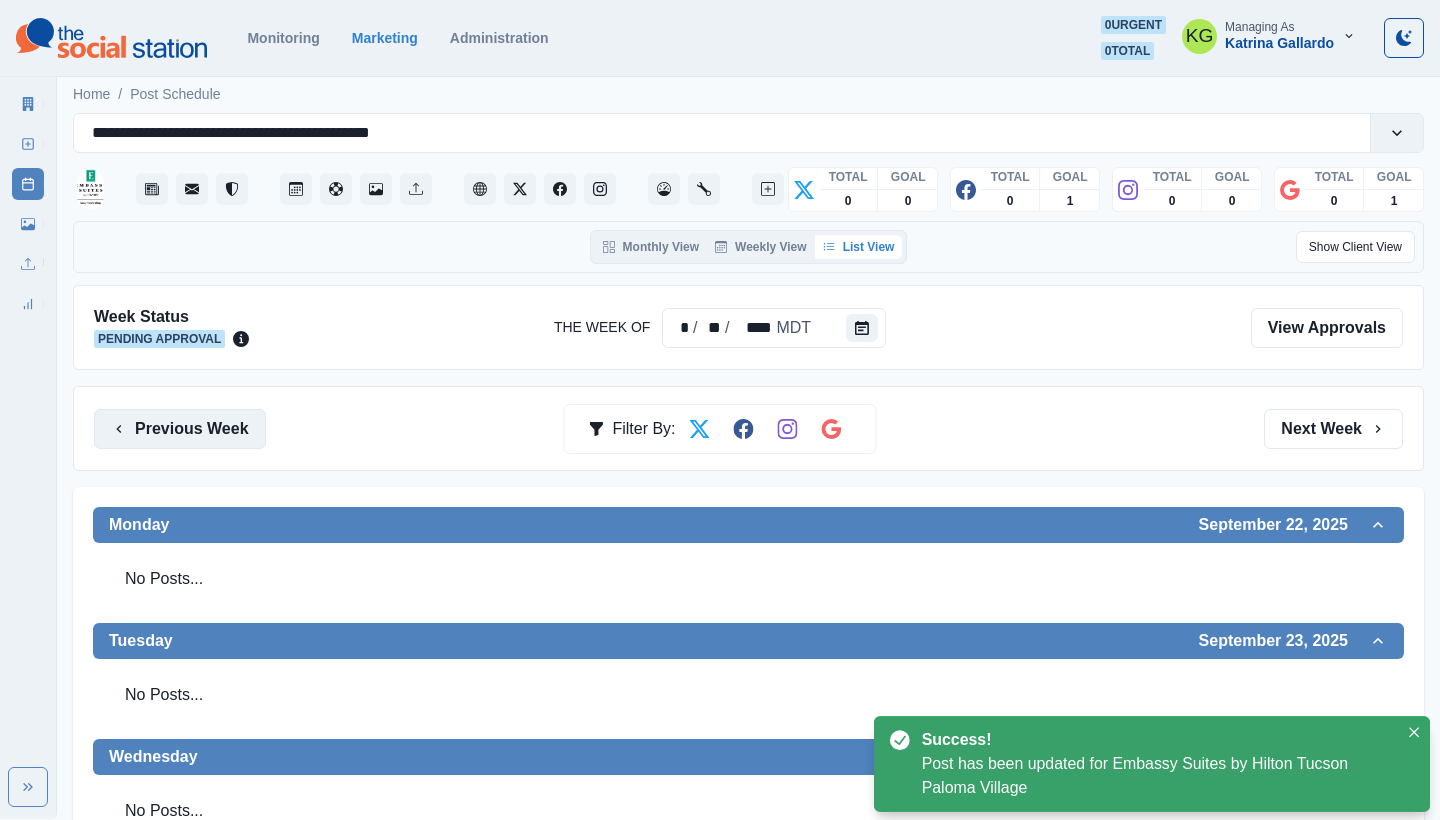 click on "Previous Week" at bounding box center [180, 429] 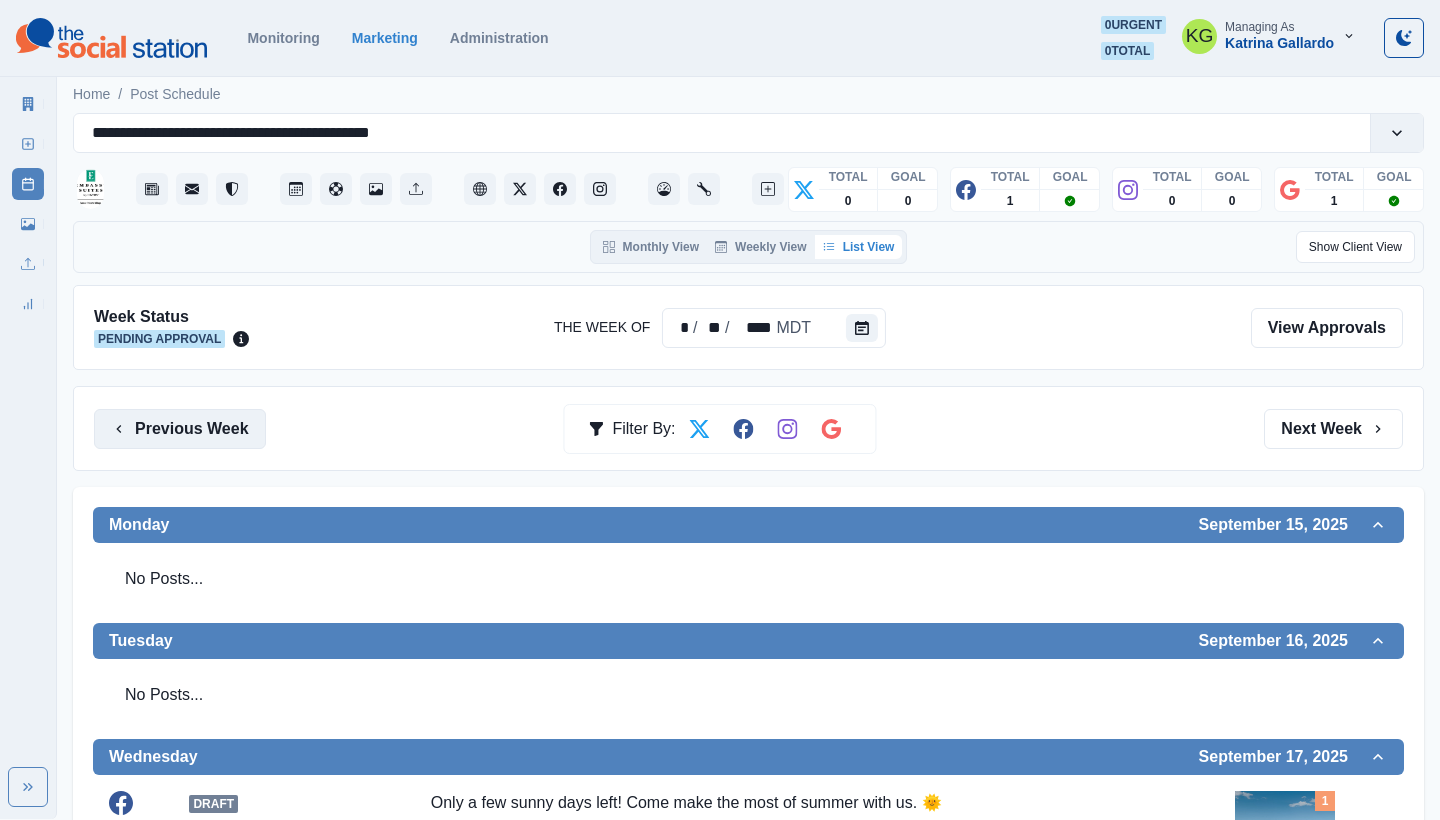 click on "Previous Week" at bounding box center [180, 429] 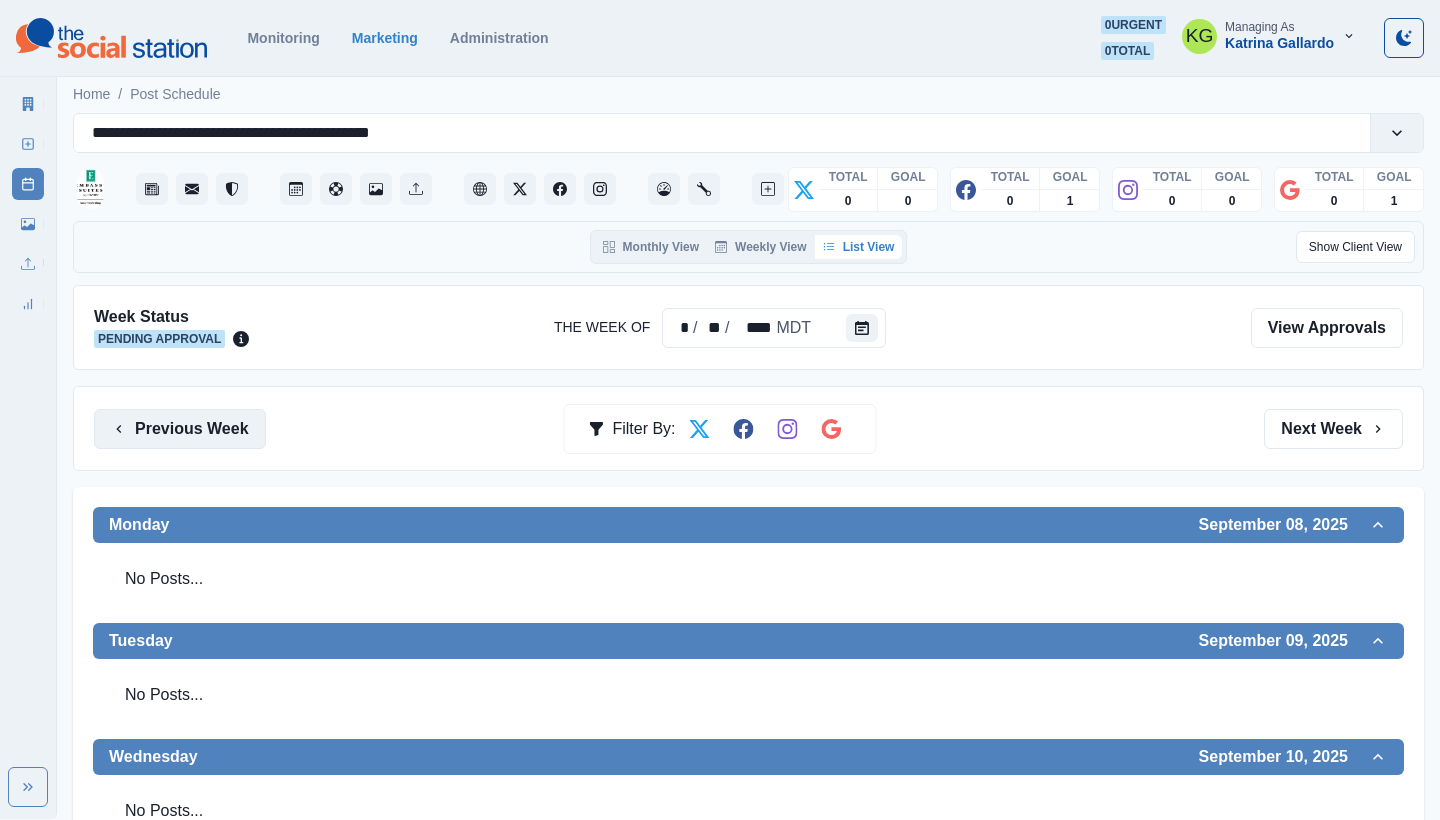 click on "Previous Week" at bounding box center (180, 429) 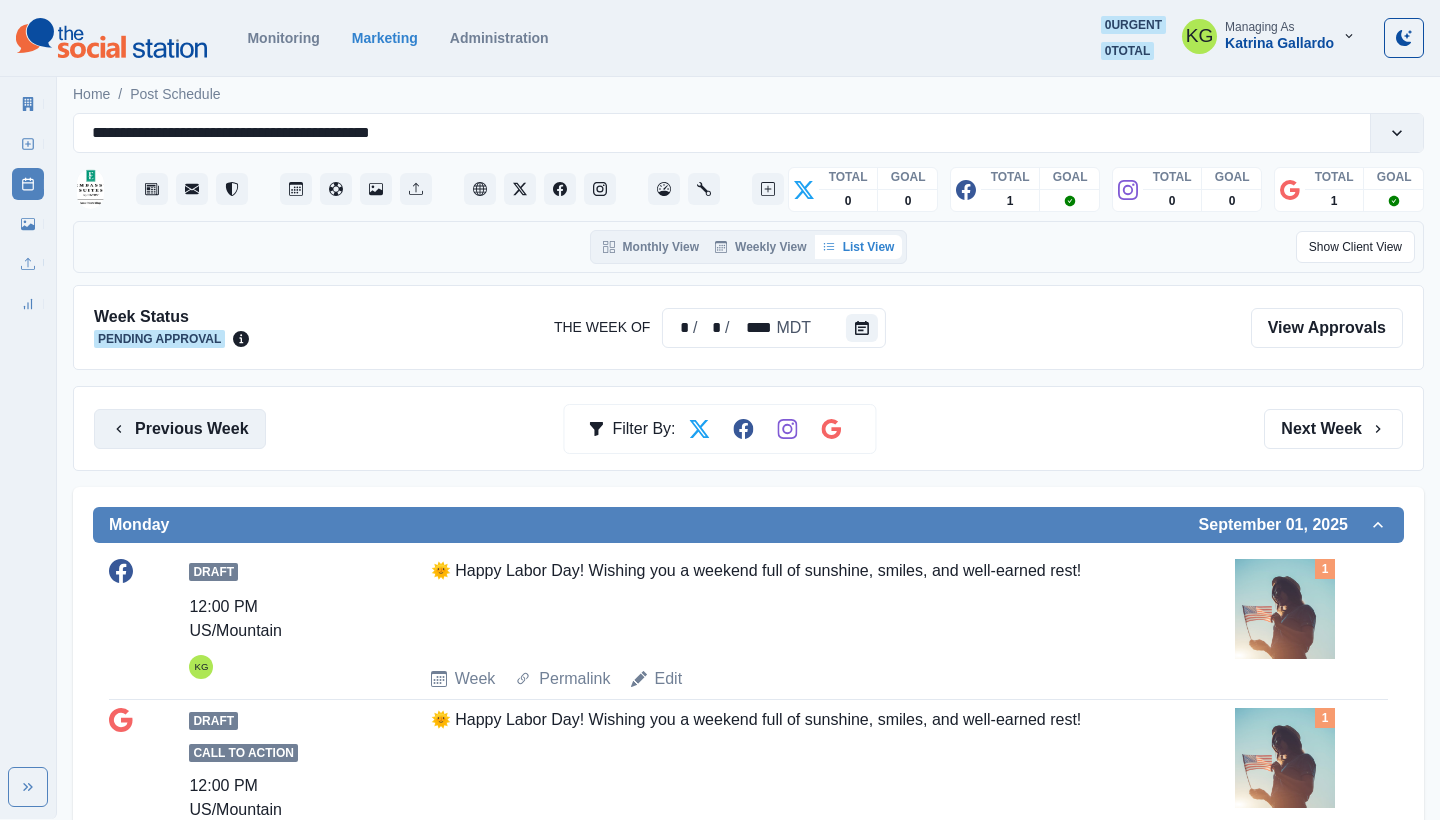 click on "Previous Week" at bounding box center (180, 429) 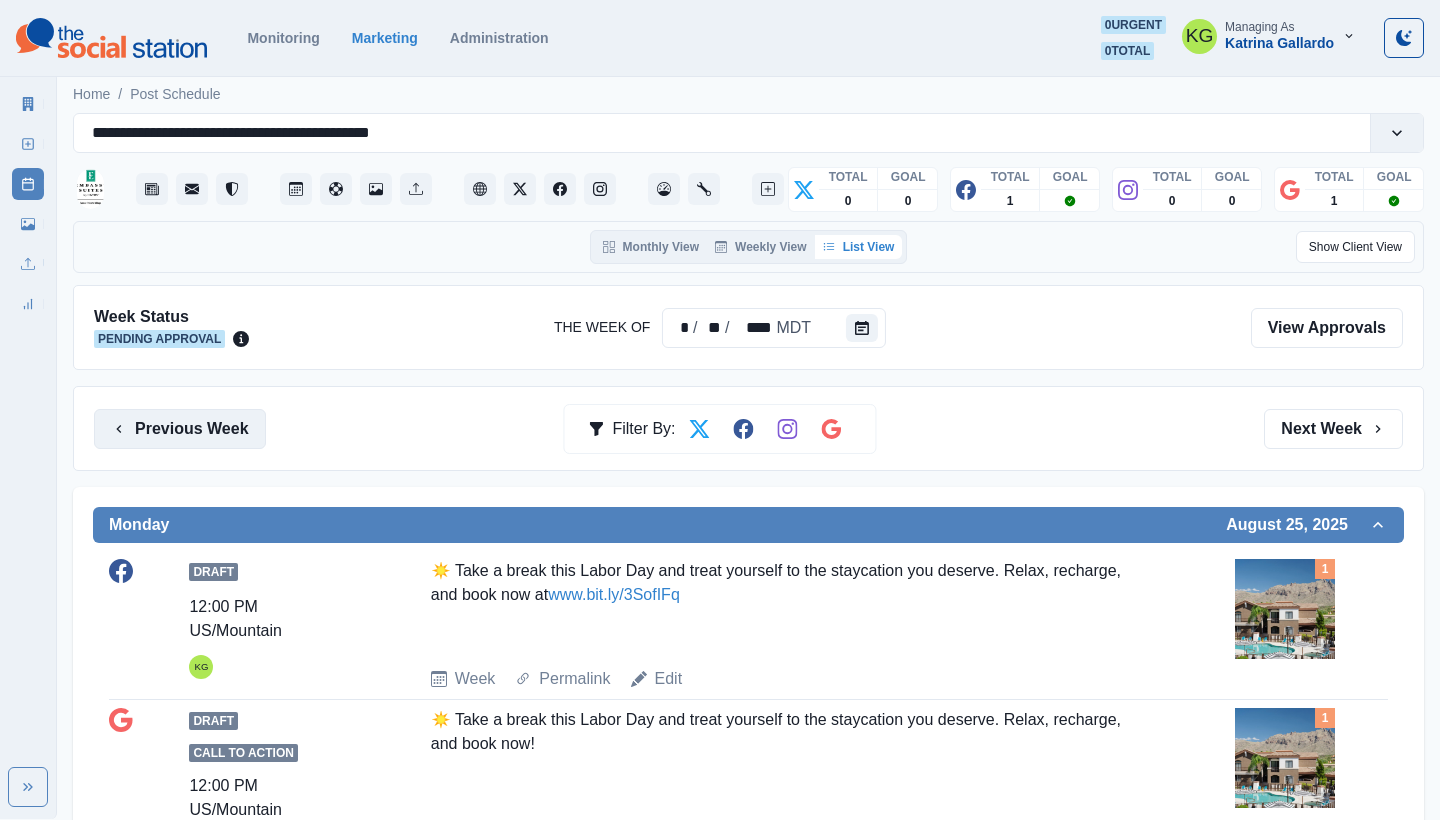 click on "Previous Week" at bounding box center (180, 429) 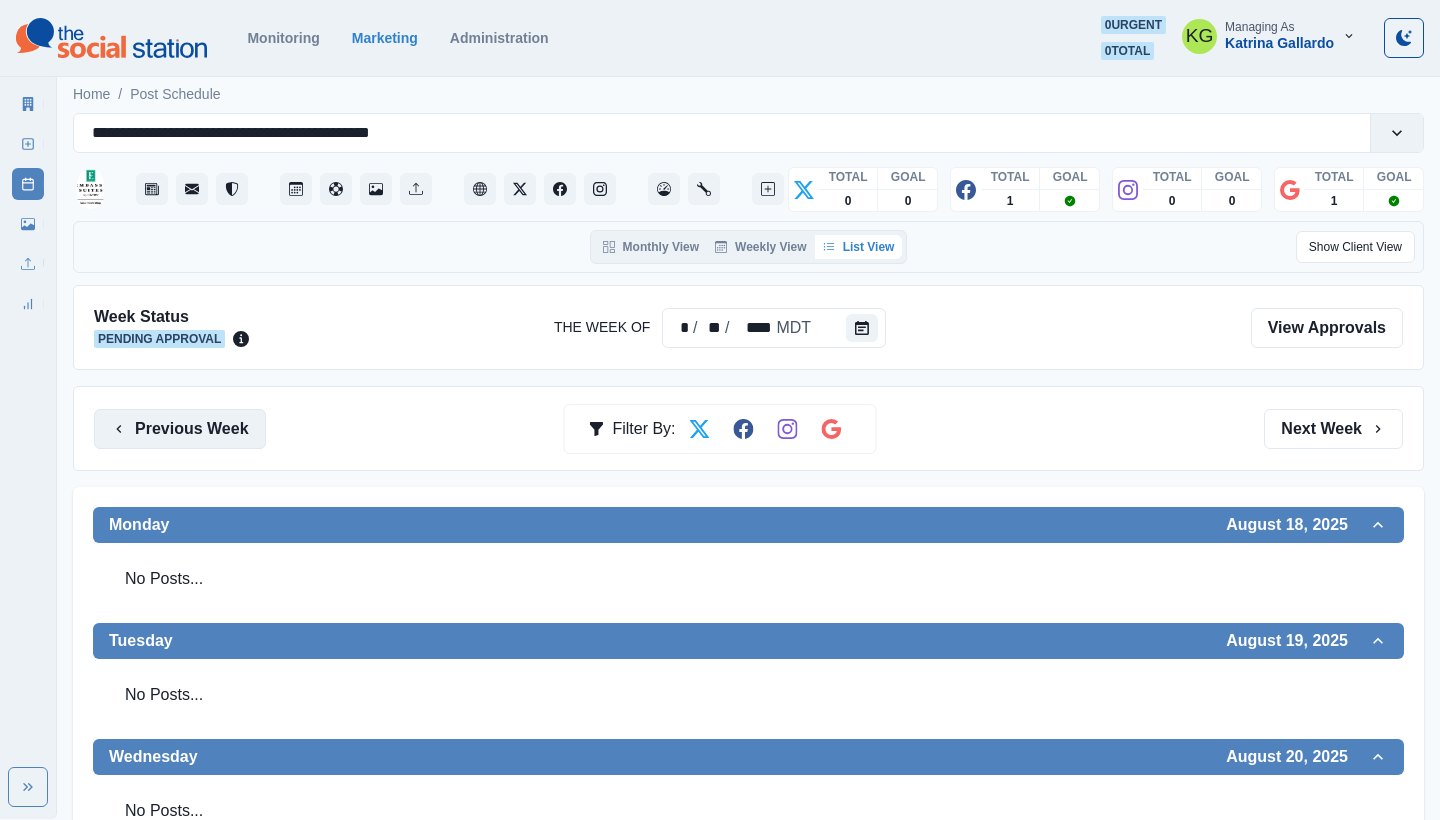 click on "Previous Week" at bounding box center (180, 429) 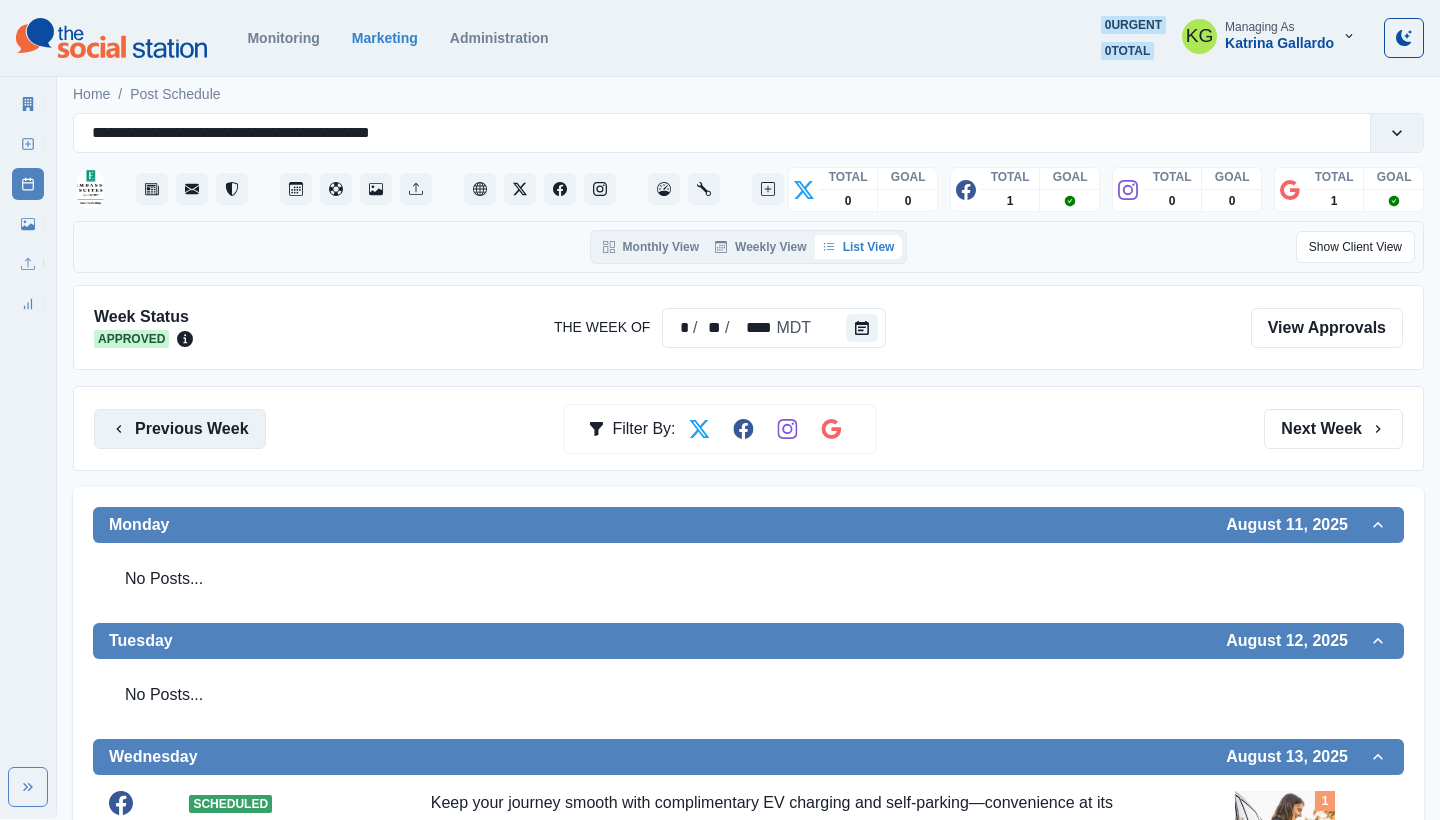 click on "Previous Week" at bounding box center (180, 429) 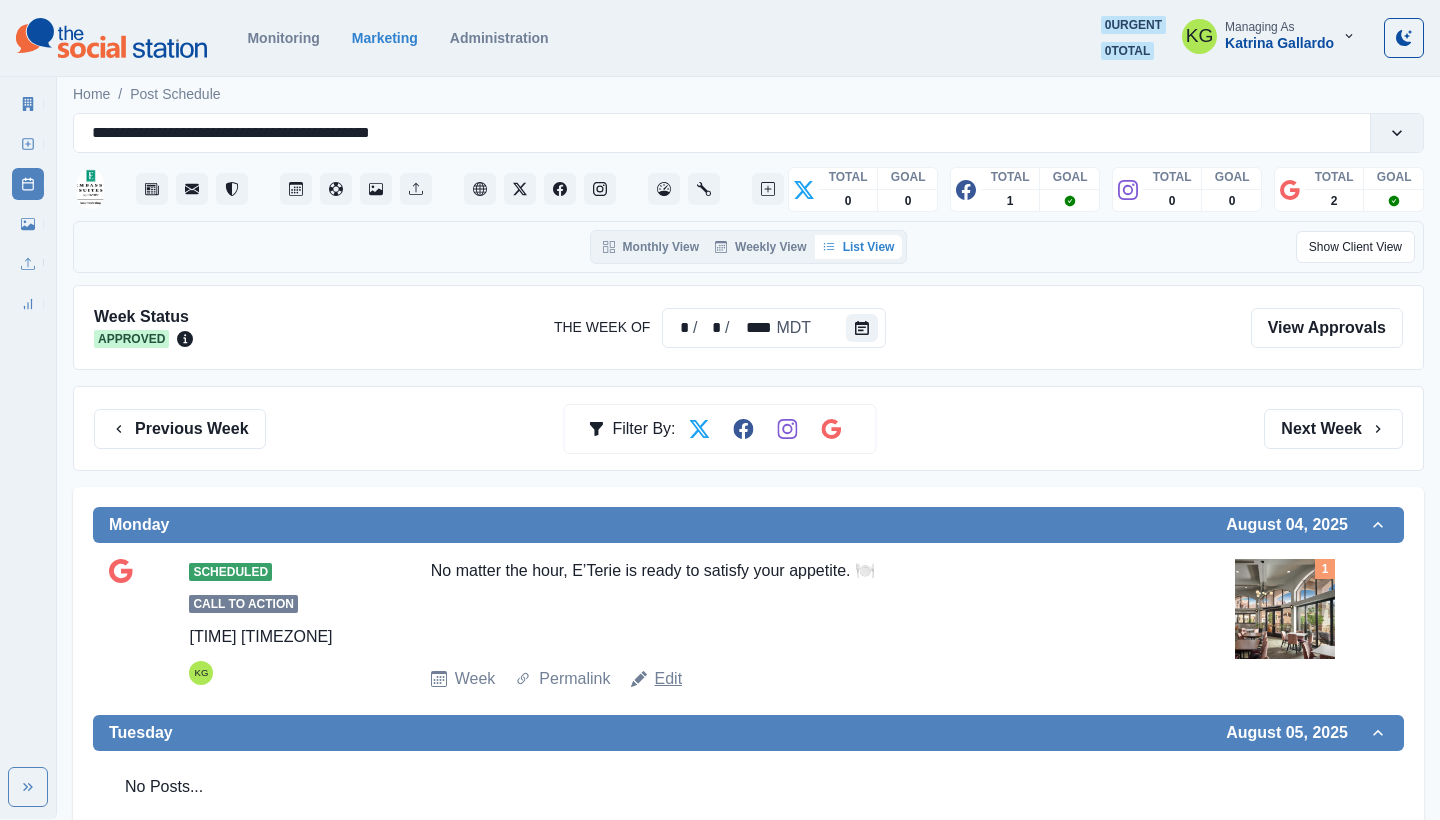 click on "Edit" at bounding box center [669, 679] 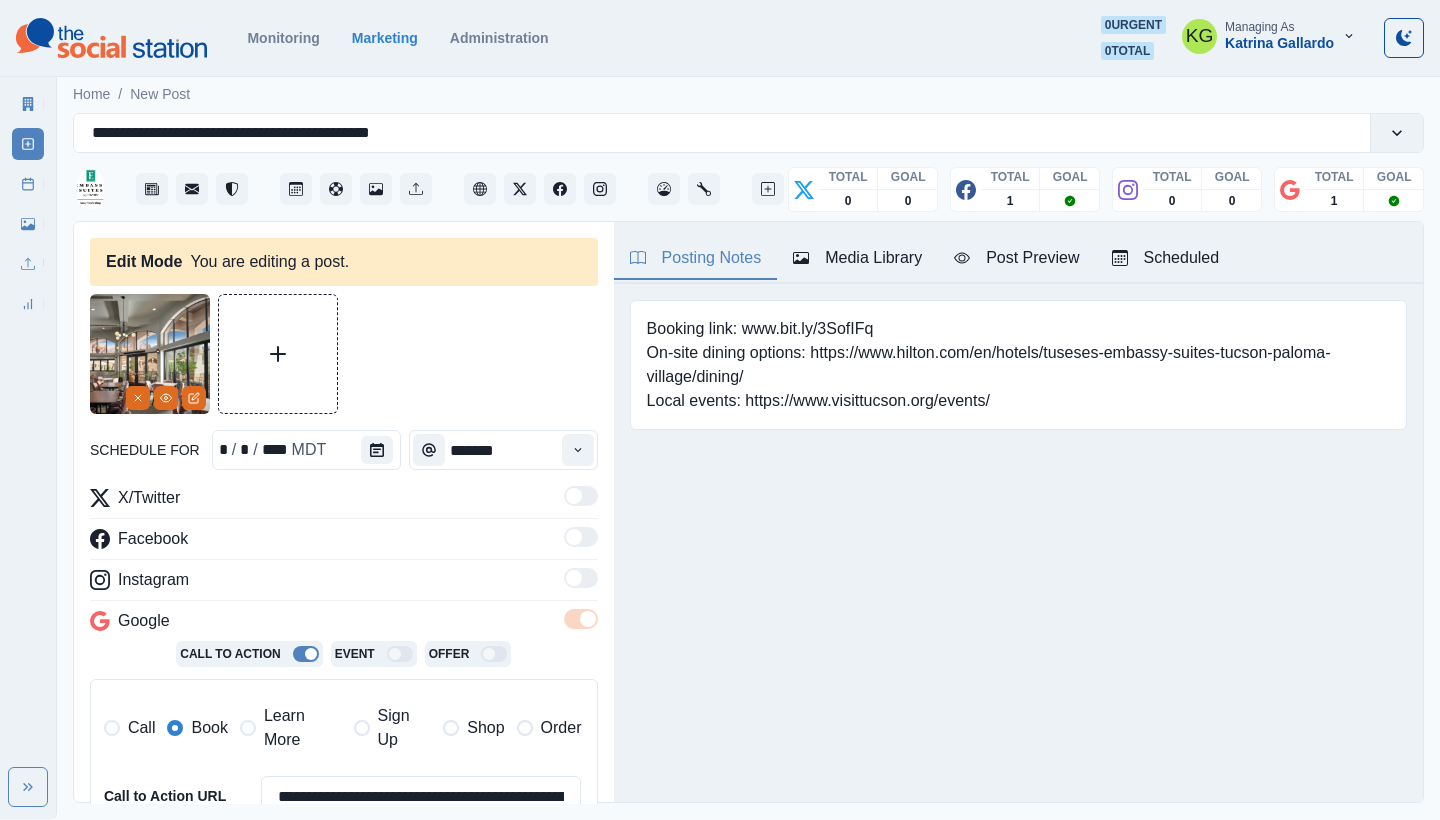 type on "**********" 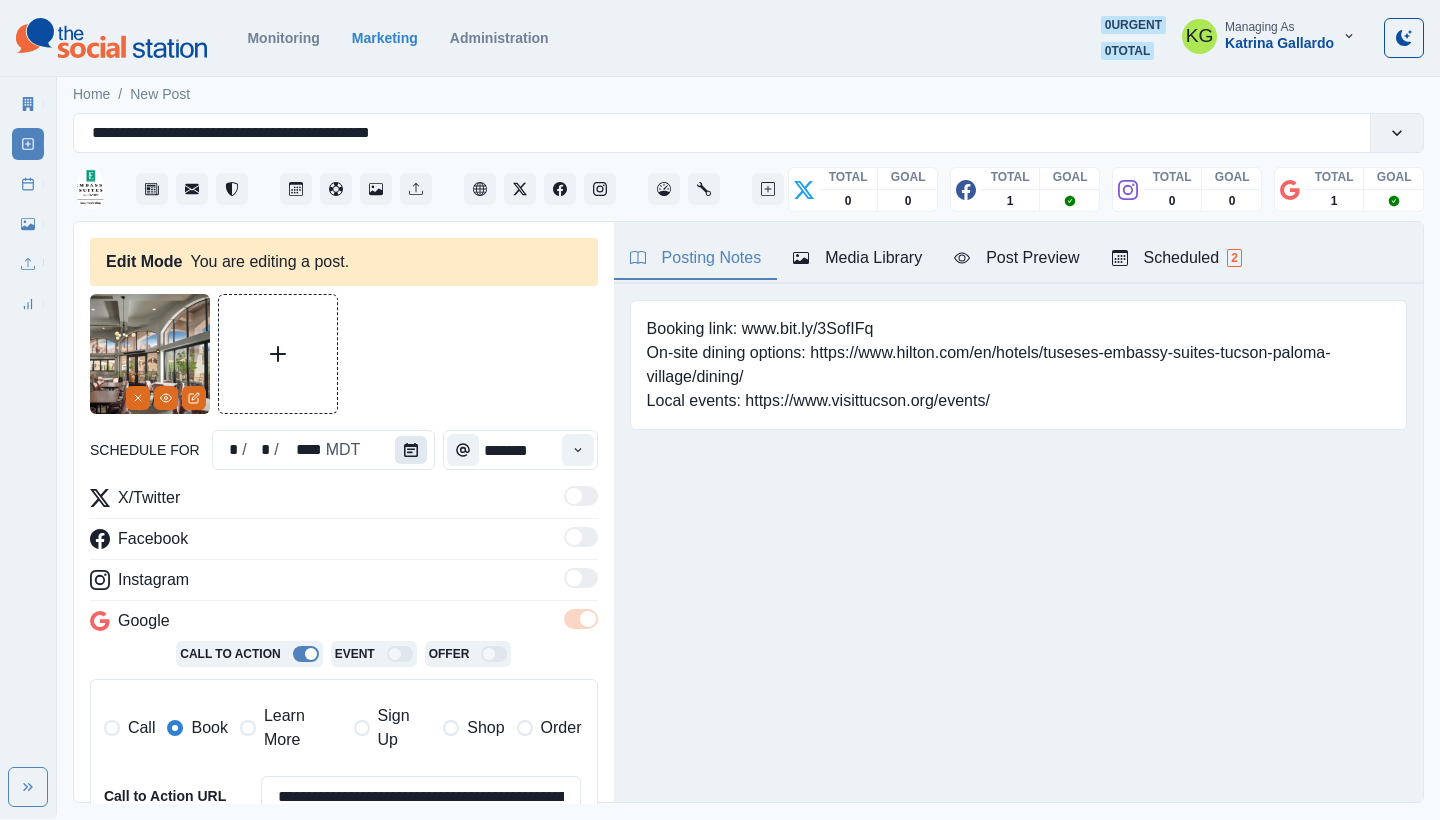 click 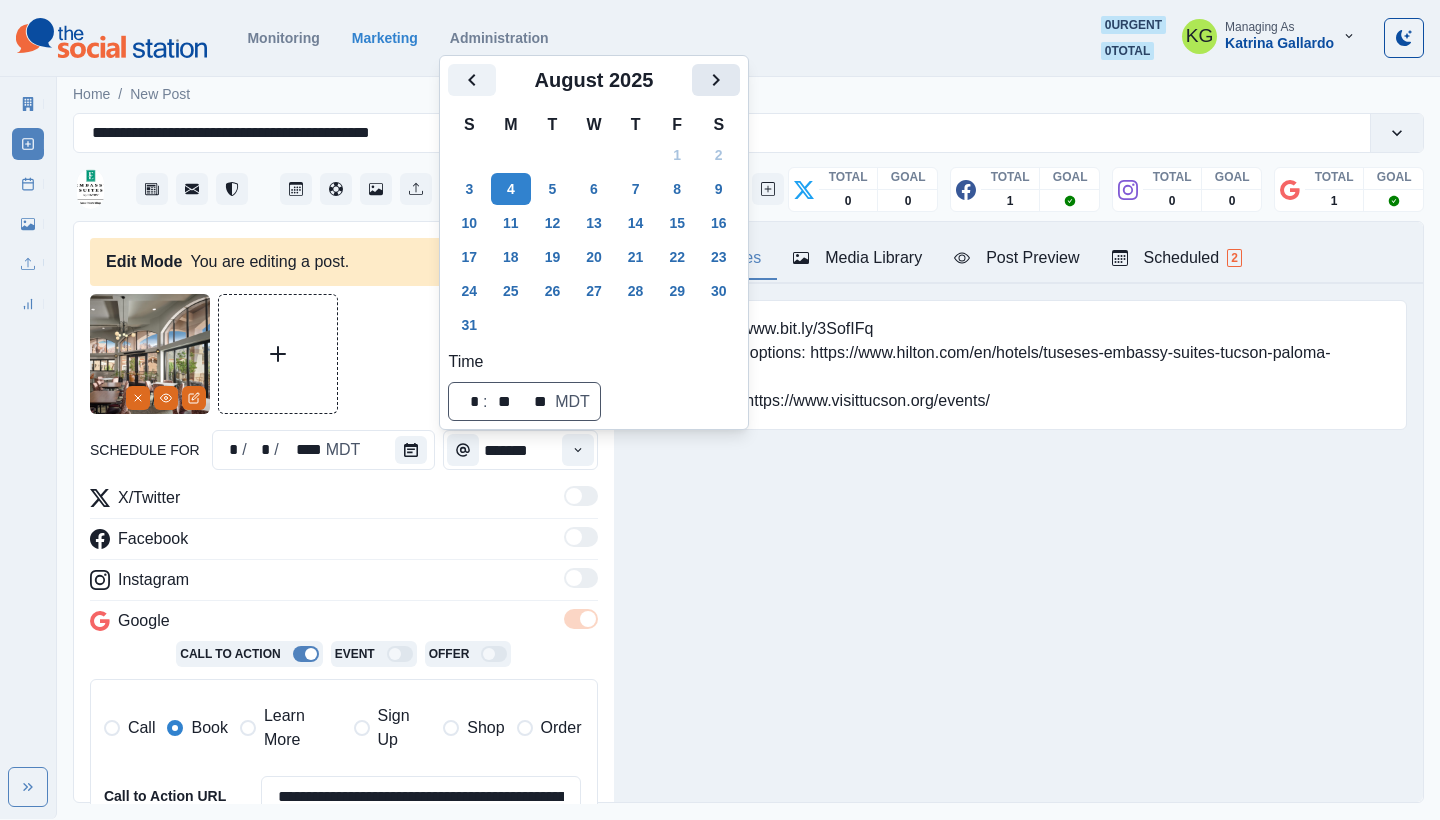 click 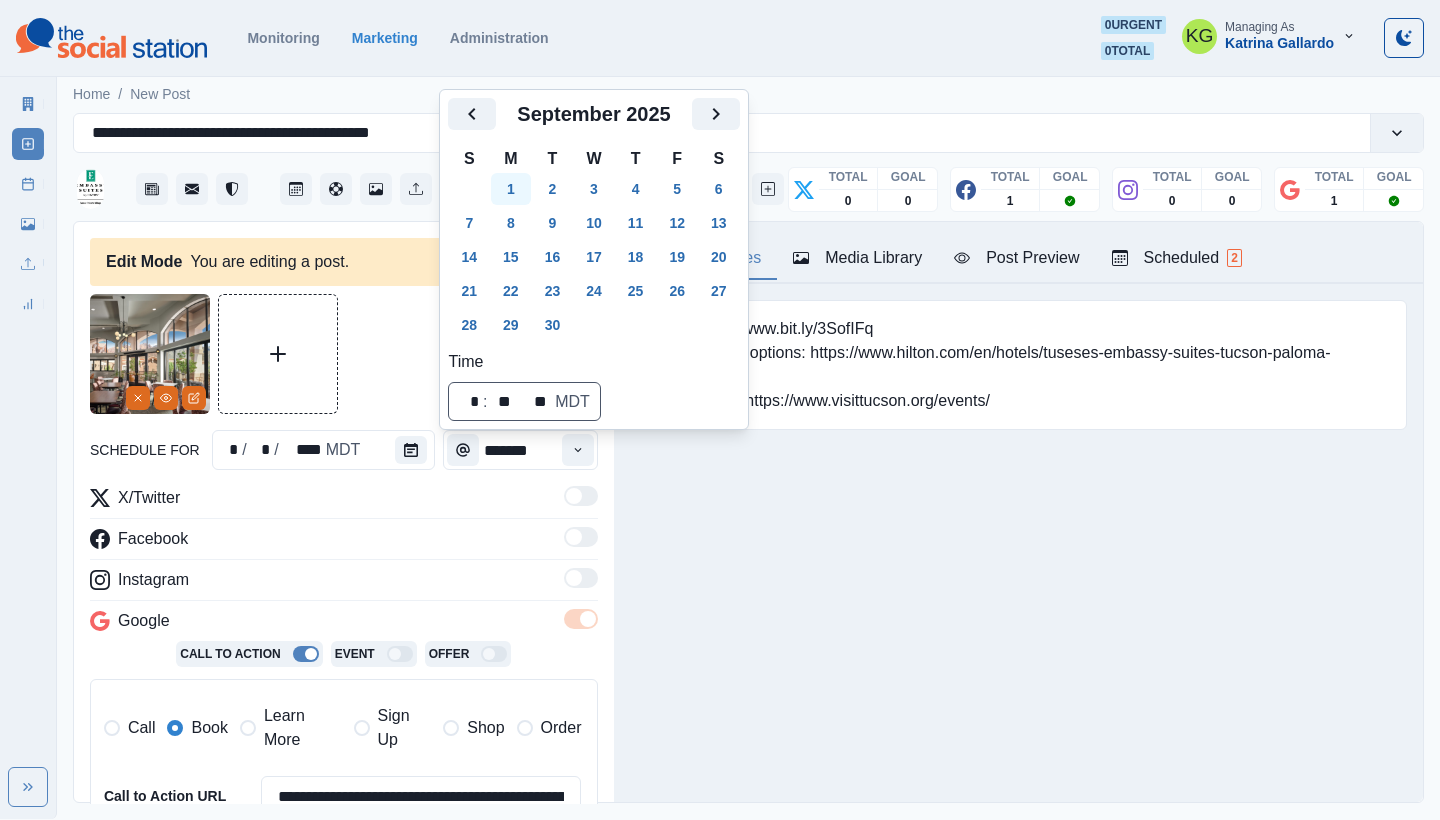 click on "1" at bounding box center (511, 189) 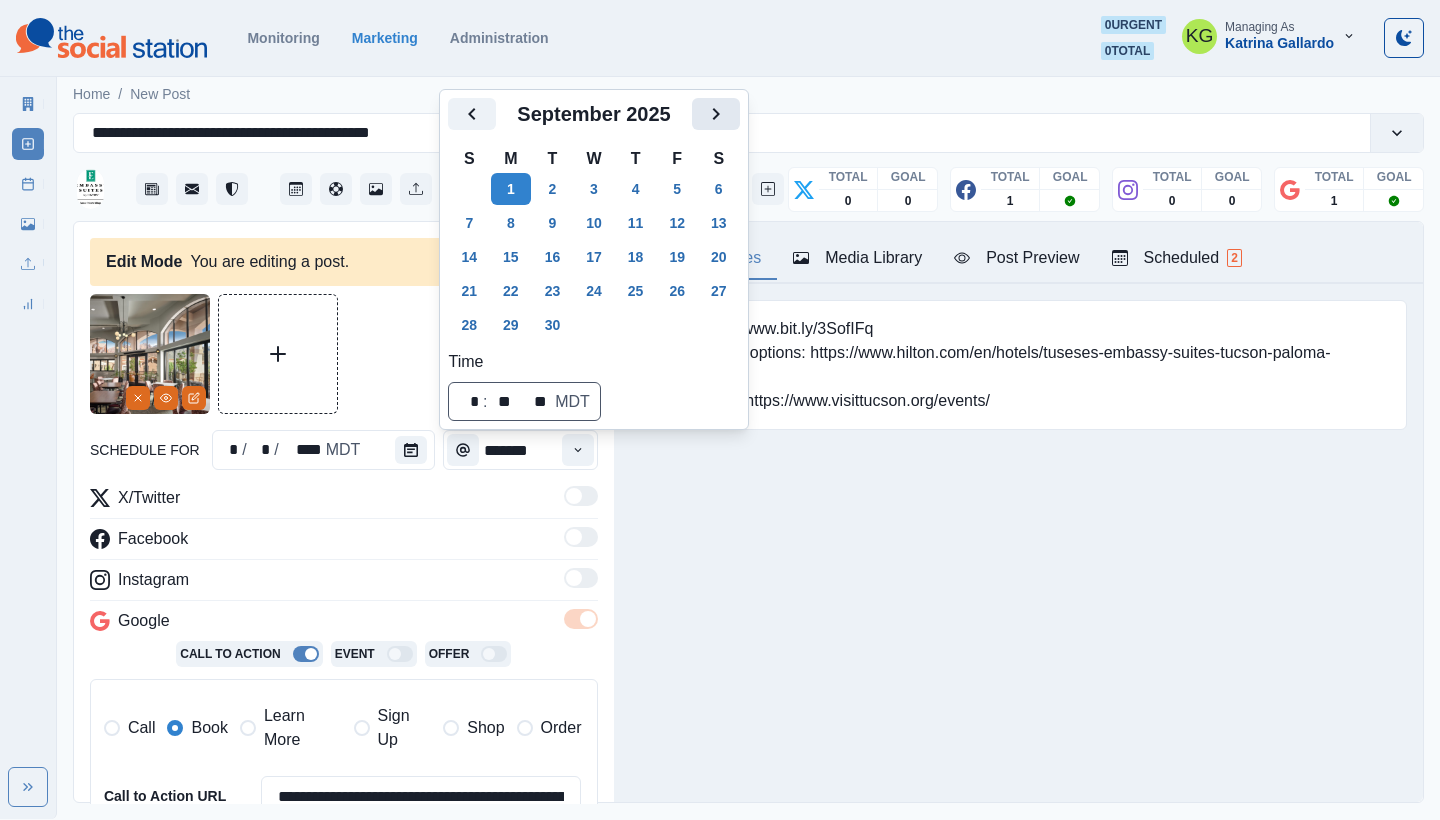 click at bounding box center [716, 114] 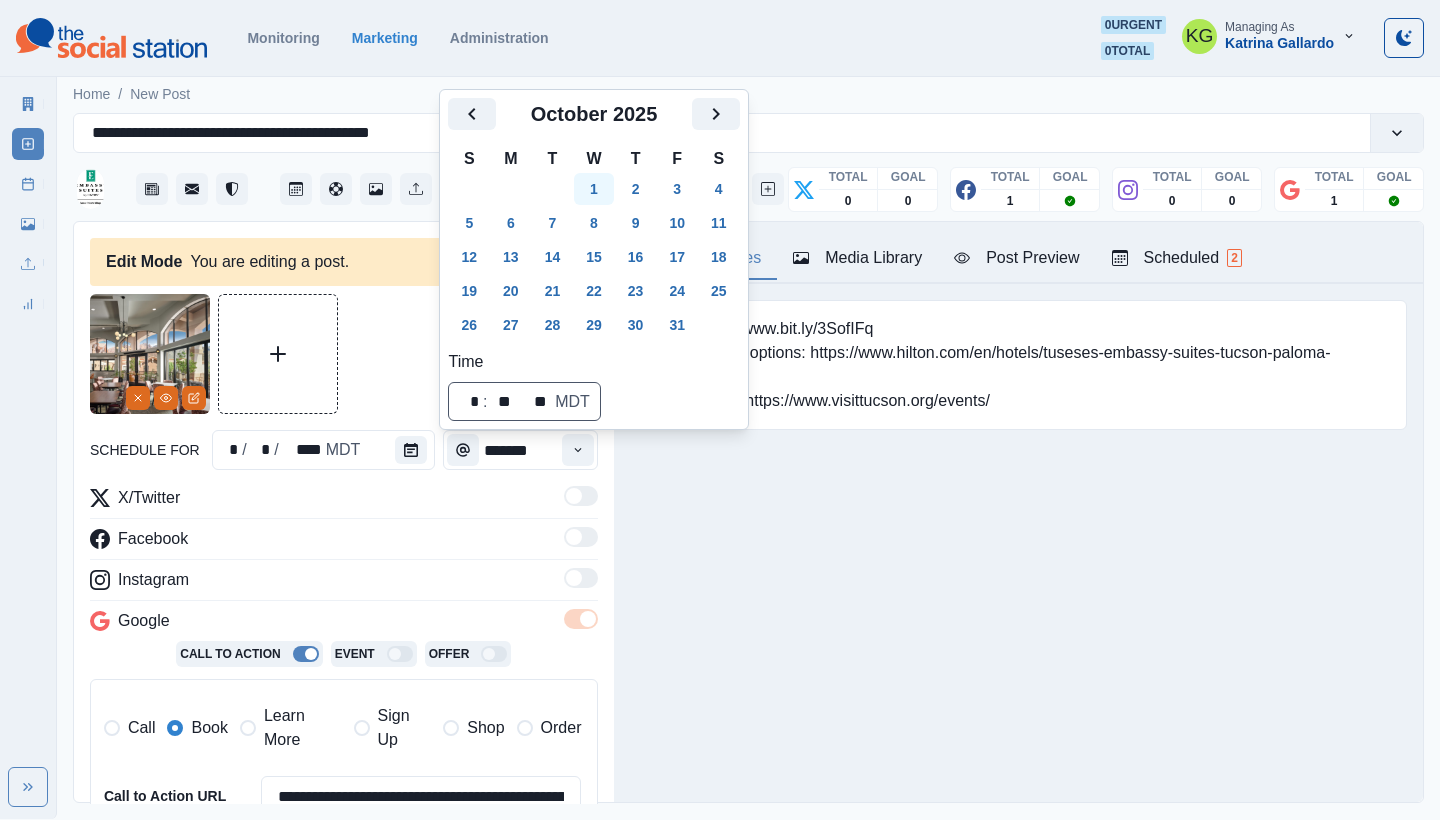 click on "1" at bounding box center (594, 189) 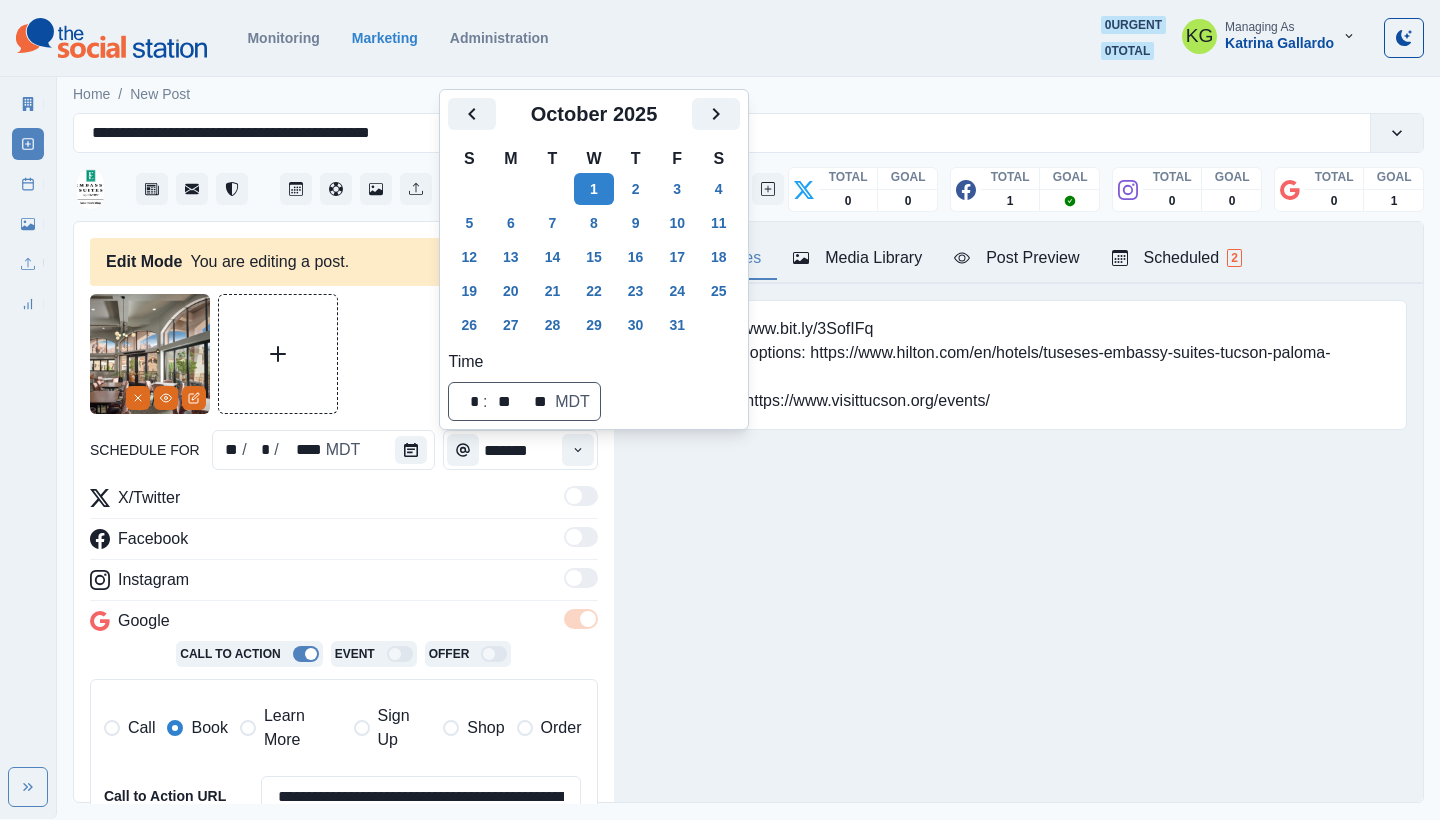 click at bounding box center (278, 354) 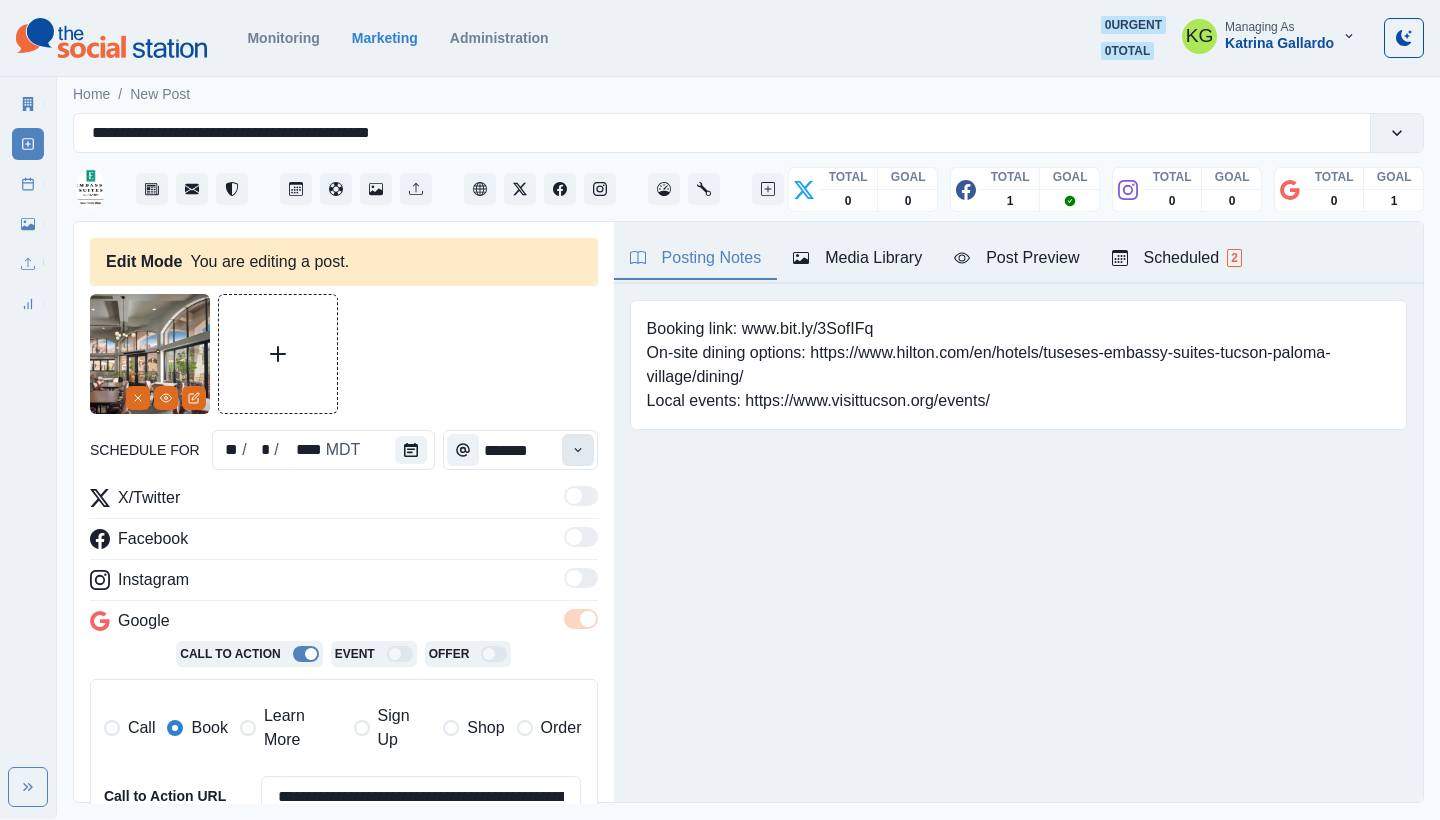 click 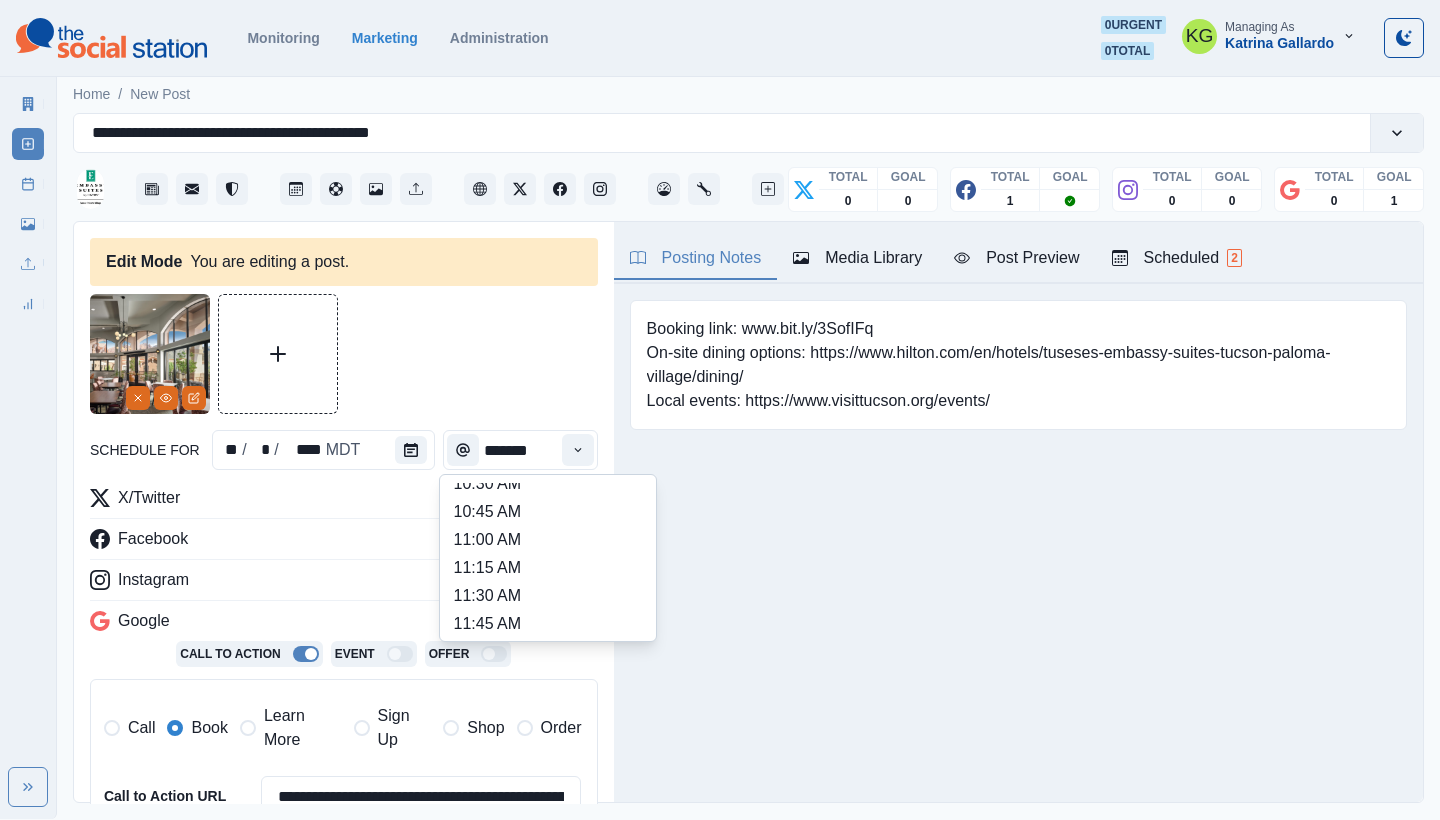 scroll, scrollTop: 346, scrollLeft: 0, axis: vertical 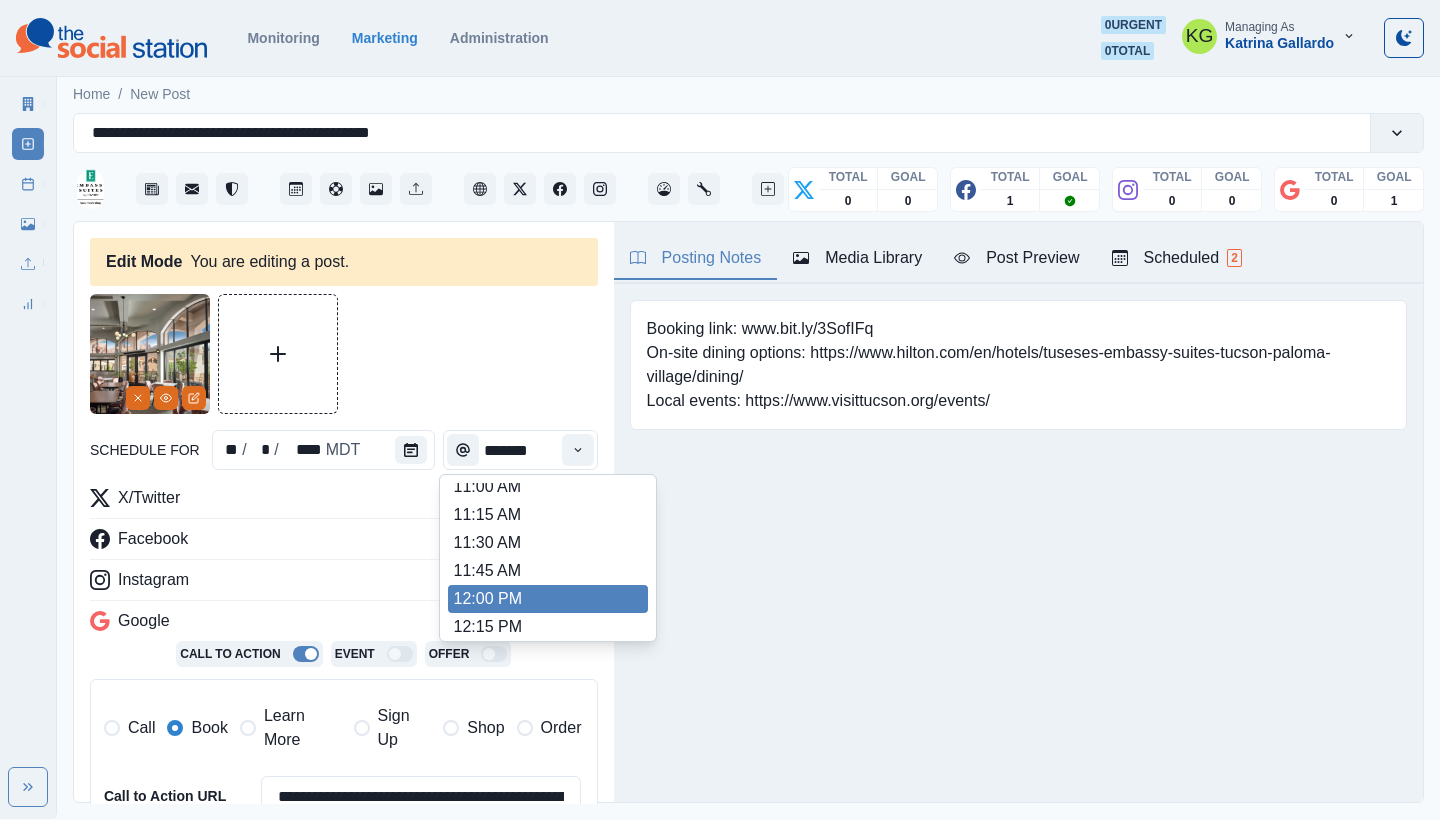 click on "12:00 PM" at bounding box center [548, 599] 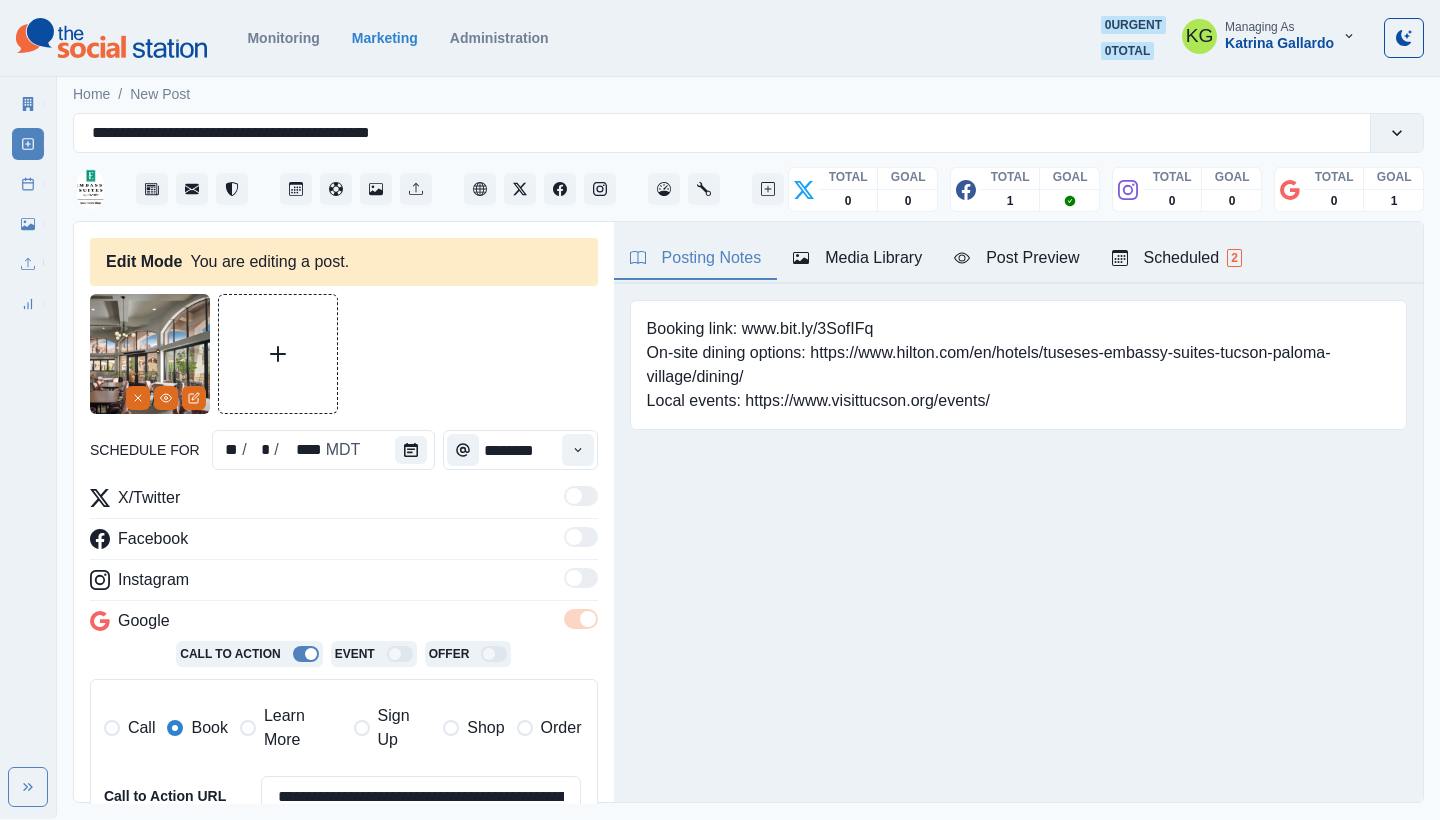 click at bounding box center (344, 354) 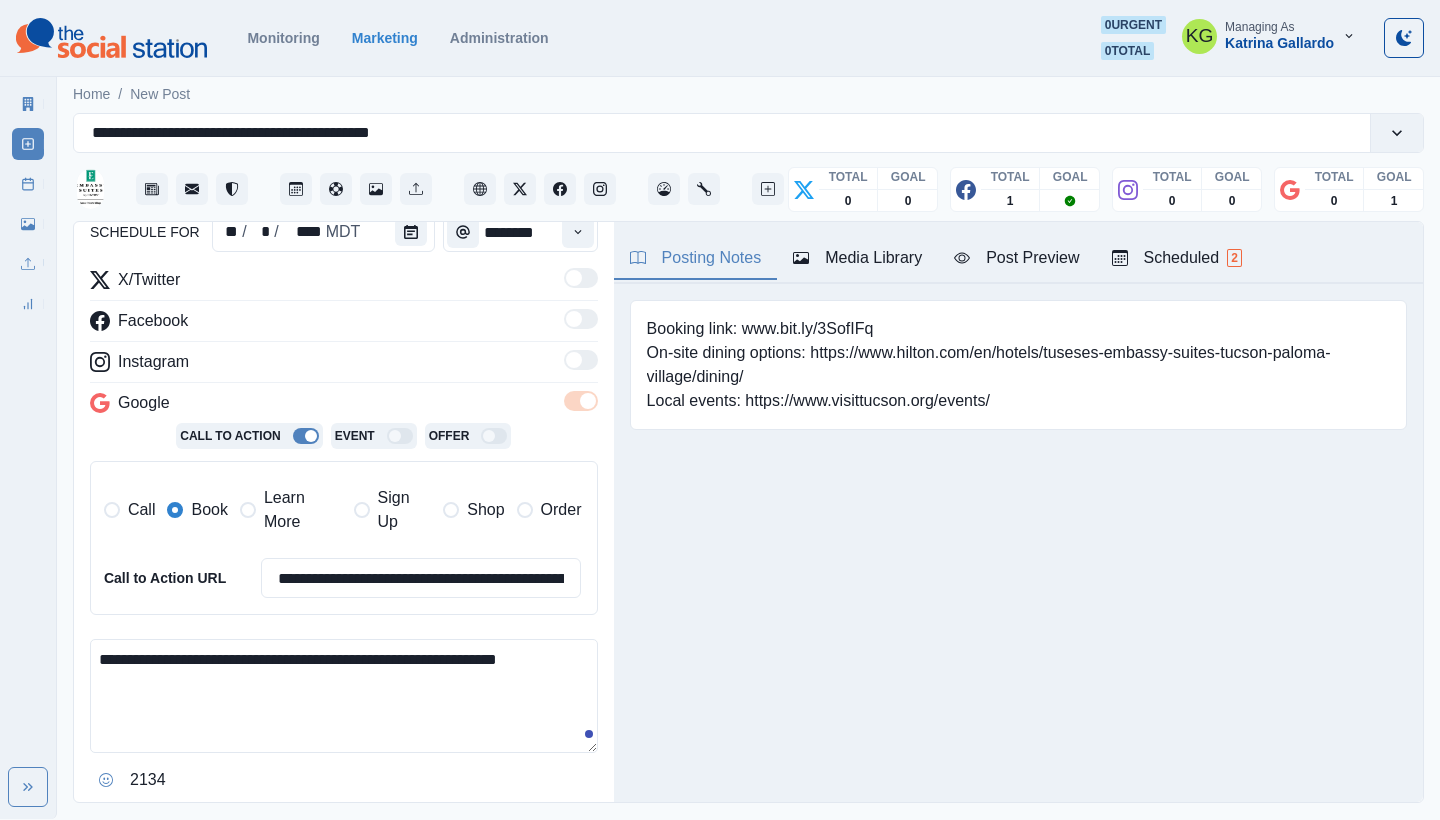 scroll, scrollTop: 280, scrollLeft: 0, axis: vertical 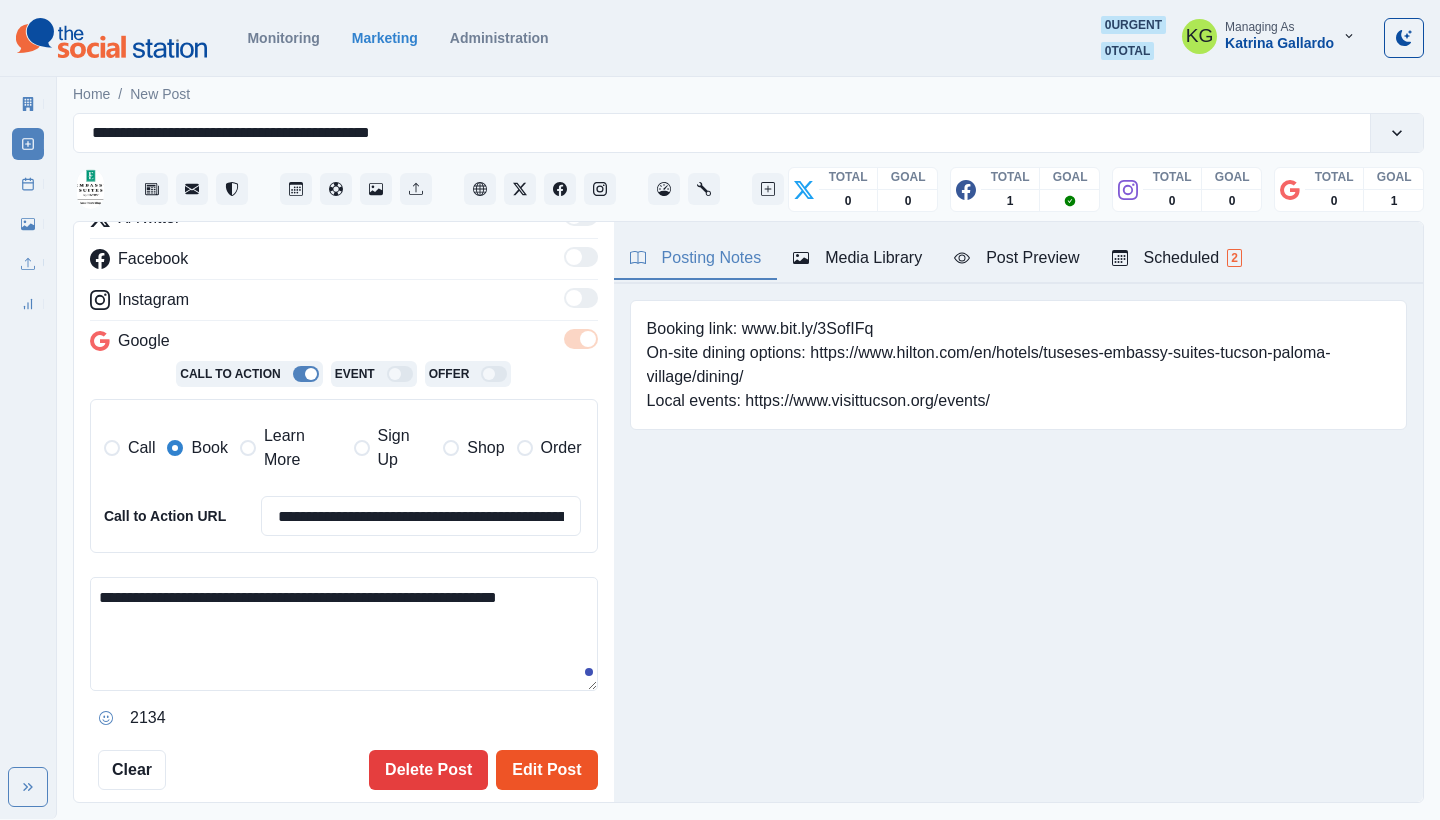 click on "Edit Post" at bounding box center (546, 770) 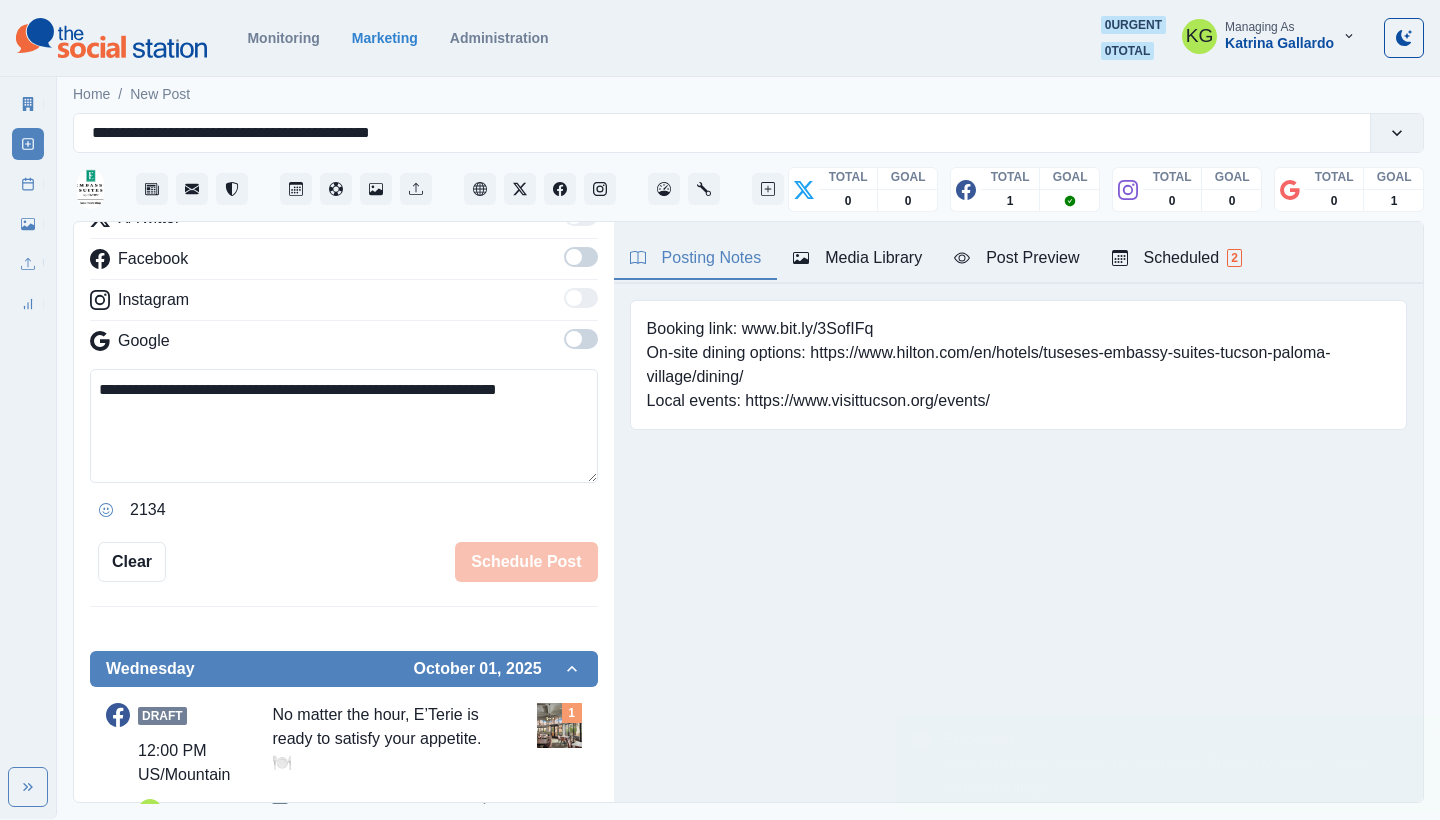type 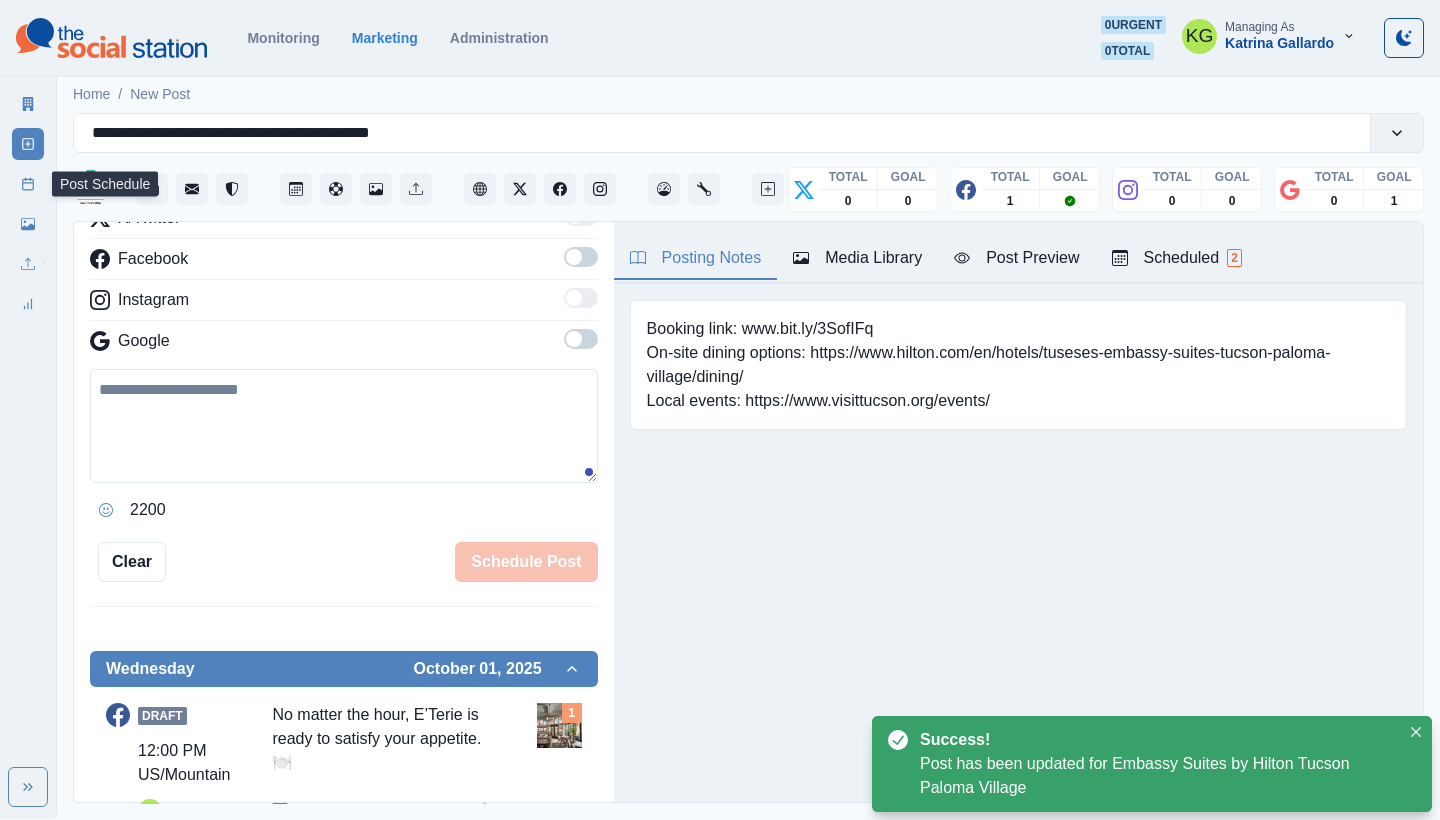 click on "Post Schedule" at bounding box center [28, 184] 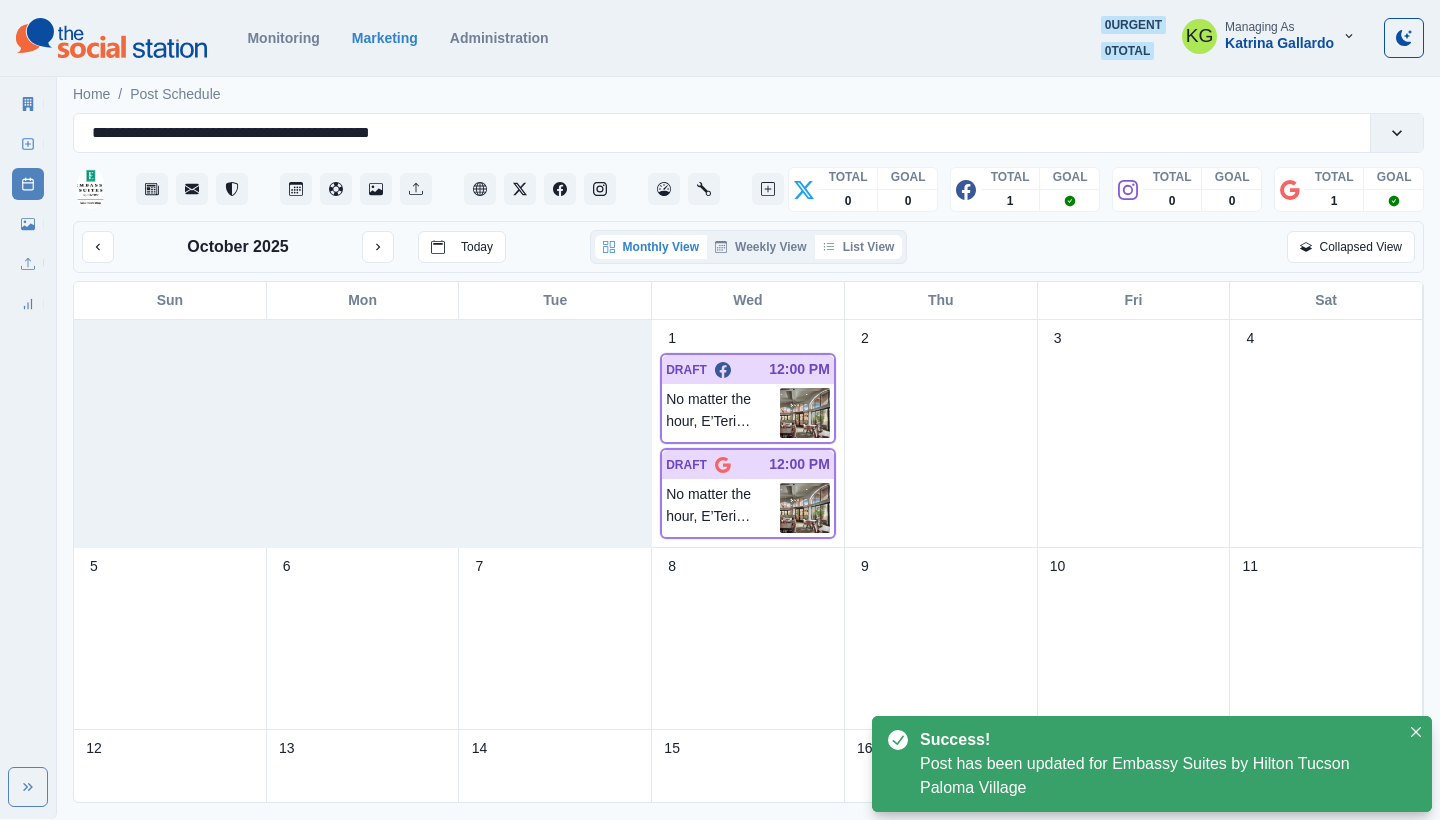 click on "List View" at bounding box center [859, 247] 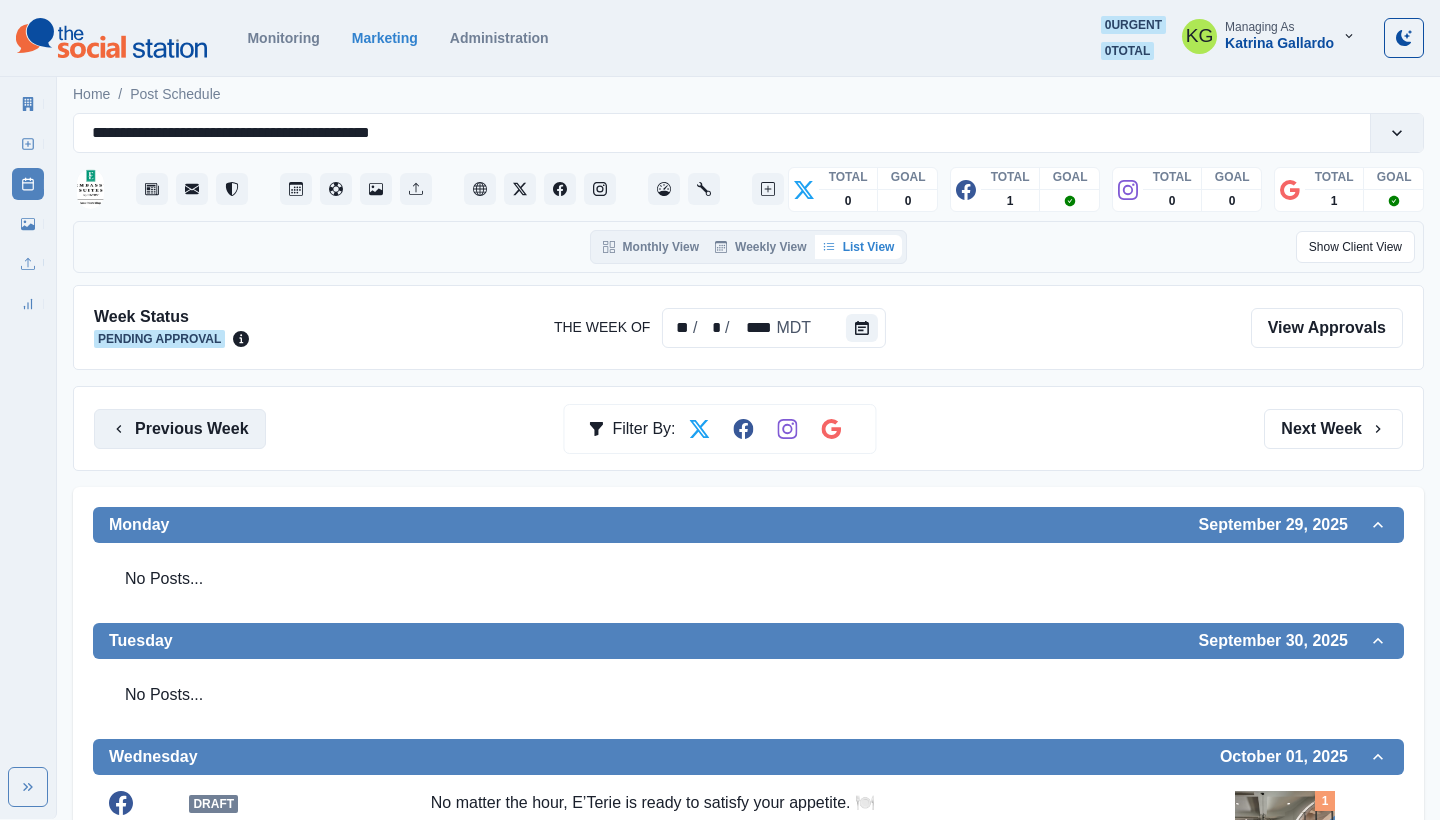 scroll, scrollTop: 0, scrollLeft: 0, axis: both 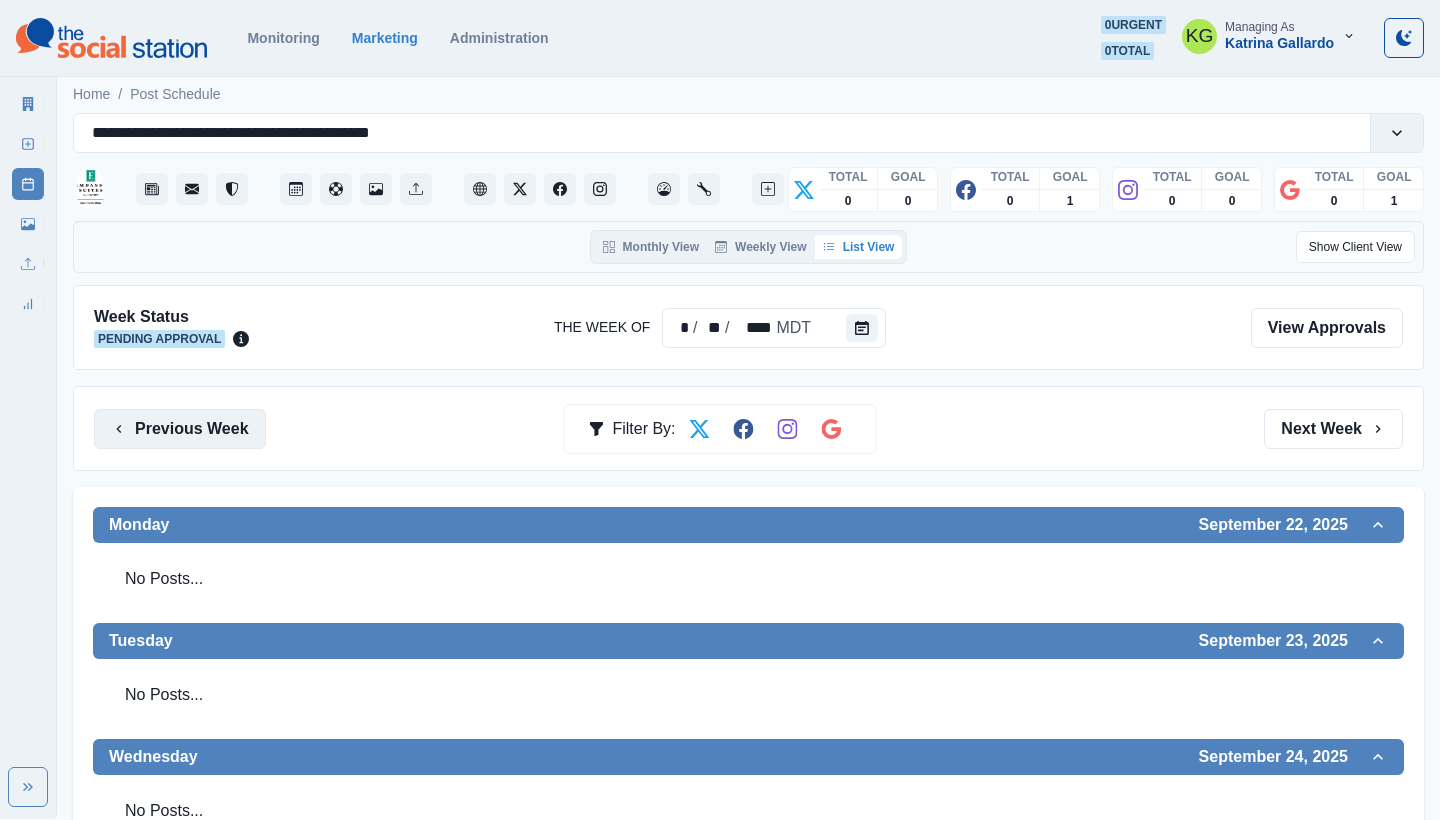click on "Previous Week" at bounding box center (180, 429) 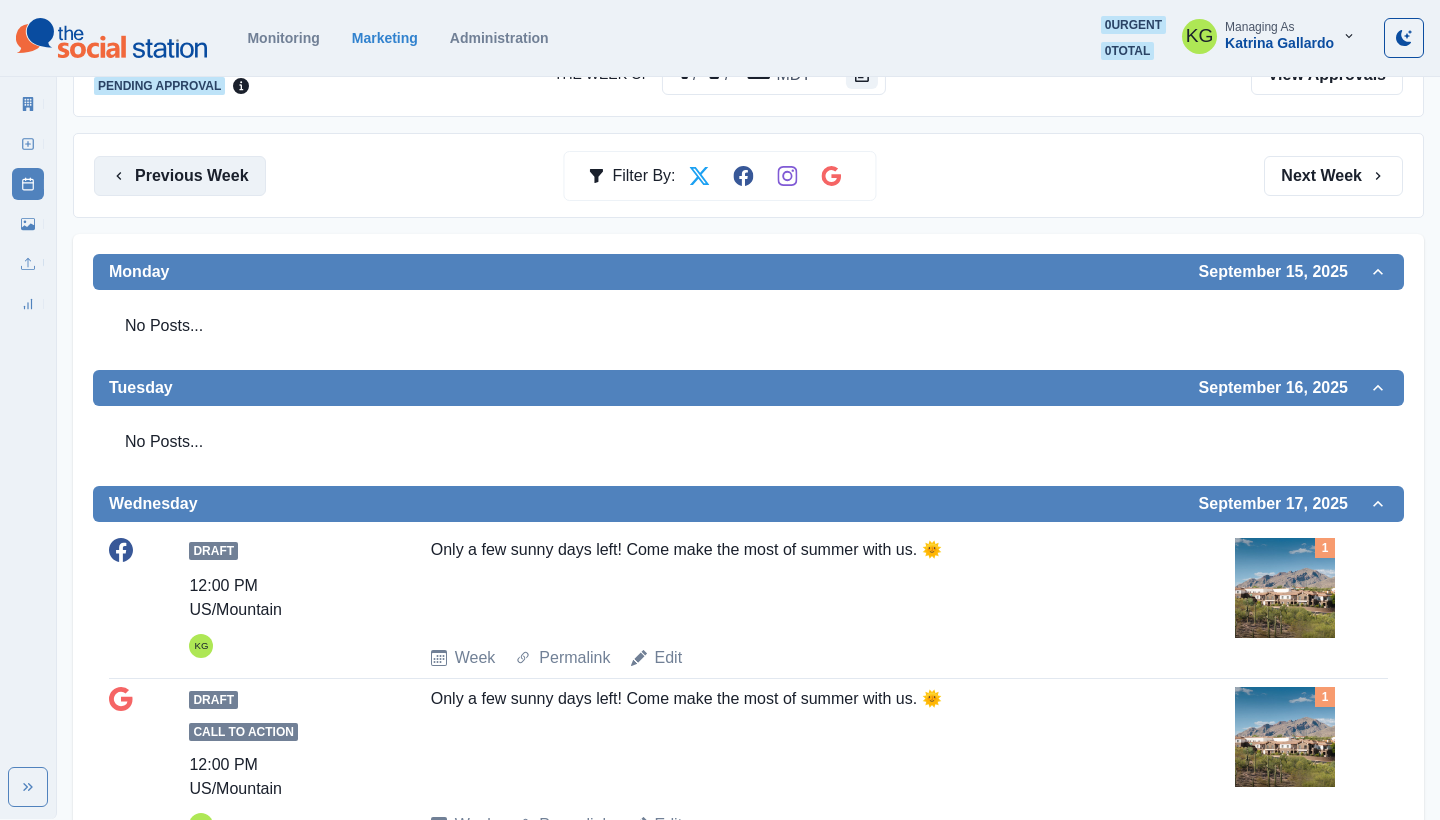 scroll, scrollTop: 158, scrollLeft: 0, axis: vertical 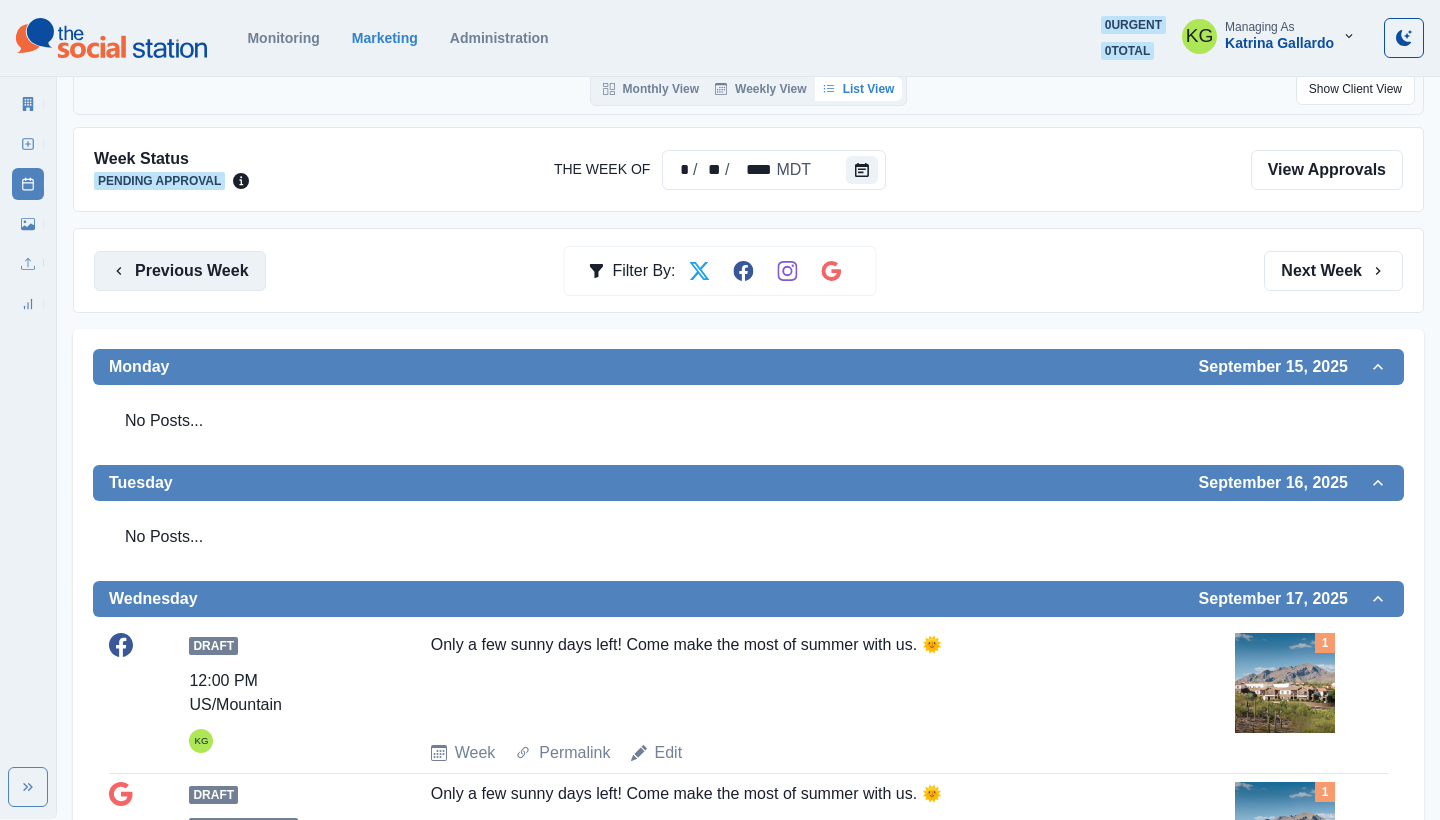 click on "Previous Week" at bounding box center (180, 271) 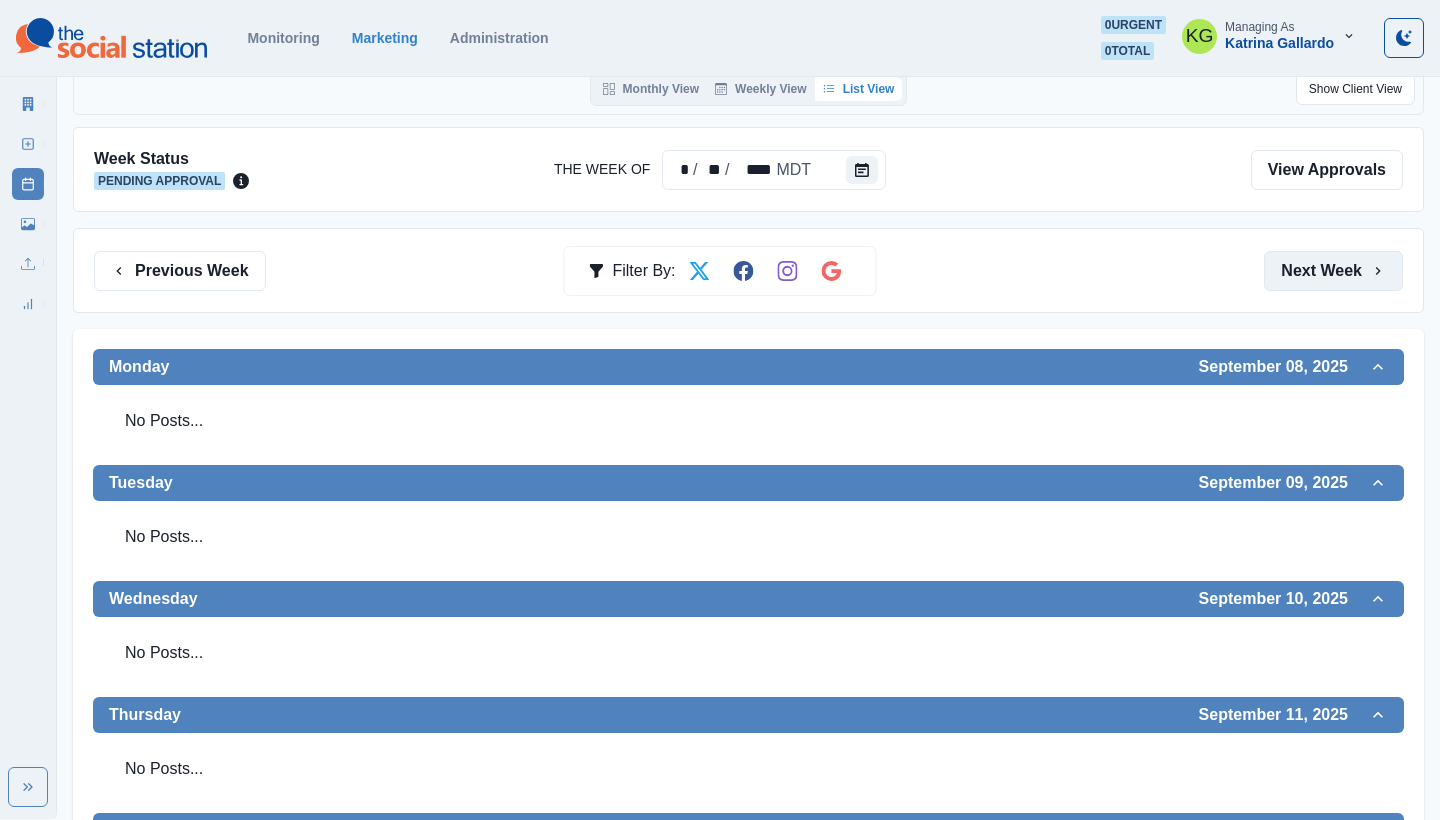 click on "Next Week" at bounding box center [1333, 271] 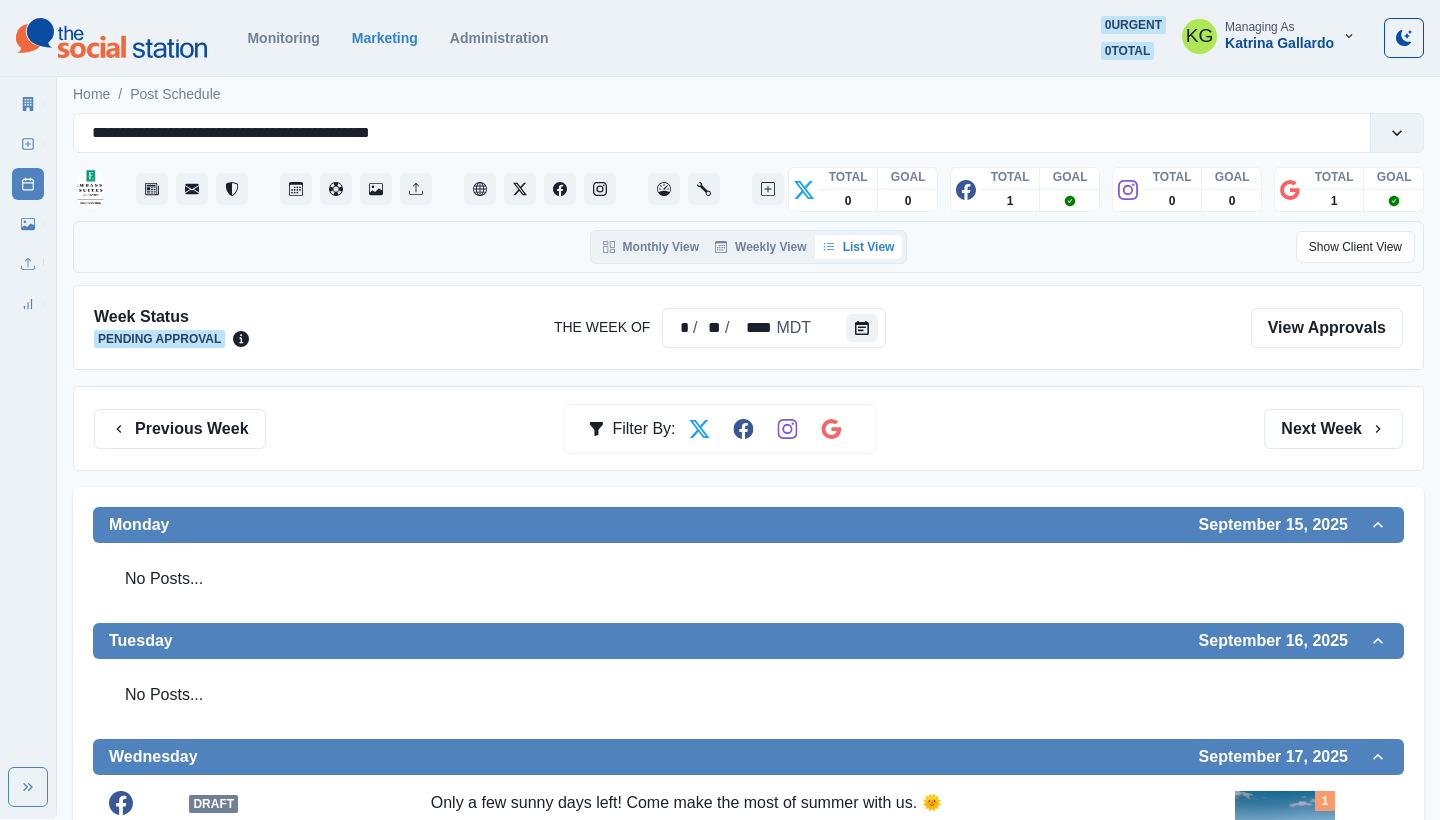 scroll, scrollTop: 0, scrollLeft: 0, axis: both 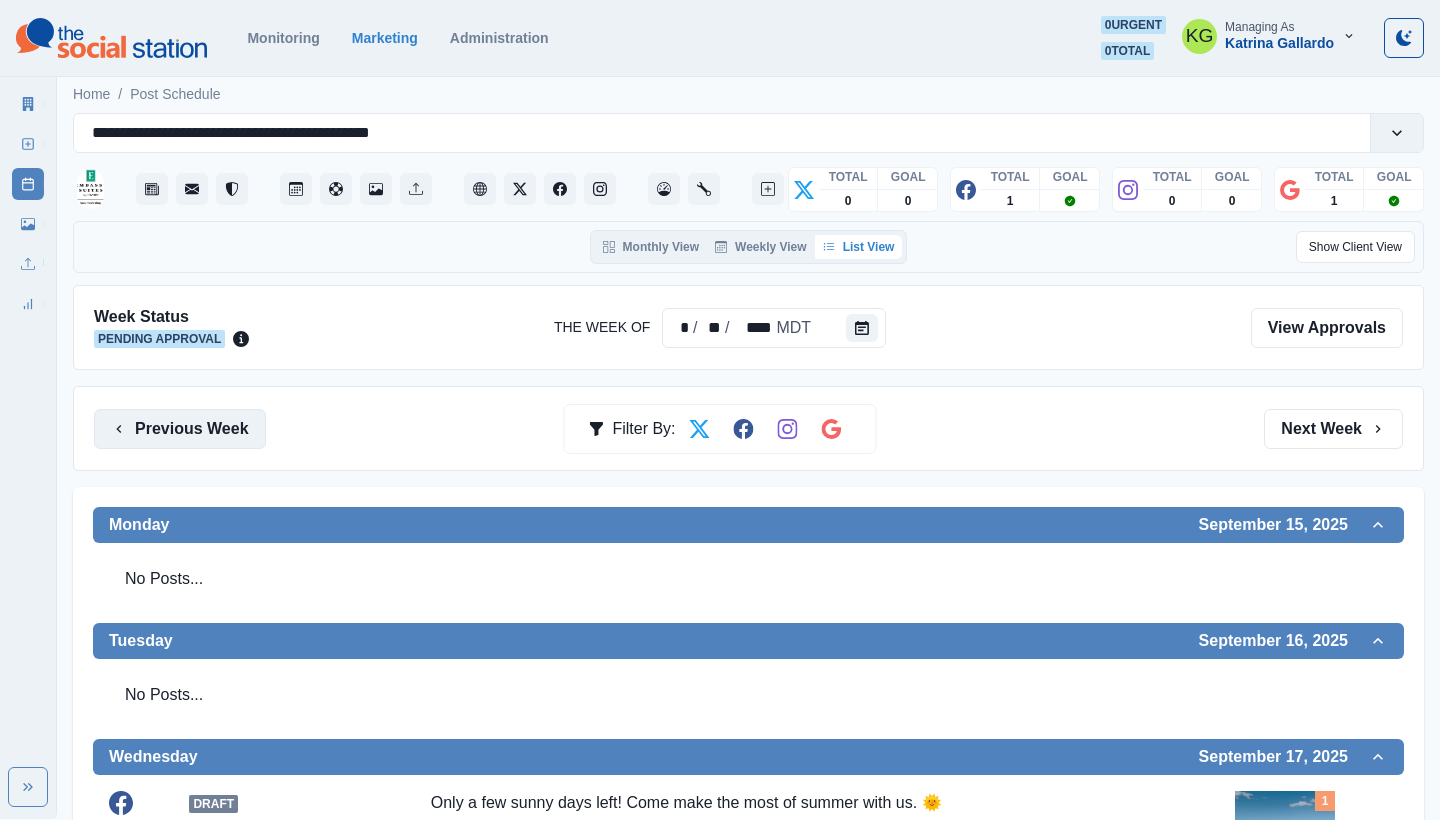 click on "Previous Week" at bounding box center (180, 429) 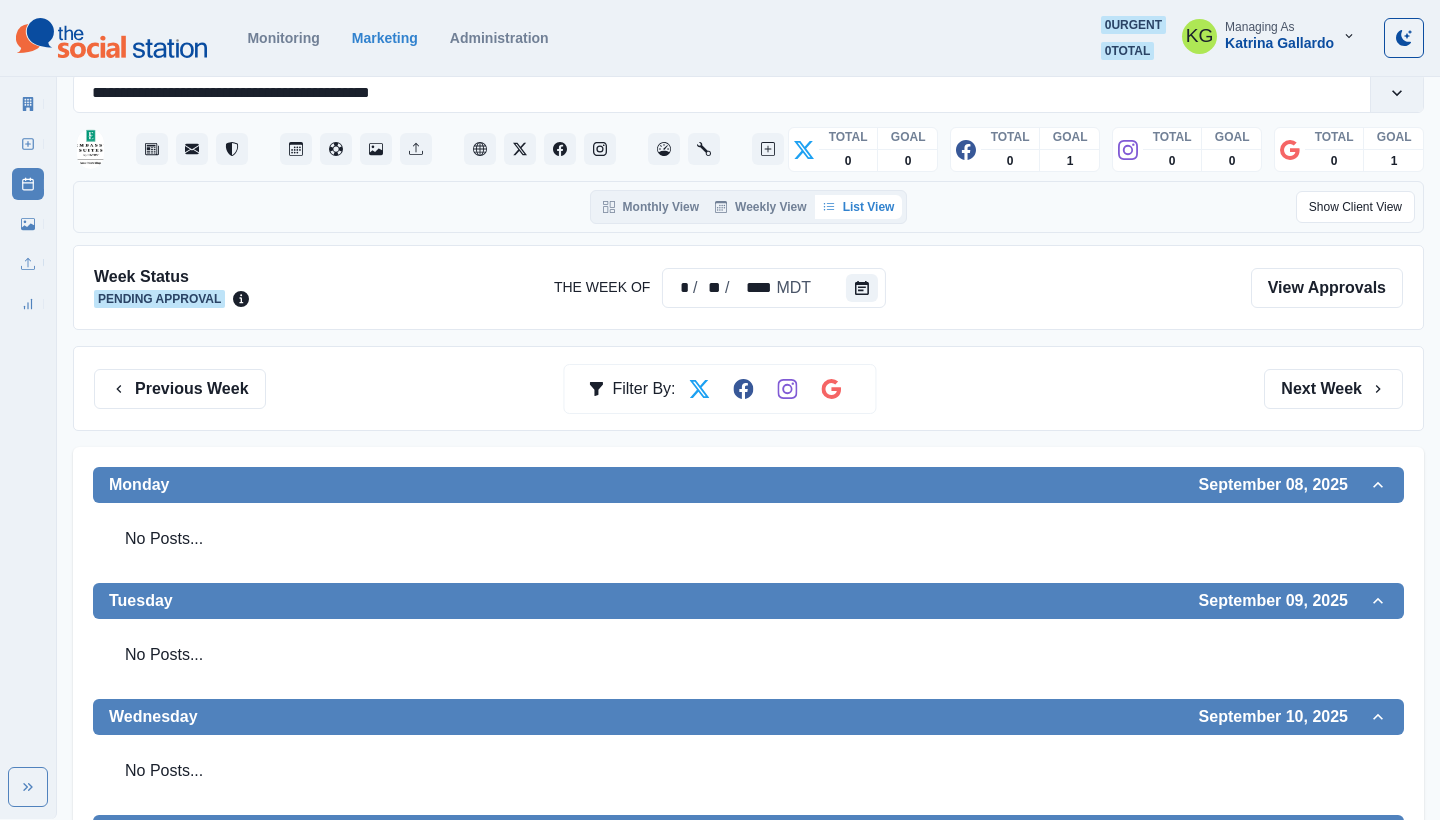 scroll, scrollTop: 0, scrollLeft: 0, axis: both 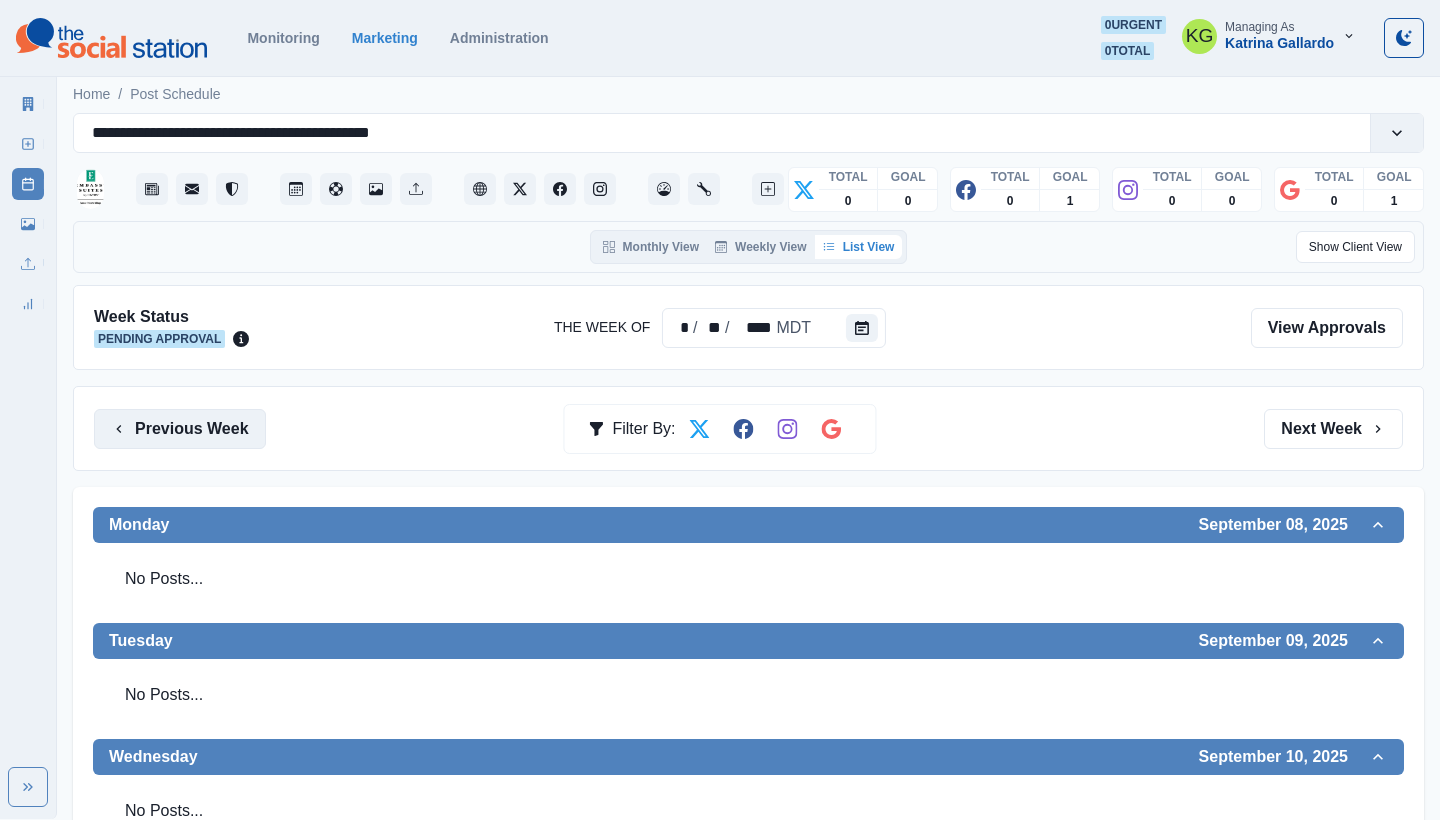 click on "Previous Week" at bounding box center (180, 429) 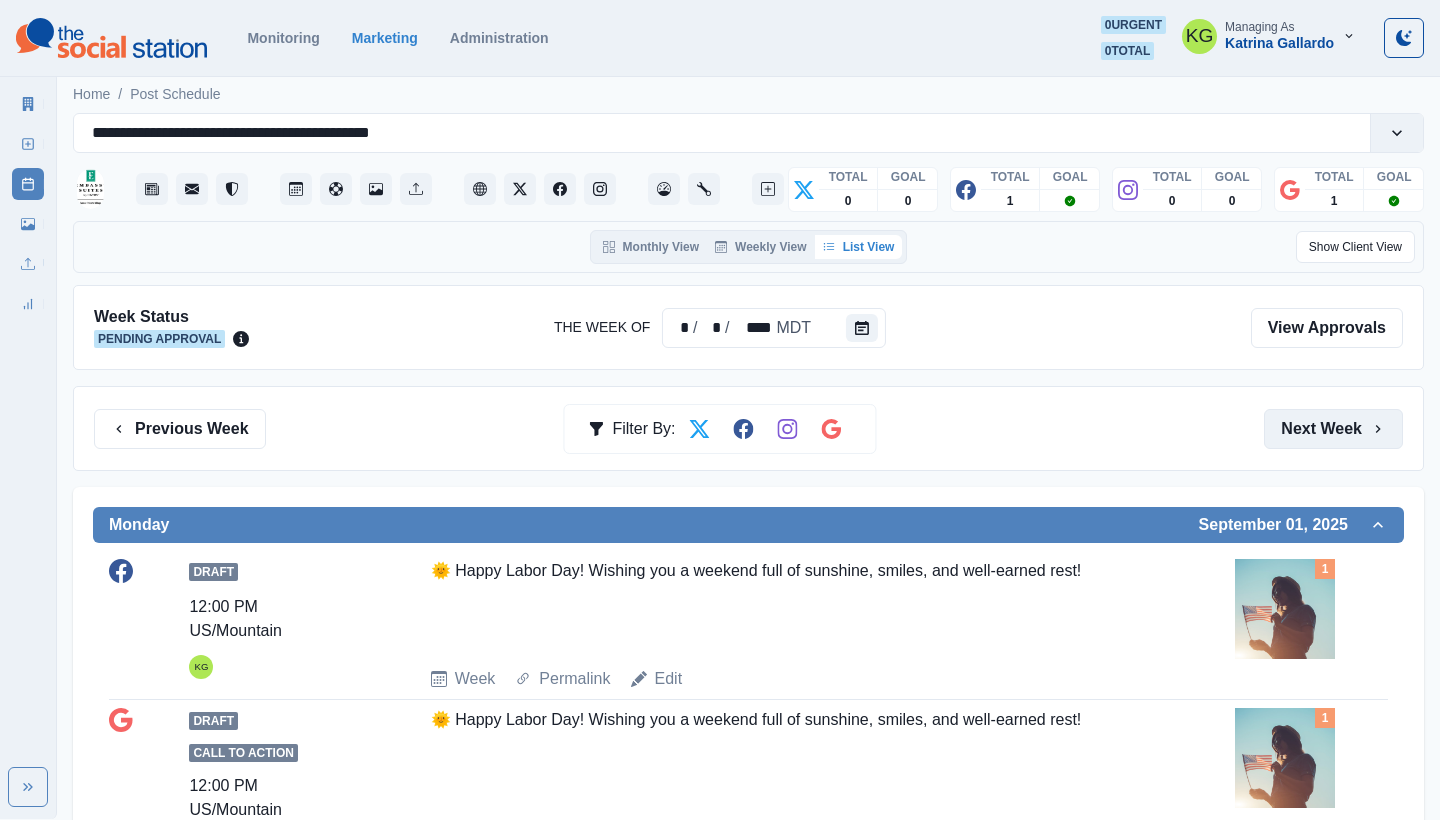 scroll, scrollTop: 0, scrollLeft: 0, axis: both 